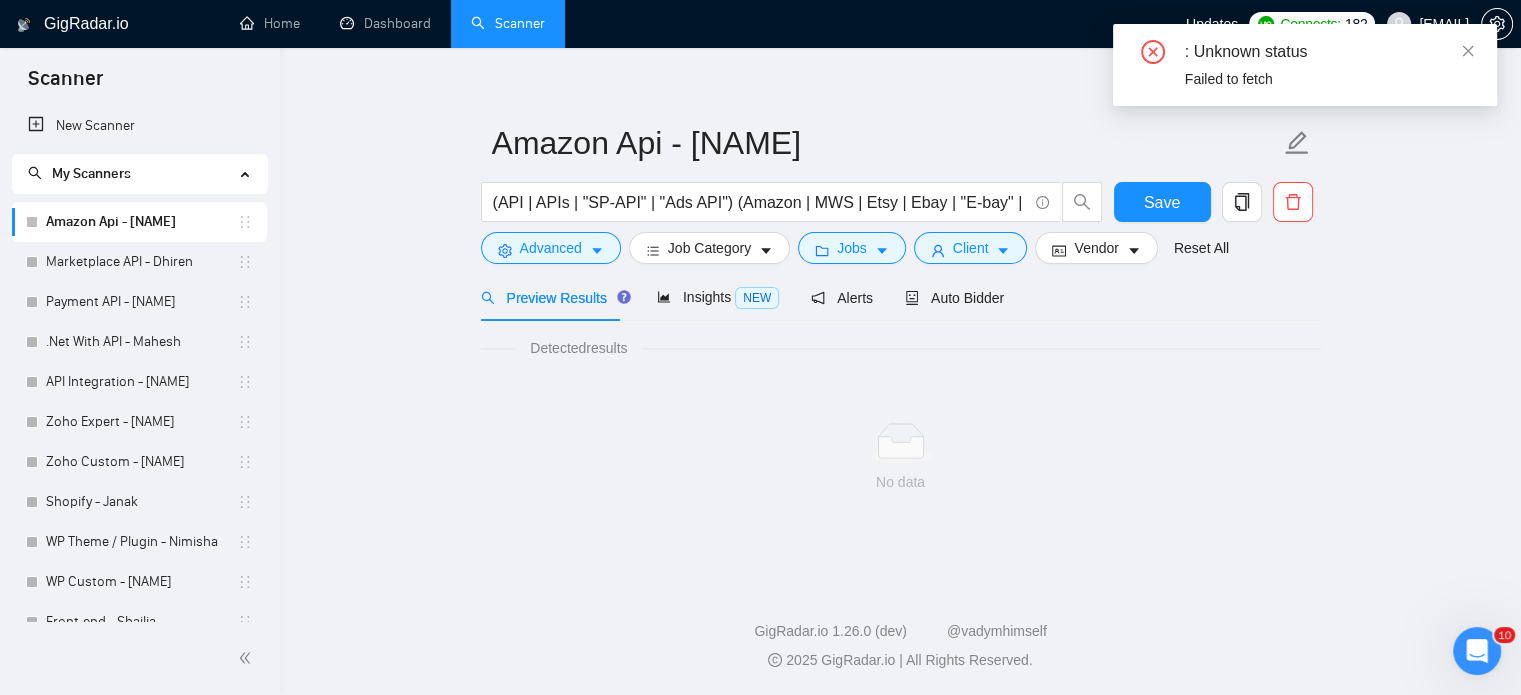 scroll, scrollTop: 19, scrollLeft: 0, axis: vertical 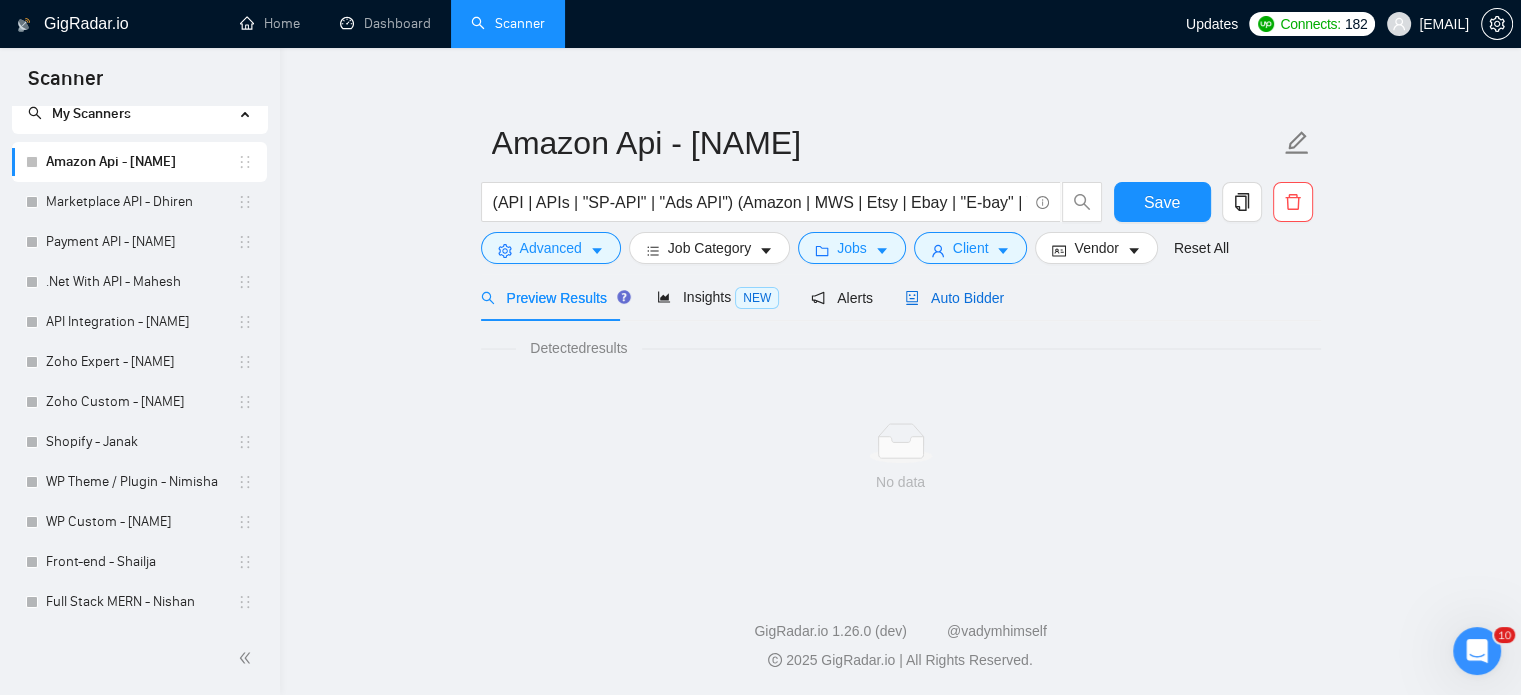 click on "Auto Bidder" at bounding box center (954, 298) 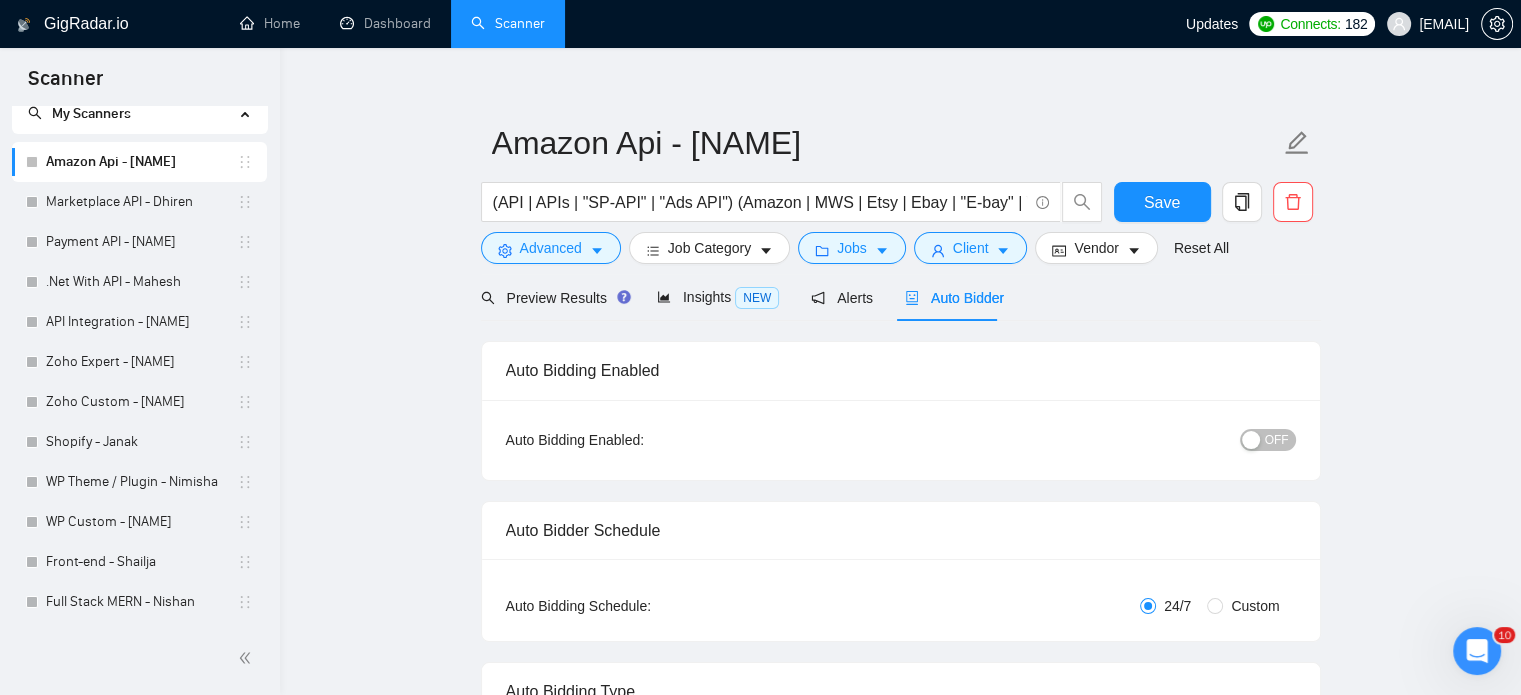 type 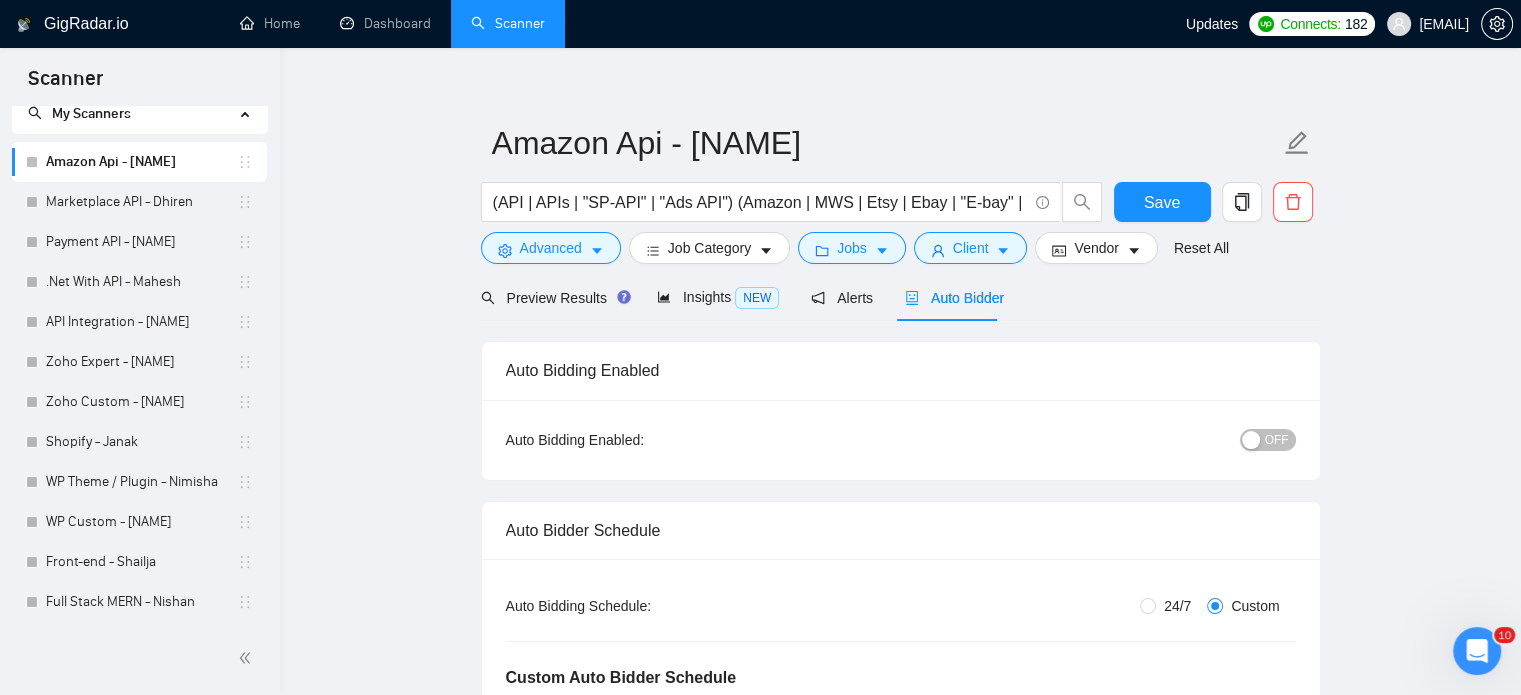 type 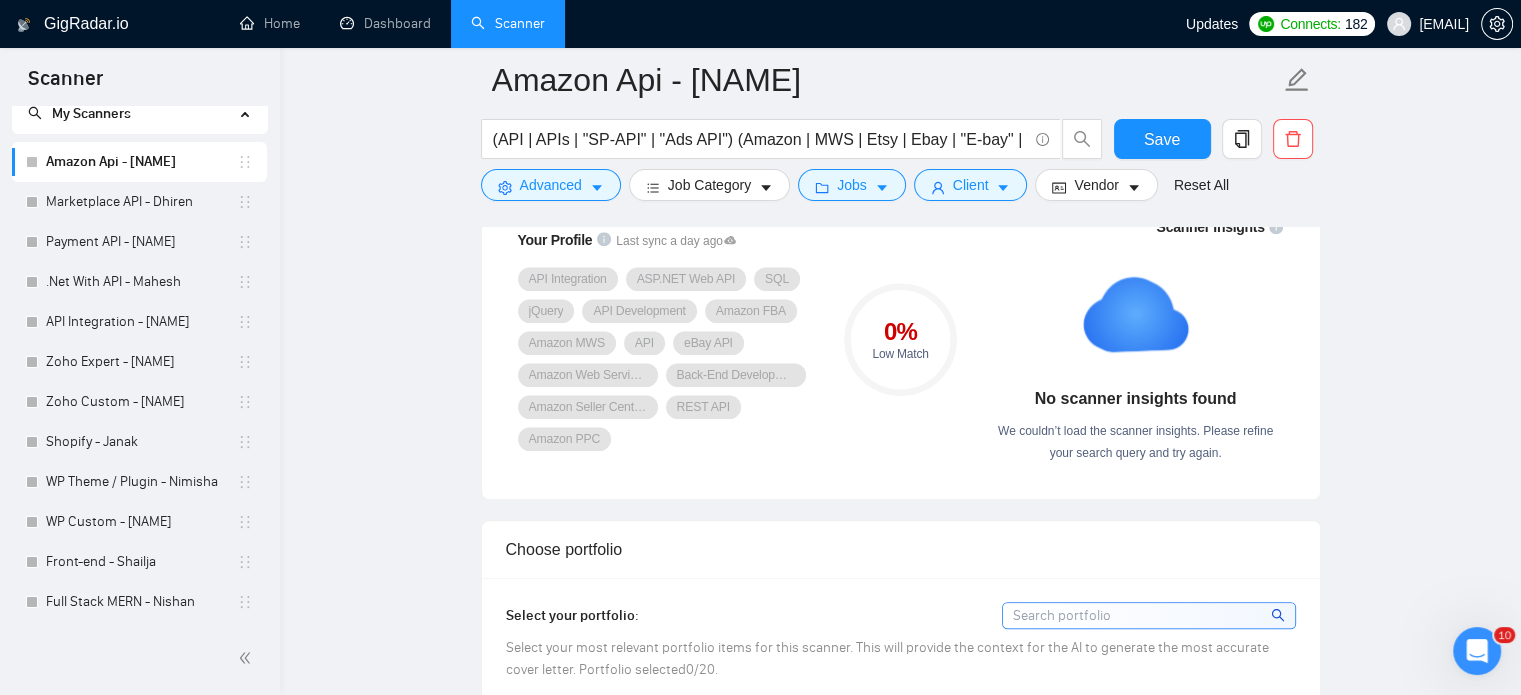 scroll, scrollTop: 1619, scrollLeft: 0, axis: vertical 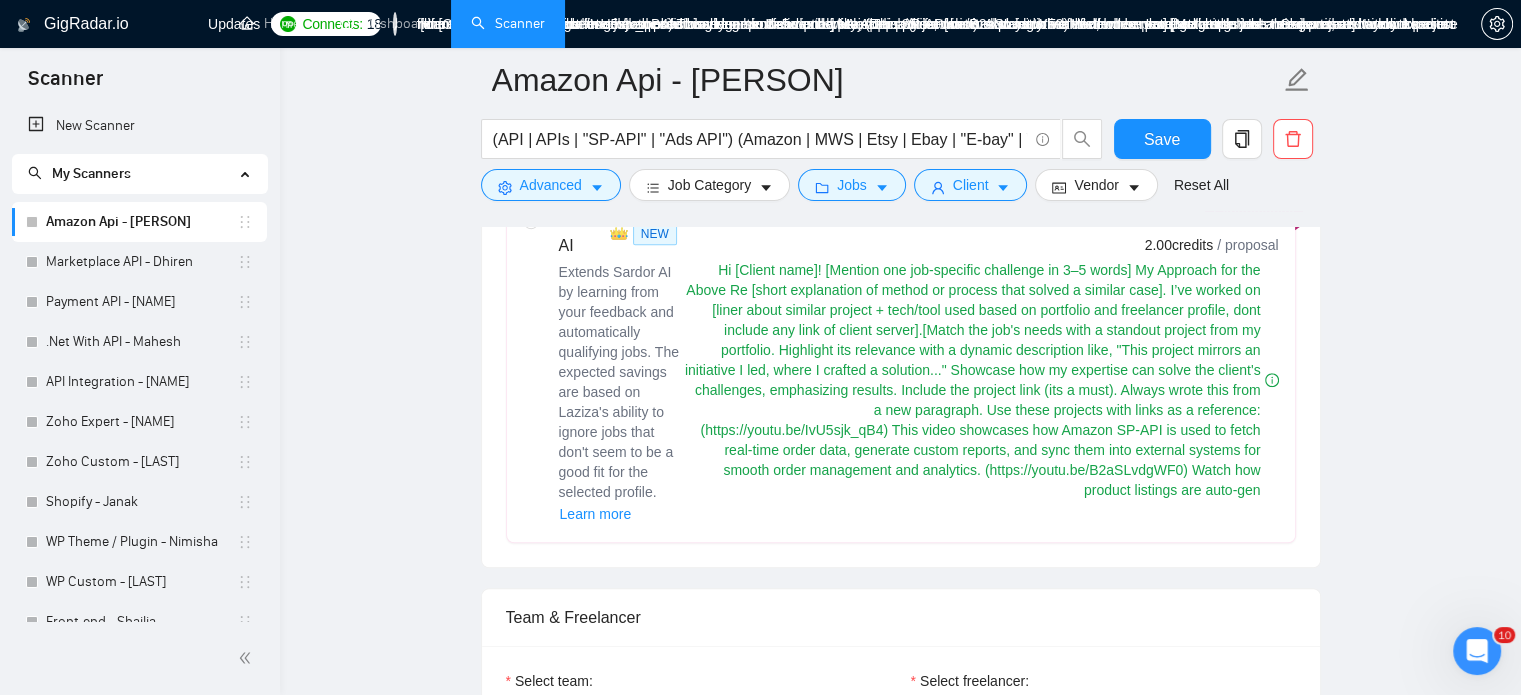 click on "General profile" at bounding box center [698, 802] 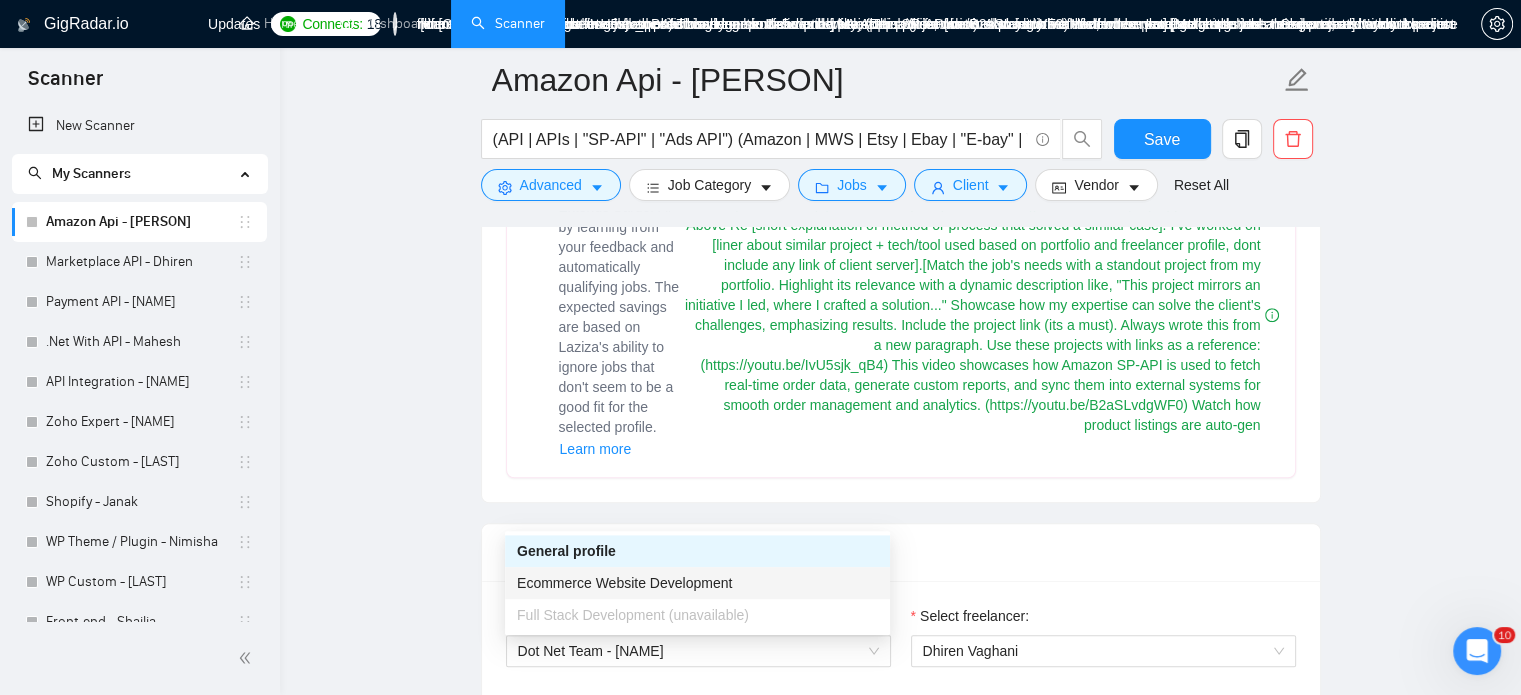 scroll, scrollTop: 1219, scrollLeft: 0, axis: vertical 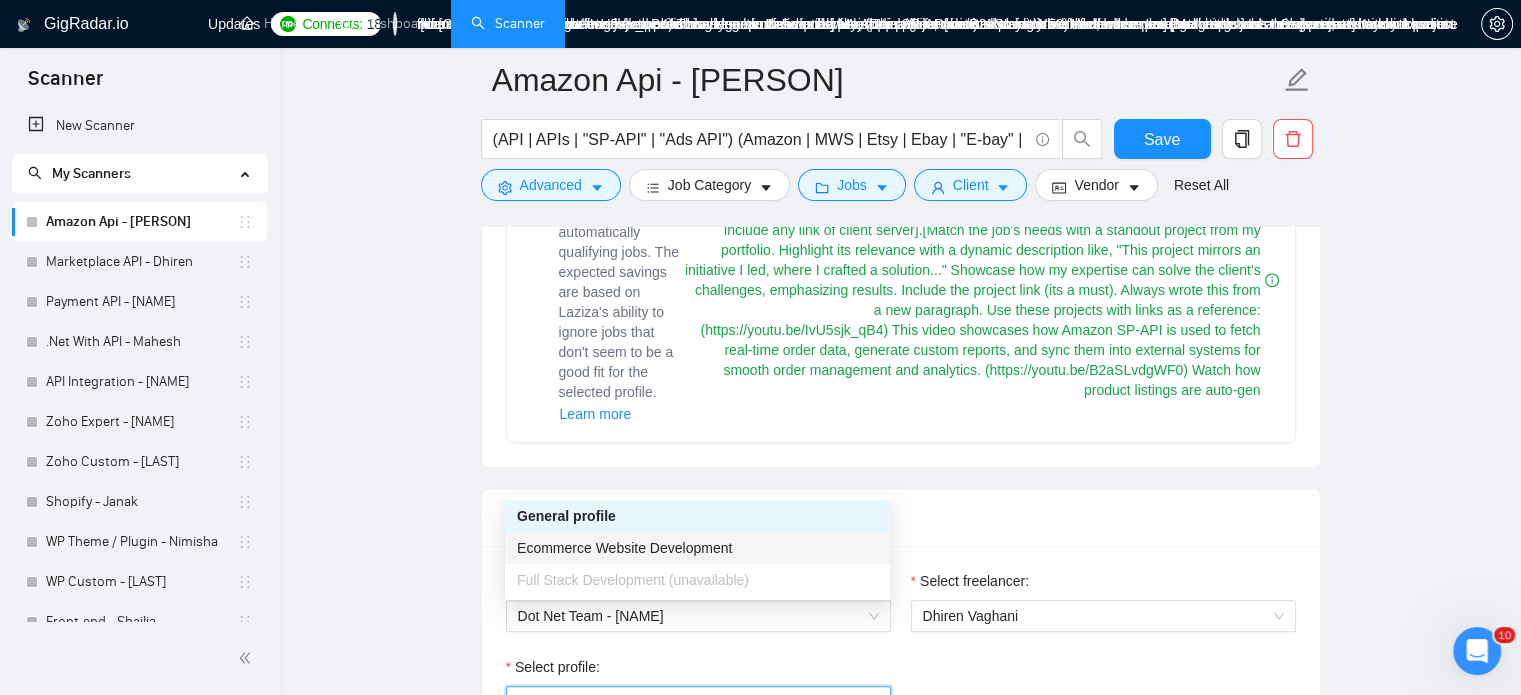click on "Ecommerce Website Development" at bounding box center [697, 548] 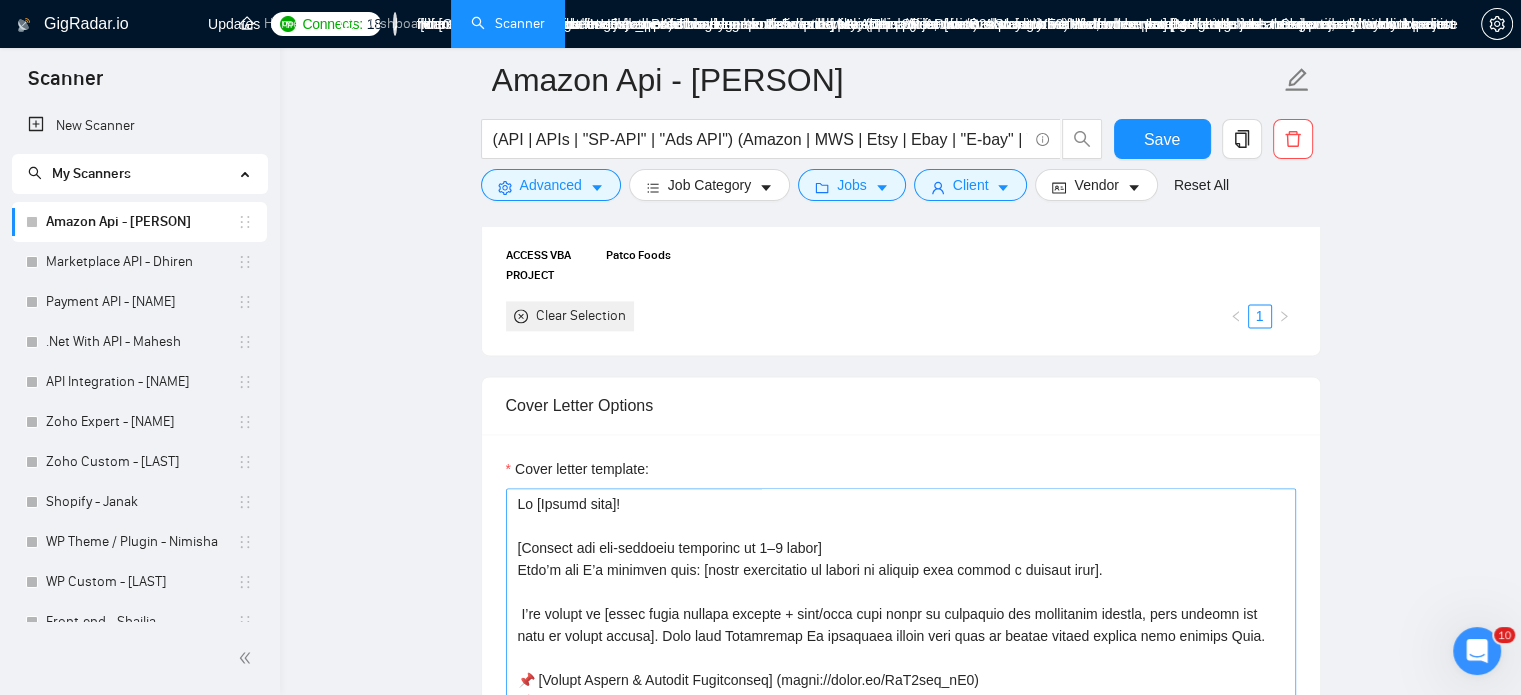 scroll, scrollTop: 2619, scrollLeft: 0, axis: vertical 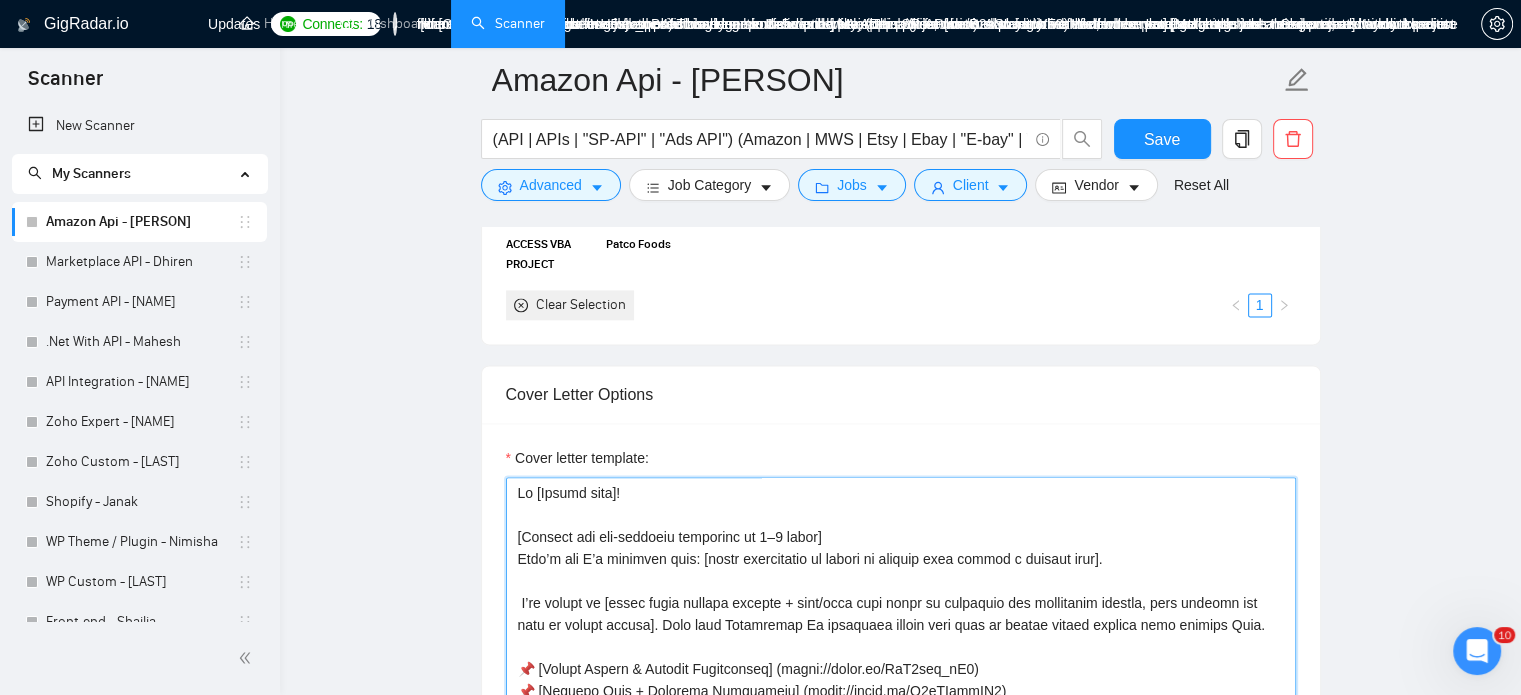 click on "Cover letter template:" at bounding box center (901, 702) 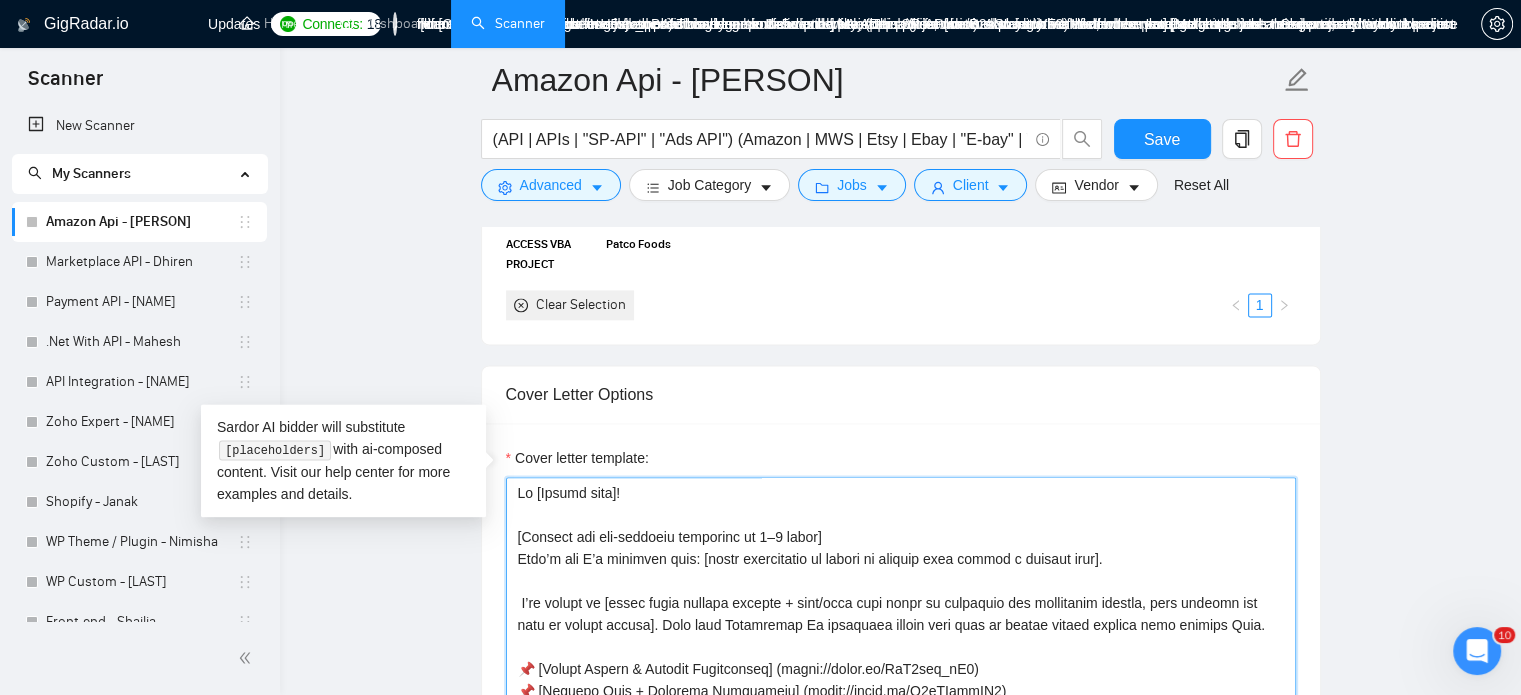 click on "Cover letter template:" at bounding box center [901, 702] 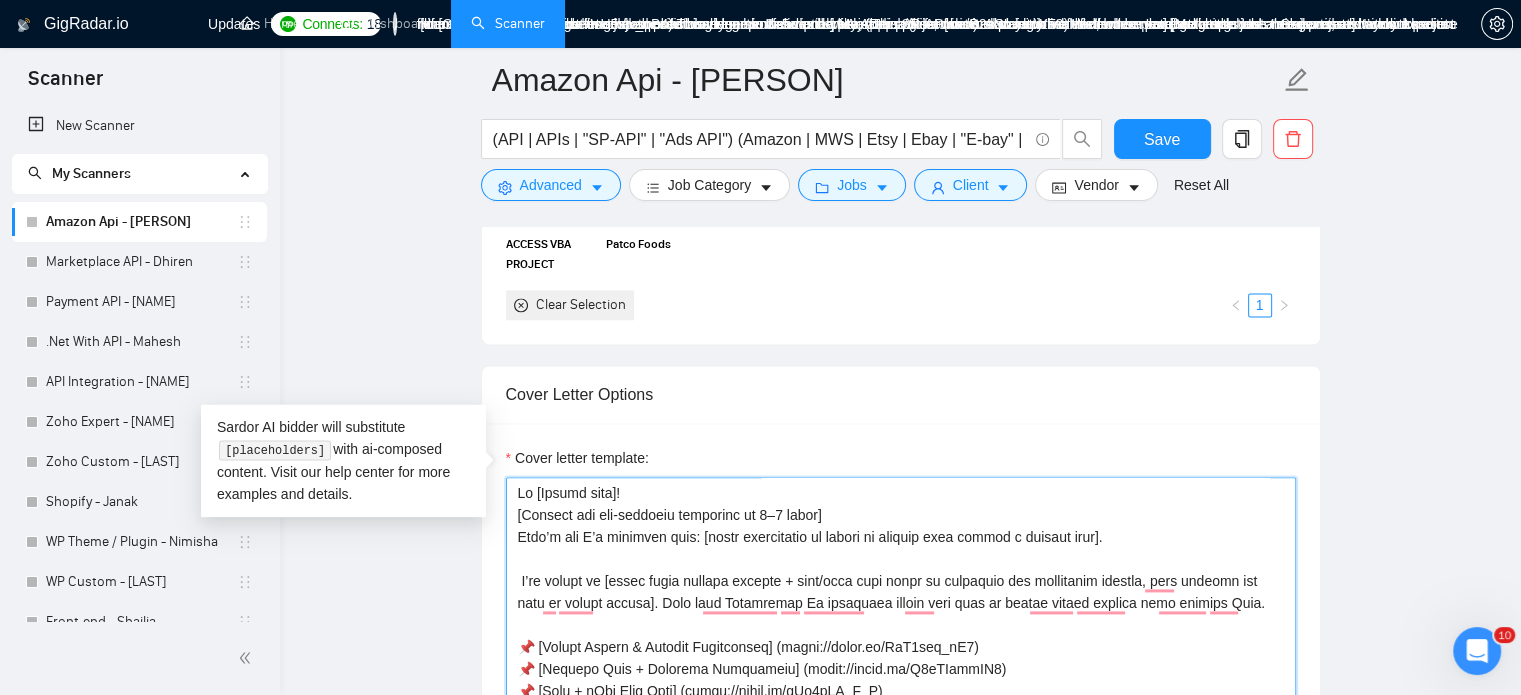 click on "Cover letter template:" at bounding box center [901, 702] 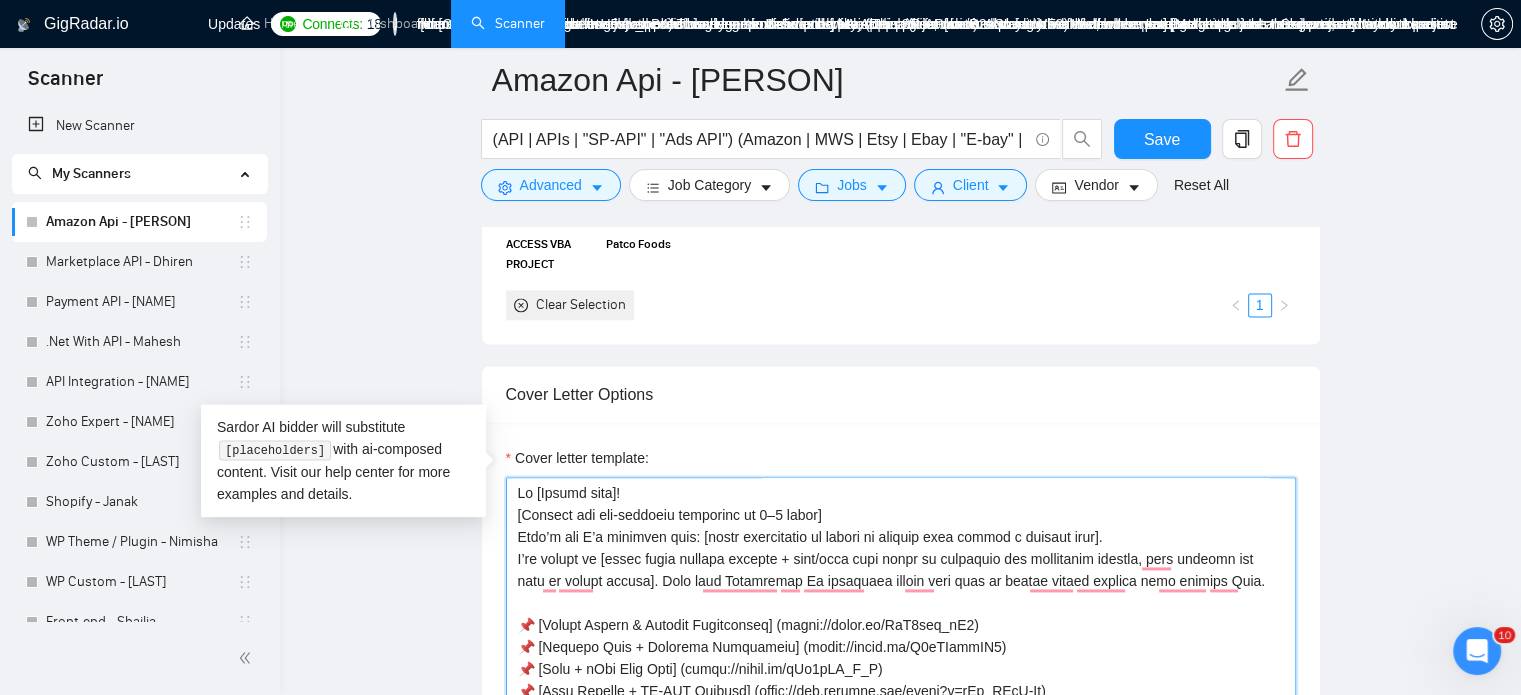 click on "Cover letter template:" at bounding box center [901, 702] 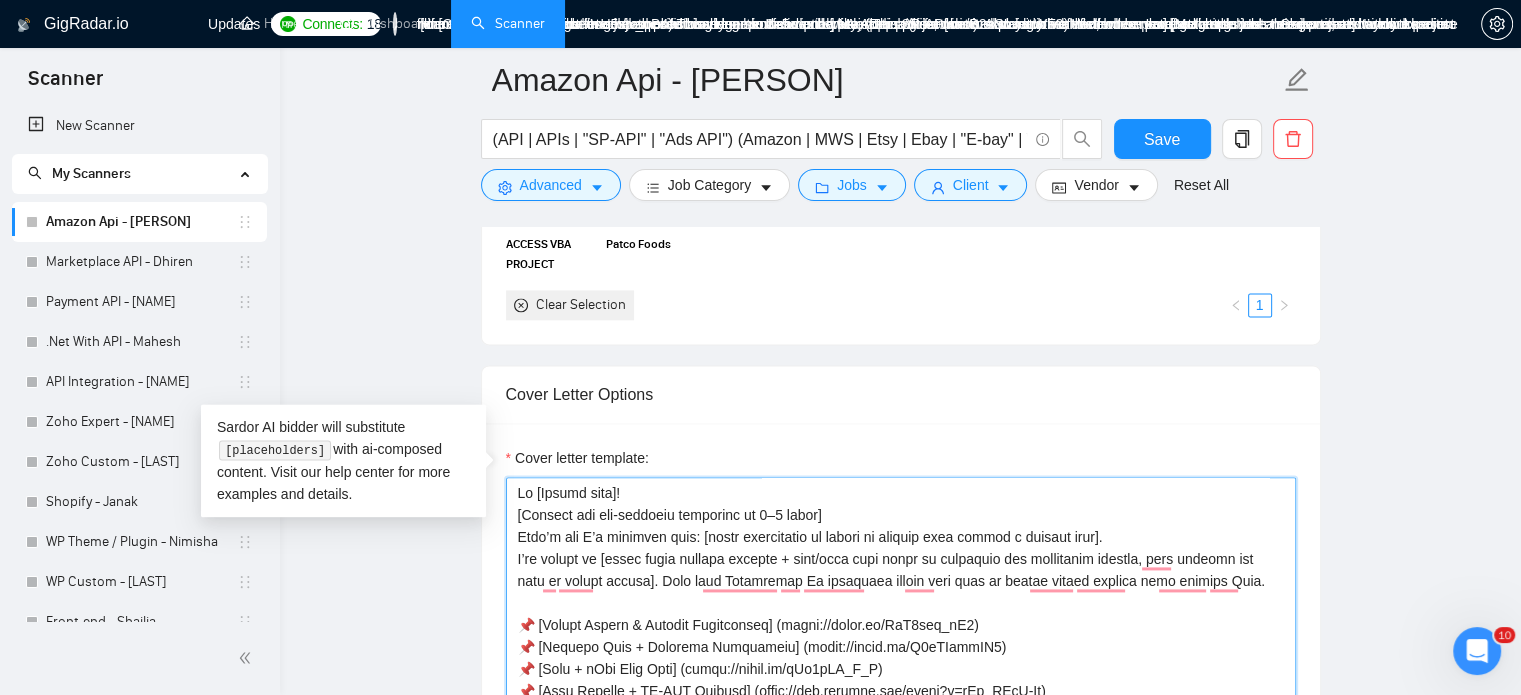 scroll, scrollTop: 100, scrollLeft: 0, axis: vertical 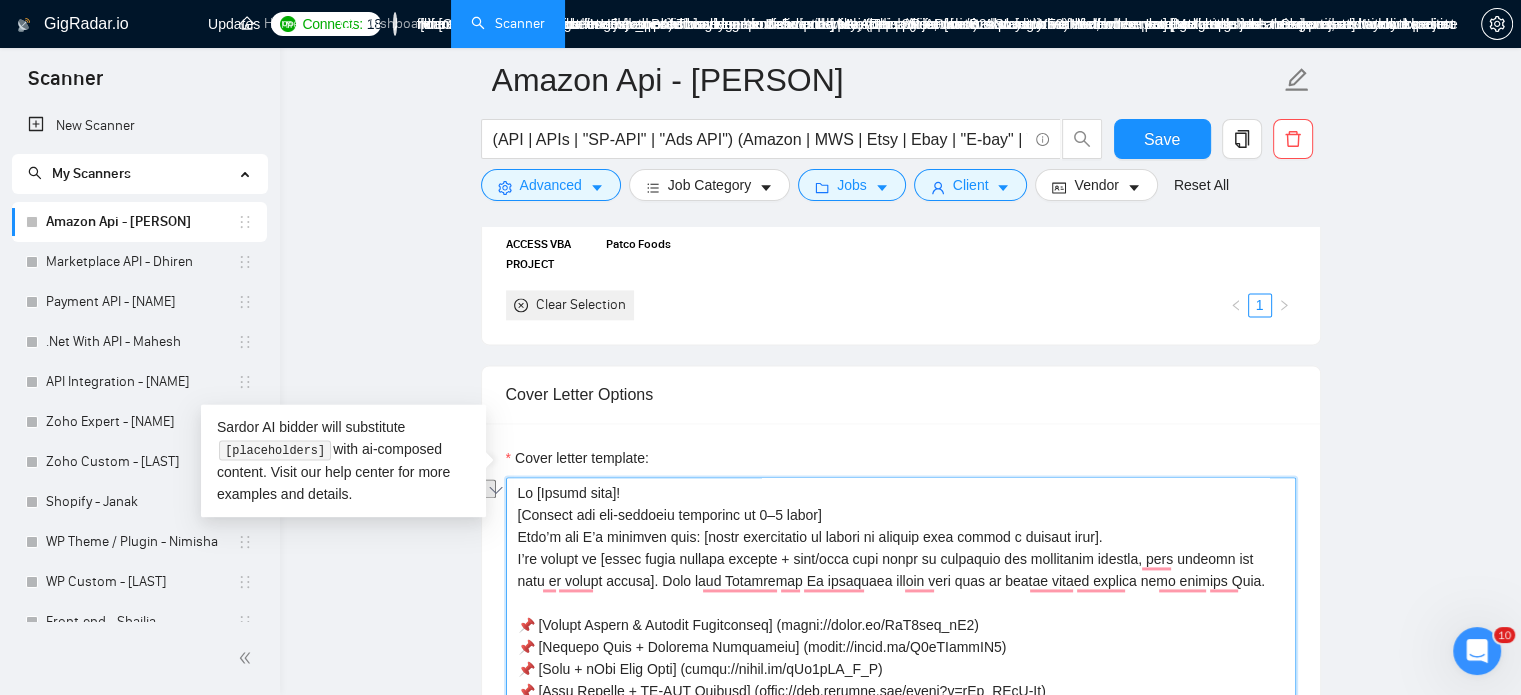 drag, startPoint x: 644, startPoint y: 350, endPoint x: 1253, endPoint y: 374, distance: 609.4727 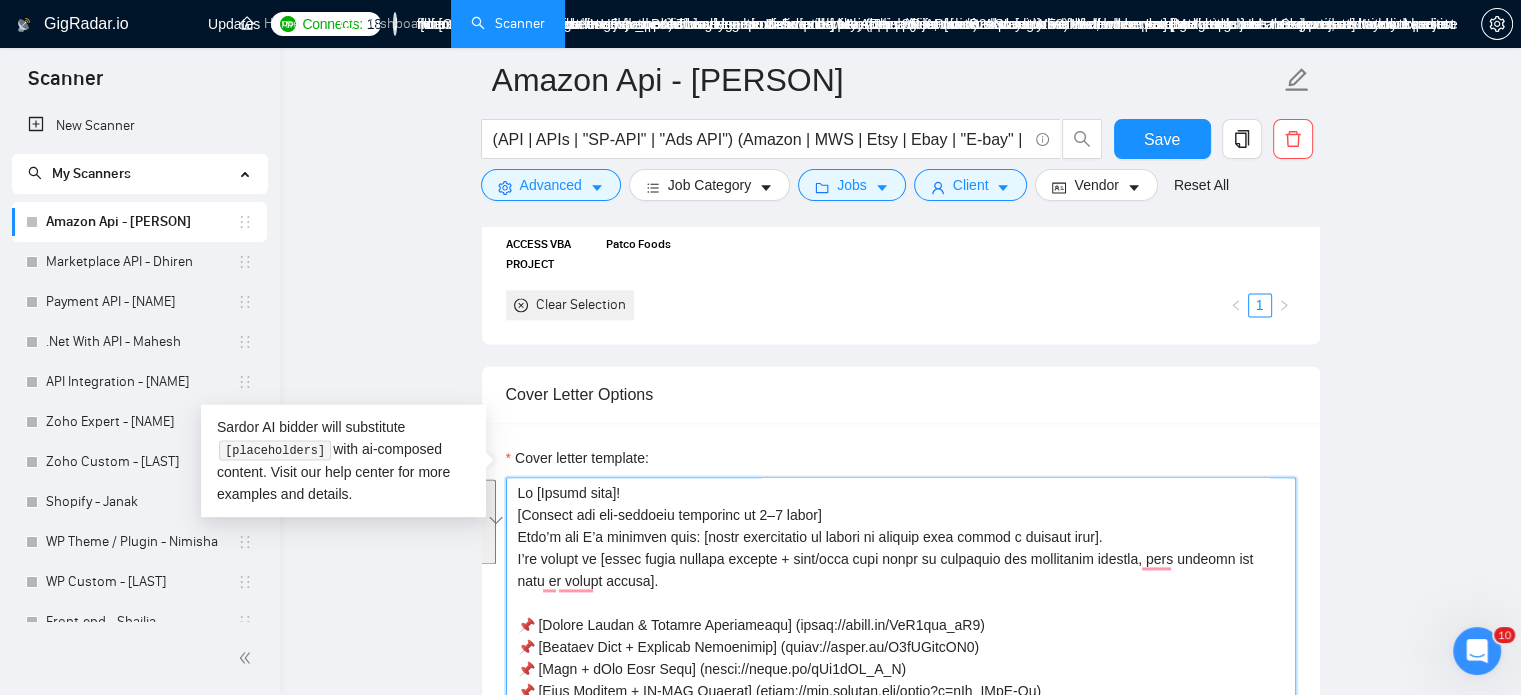 drag, startPoint x: 514, startPoint y: 400, endPoint x: 688, endPoint y: 381, distance: 175.03429 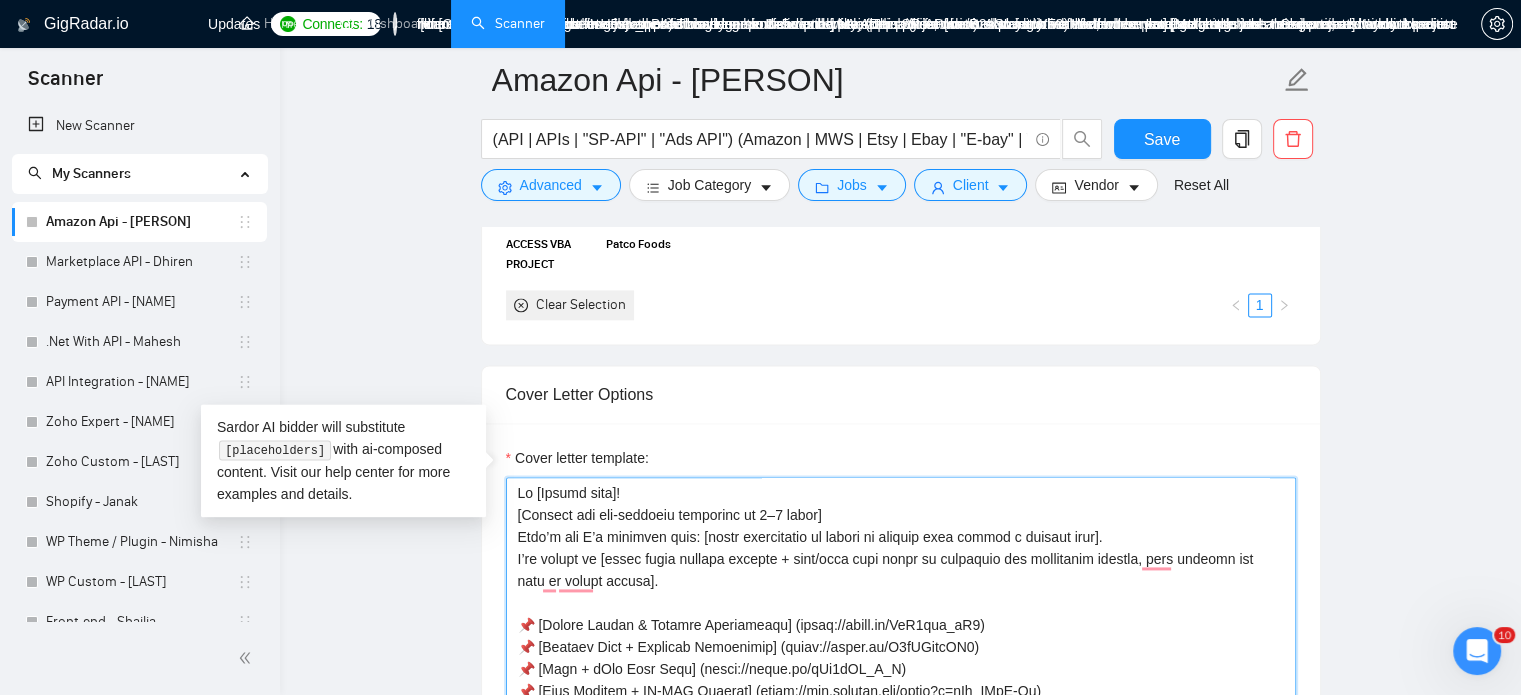 paste on "​[Match the job's needs with a standout project from my portfolio. Highlight its relevance with a dynamic description like, "This project mirrors an initiative I led, where I crafted a solution..." Showcase how my expertise can solve the client's challenges, emphasizing results. Include the project link (its a must). Always wrote this from a new paragraph. Use these projects with links as a reference:
✅ Project title 1: link;
✅ Project title 2: link;
✅ Project title 3: link;
✅ Project title 4: link.]" 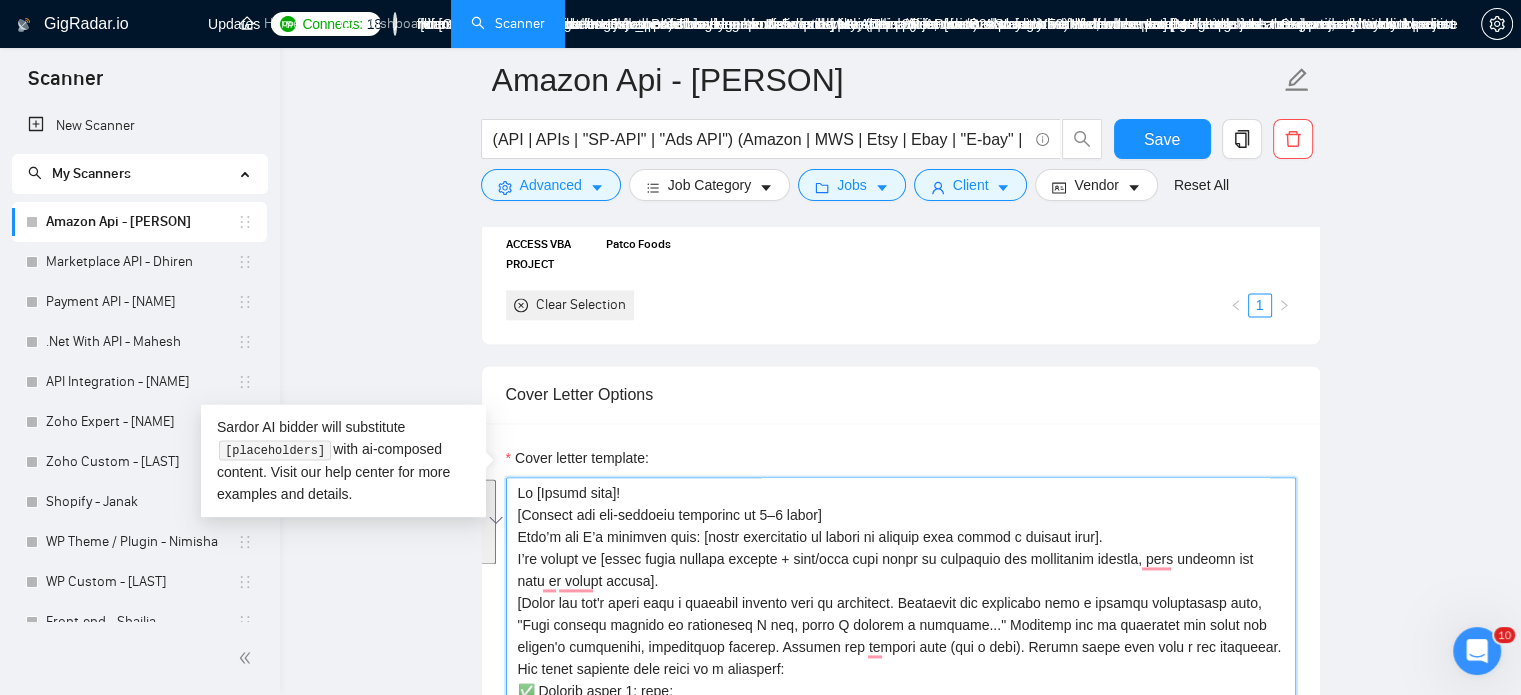 drag, startPoint x: 518, startPoint y: 575, endPoint x: 1076, endPoint y: 634, distance: 561.11053 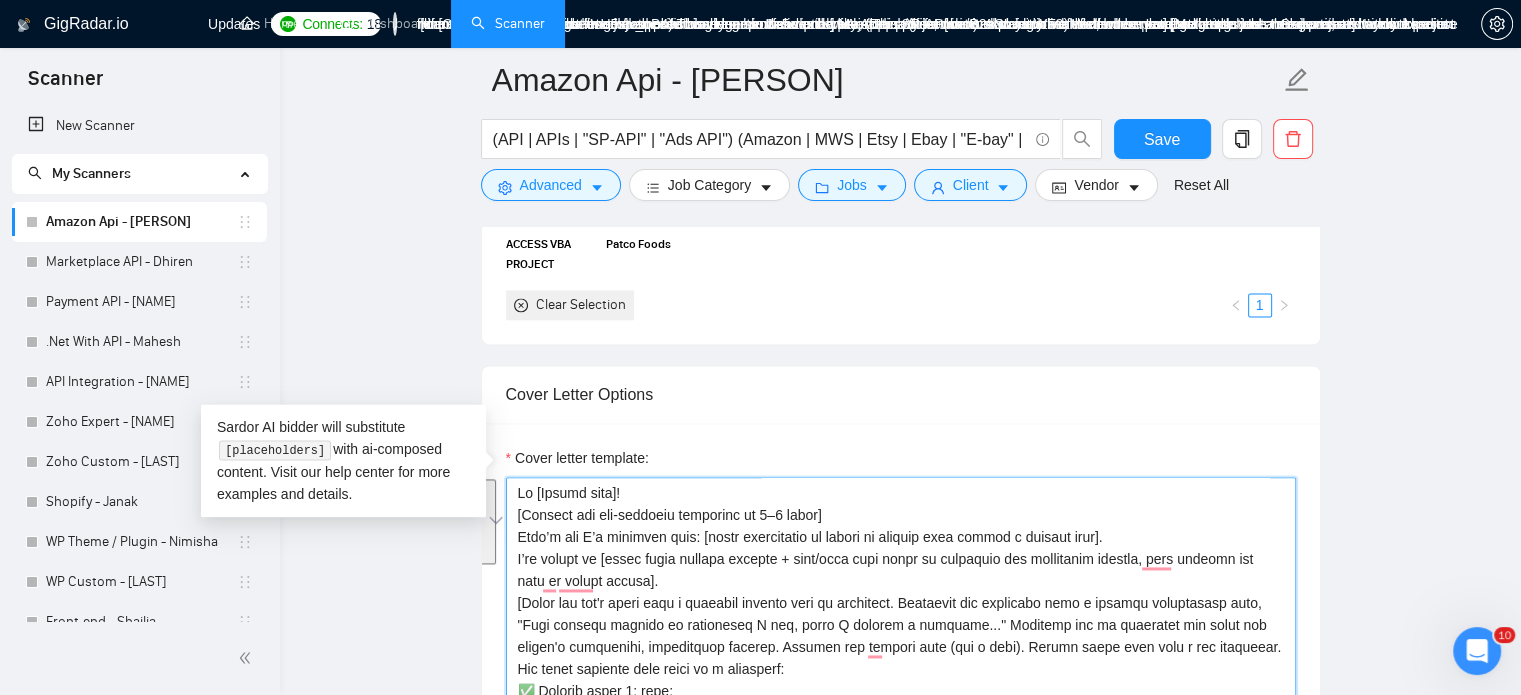 click on "Cover letter template:" at bounding box center [901, 702] 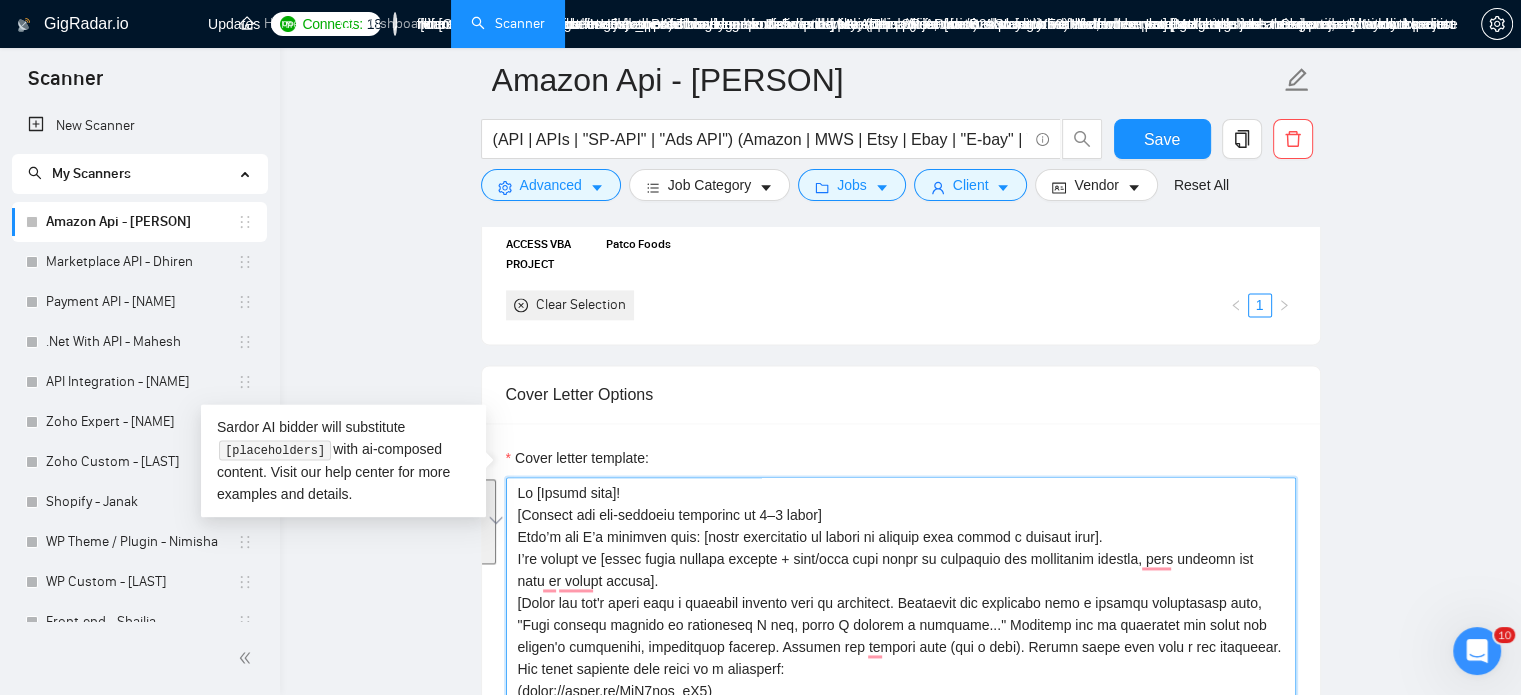 scroll, scrollTop: 2623, scrollLeft: 0, axis: vertical 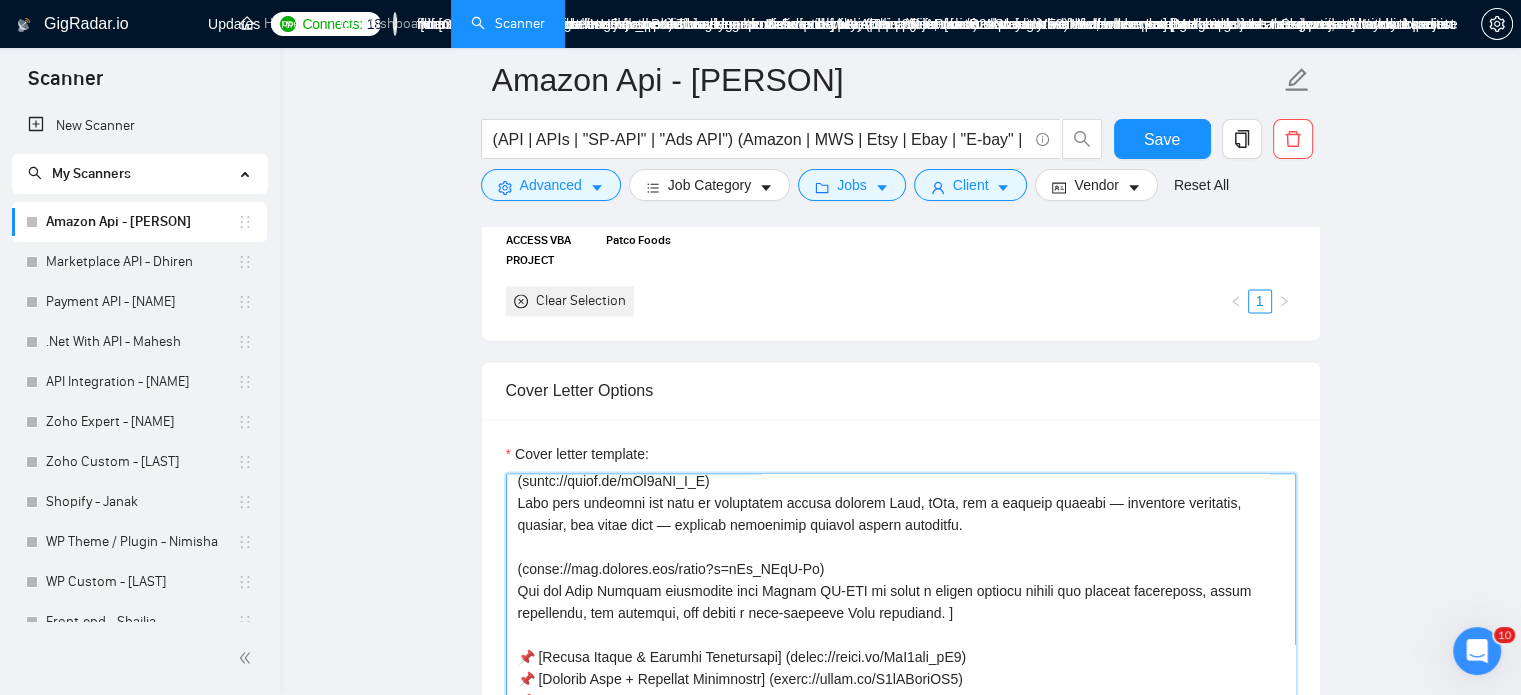 drag, startPoint x: 1071, startPoint y: 492, endPoint x: 500, endPoint y: 416, distance: 576.0356 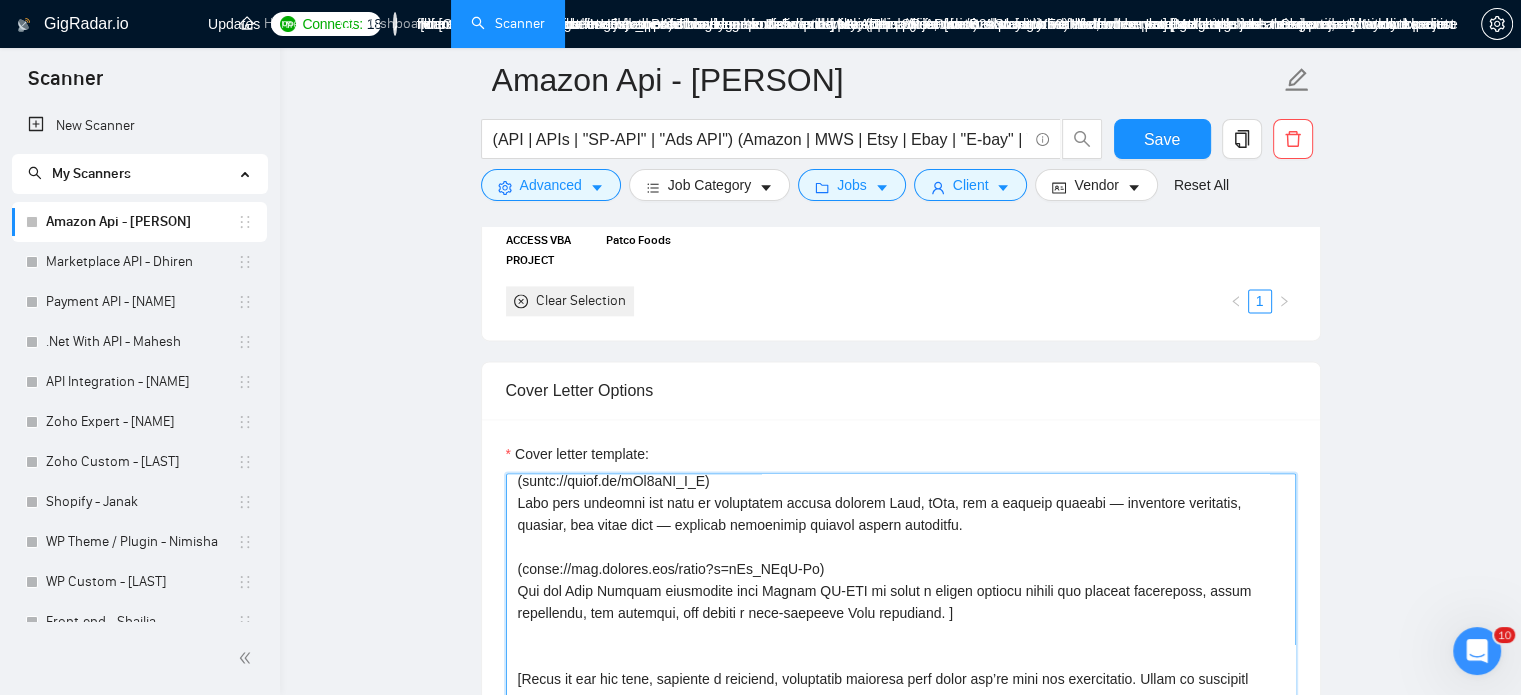 scroll, scrollTop: 338, scrollLeft: 0, axis: vertical 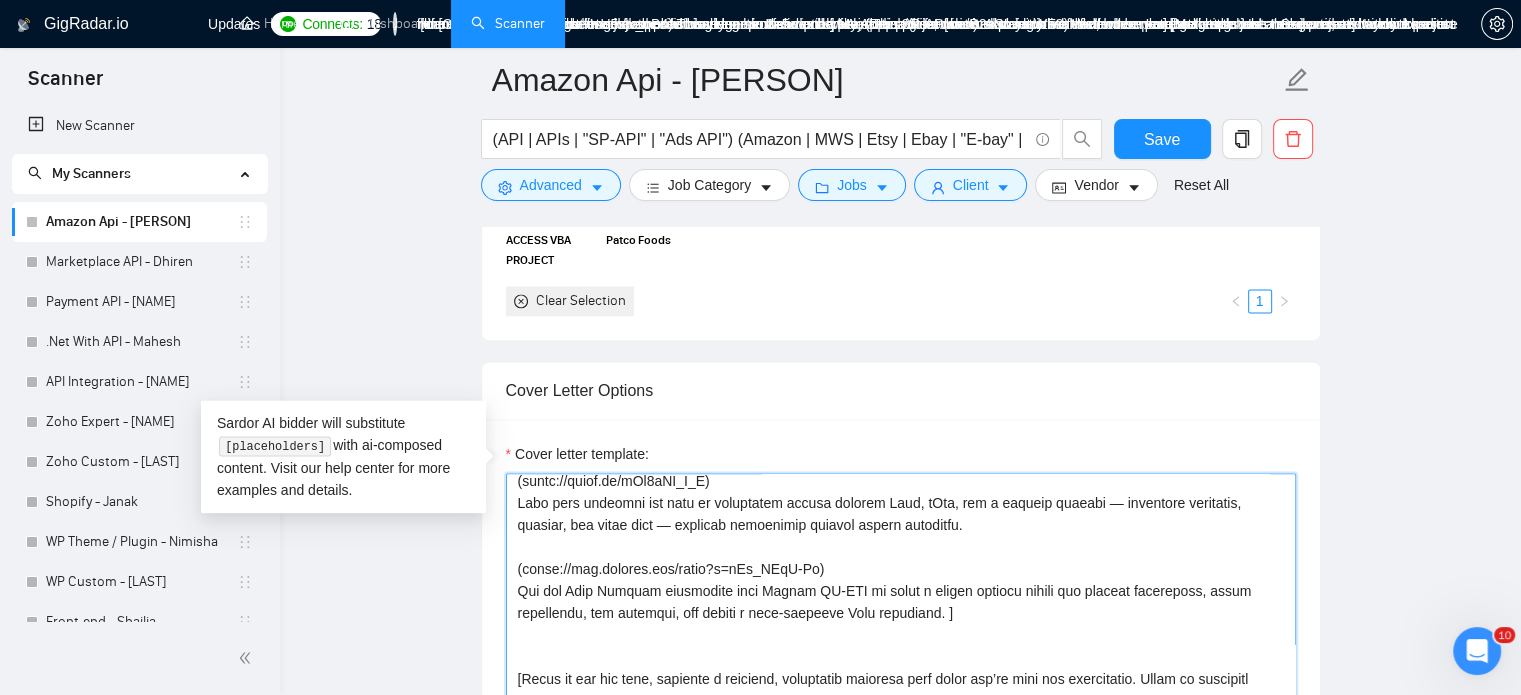 click on "Cover letter template:" at bounding box center [901, 698] 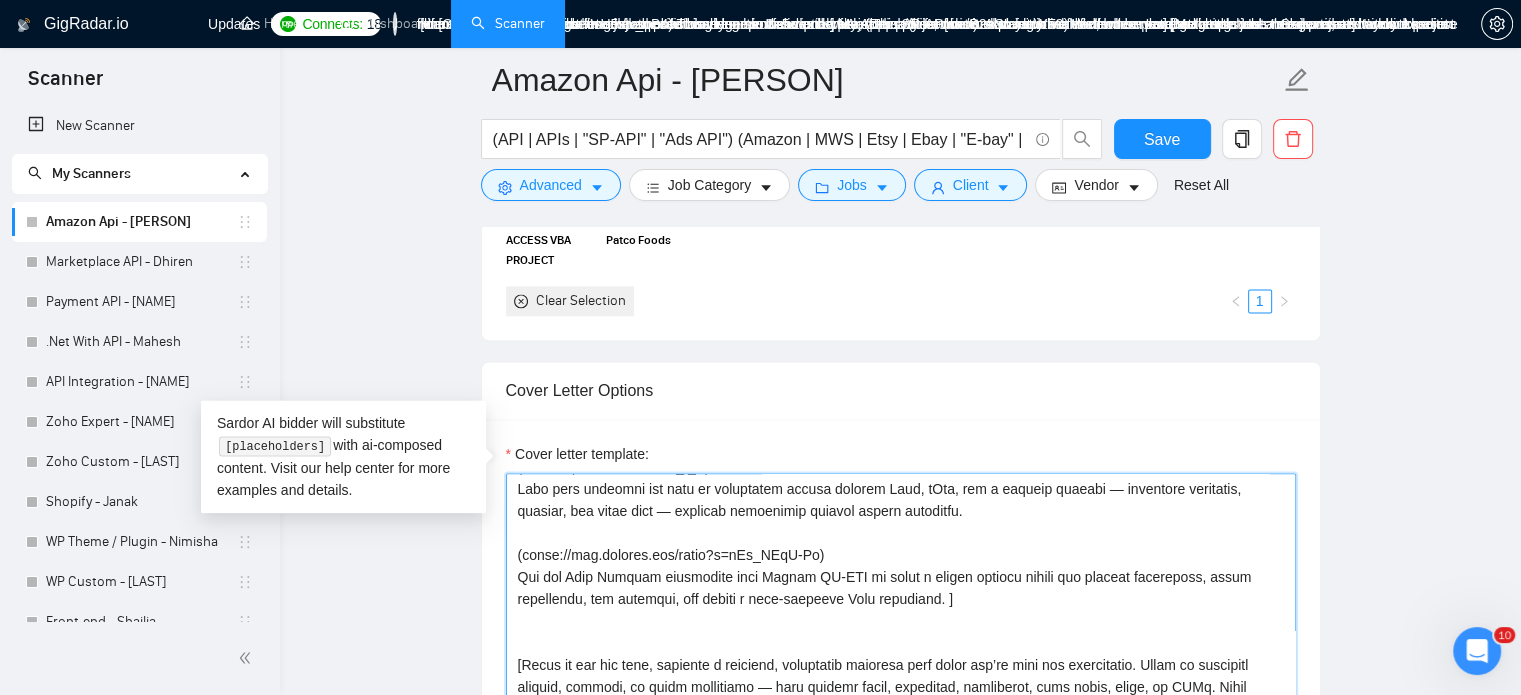 scroll, scrollTop: 417, scrollLeft: 0, axis: vertical 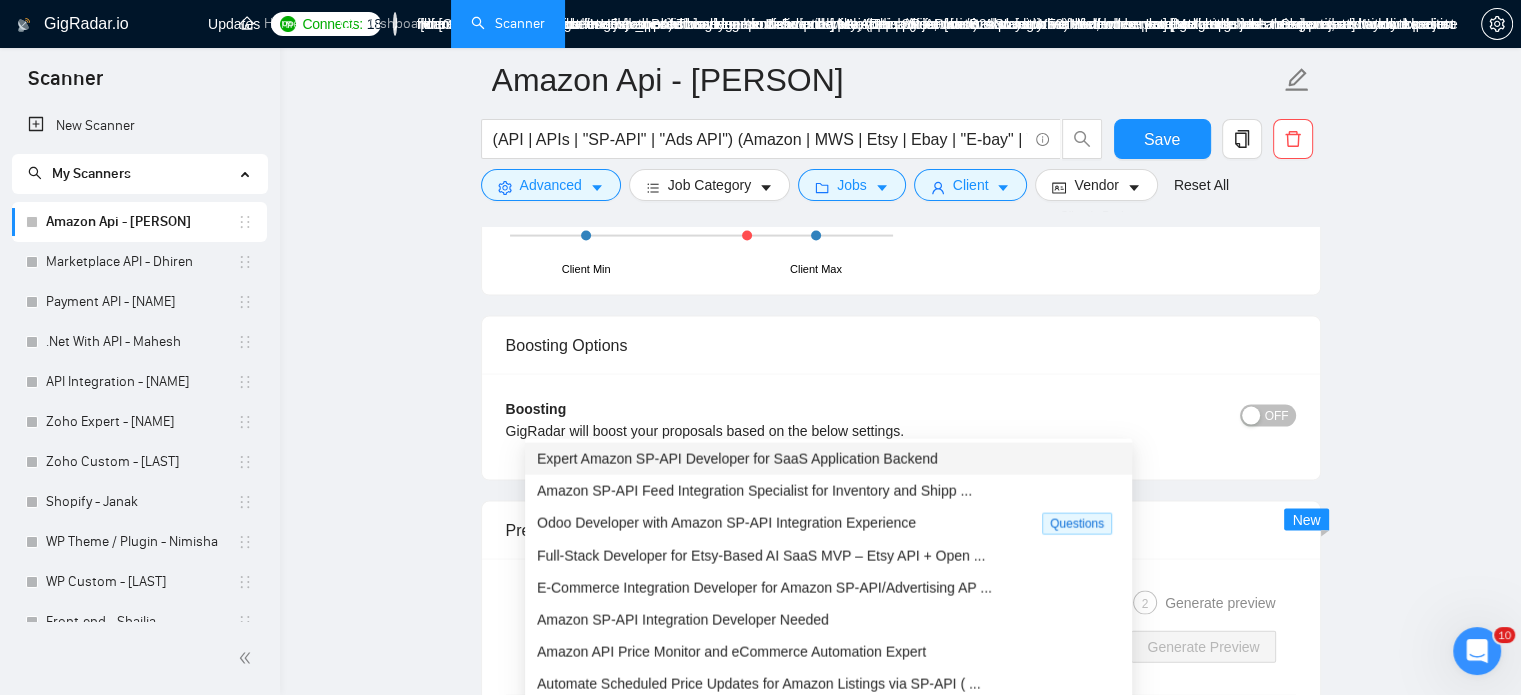 click on "Select a job" at bounding box center (827, 647) 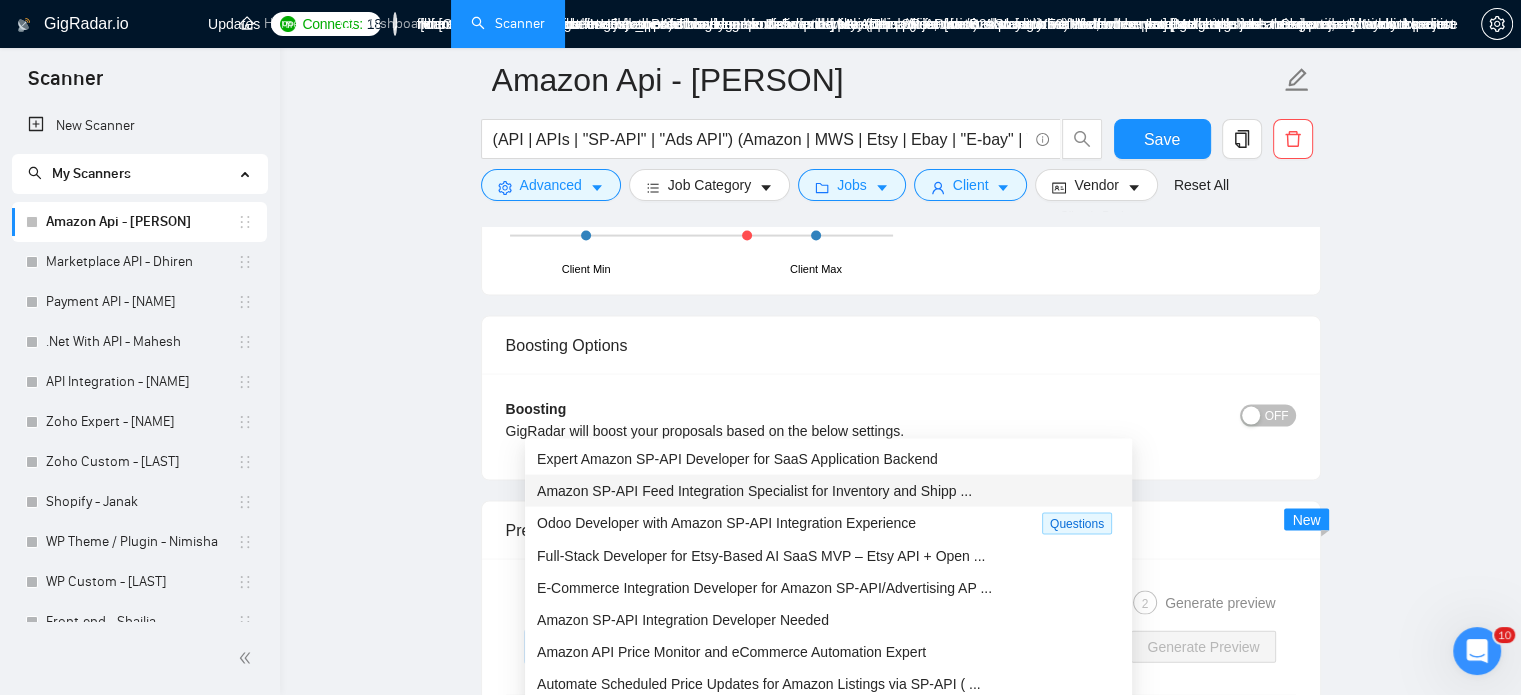 click on "Amazon SP-API Feed Integration Specialist for Inventory and Shipp ..." at bounding box center (754, 491) 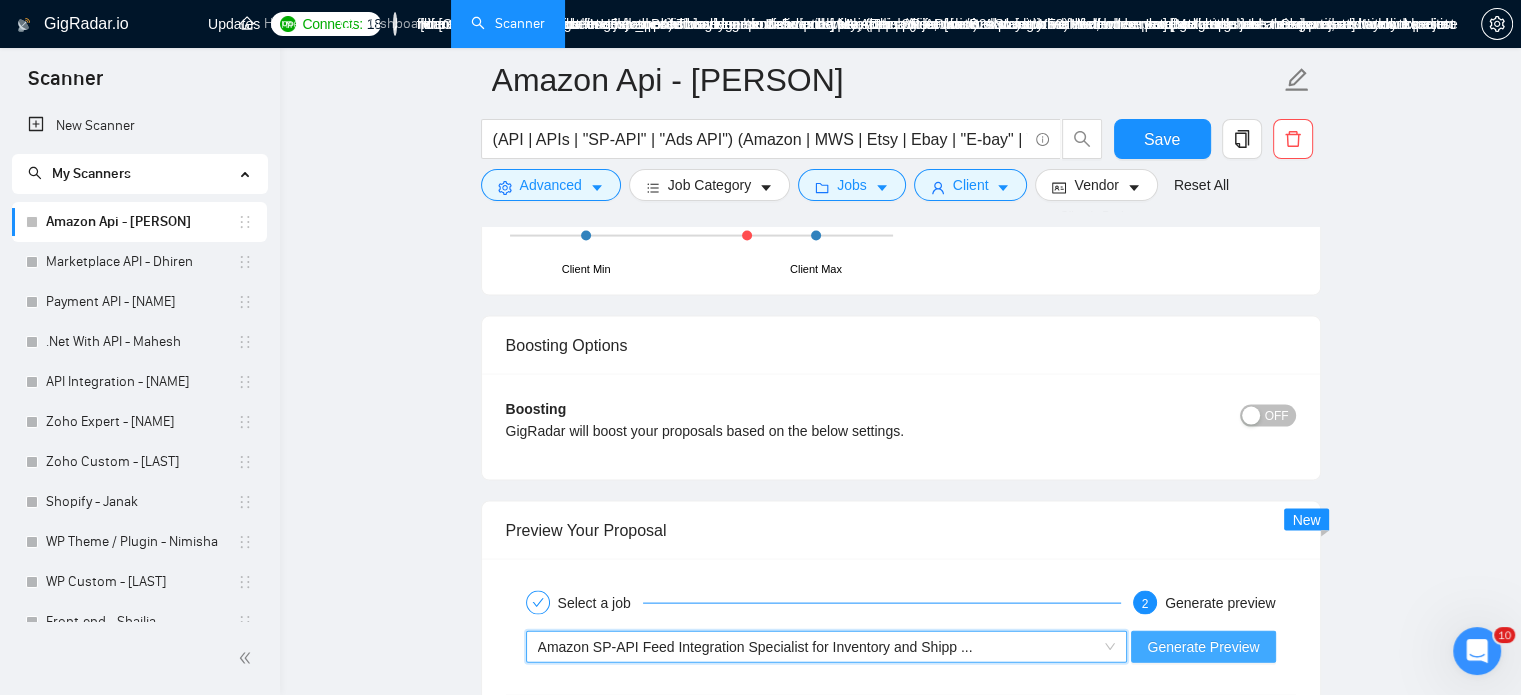 click on "Generate Preview" at bounding box center (1203, 647) 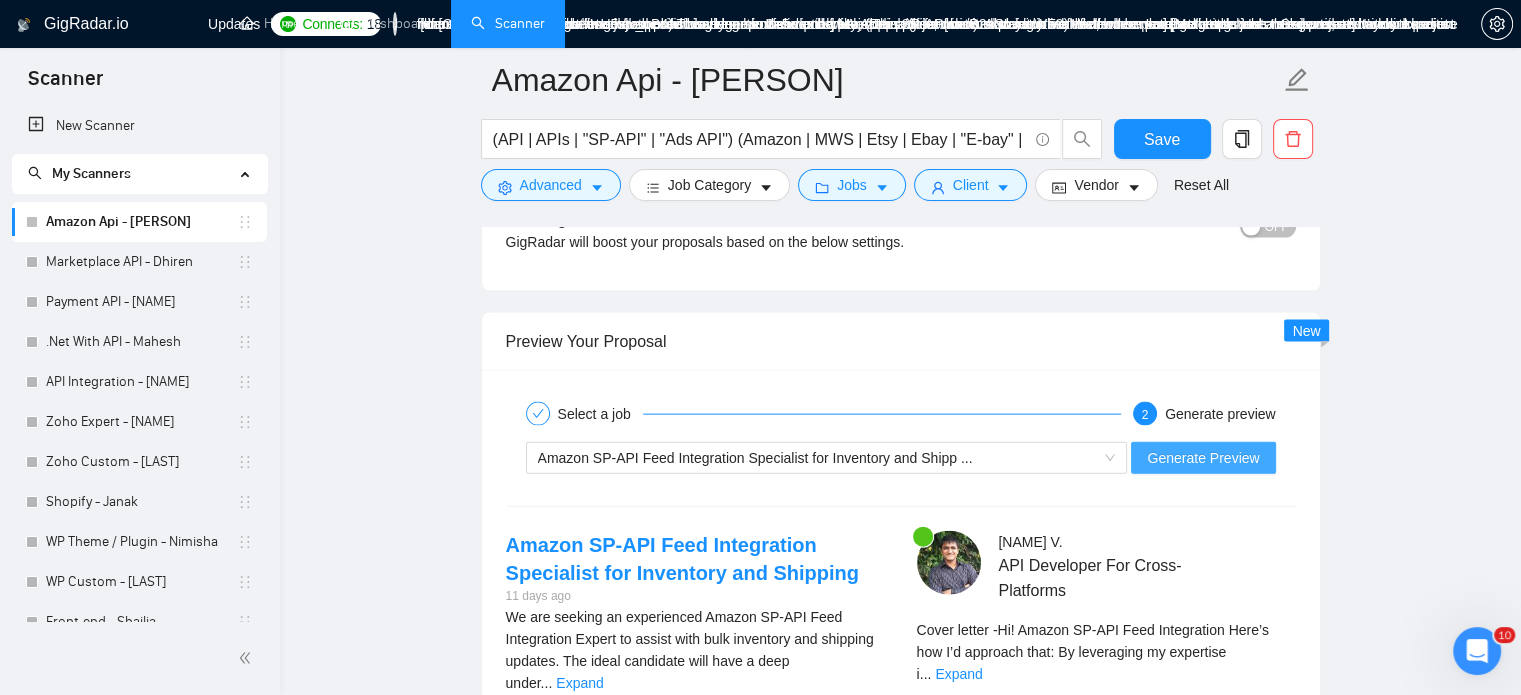 scroll, scrollTop: 4323, scrollLeft: 0, axis: vertical 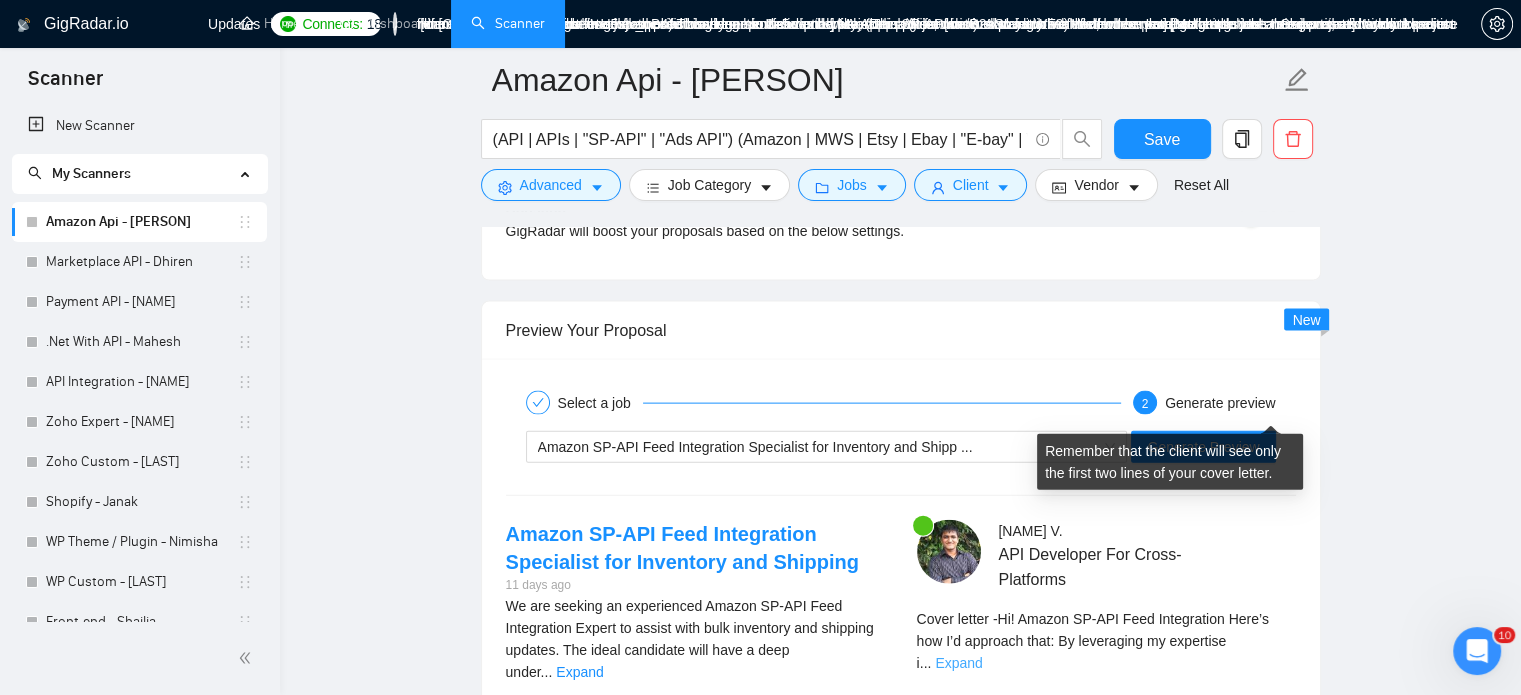click on "Expand" at bounding box center (958, 663) 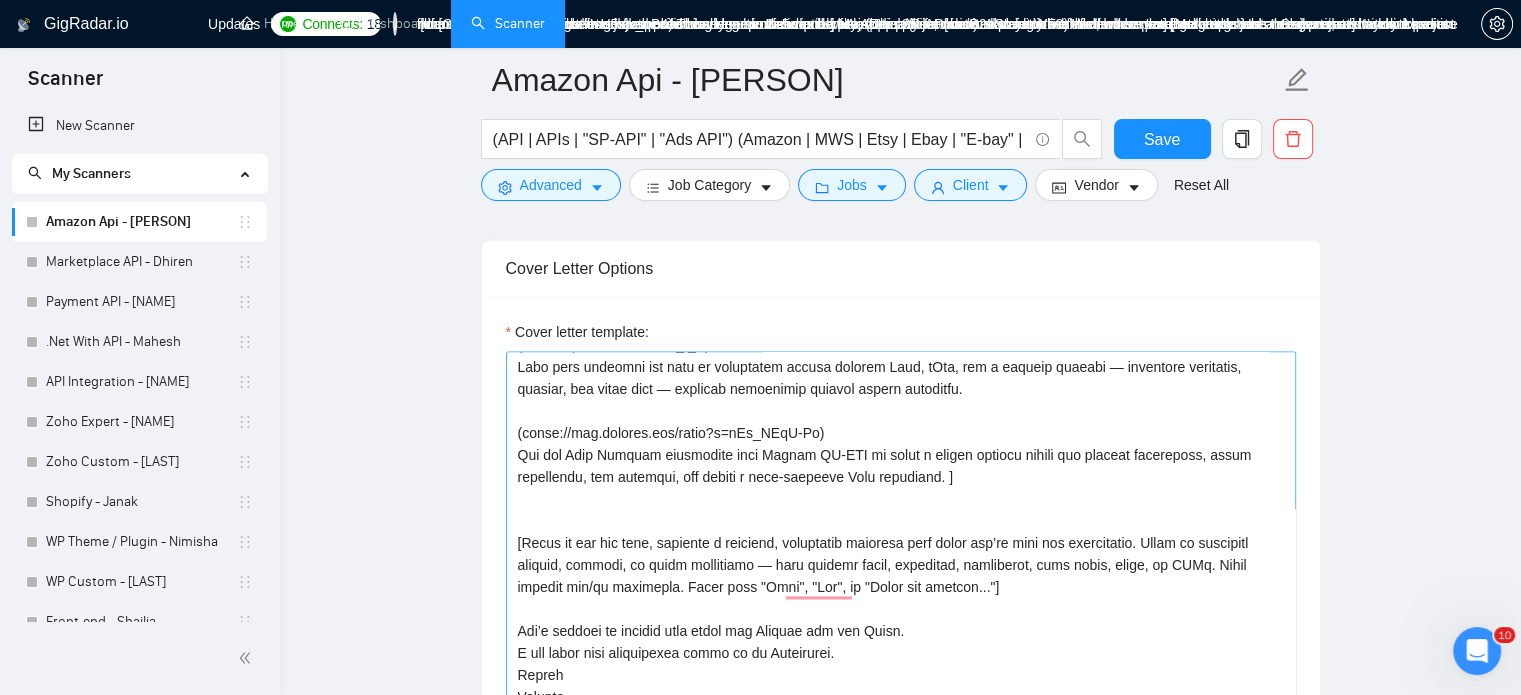 scroll, scrollTop: 2723, scrollLeft: 0, axis: vertical 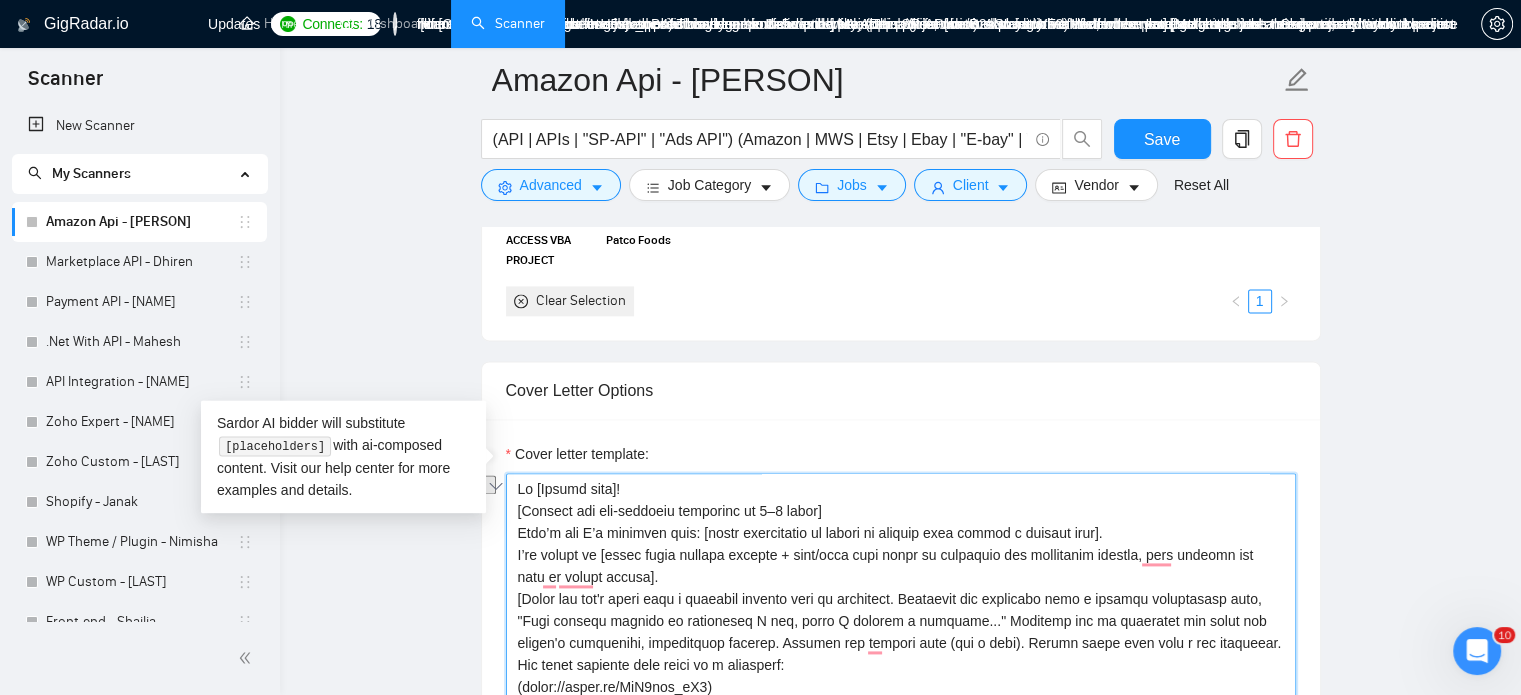 drag, startPoint x: 698, startPoint y: 307, endPoint x: 492, endPoint y: 292, distance: 206.5454 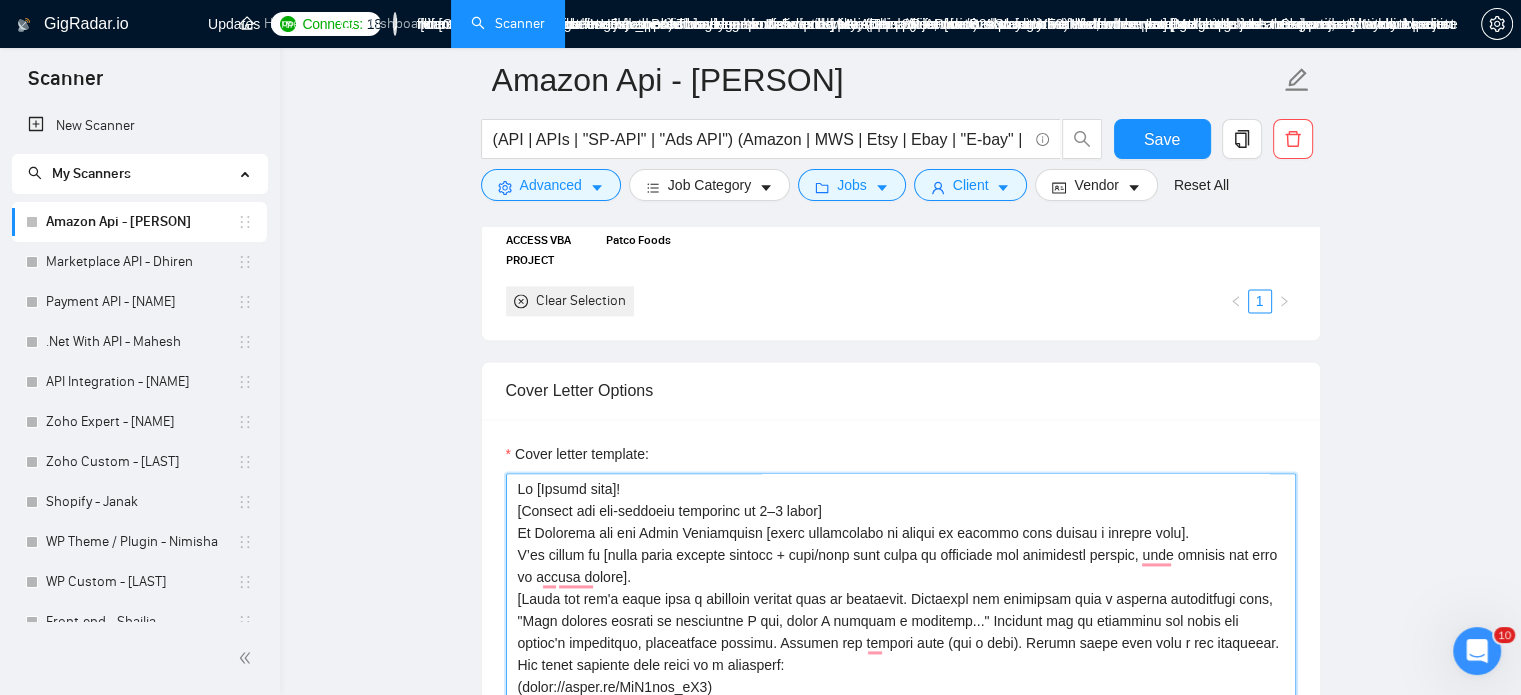 click on "Cover letter template:" at bounding box center (901, 698) 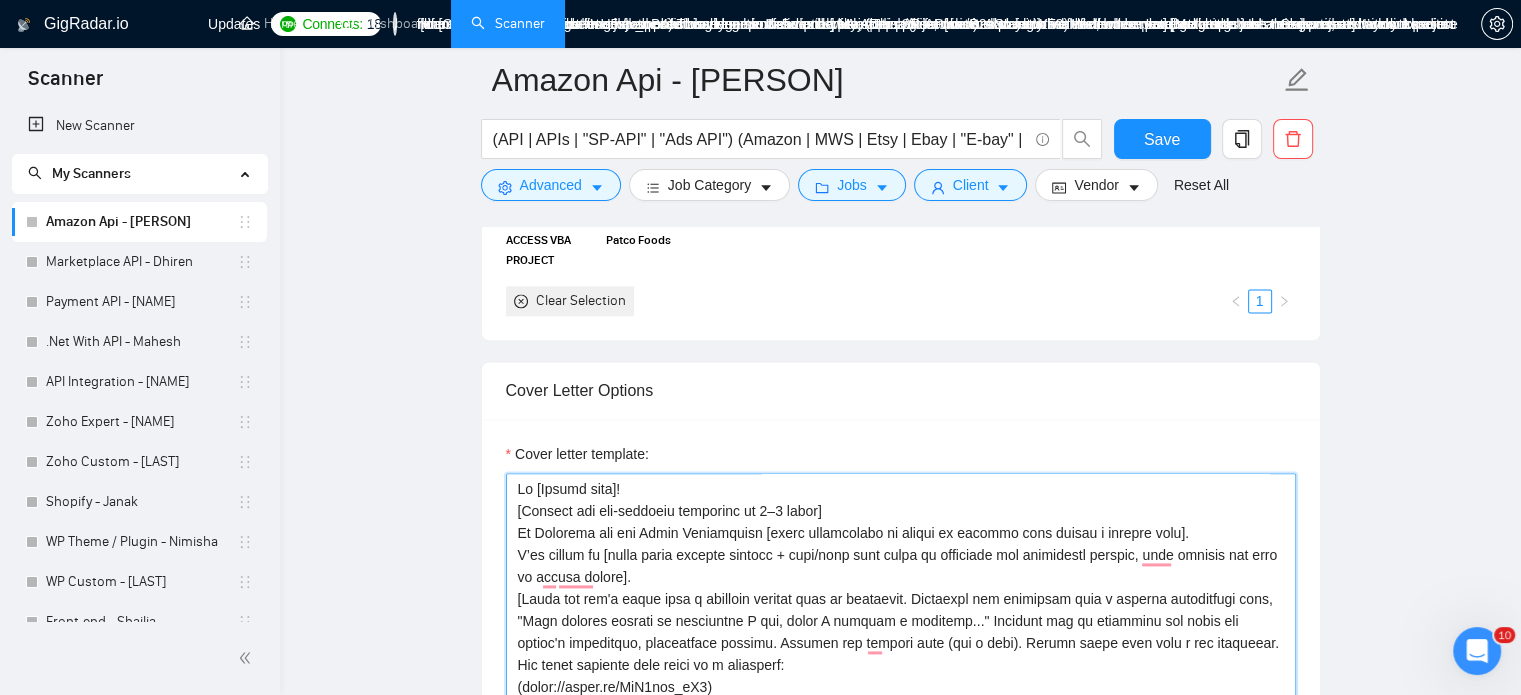 click on "Cover letter template:" at bounding box center (901, 698) 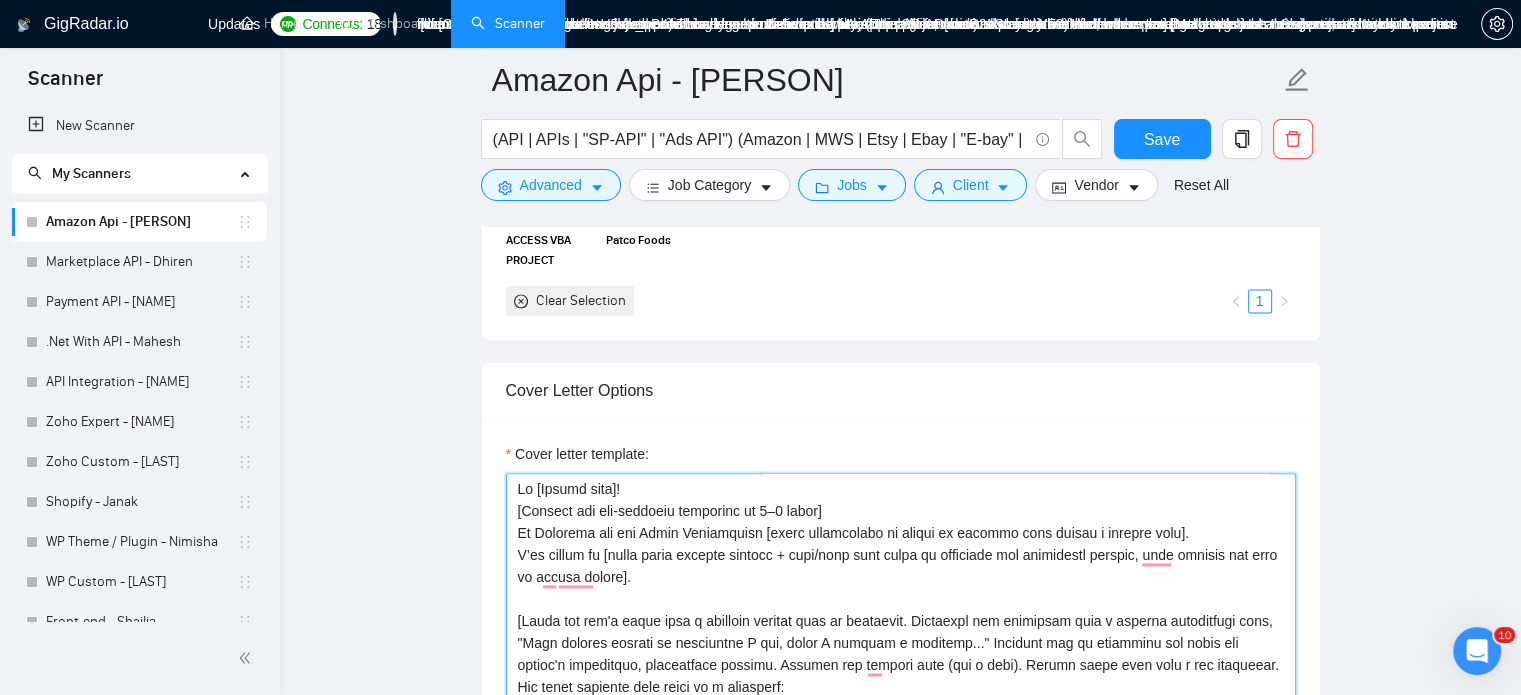 scroll, scrollTop: 71, scrollLeft: 0, axis: vertical 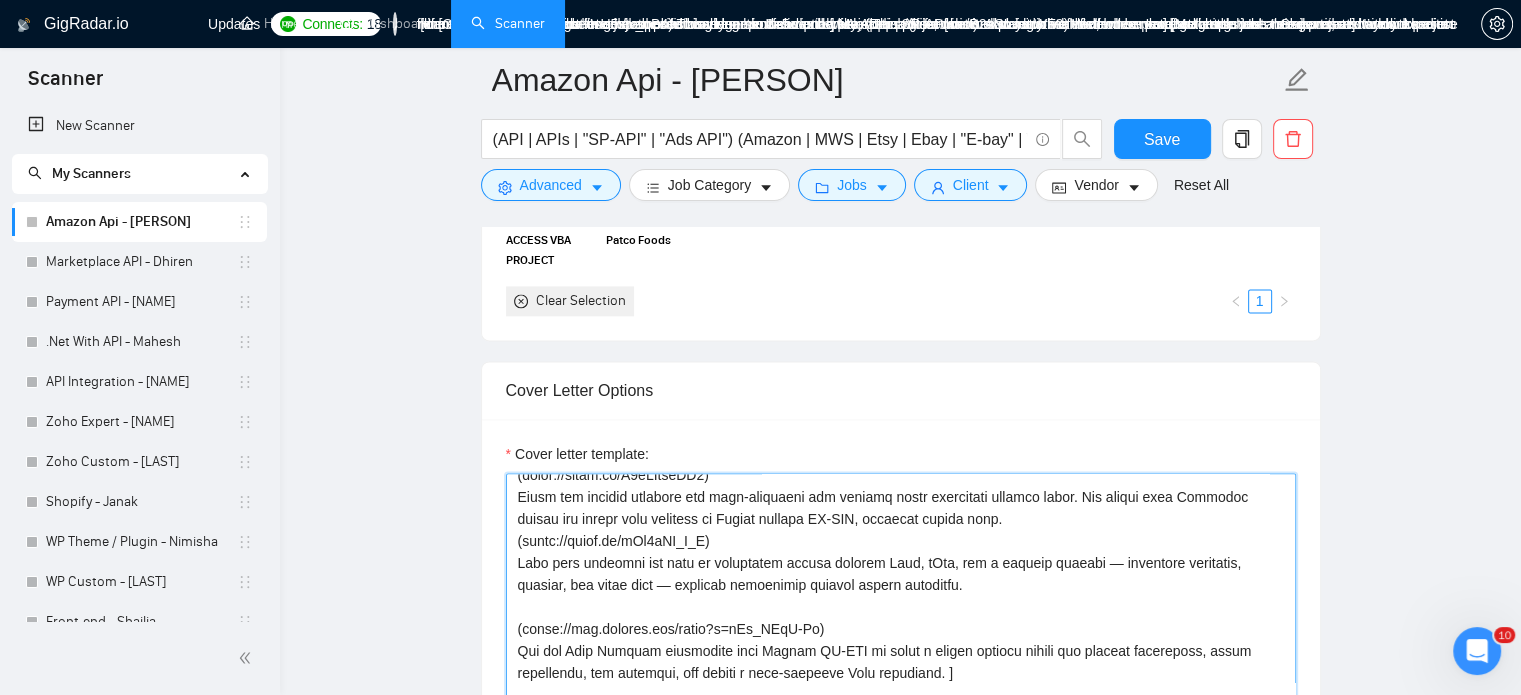 click on "Cover letter template:" at bounding box center (901, 698) 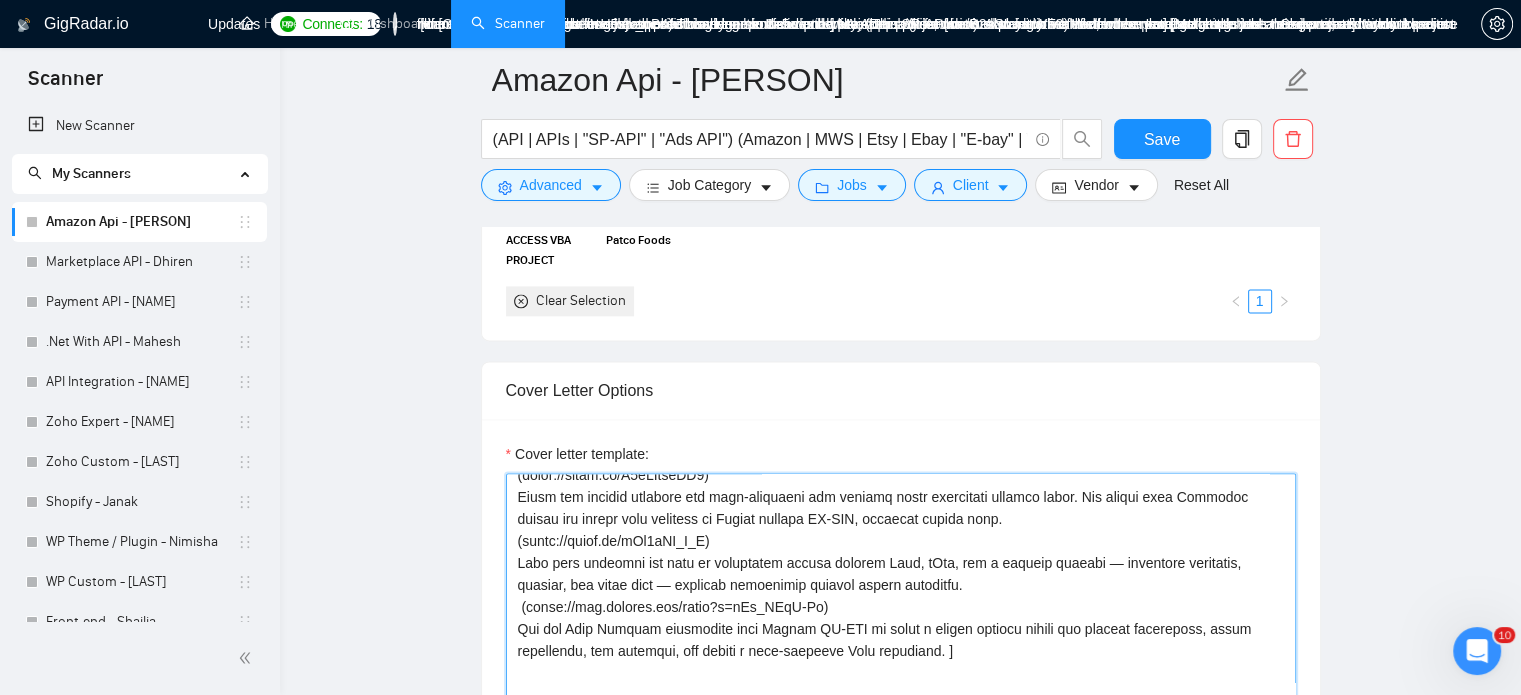scroll, scrollTop: 200, scrollLeft: 0, axis: vertical 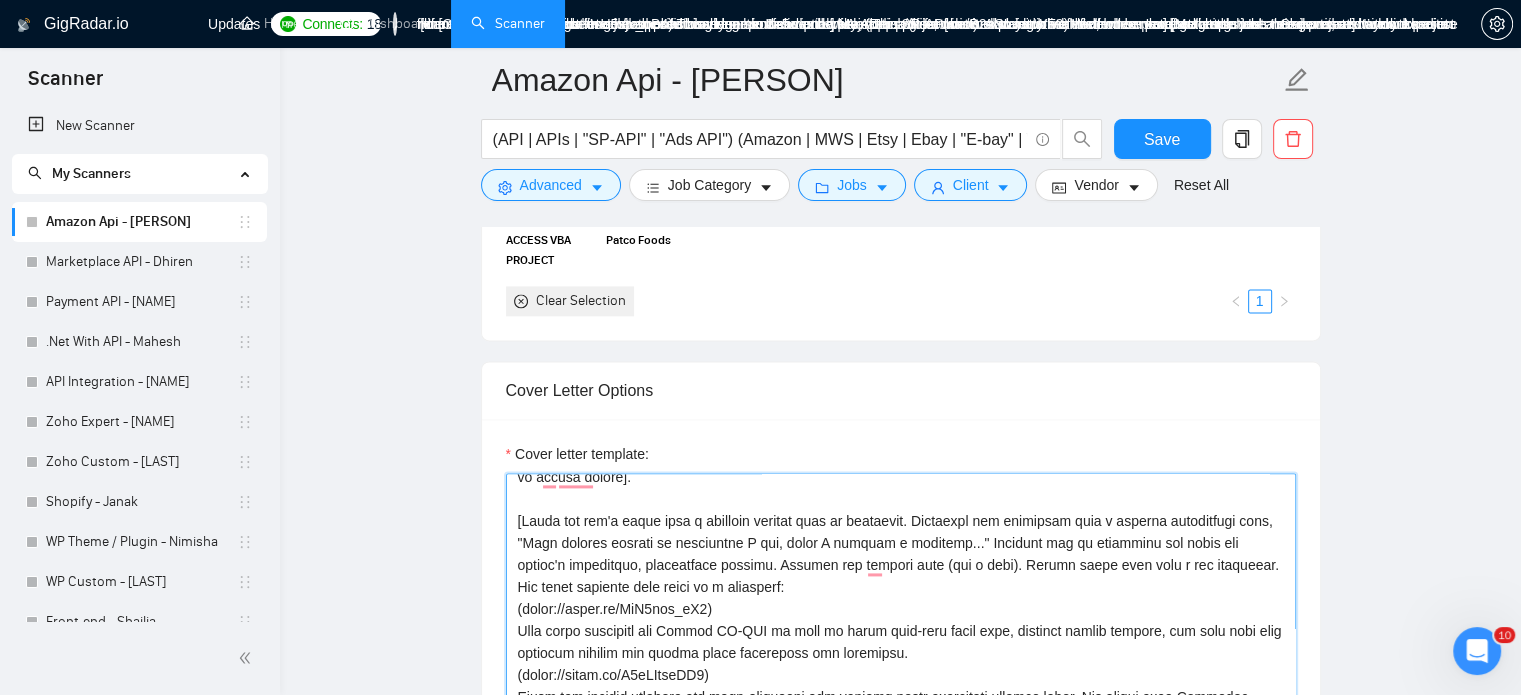 click on "Cover letter template:" at bounding box center [901, 698] 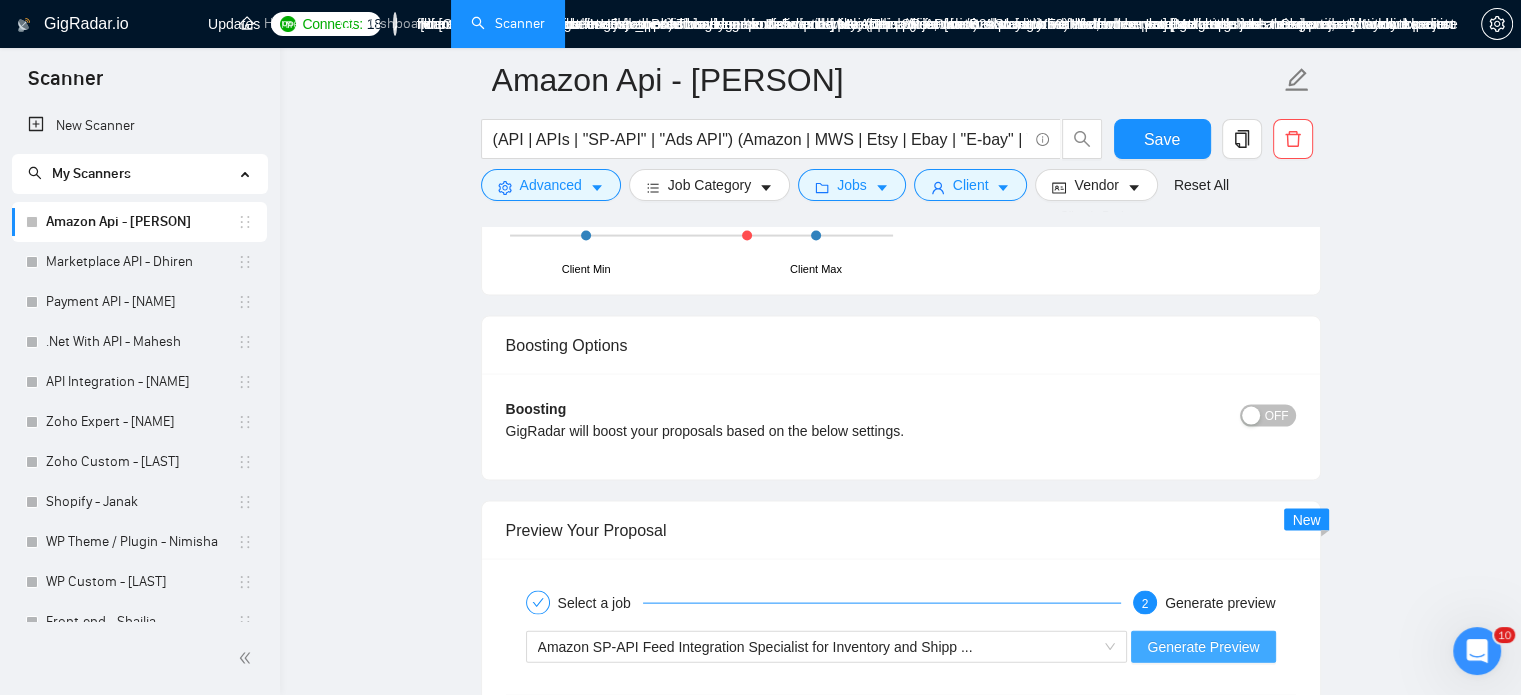 click on "Generate Preview" at bounding box center [1203, 647] 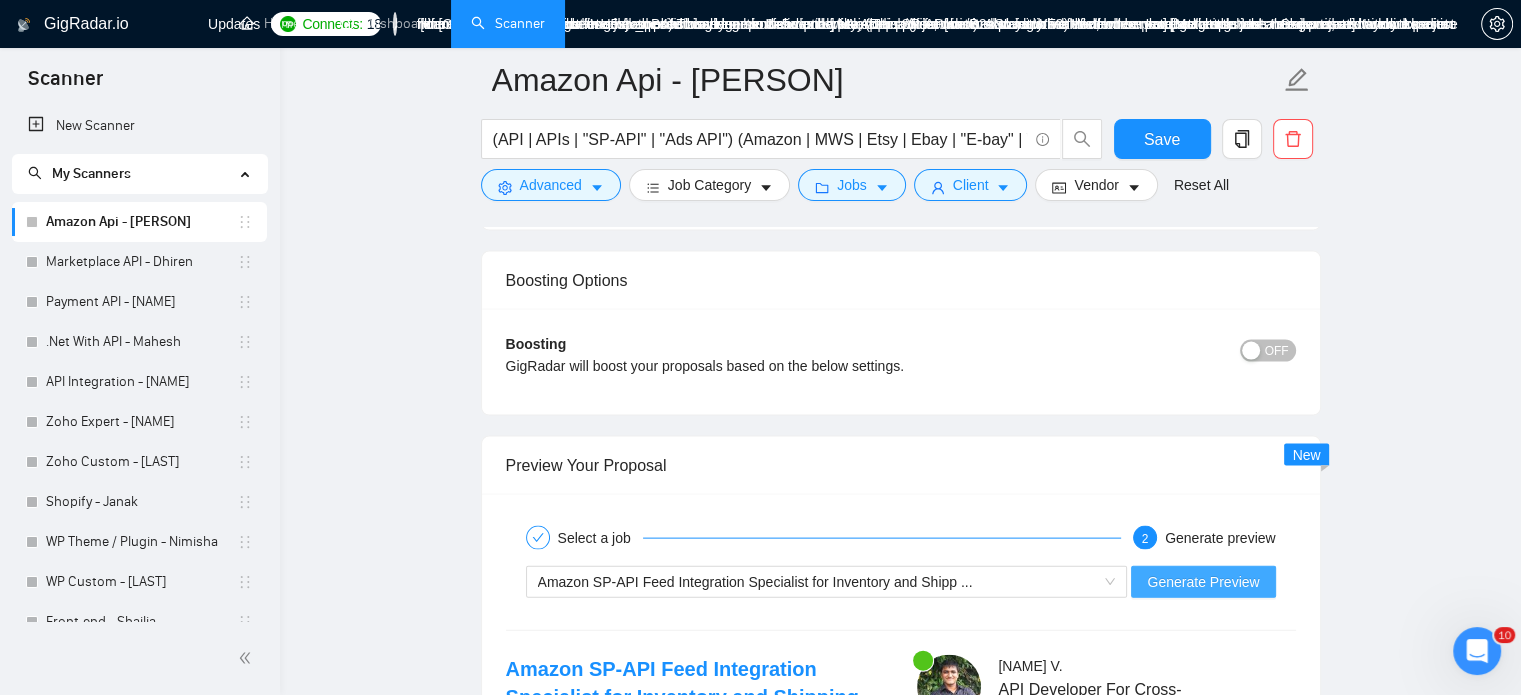 scroll, scrollTop: 4223, scrollLeft: 0, axis: vertical 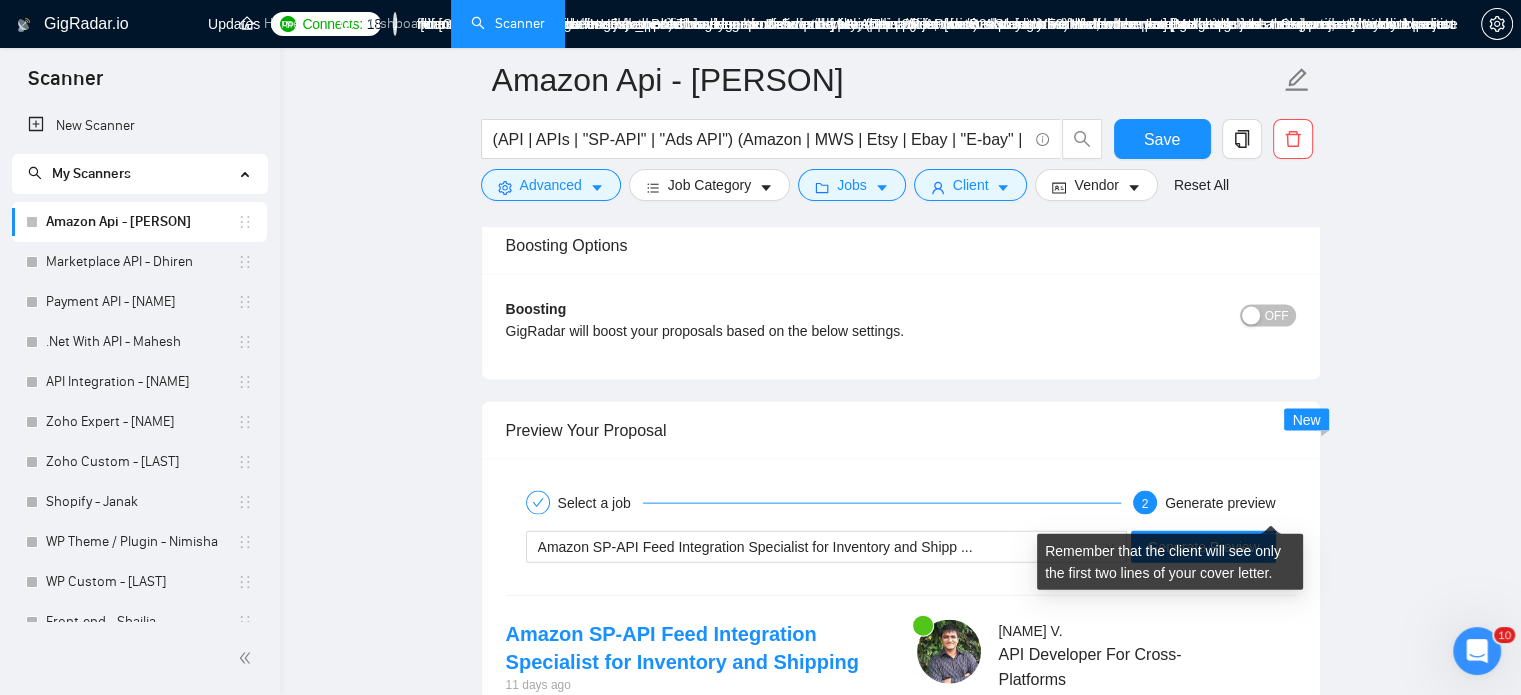 click on "Expand" at bounding box center [985, 763] 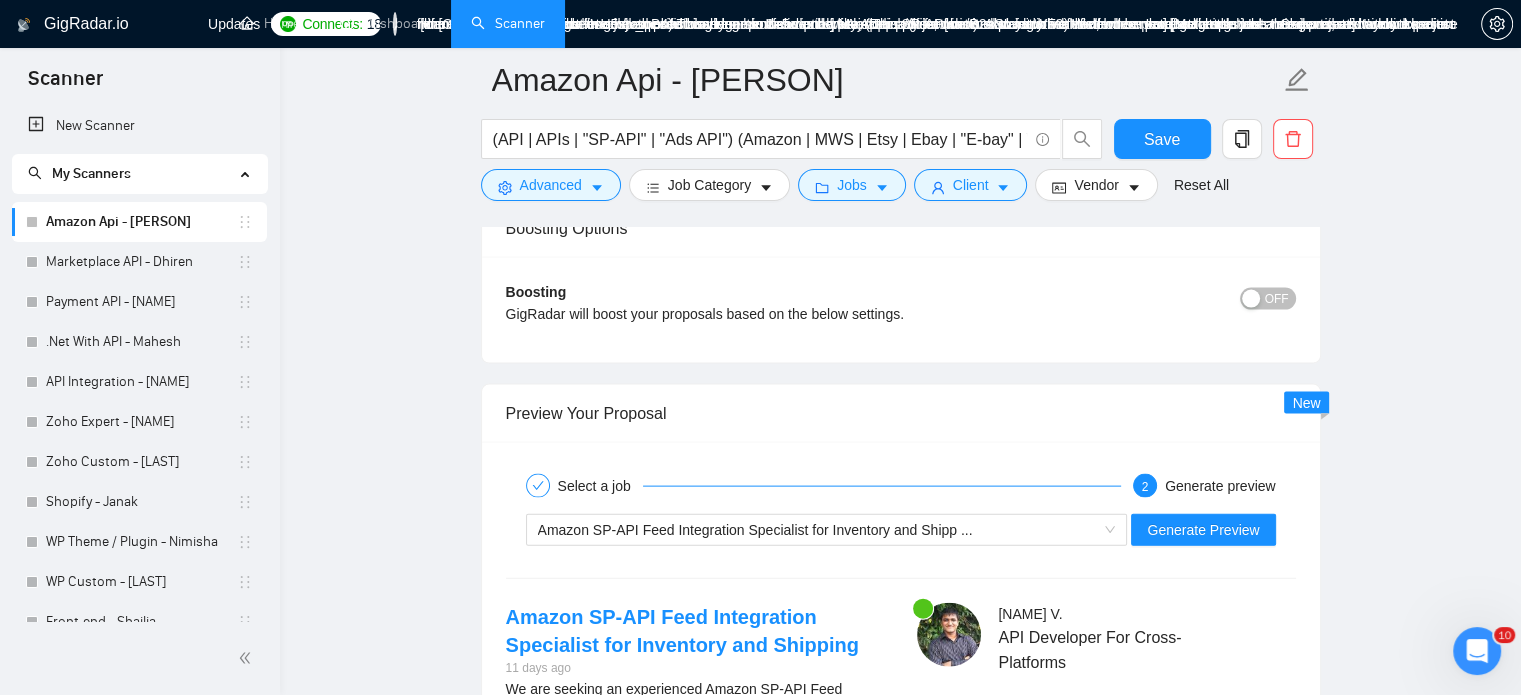 scroll, scrollTop: 4223, scrollLeft: 0, axis: vertical 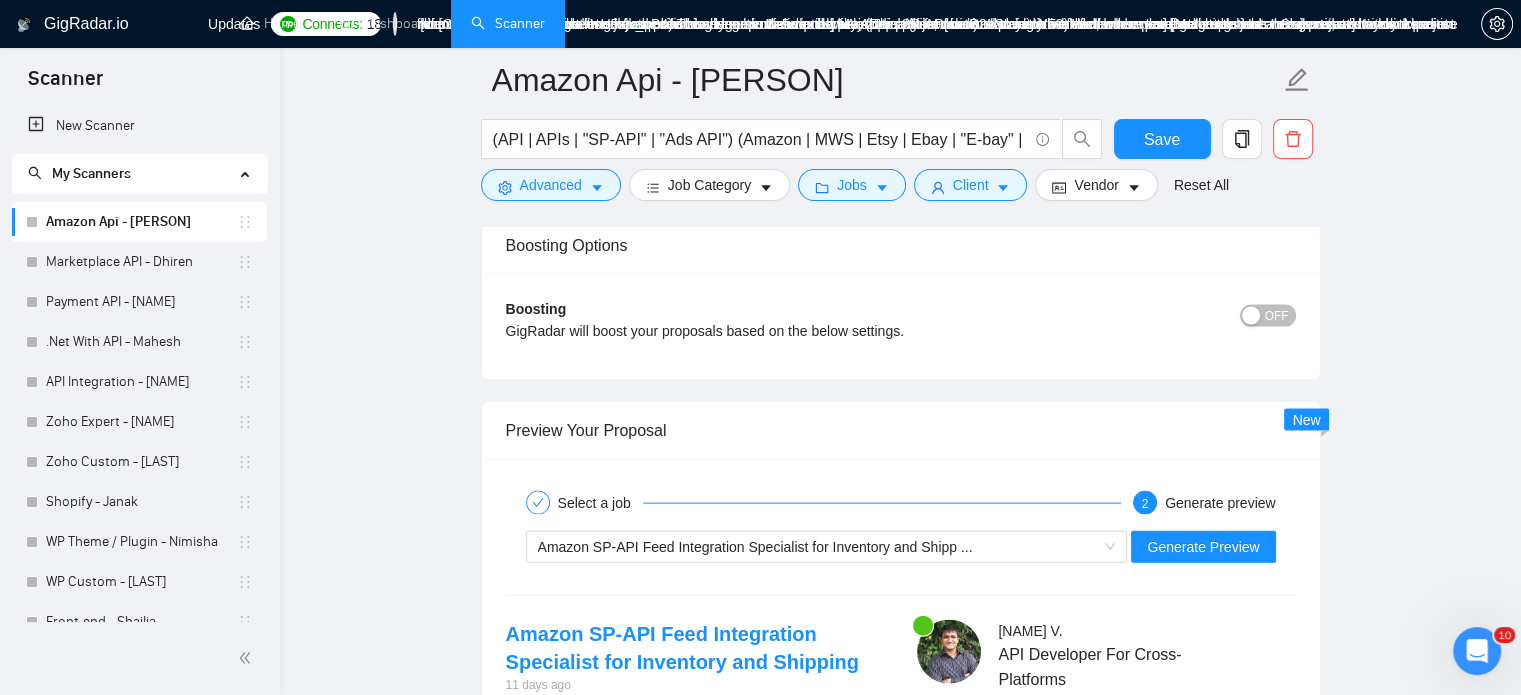 click on "Expand" at bounding box center (579, 772) 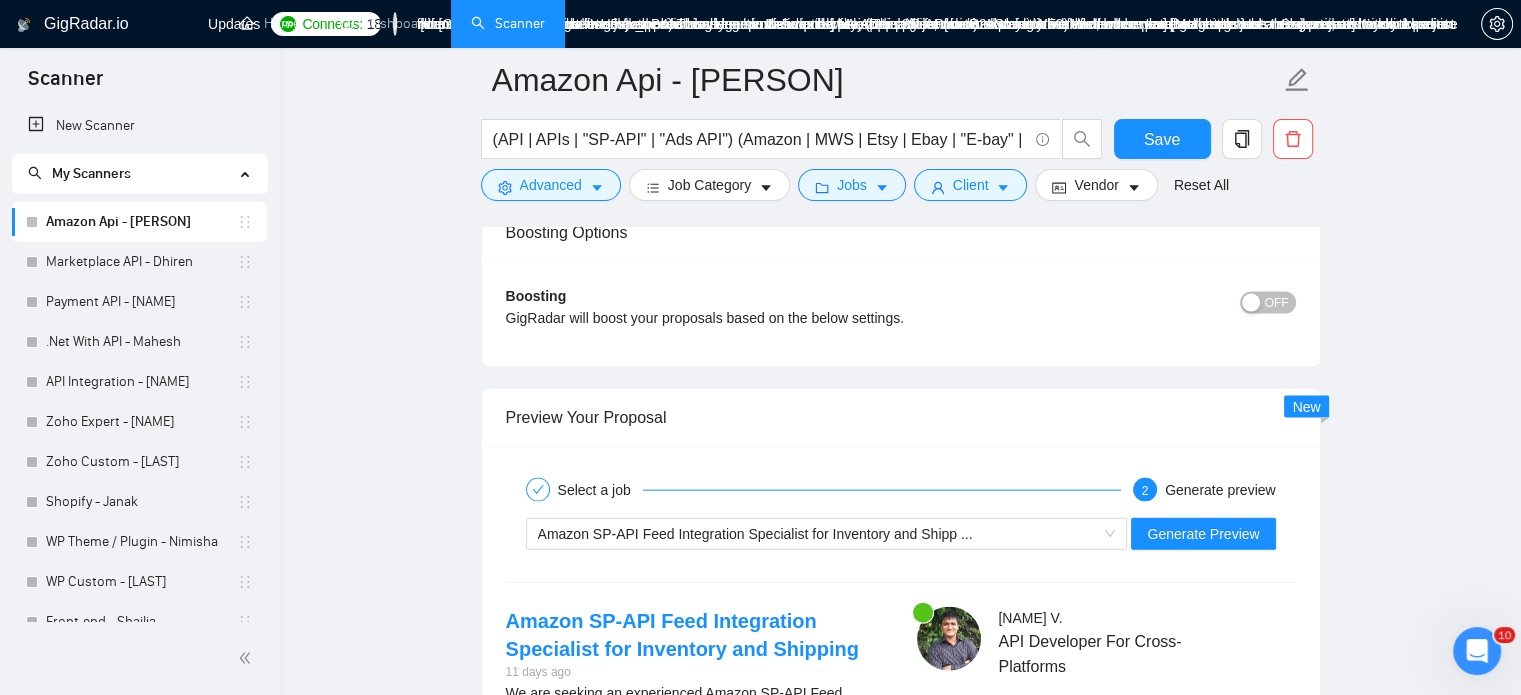 scroll, scrollTop: 4123, scrollLeft: 0, axis: vertical 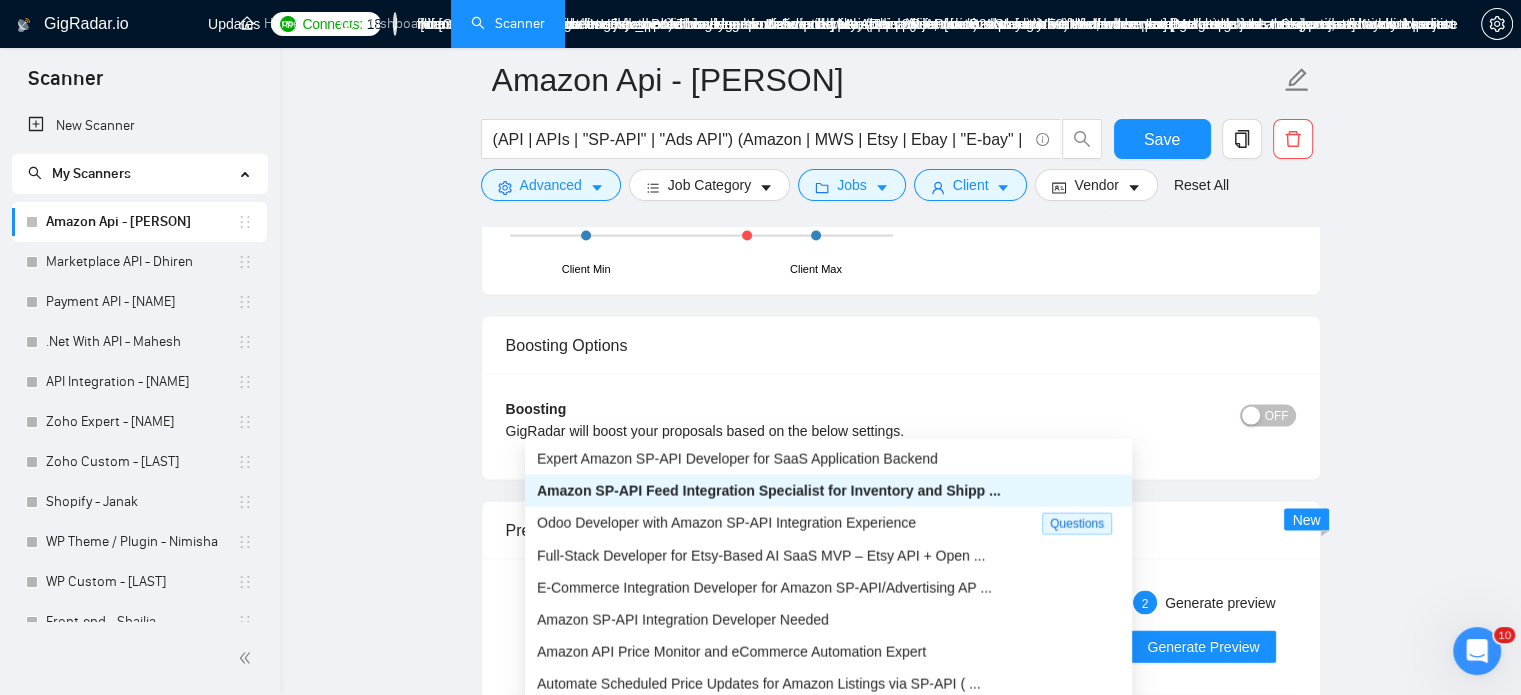 click on "Amazon SP-API Feed Integration Specialist for Inventory and Shipp ..." at bounding box center (818, 647) 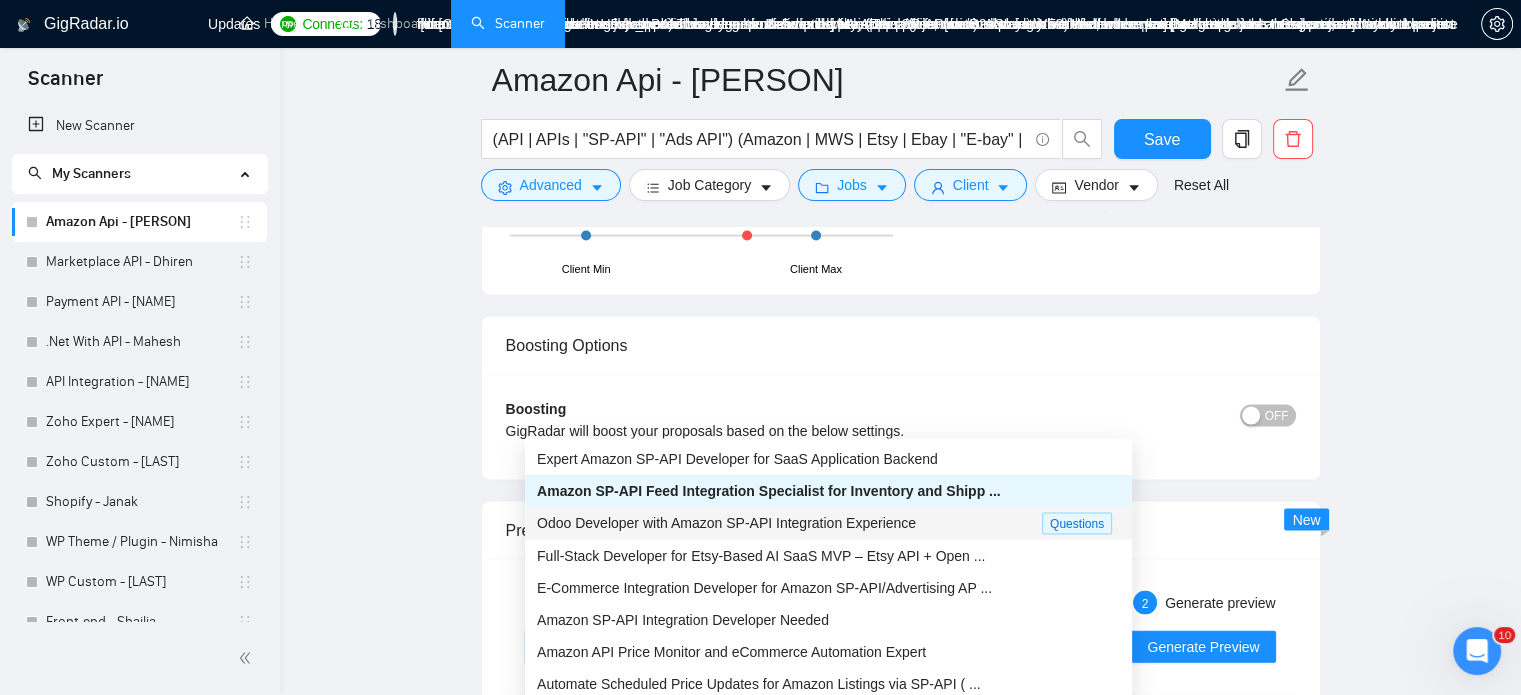 click on "Odoo Developer with Amazon SP-API Integration Experience" at bounding box center [726, 523] 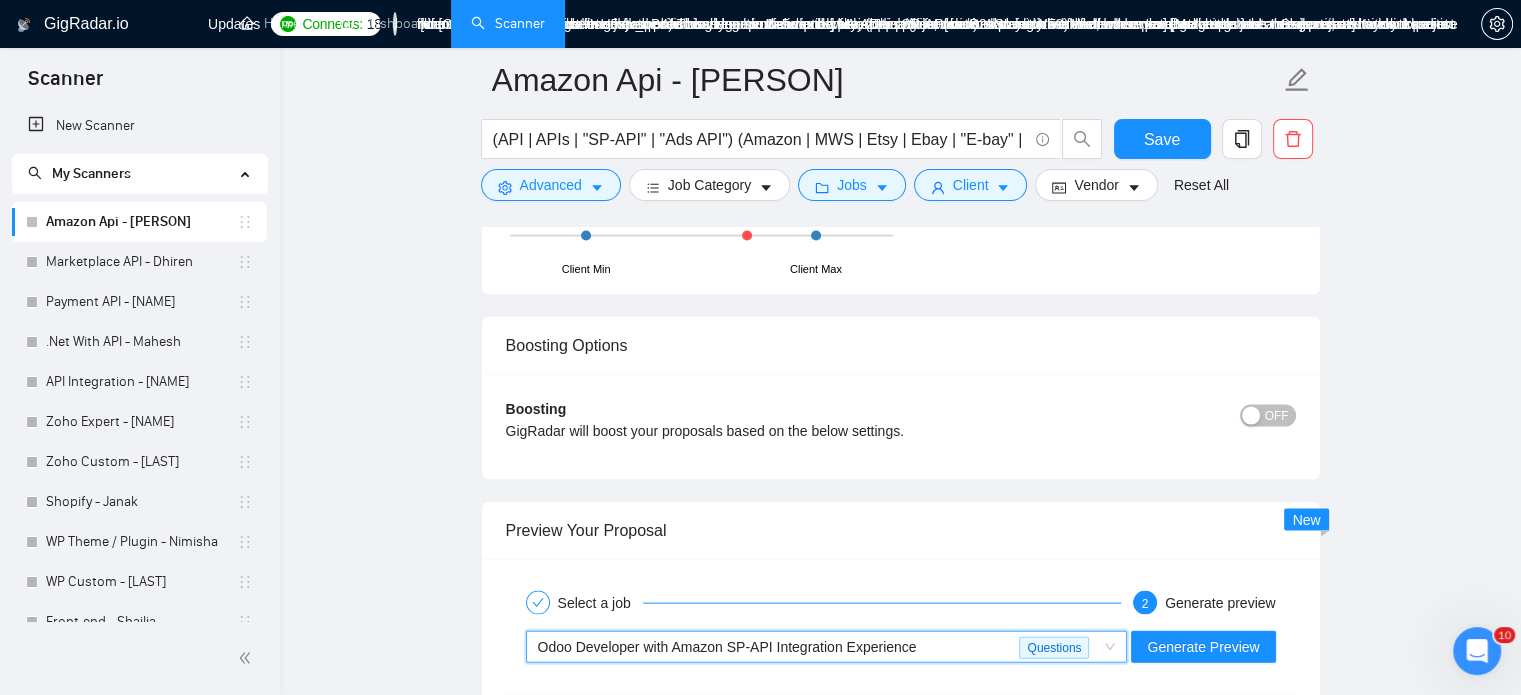 click on "Odoo Developer with Amazon SP-API Integration Experience" at bounding box center (779, 647) 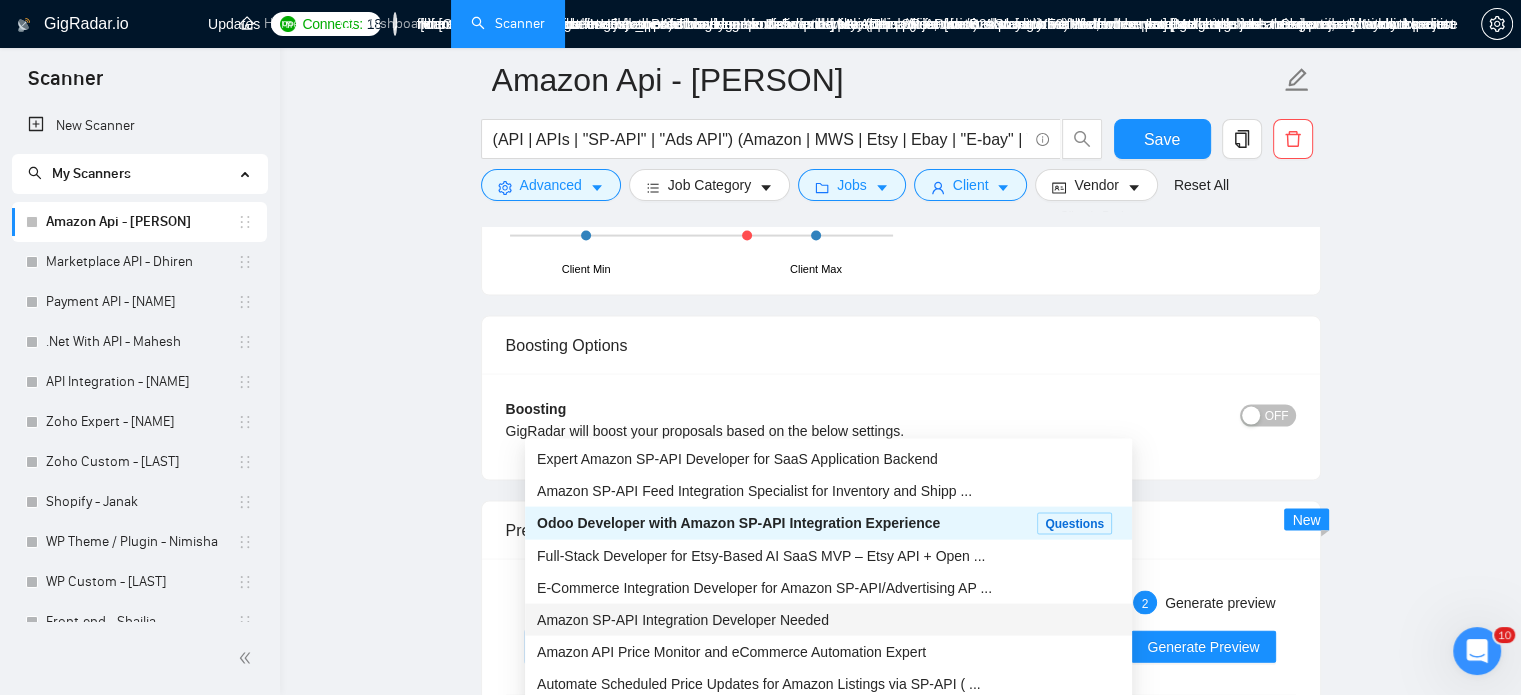 click on "Amazon SP-API Integration Developer Needed" at bounding box center [683, 620] 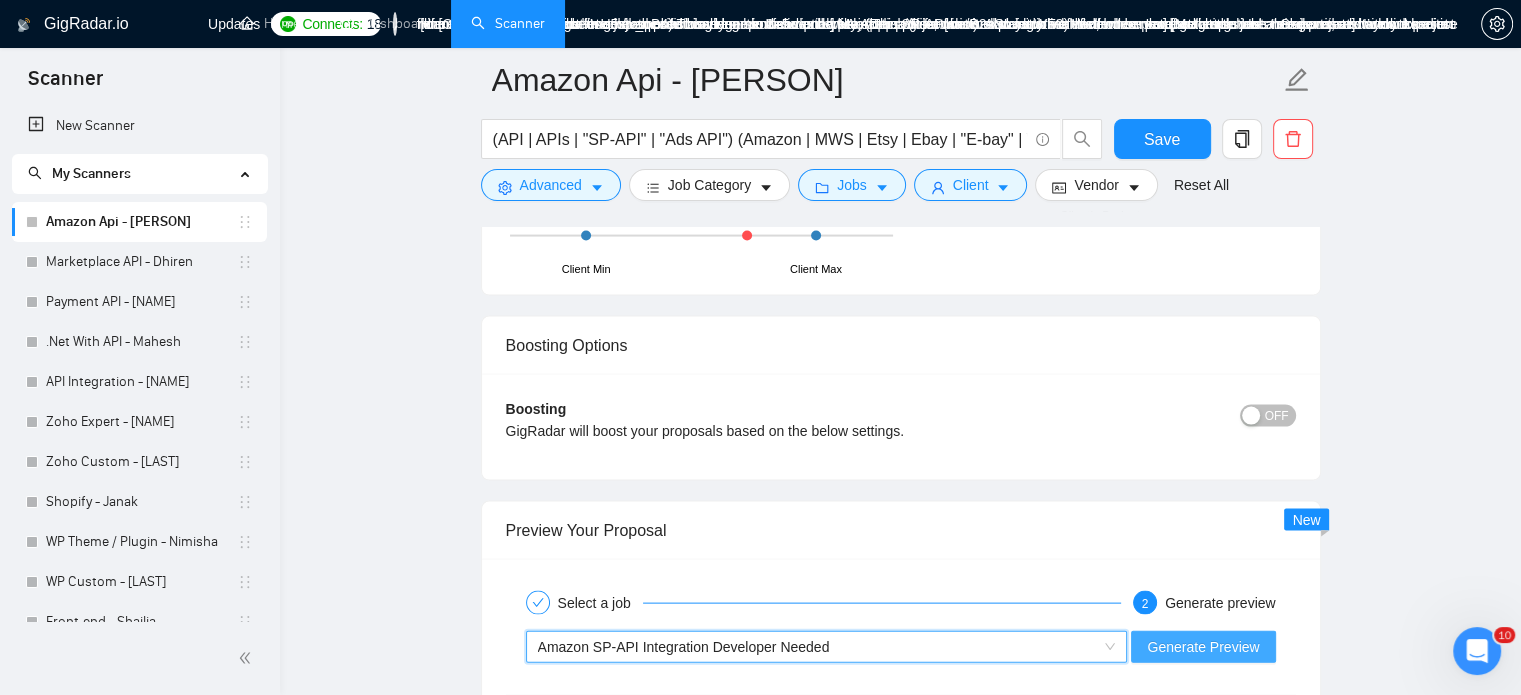 drag, startPoint x: 1202, startPoint y: 418, endPoint x: 1217, endPoint y: 445, distance: 30.88689 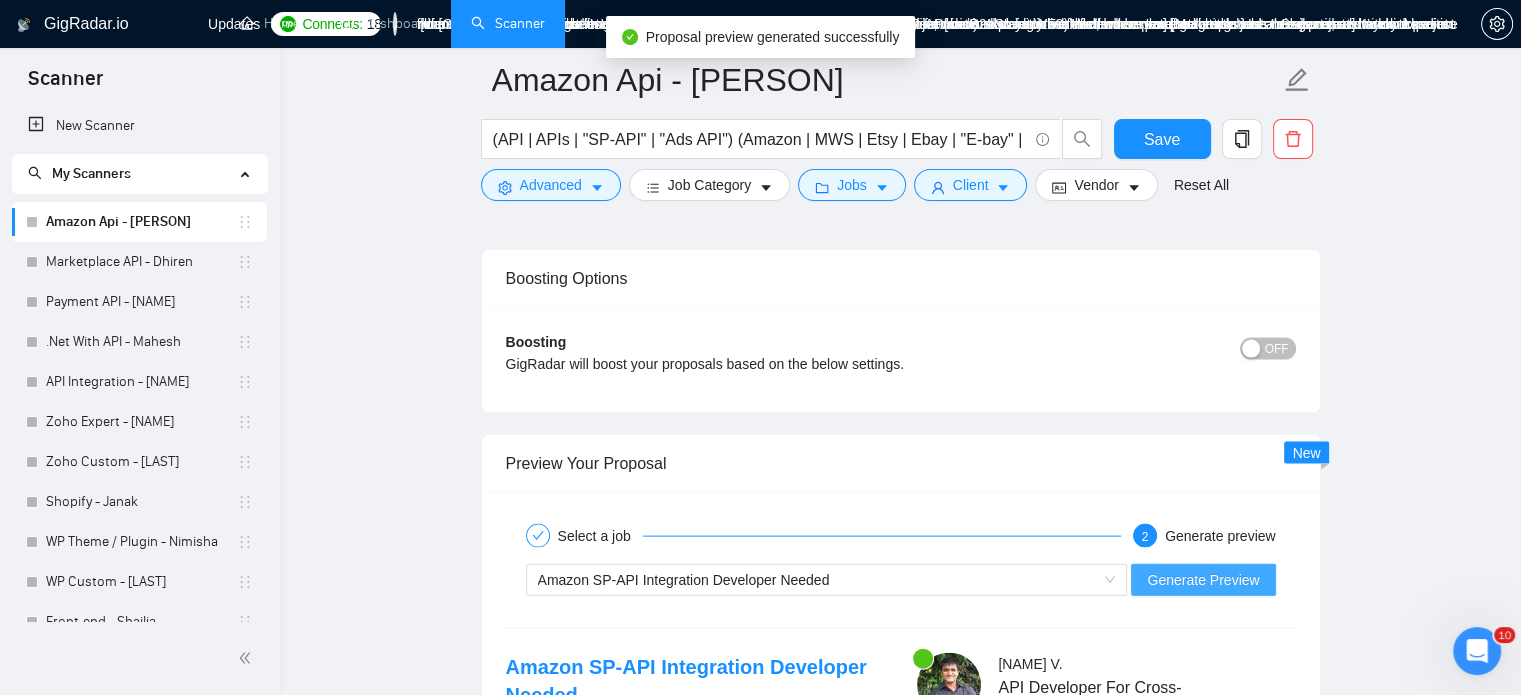 scroll, scrollTop: 4223, scrollLeft: 0, axis: vertical 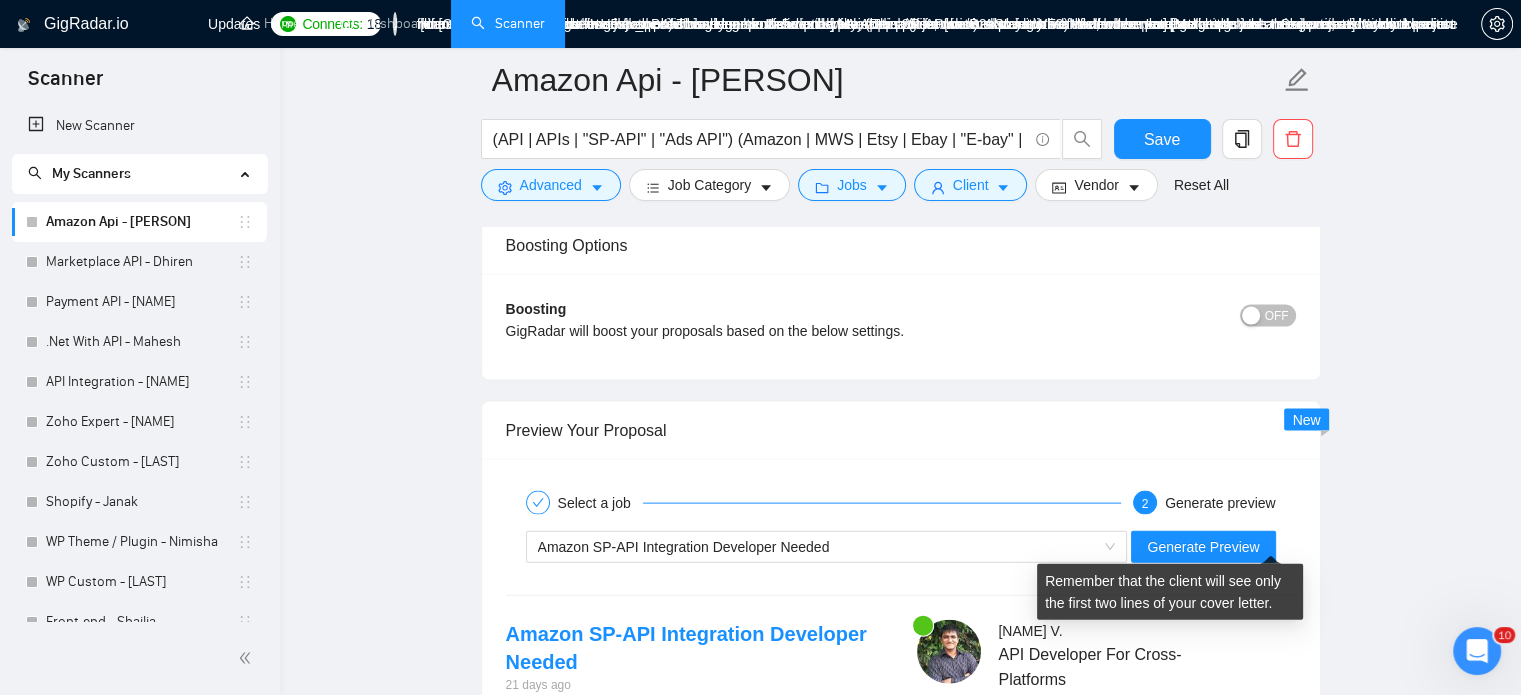 click on "Expand" at bounding box center [1031, 793] 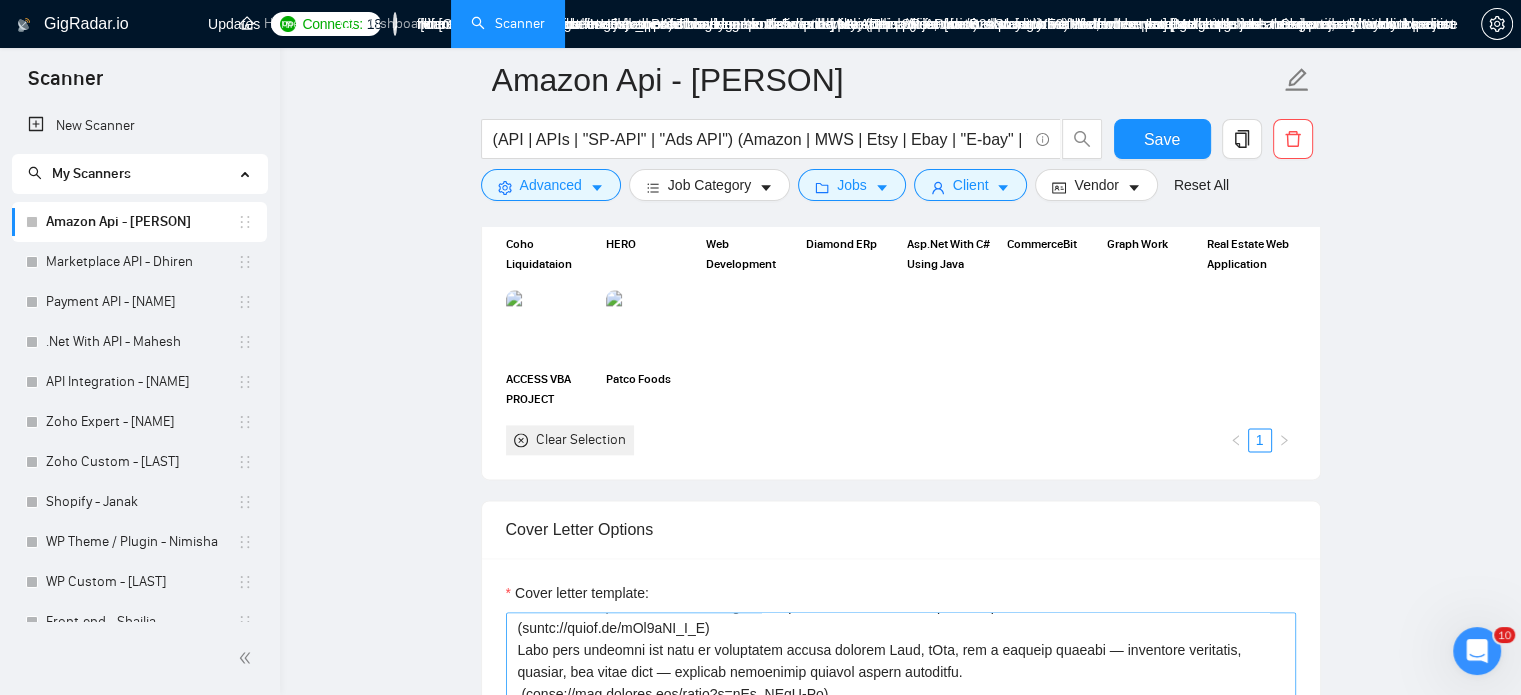 scroll, scrollTop: 2584, scrollLeft: 0, axis: vertical 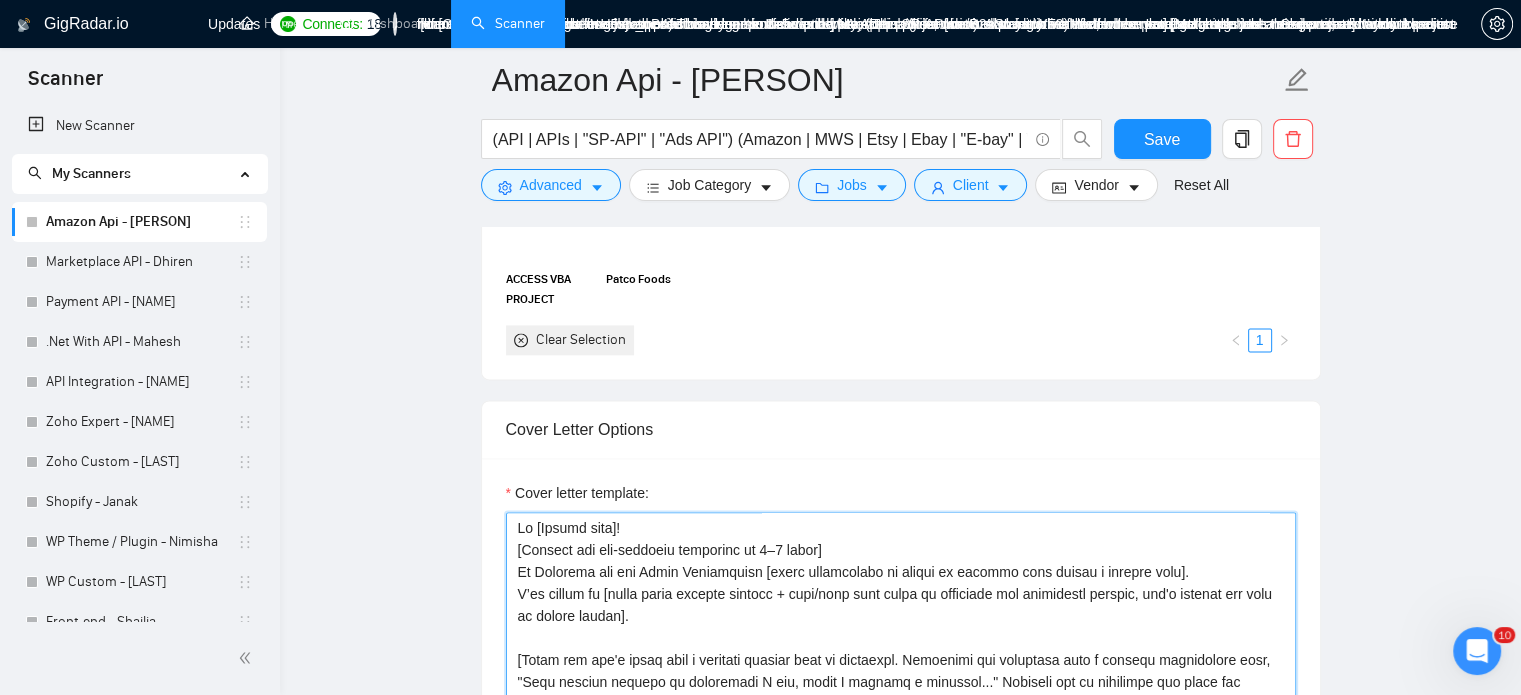 click on "Cover letter template:" at bounding box center (901, 737) 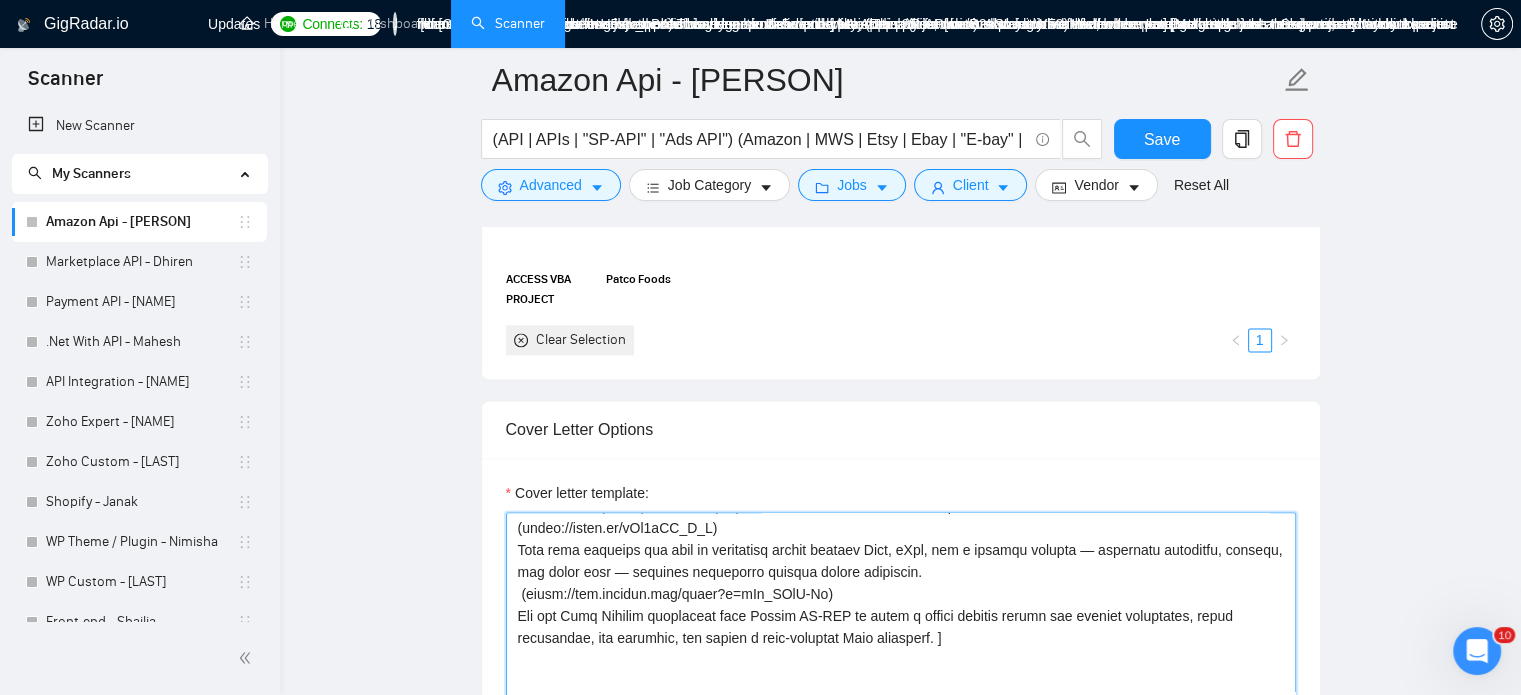 click on "Cover letter template:" at bounding box center [901, 737] 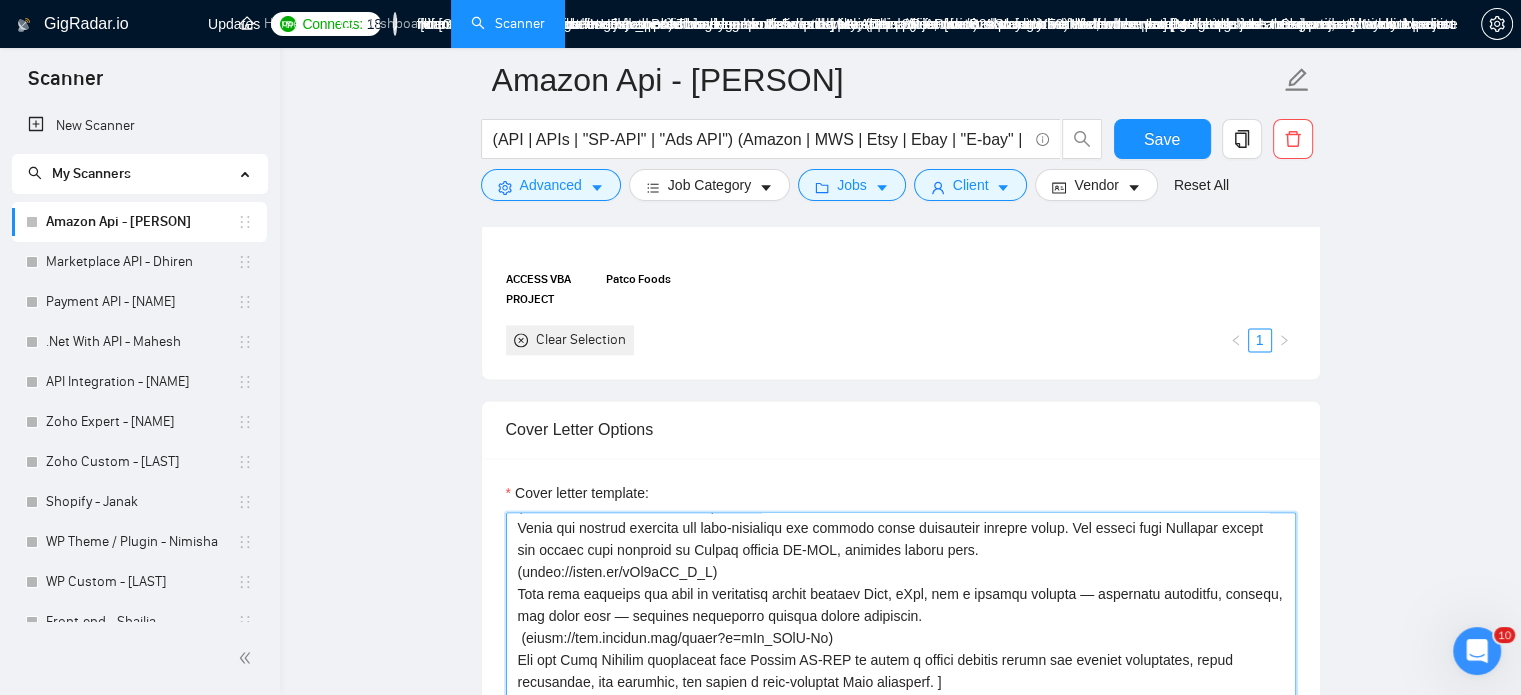 click on "Cover letter template:" at bounding box center (901, 737) 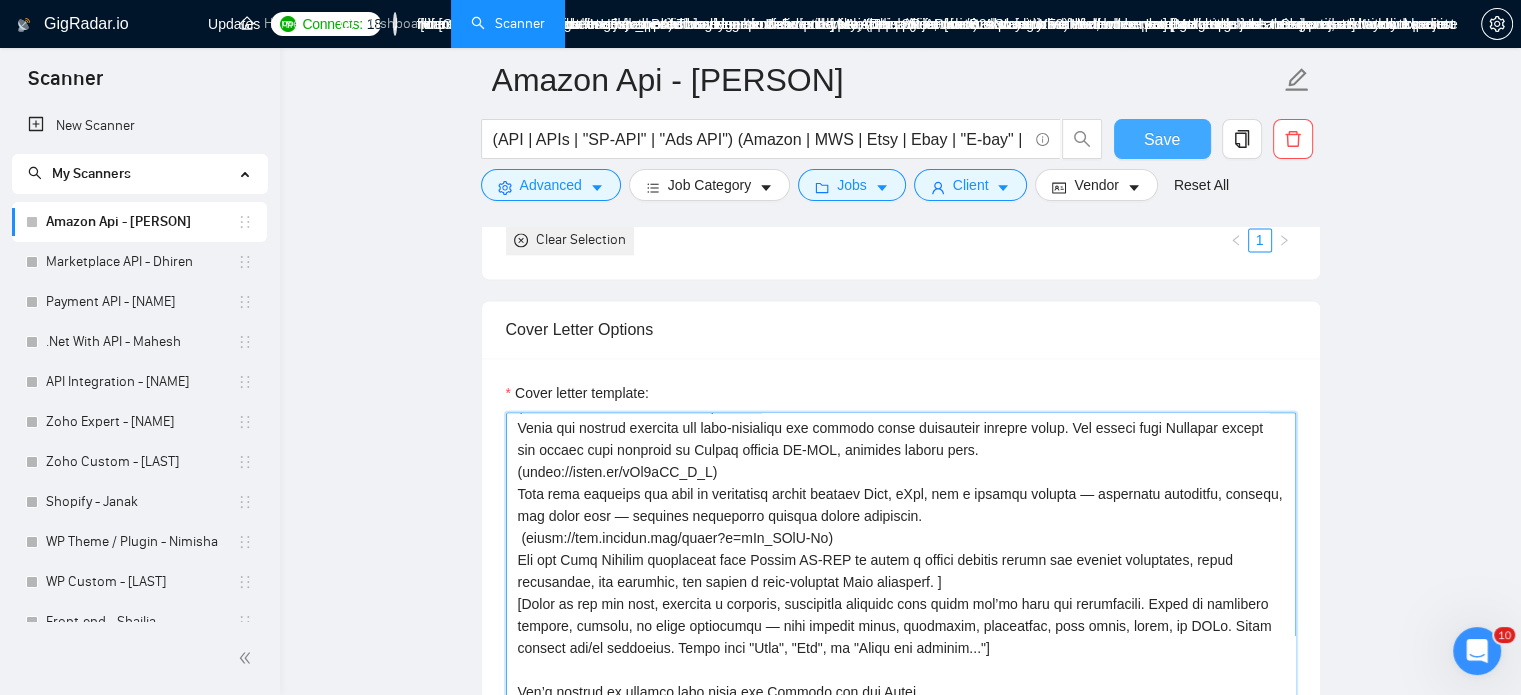 type on "Hi [Client name]!
[Mention one job-specific challenge in 3–5 words]
My Approach for the Above Requirement [short explanation of method or process that solved a similar case].
I’ve worked on [liner about similar project + tech/tool used based on portfolio and freelancer profile, don't include any link to client server].
​[Match the job's needs with a standout project from my portfolio. Highlight its relevance with a dynamic description like, "This project mirrors an initiative I led, where I crafted a solution..." Showcase how my expertise can solve the client's challenges, emphasizing results. Include the project link (its a must). Always wrote this from a new paragraph.
Use these projects with links as a reference:
(https://youtu.be/IvU5sjk_qB4)
This video showcases how Amazon SP-API is used to fetch real-time order data, generate custom reports, and sync them into external systems for smooth order management and analytics.
(https://youtu.be/B2aSLvdgWF0)
Watch how product listings are auto-generated and..." 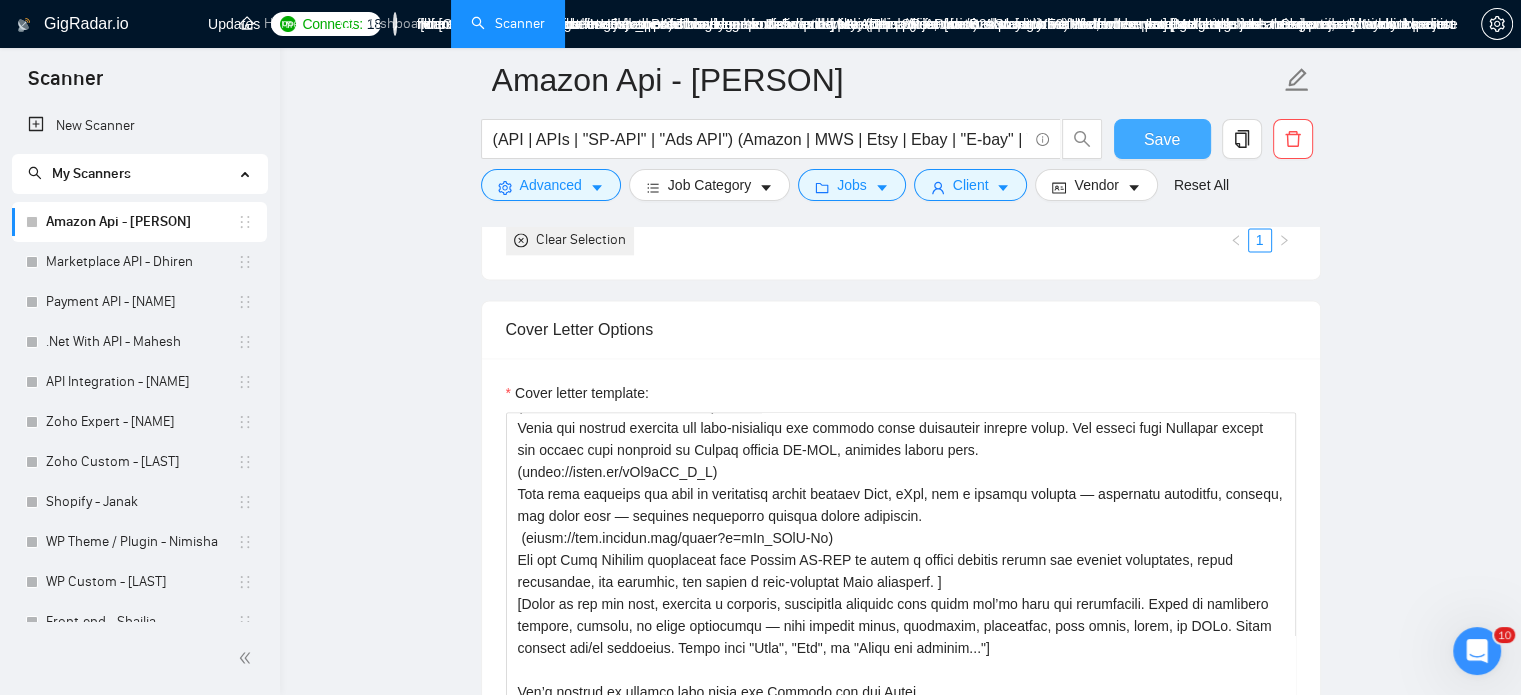 click on "Save" at bounding box center (1162, 139) 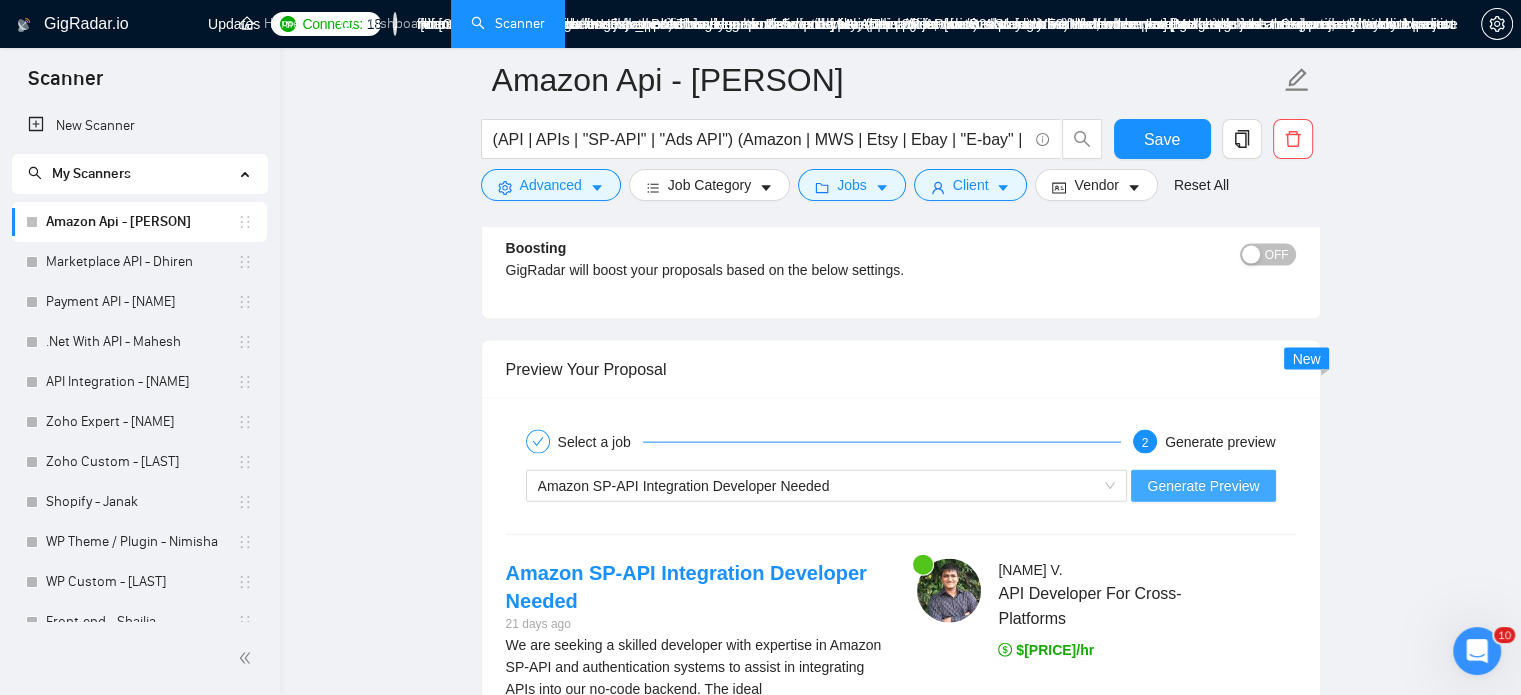 click on "Generate Preview" at bounding box center (1203, 486) 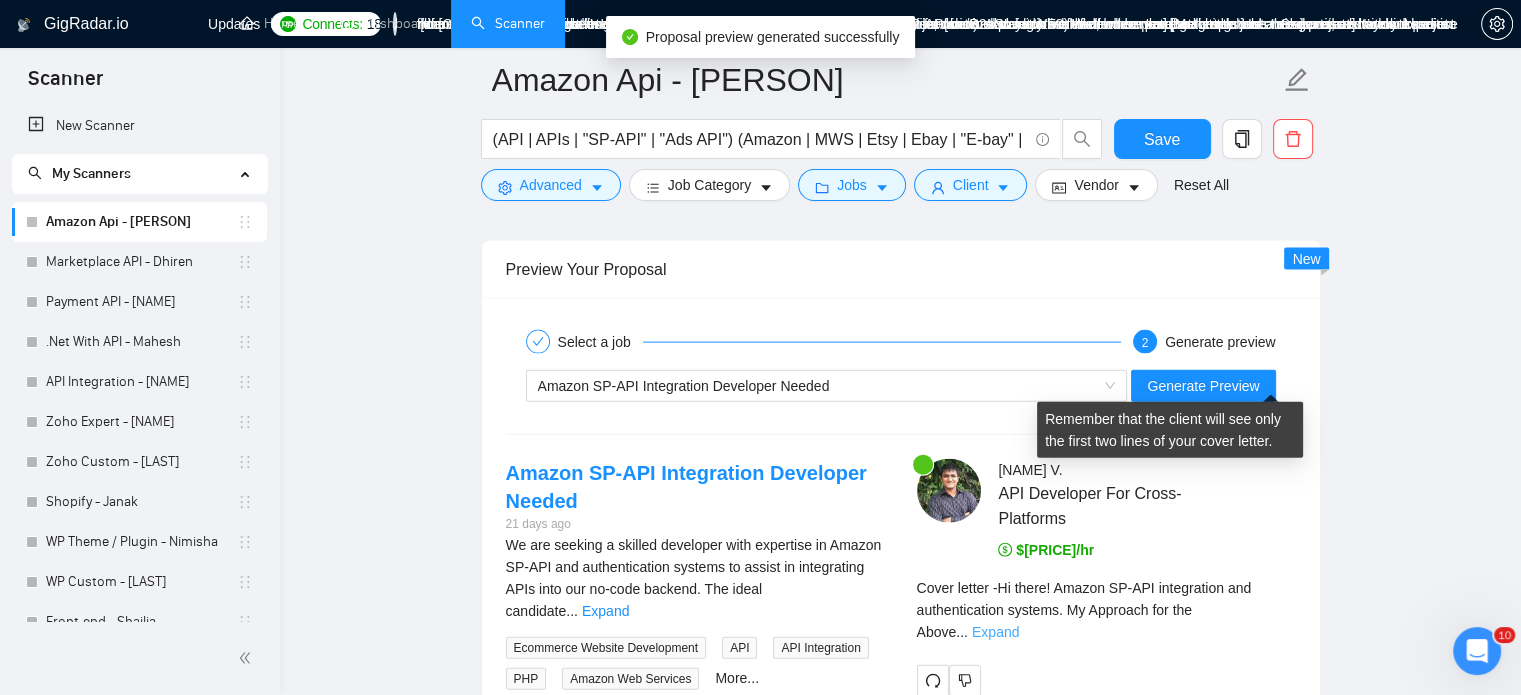 click on "Expand" at bounding box center (995, 632) 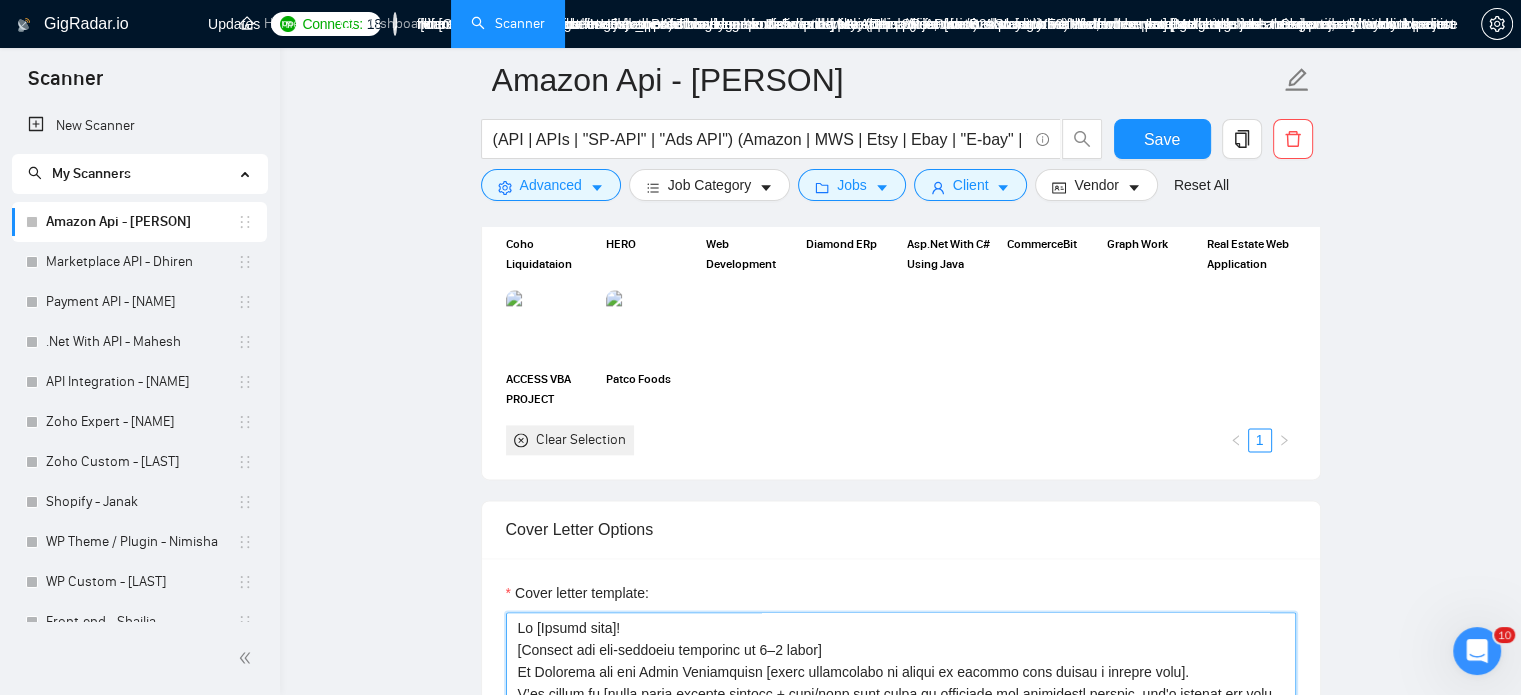 click on "Cover letter template:" at bounding box center [901, 837] 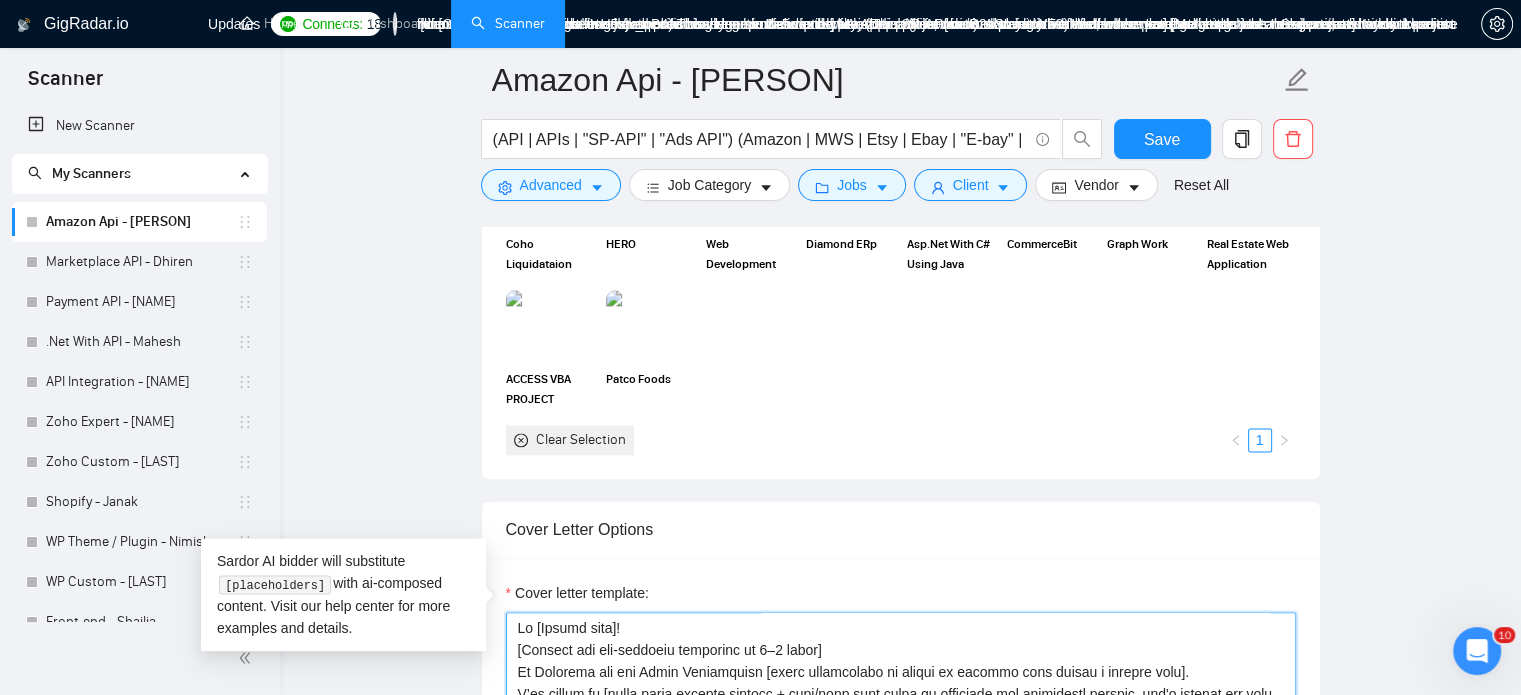 scroll, scrollTop: 300, scrollLeft: 0, axis: vertical 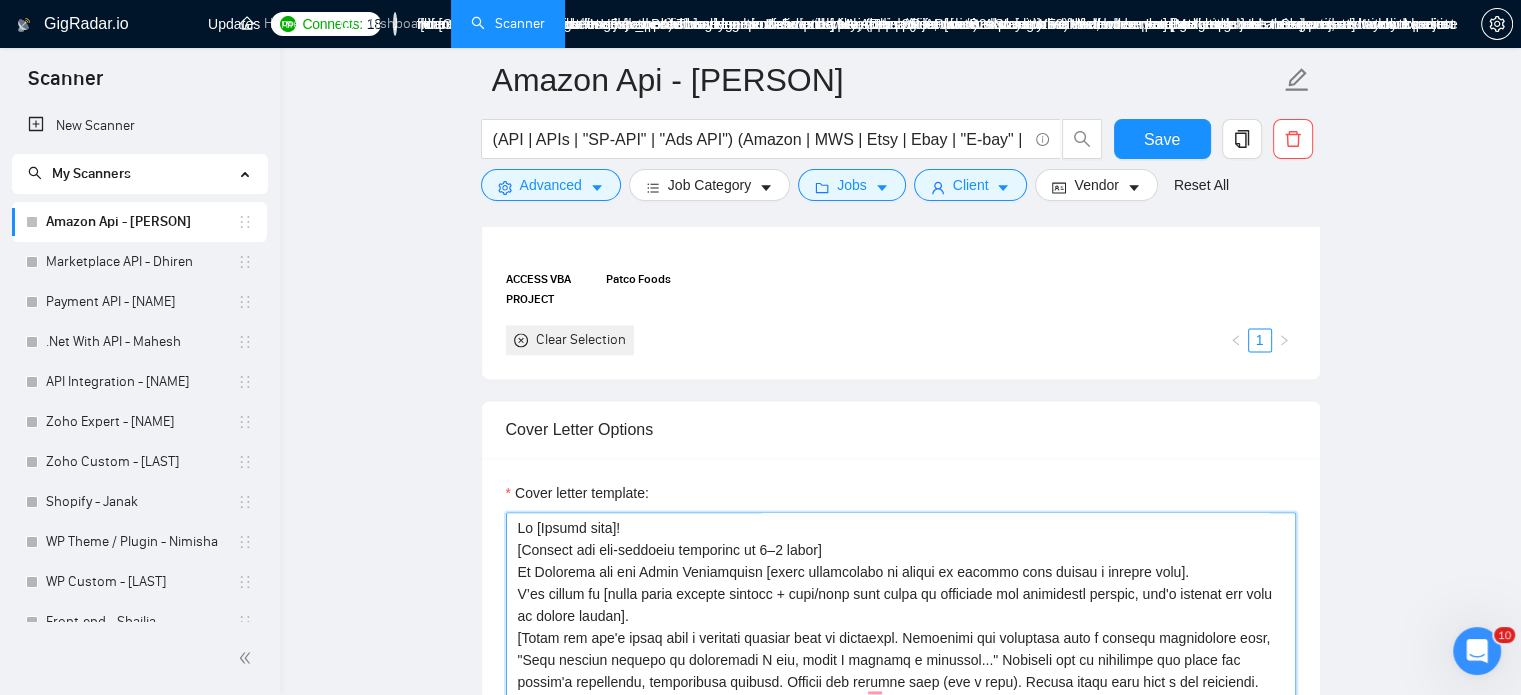 click on "Cover letter template:" at bounding box center (901, 737) 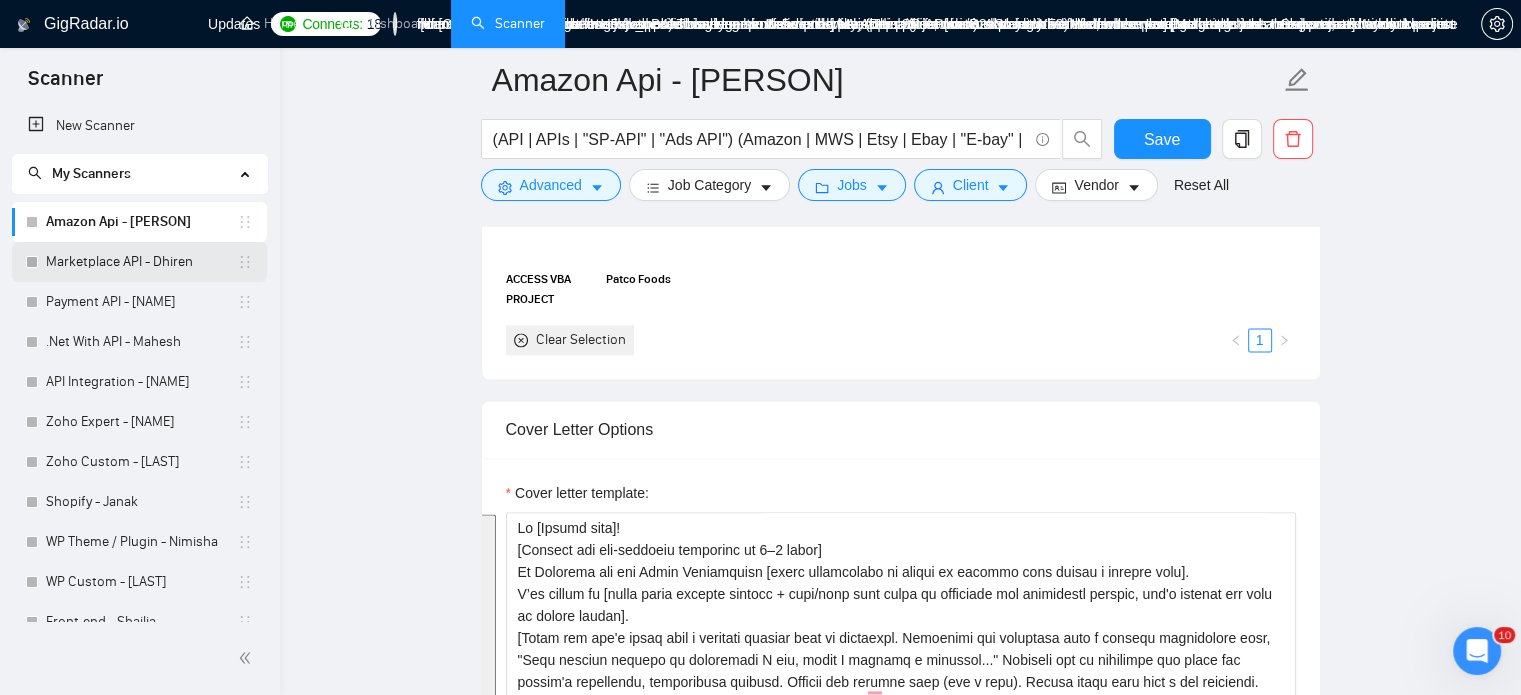 click on "Marketplace API - Dhiren" at bounding box center [141, 262] 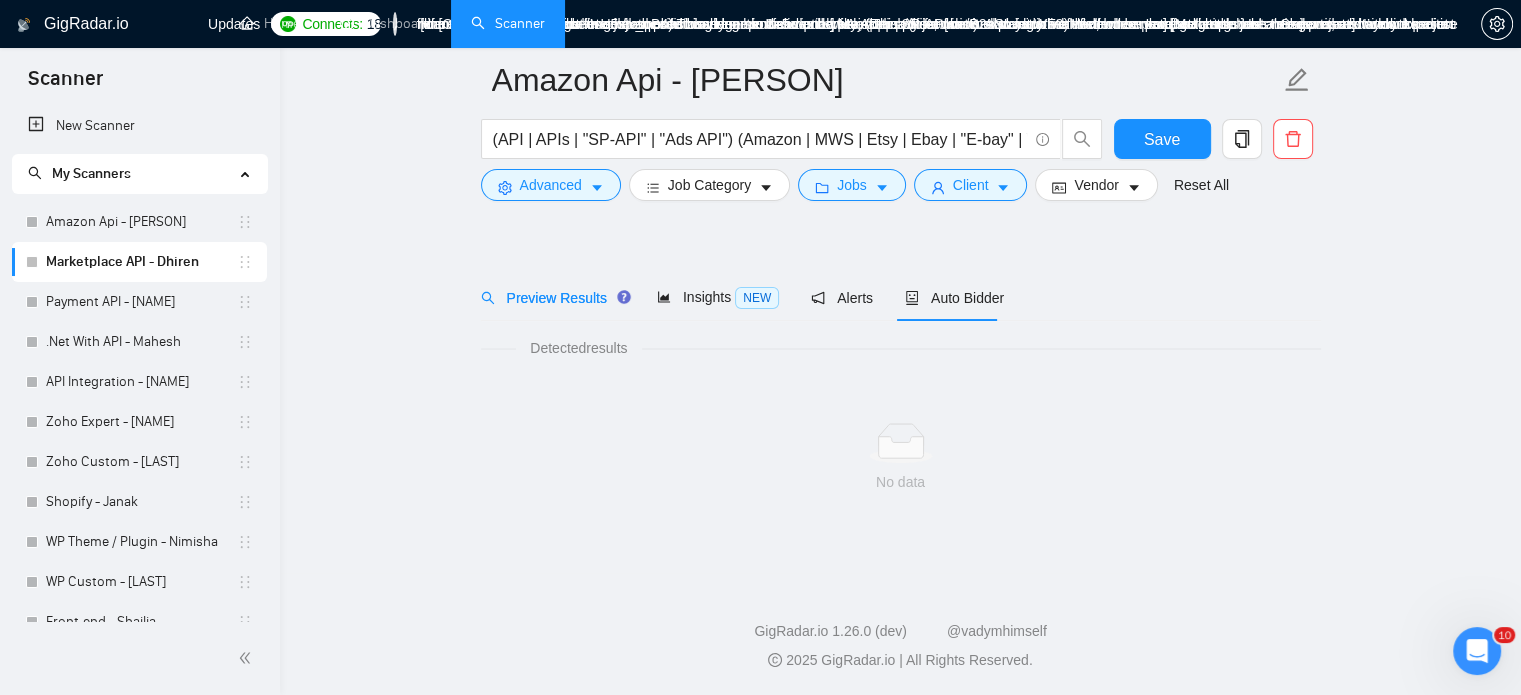scroll, scrollTop: 35, scrollLeft: 0, axis: vertical 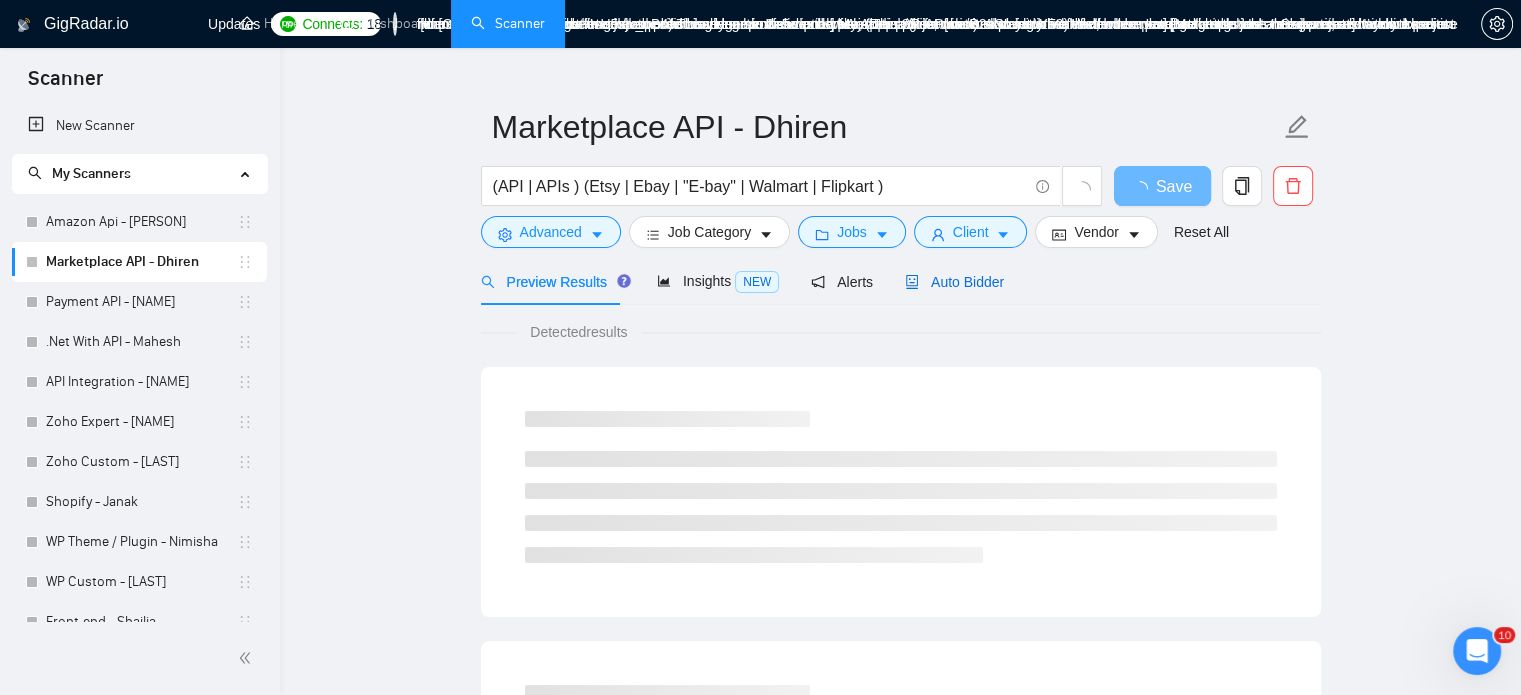 click on "Auto Bidder" at bounding box center (954, 282) 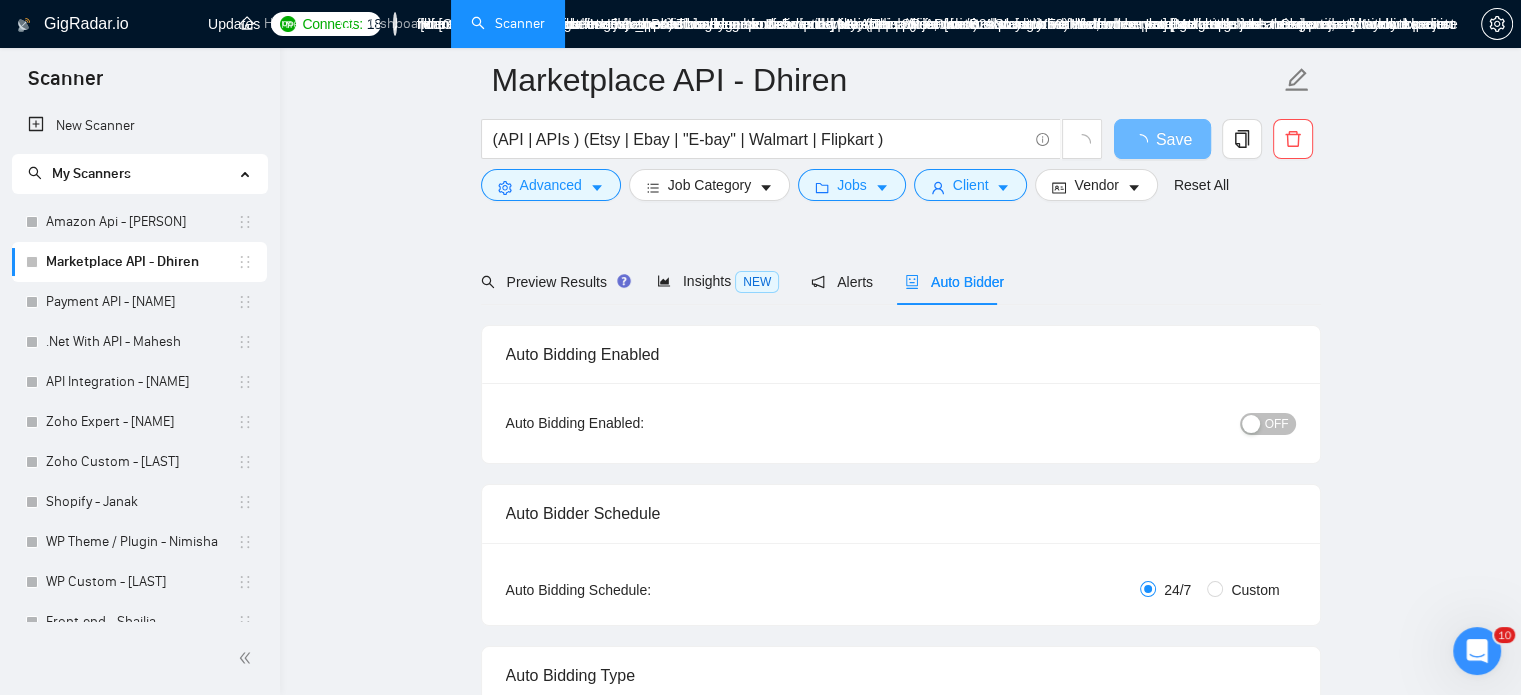 type 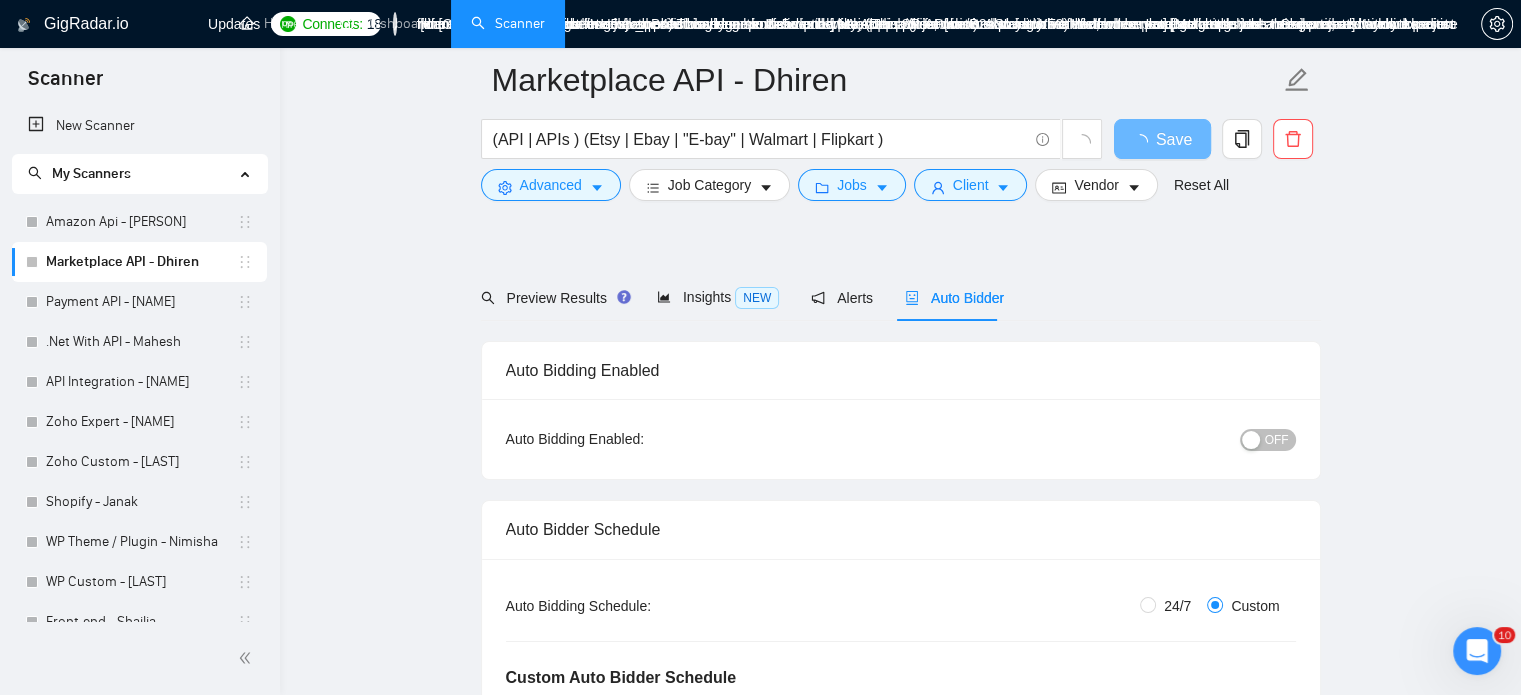 scroll, scrollTop: 1119, scrollLeft: 0, axis: vertical 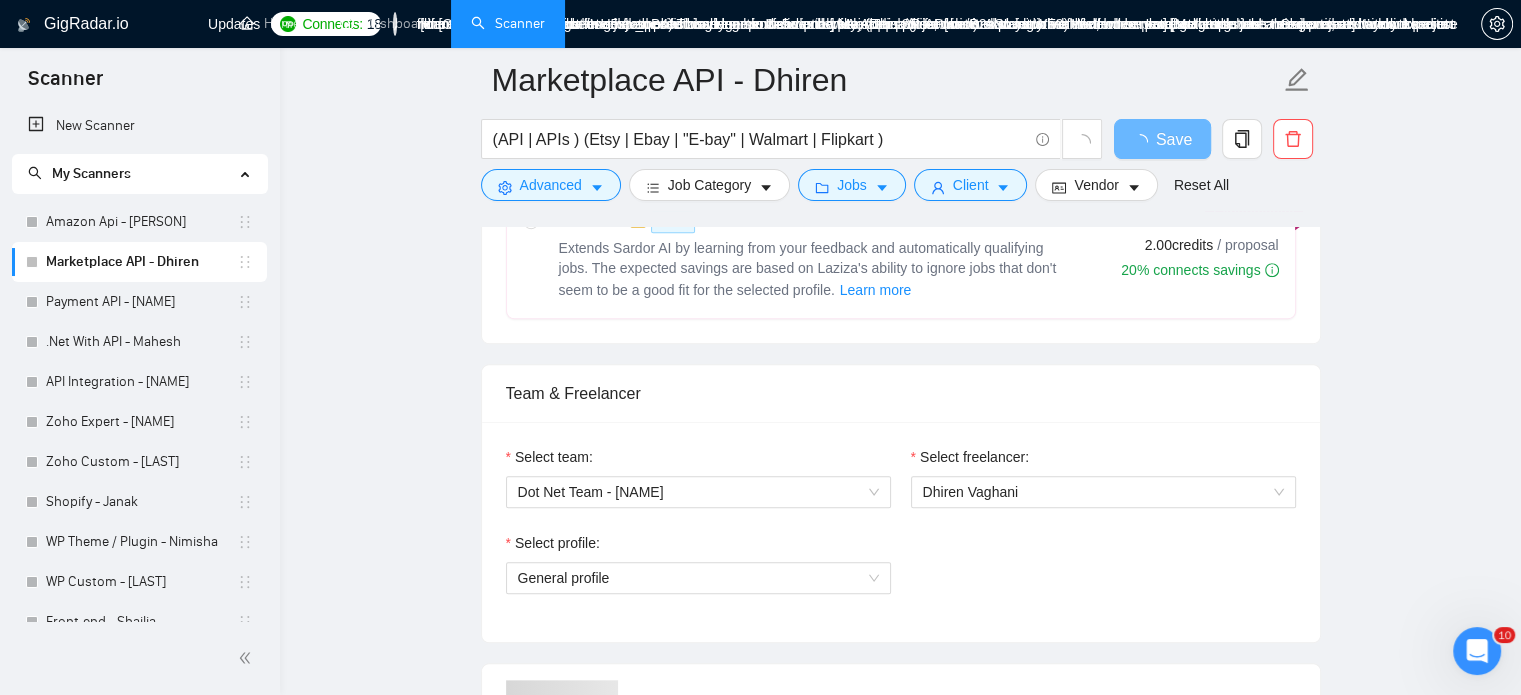 type 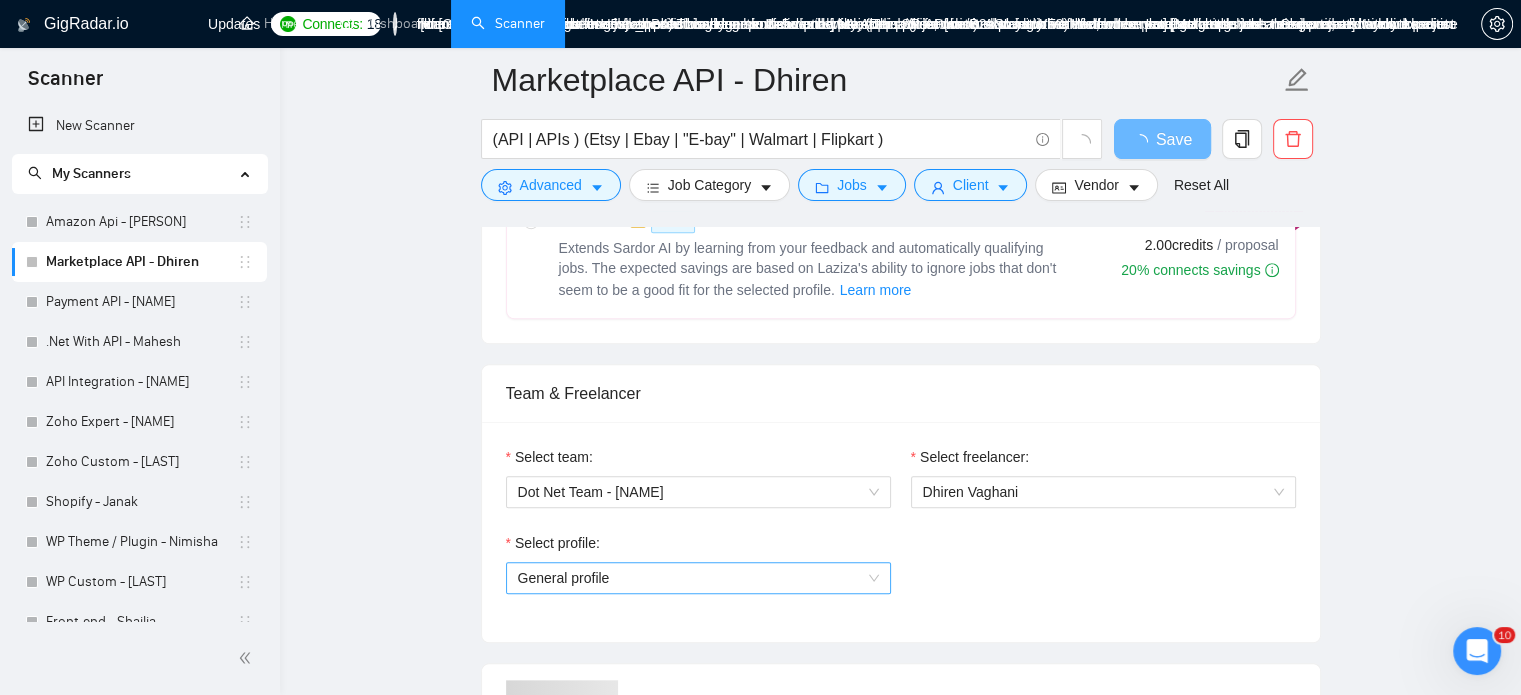 click on "General profile" at bounding box center [698, 578] 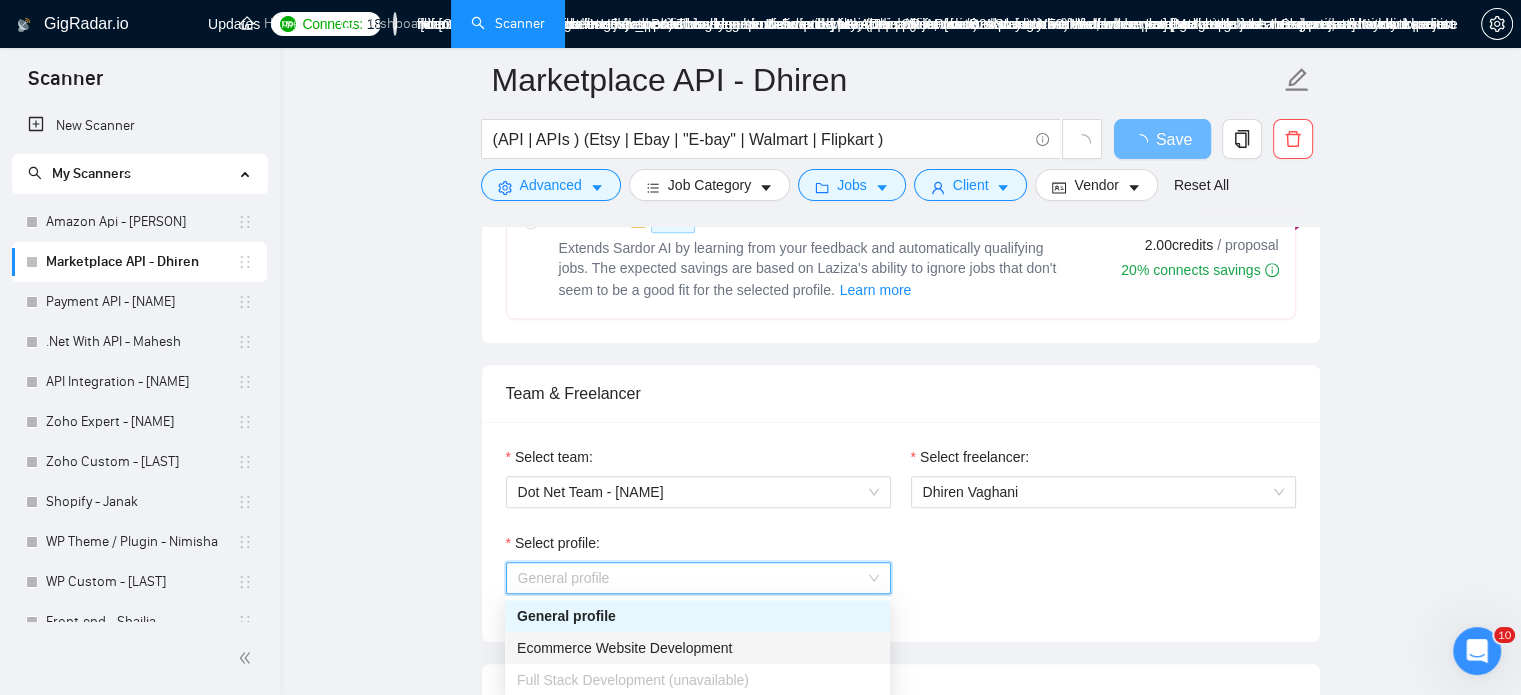click on "Ecommerce Website Development" at bounding box center (624, 648) 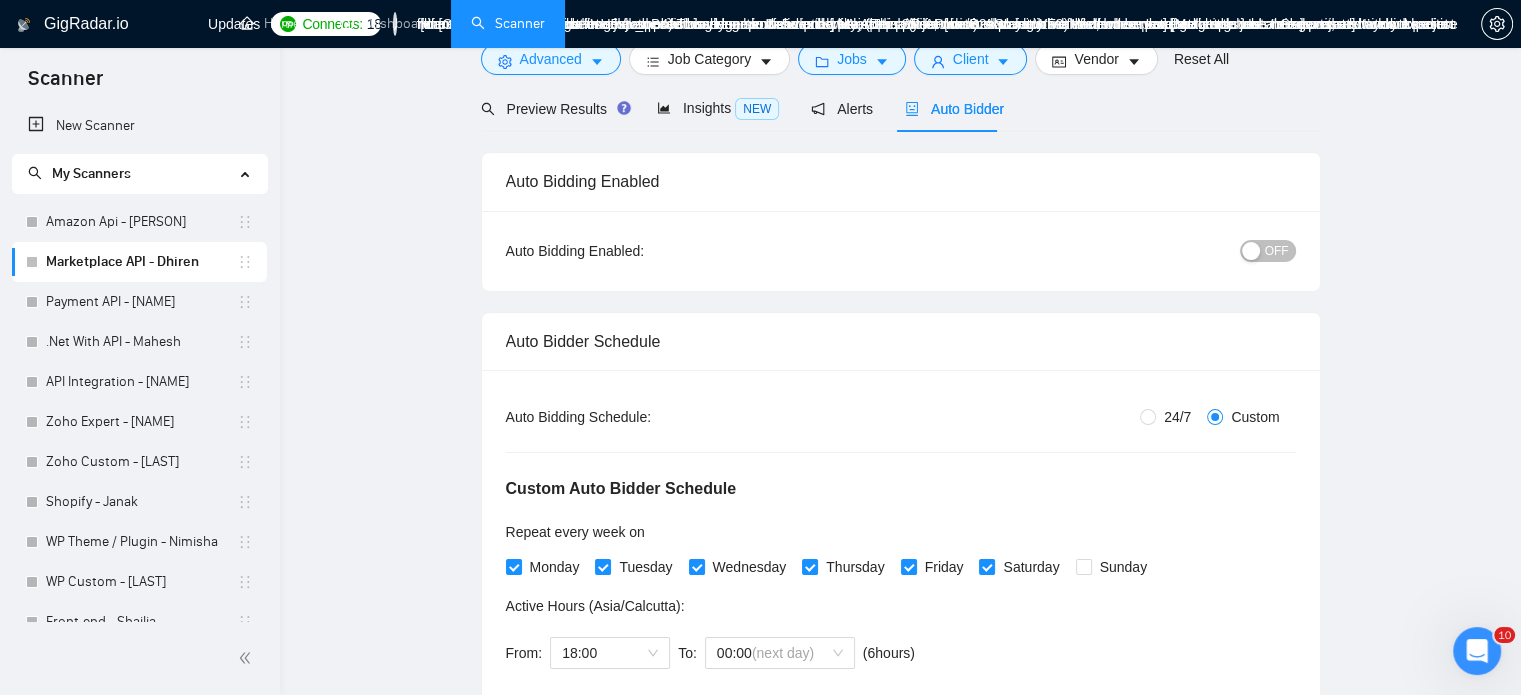 scroll, scrollTop: 0, scrollLeft: 0, axis: both 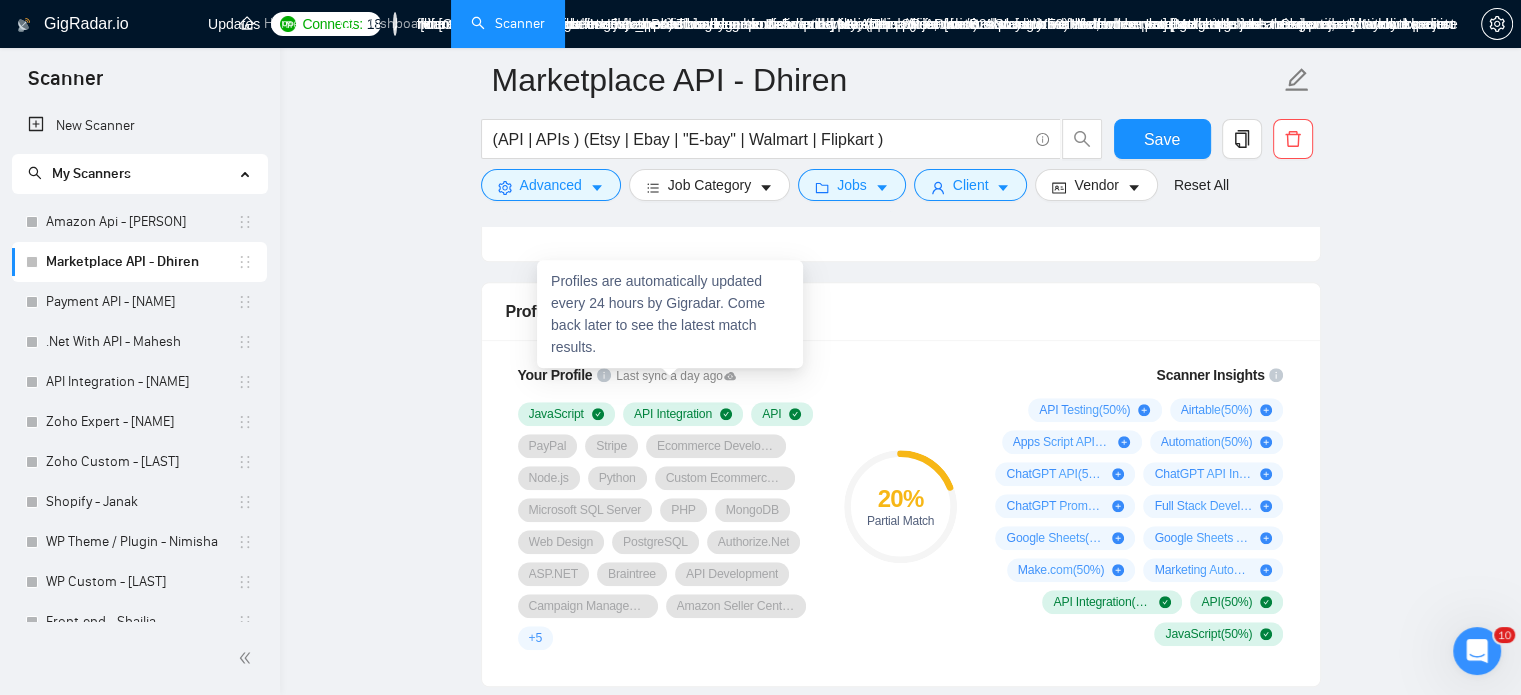 click 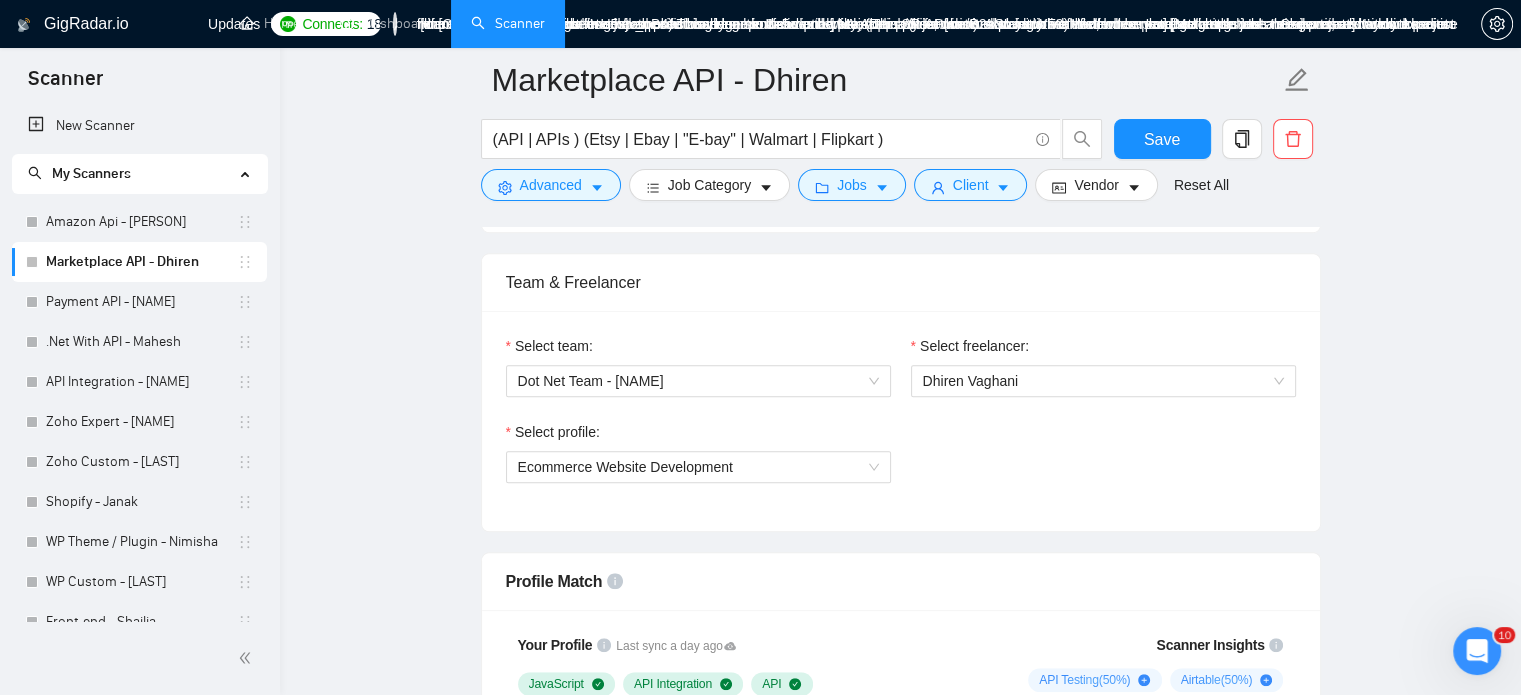 scroll, scrollTop: 1200, scrollLeft: 0, axis: vertical 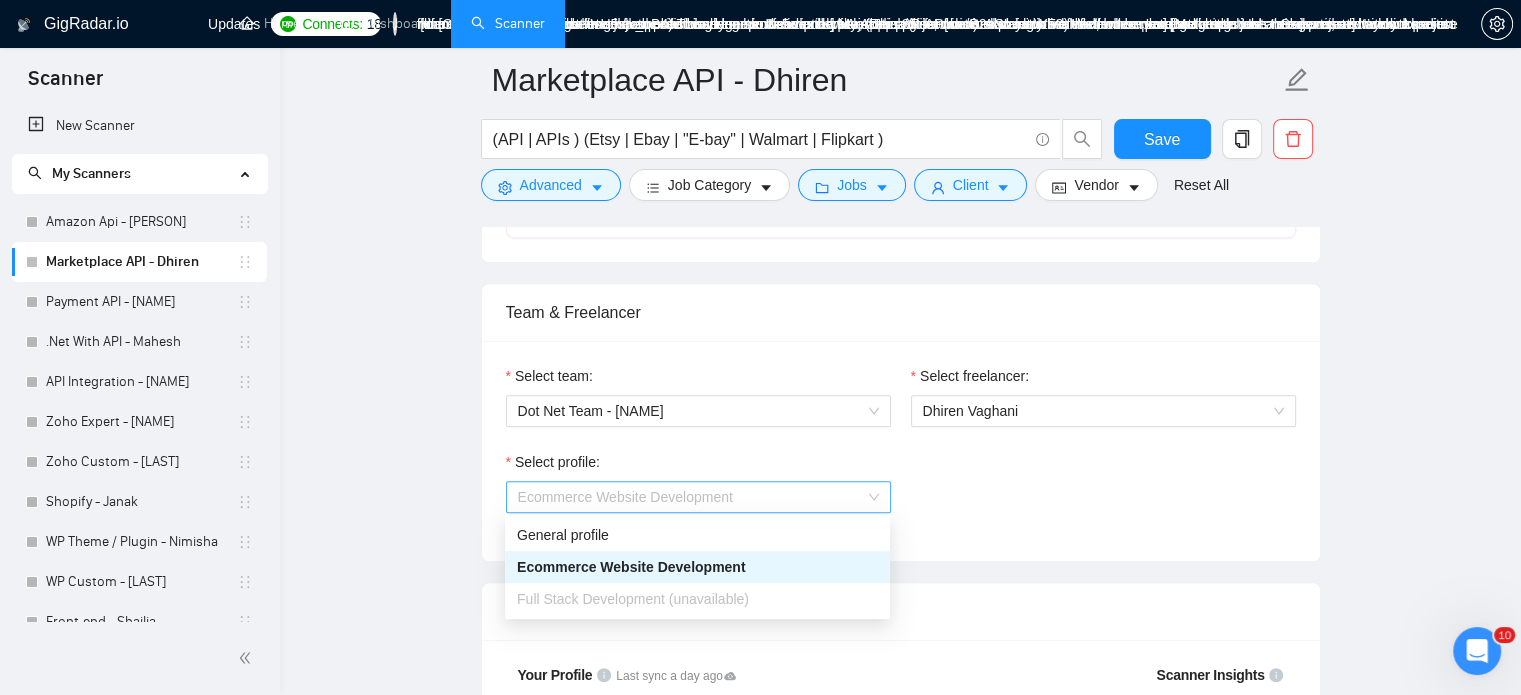 click on "Ecommerce Website Development" at bounding box center (698, 497) 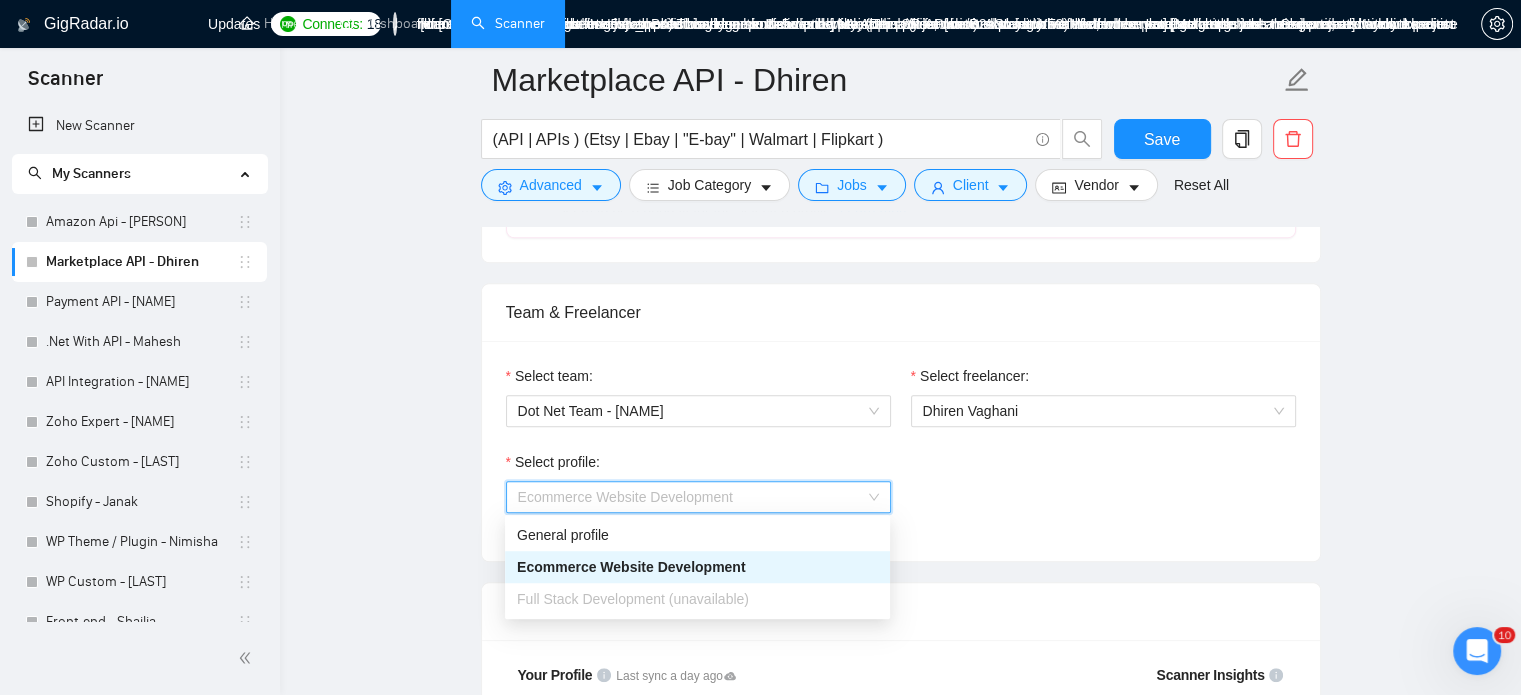 click on "Full Stack Development (unavailable)" at bounding box center [633, 599] 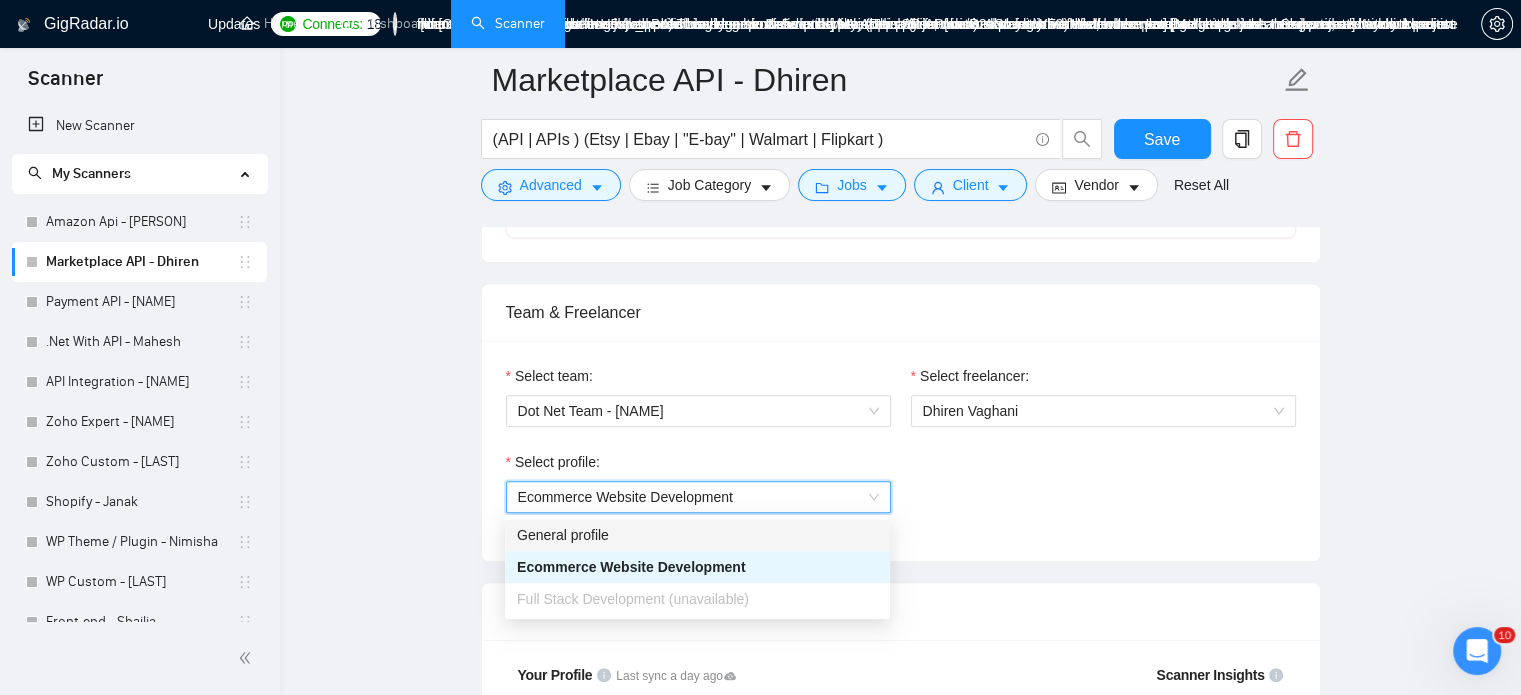 click on "Ecommerce Website Development" at bounding box center [698, 497] 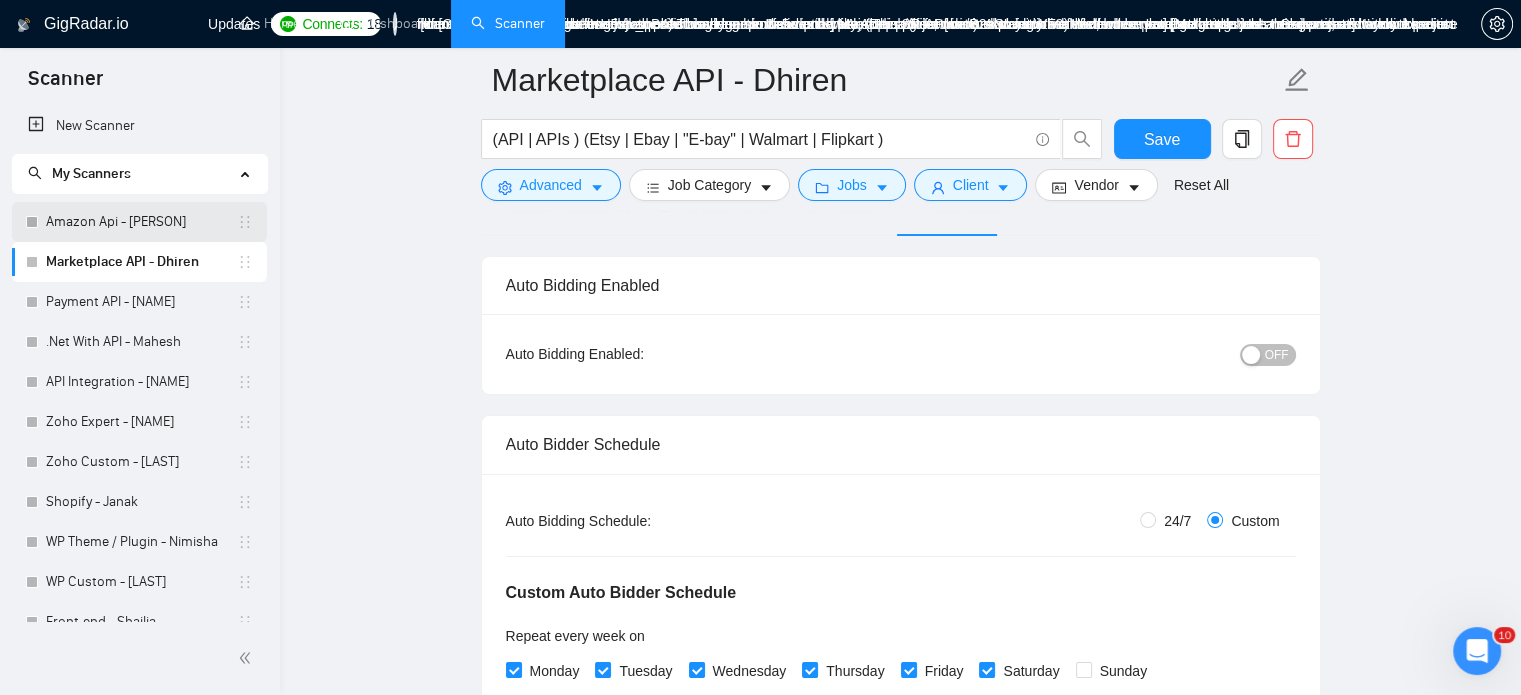 scroll, scrollTop: 100, scrollLeft: 0, axis: vertical 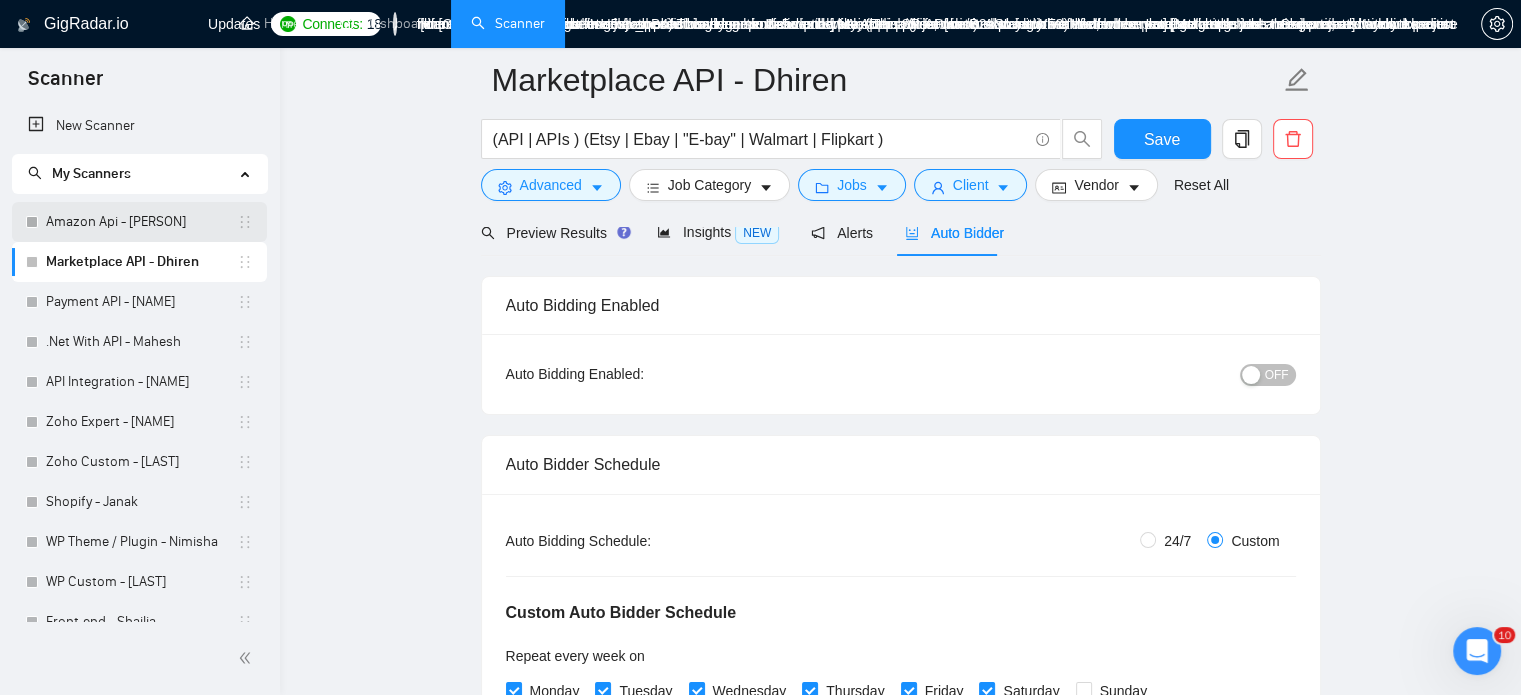click on "Amazon Api - Dhiren" at bounding box center [141, 222] 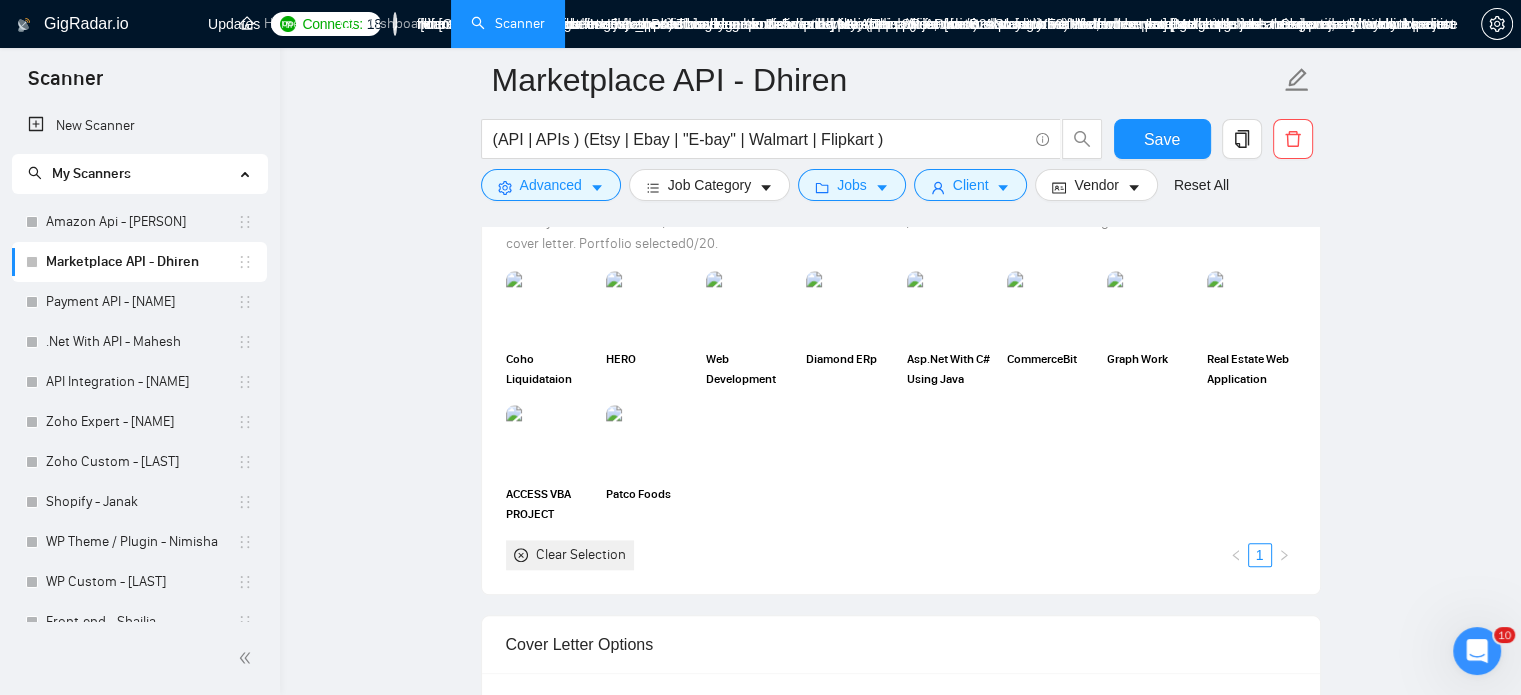 scroll, scrollTop: 2300, scrollLeft: 0, axis: vertical 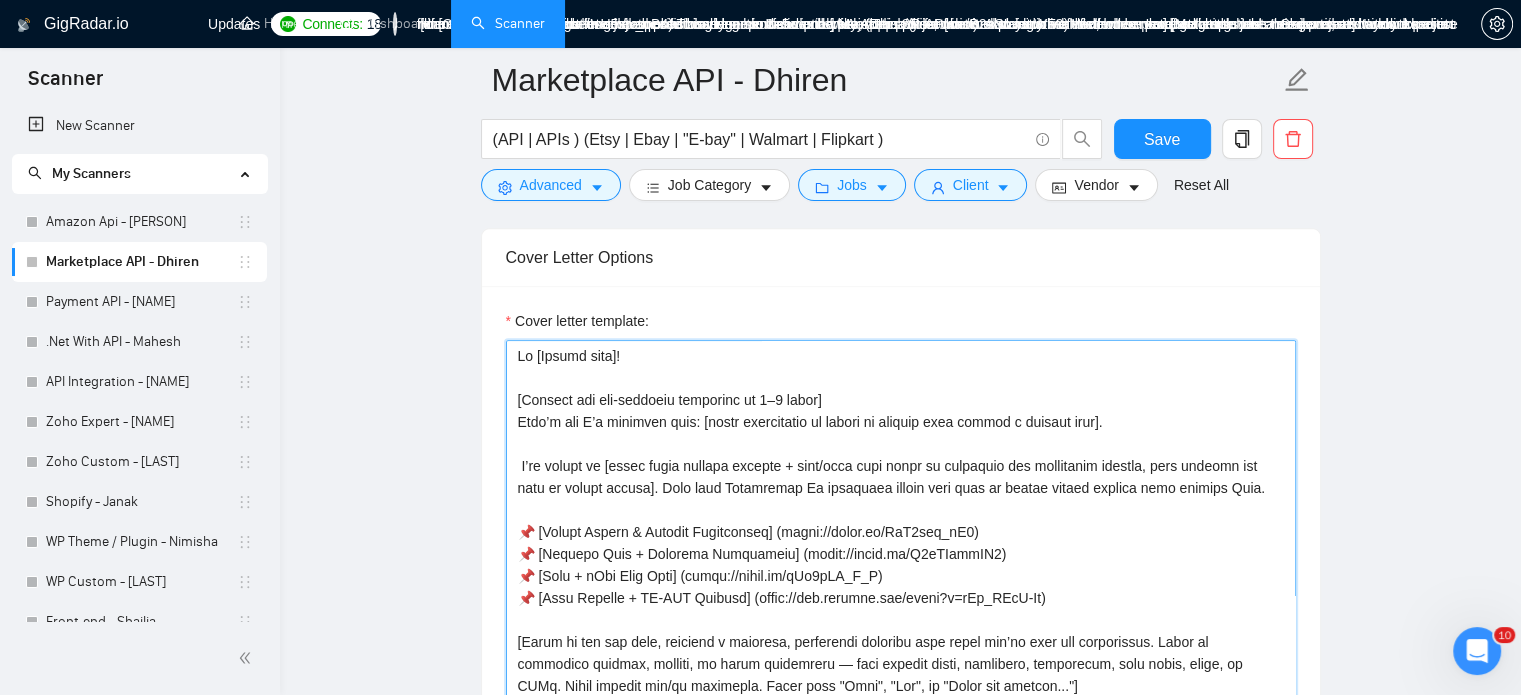 click on "Cover letter template:" at bounding box center (901, 565) 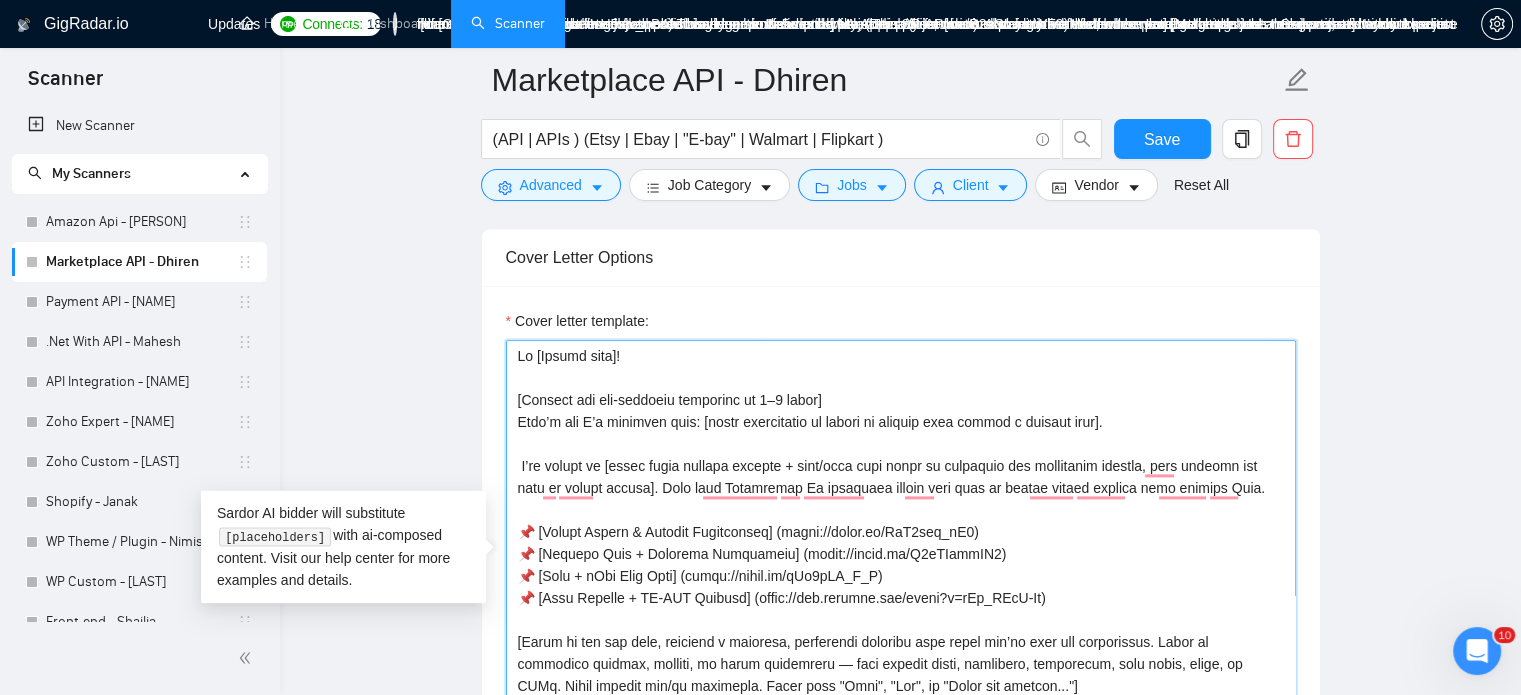 click on "Cover letter template:" at bounding box center [901, 565] 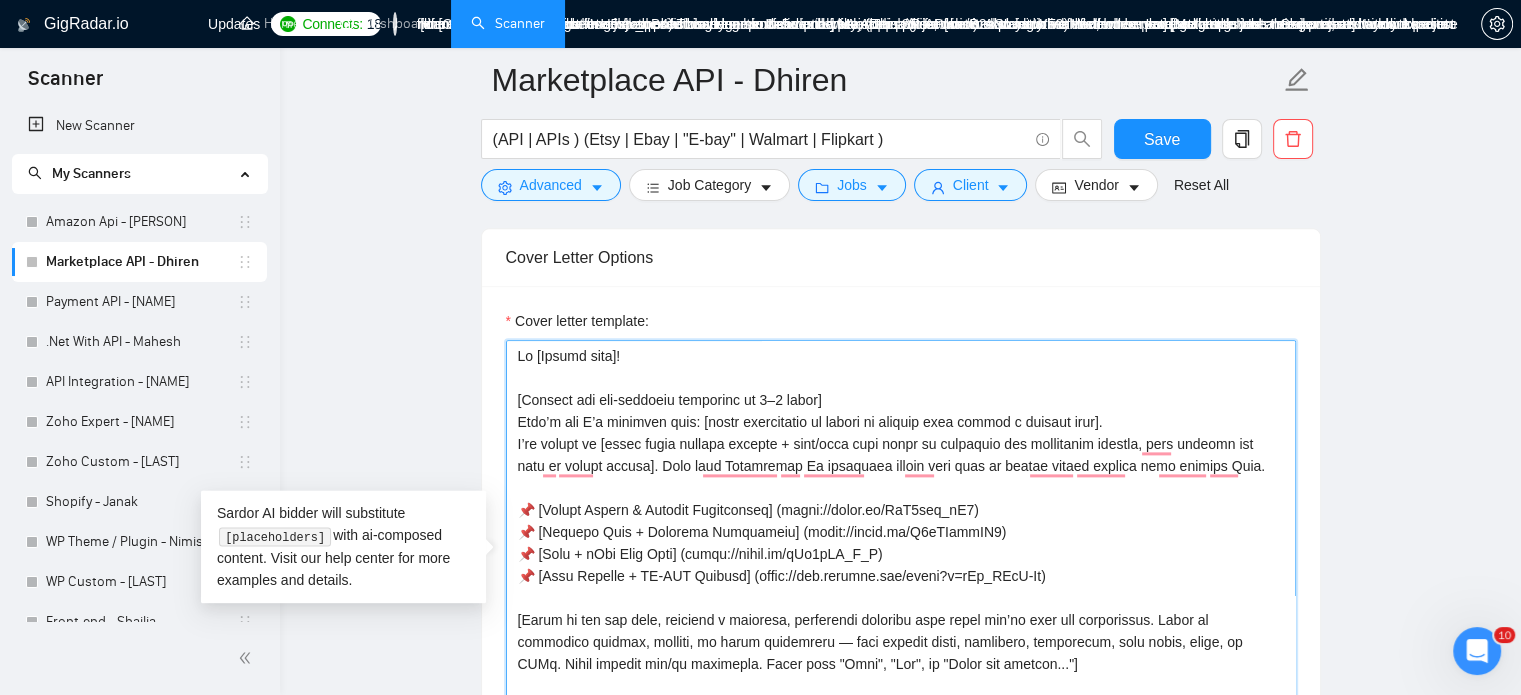 drag, startPoint x: 1085, startPoint y: 498, endPoint x: 1056, endPoint y: 502, distance: 29.274563 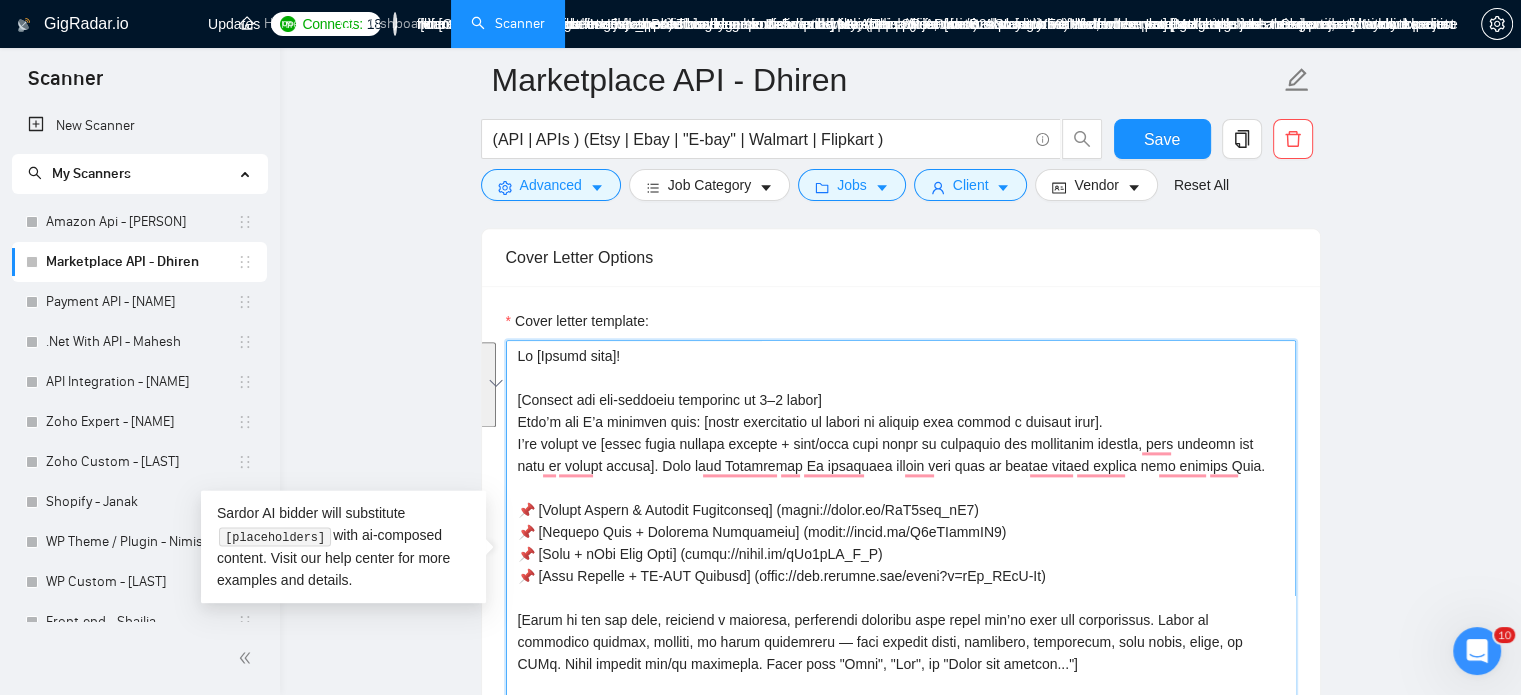 drag, startPoint x: 517, startPoint y: 511, endPoint x: 1090, endPoint y: 575, distance: 576.5631 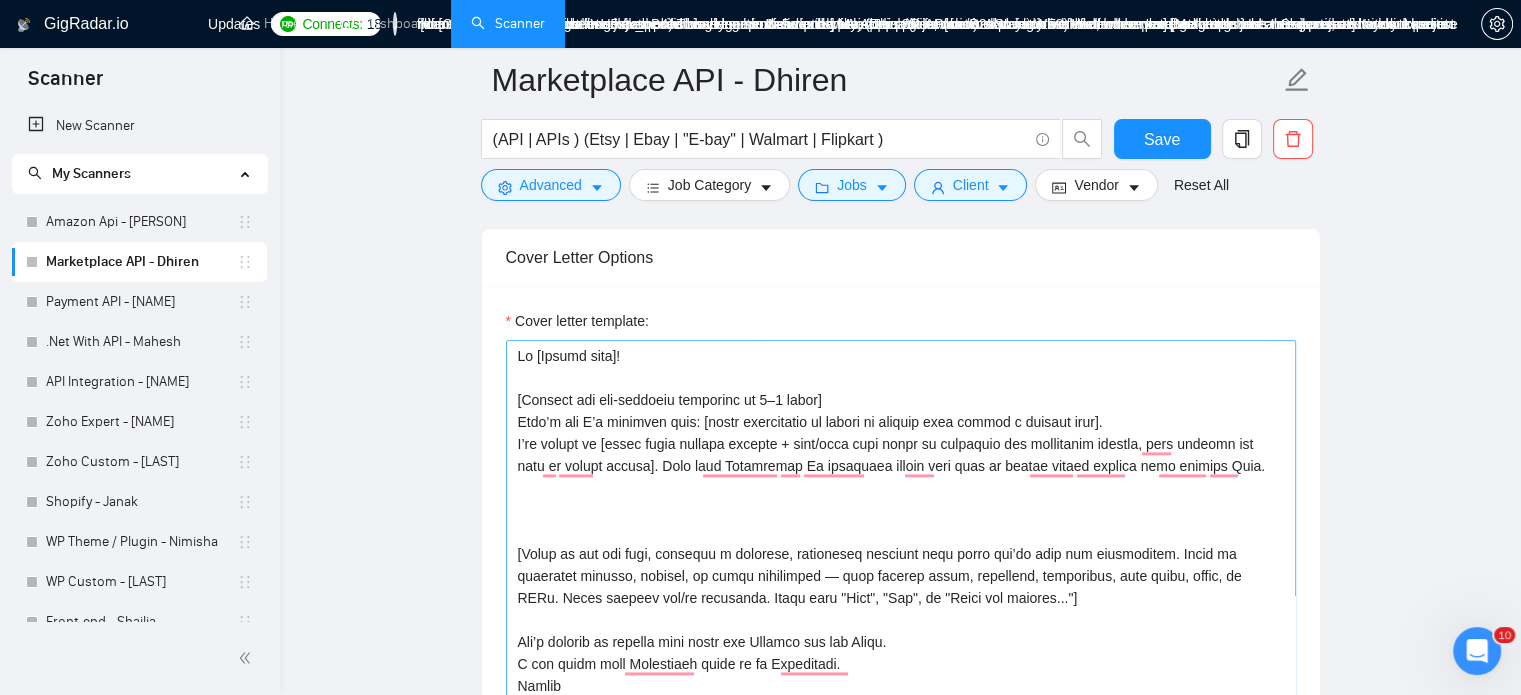 scroll, scrollTop: 36, scrollLeft: 0, axis: vertical 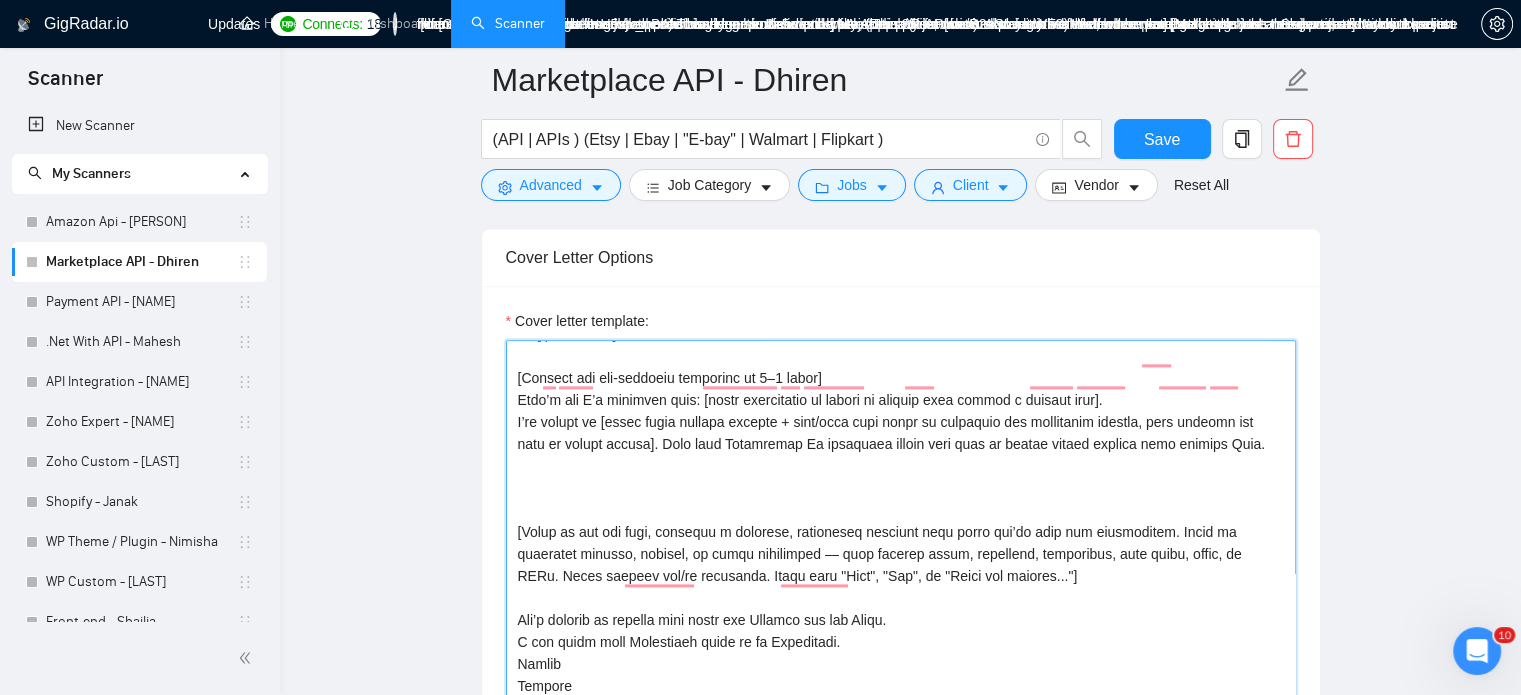 click on "Cover letter template:" at bounding box center [901, 565] 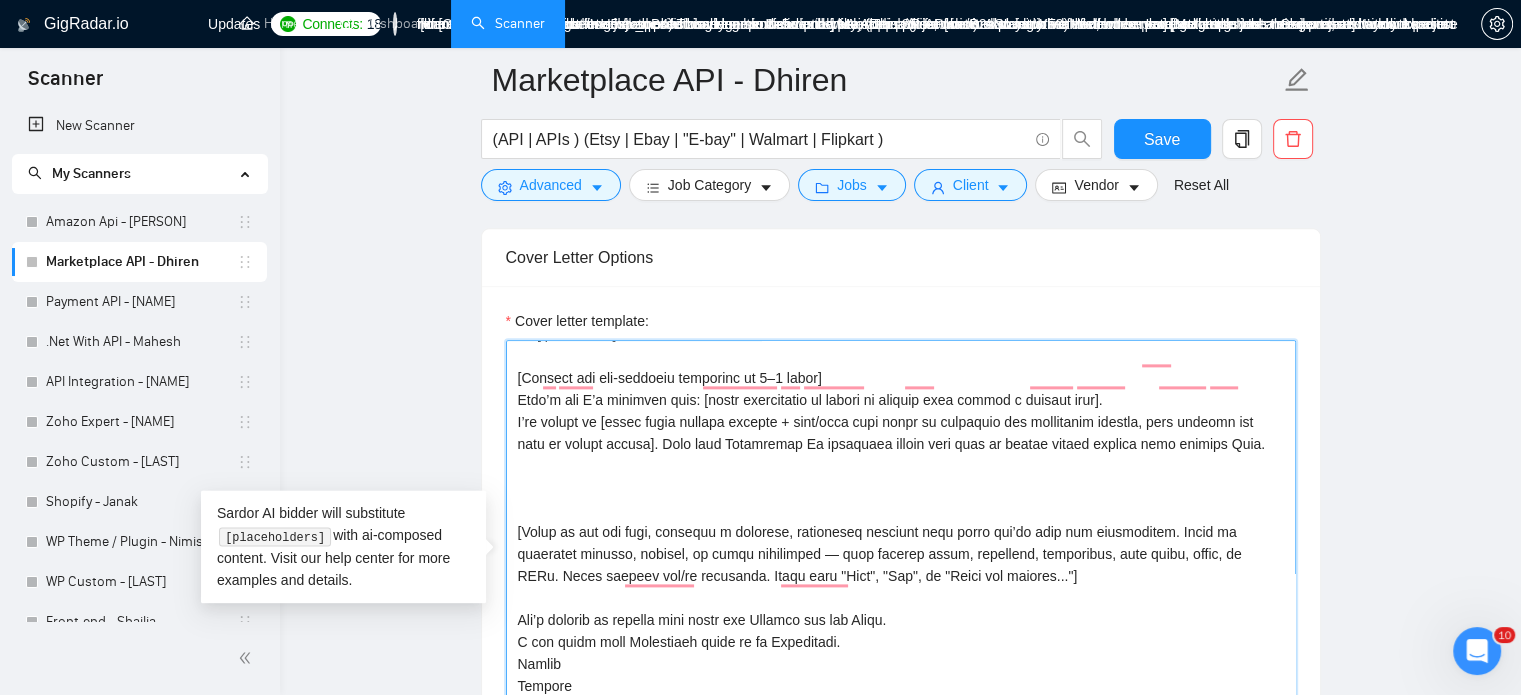 paste on "​[Match the job's needs with a standout project from my portfolio. Highlight its relevance with a dynamic description like, "This project mirrors an initiative I led, where I crafted a solution..." Showcase how my expertise can solve the client's challenges, emphasizing results. Include the project link (its a must). Always wrote this from a new paragraph.
Use these projects with links as a reference:
(https://youtu.be/IvU5sjk_qB4)
This video showcases how Amazon SP-API is used to fetch real-time order data, generate custom reports, and sync them into external systems for smooth order management and analytics.
(https://youtu.be/B2aSLvdgWF0)
Watch how product listings are auto-generated and updated using structured product feeds. The system maps Flatfile fields and pushes data directly to Amazon through SP-API, reducing manual work.
(https://youtu.be/qRv2kSZ_B_M)
This demo explains how data is seamlessly synced between Etsy, eBay, and a central backend — including inventory, pricing, and order data — ensur..." 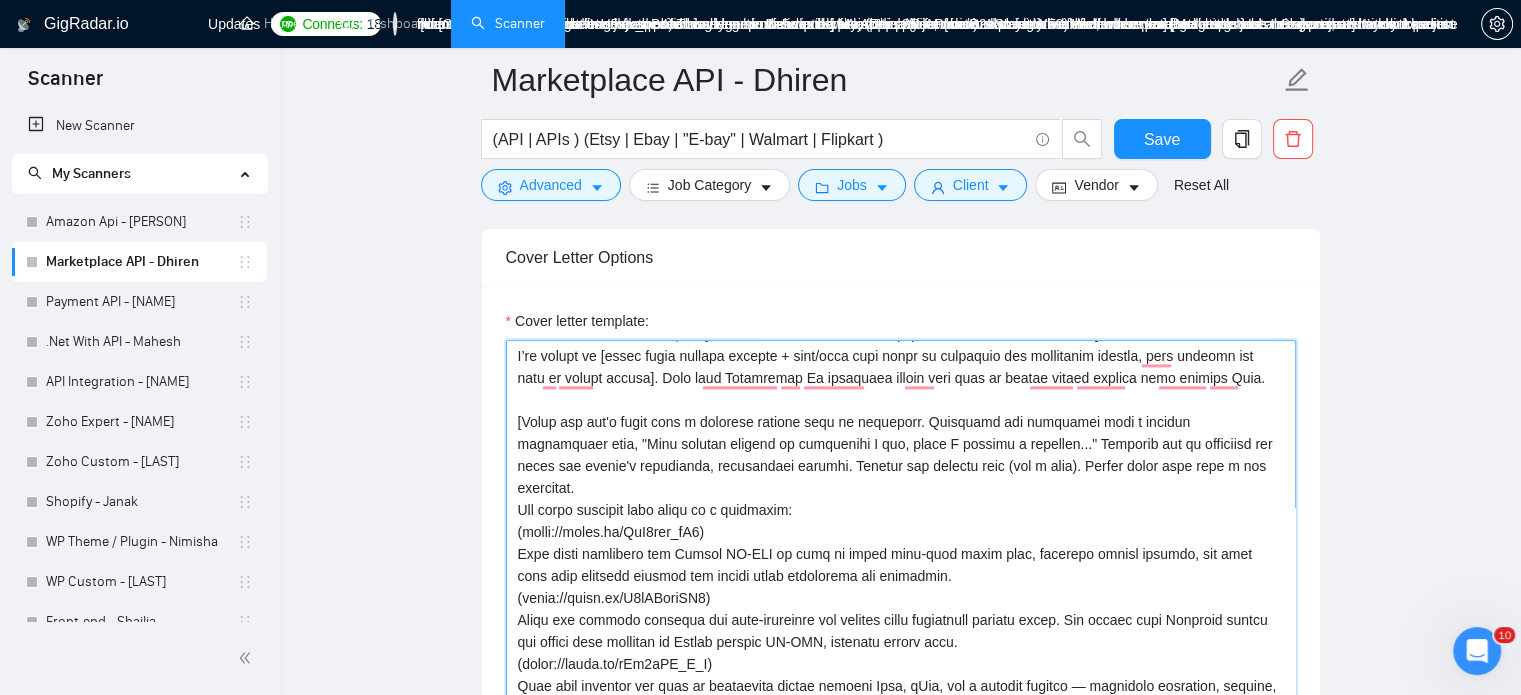 scroll, scrollTop: 126, scrollLeft: 0, axis: vertical 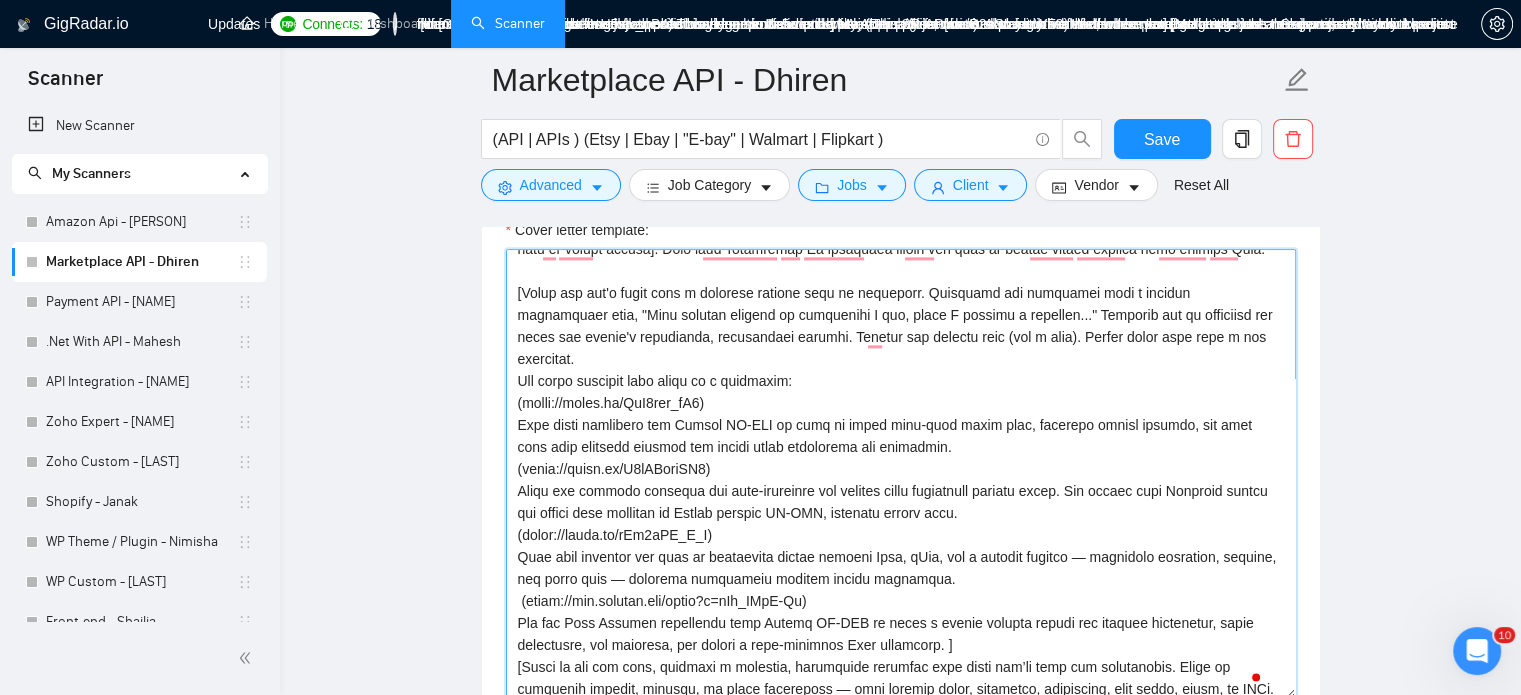 click on "Cover letter template:" at bounding box center (901, 474) 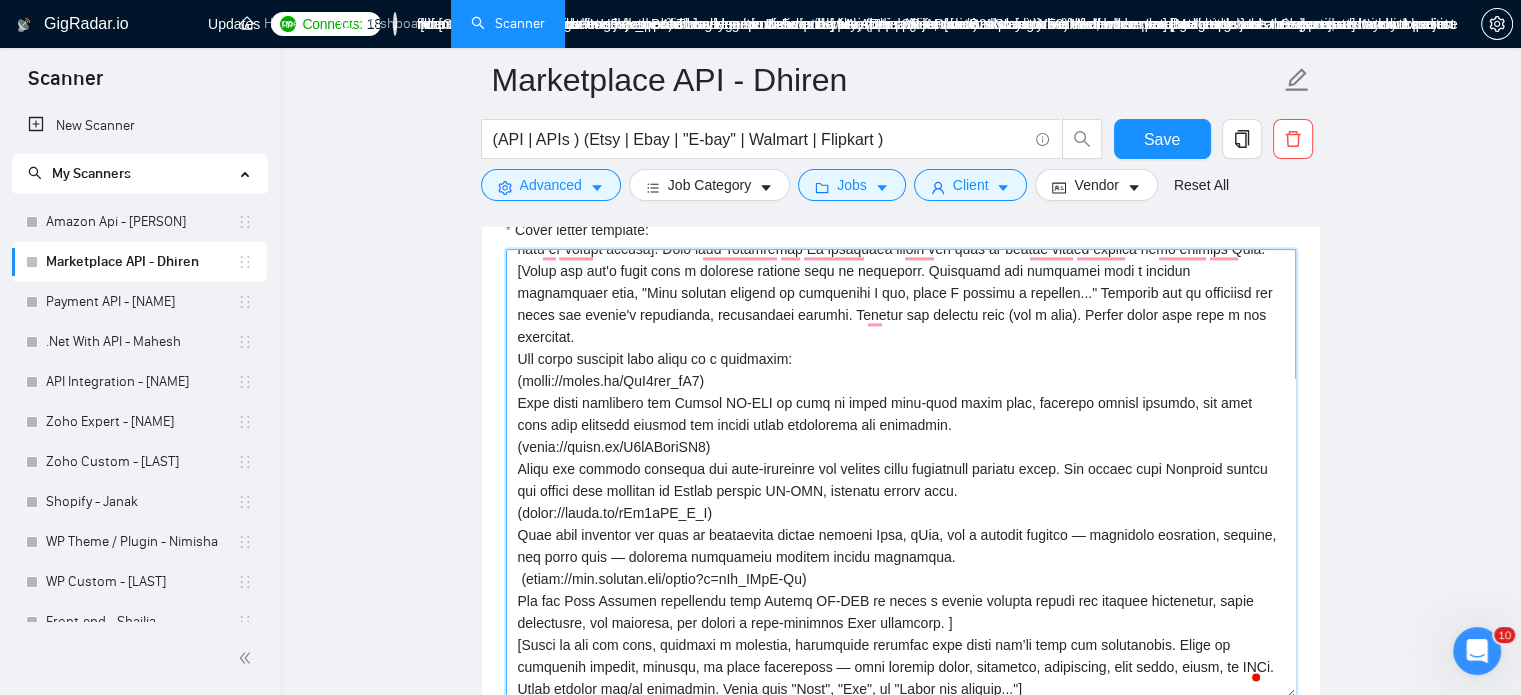 scroll, scrollTop: 26, scrollLeft: 0, axis: vertical 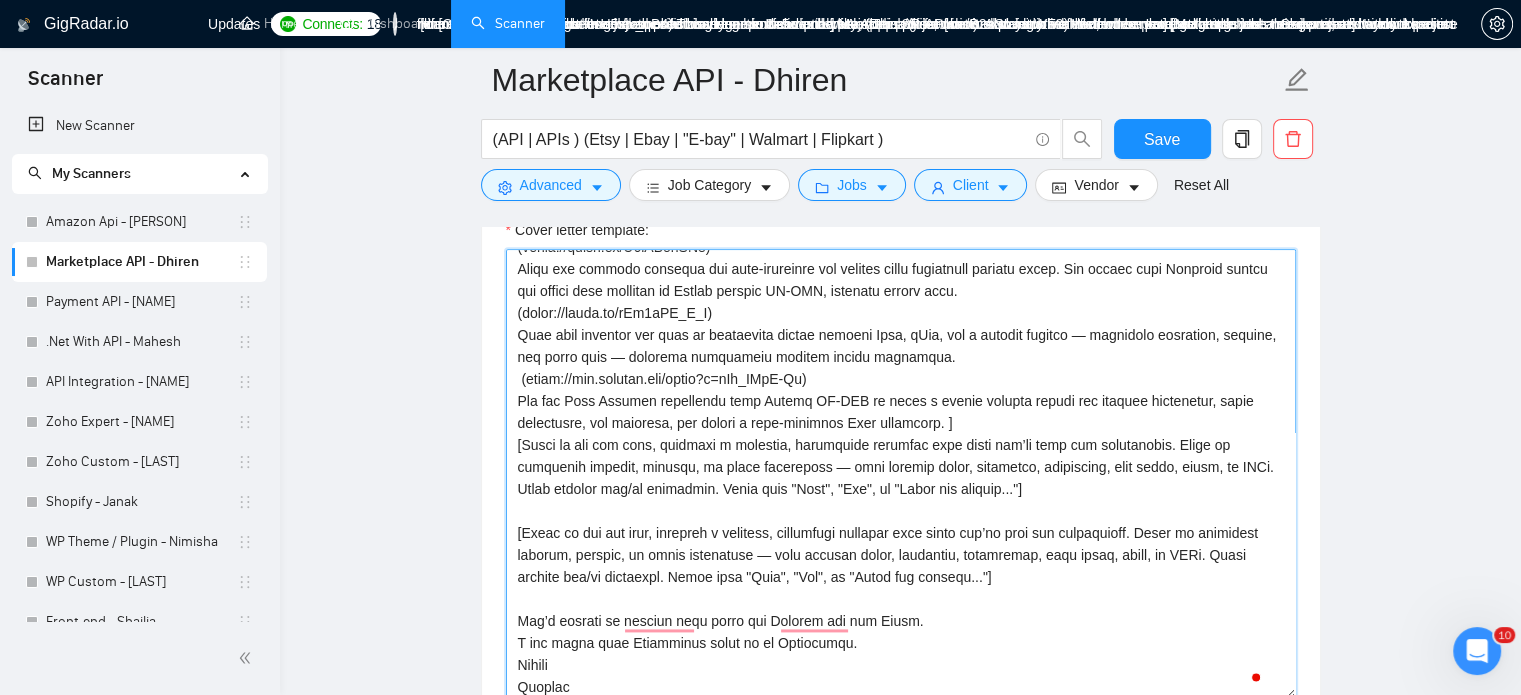 click on "Cover letter template:" at bounding box center [901, 474] 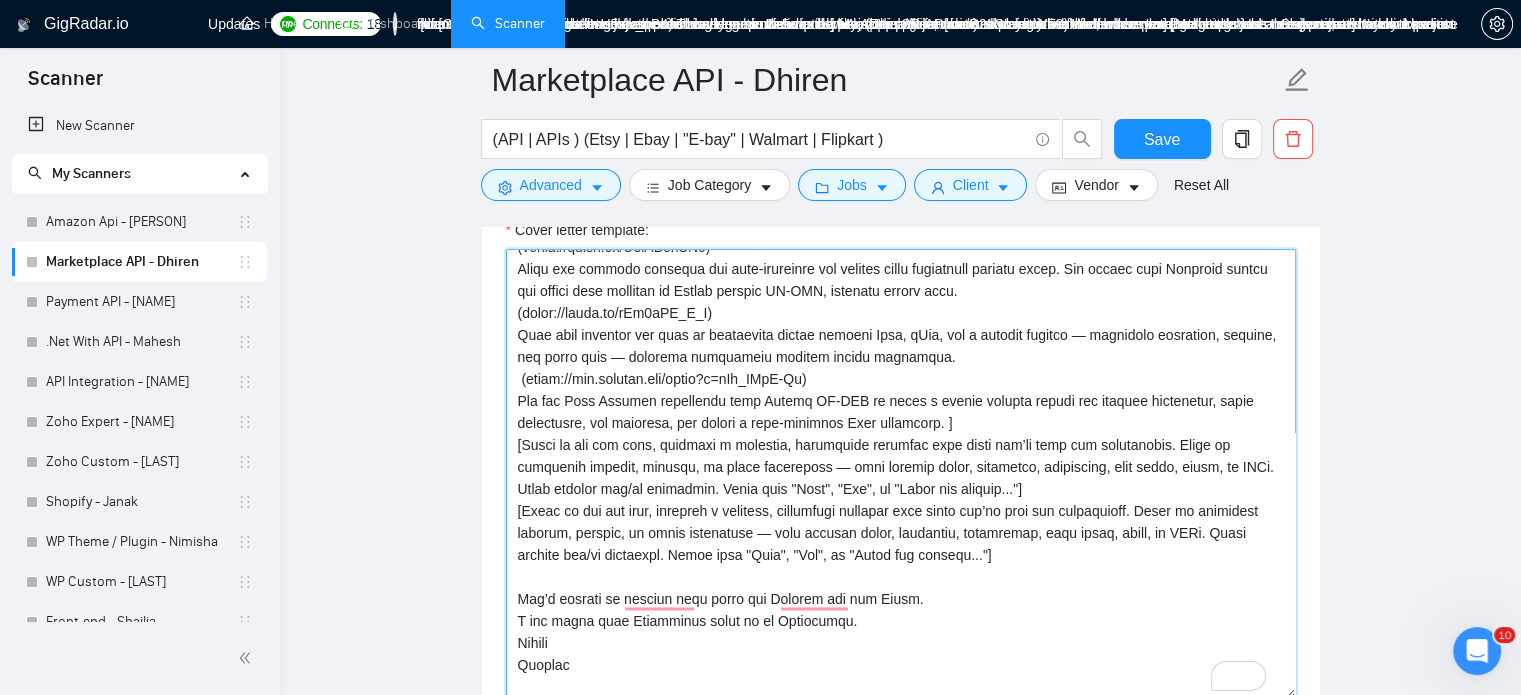 click on "Cover letter template:" at bounding box center [901, 474] 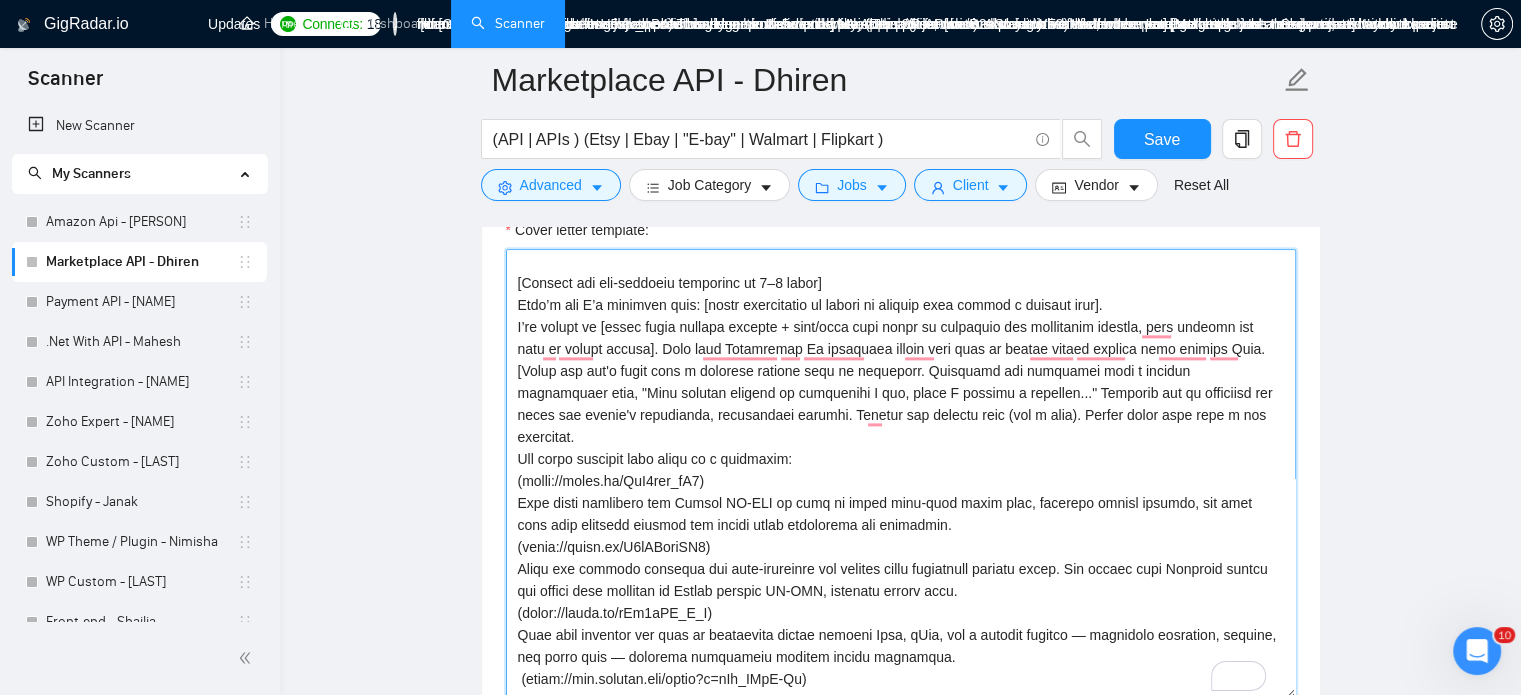 click on "Cover letter template:" at bounding box center (901, 474) 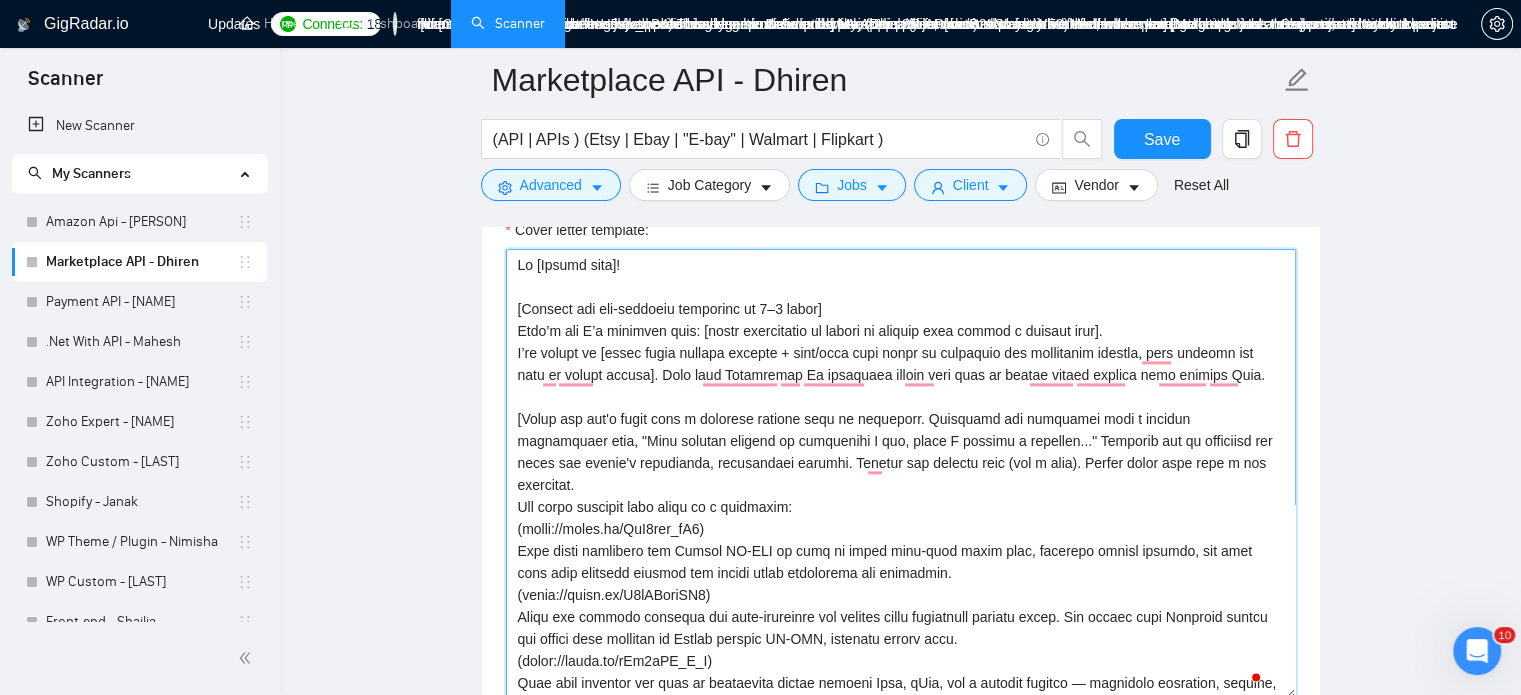 click on "Cover letter template:" at bounding box center (901, 474) 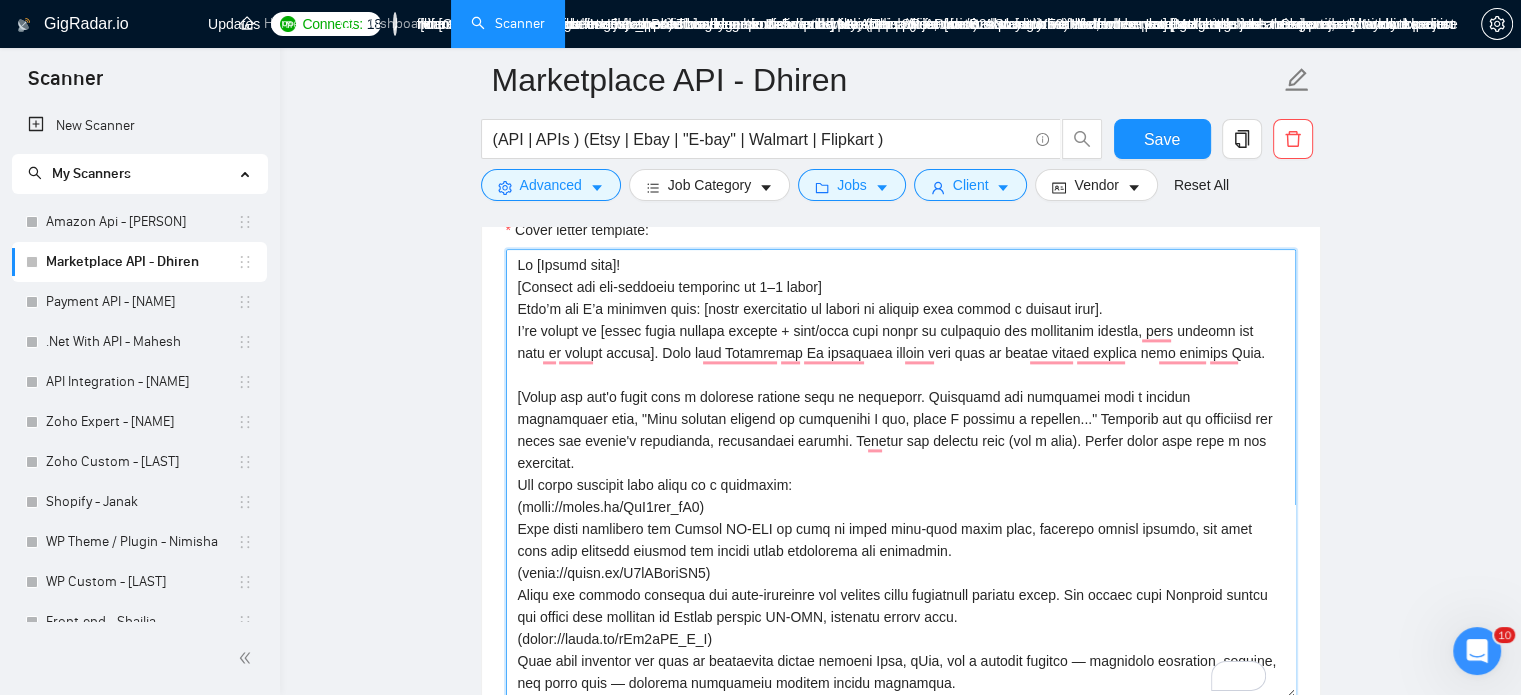 click on "Cover letter template:" at bounding box center [901, 474] 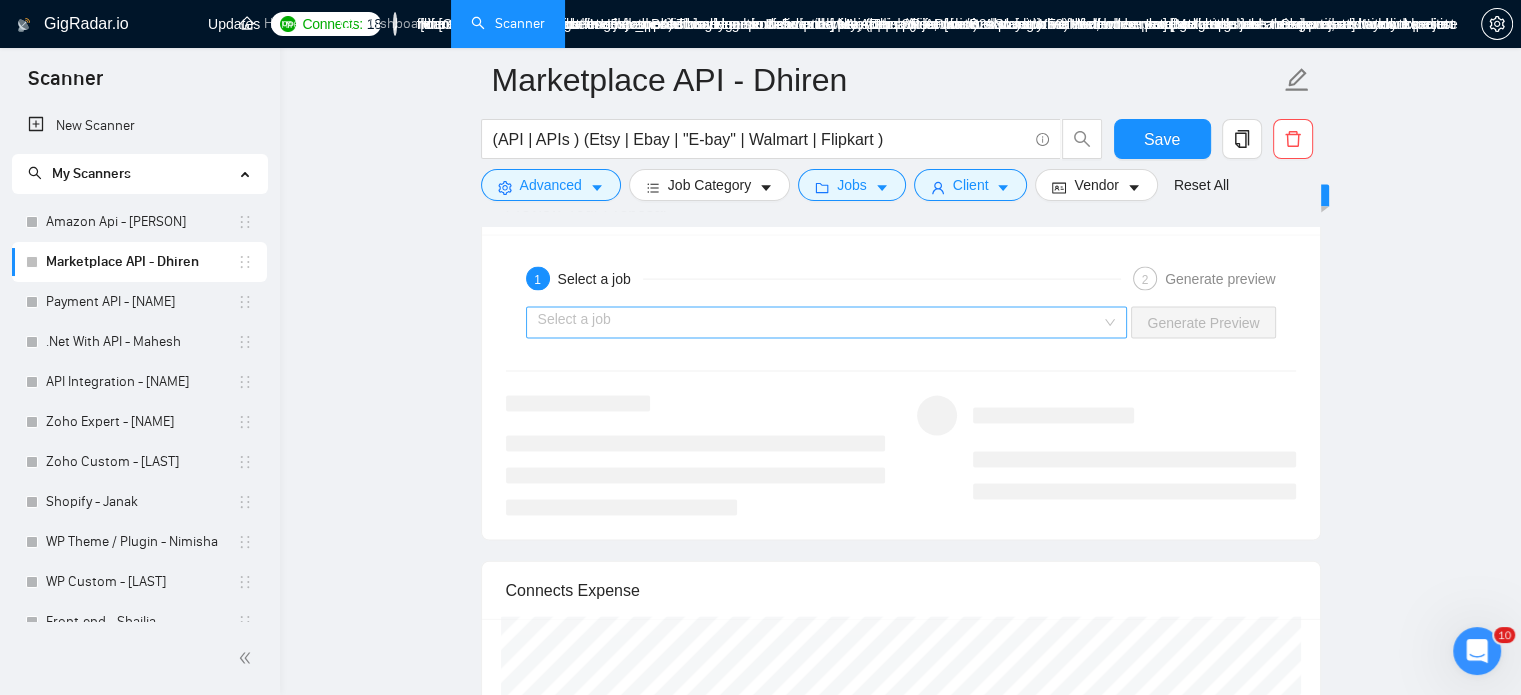 type on "Hi [Client name]!
[Mention one job-specific challenge in 3–5 words]
Here’s how I’d approach that: [short explanation of method or process that solved a similar case].
I’ve worked on [liner about similar project + tech/tool used based on portfolio and freelancer profile, dont include any link of client server]. With this Automation My previouse client were able to handle mulple account with multple Item.
​[Match the job's needs with a standout project from my portfolio. Highlight its relevance with a dynamic description like, "This project mirrors an initiative I led, where I crafted a solution..." Showcase how my expertise can solve the client's challenges, emphasizing results. Include the project link (its a must). Always wrote this from a new paragraph.
Use these projects with links as a reference:
(https://youtu.be/IvU5sjk_qB4)
This video showcases how Amazon SP-API is used to fetch real-time order data, generate custom reports, and sync them into external systems for smooth order management and analy..." 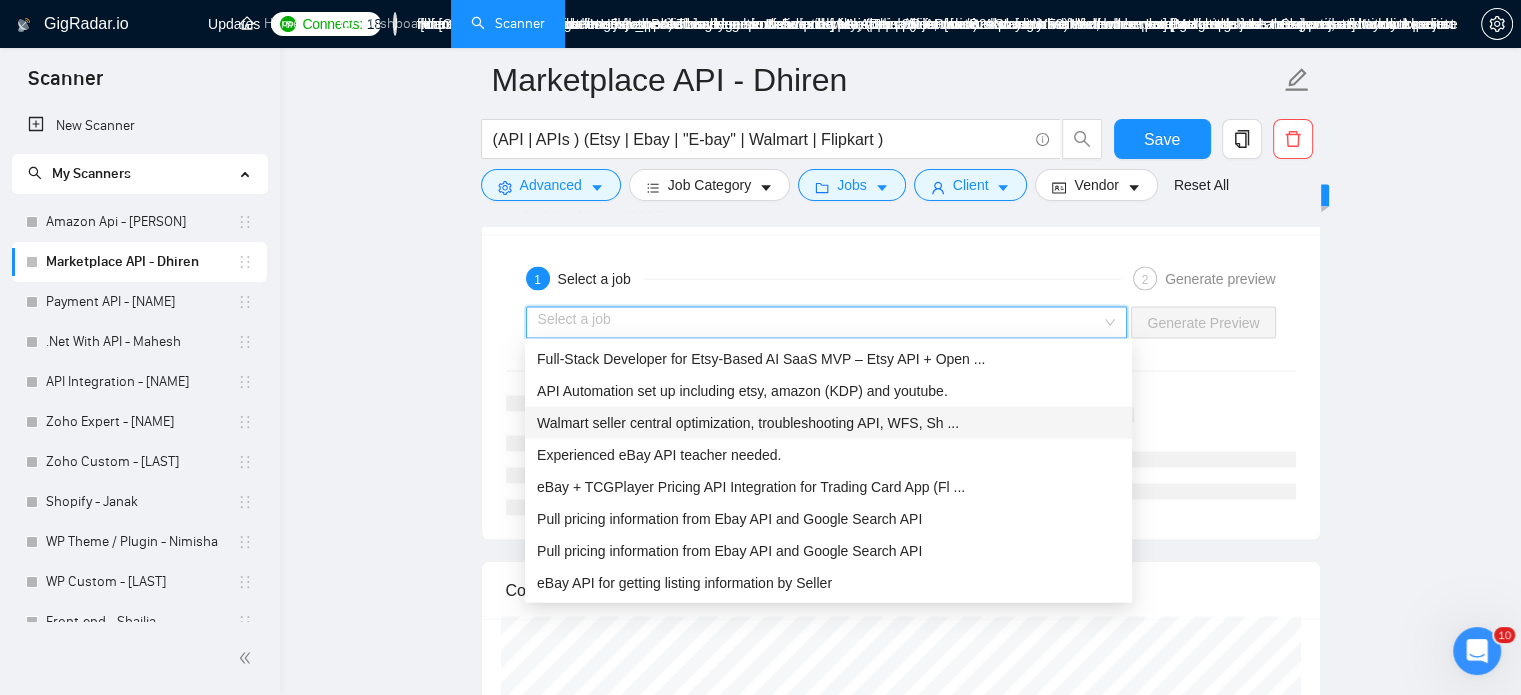 drag, startPoint x: 659, startPoint y: 487, endPoint x: 907, endPoint y: 371, distance: 273.78824 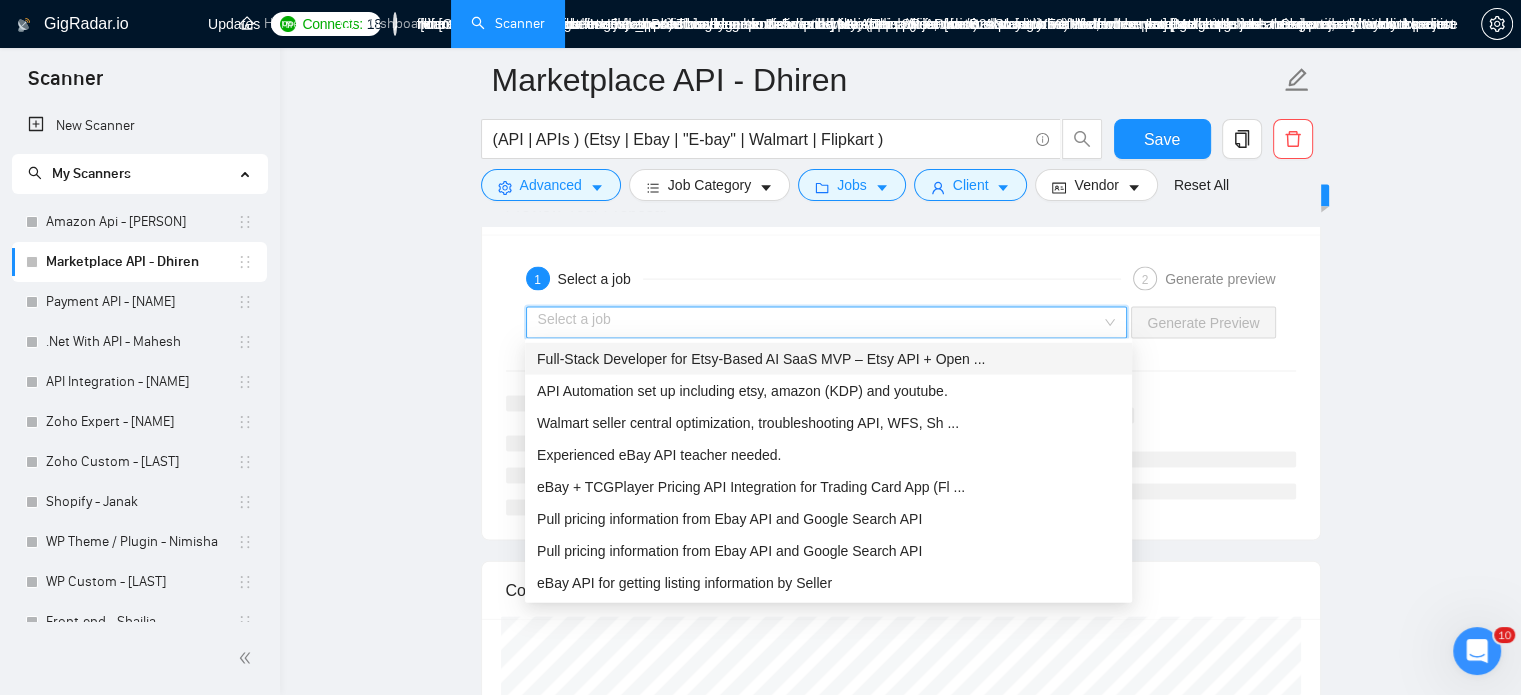 click on "Full-Stack Developer for Etsy-Based AI SaaS MVP – Etsy API + Open ..." at bounding box center (761, 359) 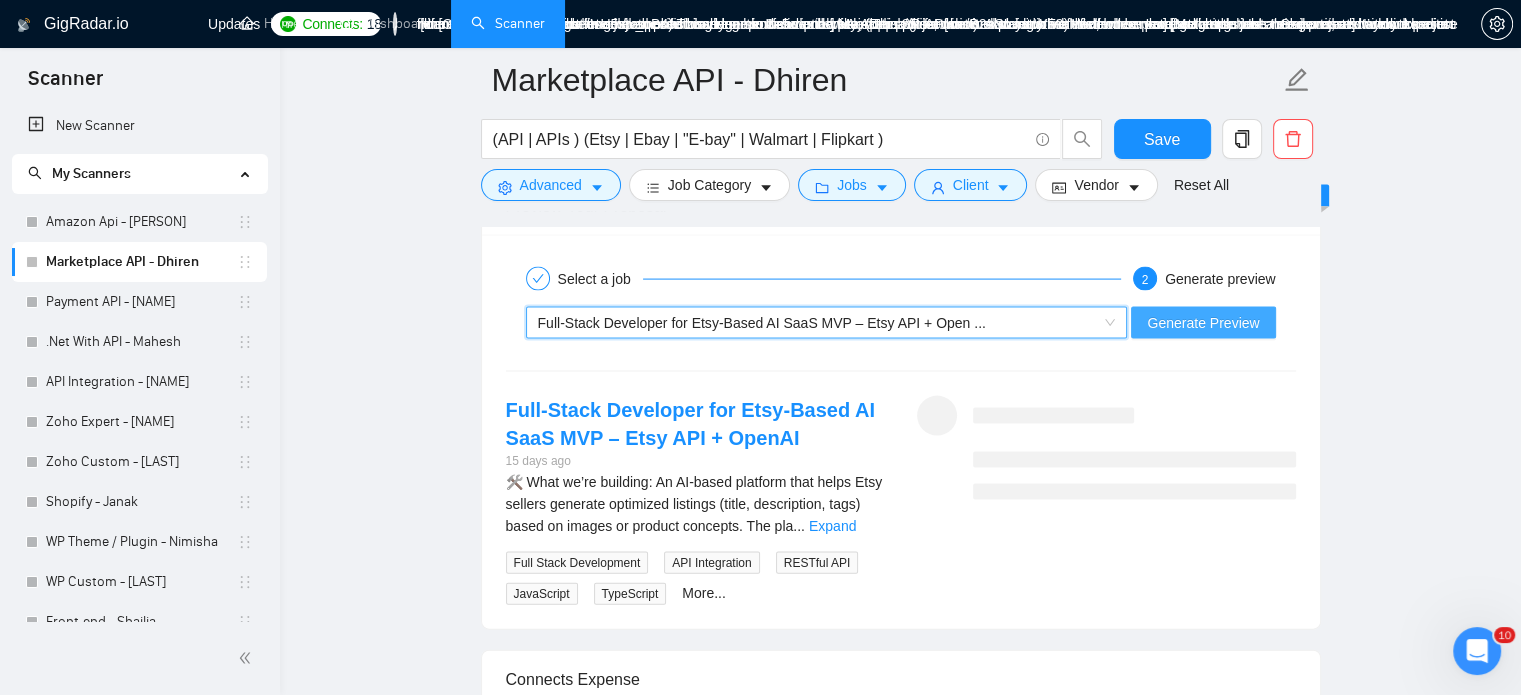 click on "Generate Preview" at bounding box center (1203, 323) 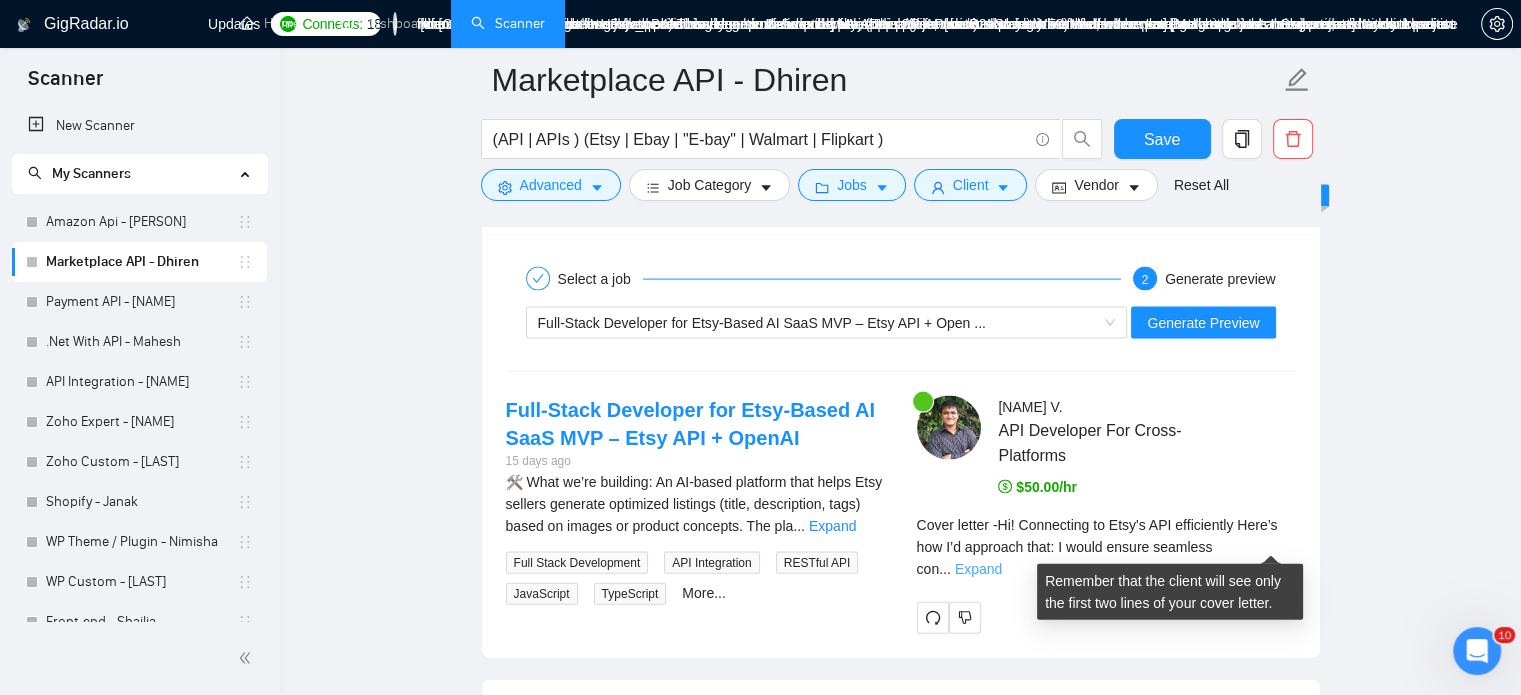 click on "Expand" at bounding box center (978, 569) 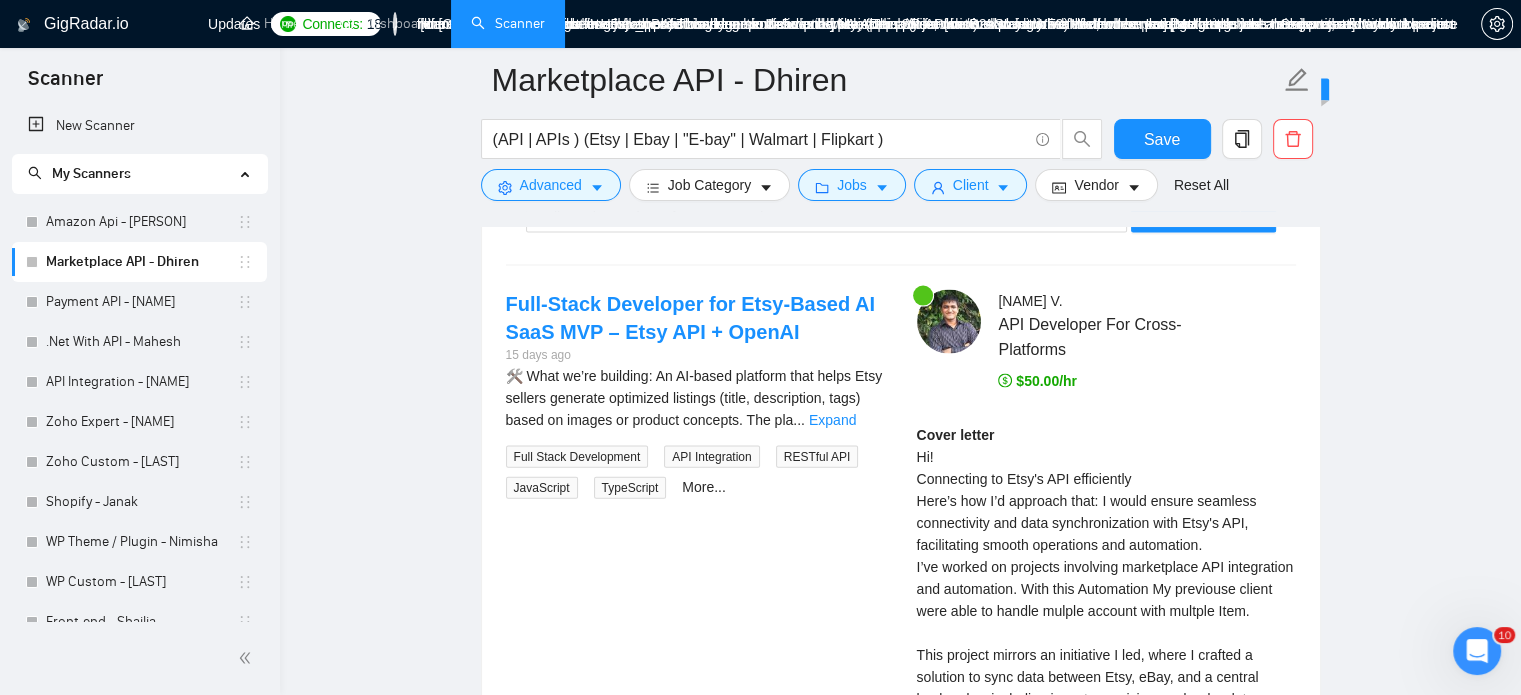 scroll, scrollTop: 4191, scrollLeft: 0, axis: vertical 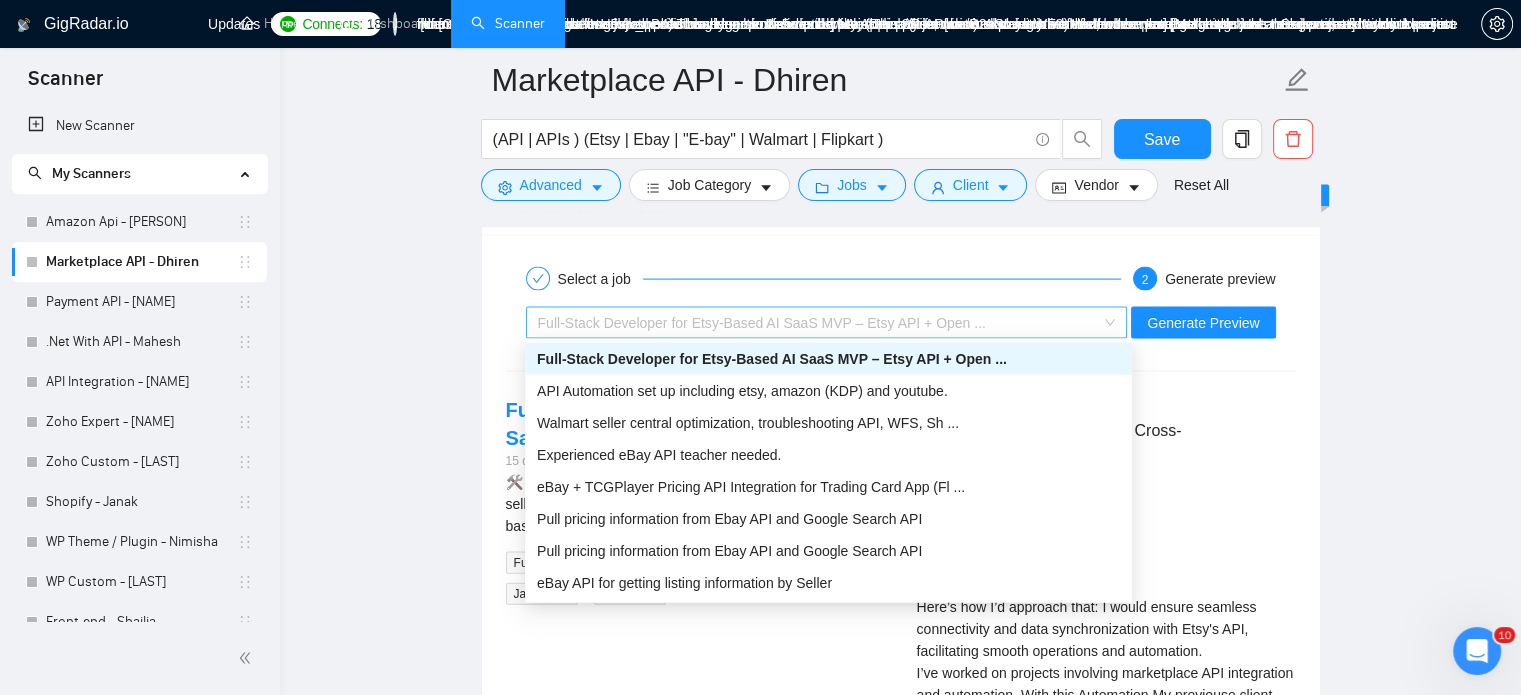 click on "Full-Stack Developer for Etsy-Based AI SaaS MVP – Etsy API + Open ..." at bounding box center (818, 323) 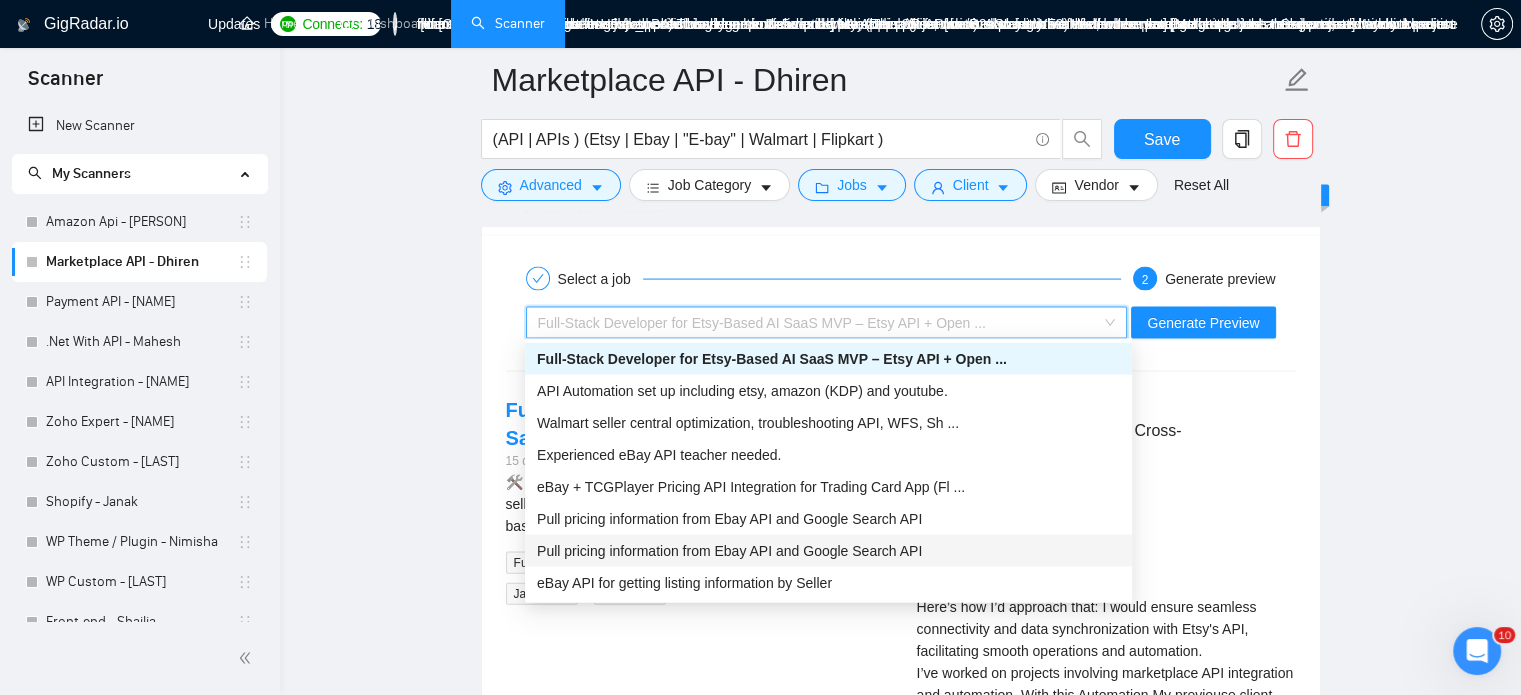 click on "Pull pricing information from Ebay API and Google Search API" at bounding box center [729, 551] 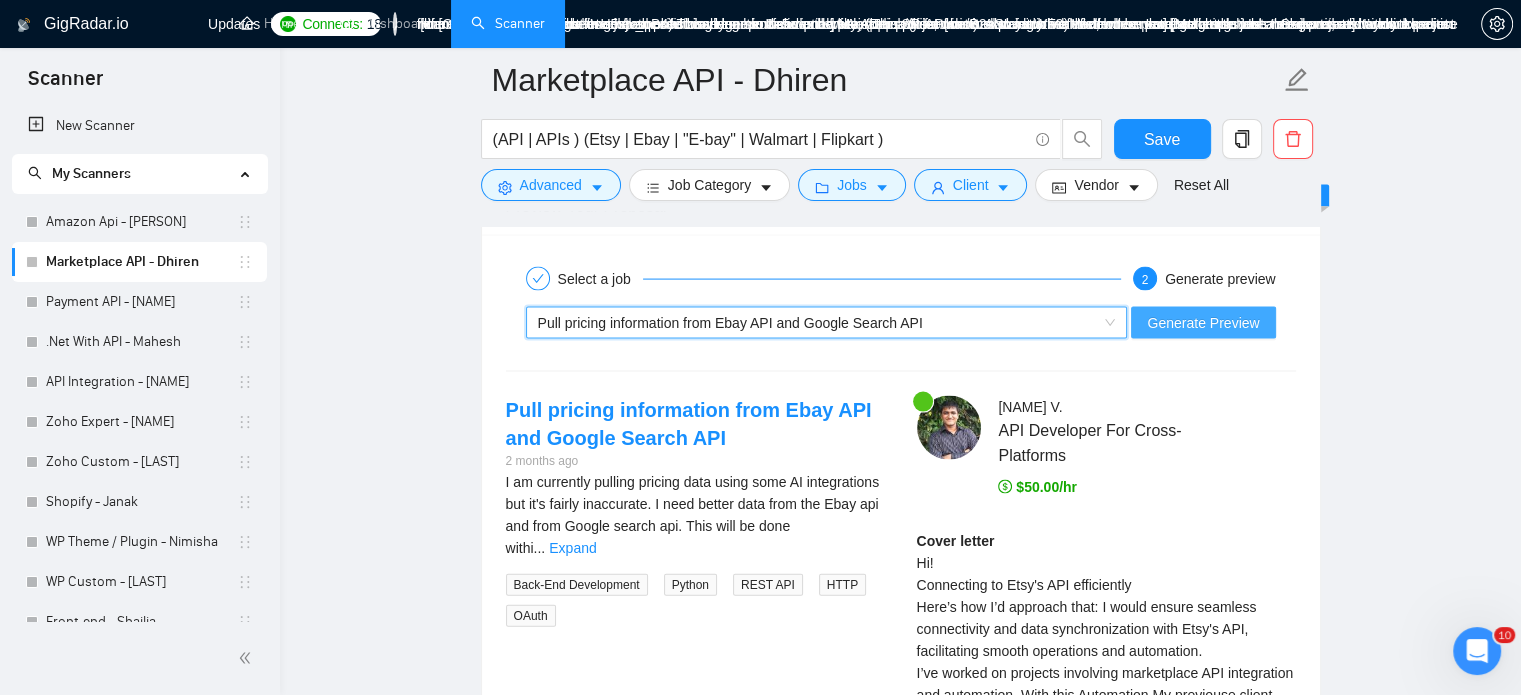 click on "Generate Preview" at bounding box center [1203, 323] 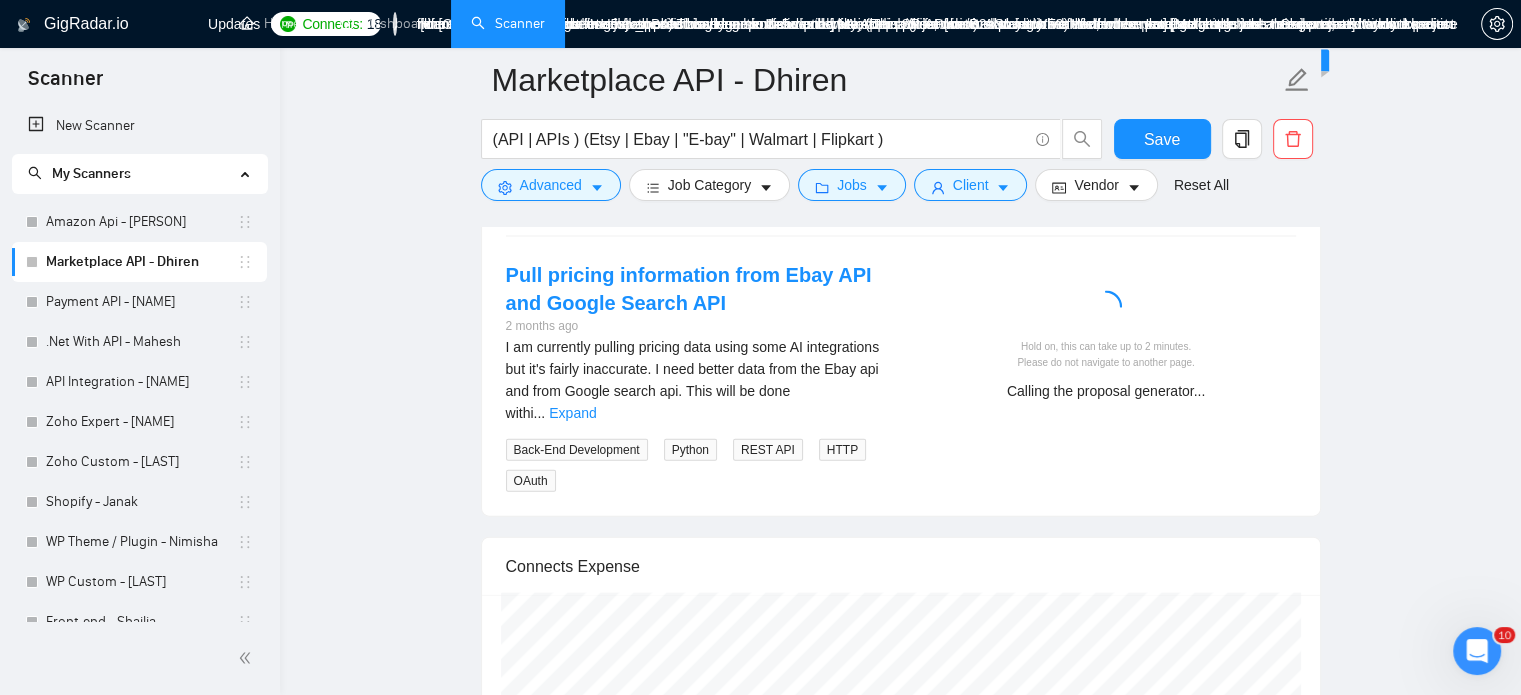 scroll, scrollTop: 4291, scrollLeft: 0, axis: vertical 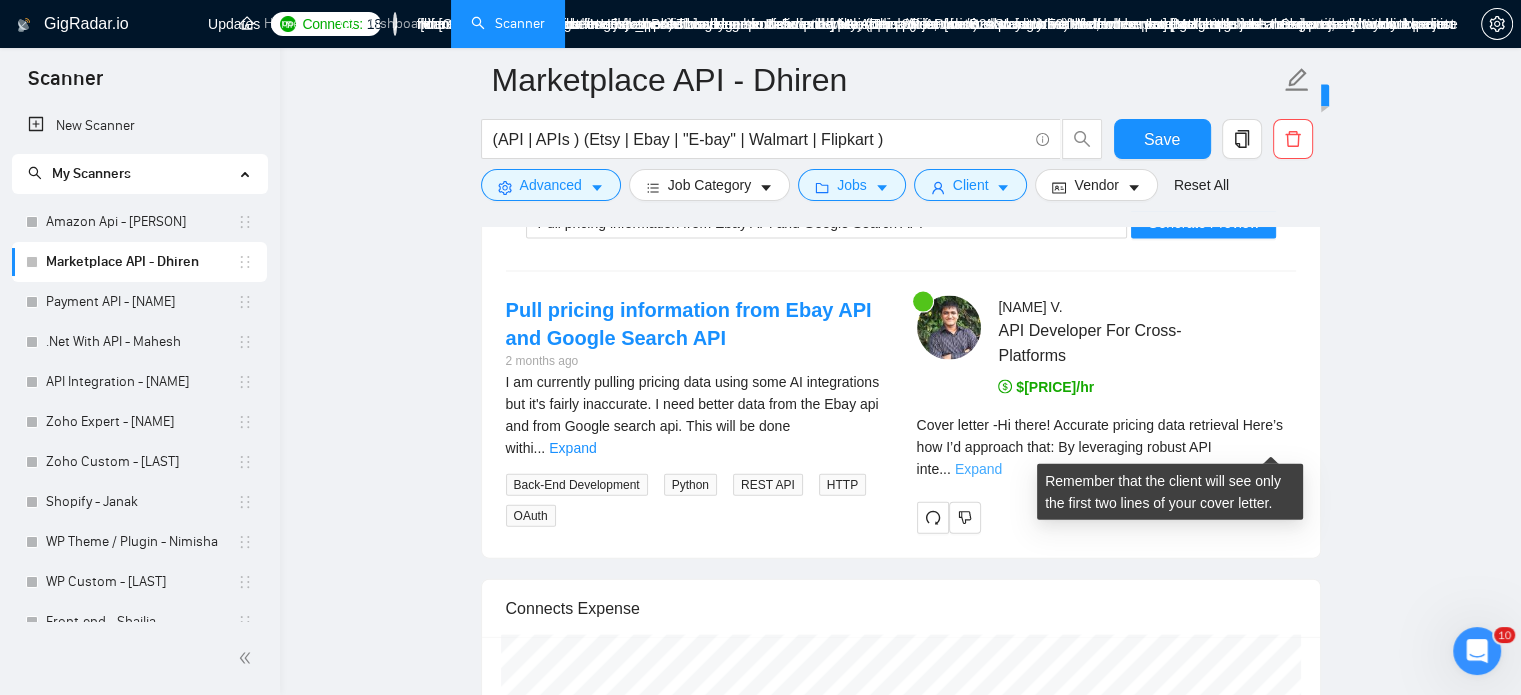 click on "Expand" at bounding box center (978, 469) 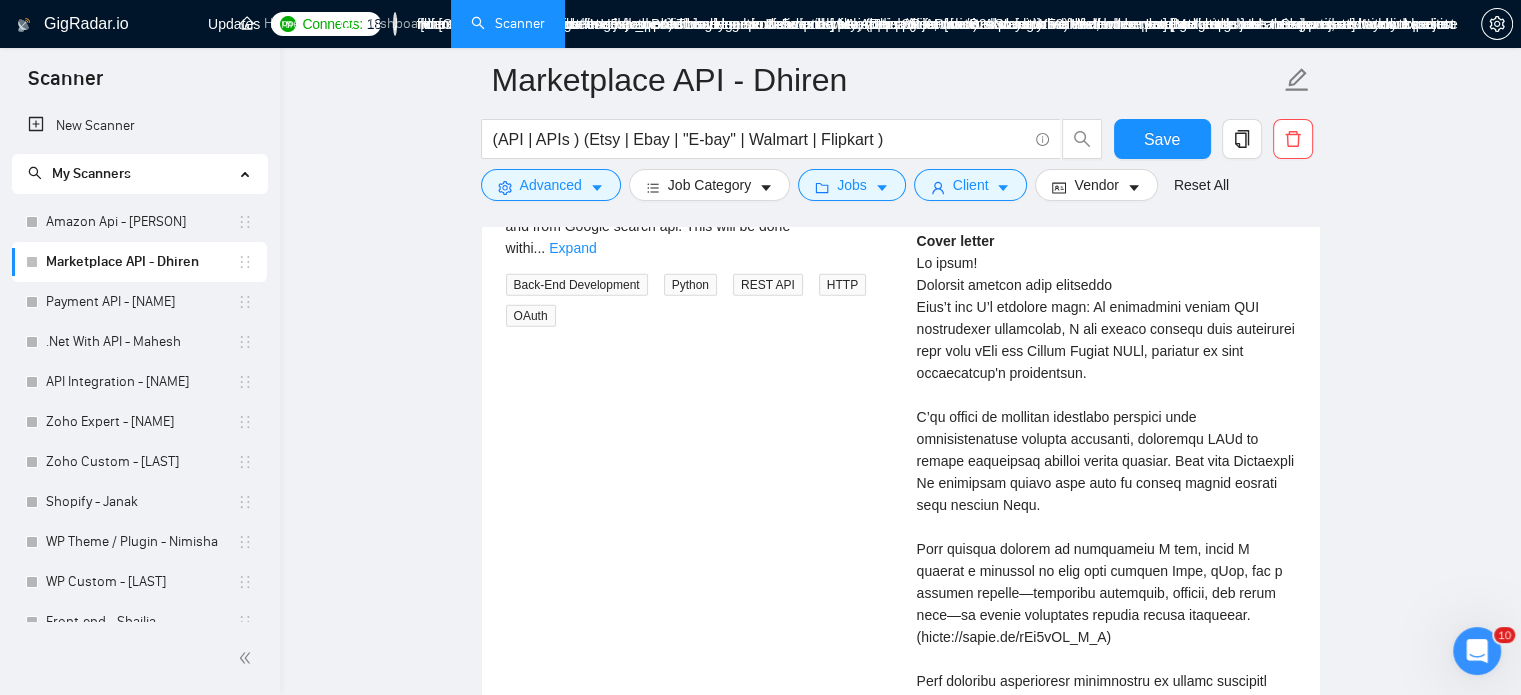 scroll, scrollTop: 4591, scrollLeft: 0, axis: vertical 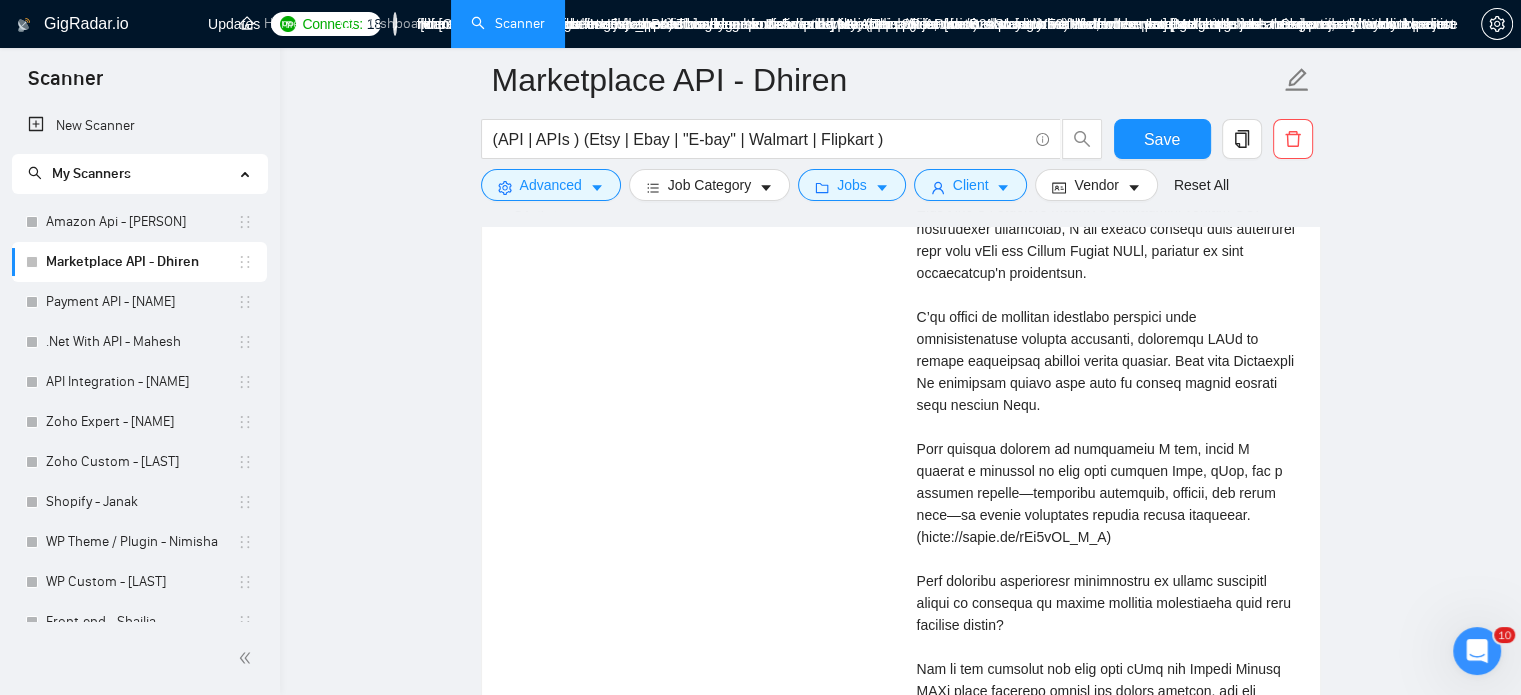 click on "Cover letter" at bounding box center [1106, 504] 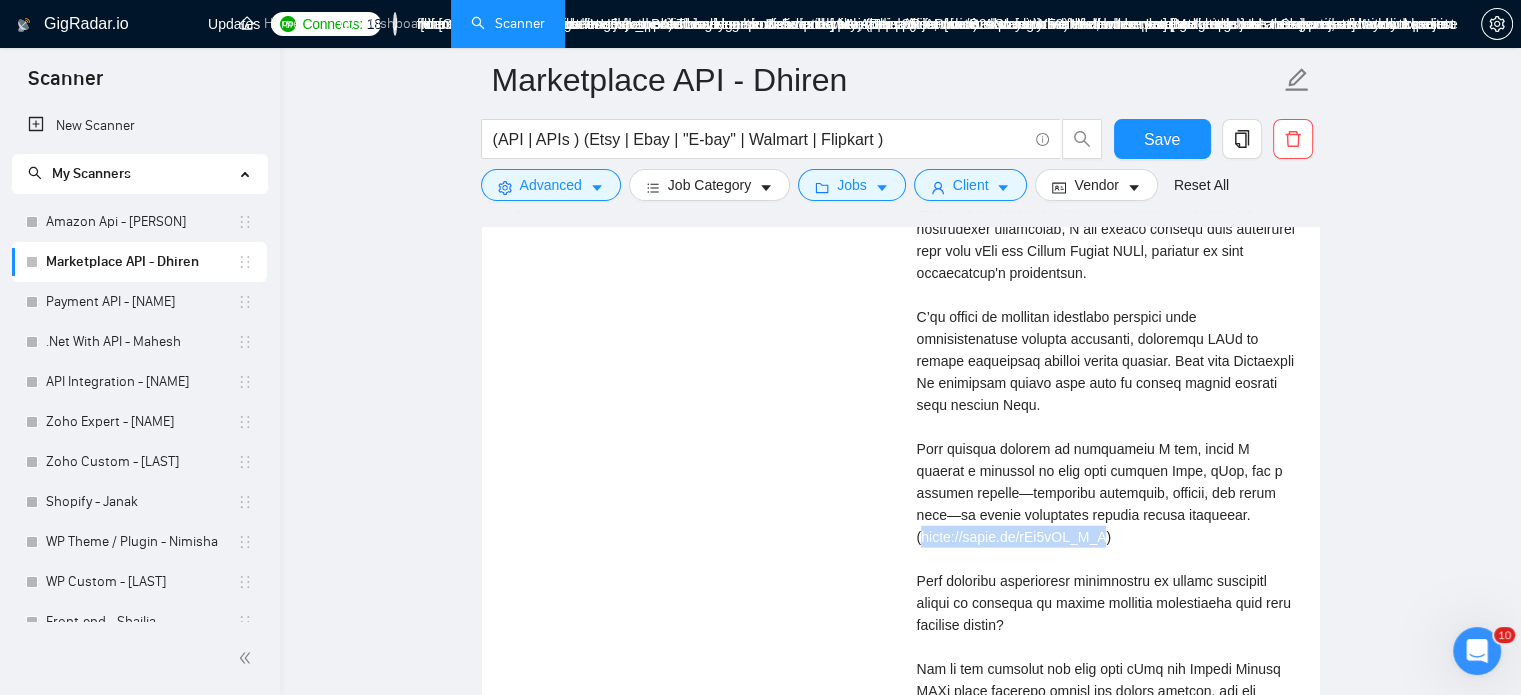 drag, startPoint x: 921, startPoint y: 537, endPoint x: 1109, endPoint y: 540, distance: 188.02394 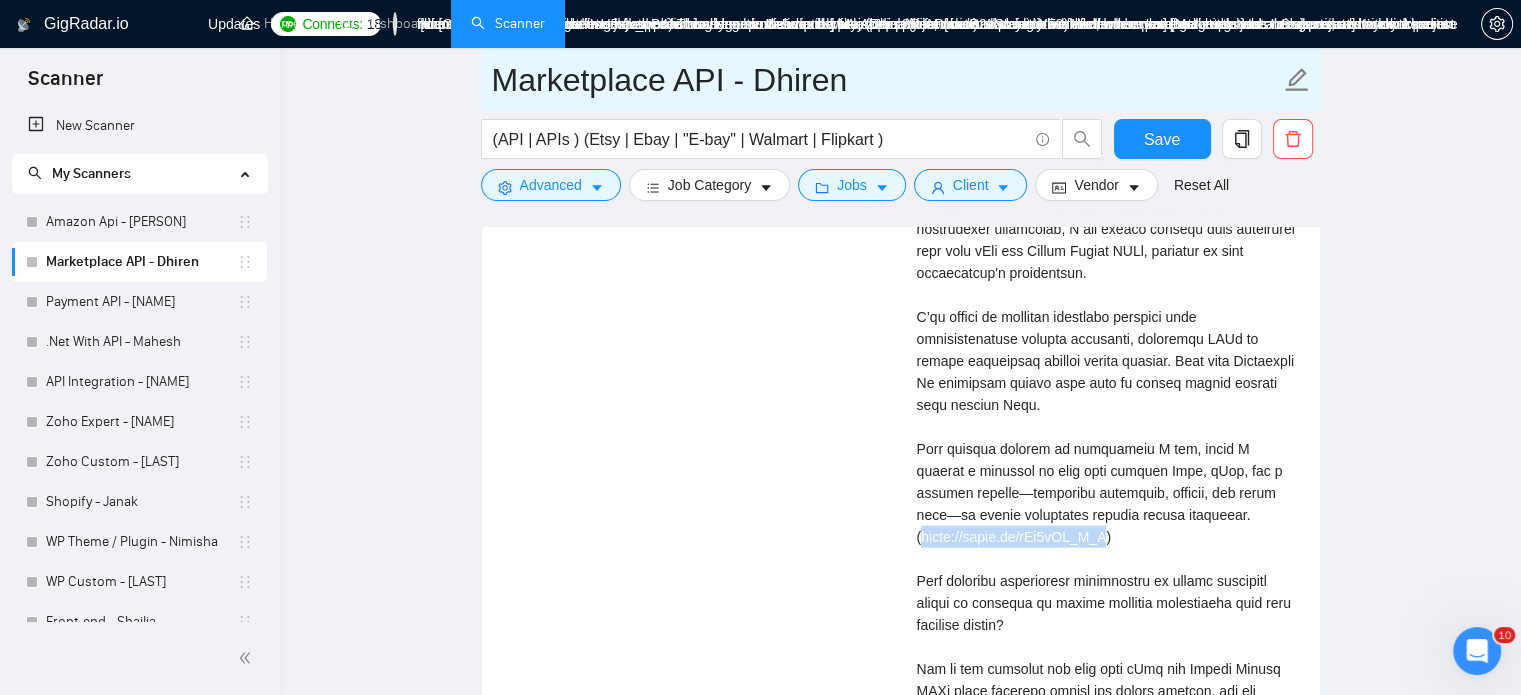 drag, startPoint x: 92, startPoint y: 219, endPoint x: 932, endPoint y: 93, distance: 849.39746 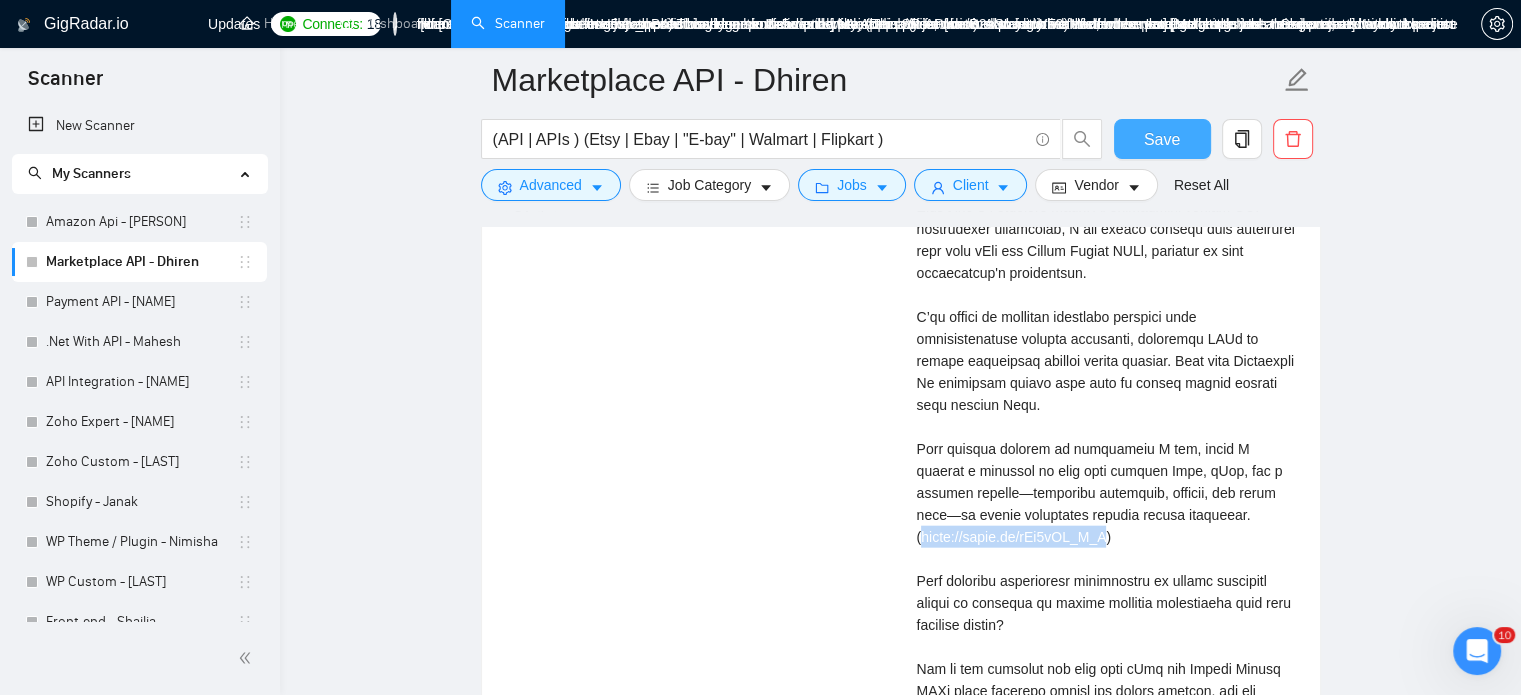 click on "Save" at bounding box center [1162, 139] 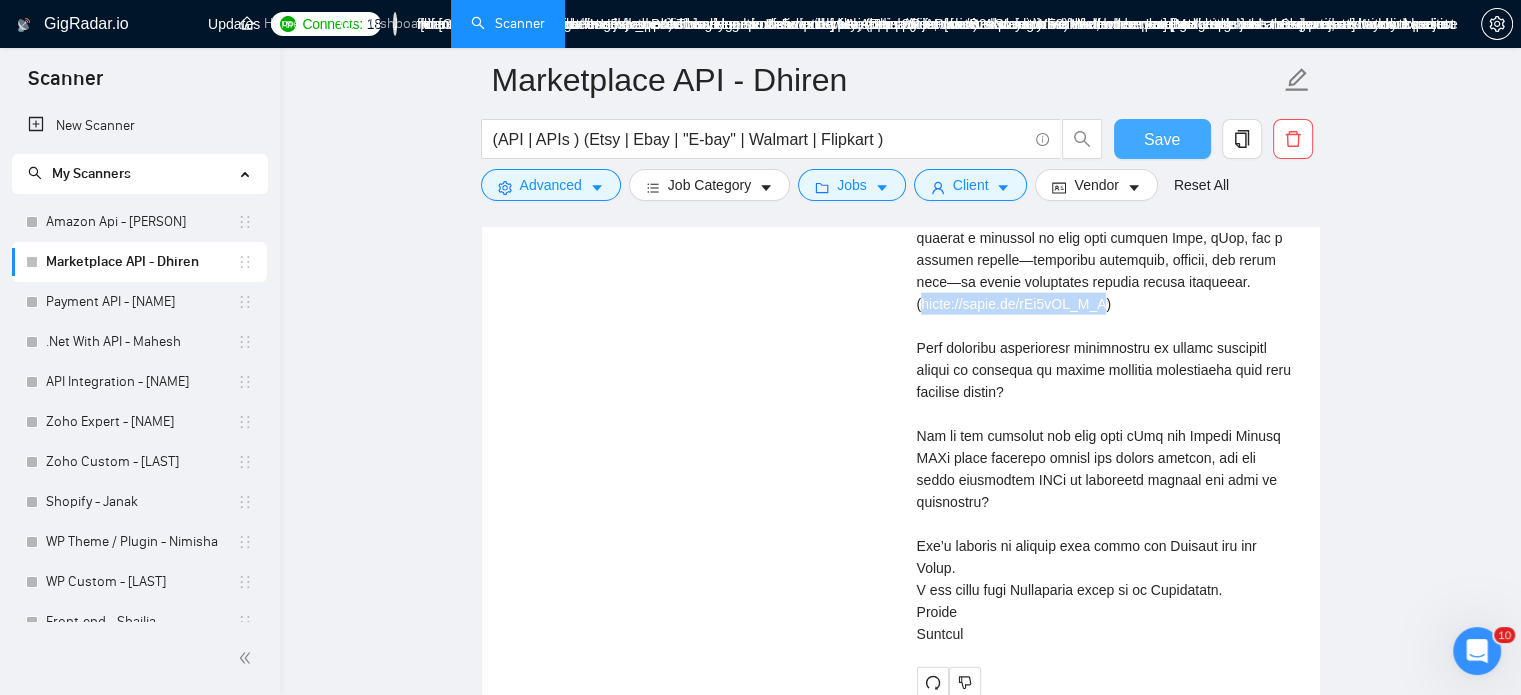 type 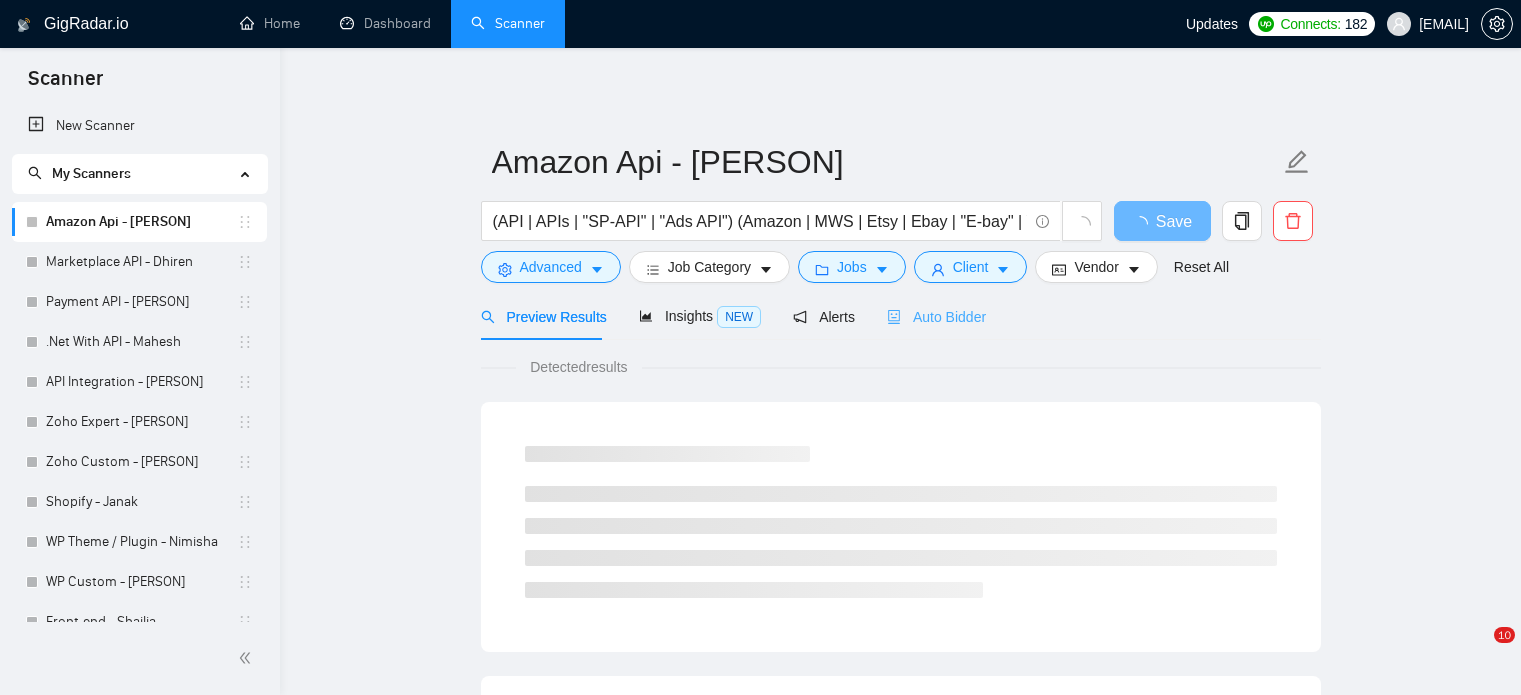 scroll, scrollTop: 0, scrollLeft: 0, axis: both 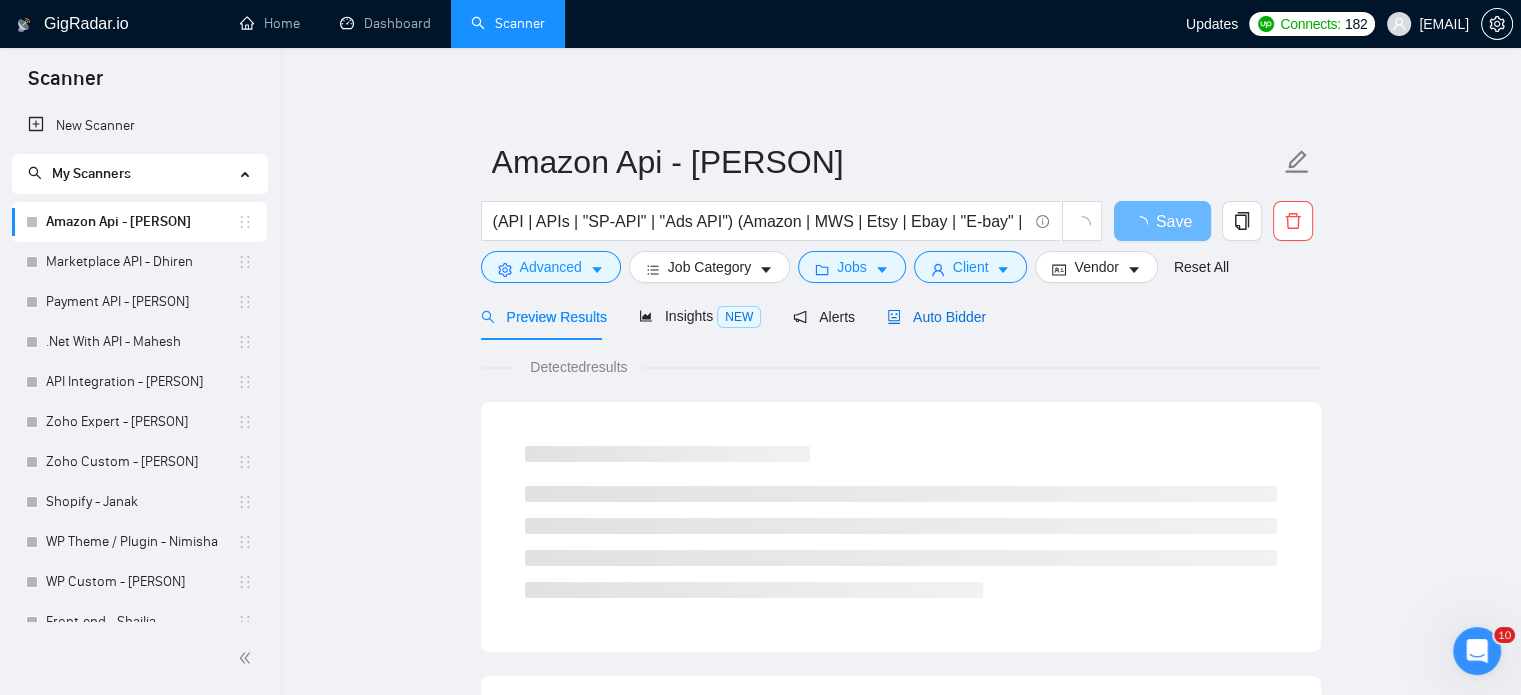 click on "Auto Bidder" at bounding box center [936, 317] 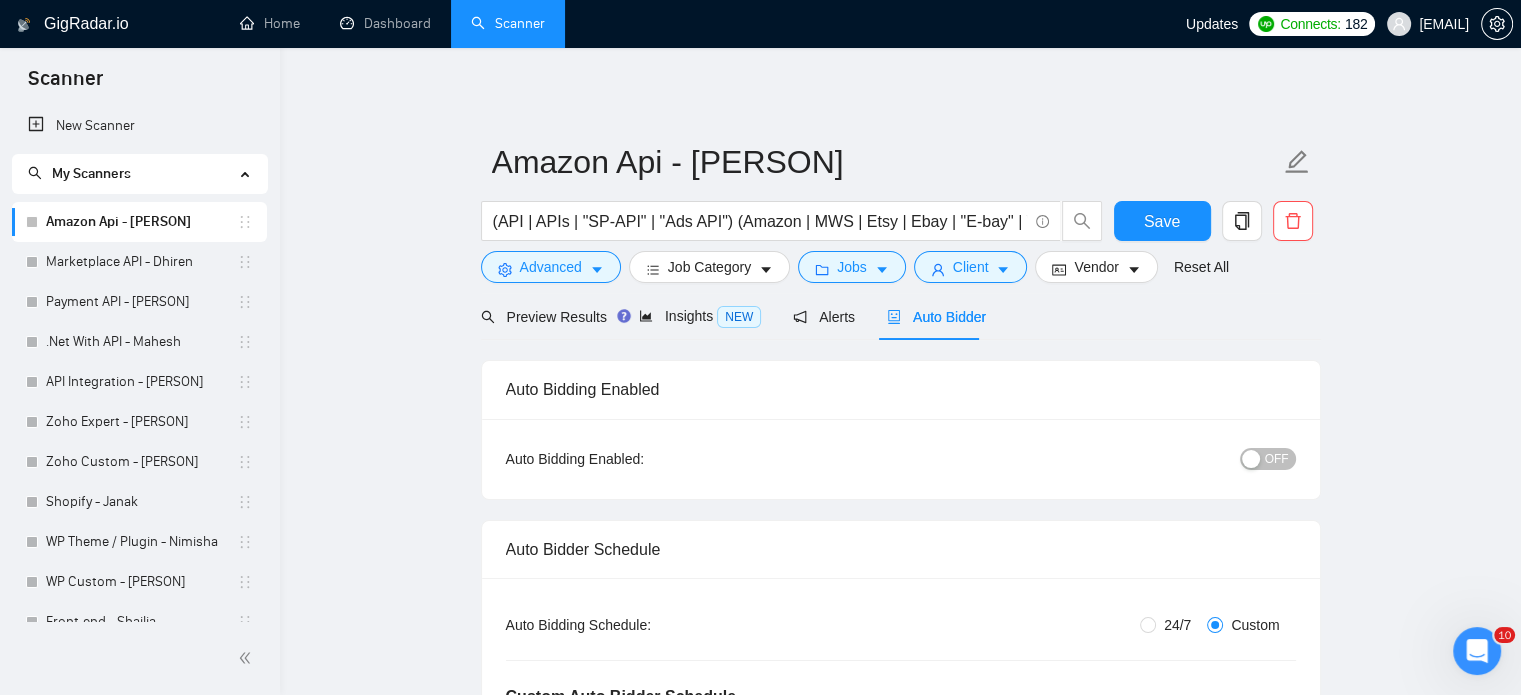 type 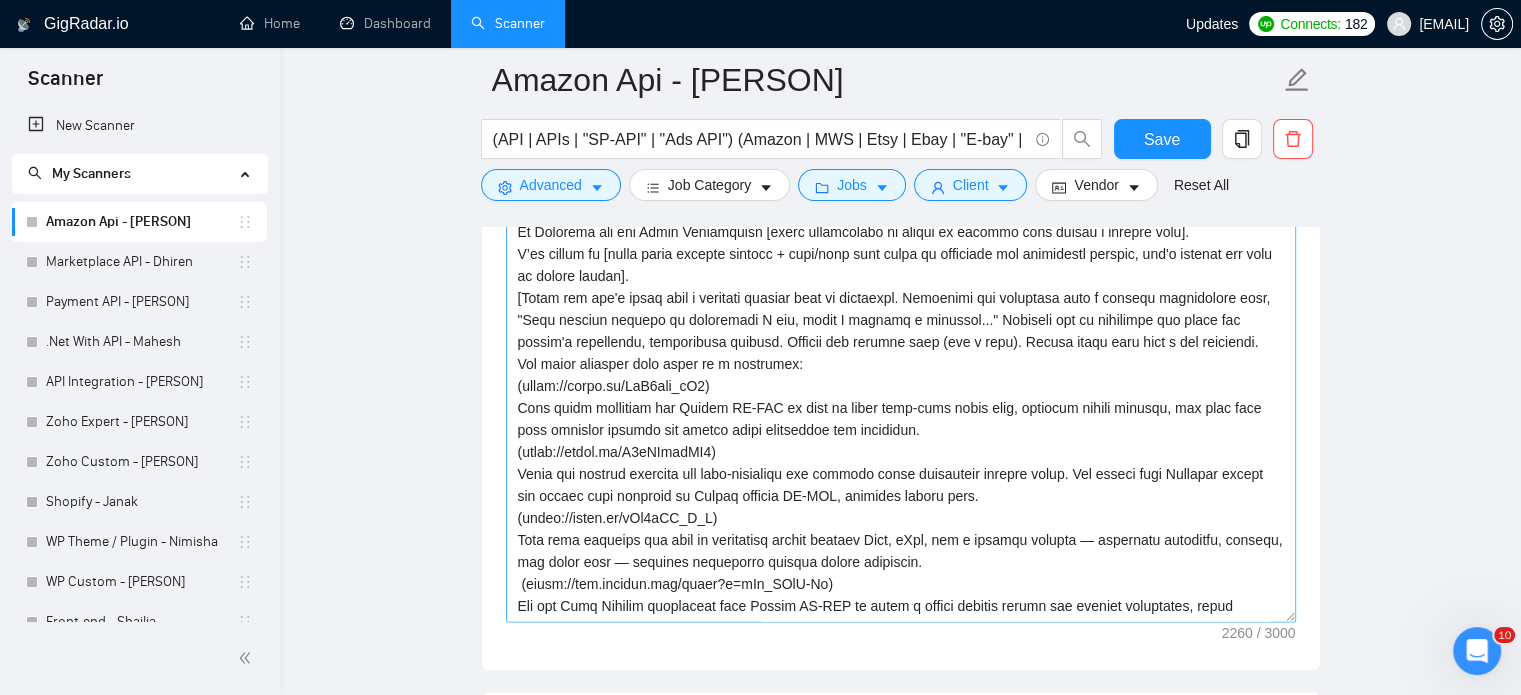 scroll, scrollTop: 2600, scrollLeft: 0, axis: vertical 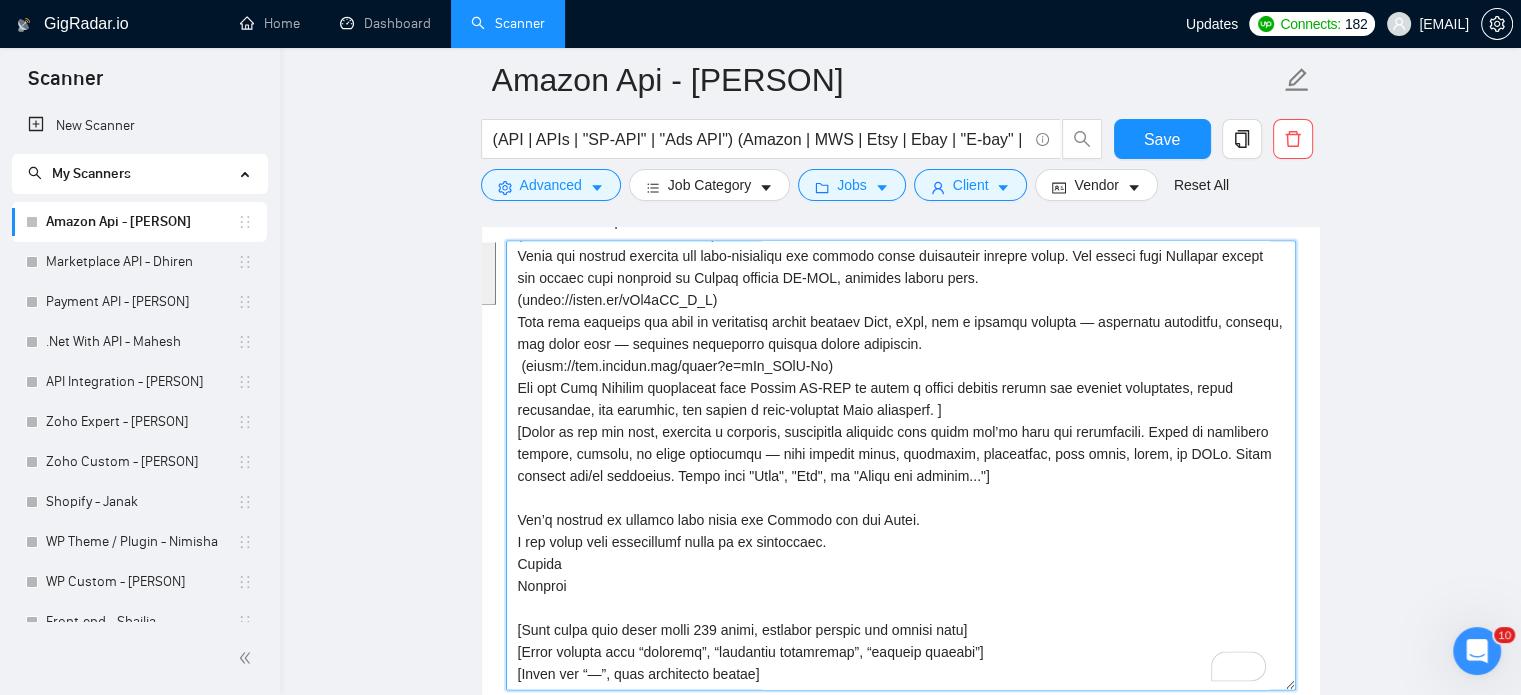 drag, startPoint x: 612, startPoint y: 488, endPoint x: 1020, endPoint y: 403, distance: 416.76013 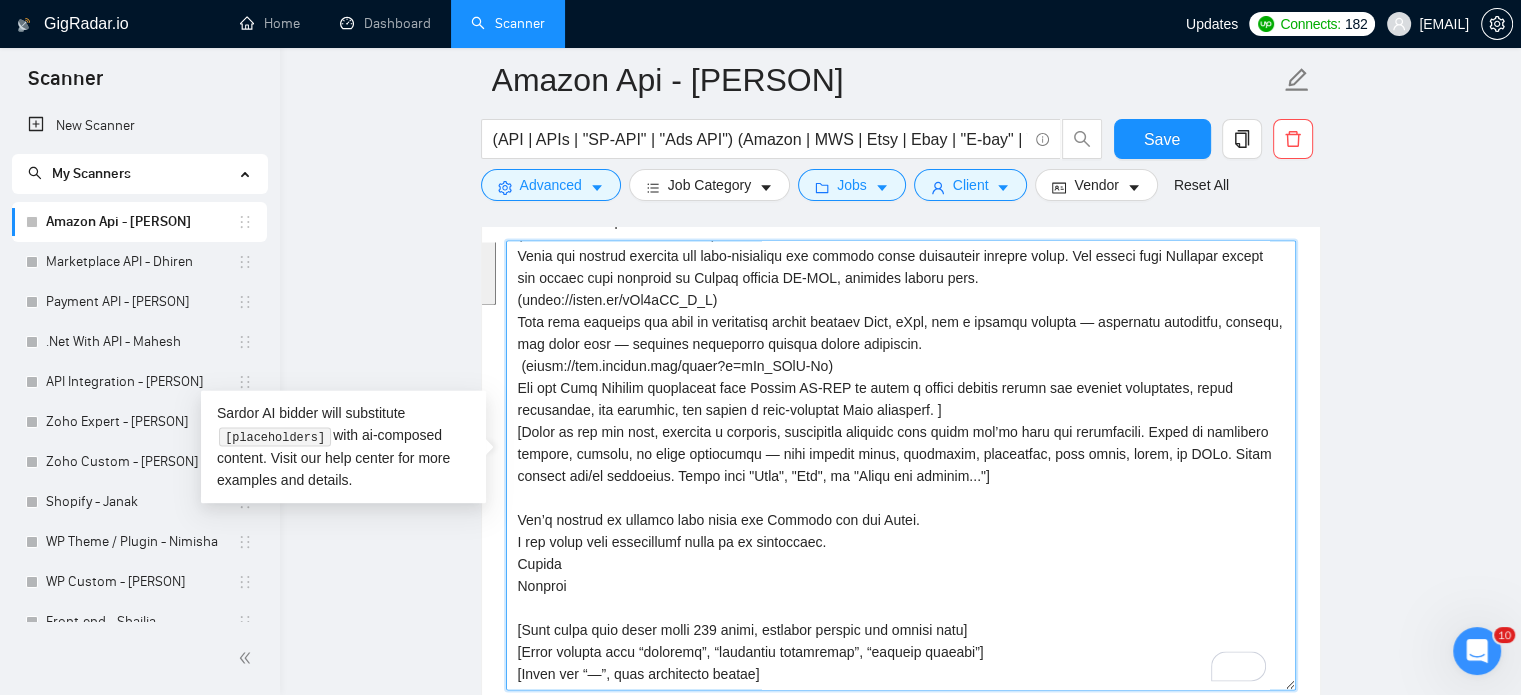 click on "Cover letter template:" at bounding box center [901, 465] 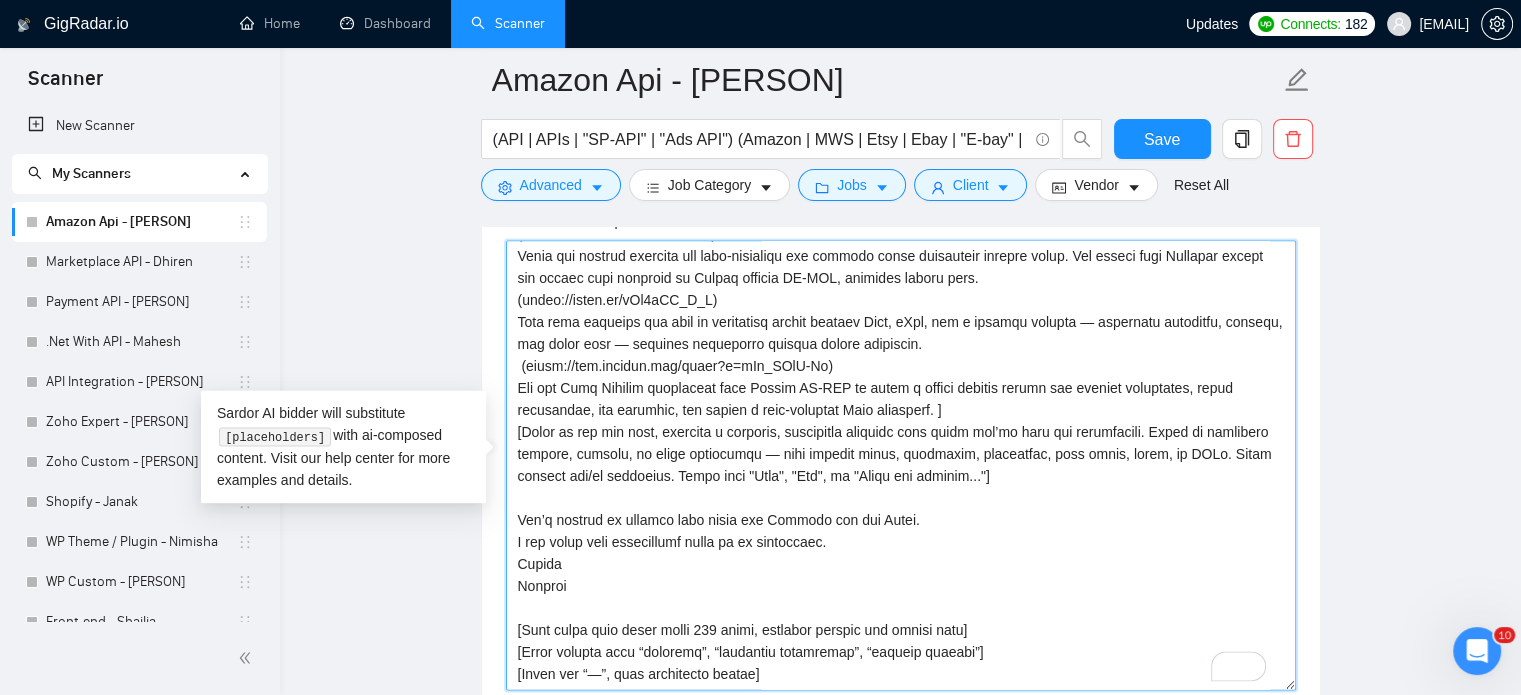 scroll, scrollTop: 283, scrollLeft: 0, axis: vertical 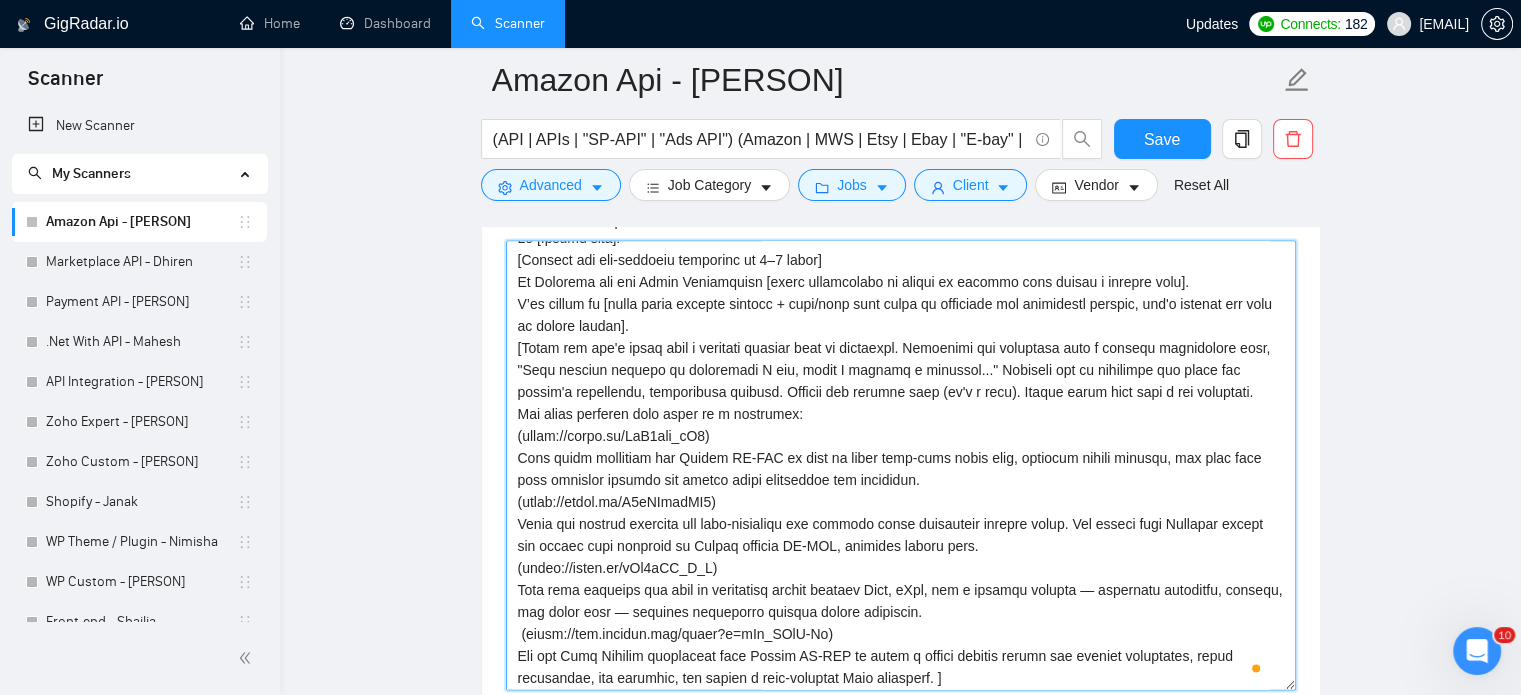 type on "Hi [Client name]!
[Mention one job-specific challenge in 3–5 words]
My Approach for the Above Requirement [short explanation of method or process that solved a similar case].
I’ve worked on [liner about similar project + tech/tool used based on portfolio and freelancer profile, don't include any link to client server].
​[Match the job's needs with a standout project from my portfolio. Highlight its relevance with a dynamic description like, "This project mirrors an initiative I led, where I crafted a solution..." Showcase how my expertise can solve the client's challenges, emphasizing results. Include the project link (it's a must). Always wrote this from a new paragraph.
Use these projects with links as a reference:
(https://youtu.be/IvU5sjk_qB4)
This video showcases how Amazon SP-API is used to fetch real-time order data, generate custom reports, and sync them into external systems for smooth order management and analytics.
(https://youtu.be/B2aSLvdgWF0)
Watch how product listings are auto-generated an..." 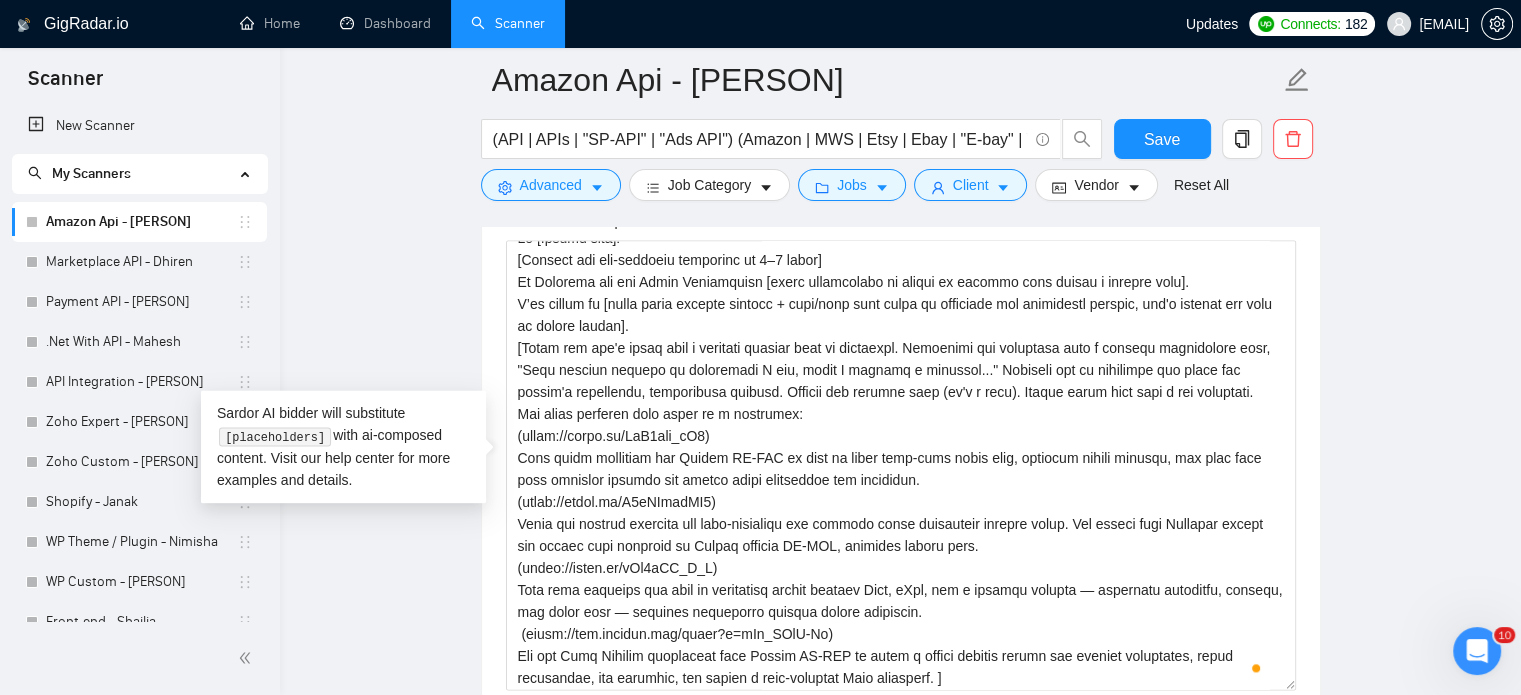scroll, scrollTop: 18, scrollLeft: 0, axis: vertical 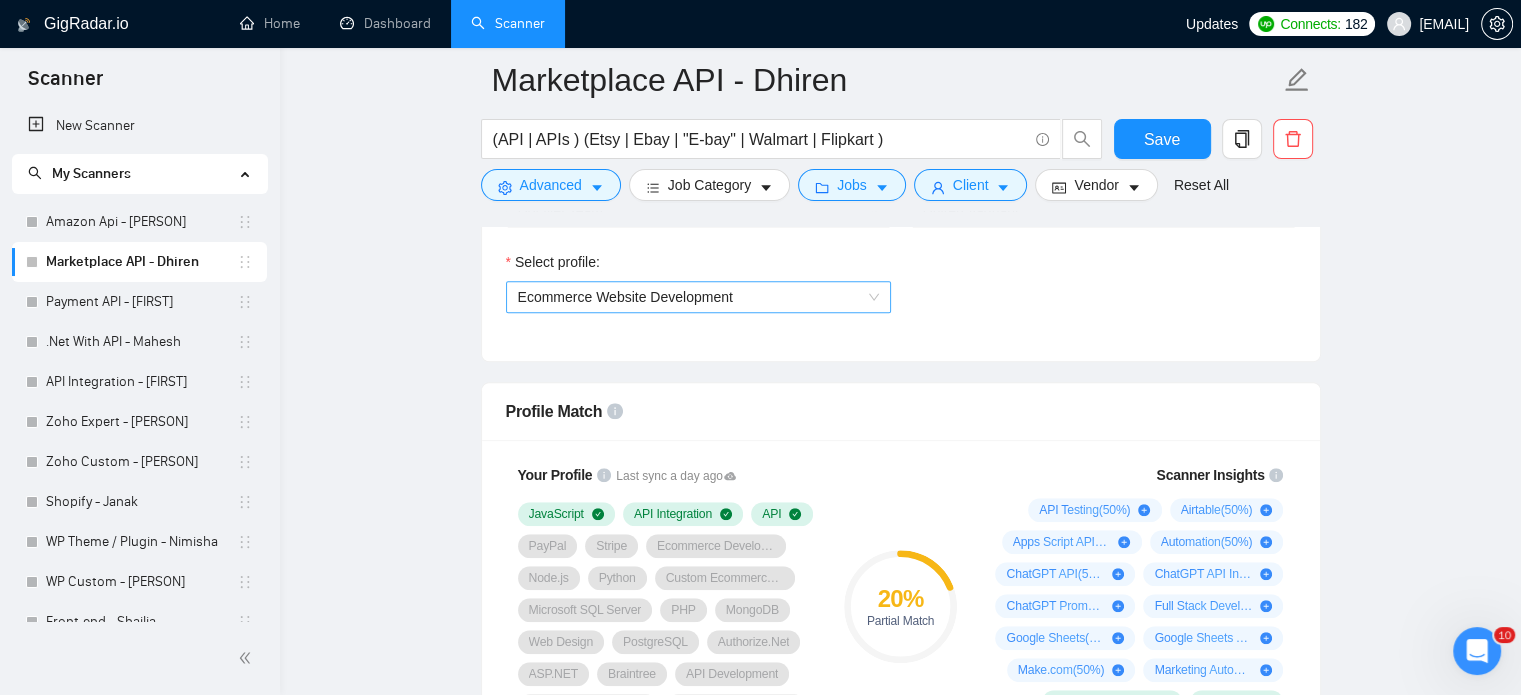 click on "Ecommerce Website Development" at bounding box center (698, 297) 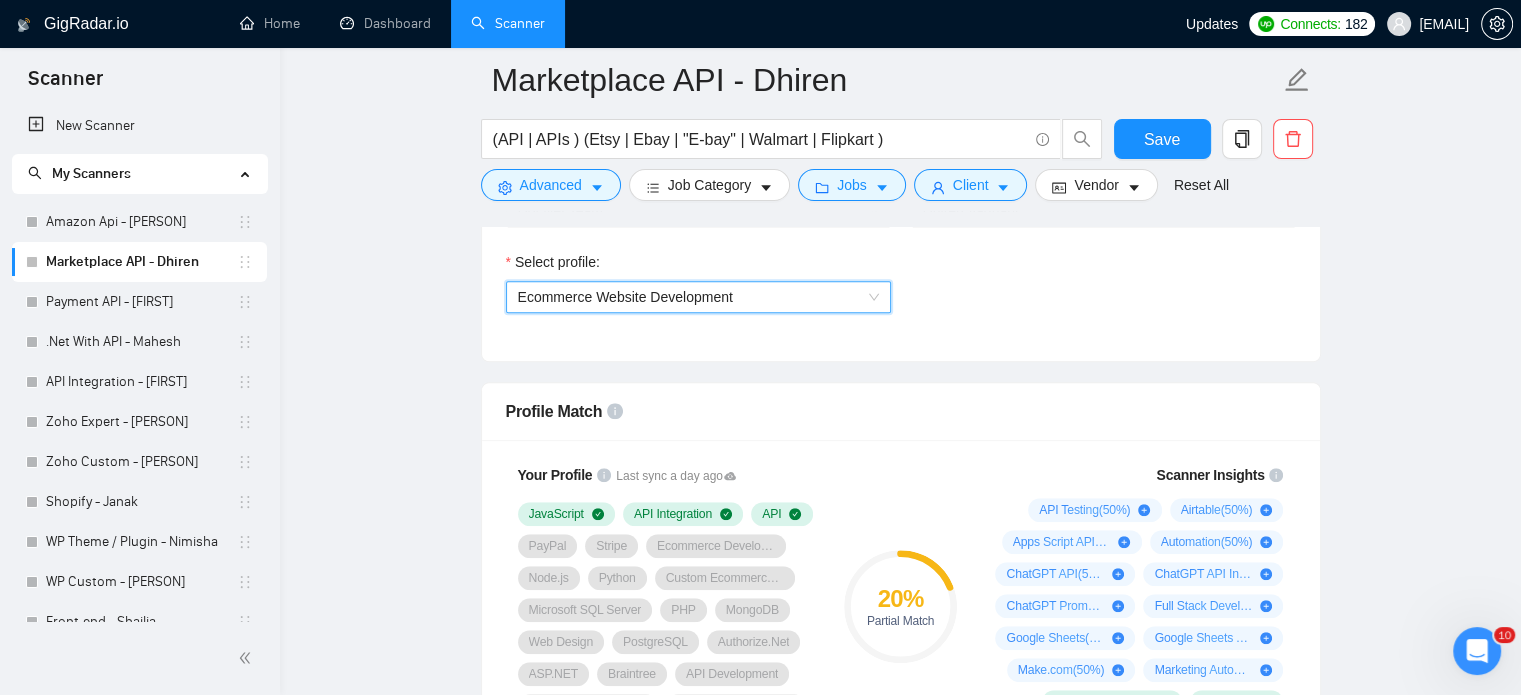 click on "Ecommerce Website Development" at bounding box center [698, 297] 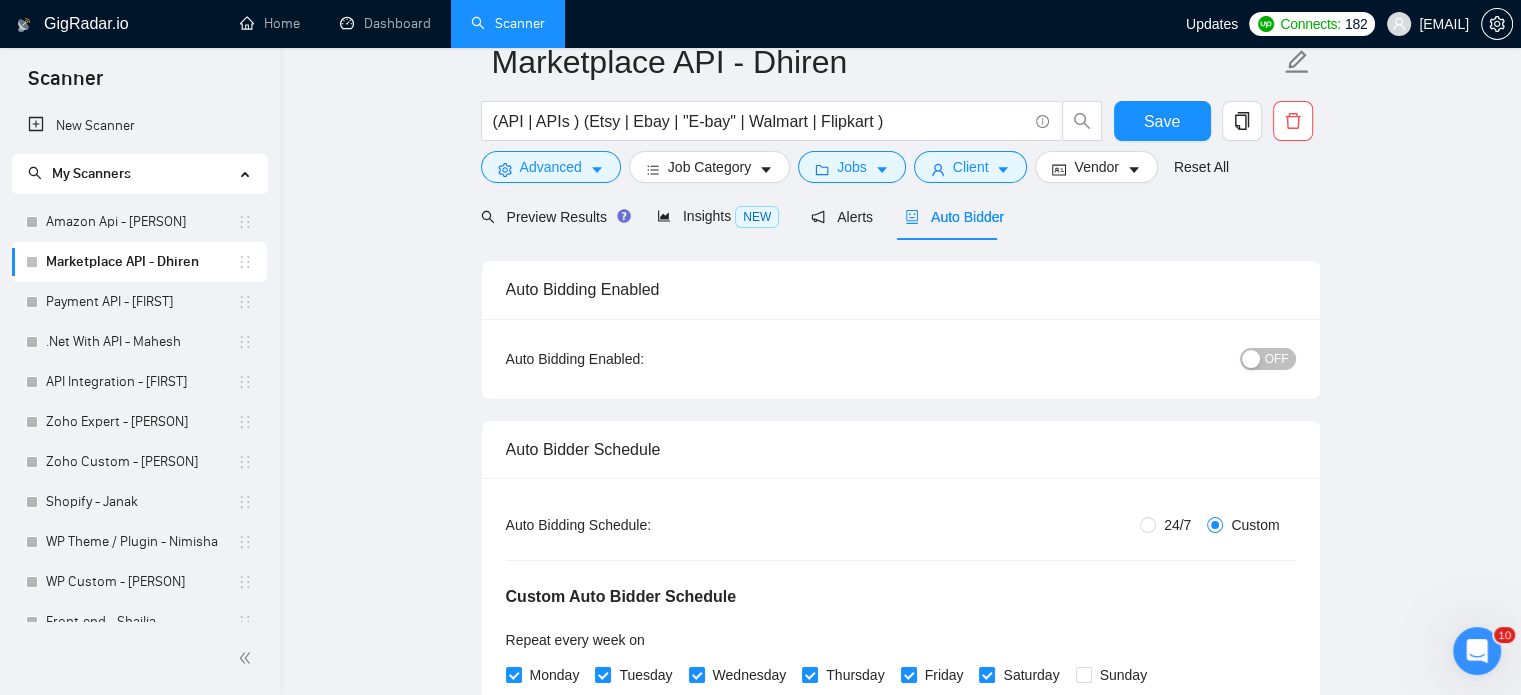scroll, scrollTop: 0, scrollLeft: 0, axis: both 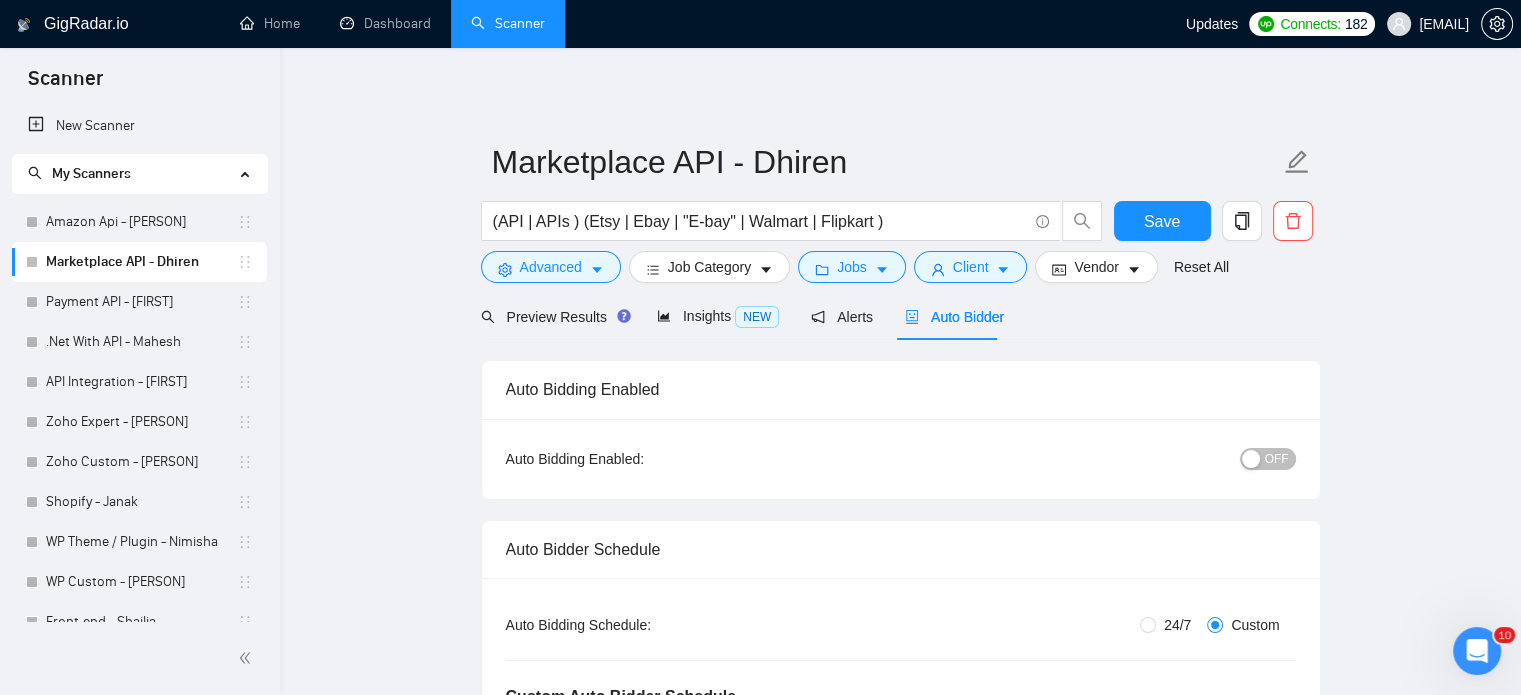 click on "OFF" at bounding box center [1268, 459] 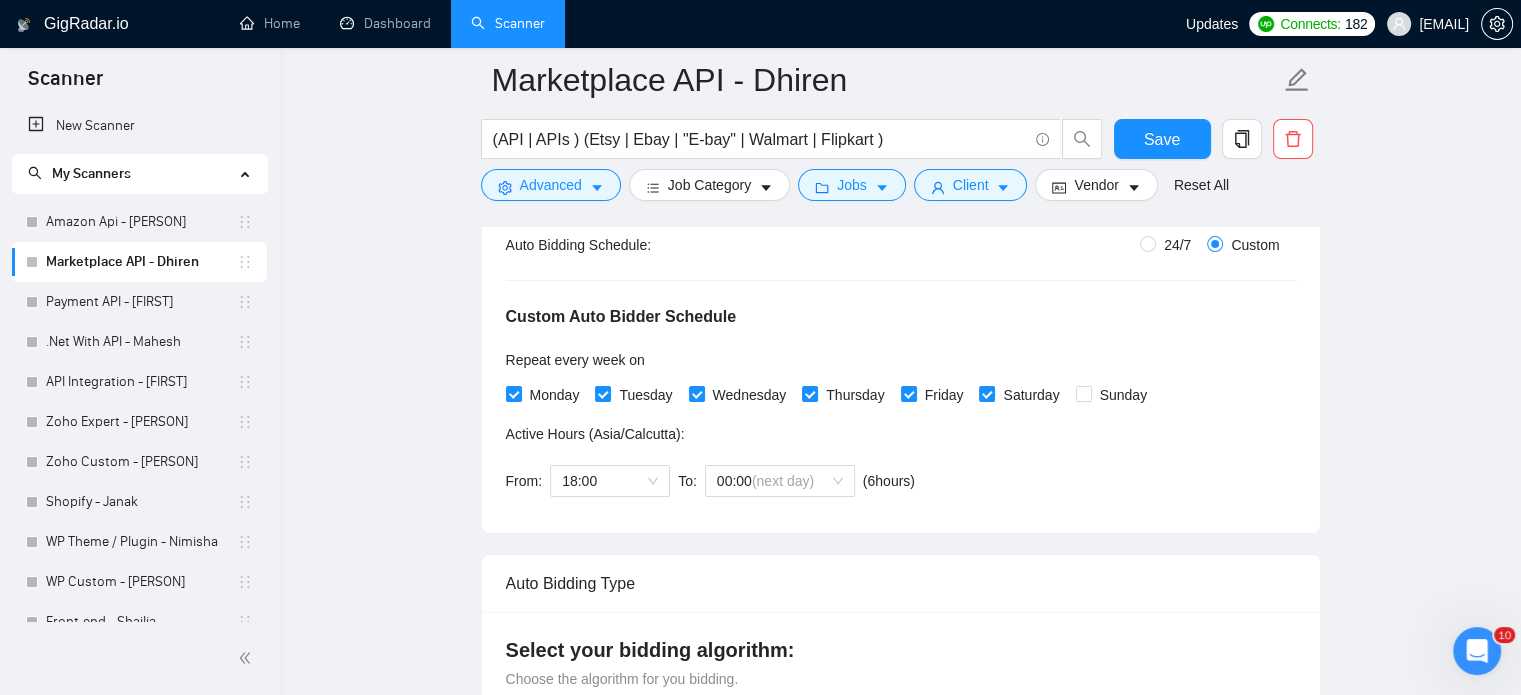 scroll, scrollTop: 400, scrollLeft: 0, axis: vertical 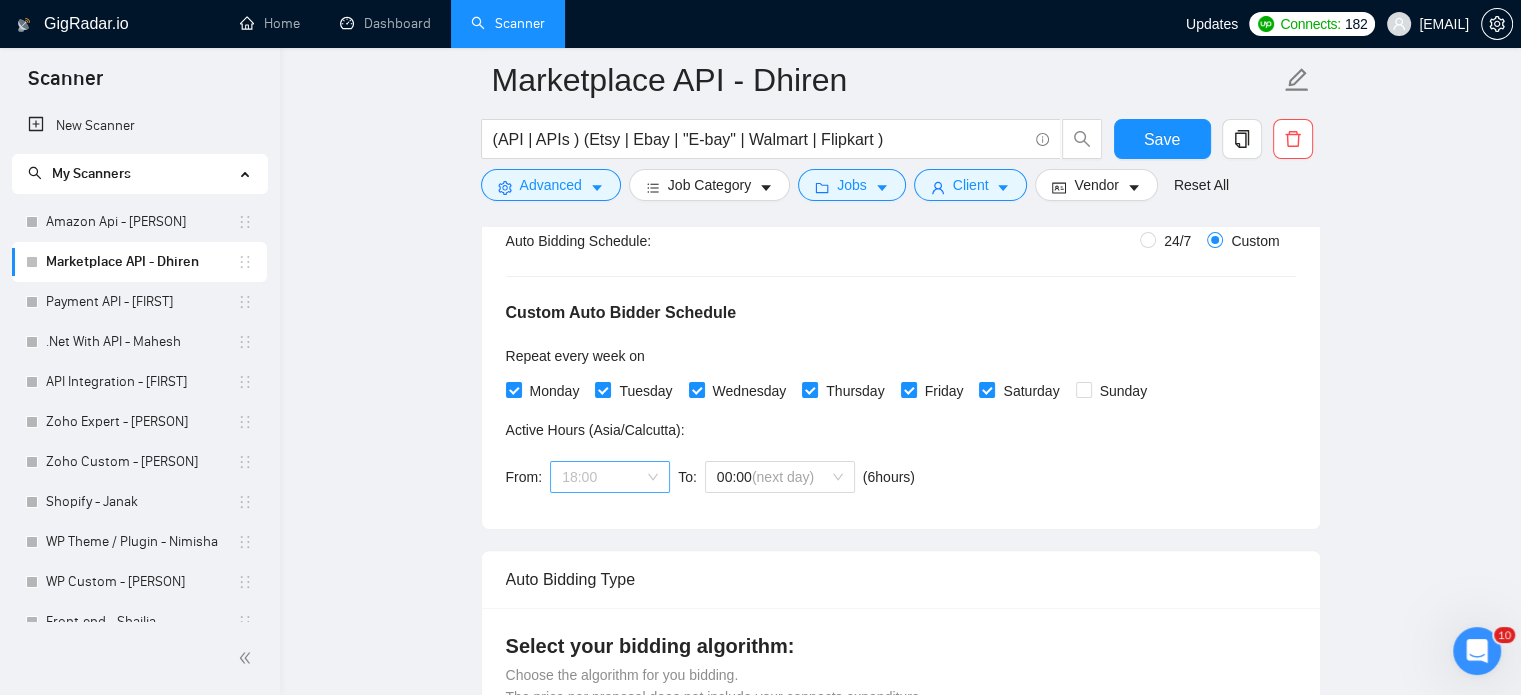 click on "18:00" at bounding box center [610, 477] 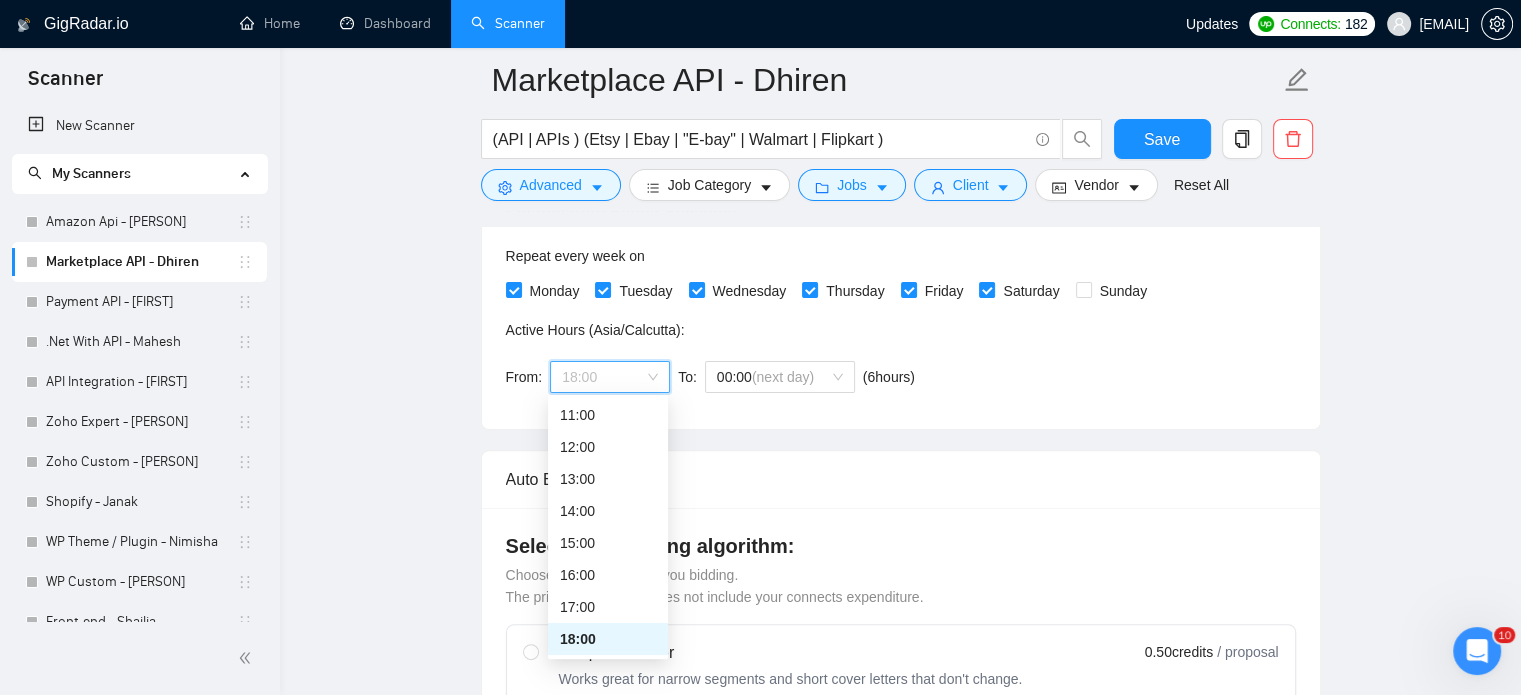 scroll, scrollTop: 600, scrollLeft: 0, axis: vertical 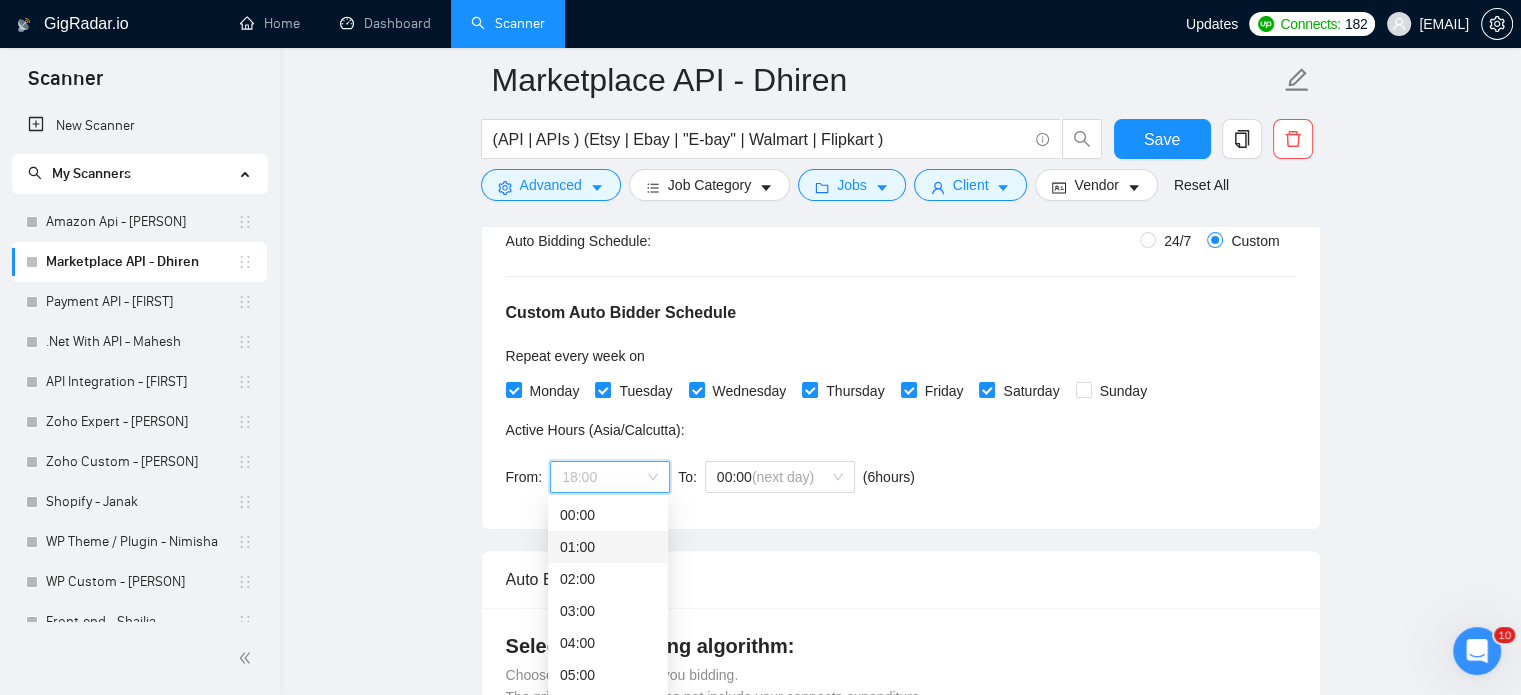 click on "01:00" at bounding box center [608, 547] 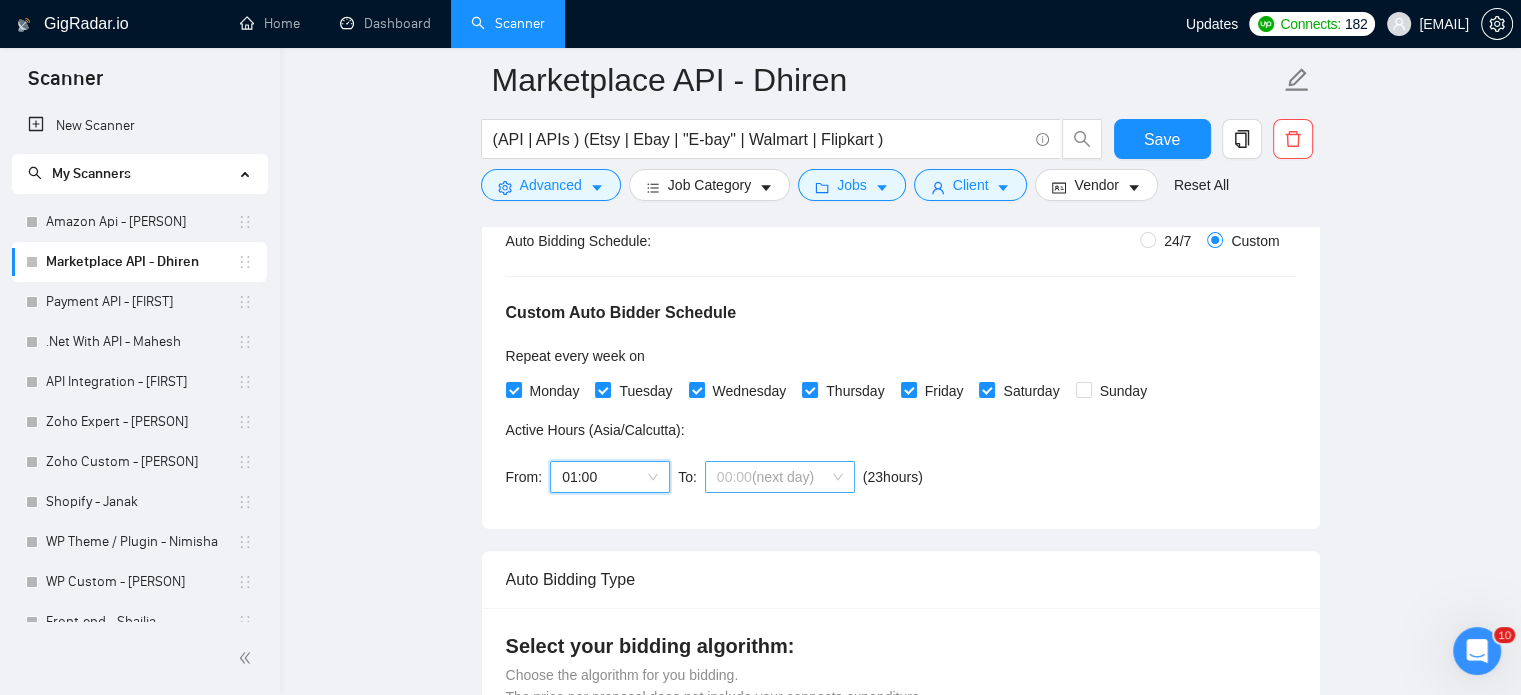 click on "(next day)" at bounding box center (783, 477) 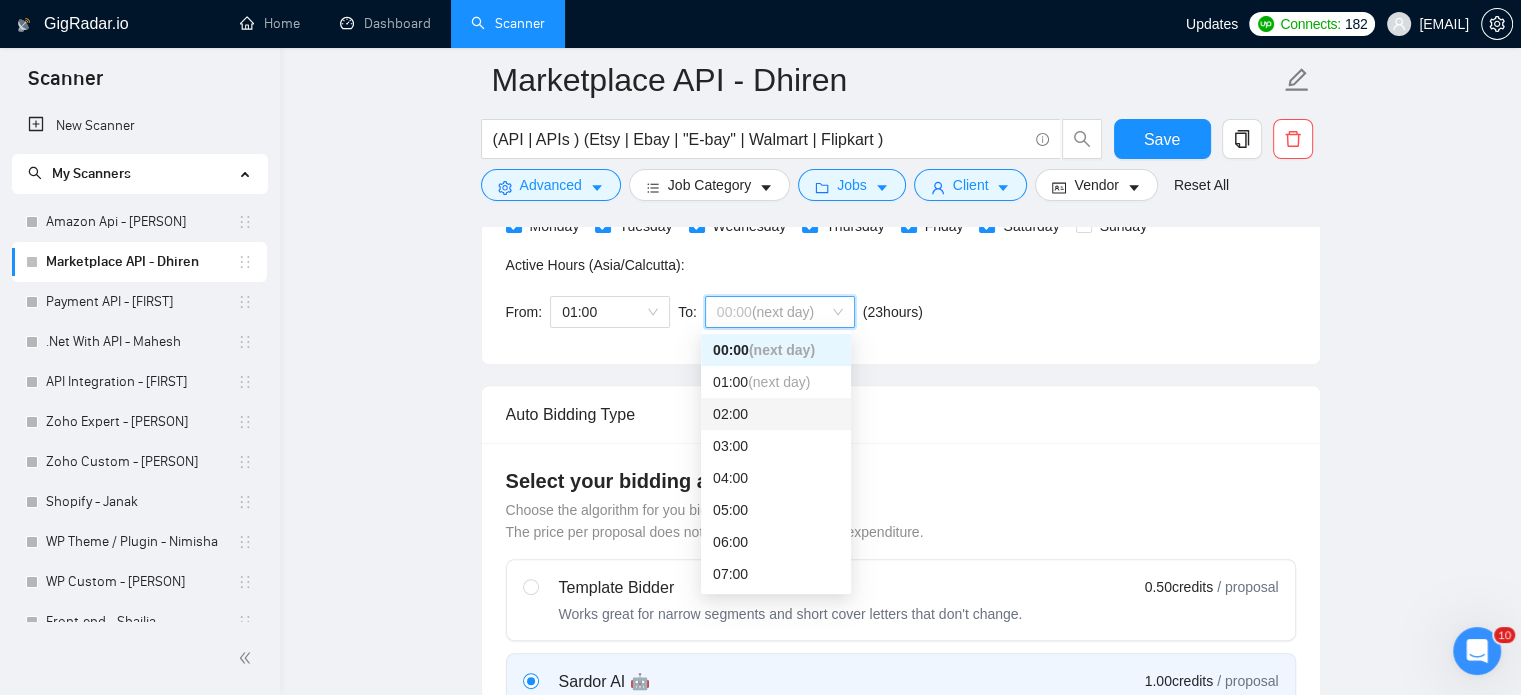 scroll, scrollTop: 600, scrollLeft: 0, axis: vertical 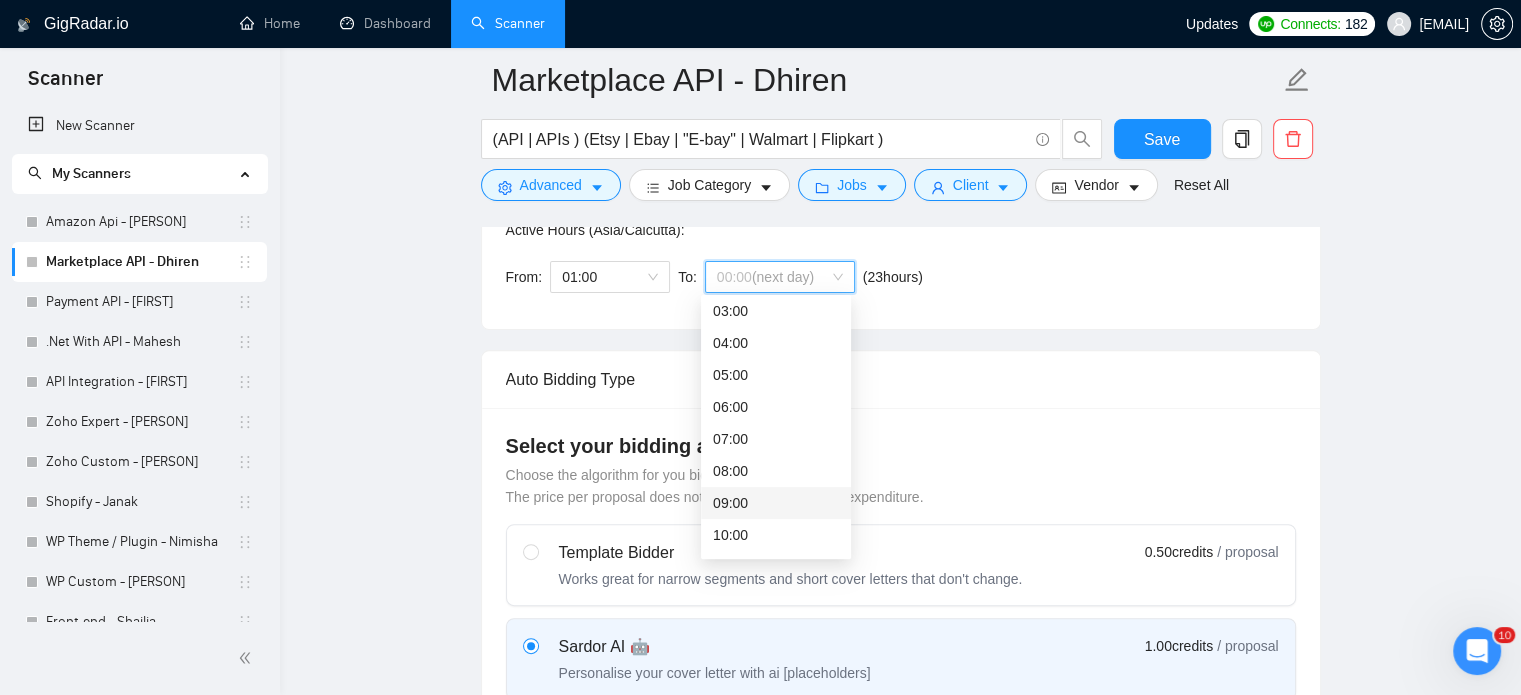 click on "09:00" at bounding box center (776, 503) 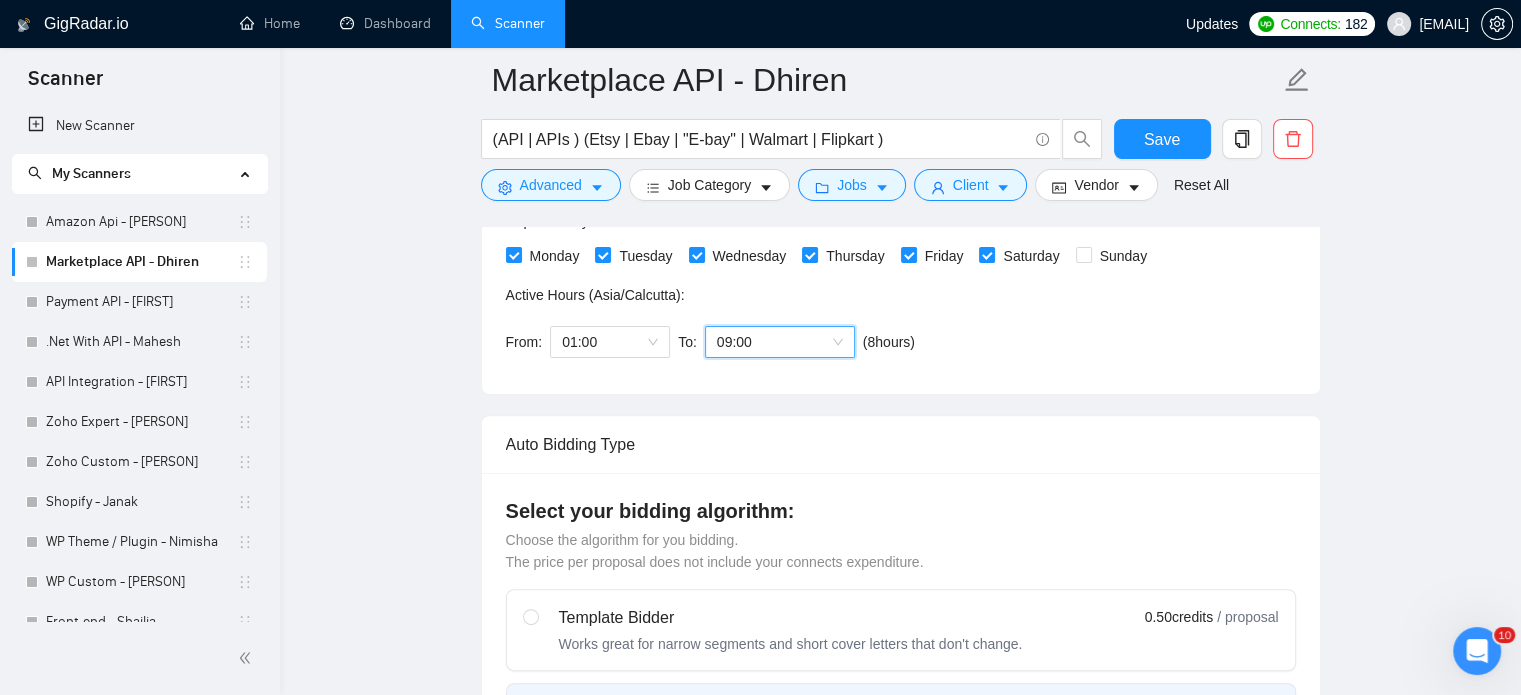 scroll, scrollTop: 500, scrollLeft: 0, axis: vertical 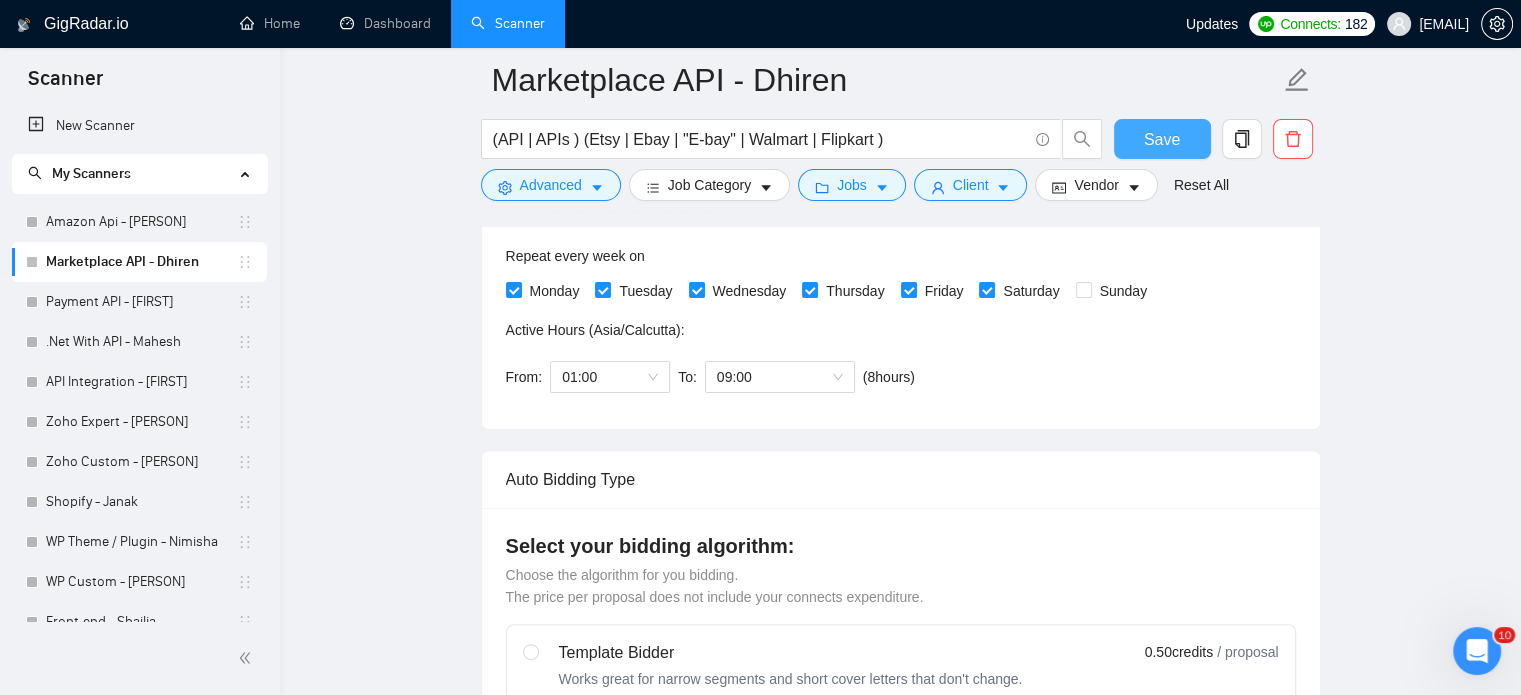 click on "Save" at bounding box center [1162, 139] 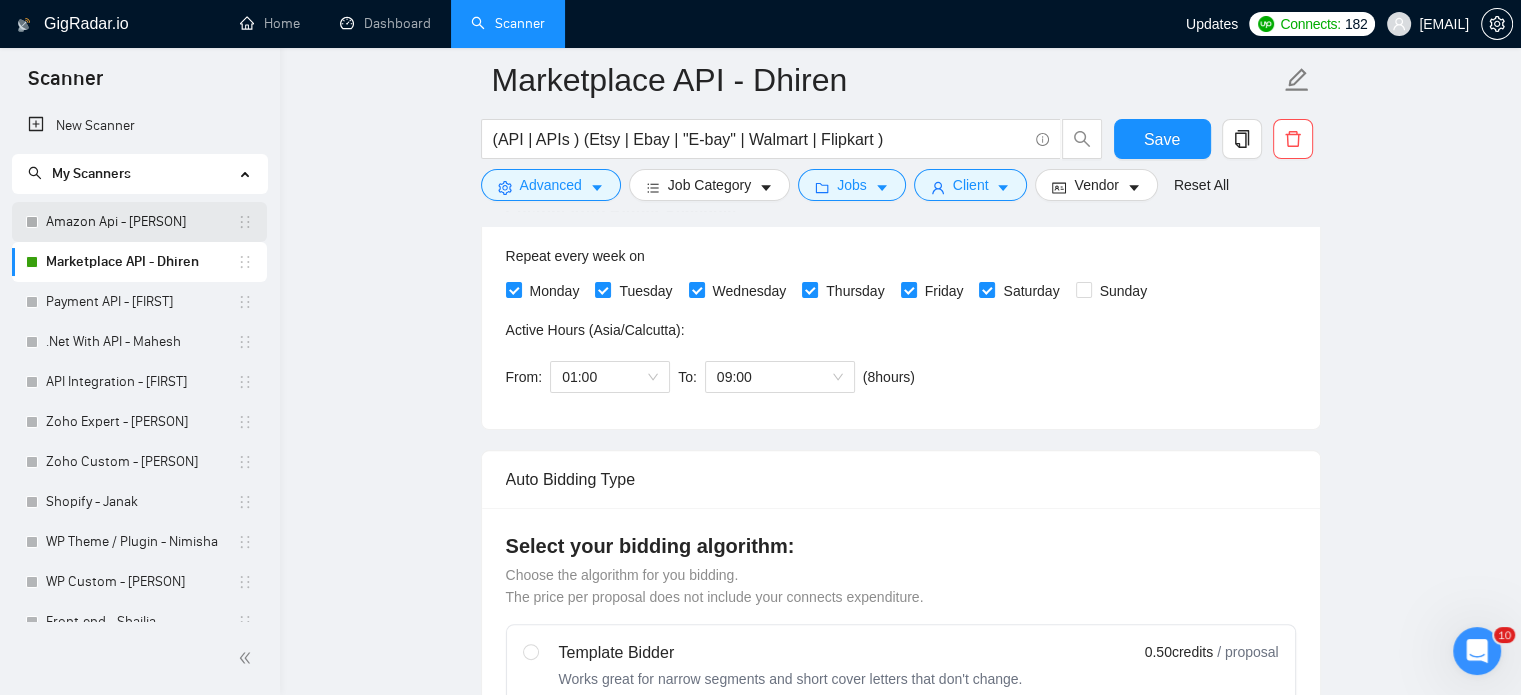 click on "Amazon Api - [PERSON]" at bounding box center (141, 222) 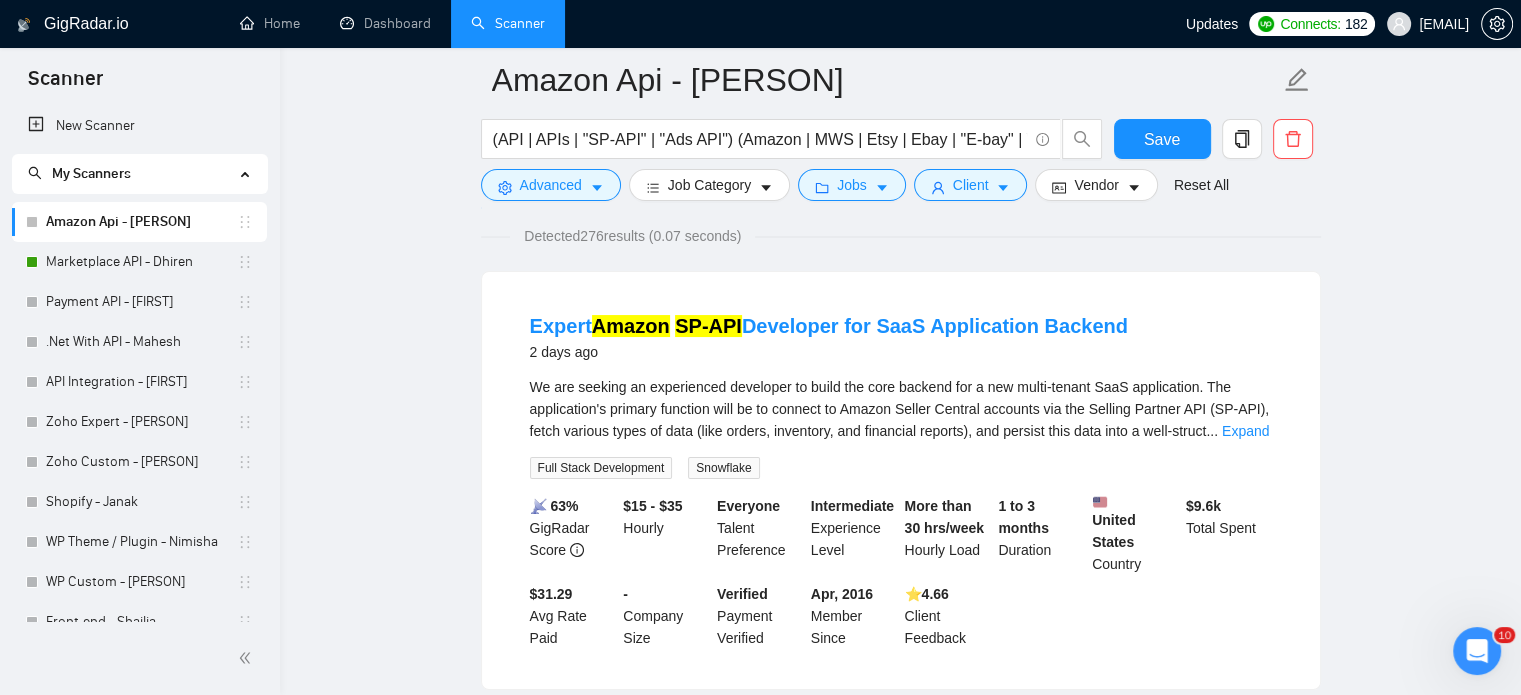 scroll, scrollTop: 0, scrollLeft: 0, axis: both 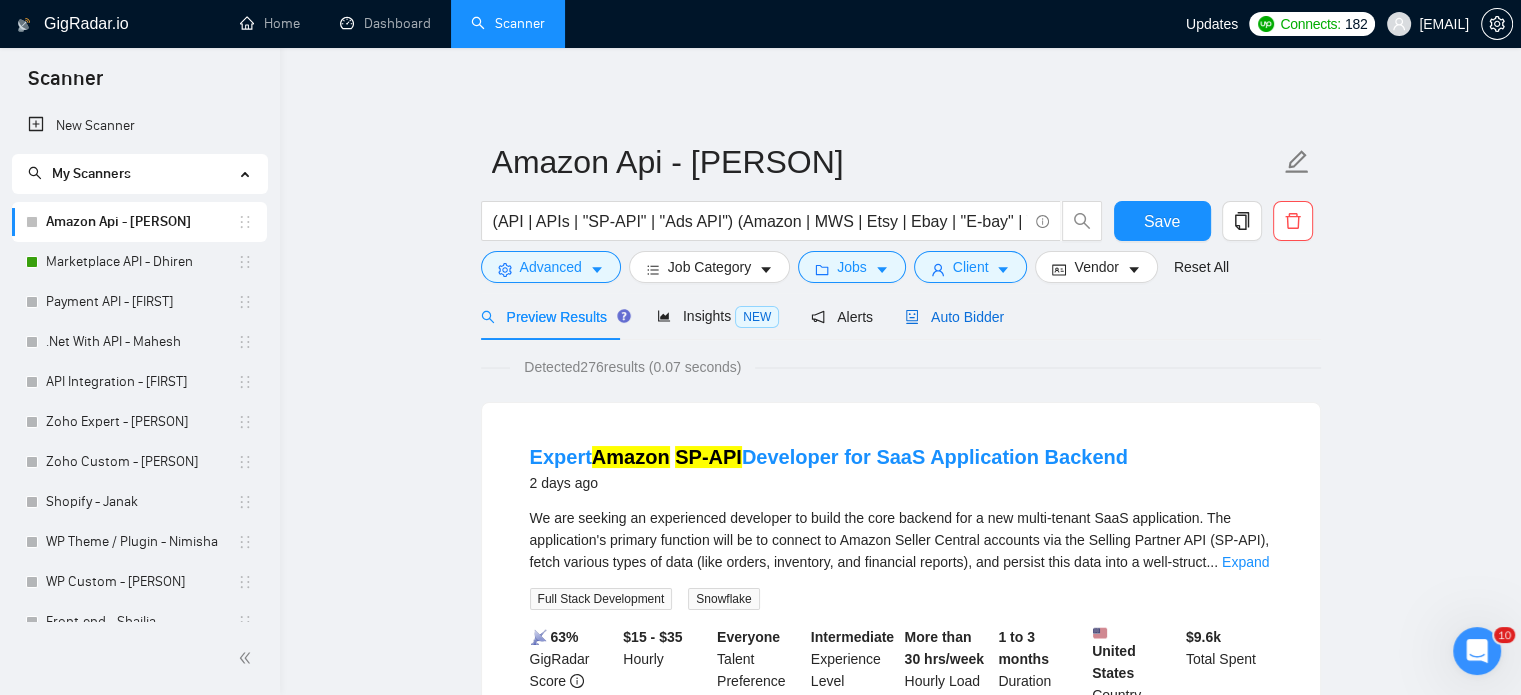 click on "Auto Bidder" at bounding box center [954, 317] 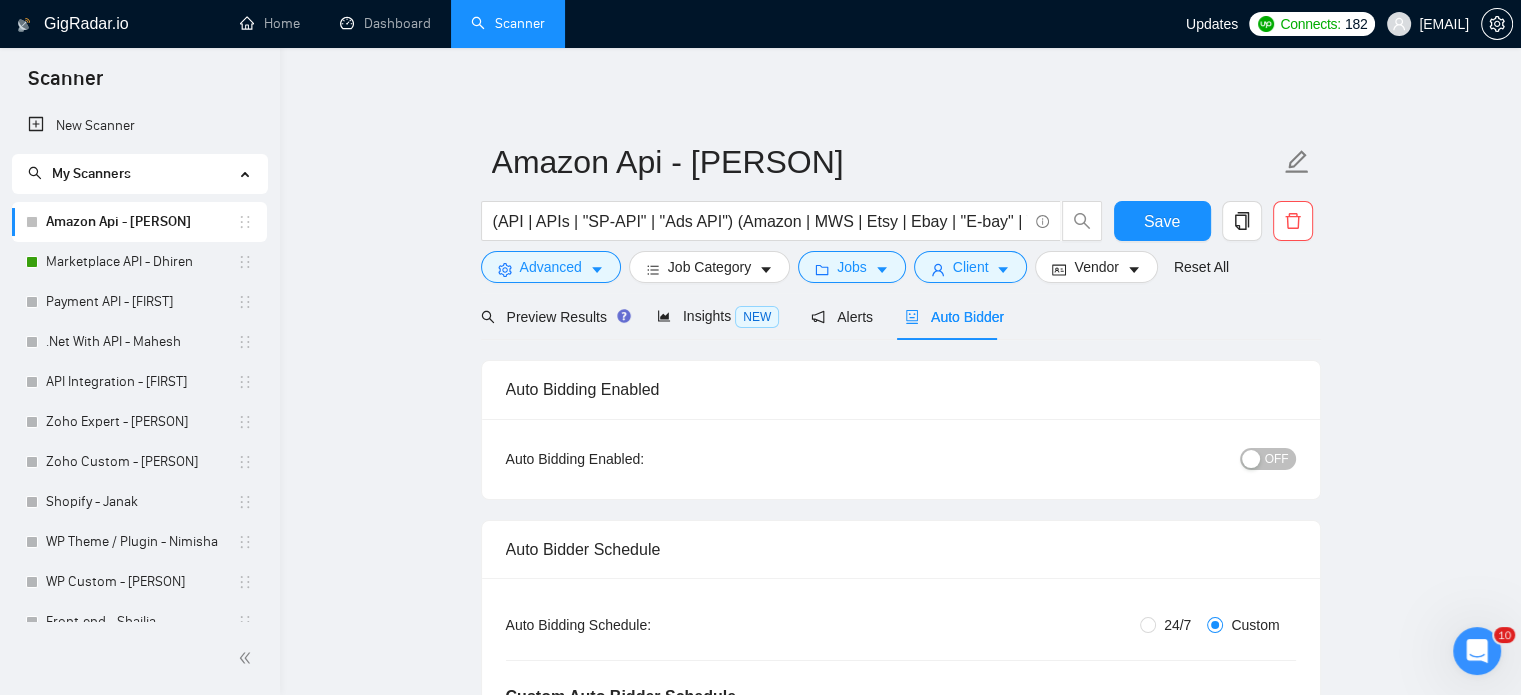 type 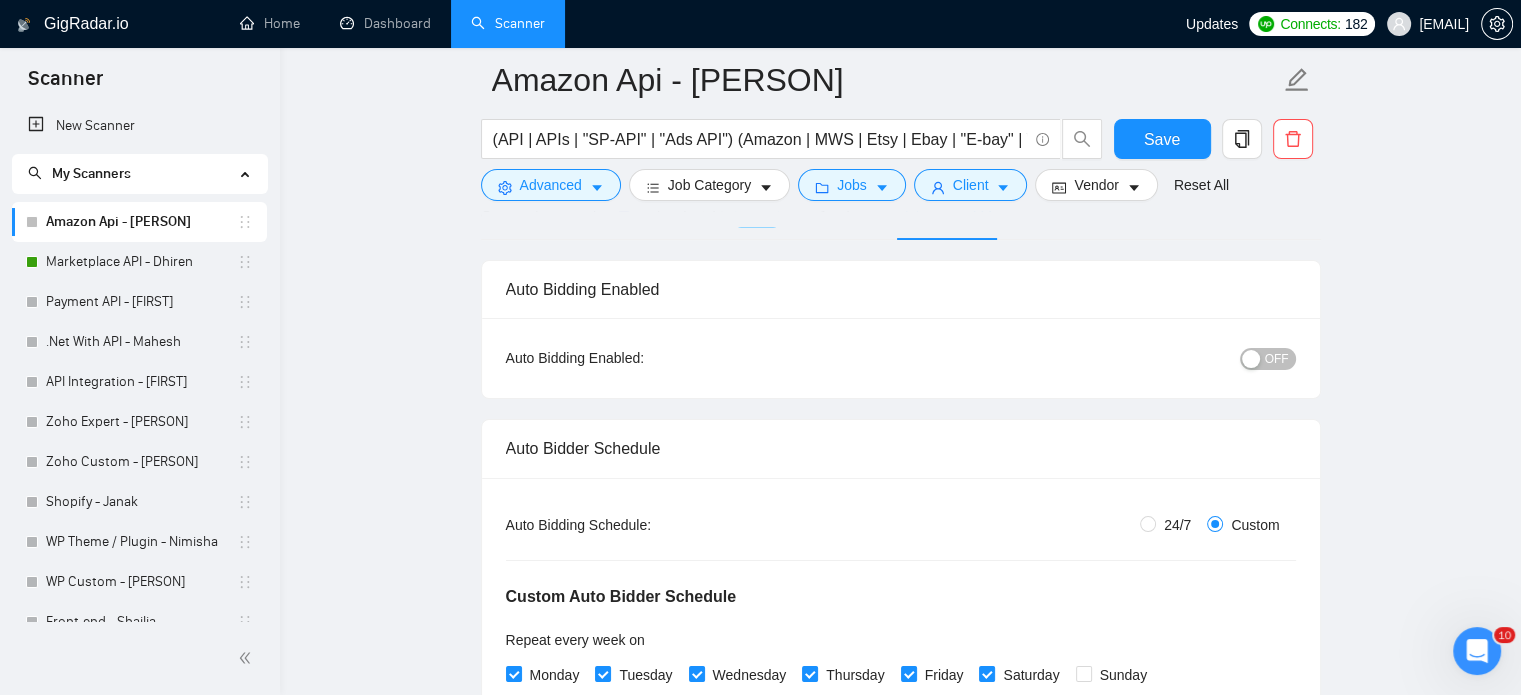 click on "OFF" at bounding box center [1163, 358] 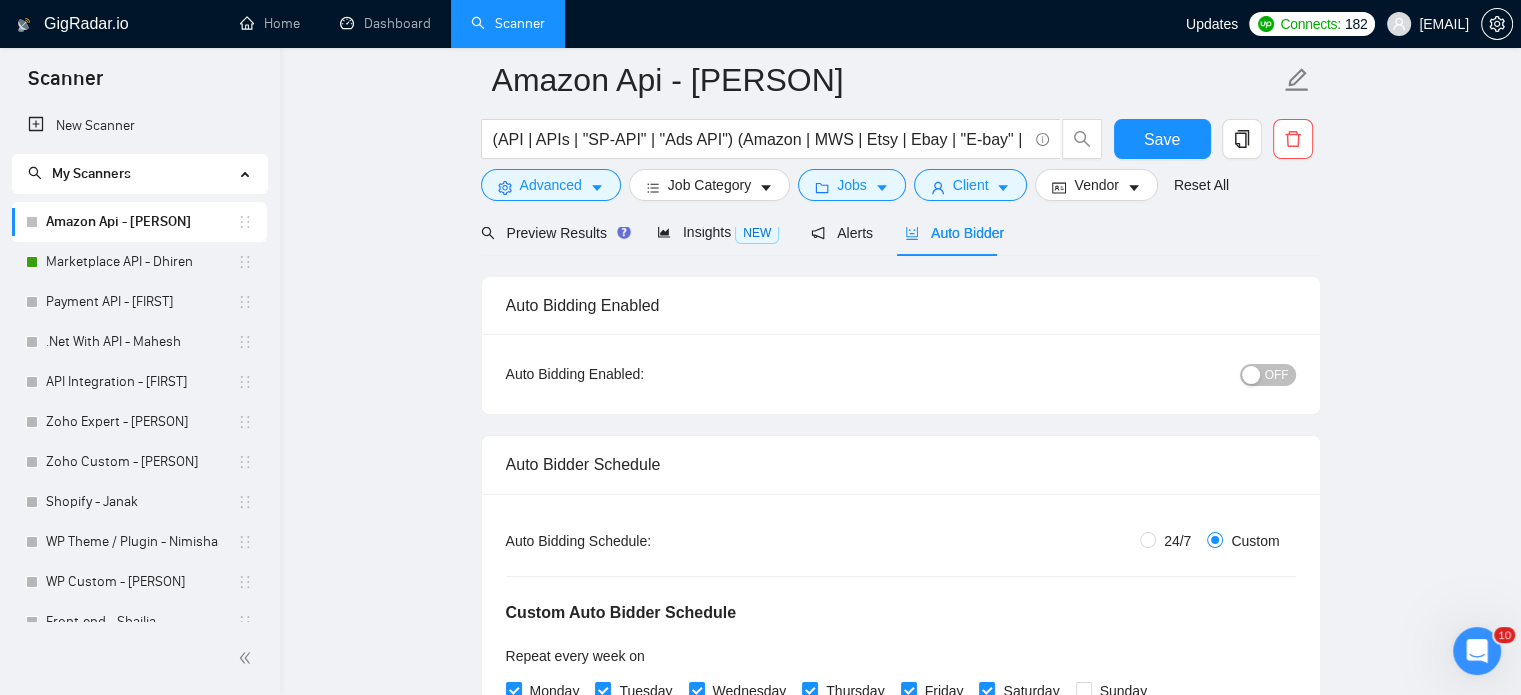 click on "OFF" at bounding box center [1277, 375] 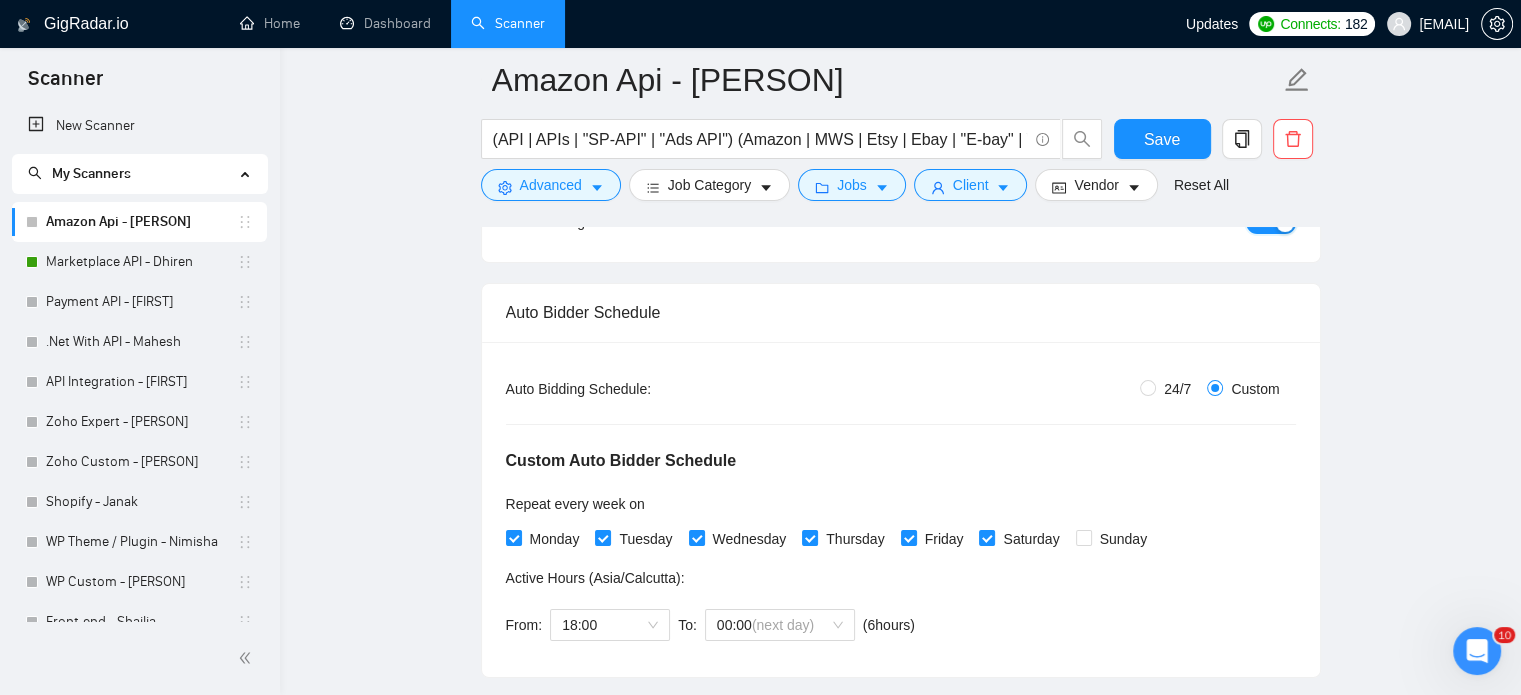 scroll, scrollTop: 300, scrollLeft: 0, axis: vertical 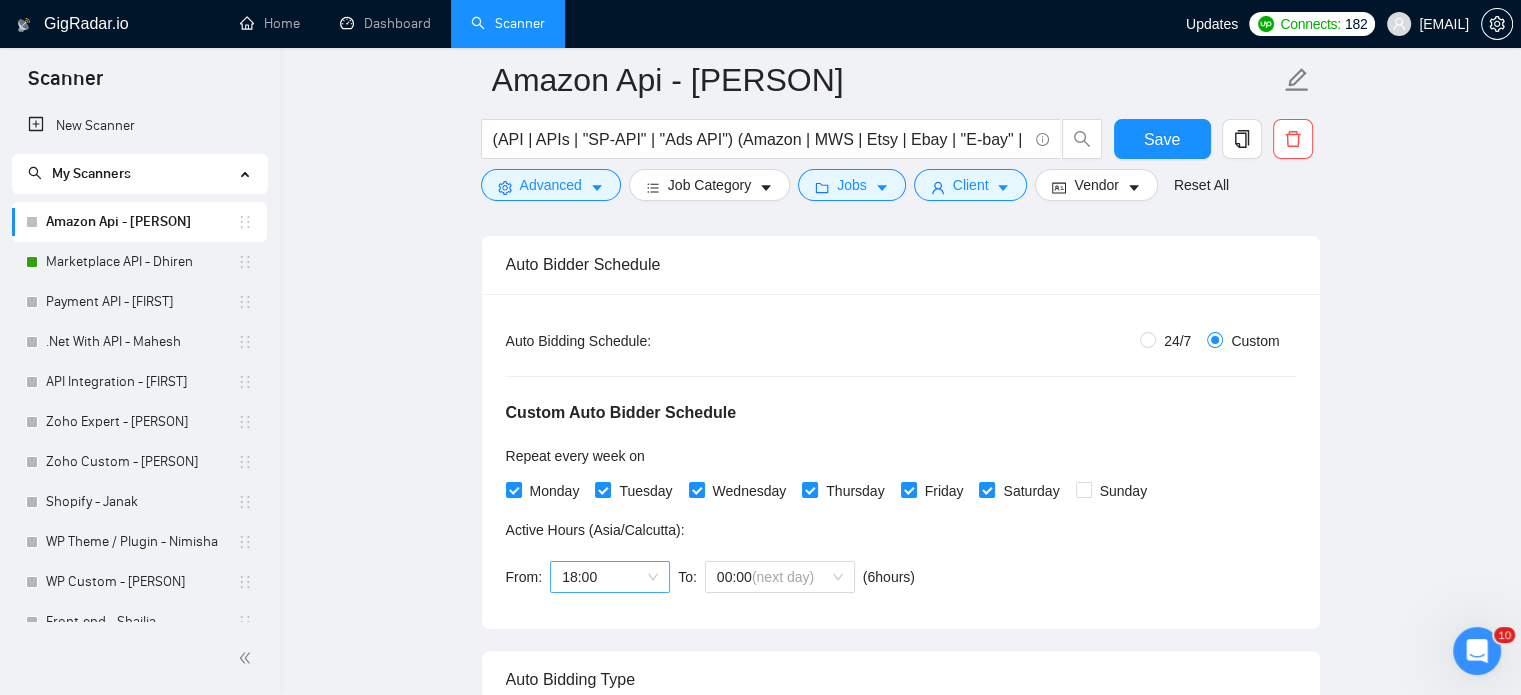 click on "18:00" at bounding box center (610, 577) 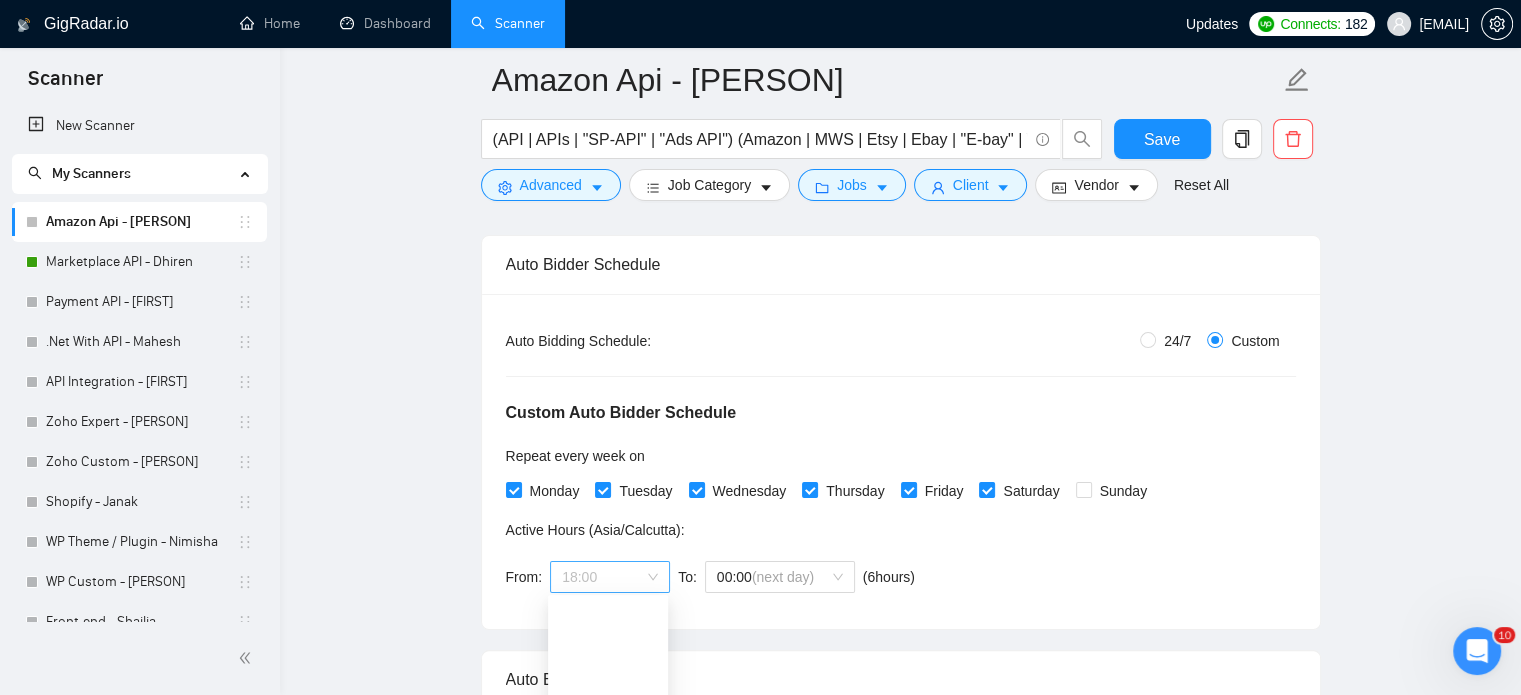 scroll, scrollTop: 352, scrollLeft: 0, axis: vertical 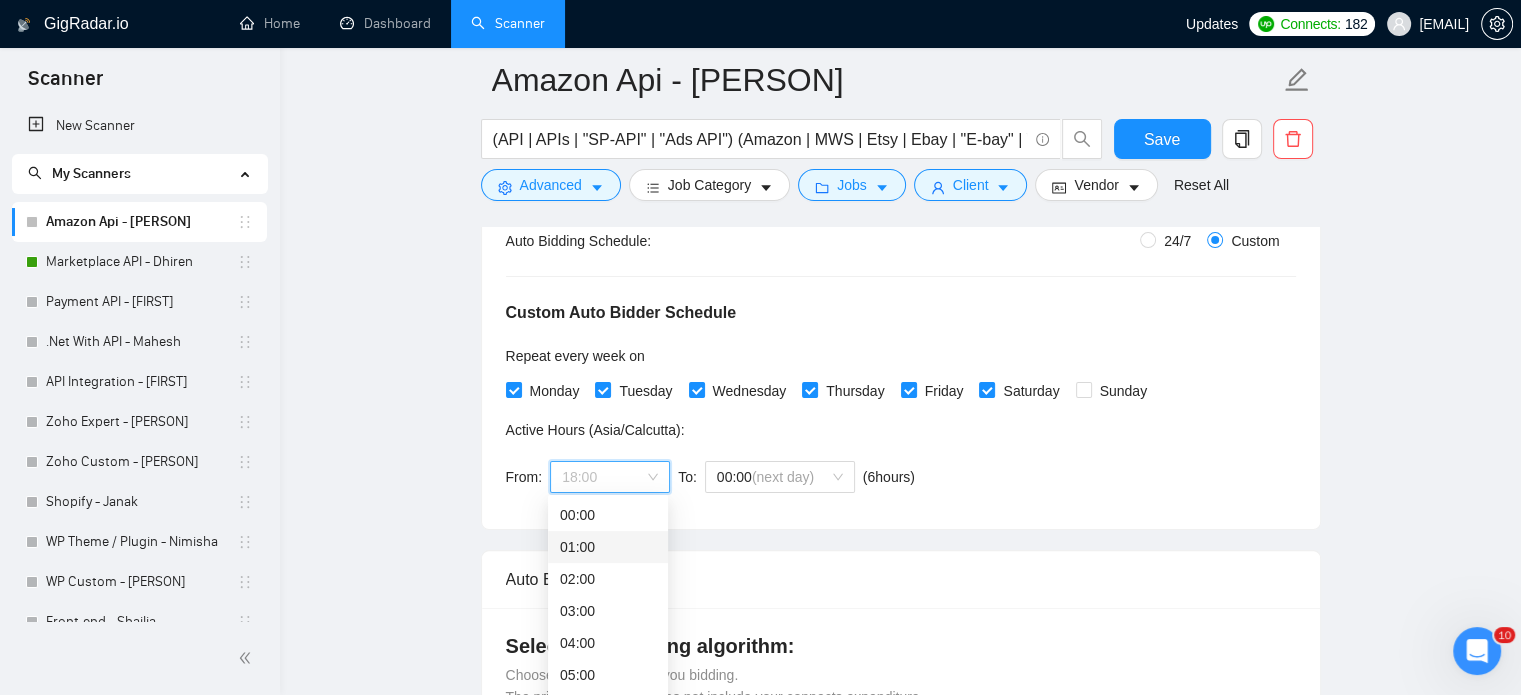 drag, startPoint x: 575, startPoint y: 544, endPoint x: 586, endPoint y: 543, distance: 11.045361 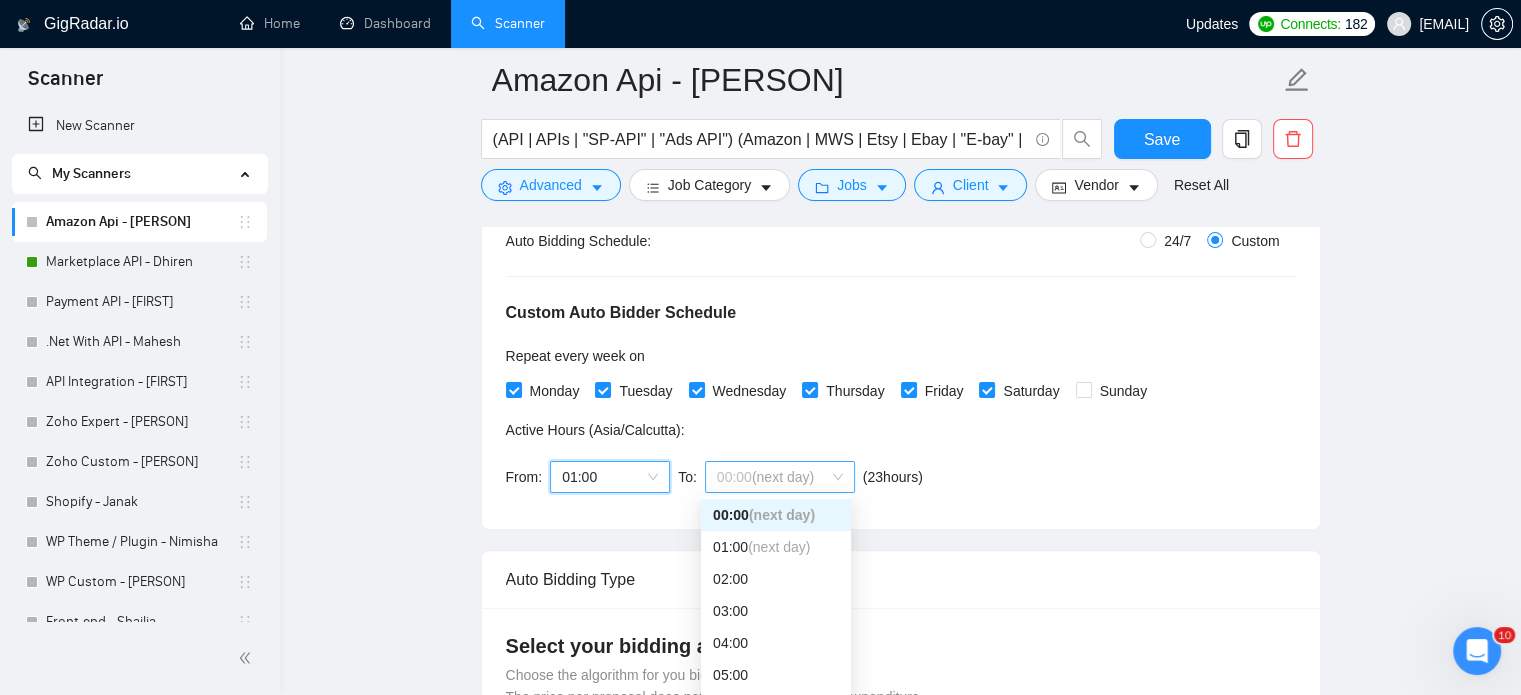 click on "00:00  (next day)" at bounding box center [780, 477] 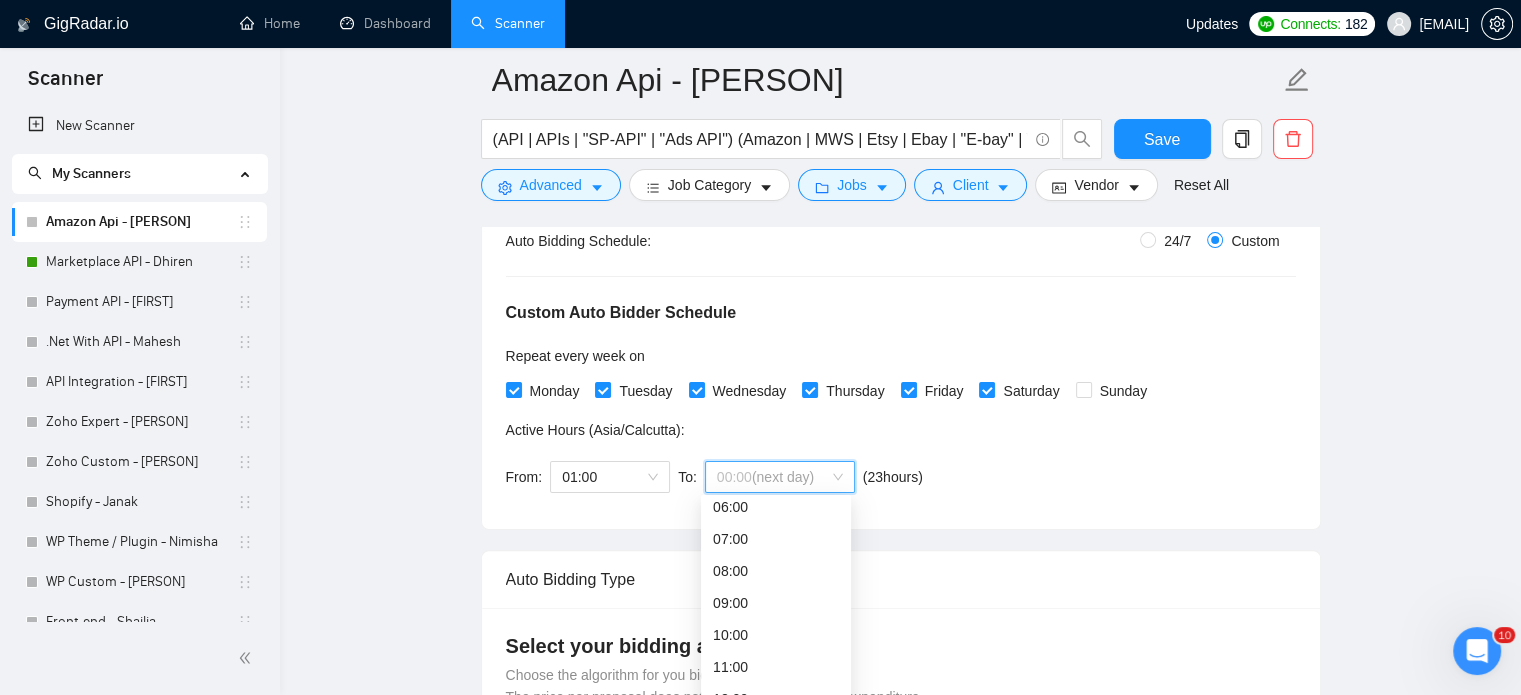 scroll, scrollTop: 300, scrollLeft: 0, axis: vertical 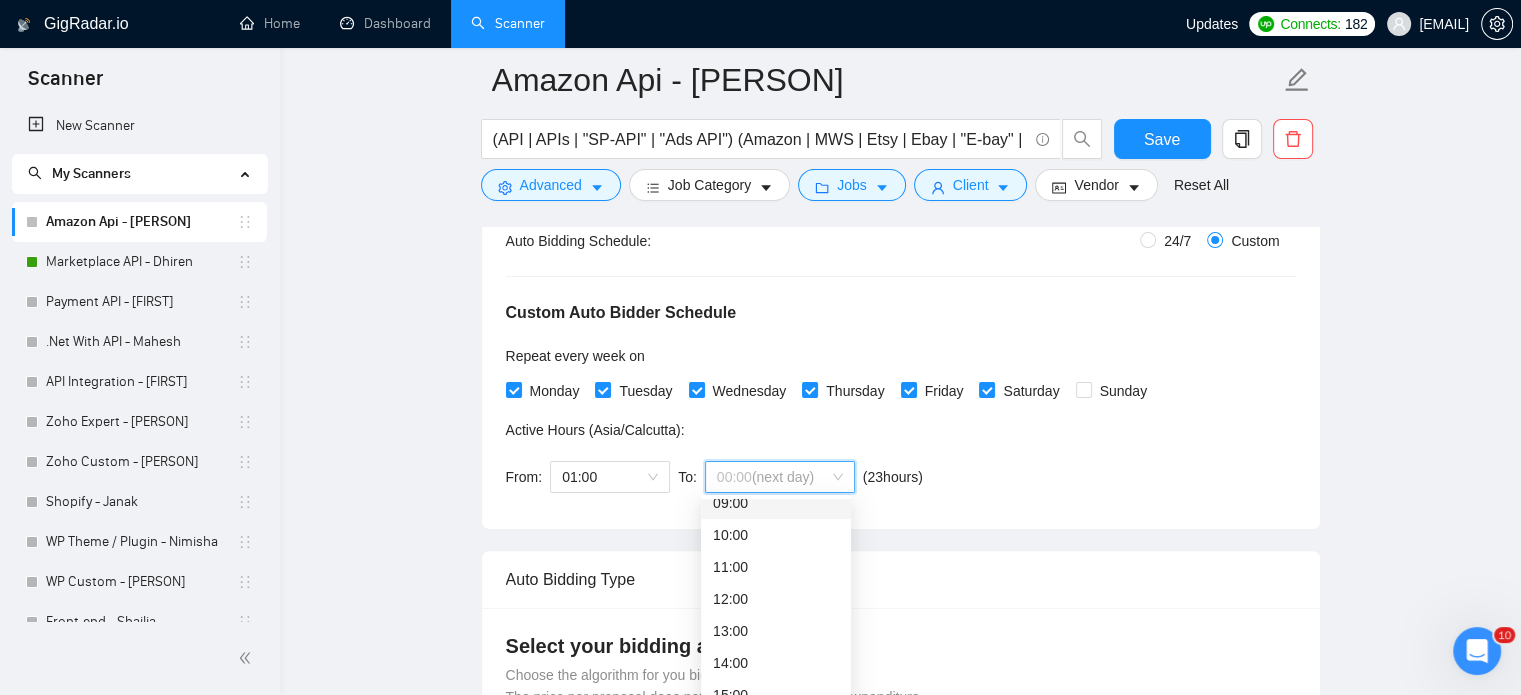 click on "09:00" at bounding box center (776, 503) 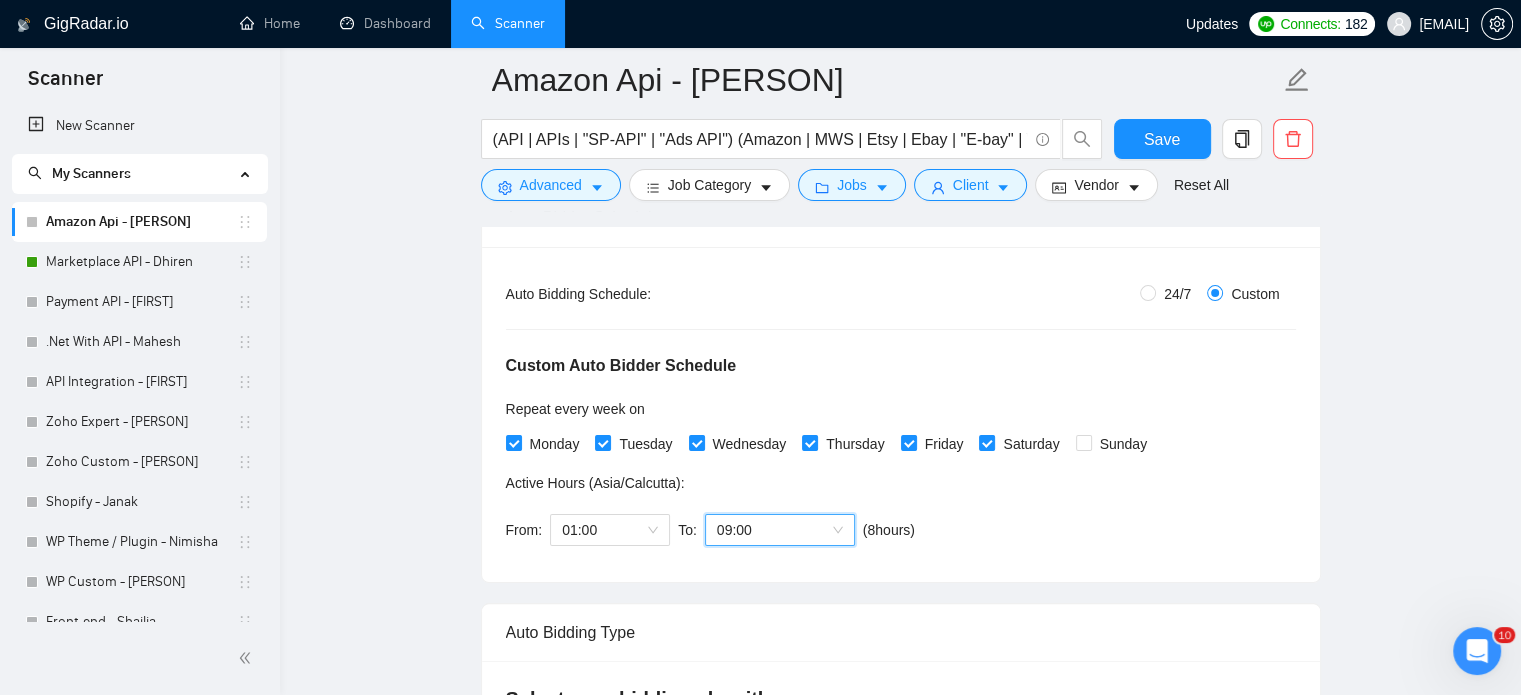 scroll, scrollTop: 300, scrollLeft: 0, axis: vertical 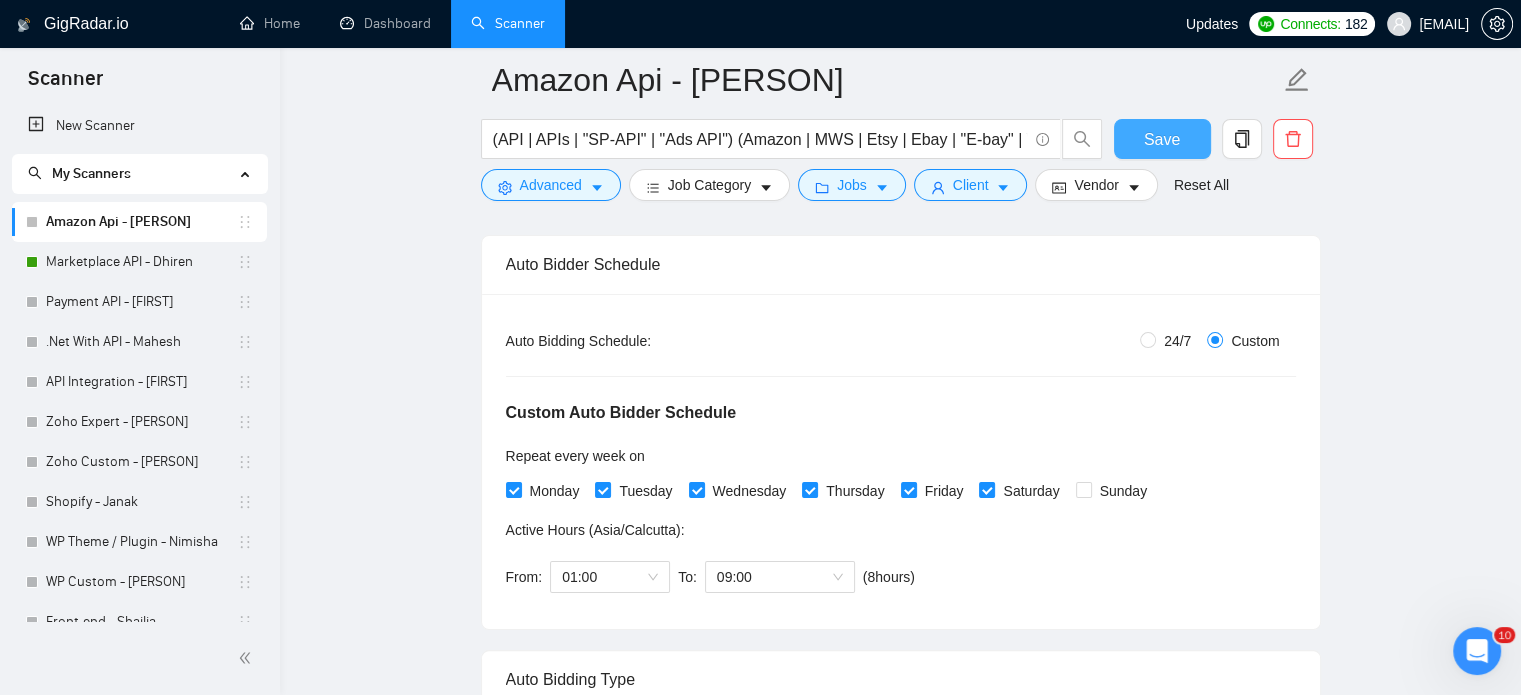 click on "Save" at bounding box center [1162, 139] 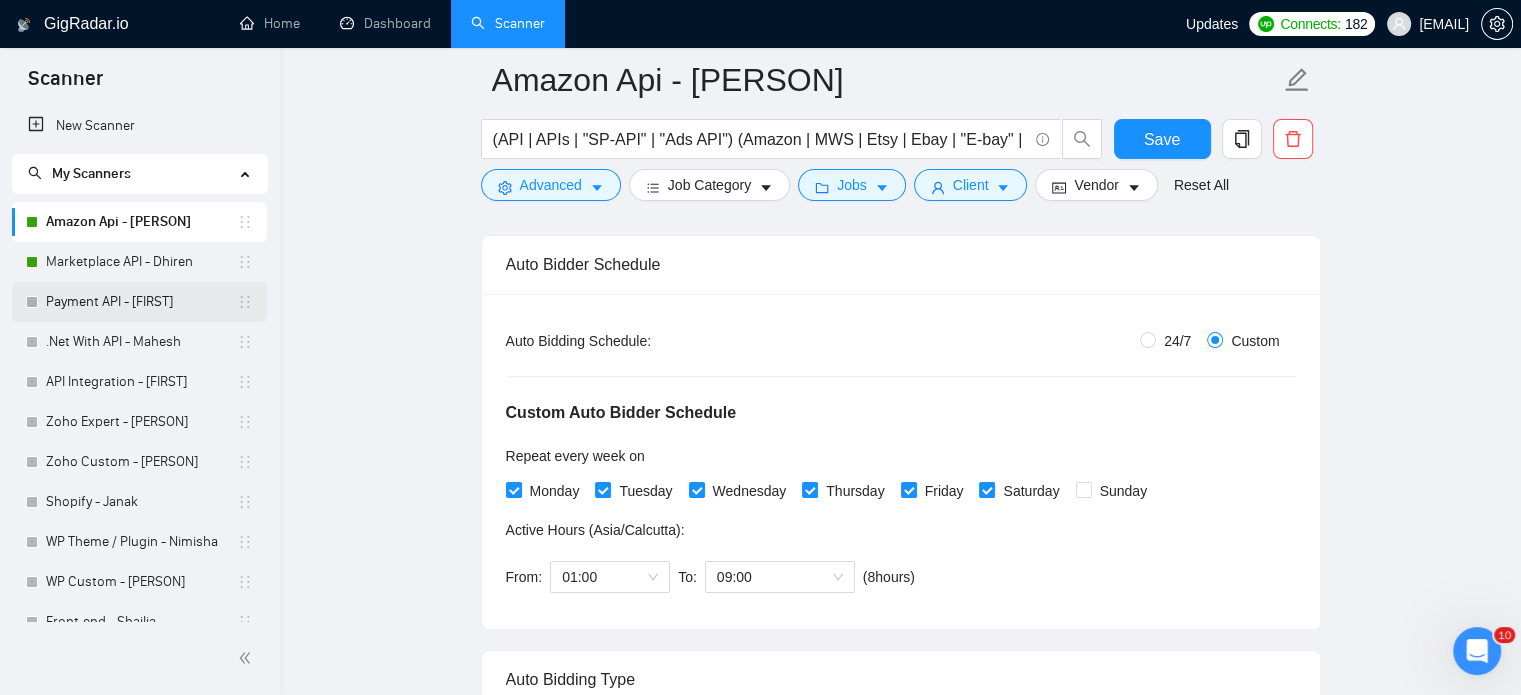 click on "Payment API - [PERSON]" at bounding box center [141, 302] 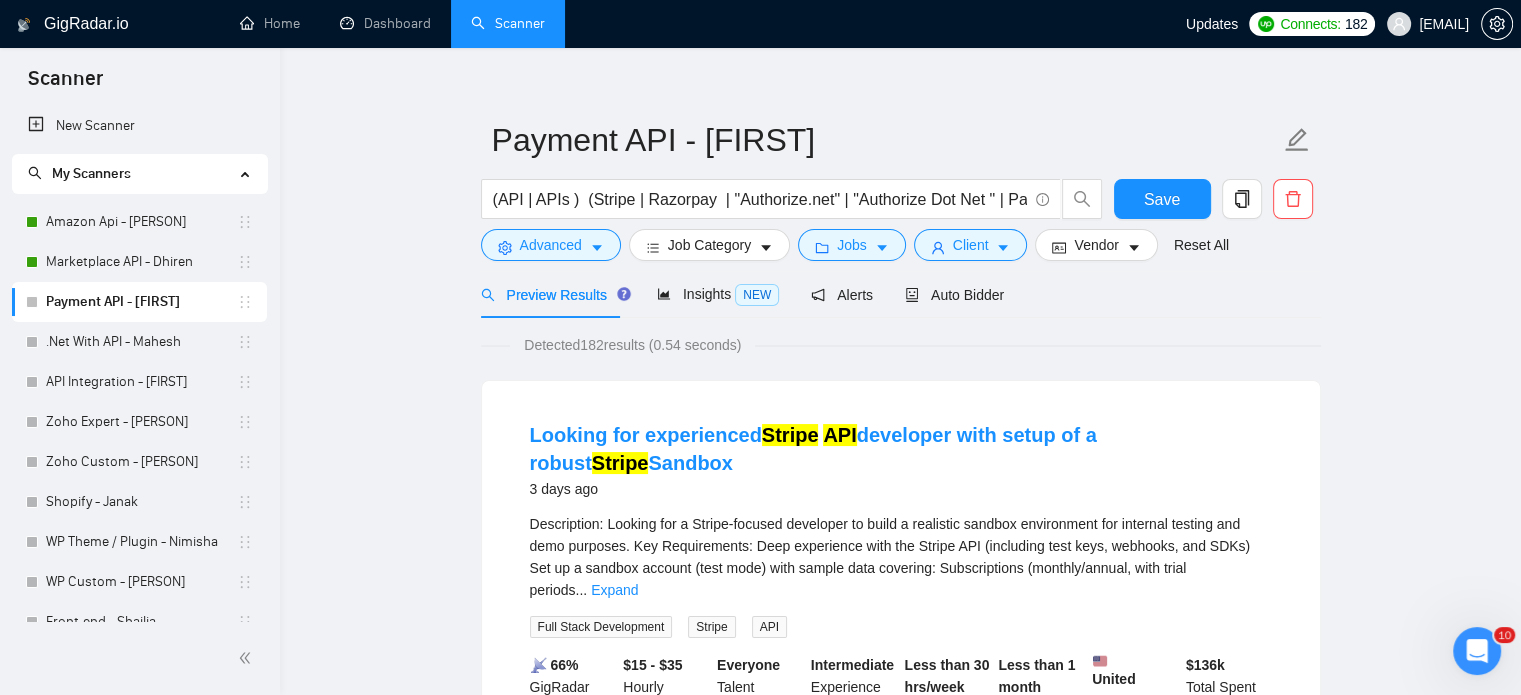 scroll, scrollTop: 0, scrollLeft: 0, axis: both 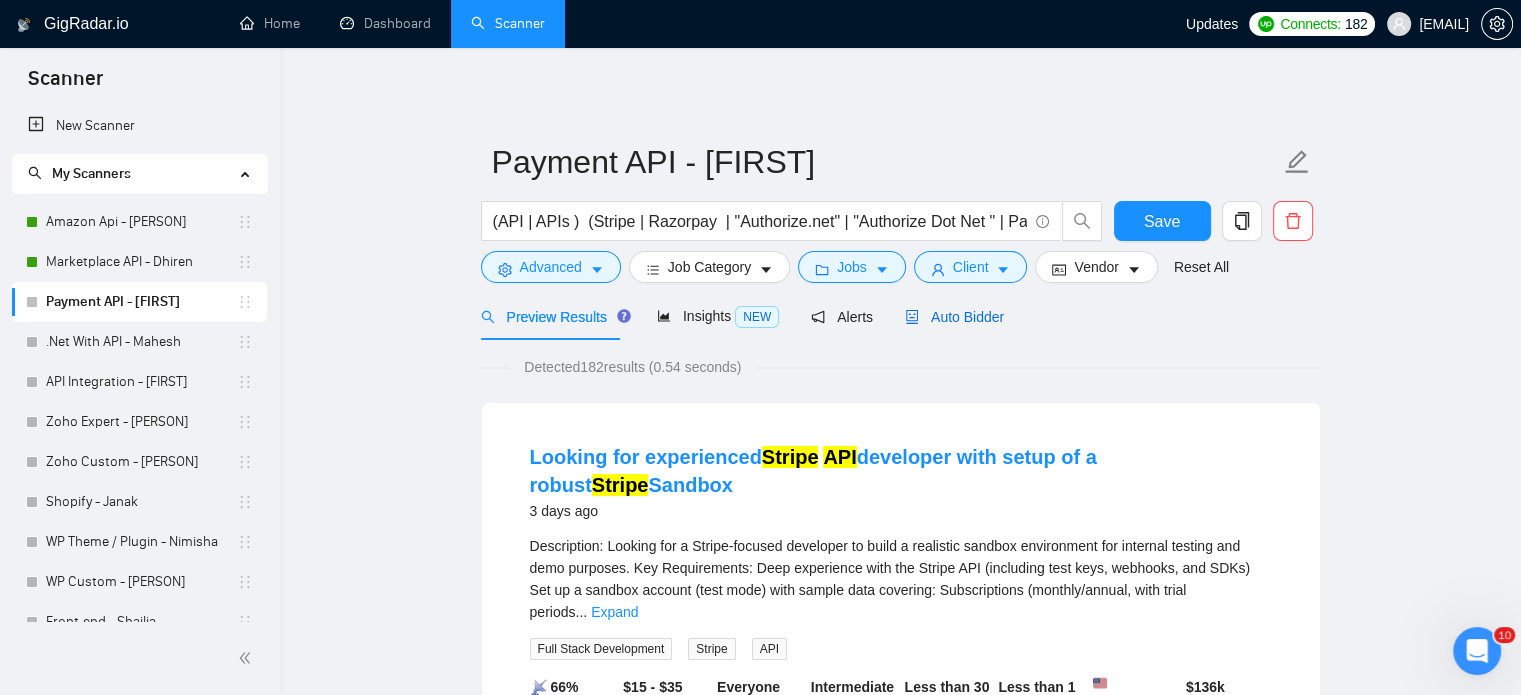 click on "Auto Bidder" at bounding box center (954, 317) 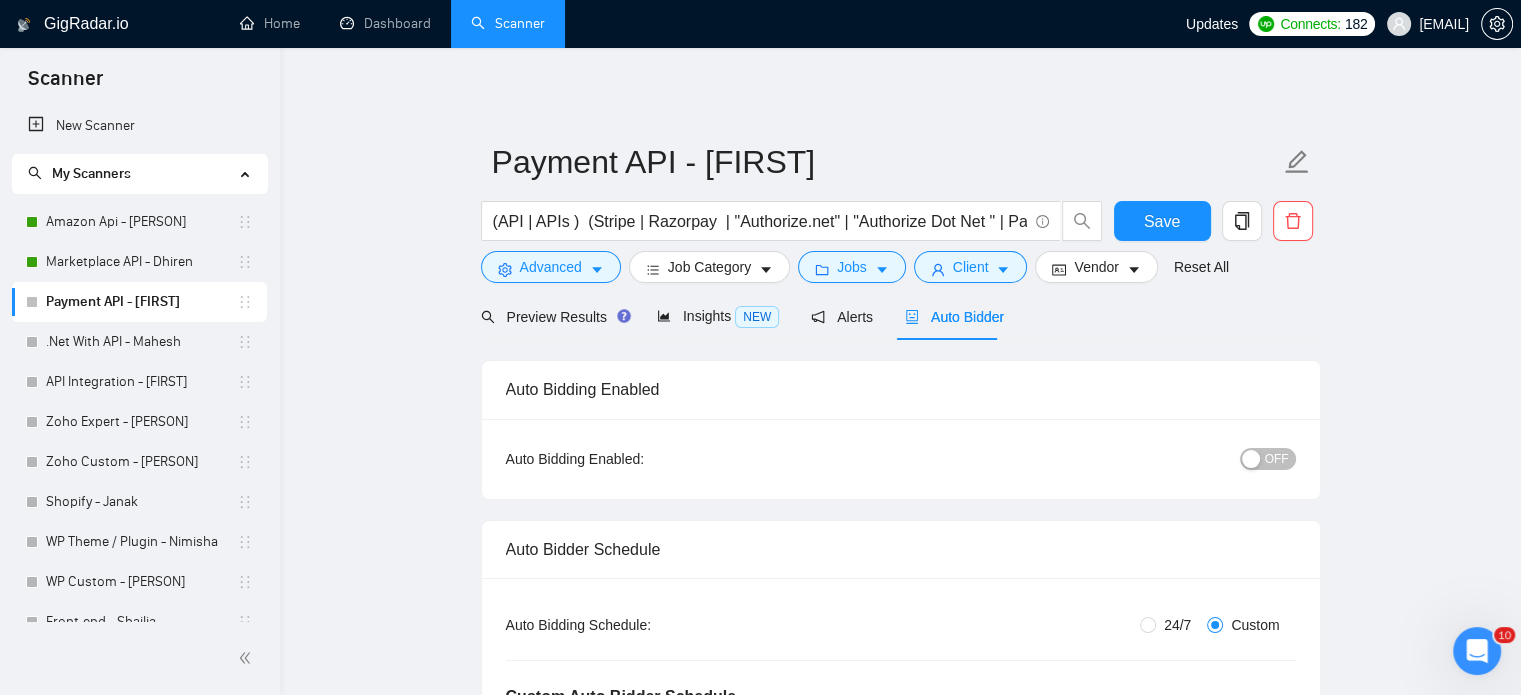 type 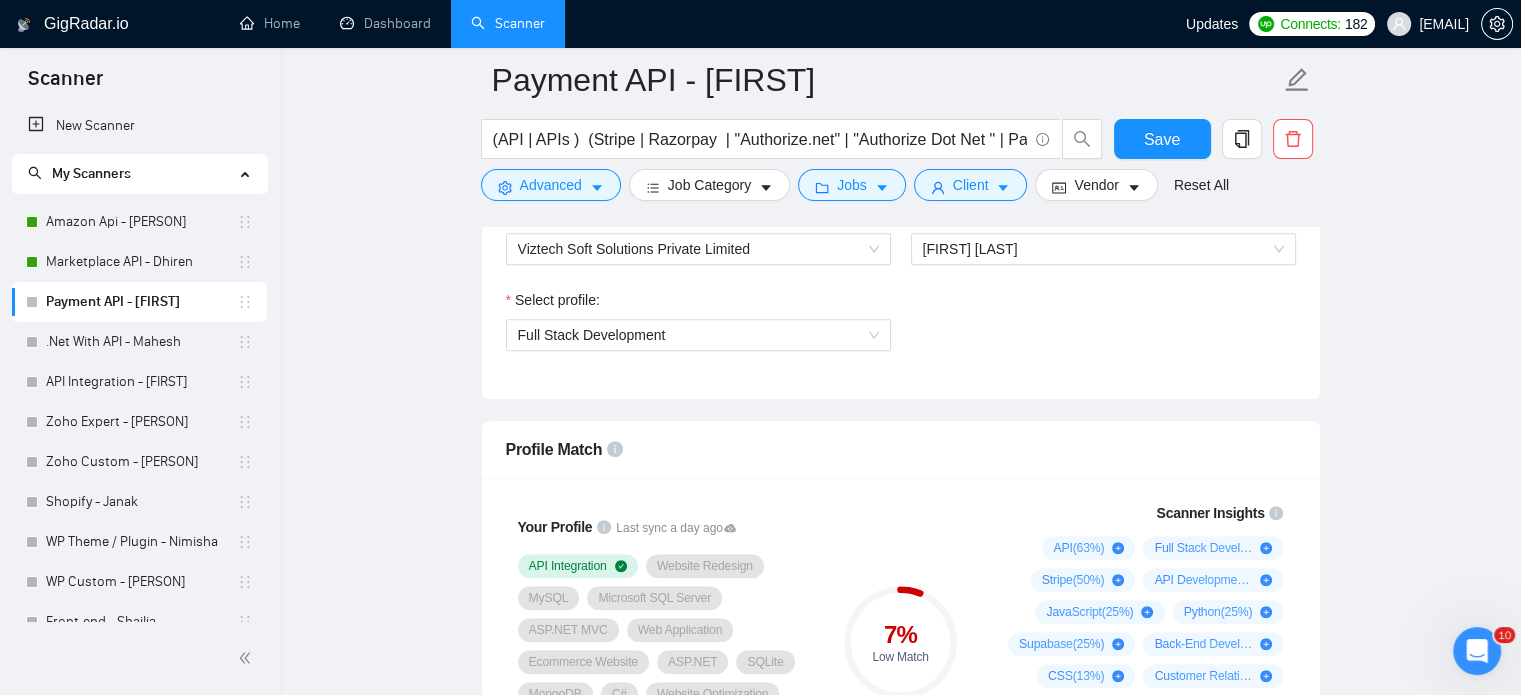 scroll, scrollTop: 1100, scrollLeft: 0, axis: vertical 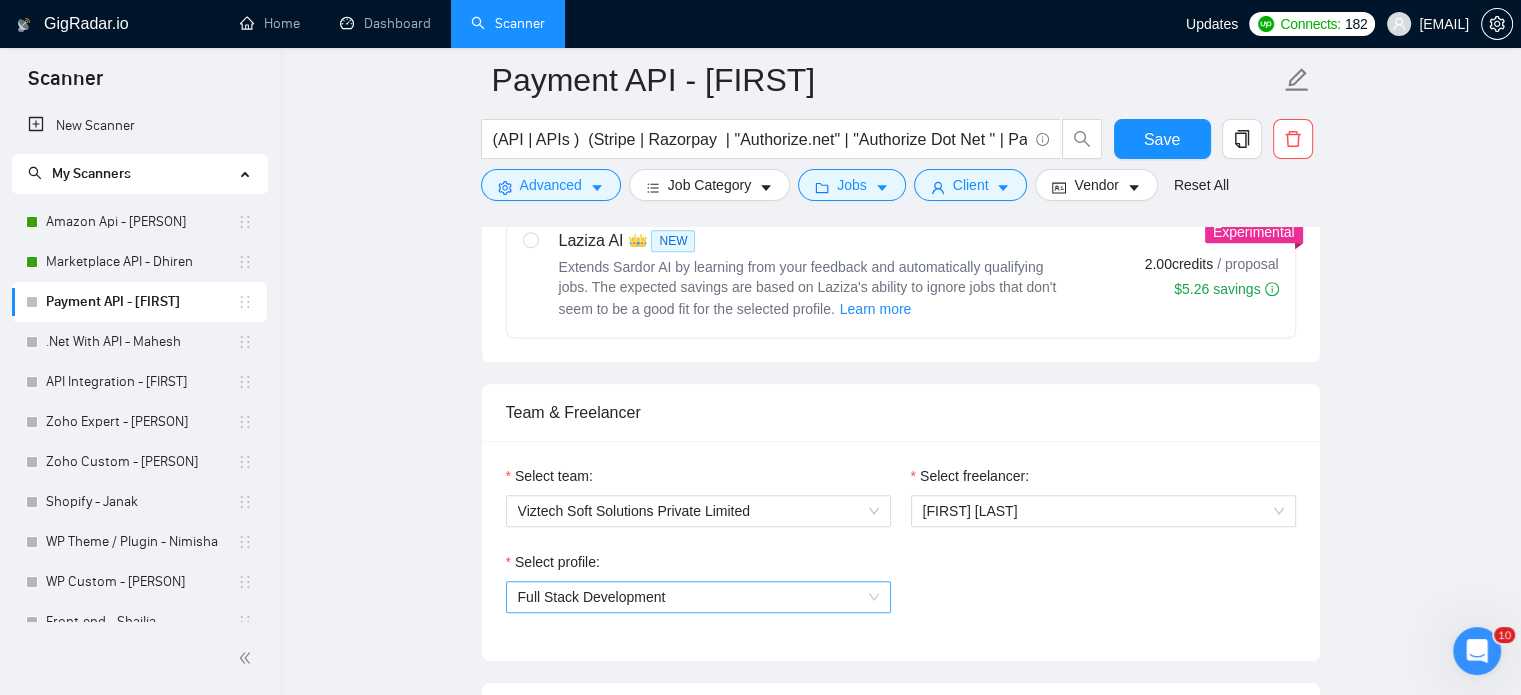 click on "Full Stack Development" at bounding box center (698, 597) 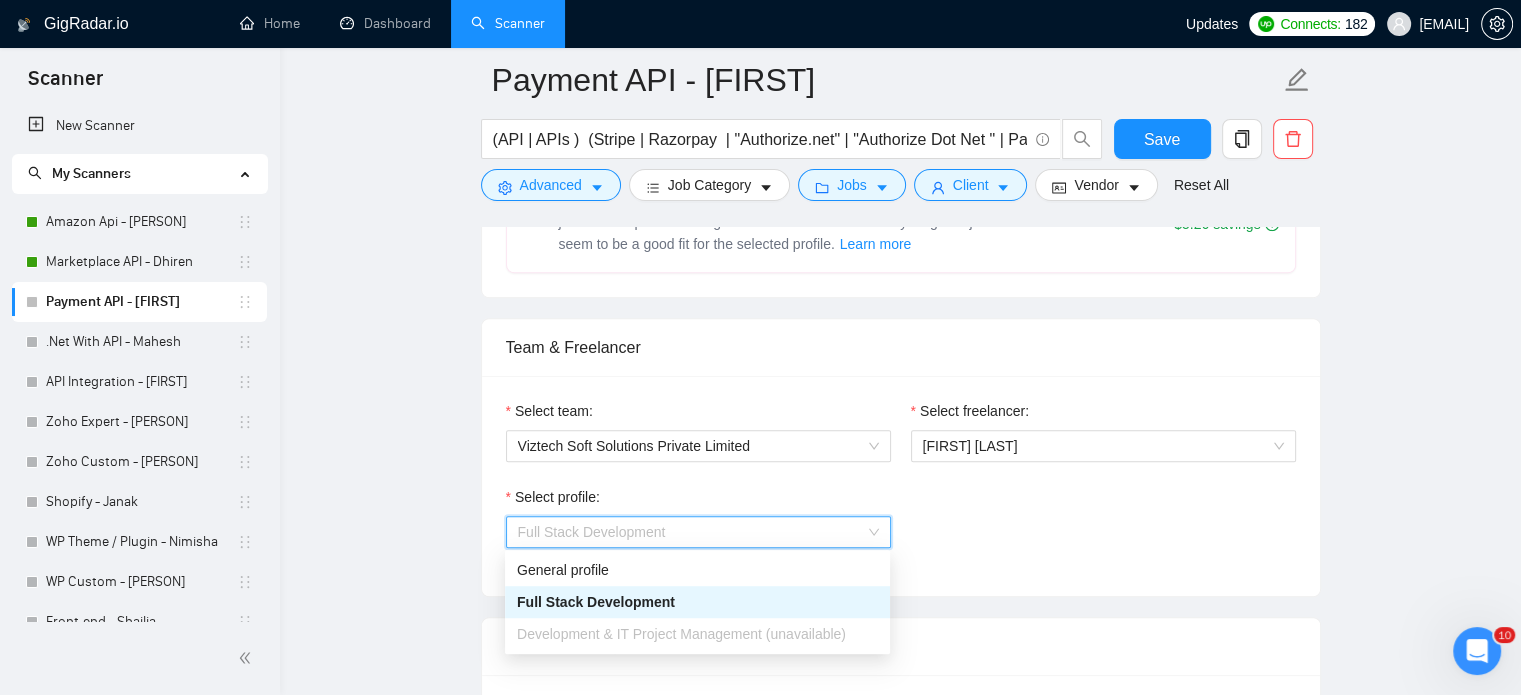 scroll, scrollTop: 1200, scrollLeft: 0, axis: vertical 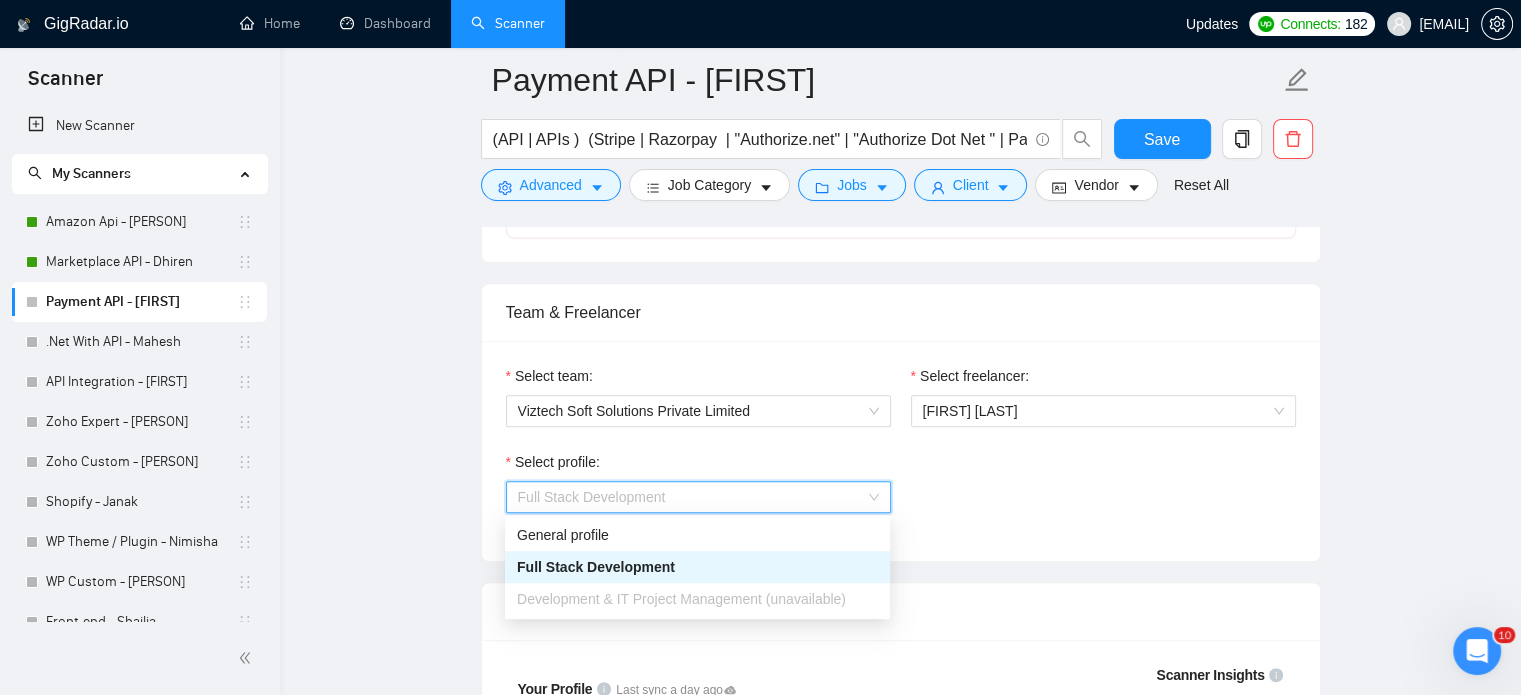 click on "Full Stack Development" at bounding box center (697, 567) 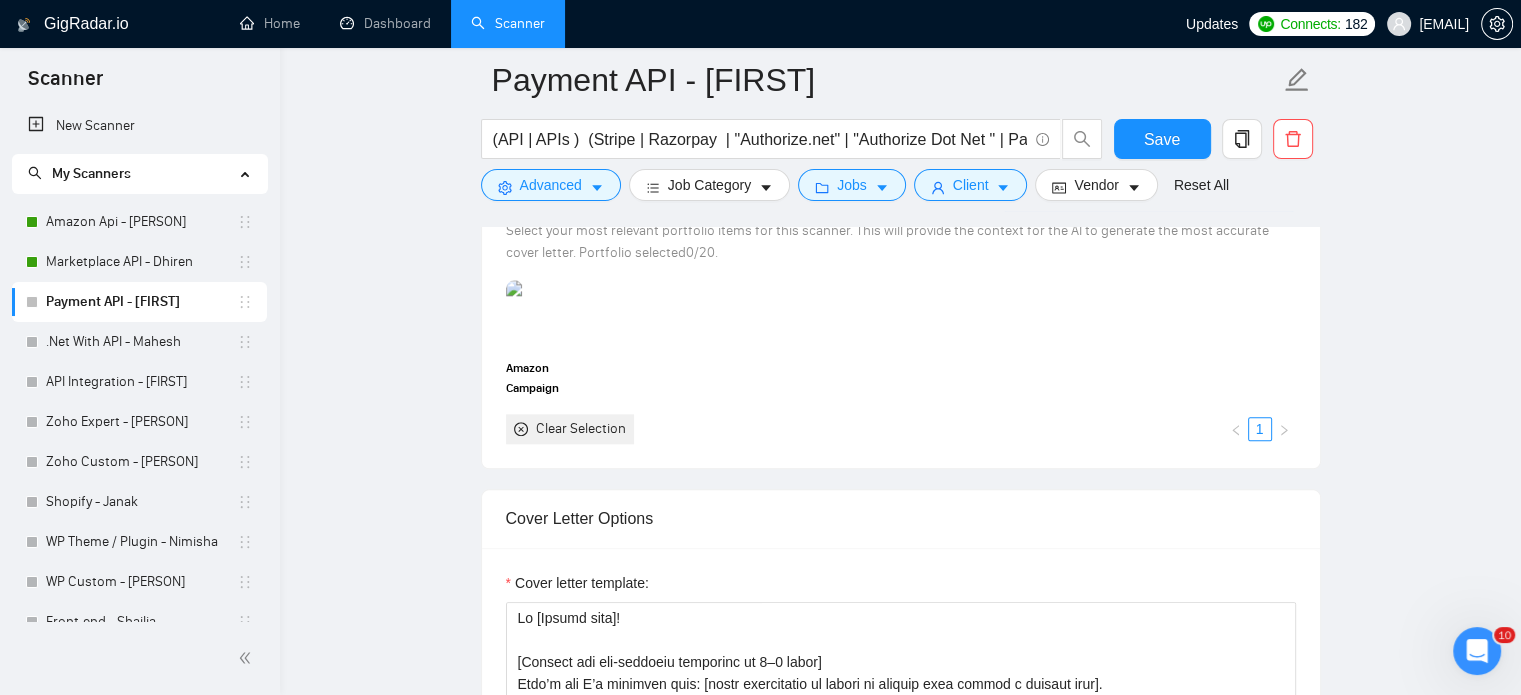 scroll, scrollTop: 2500, scrollLeft: 0, axis: vertical 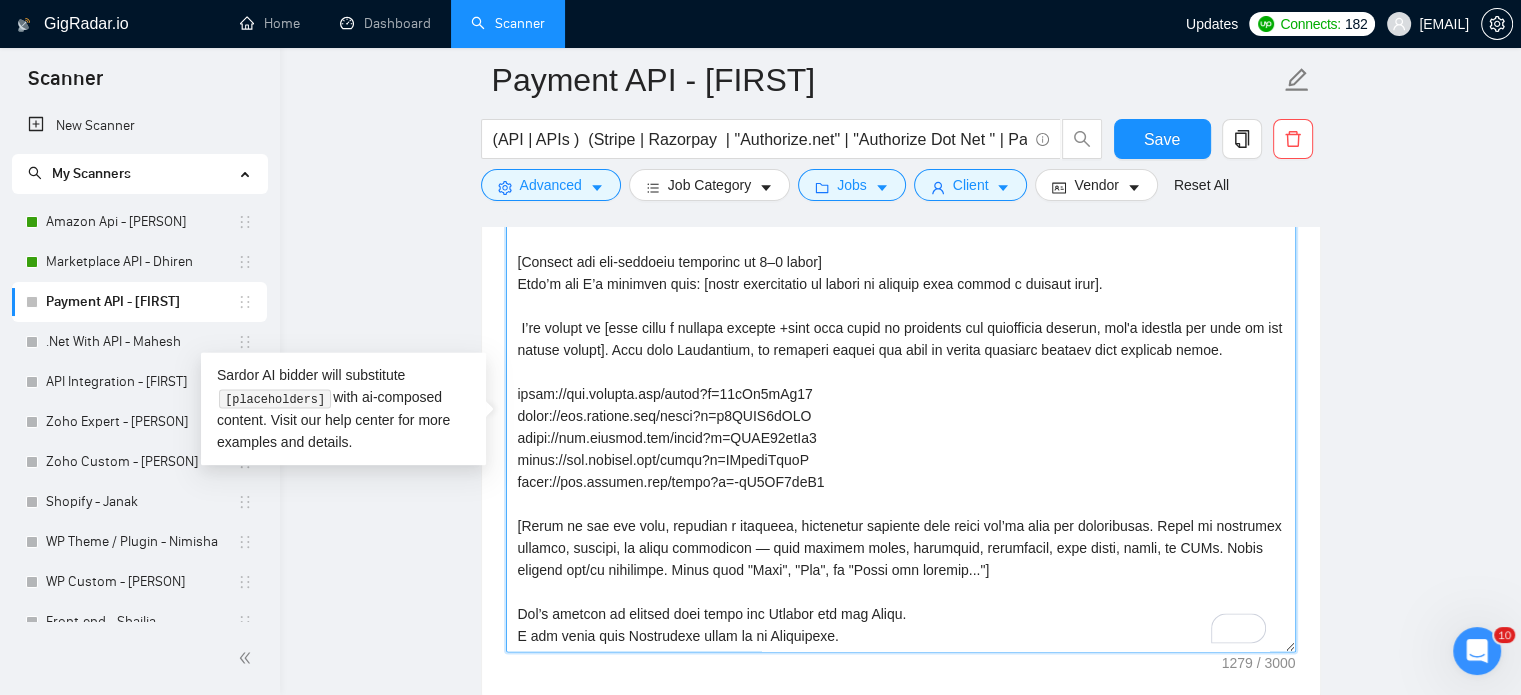 drag, startPoint x: 829, startPoint y: 385, endPoint x: 497, endPoint y: 397, distance: 332.2168 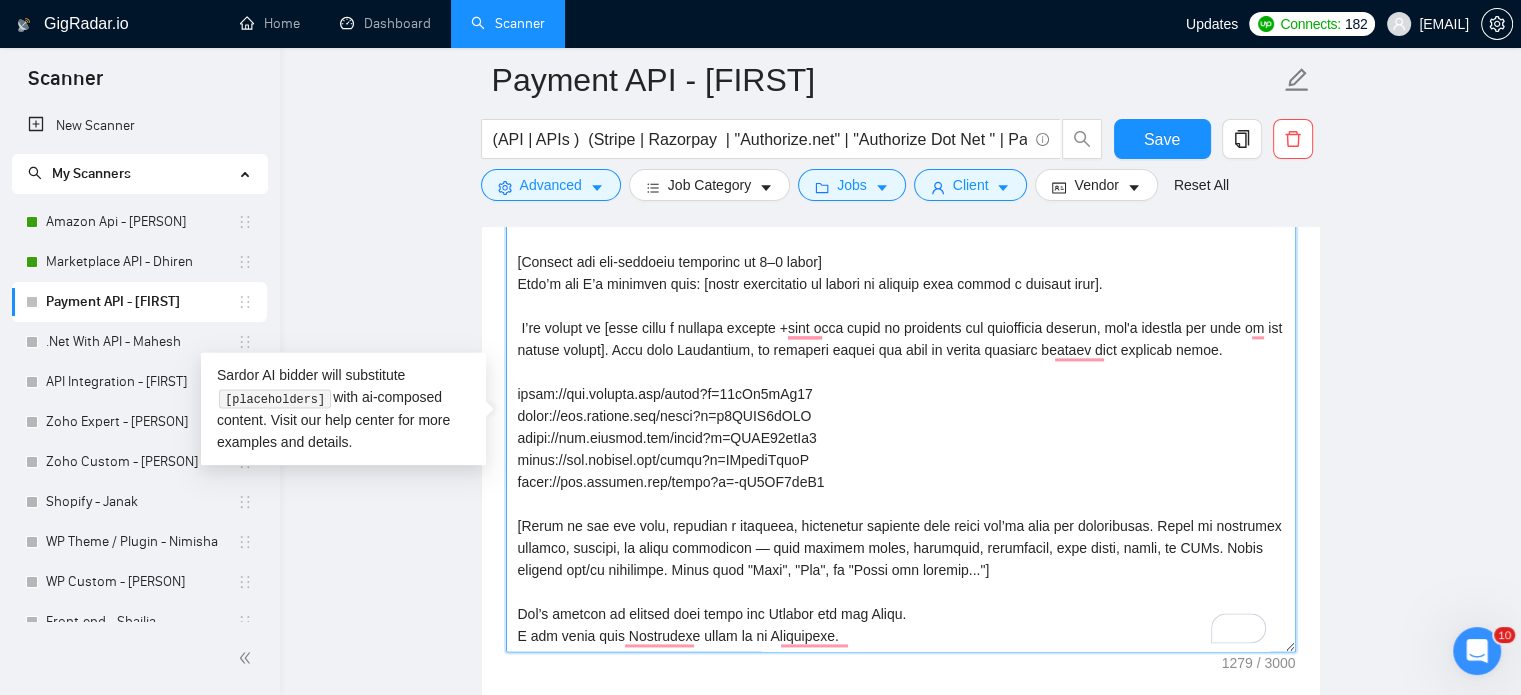click on "Cover letter template:" at bounding box center [901, 427] 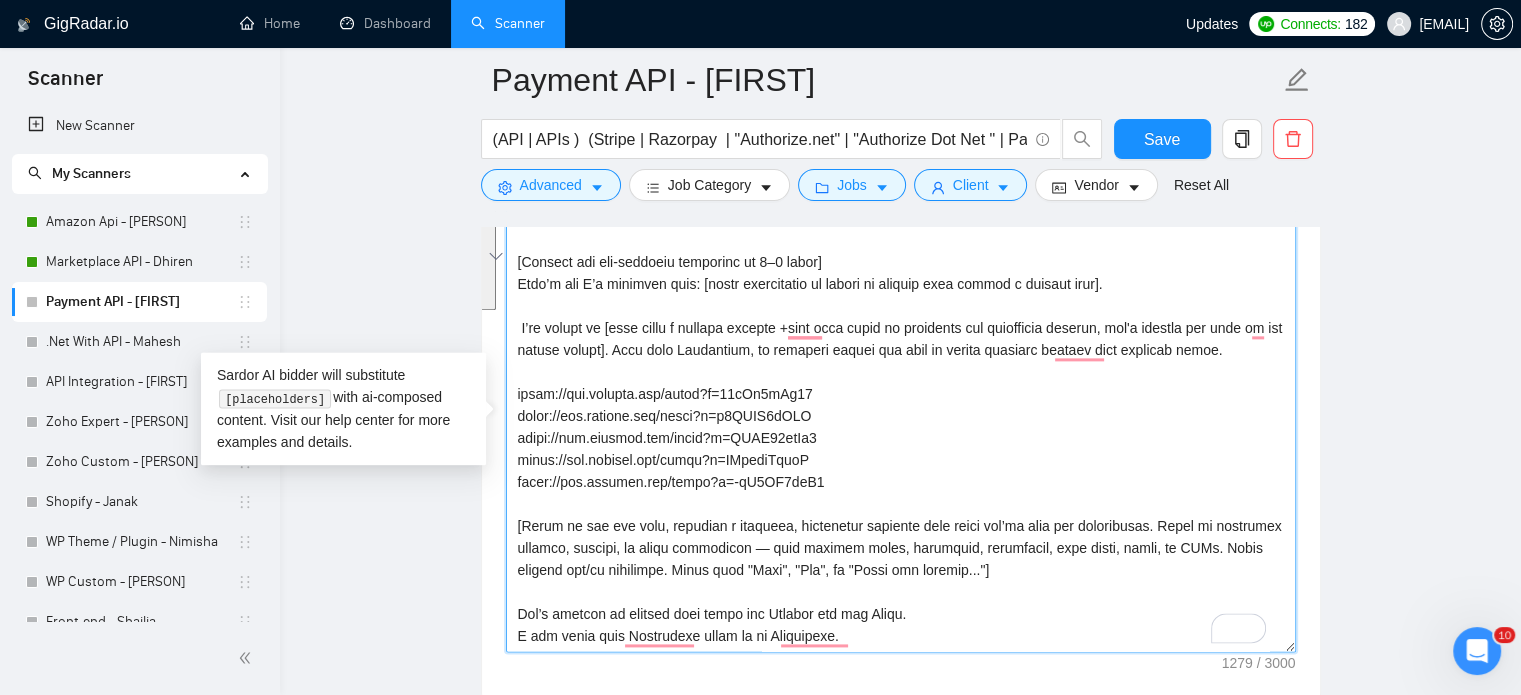 drag, startPoint x: 849, startPoint y: 483, endPoint x: 495, endPoint y: 380, distance: 368.68008 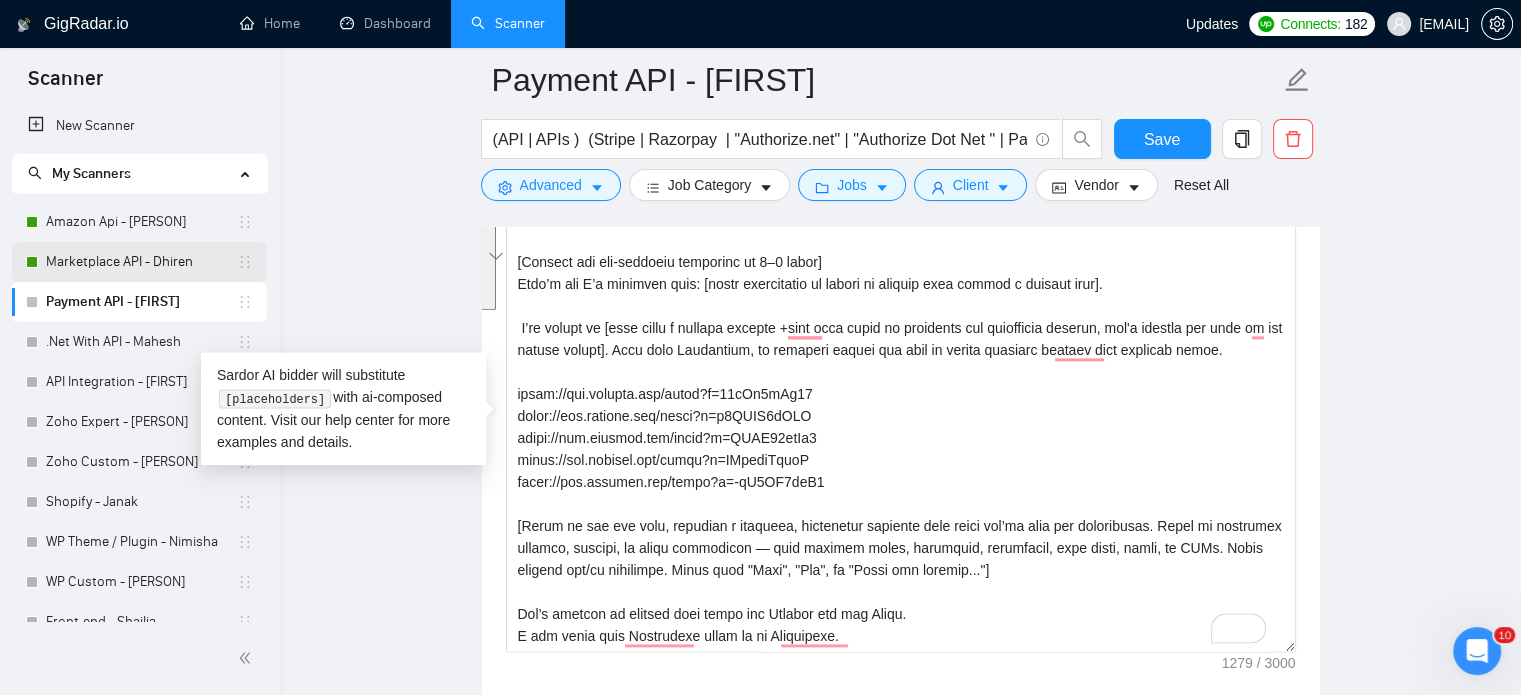 click on "Marketplace API - Dhiren" at bounding box center (141, 262) 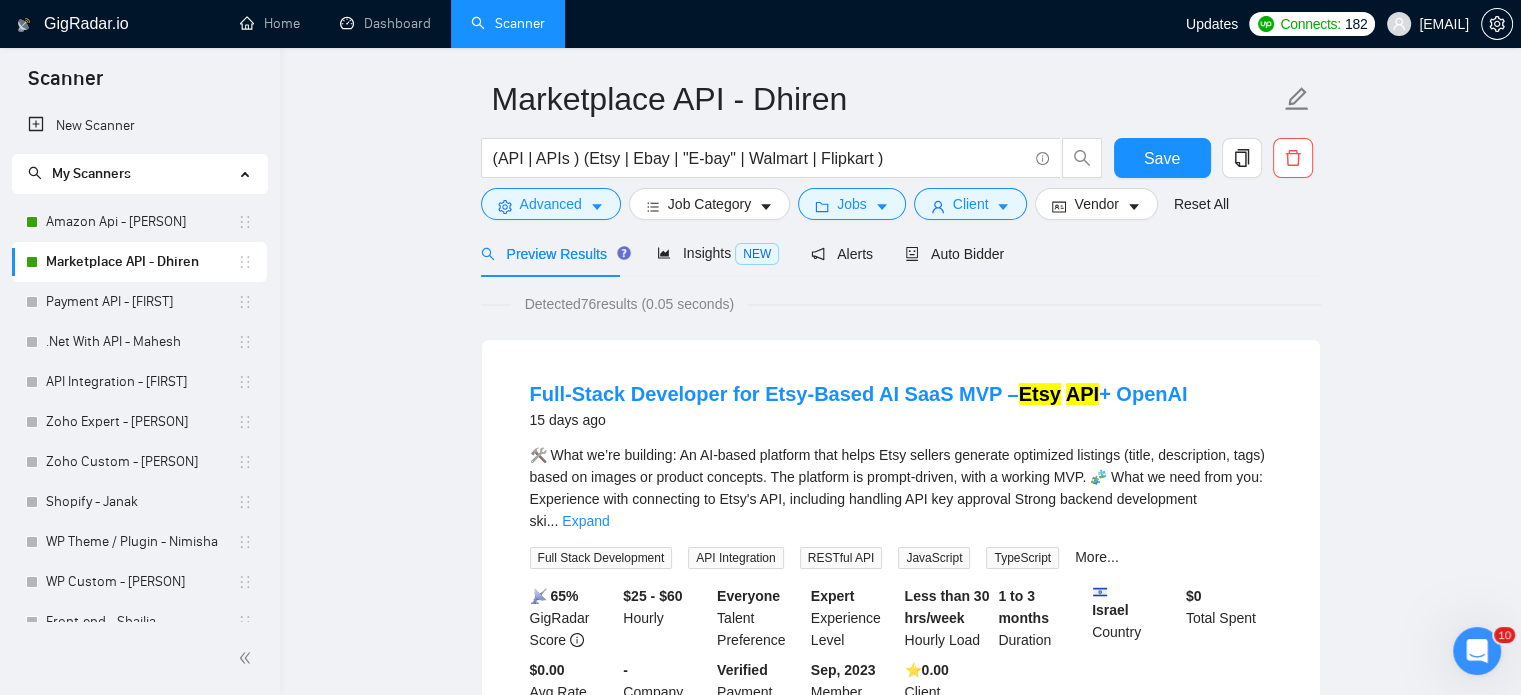scroll, scrollTop: 0, scrollLeft: 0, axis: both 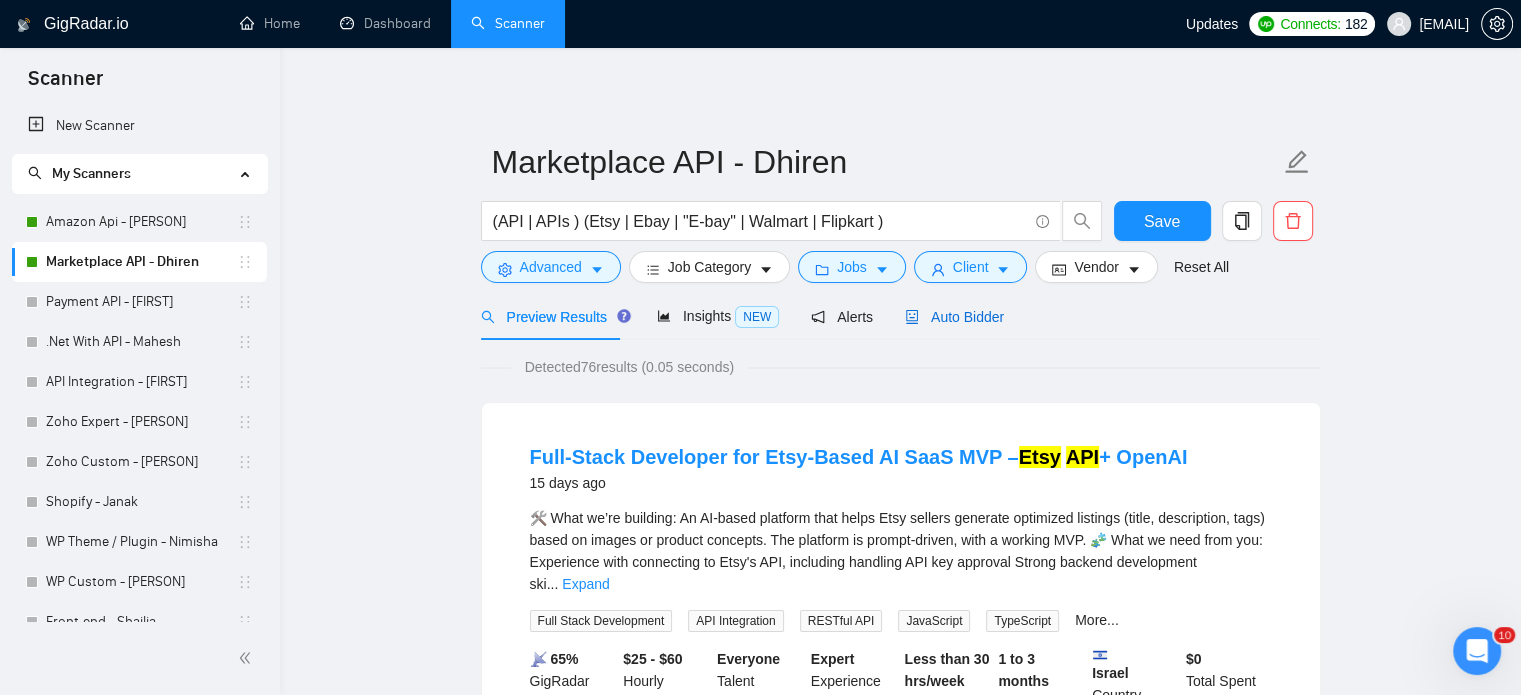 click on "Auto Bidder" at bounding box center [954, 317] 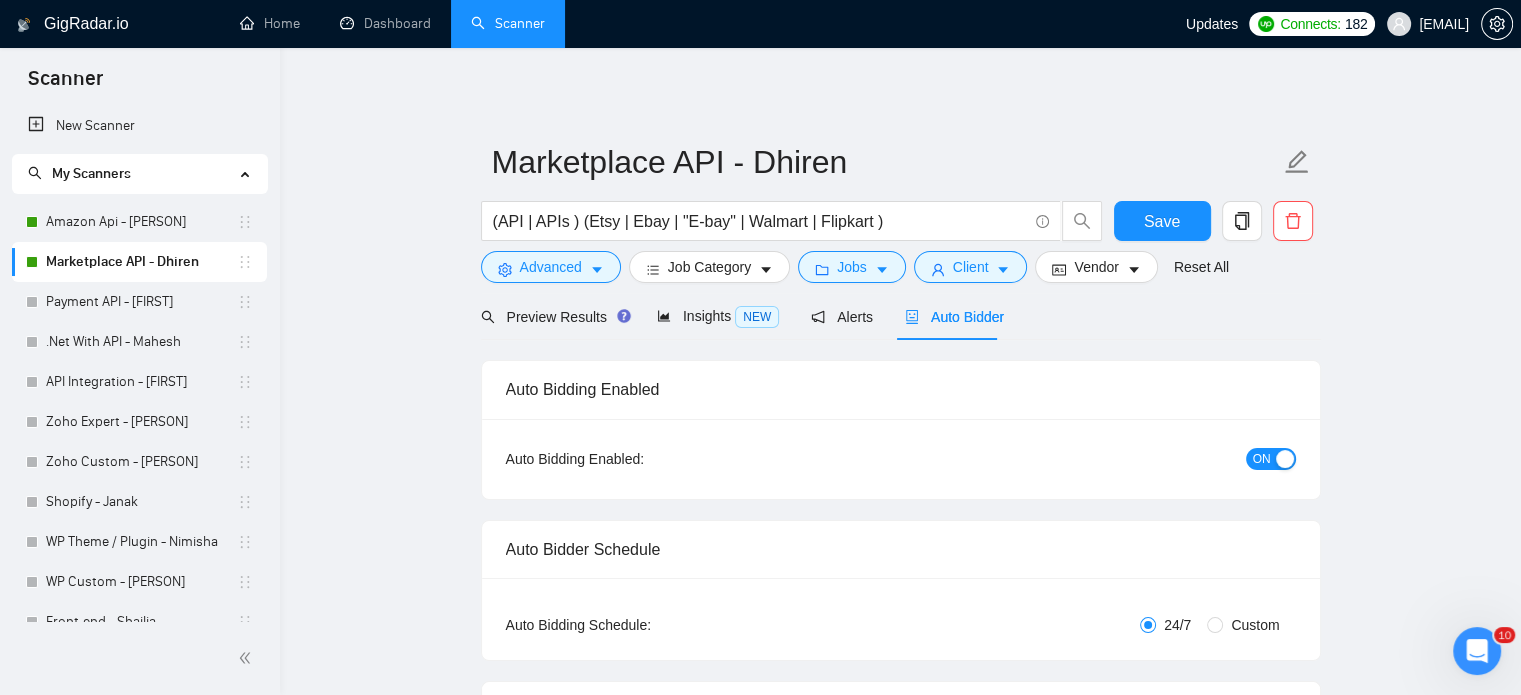 type 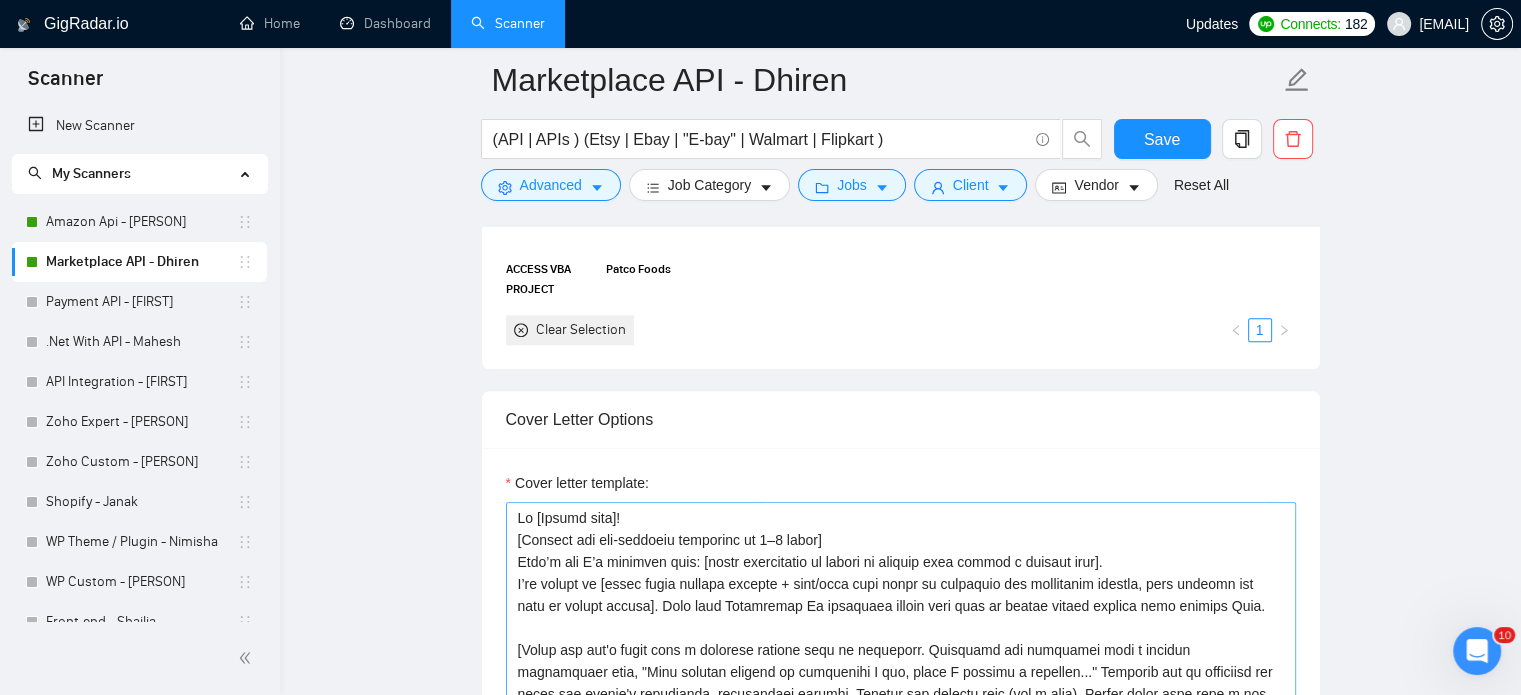 scroll, scrollTop: 2500, scrollLeft: 0, axis: vertical 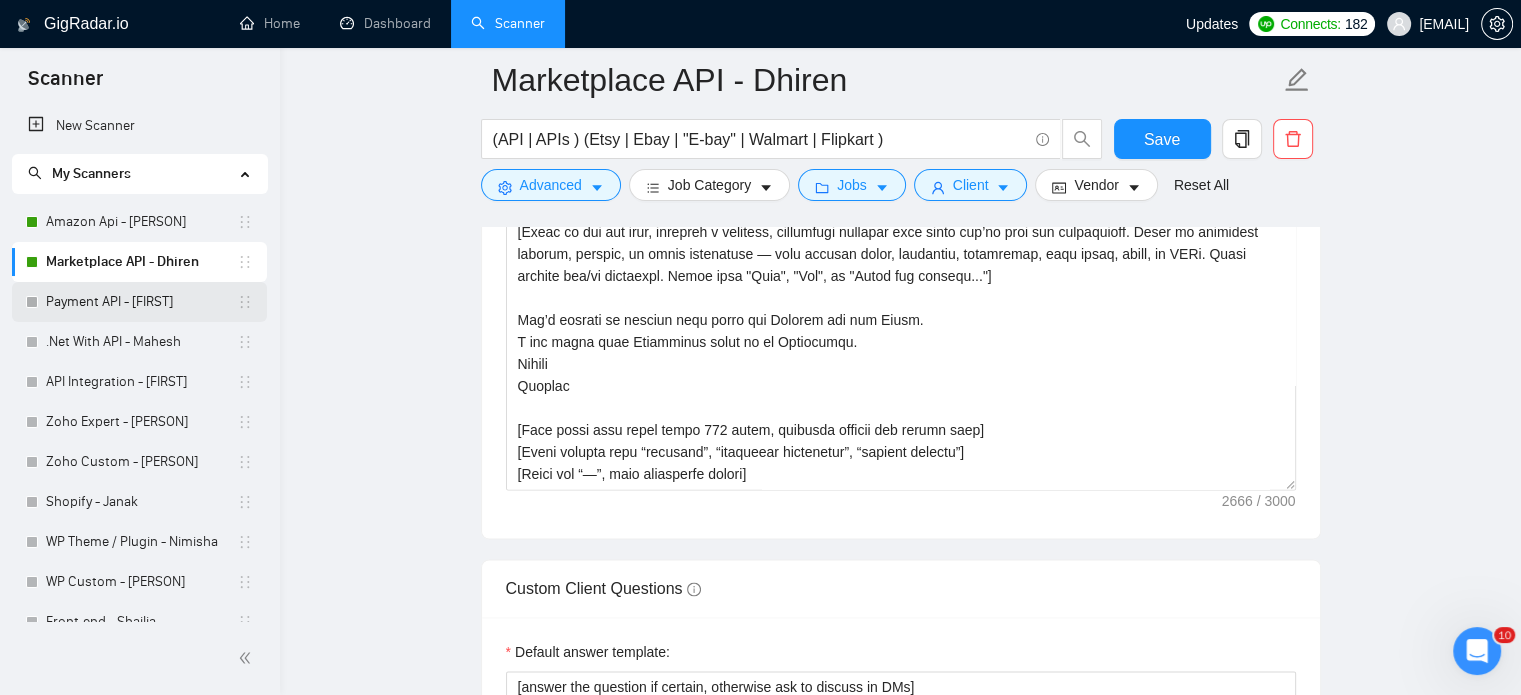 click on "Payment API - [PERSON]" at bounding box center [141, 302] 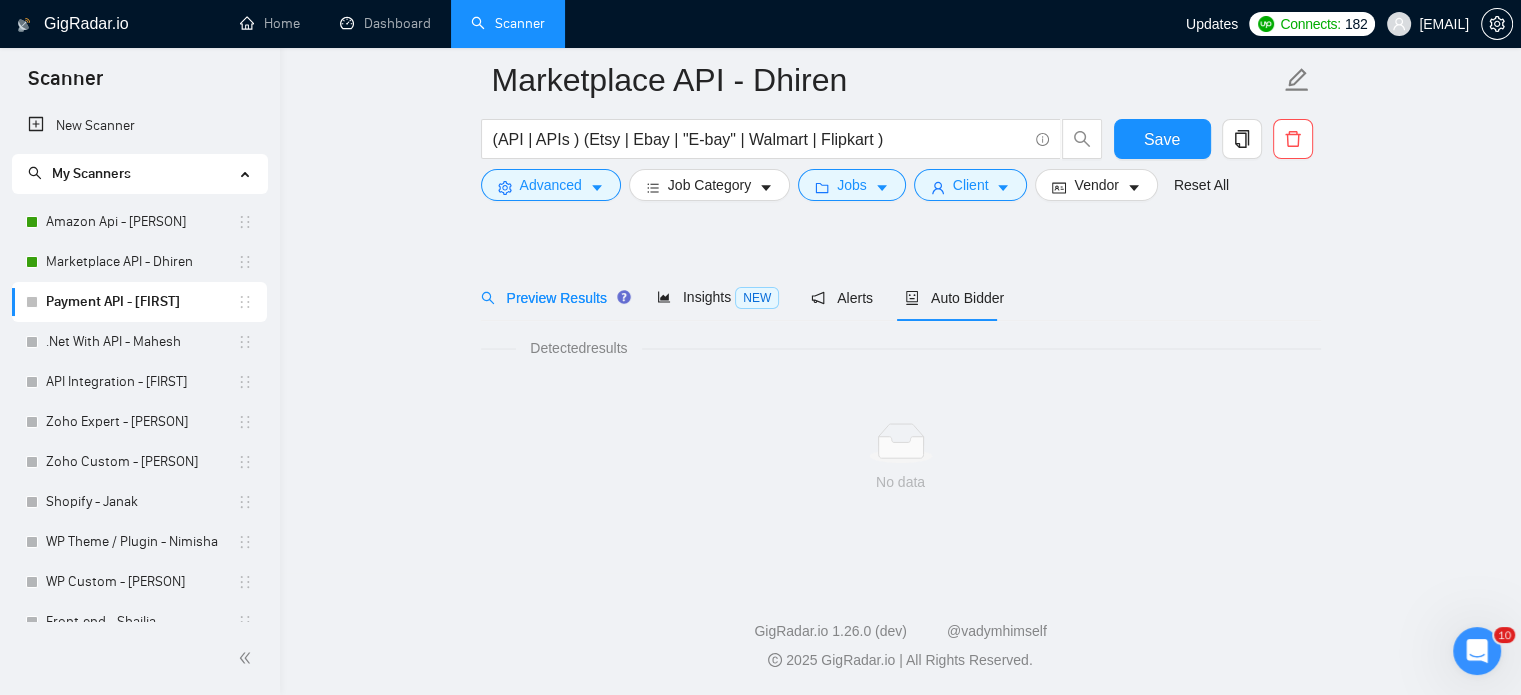 scroll, scrollTop: 35, scrollLeft: 0, axis: vertical 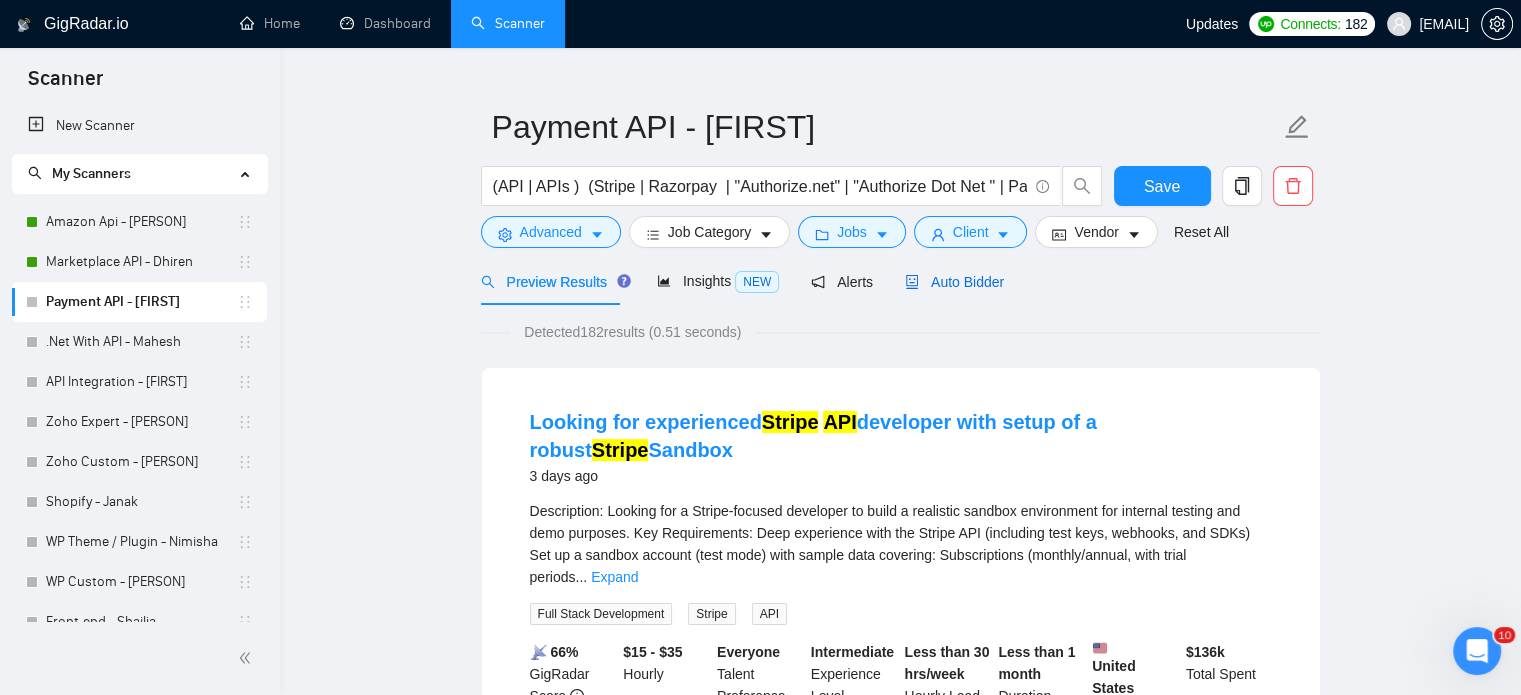 click on "Auto Bidder" at bounding box center (954, 282) 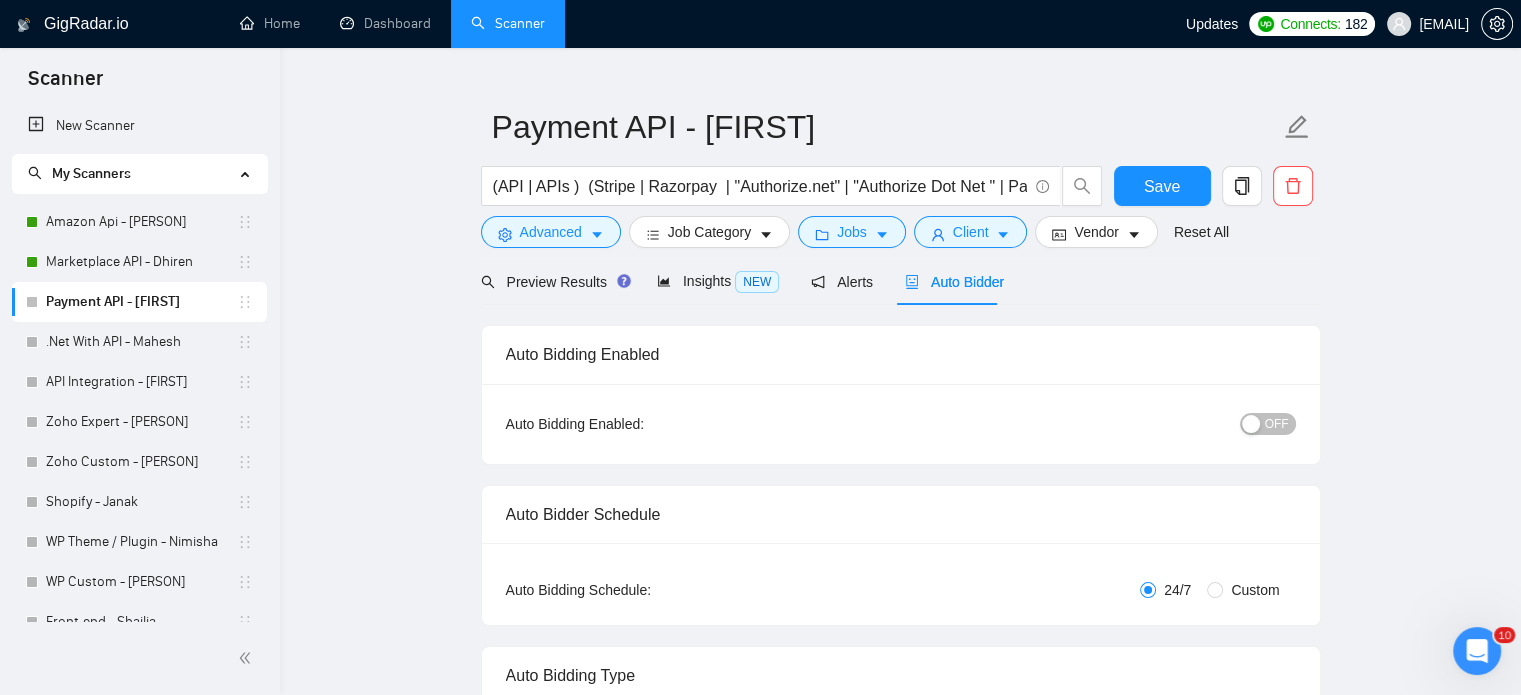 type 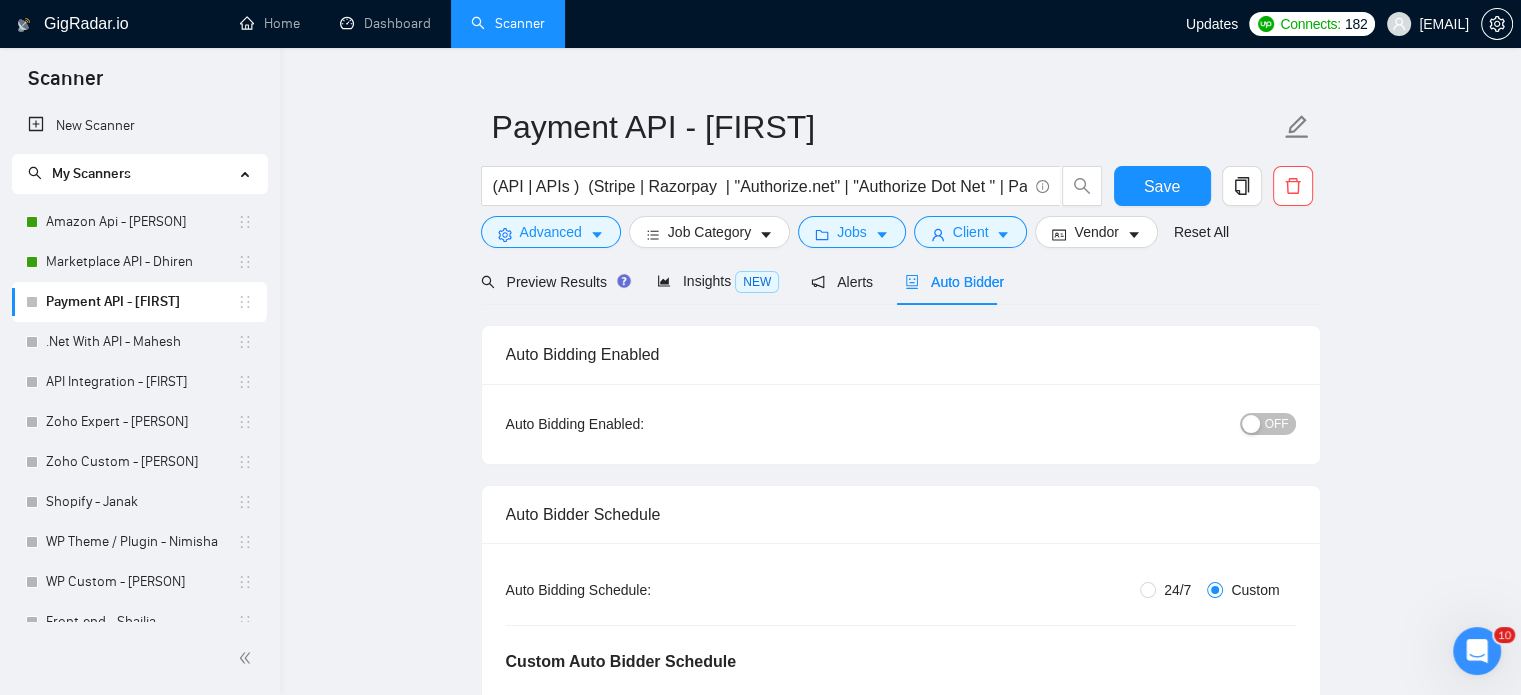 type 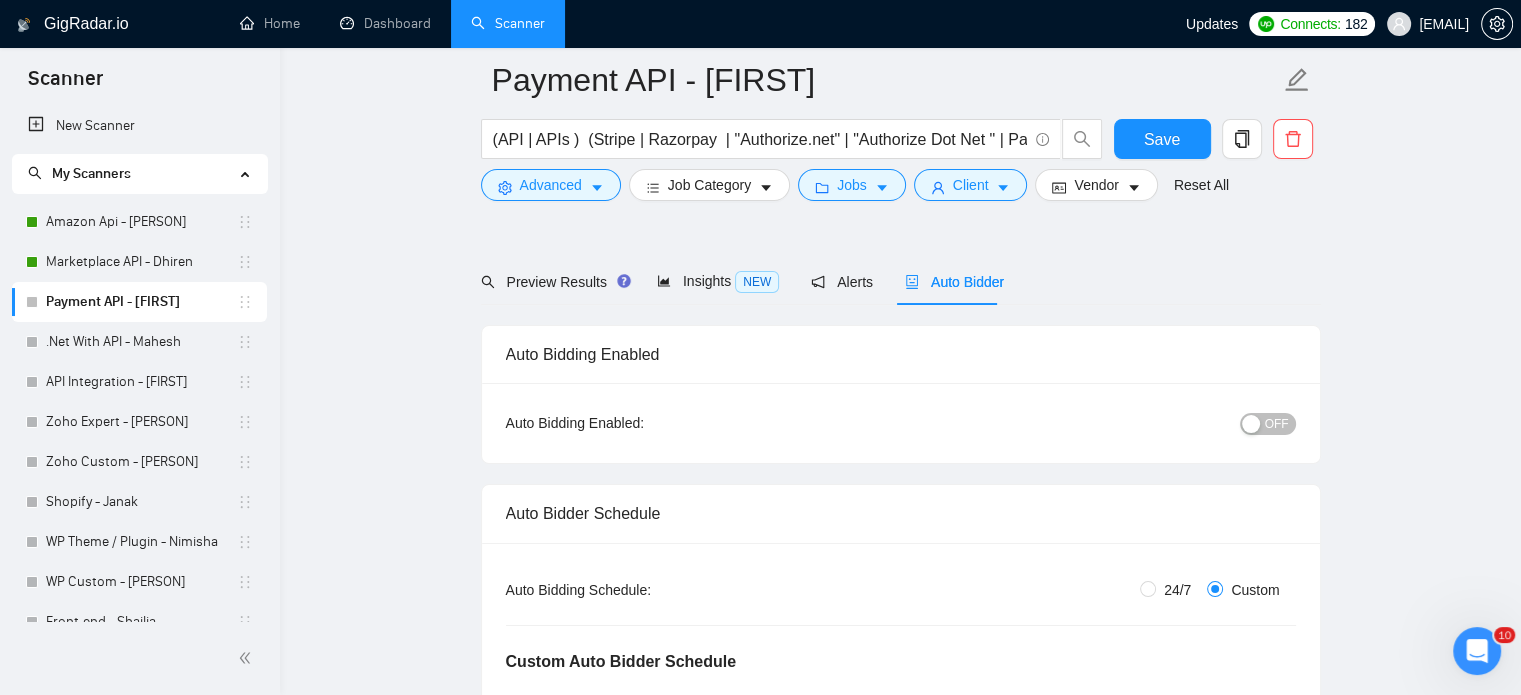 drag, startPoint x: 1270, startPoint y: 318, endPoint x: 1258, endPoint y: 354, distance: 37.94733 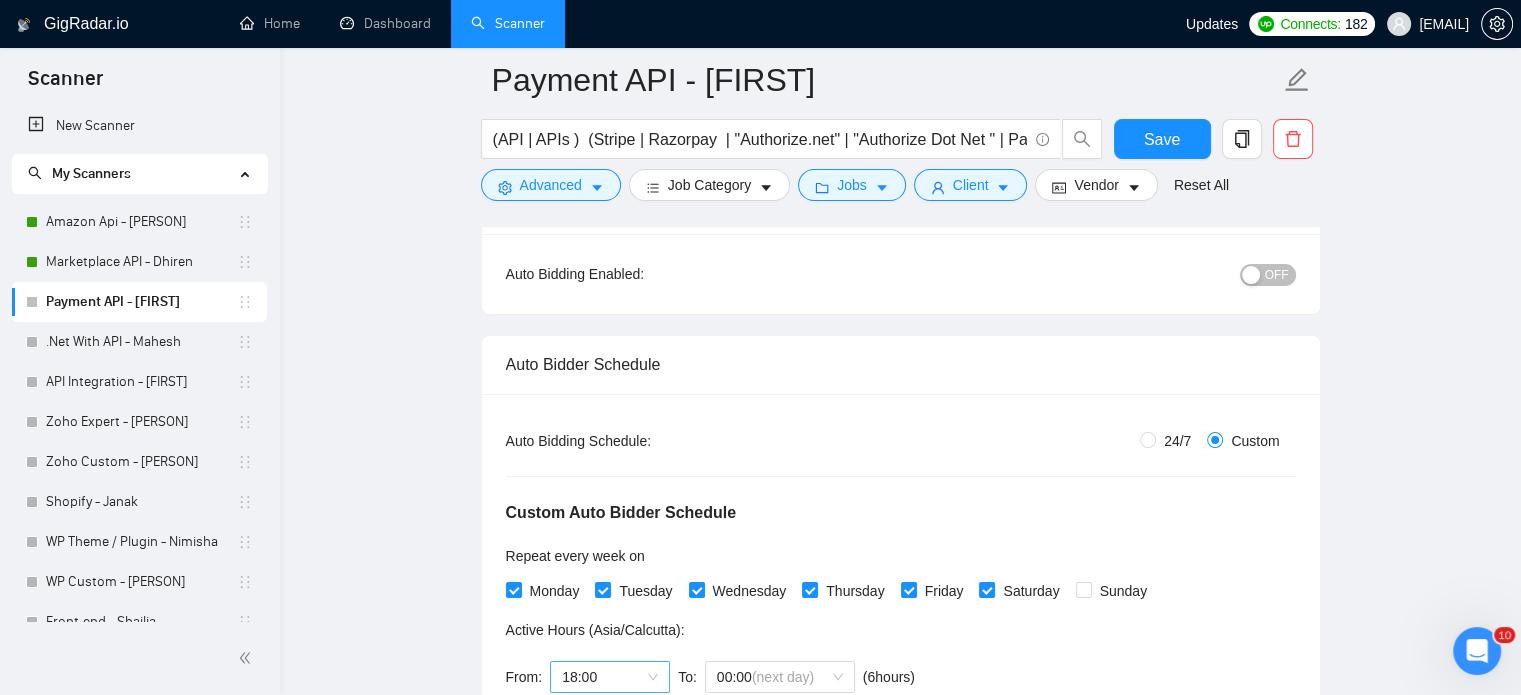 scroll, scrollTop: 335, scrollLeft: 0, axis: vertical 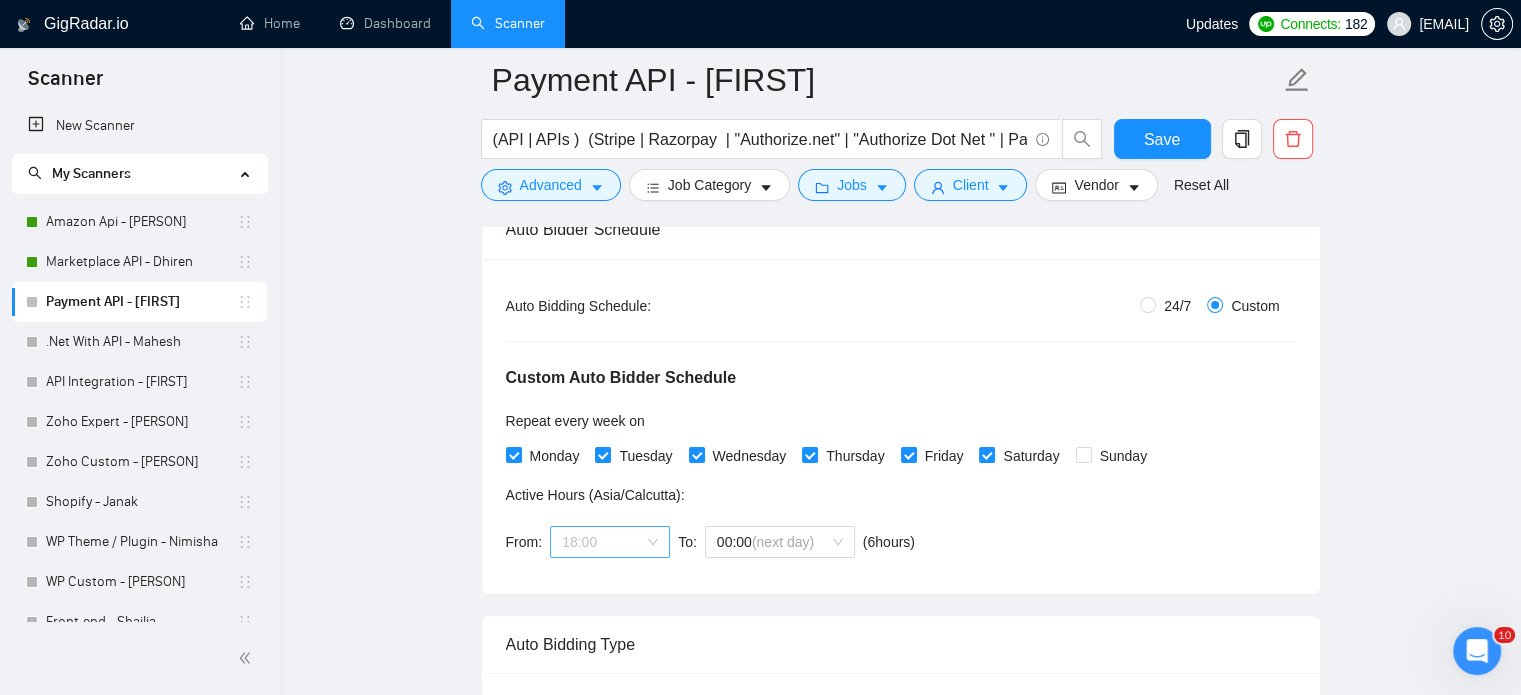 click on "18:00" at bounding box center [610, 542] 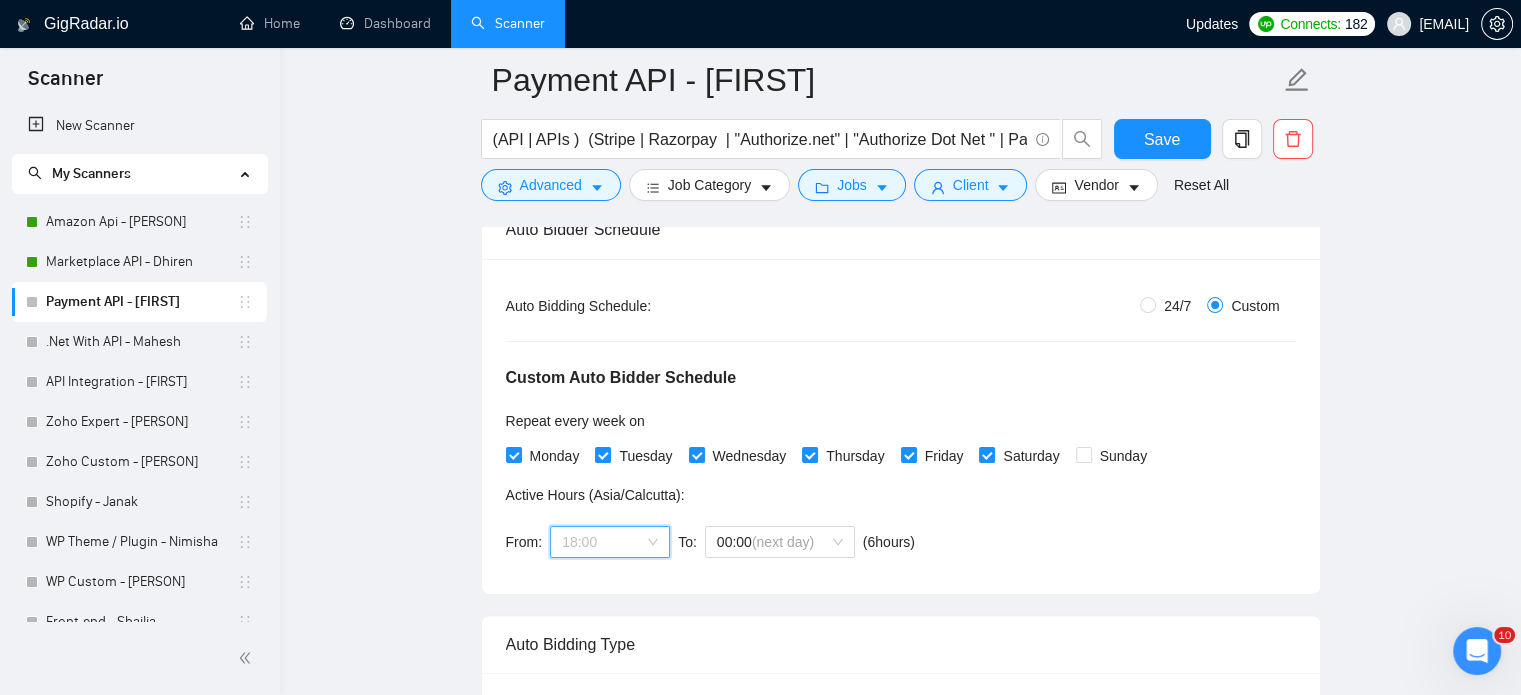 scroll, scrollTop: 352, scrollLeft: 0, axis: vertical 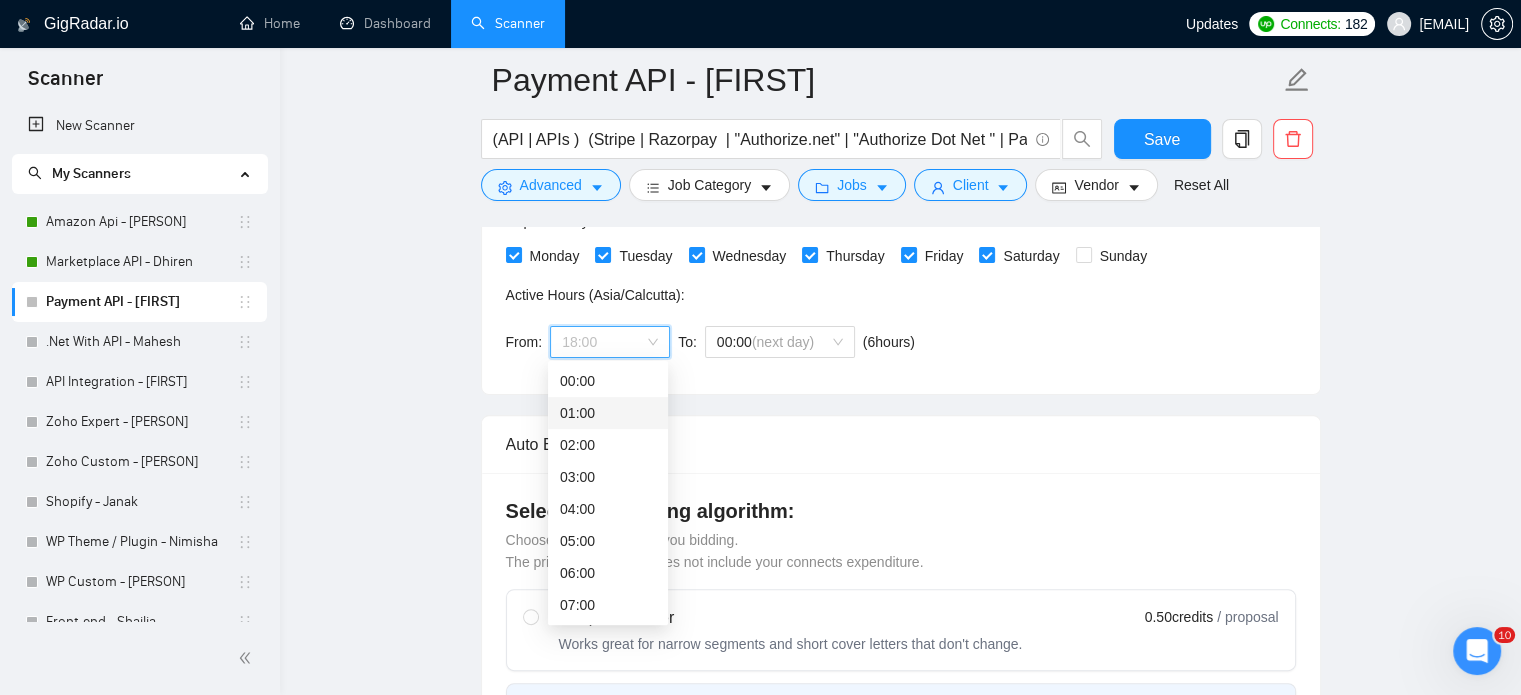 click on "01:00" at bounding box center (608, 413) 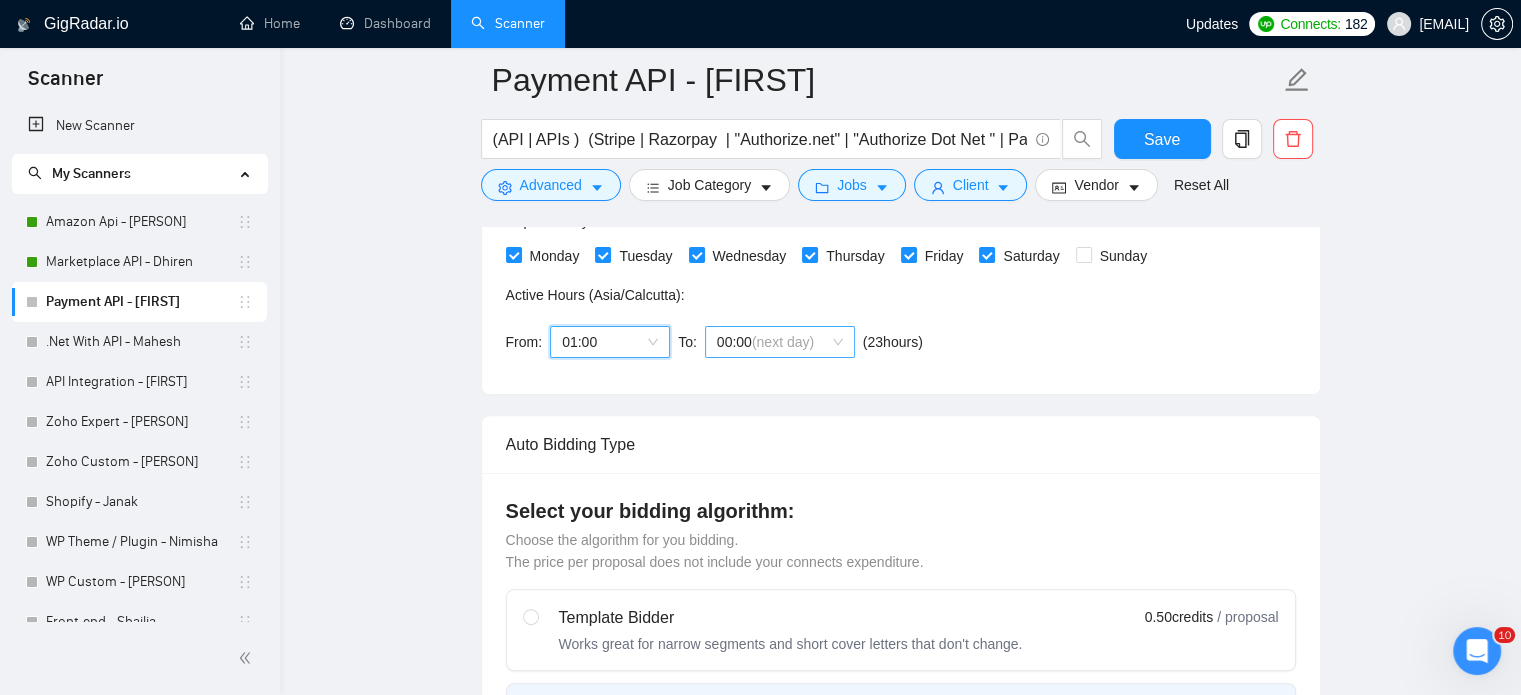 click on "(next day)" at bounding box center (783, 342) 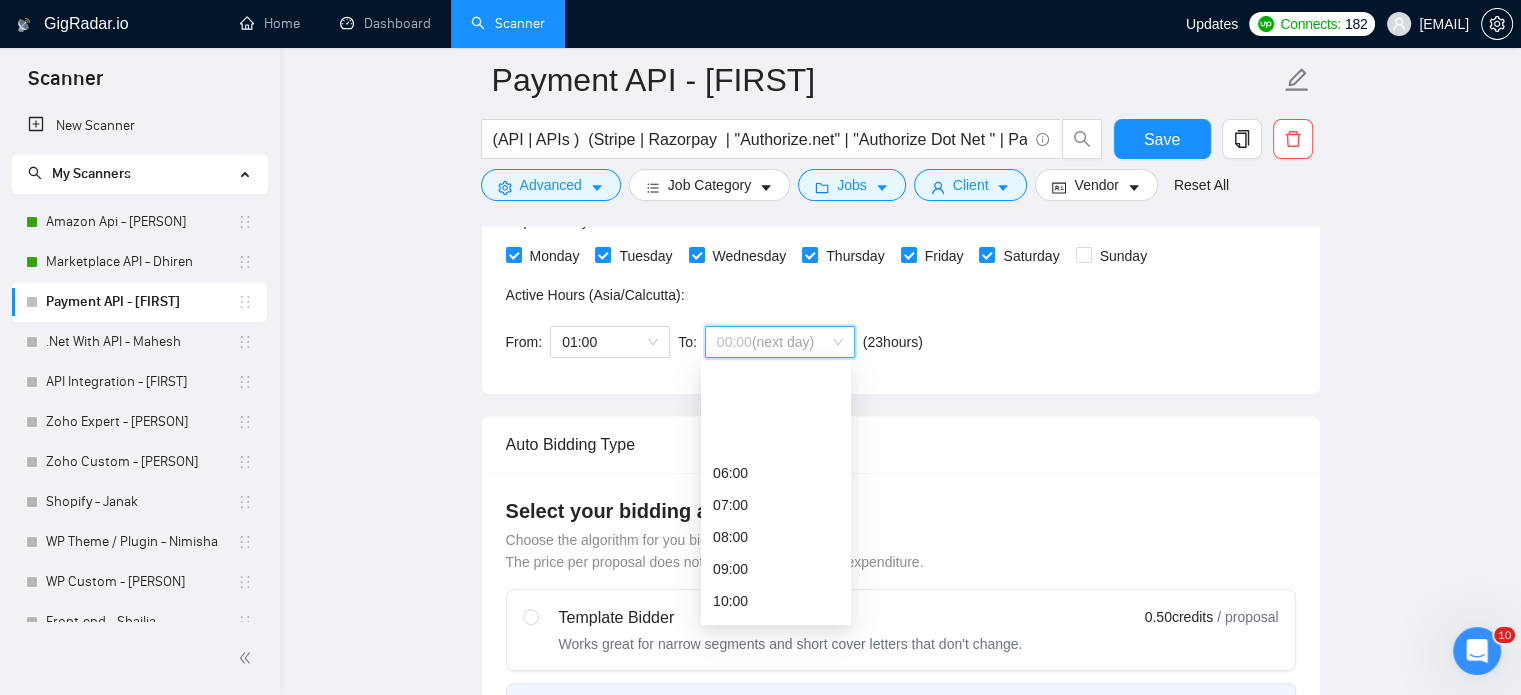 scroll, scrollTop: 200, scrollLeft: 0, axis: vertical 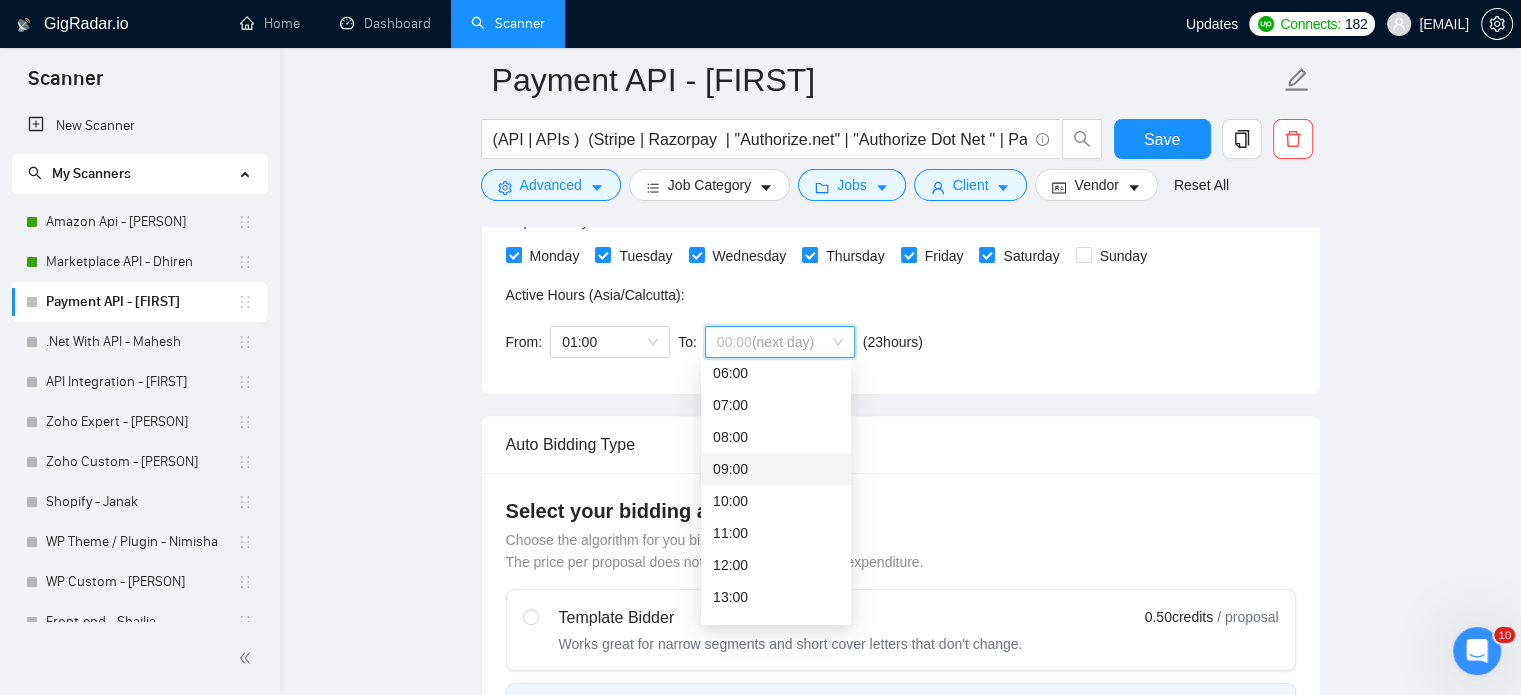 click on "09:00" at bounding box center (776, 469) 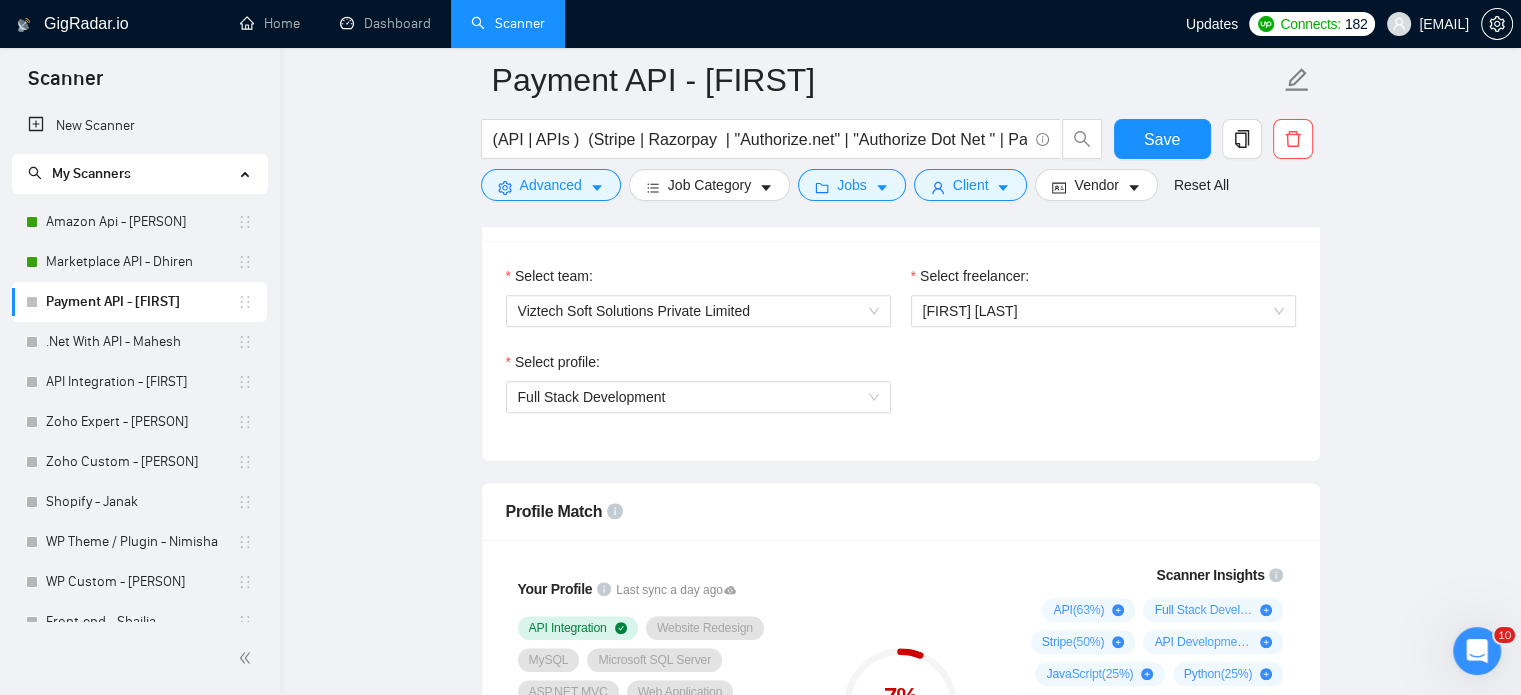 scroll, scrollTop: 1335, scrollLeft: 0, axis: vertical 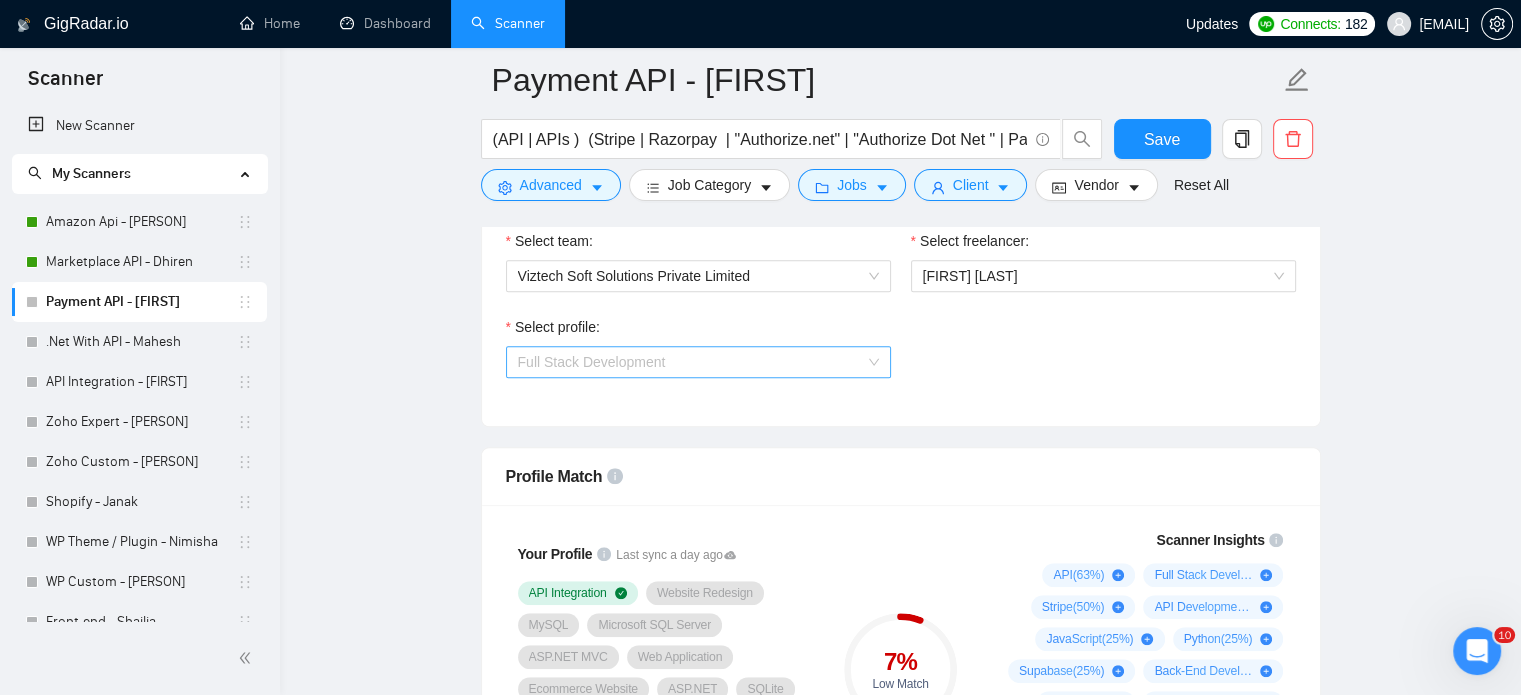 click on "Full Stack Development" at bounding box center [698, 362] 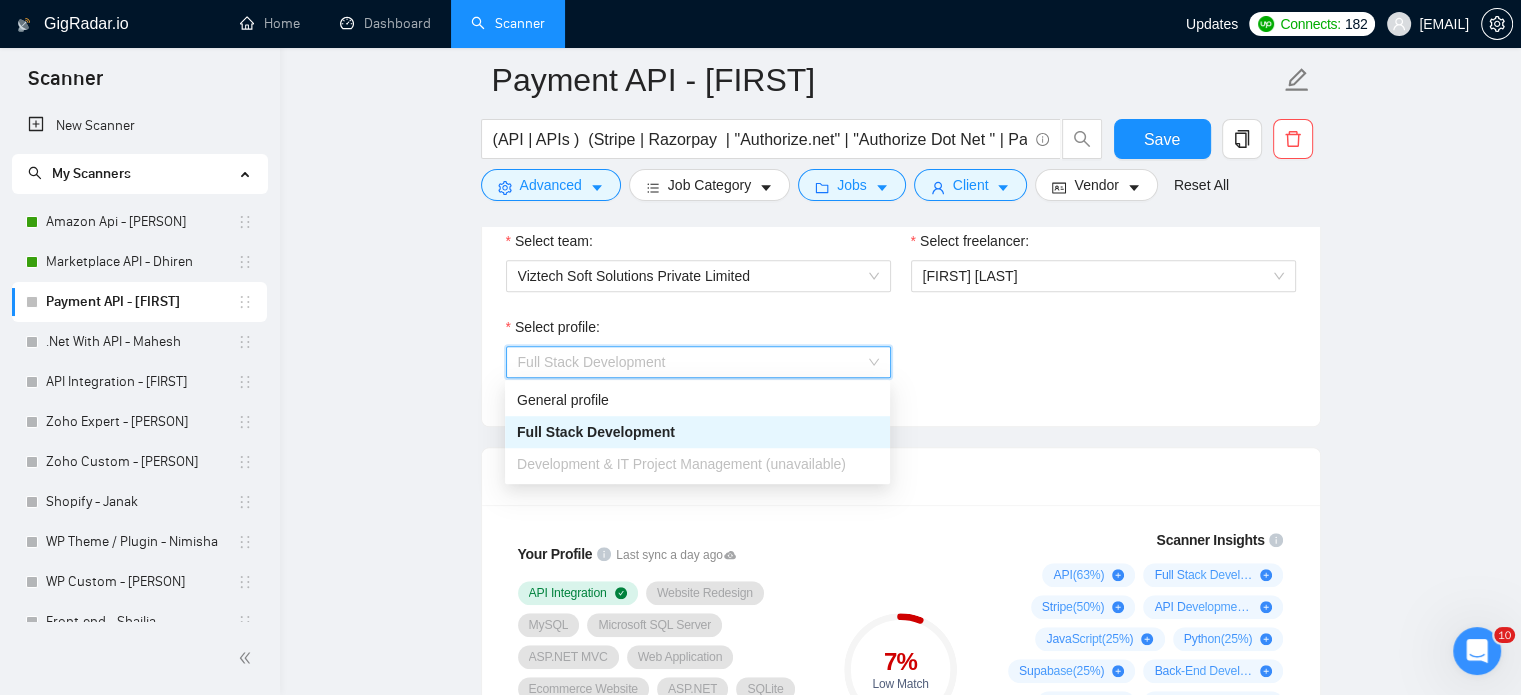 click on "Full Stack Development" at bounding box center (698, 362) 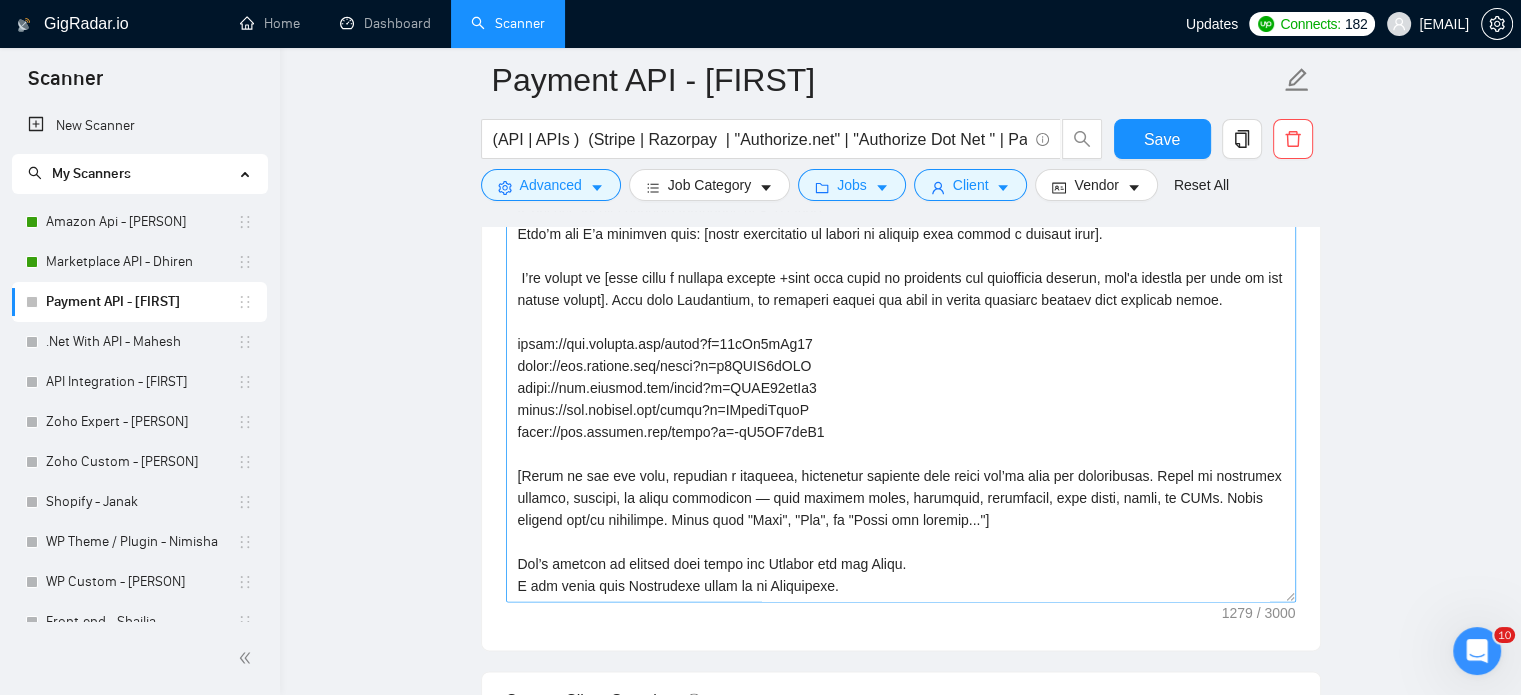 scroll, scrollTop: 2435, scrollLeft: 0, axis: vertical 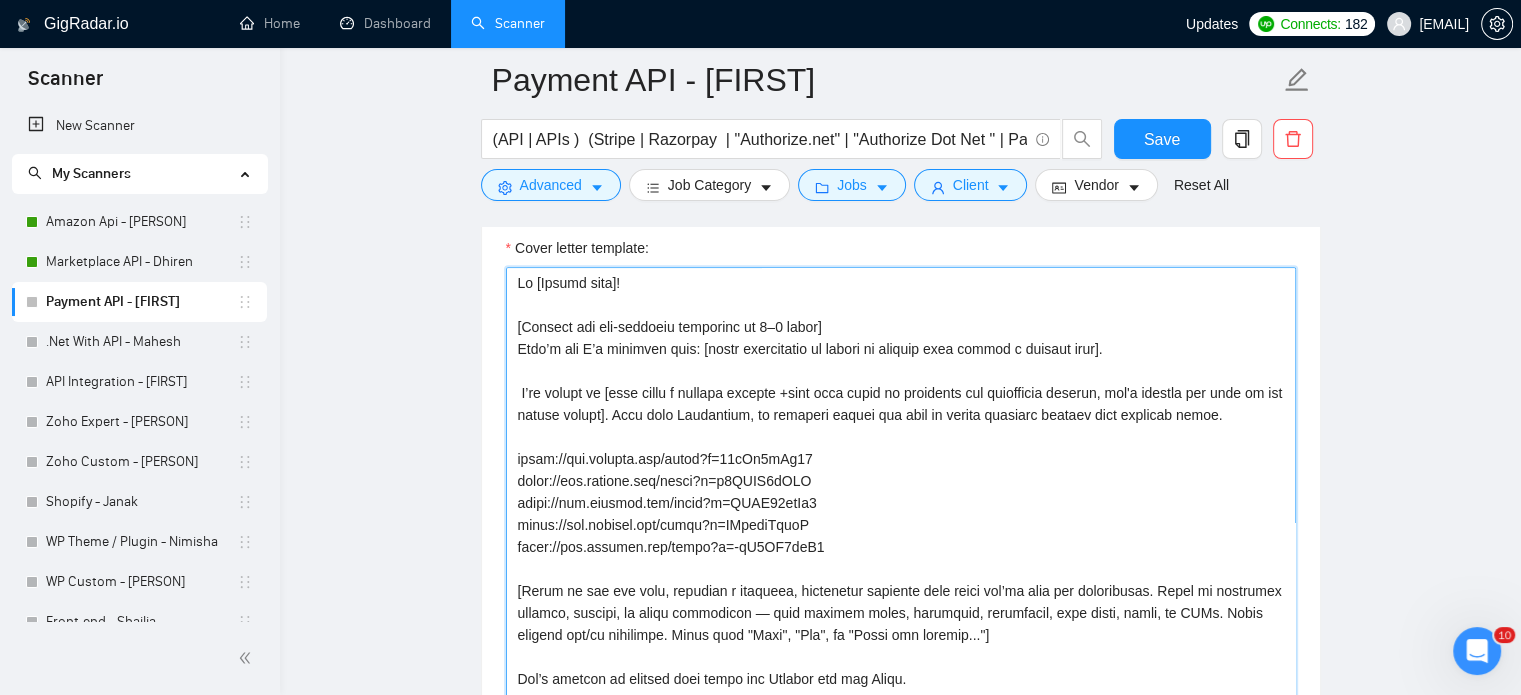 click on "Cover letter template:" at bounding box center (901, 492) 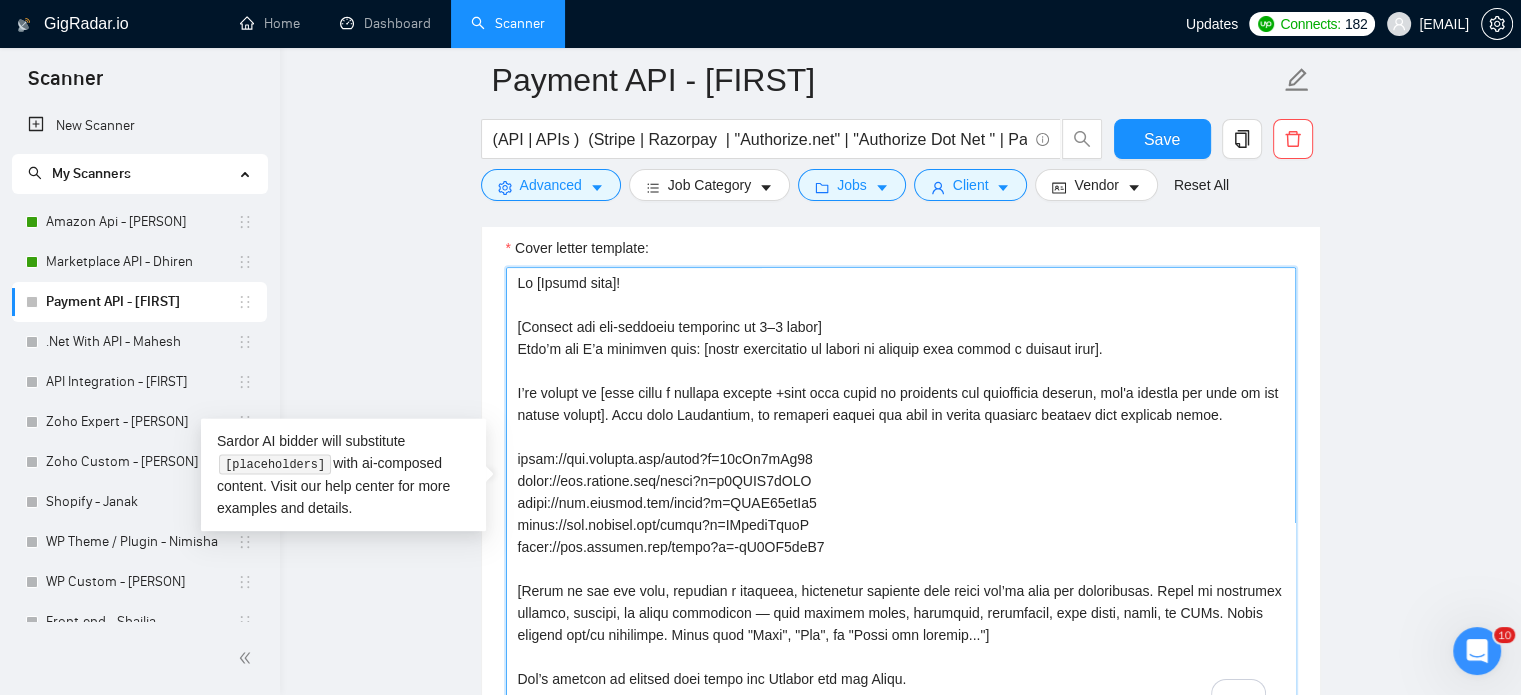 click on "Cover letter template:" at bounding box center [901, 492] 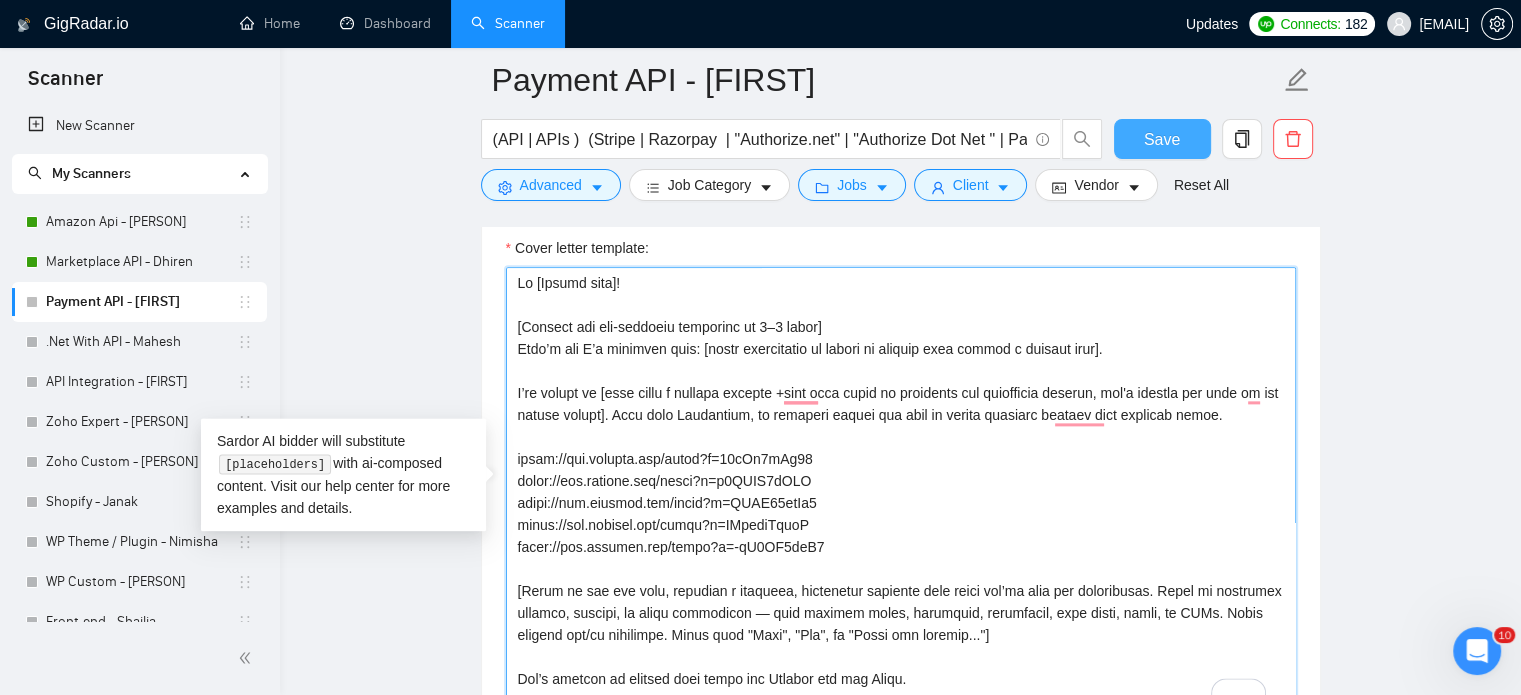type on "Hi [Client name]!
[Mention one job-specific challenge in 3–5 words]
Here’s how I’d approach that: [short explanation of method or process that solved a similar case].
I’ve worked on [line about a similar project +tool used based on portfolio and freelancer profile, don't include any link of the client server]. With this Automation, my previous client was able to handle multiple account with multiple items.
https://www.youtube.com/watch?v=40dIf8gCx60
https://www.youtube.com/watch?v=q4NHEC0aWQE
https://www.youtube.com/watch?v=WJBE82lnEc8
https://www.youtube.com/watch?v=DMhuafUwkhM
https://www.youtube.com/watch?v=-qE5CG1lqI0
[Based on the job post, generate a specific, thoughtful question that shows you’ve read the description. Focus on something unclear, complex, or worth clarifying — like project scope, timelines, priorities, tech stack, goals, or KPIs. Avoid general yes/no questions. Start with "What", "How", or "Could you clarify..."]
Let’s connect to discuss more about the Project and its Scope.
I ..." 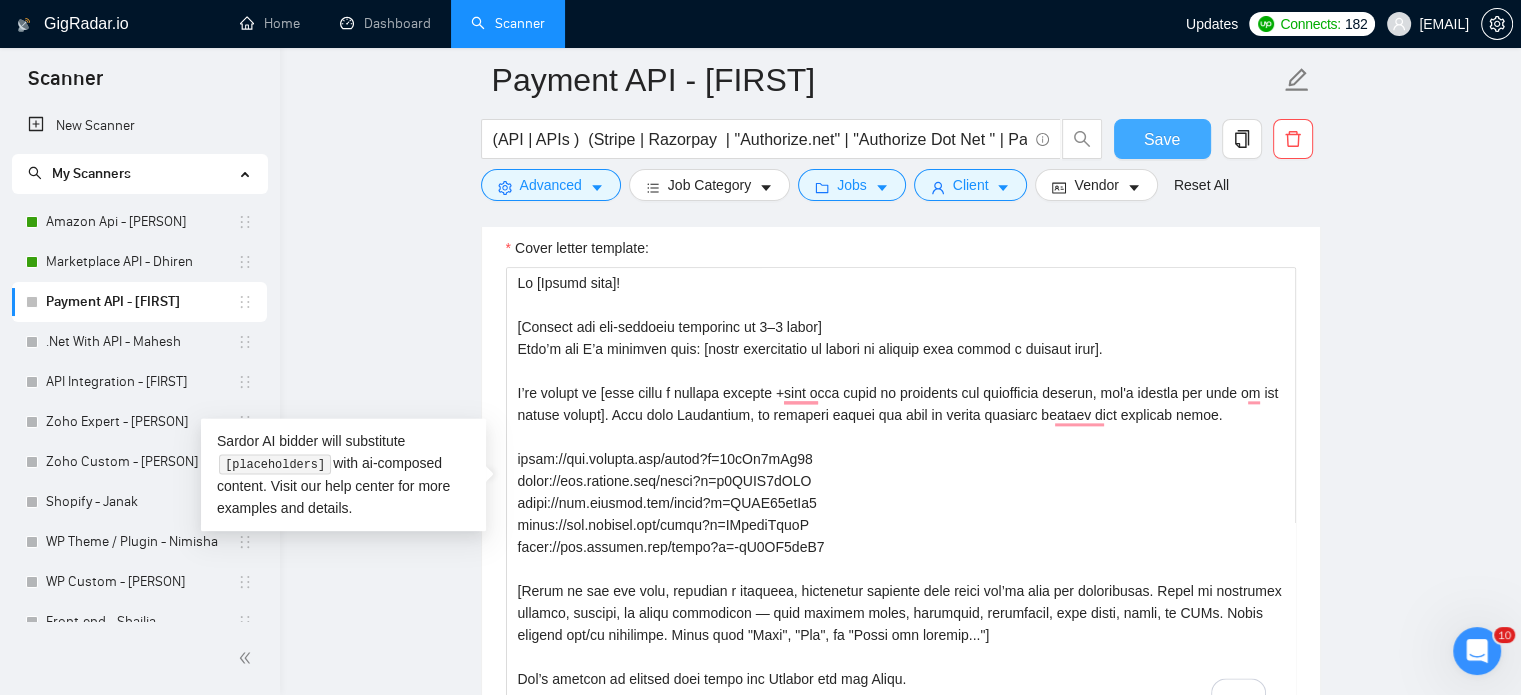 drag, startPoint x: 1155, startPoint y: 145, endPoint x: 370, endPoint y: 283, distance: 797.03766 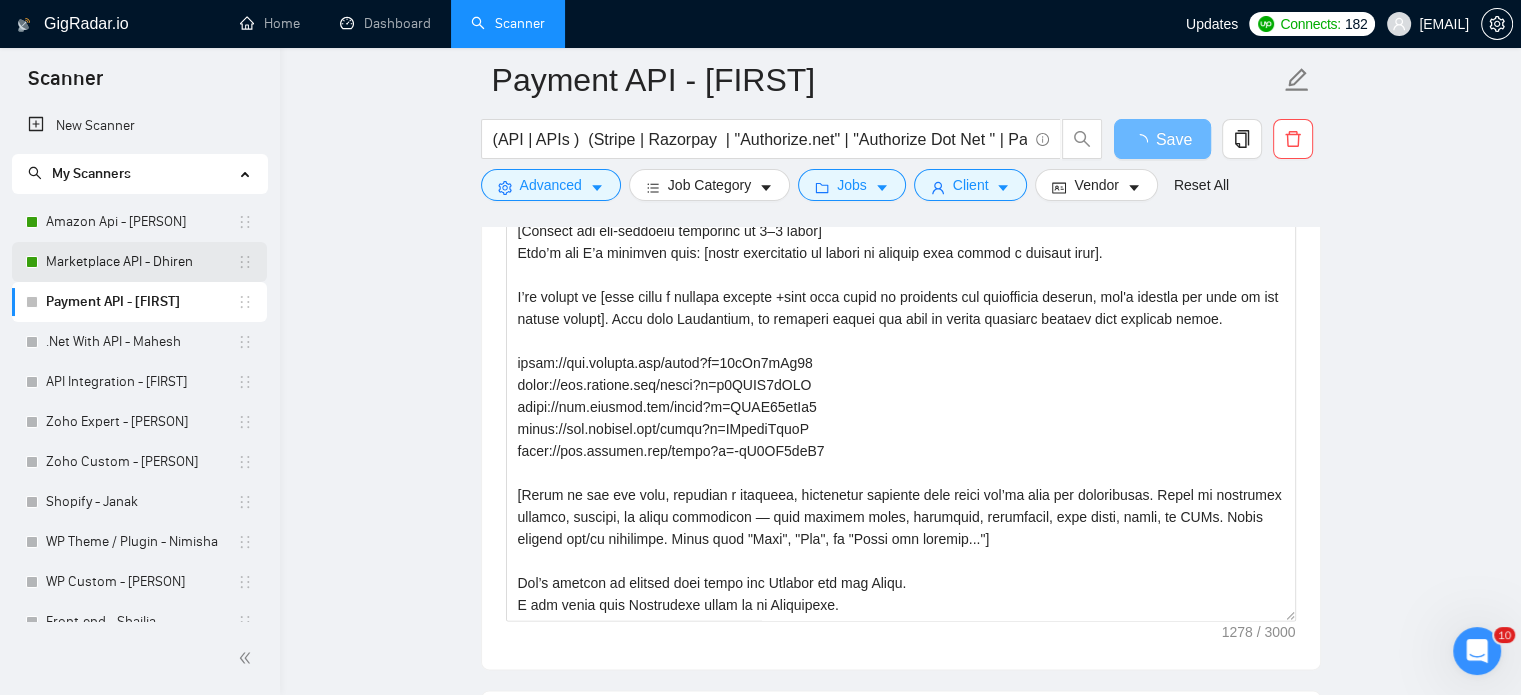 click on "Marketplace API - Dhiren" at bounding box center (141, 262) 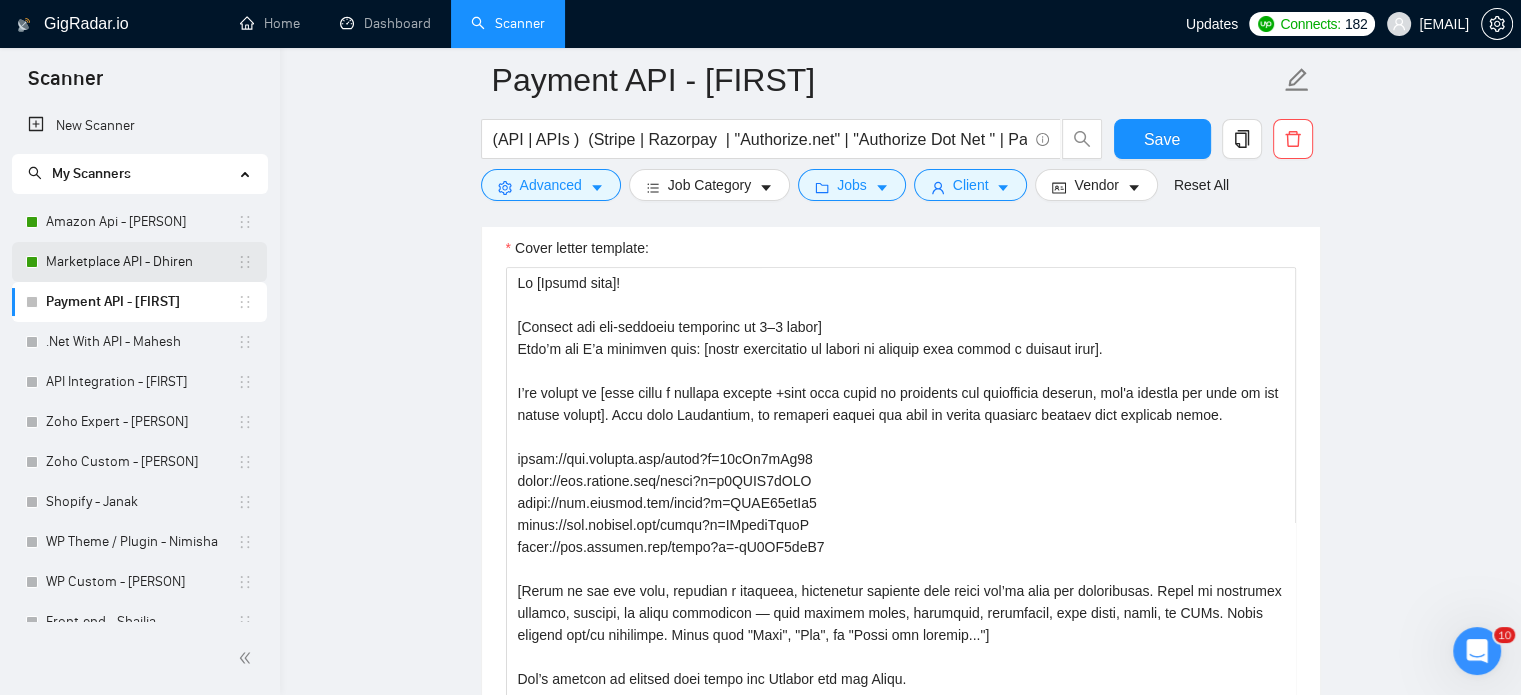 click on "Marketplace API - Dhiren" at bounding box center (141, 262) 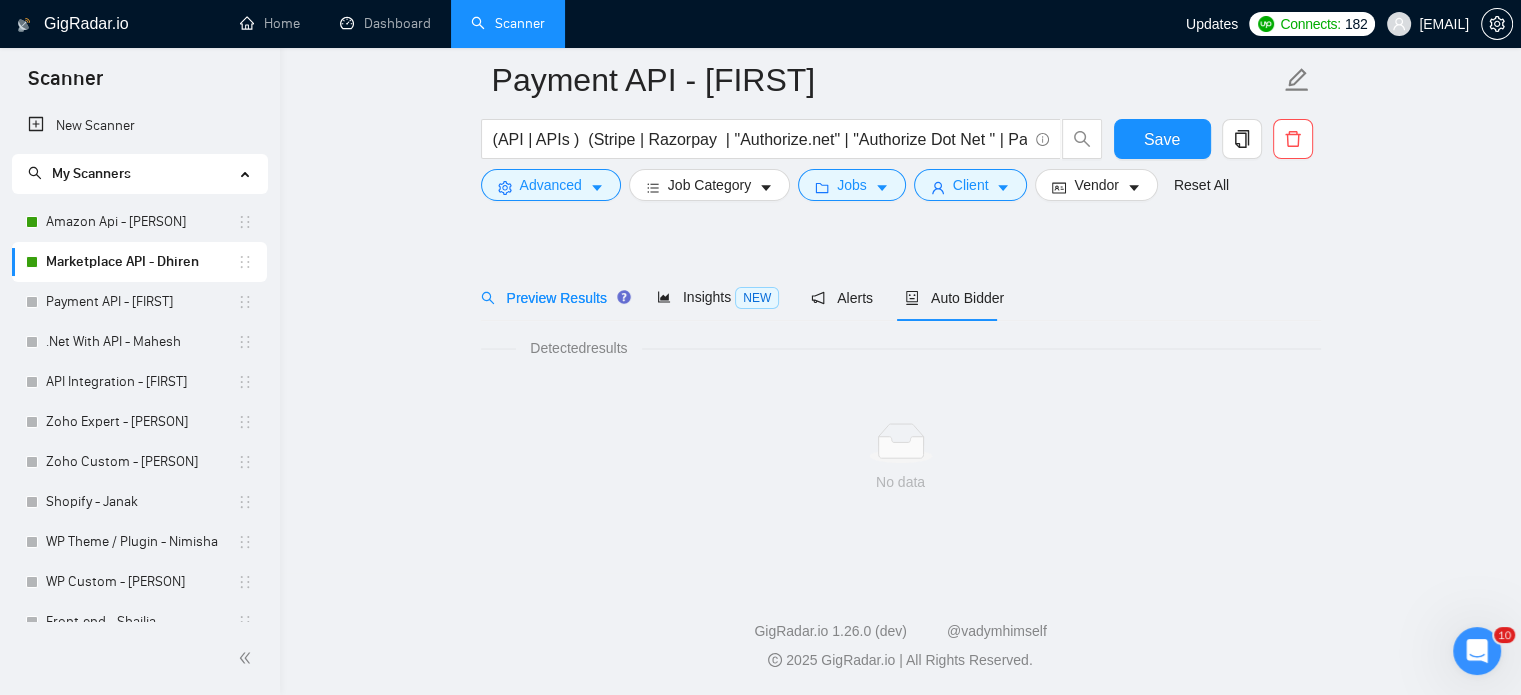 scroll, scrollTop: 35, scrollLeft: 0, axis: vertical 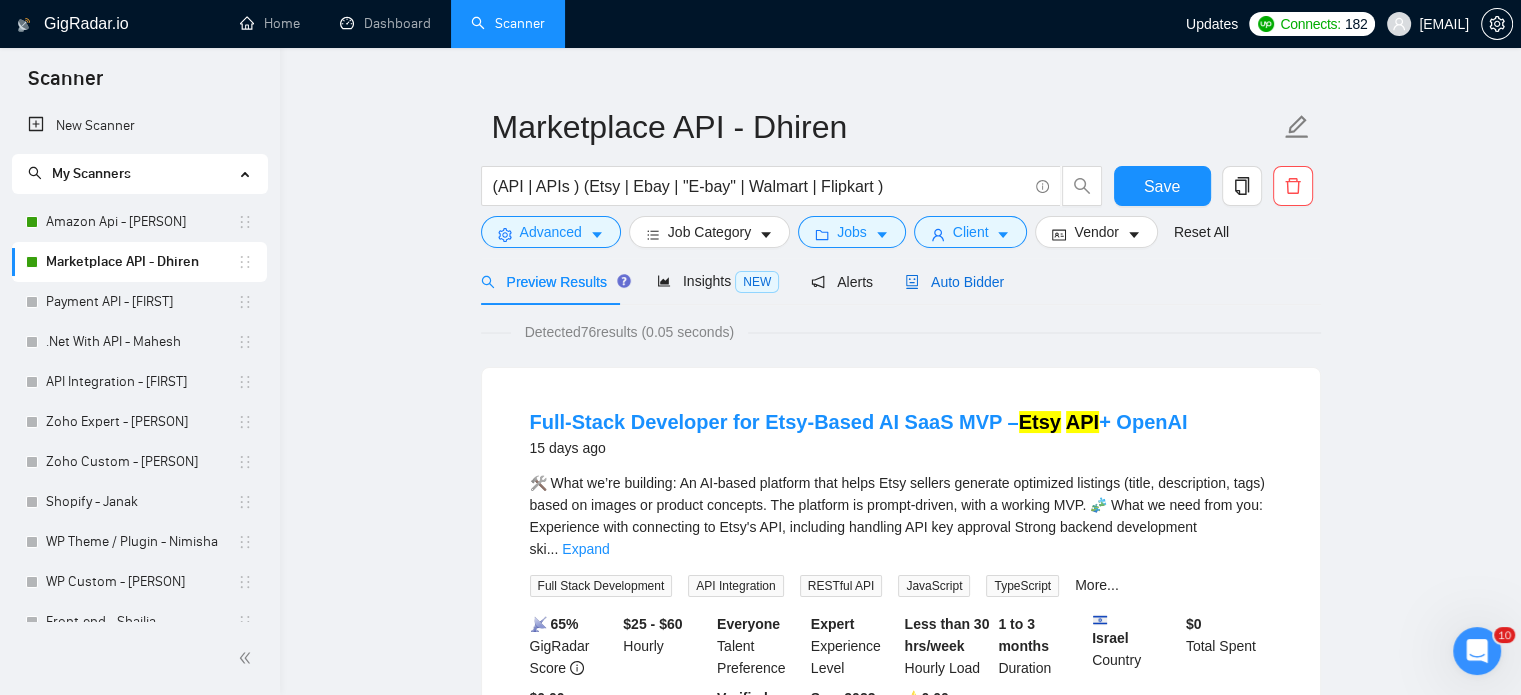 click on "Auto Bidder" at bounding box center [954, 282] 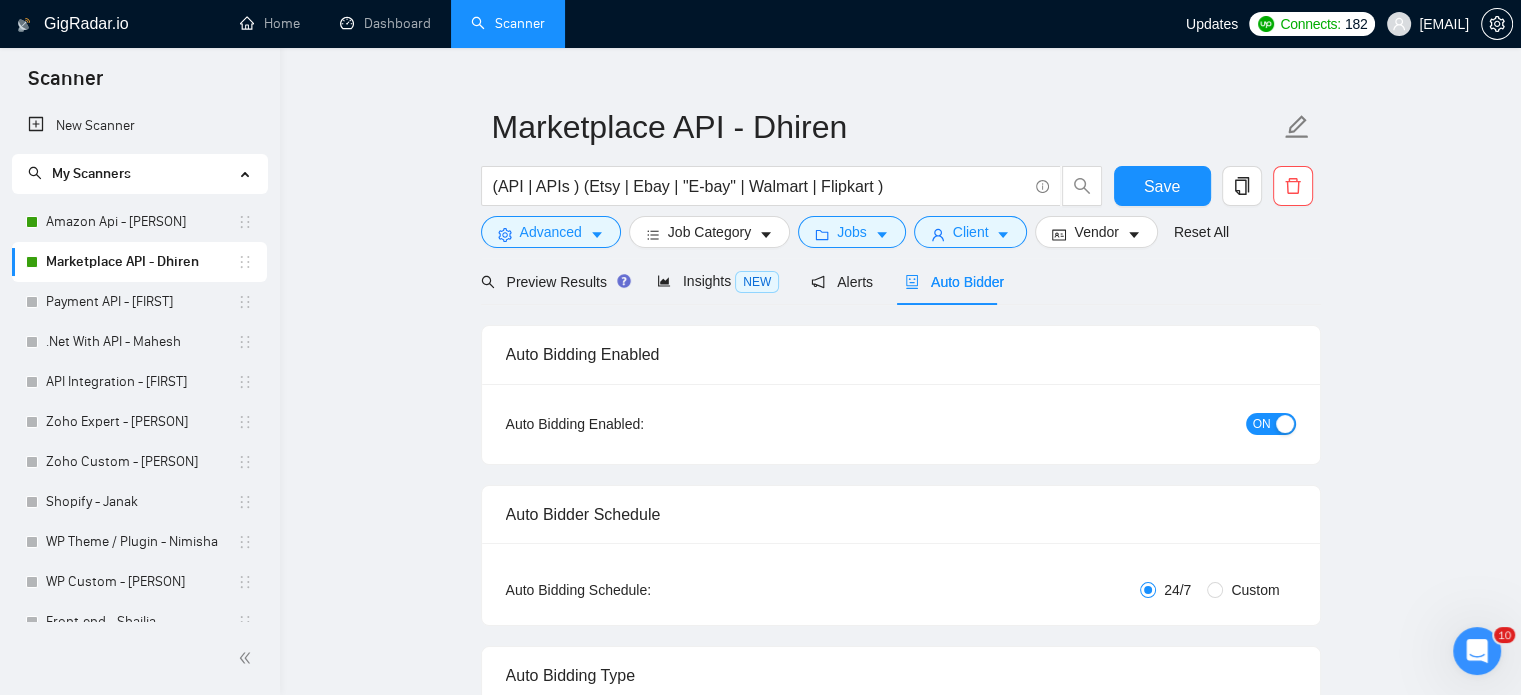 type 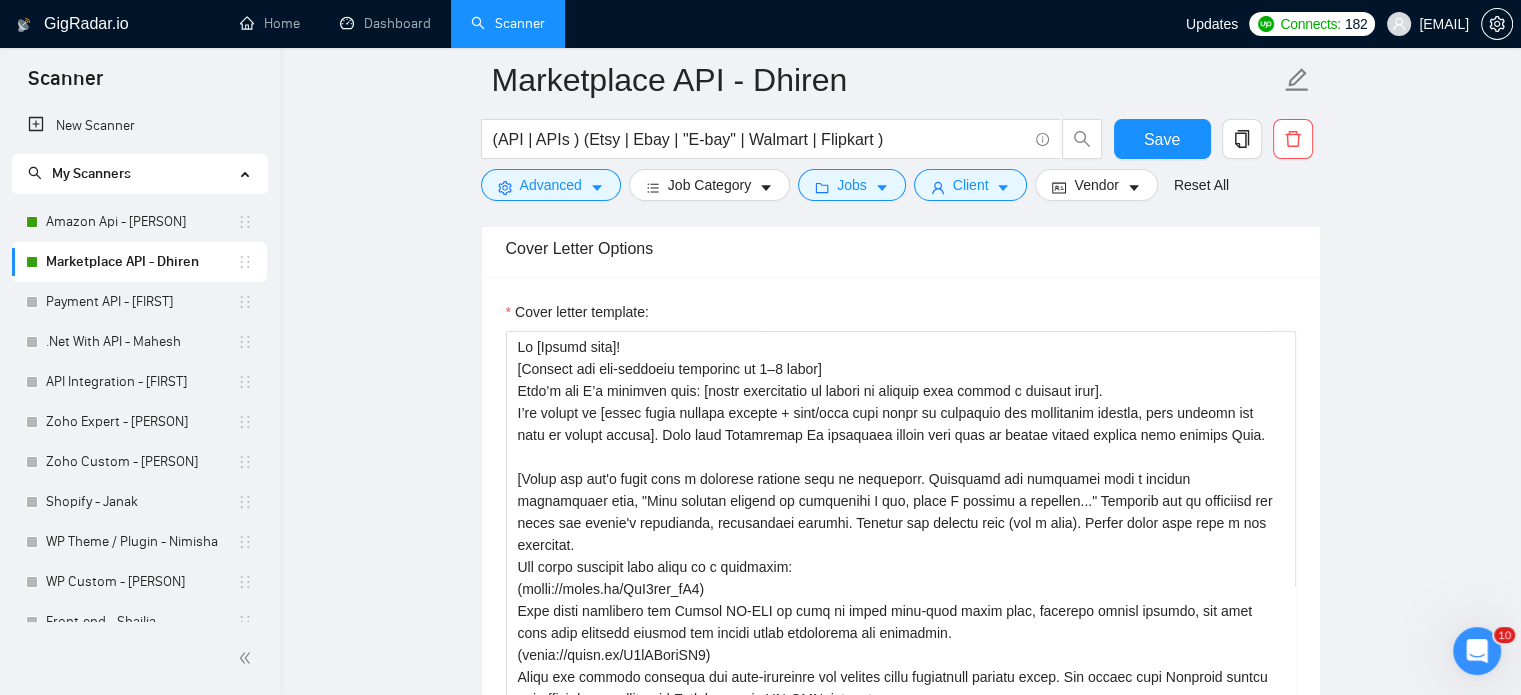scroll, scrollTop: 2535, scrollLeft: 0, axis: vertical 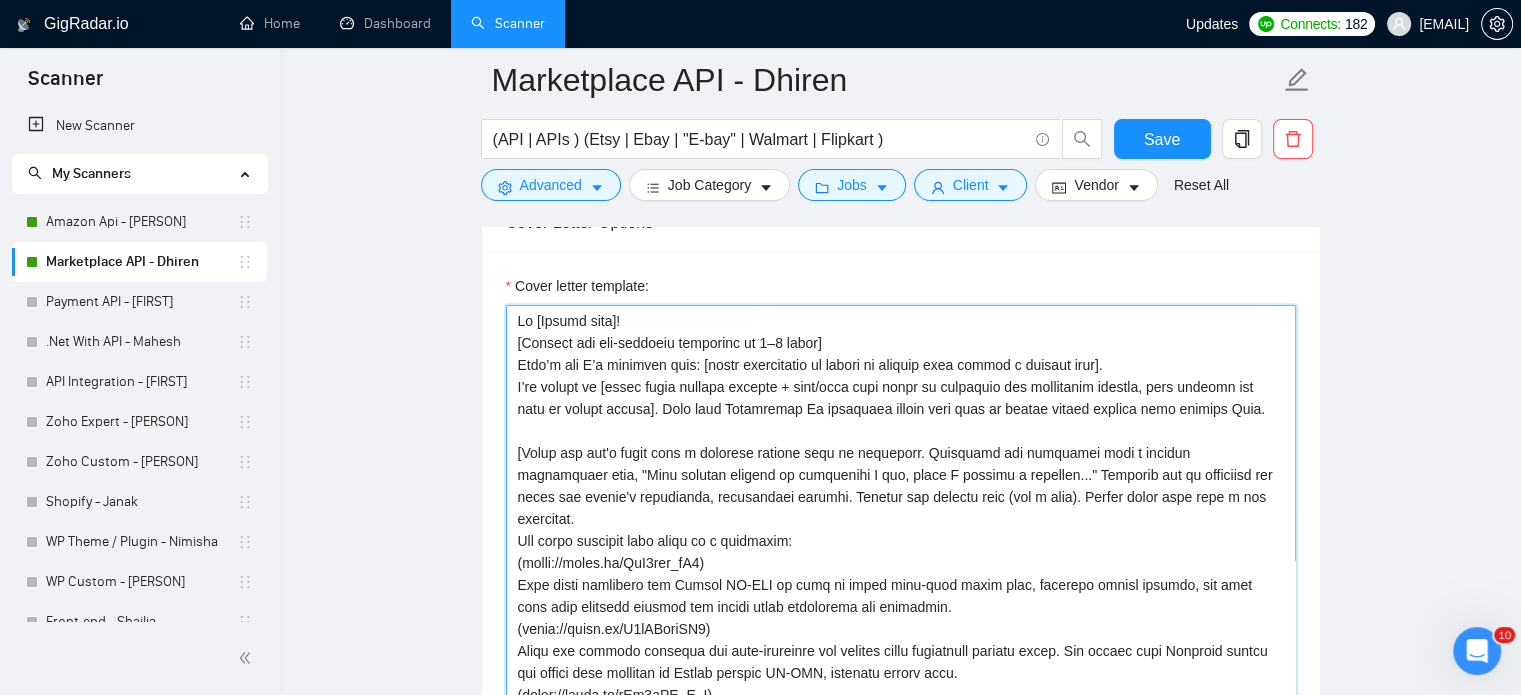 click on "Cover letter template:" at bounding box center [901, 530] 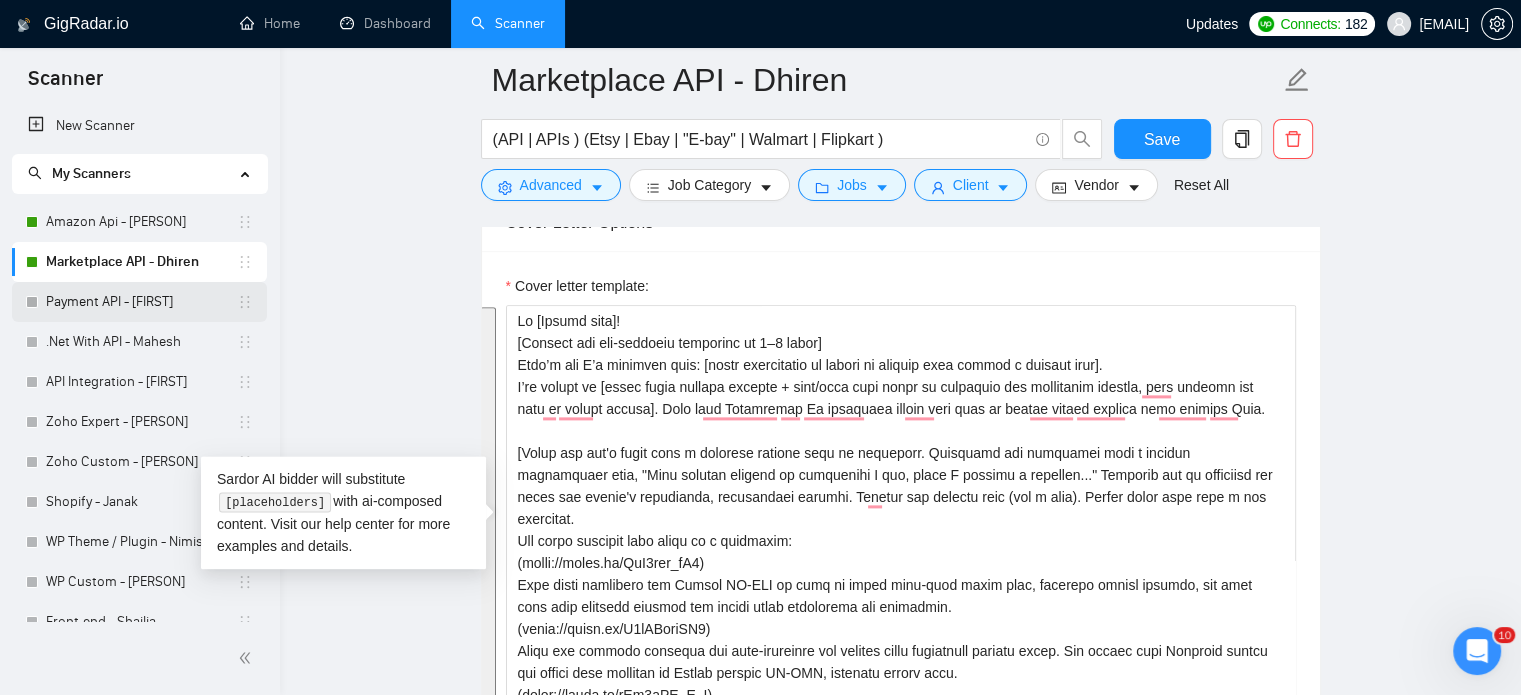 click on "Payment API - [PERSON]" at bounding box center (141, 302) 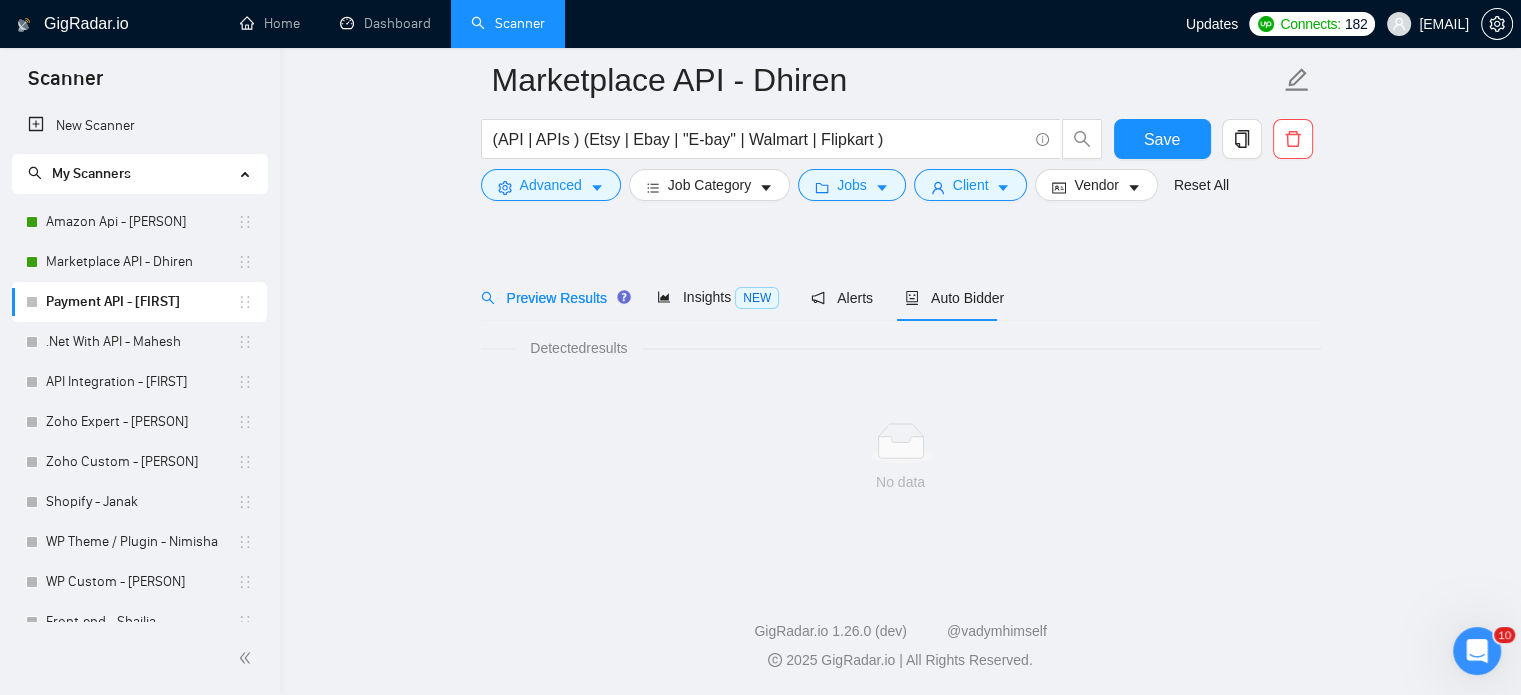 scroll, scrollTop: 35, scrollLeft: 0, axis: vertical 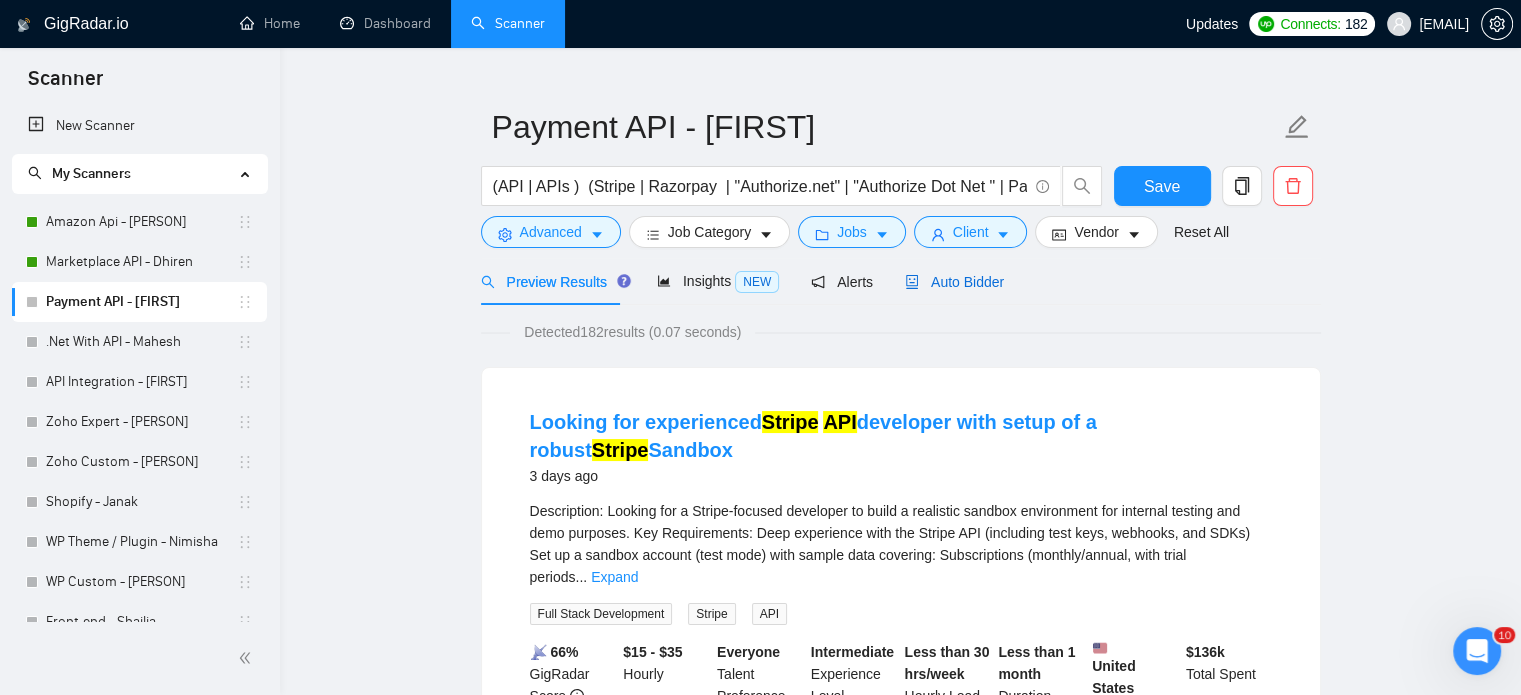 click on "Auto Bidder" at bounding box center (954, 282) 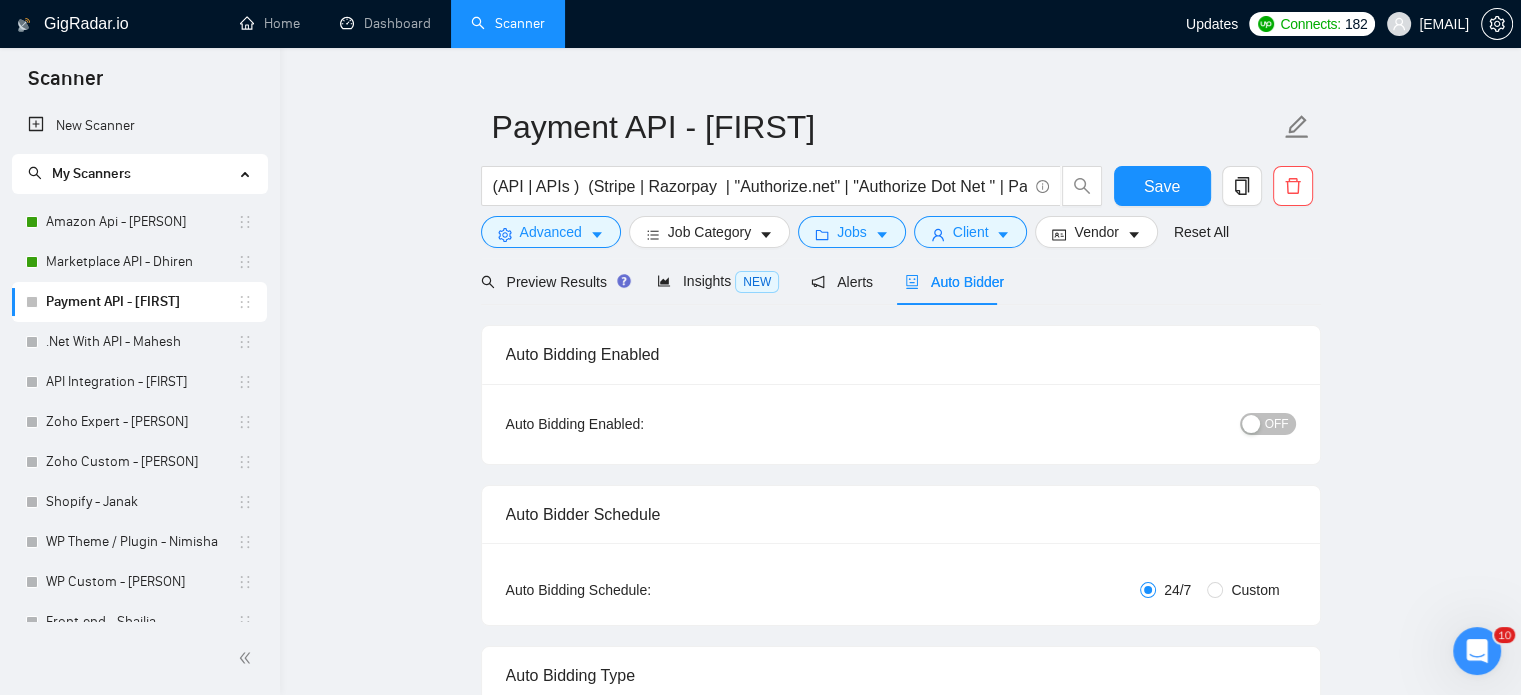 type 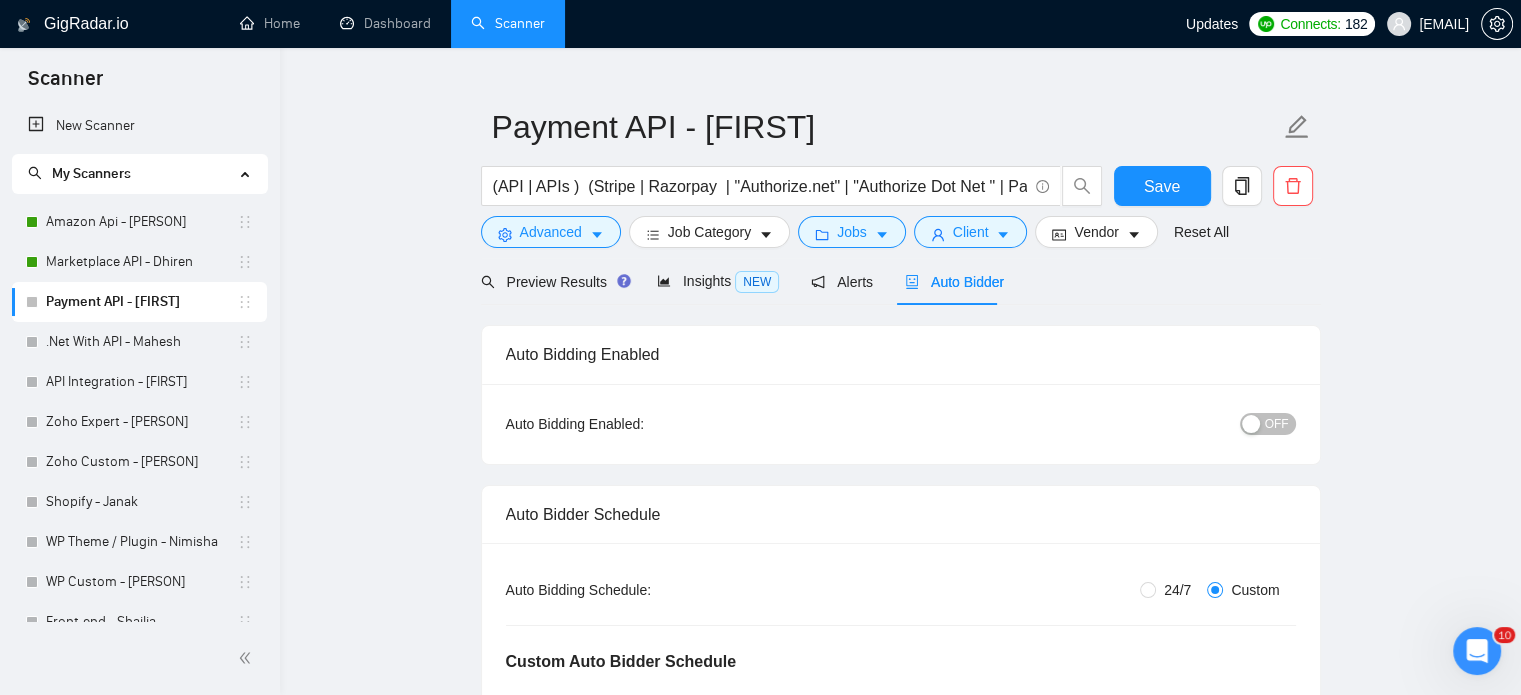 type 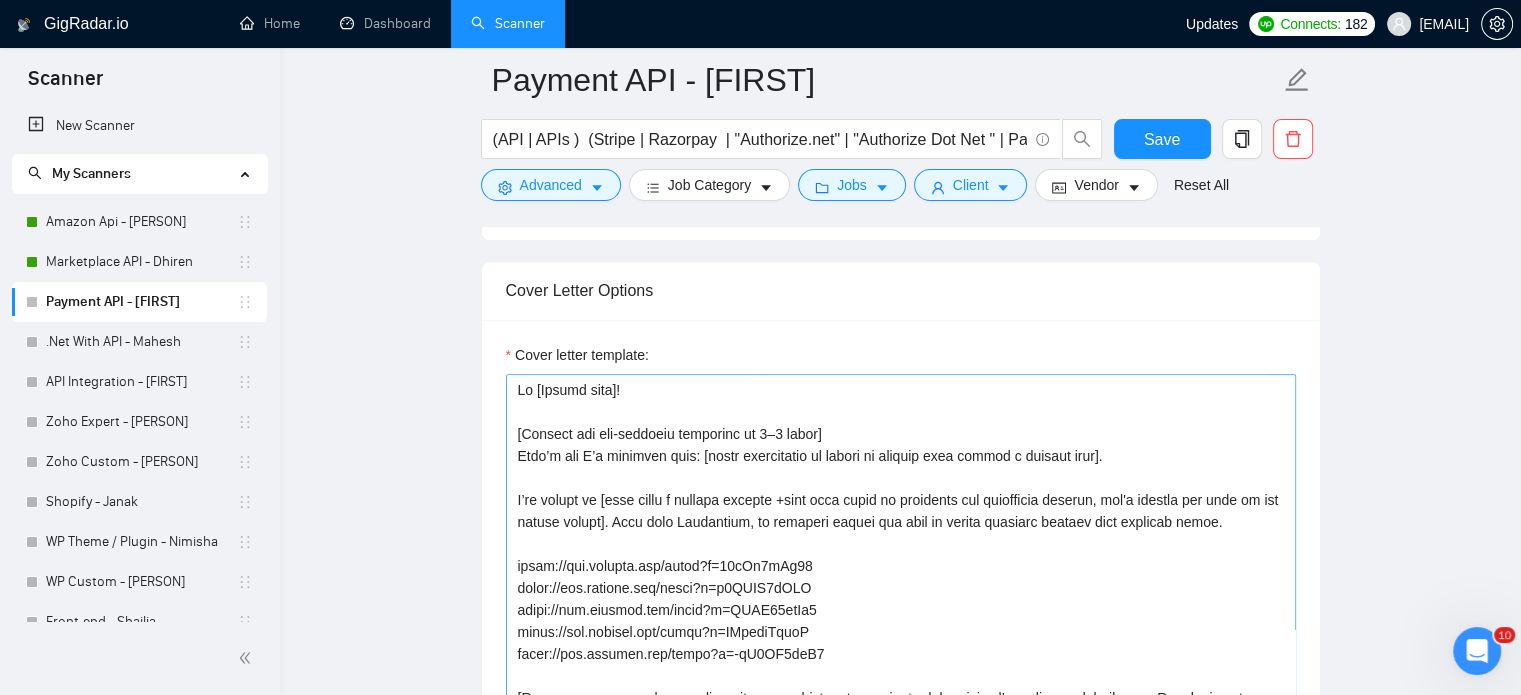 scroll, scrollTop: 2335, scrollLeft: 0, axis: vertical 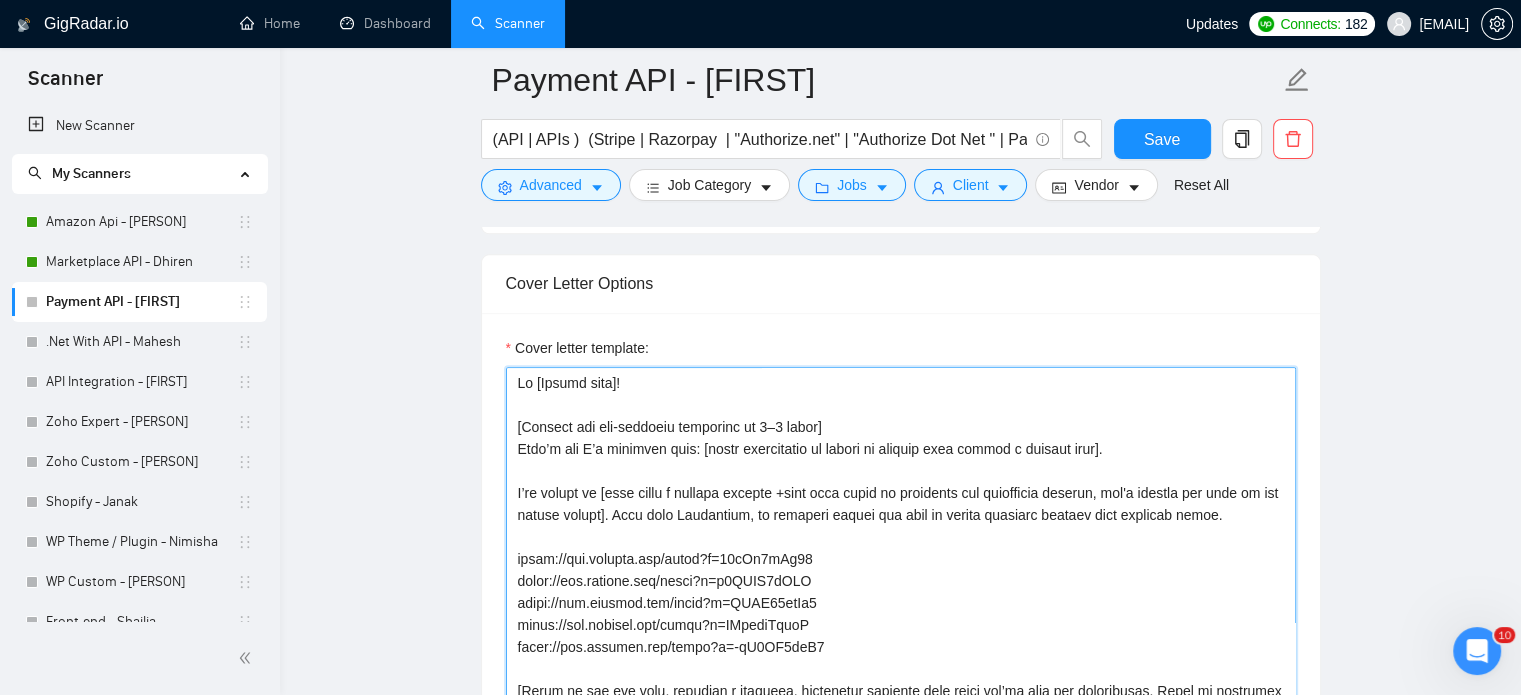 click on "Cover letter template:" at bounding box center (901, 592) 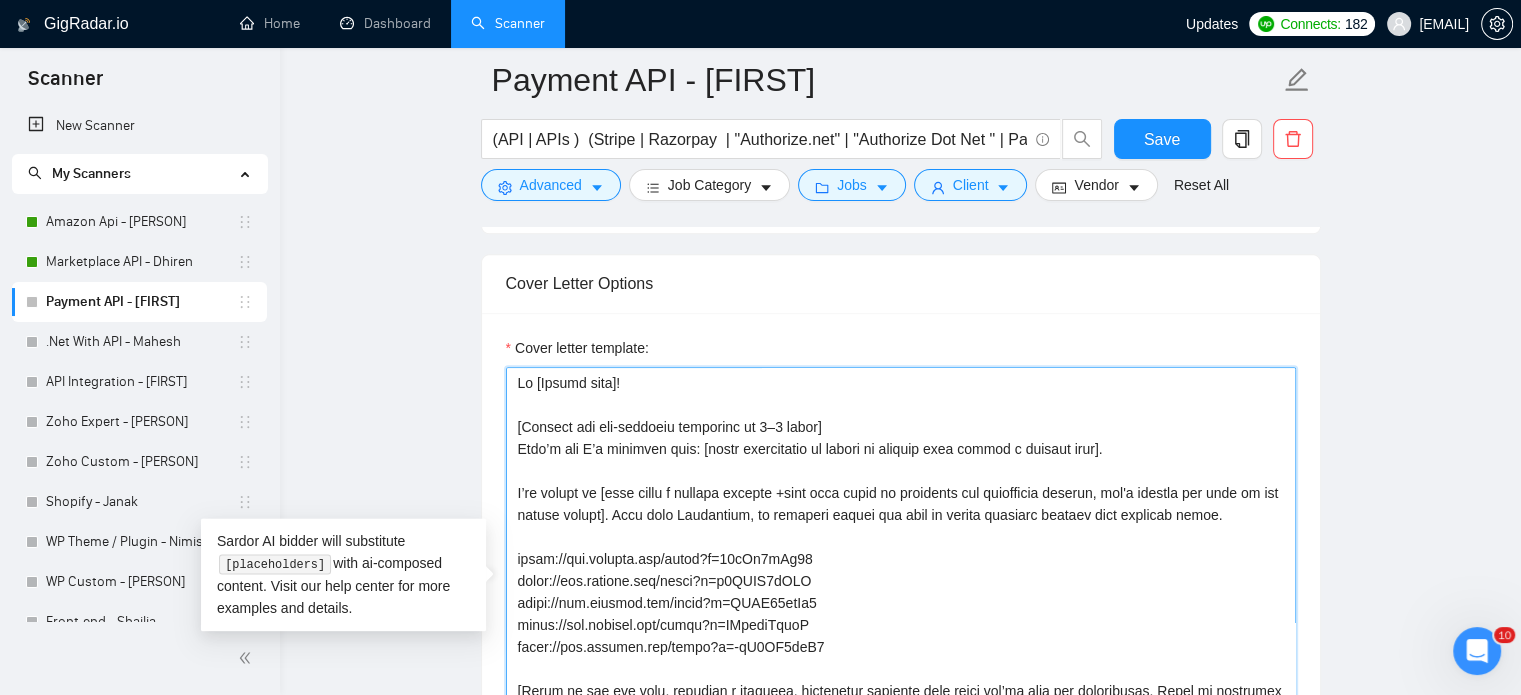 paste on "Hi [Client name]!
[Mention one job-specific challenge in 3–5 words]
Here’s how I’d approach that: [short explanation of method or process that solved a similar case].
I’ve worked on [liner about similar project + tech/tool used based on portfolio and freelancer profile, dont include any link of client server]. With this Automation My previouse client were able to handle mulple account with multple Item.
​[Match the job's needs with a standout project from my portfolio. Highlight its relevance with a dynamic description like, "This project mirrors an initiative I led, where I crafted a solution..." Showcase how my expertise can solve the client's challenges, emphasizing results. Include the project link (its a must). Always wrote this from a new paragraph.
Use these projects with links as a reference:
(https://youtu.be/IvU5sjk_qB4)
This video showcases how Amazon SP-API is used to fetch real-time order data, generate custom reports, and sync them into external systems for smooth order management and analy..." 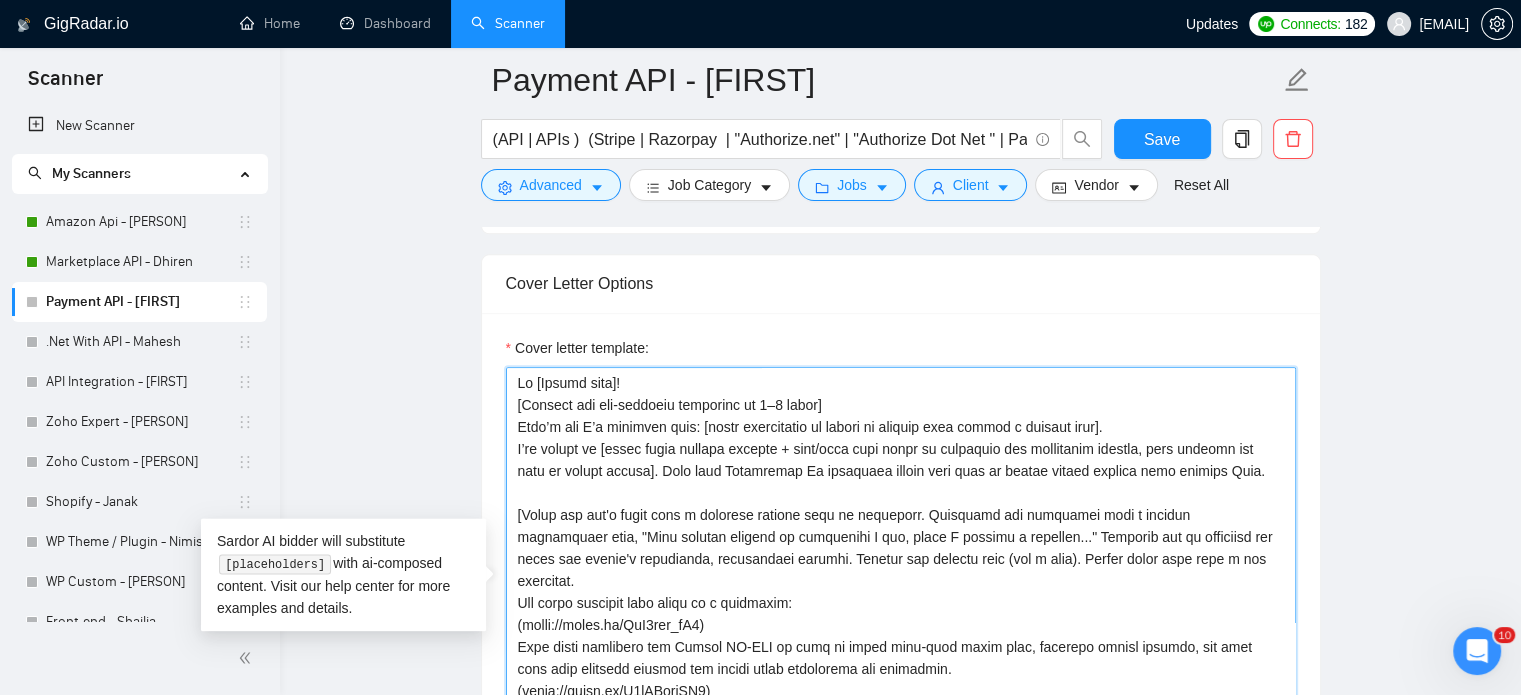 scroll, scrollTop: 2452, scrollLeft: 0, axis: vertical 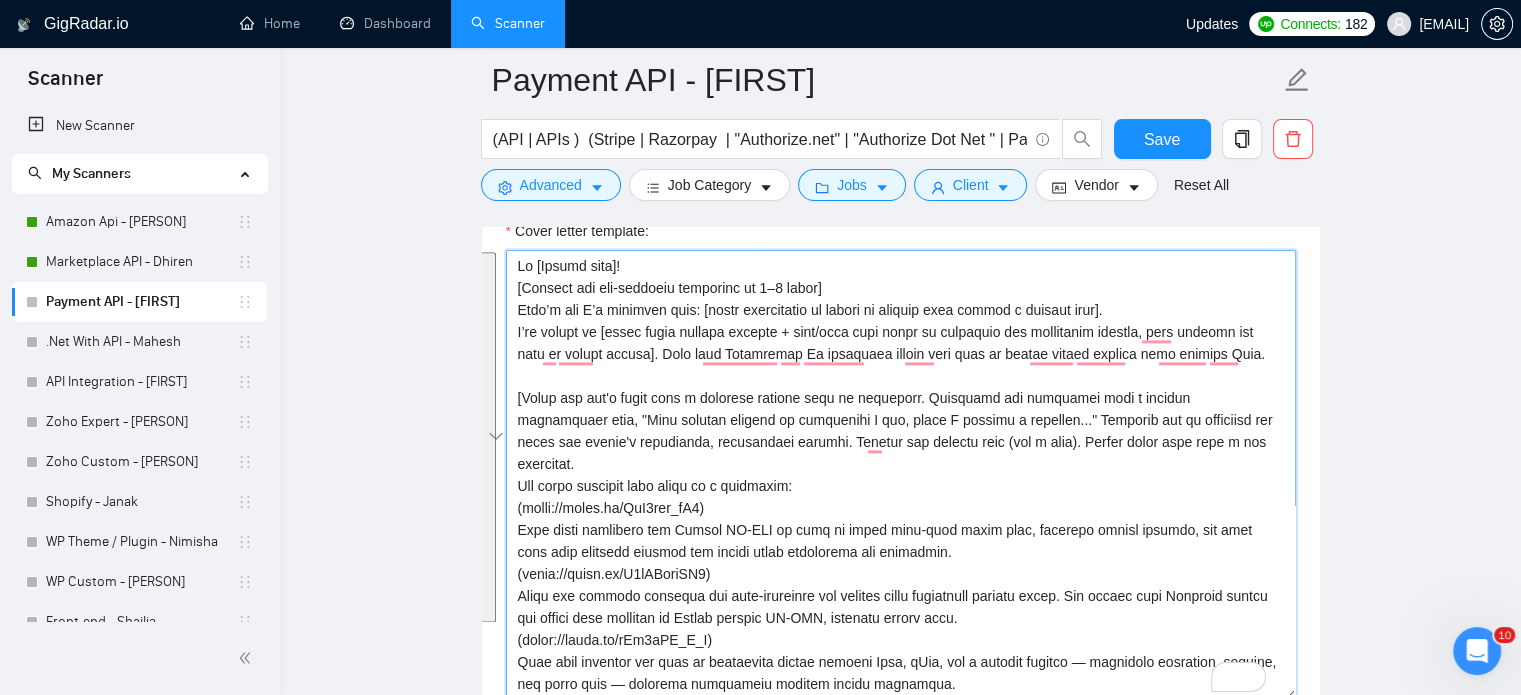 click on "Cover letter template:" at bounding box center (901, 475) 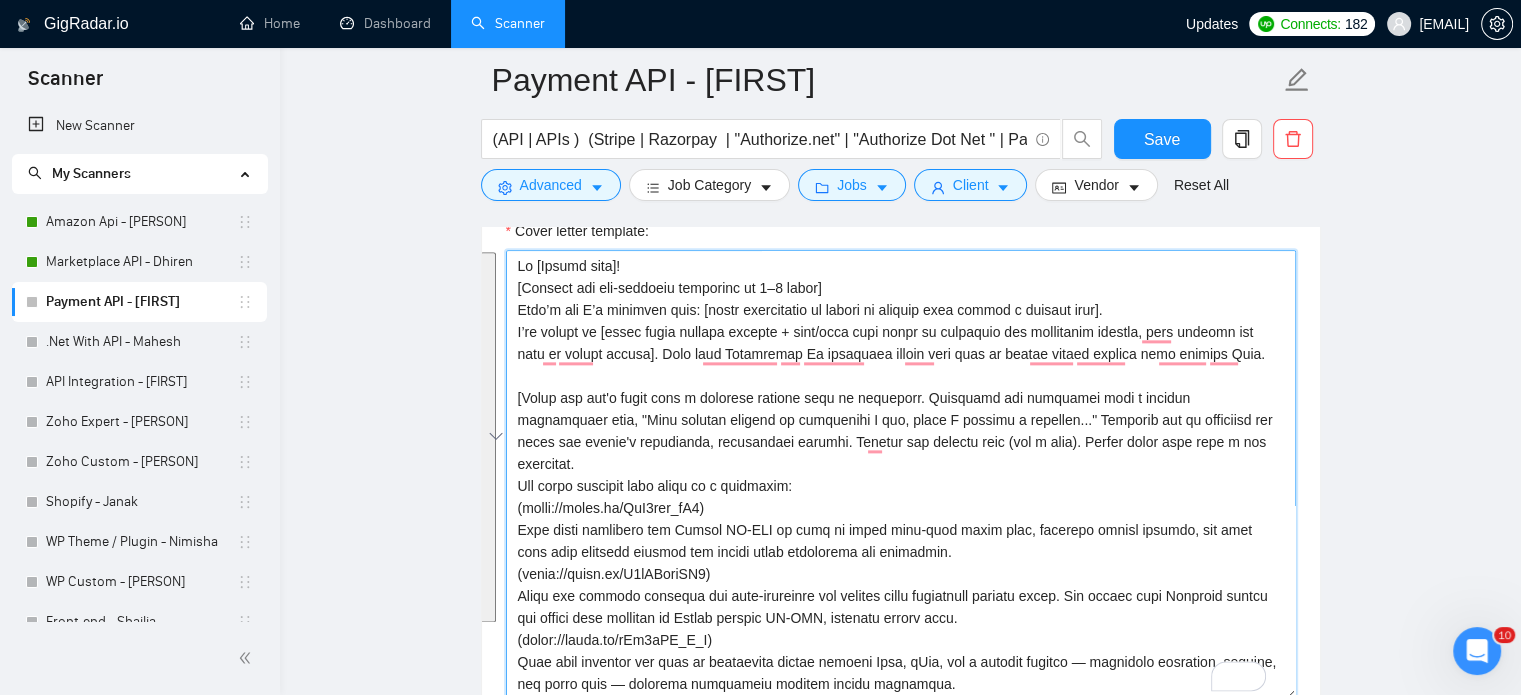 scroll, scrollTop: 76, scrollLeft: 0, axis: vertical 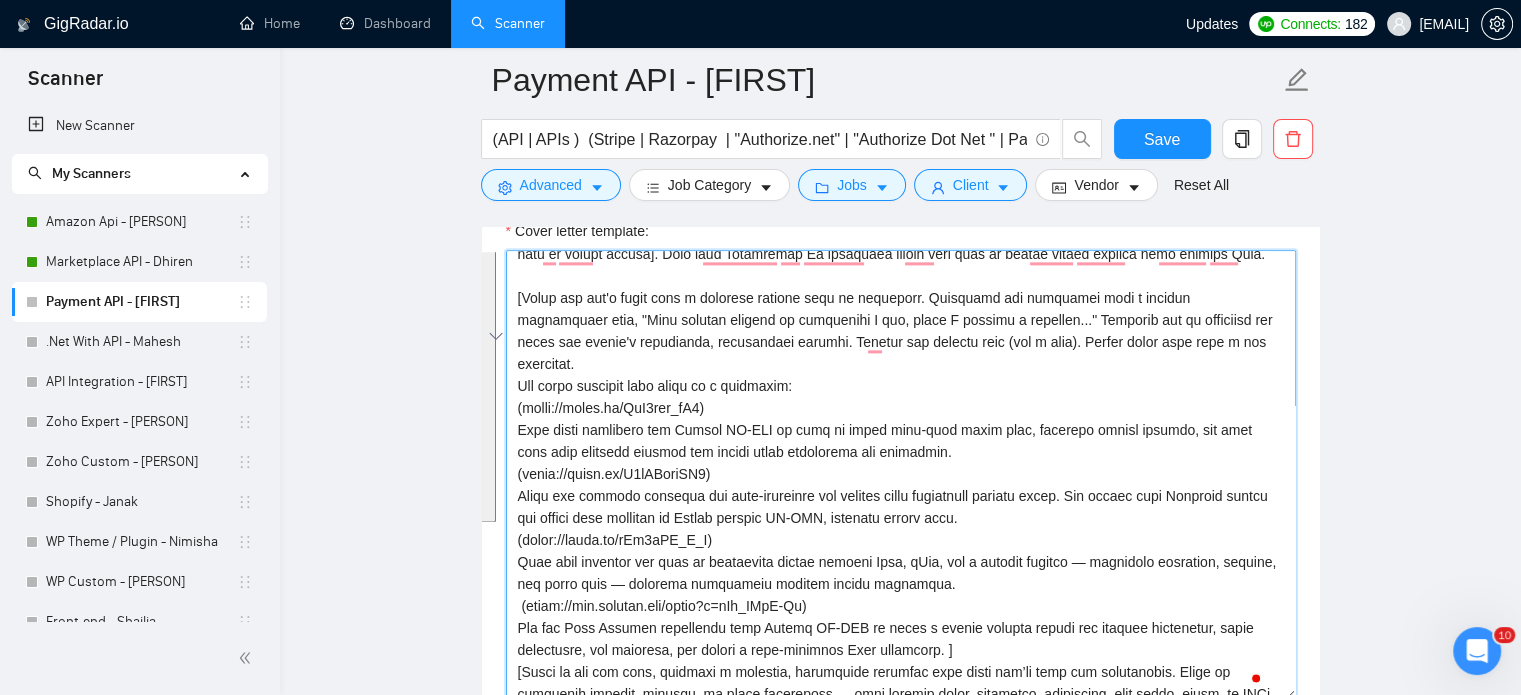 drag, startPoint x: 915, startPoint y: 375, endPoint x: 928, endPoint y: 424, distance: 50.695168 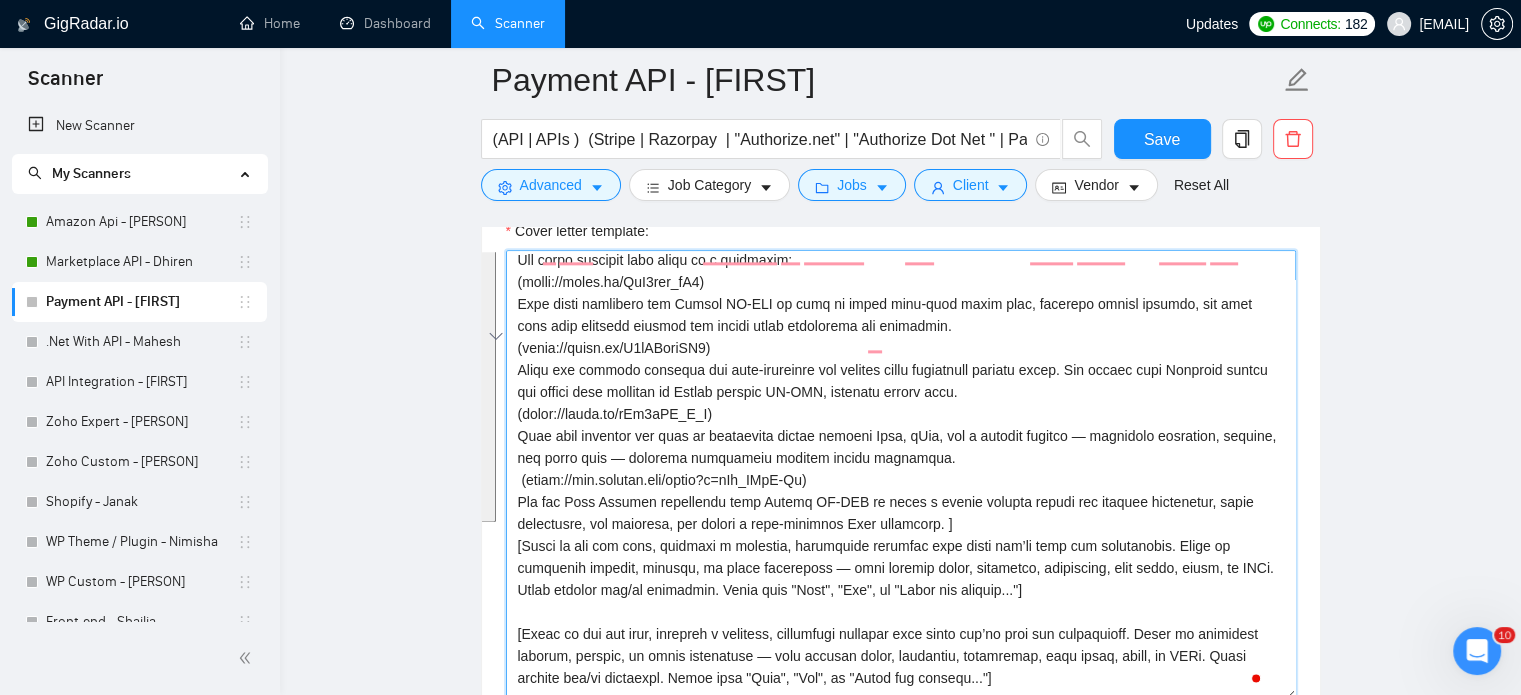 scroll, scrollTop: 300, scrollLeft: 0, axis: vertical 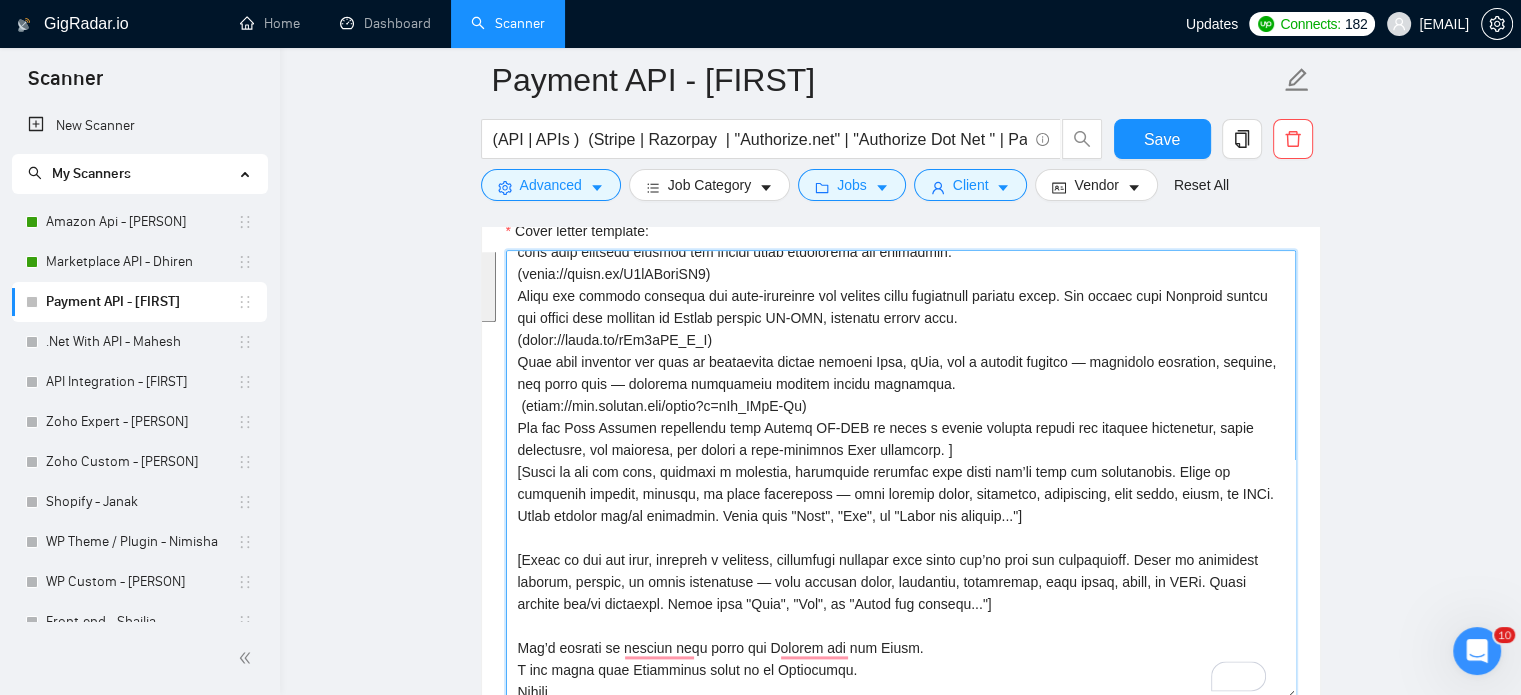 click on "Cover letter template:" at bounding box center [901, 475] 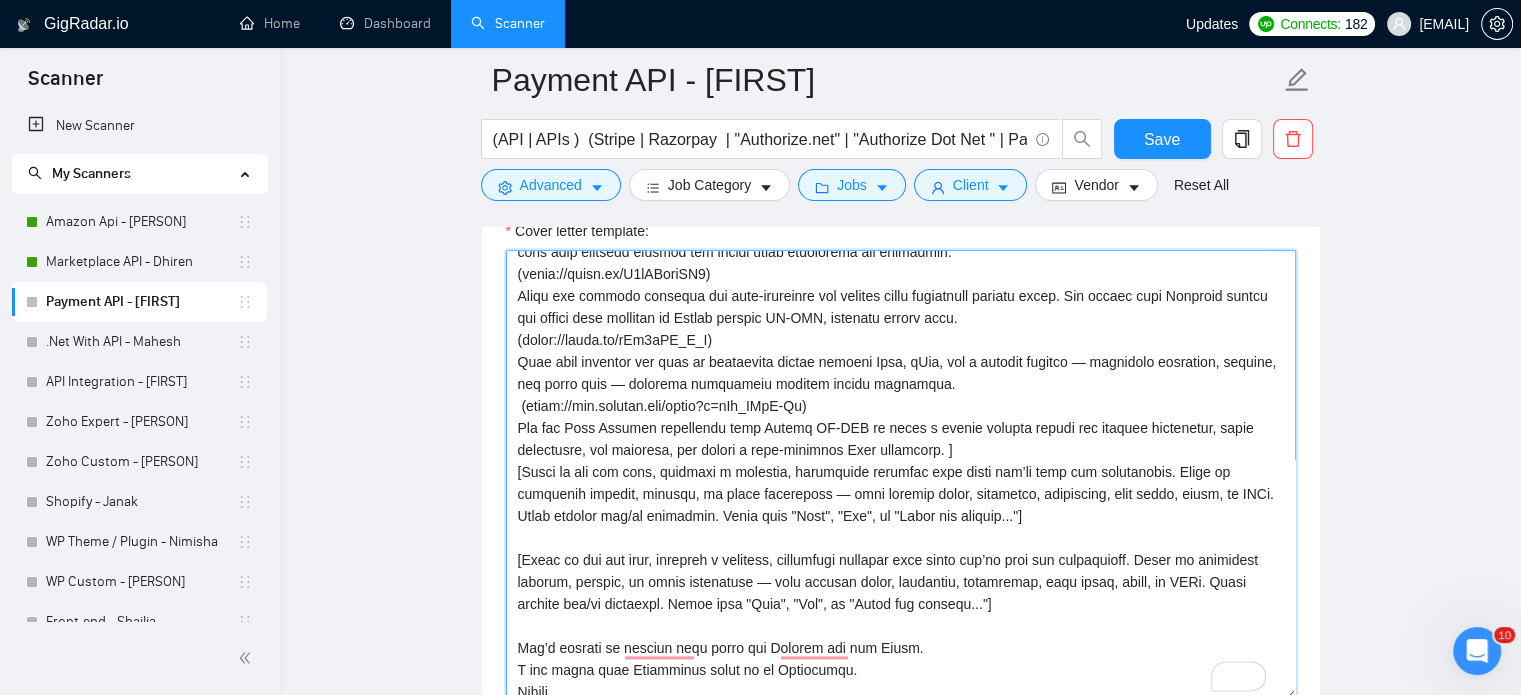 scroll, scrollTop: 271, scrollLeft: 0, axis: vertical 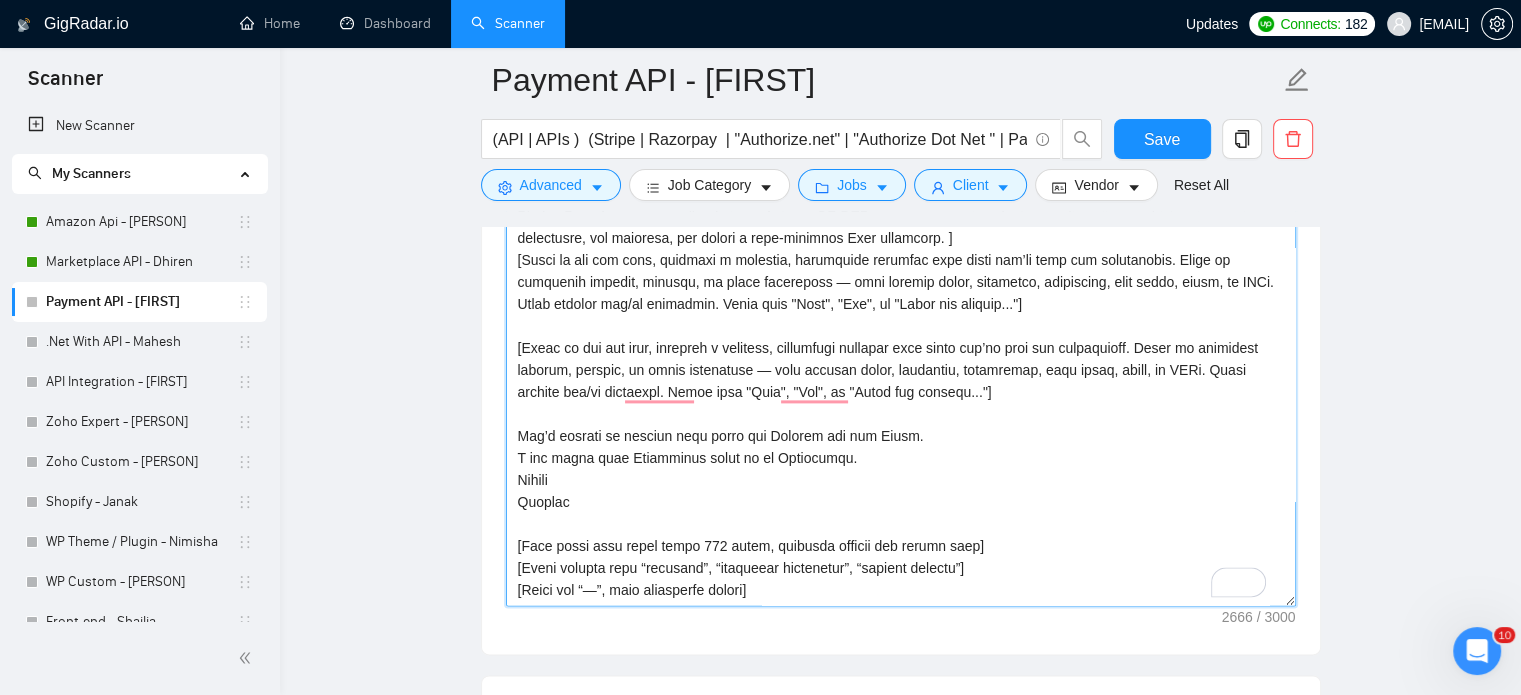 drag, startPoint x: 516, startPoint y: 382, endPoint x: 952, endPoint y: 251, distance: 455.25488 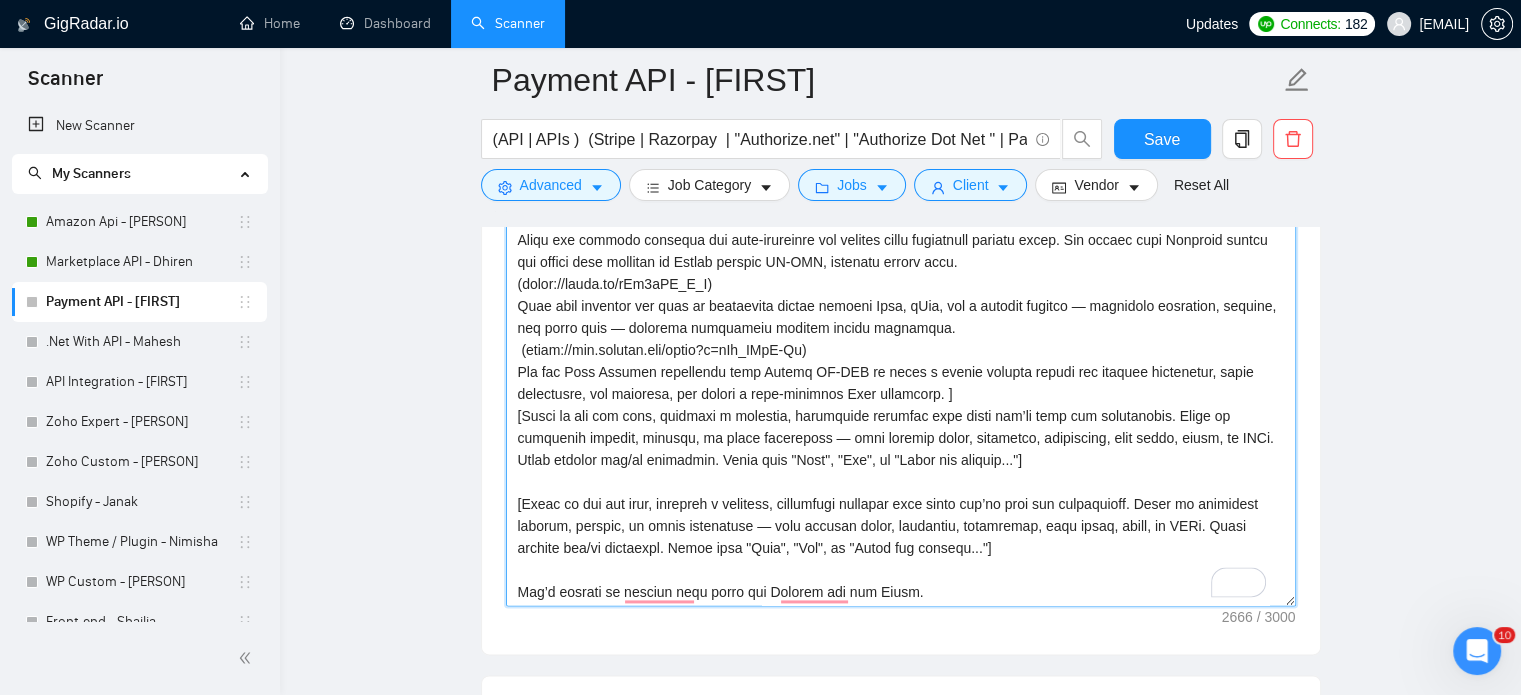 click on "Cover letter template:" at bounding box center (901, 381) 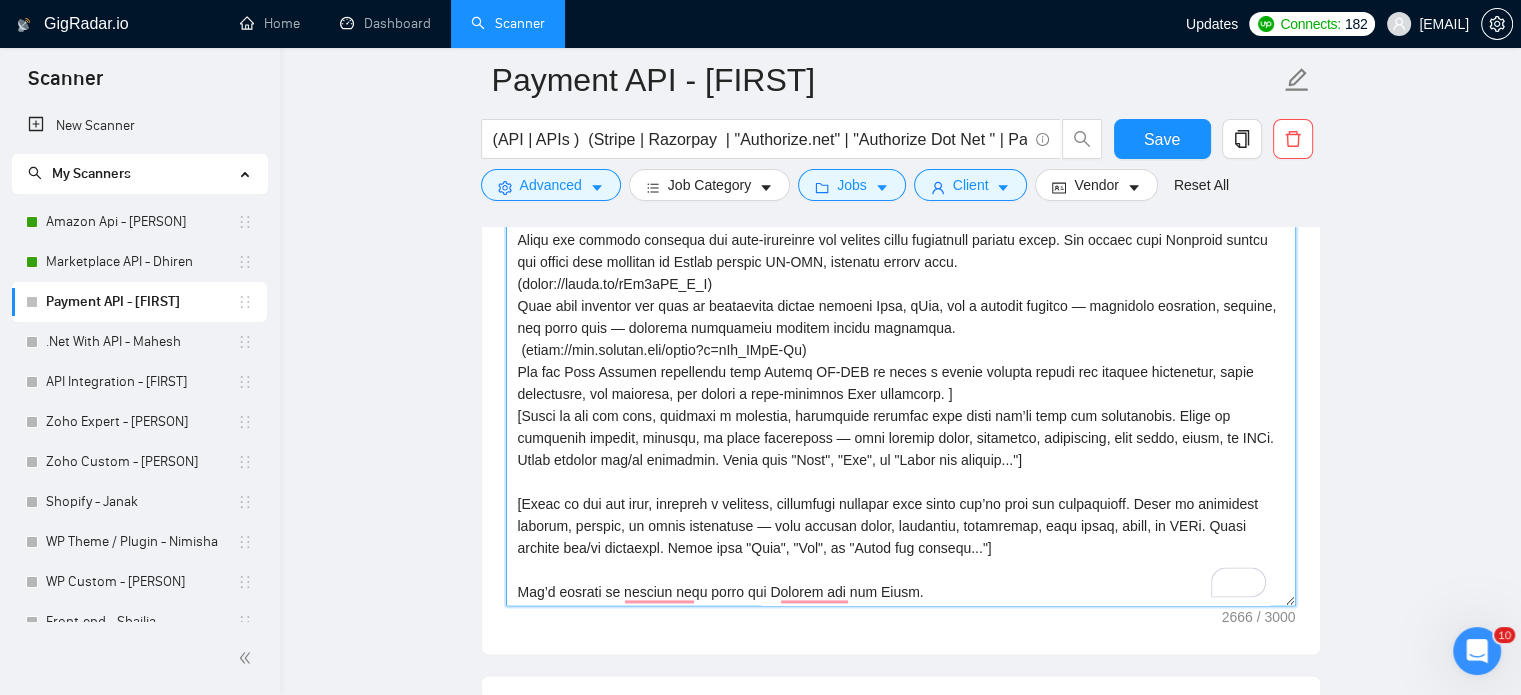 click on "Cover letter template:" at bounding box center [901, 381] 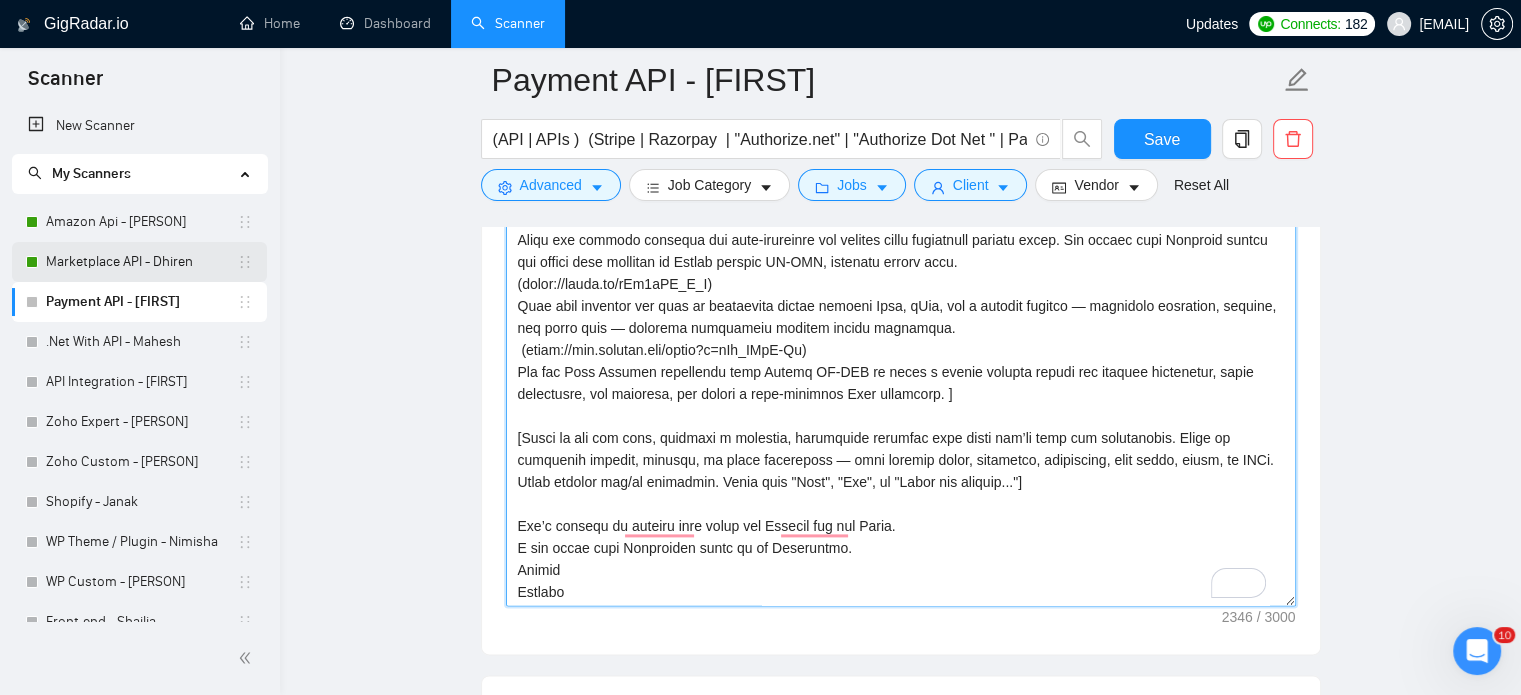 type on "Hi [Client name]!
[Mention one job-specific challenge in 3–5 words]
Here’s how I’d approach that: [short explanation of method or process that solved a similar case].
I’ve worked on [liner about similar project + tech/tool used based on portfolio and freelancer profile, dont include any link of client server]. With this Automation My previouse client were able to handle mulple account with multple Item.
​[Match the job's needs with a standout project from my portfolio. Highlight its relevance with a dynamic description like, "This project mirrors an initiative I led, where I crafted a solution..." Showcase how my expertise can solve the client's challenges, emphasizing results. Include the project link (its a must). Always wrote this from a new paragraph.
Use these projects with links as a reference:
(https://youtu.be/IvU5sjk_qB4)
This video showcases how Amazon SP-API is used to fetch real-time order data, generate custom reports, and sync them into external systems for smooth order management and analy..." 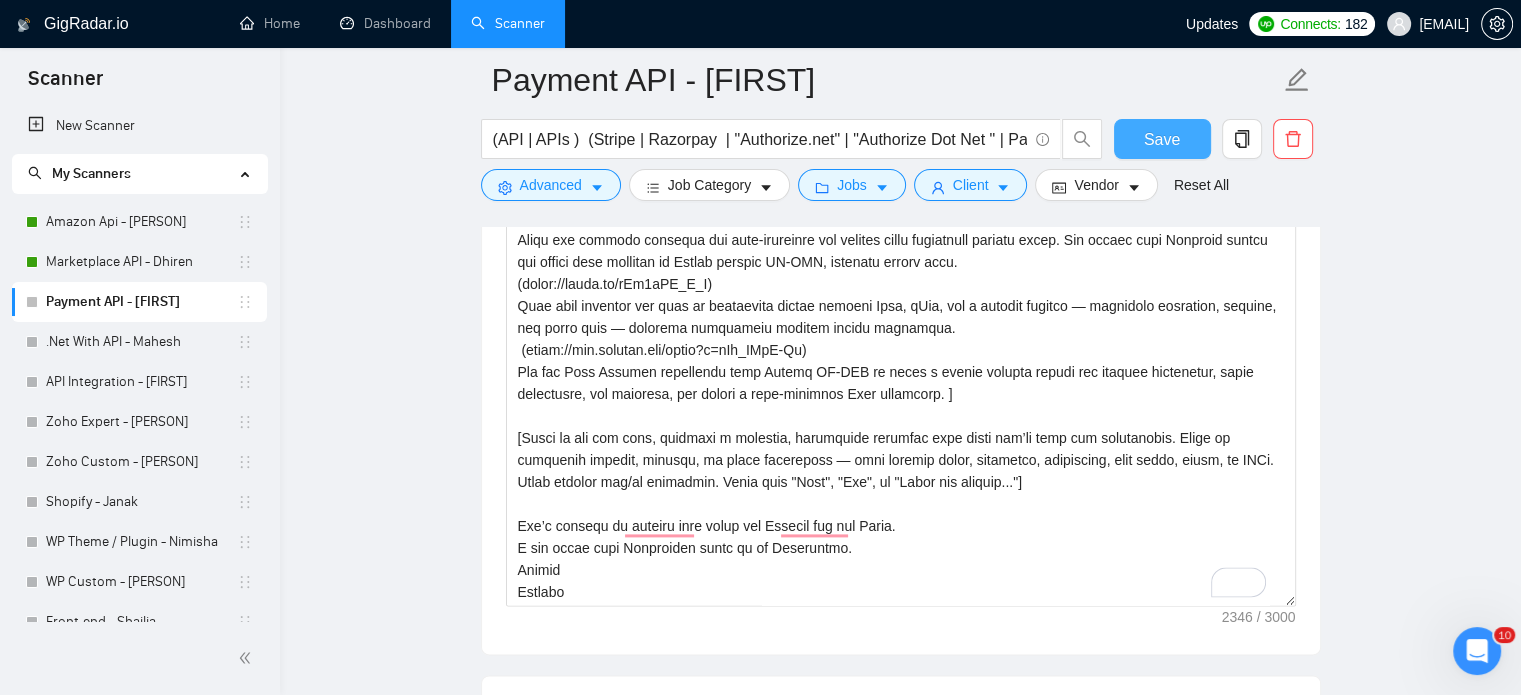 click on "Save" at bounding box center (1162, 139) 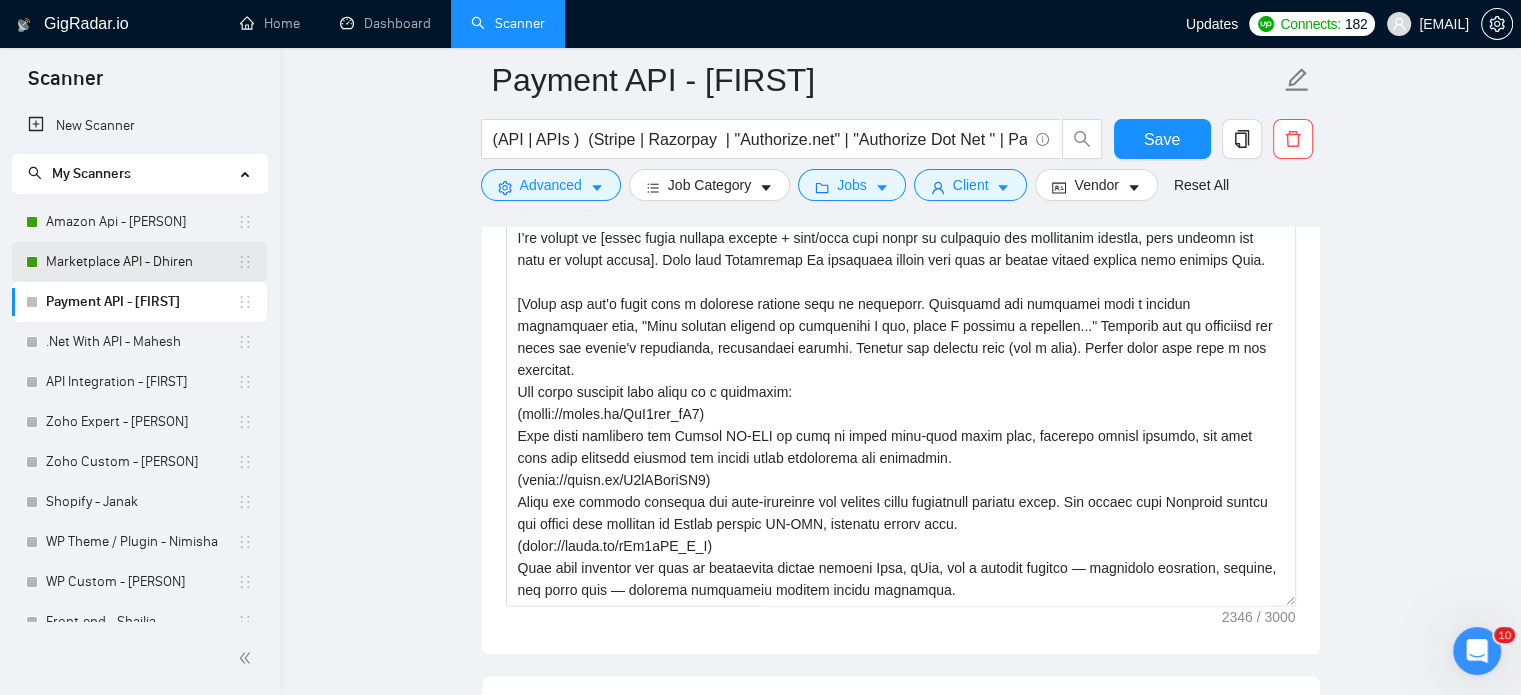 click on "Marketplace API - Dhiren" at bounding box center [141, 262] 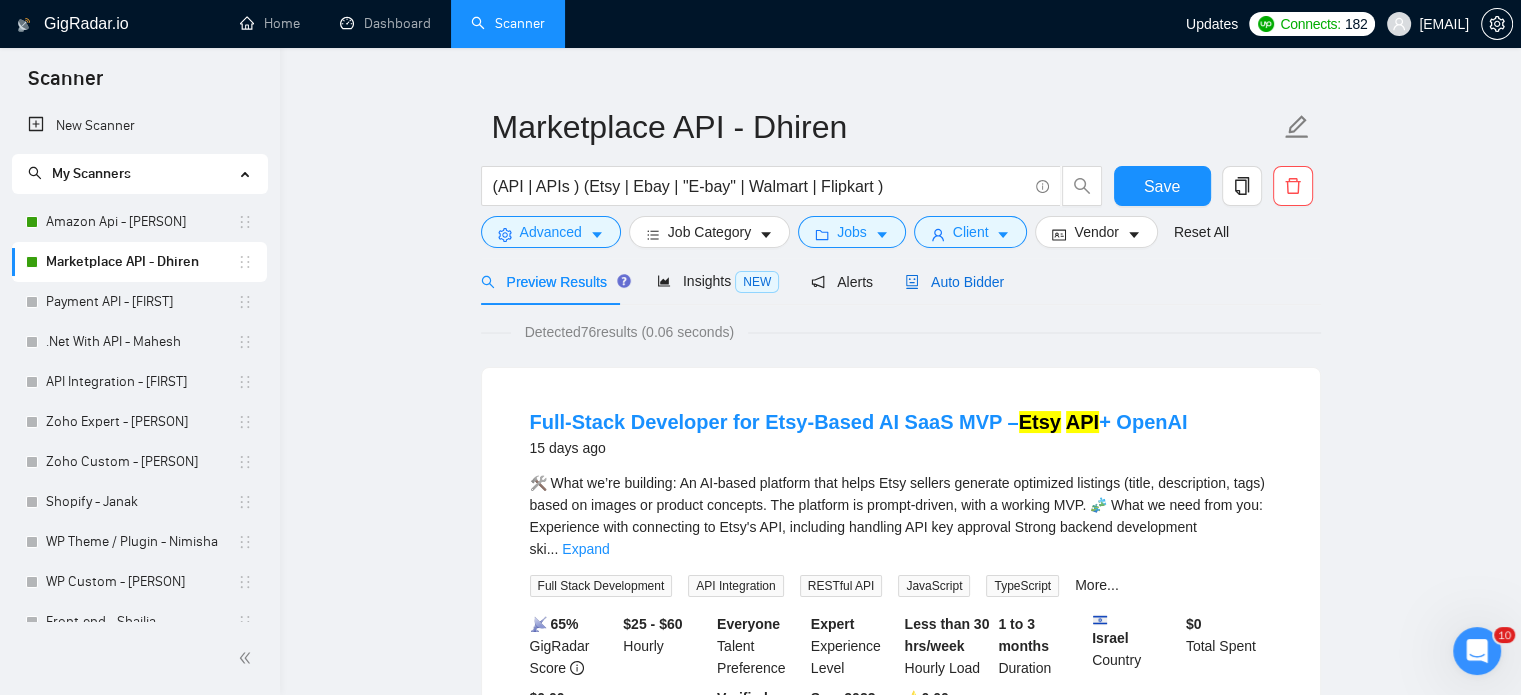 click on "Auto Bidder" at bounding box center [954, 282] 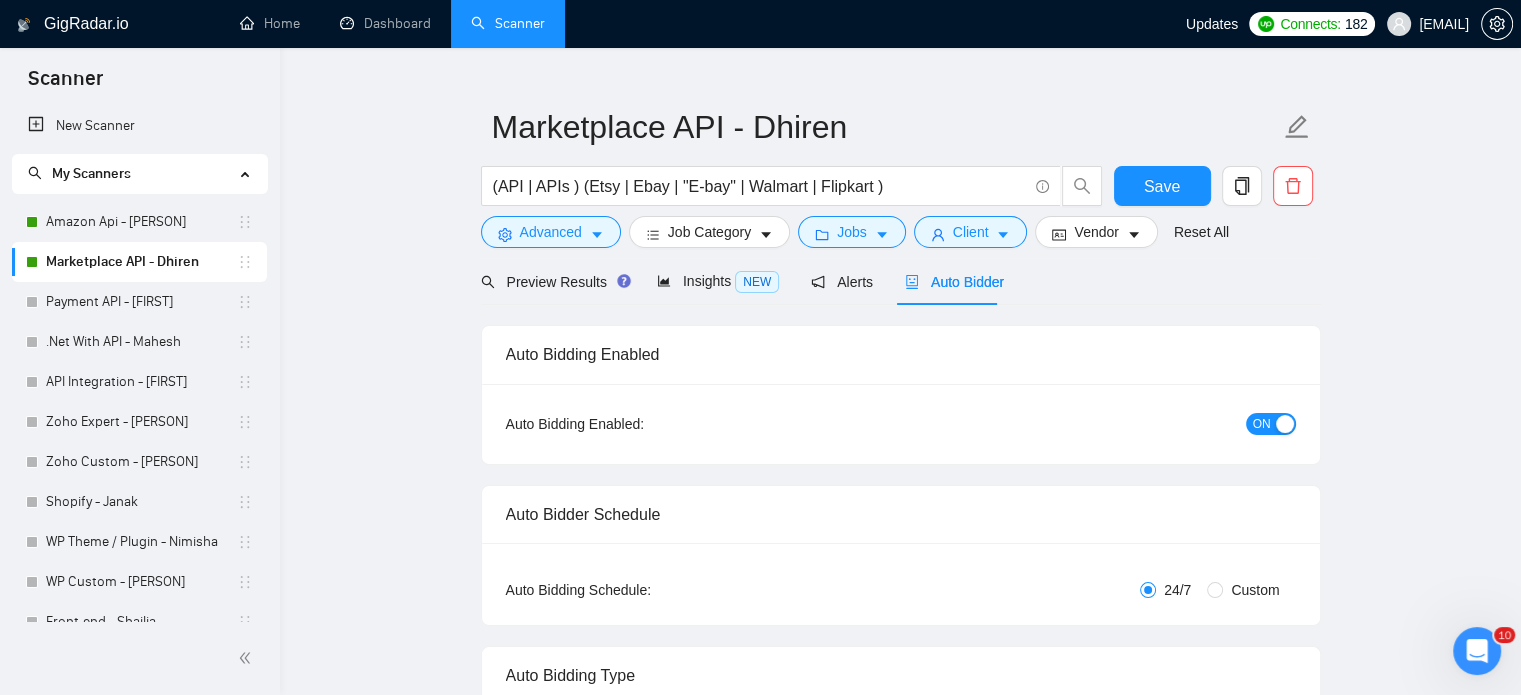 type 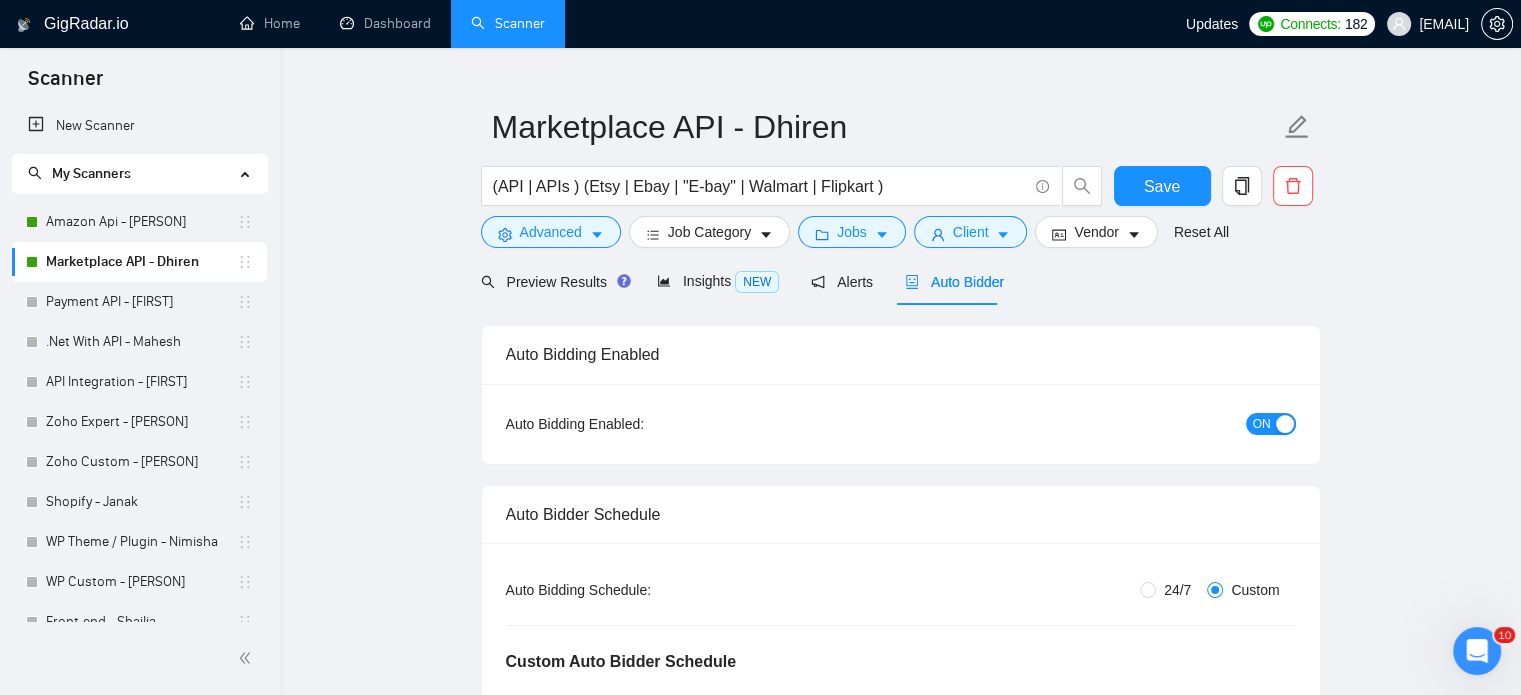 type 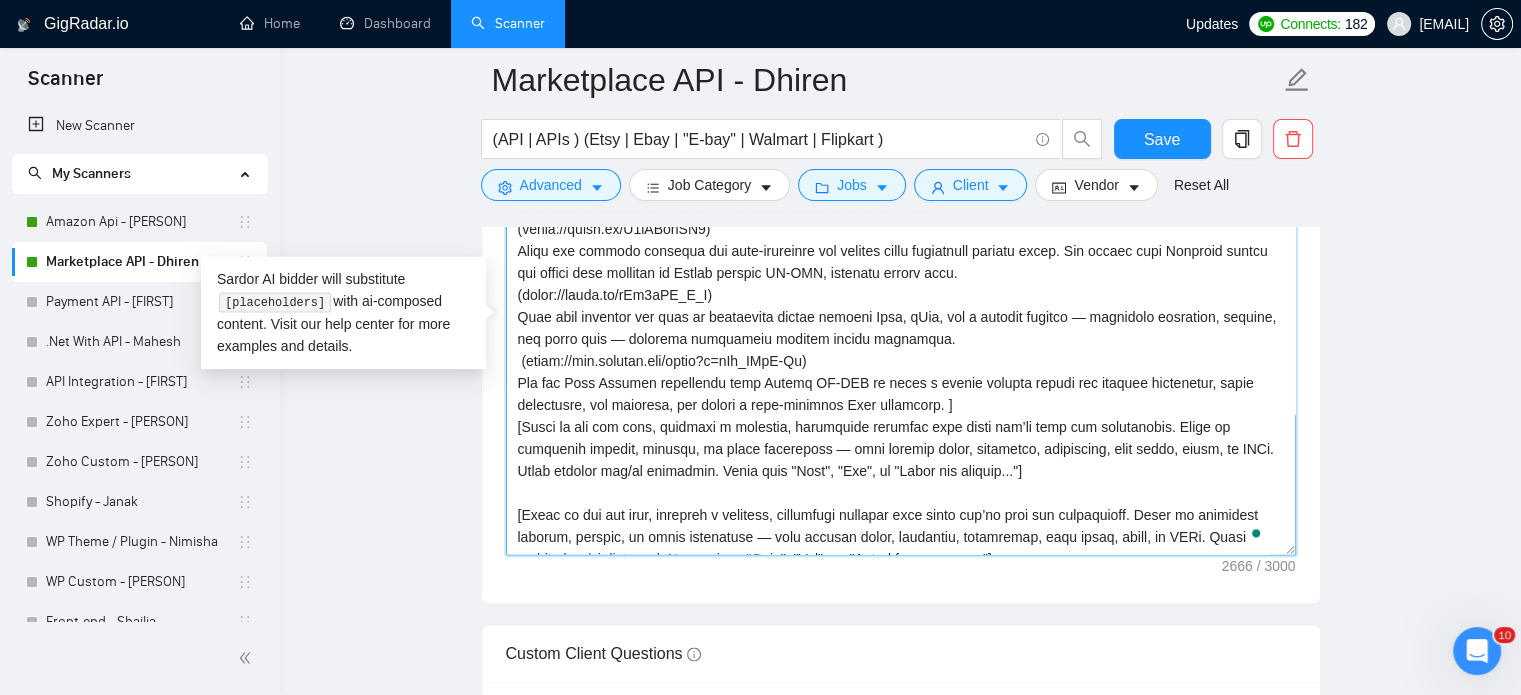 drag, startPoint x: 583, startPoint y: 411, endPoint x: 1007, endPoint y: 454, distance: 426.17484 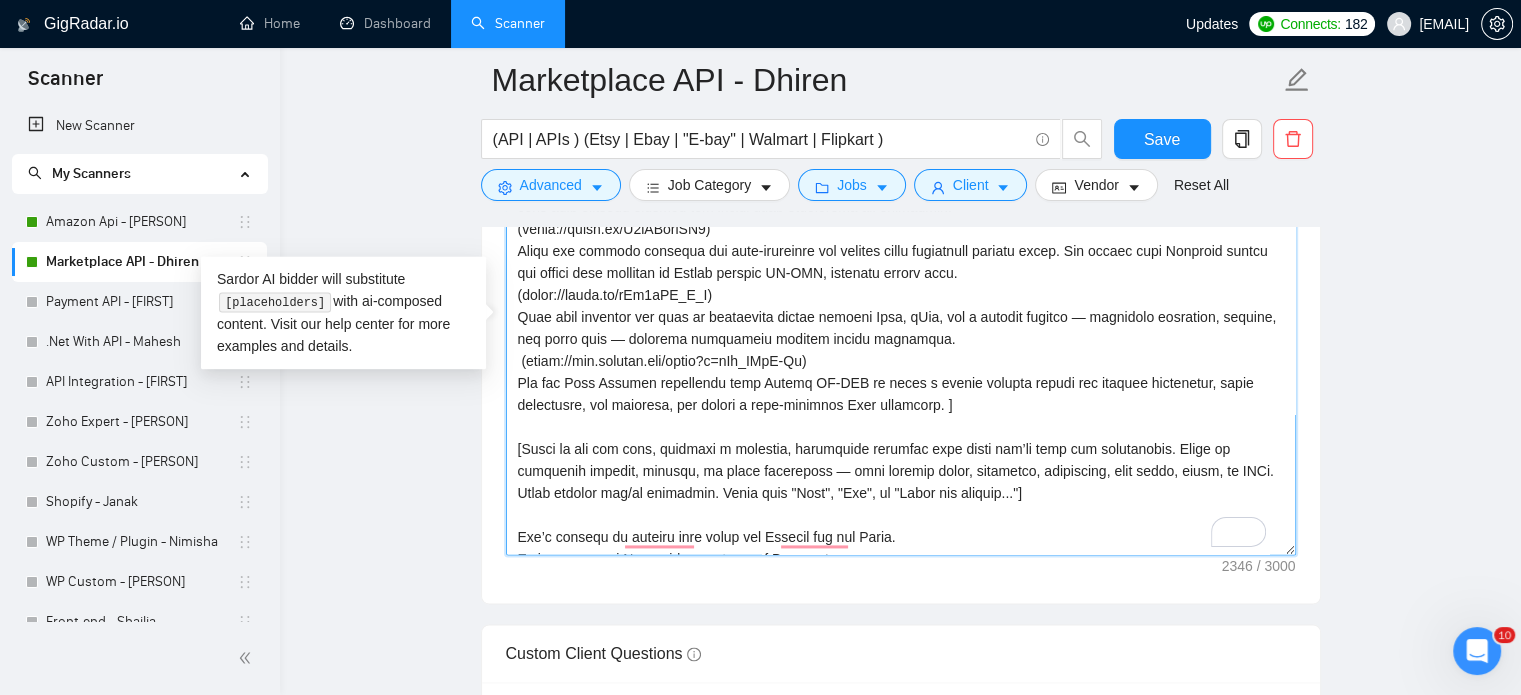 click on "Cover letter template:" at bounding box center [901, 330] 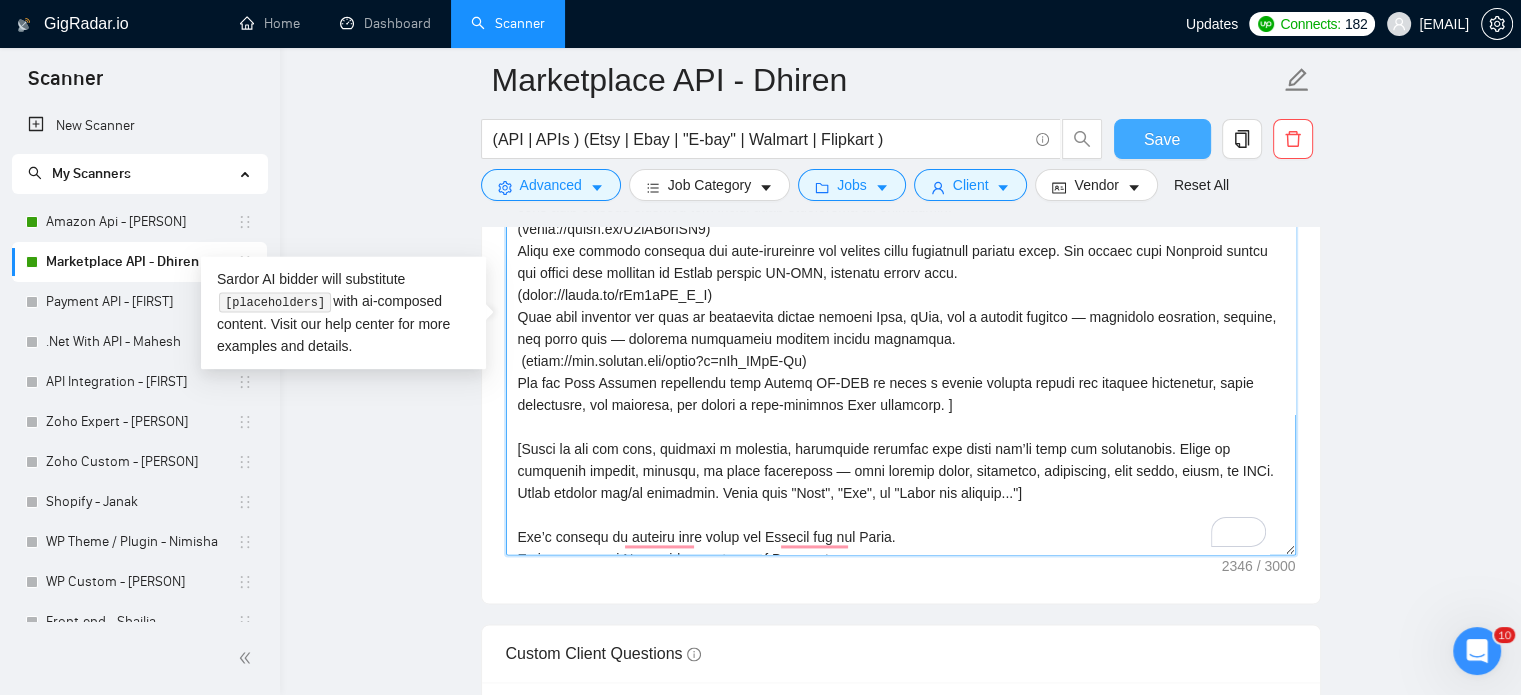 type on "Hi [Client name]!
[Mention one job-specific challenge in 3–5 words]
Here’s how I’d approach that: [short explanation of method or process that solved a similar case].
I’ve worked on [liner about similar project + tech/tool used based on portfolio and freelancer profile, dont include any link of client server]. With this Automation My previouse client were able to handle mulple account with multple Item.
​[Match the job's needs with a standout project from my portfolio. Highlight its relevance with a dynamic description like, "This project mirrors an initiative I led, where I crafted a solution..." Showcase how my expertise can solve the client's challenges, emphasizing results. Include the project link (its a must). Always wrote this from a new paragraph.
Use these projects with links as a reference:
(https://youtu.be/IvU5sjk_qB4)
This video showcases how Amazon SP-API is used to fetch real-time order data, generate custom reports, and sync them into external systems for smooth order management and analy..." 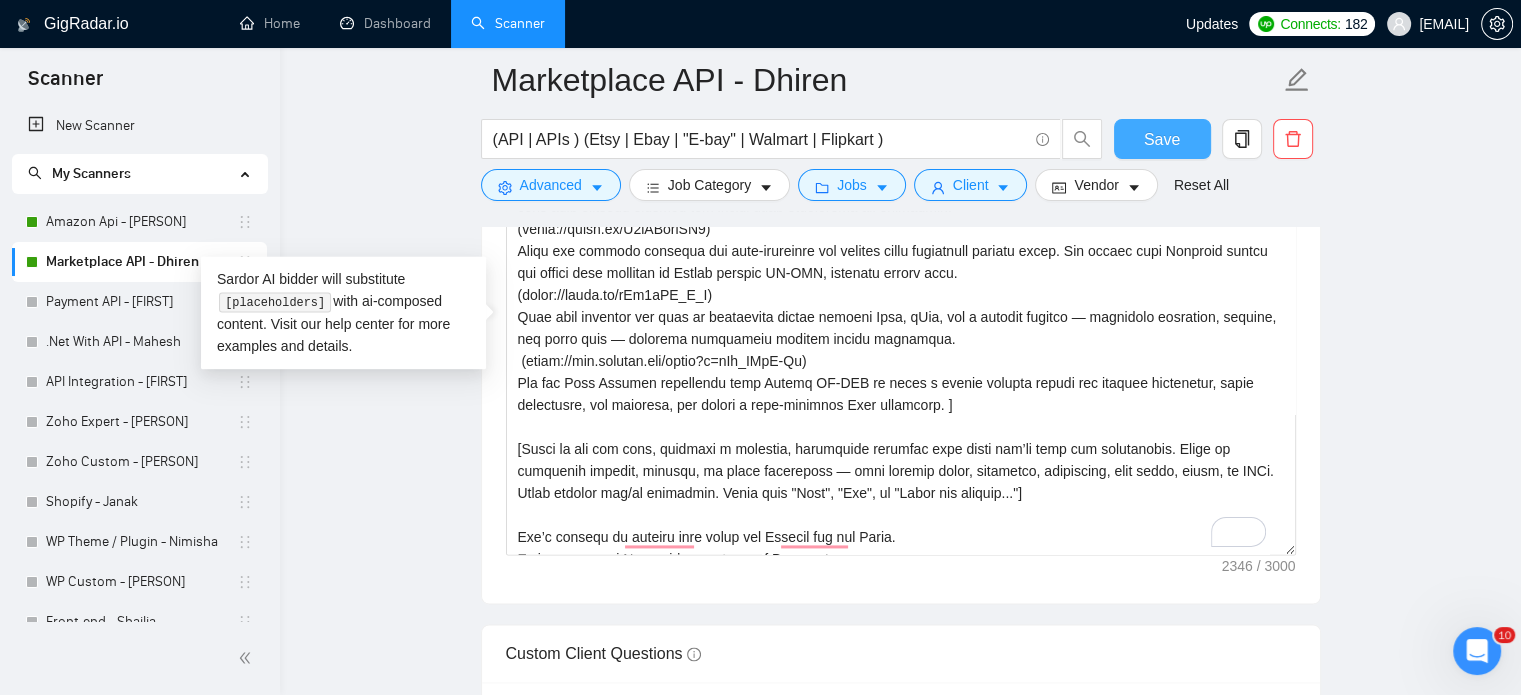 click on "Save" at bounding box center [1162, 139] 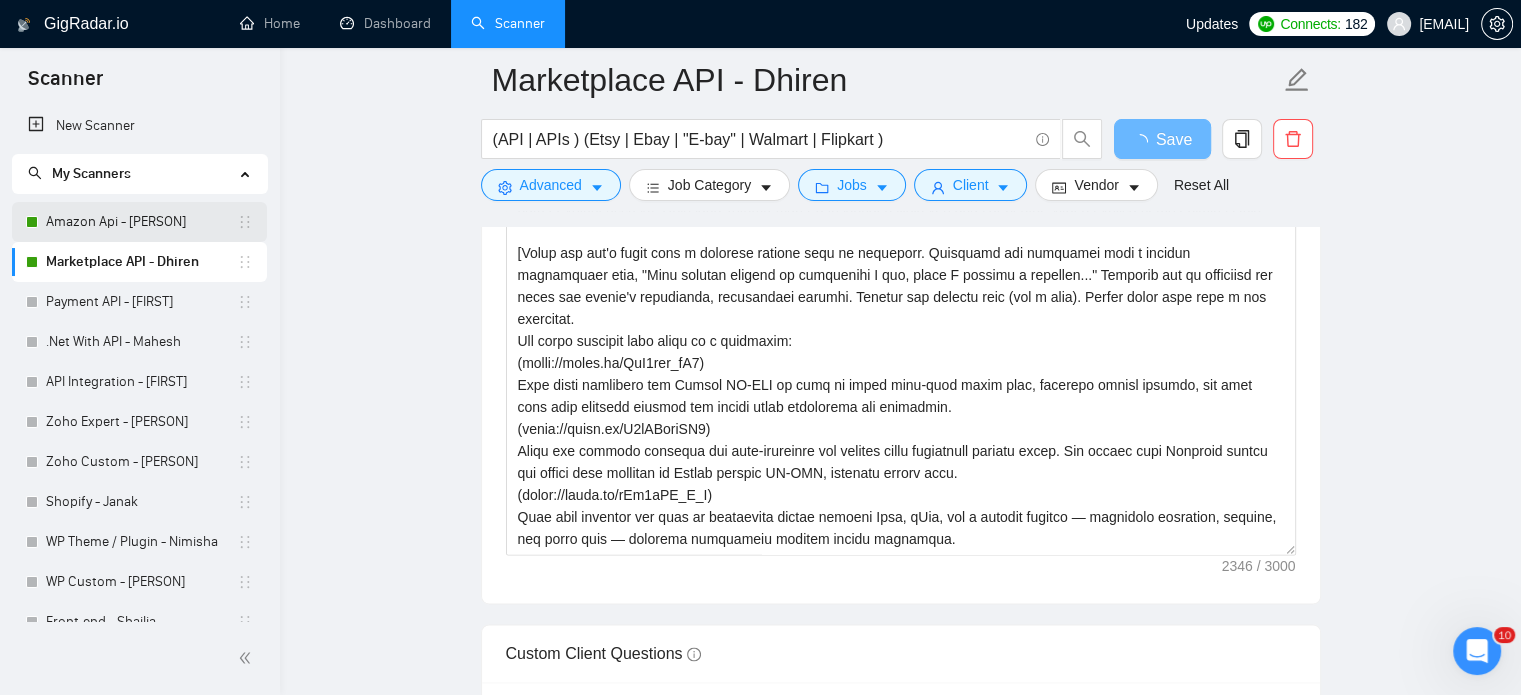 click on "Amazon Api - Dhiren" at bounding box center (141, 222) 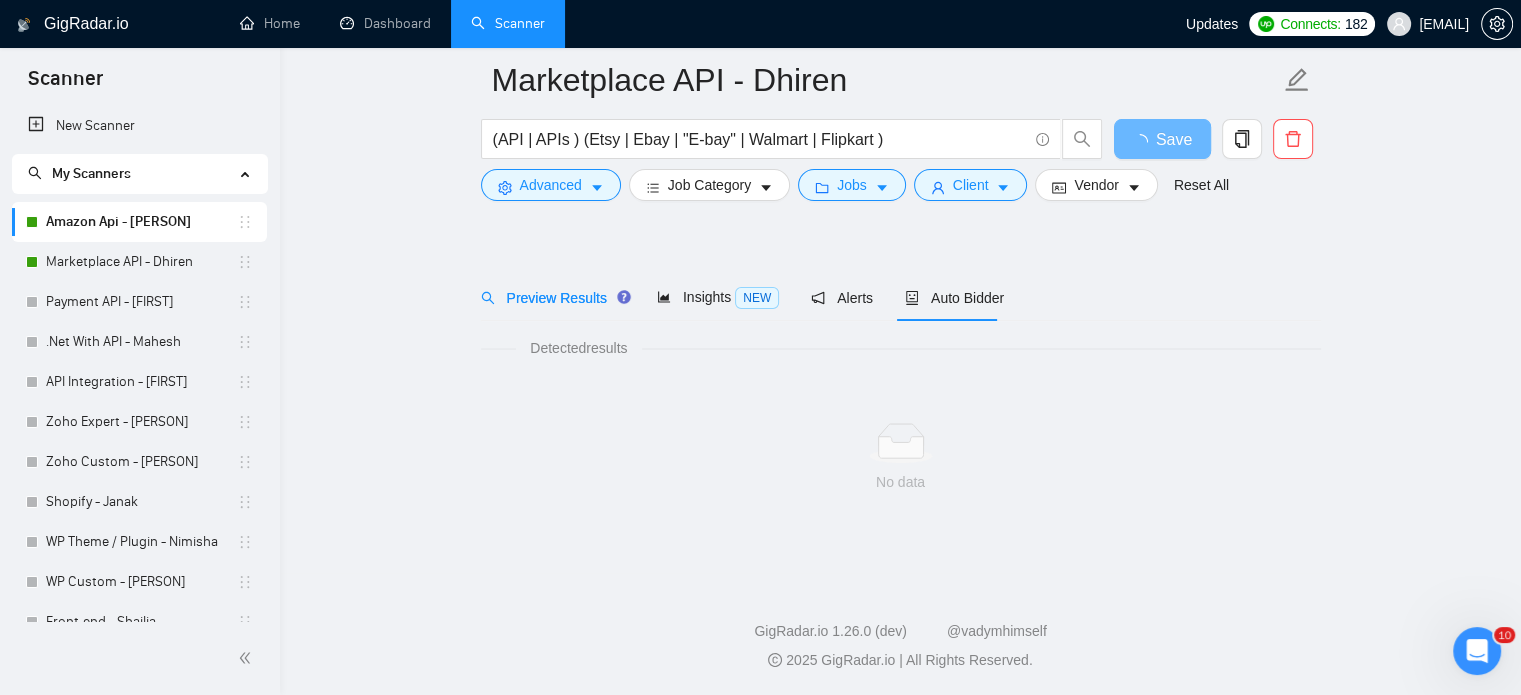 scroll, scrollTop: 35, scrollLeft: 0, axis: vertical 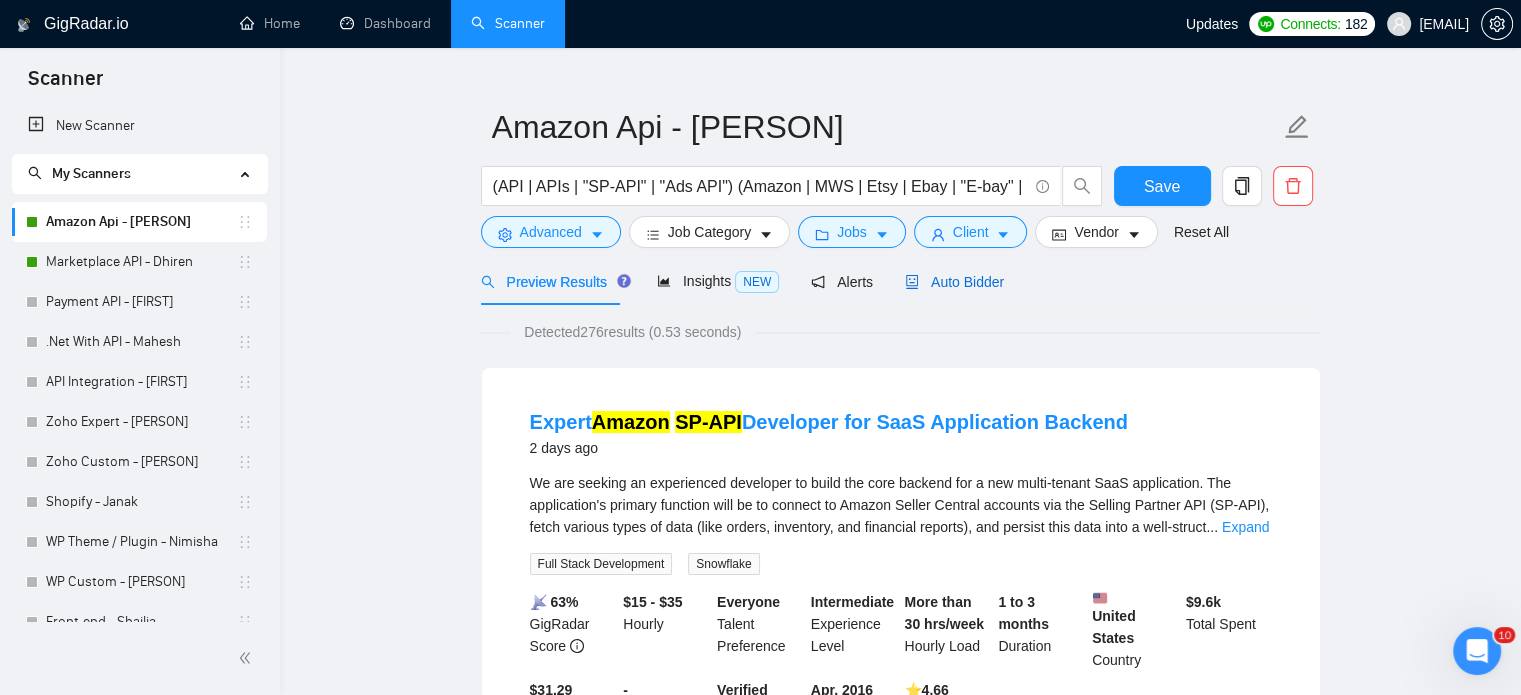 click on "Auto Bidder" at bounding box center (954, 282) 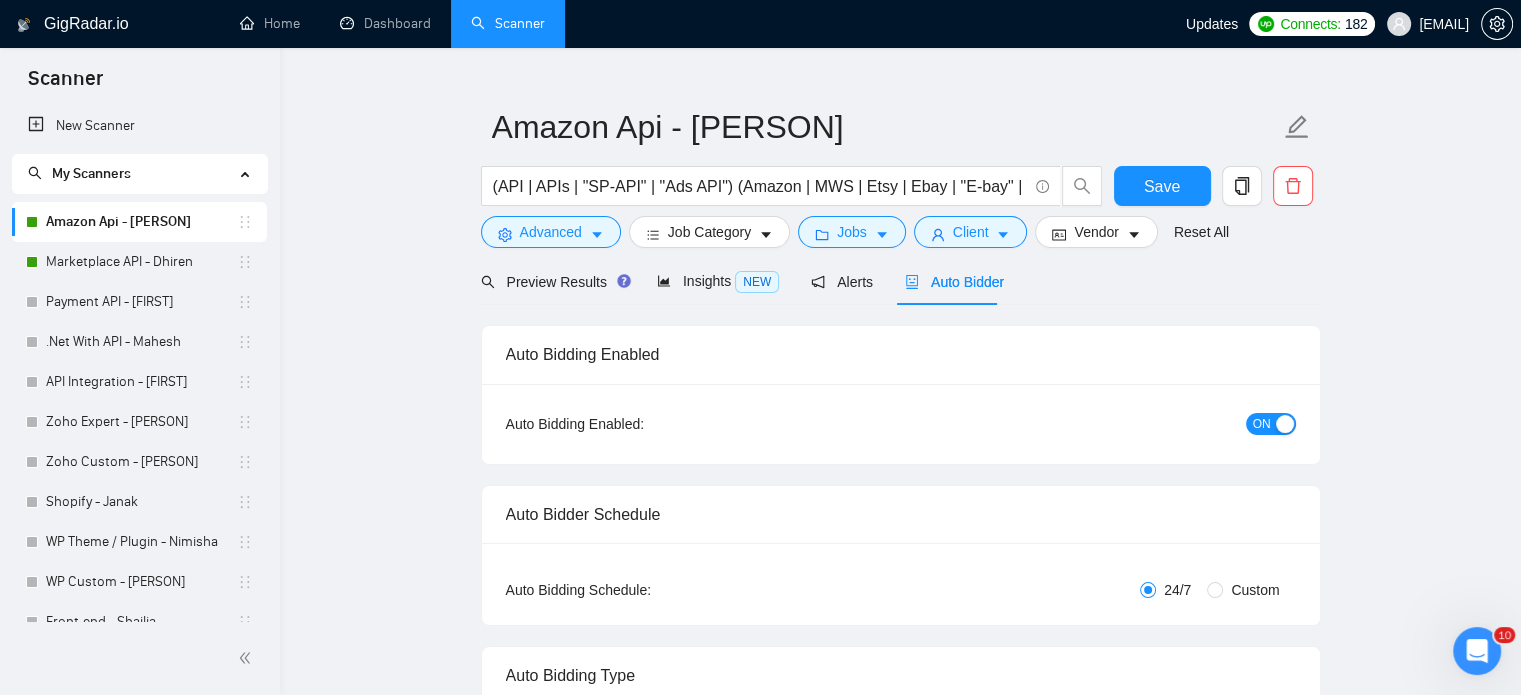 type 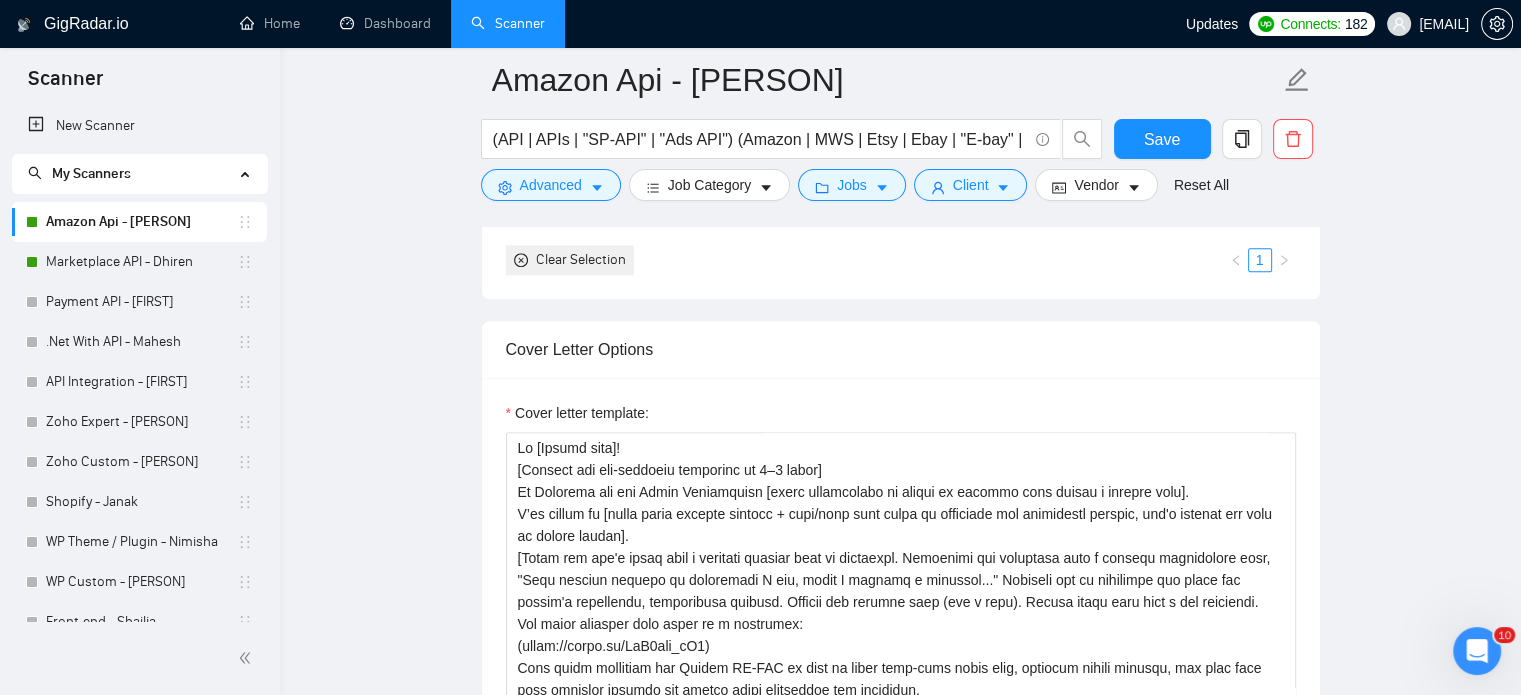scroll, scrollTop: 2535, scrollLeft: 0, axis: vertical 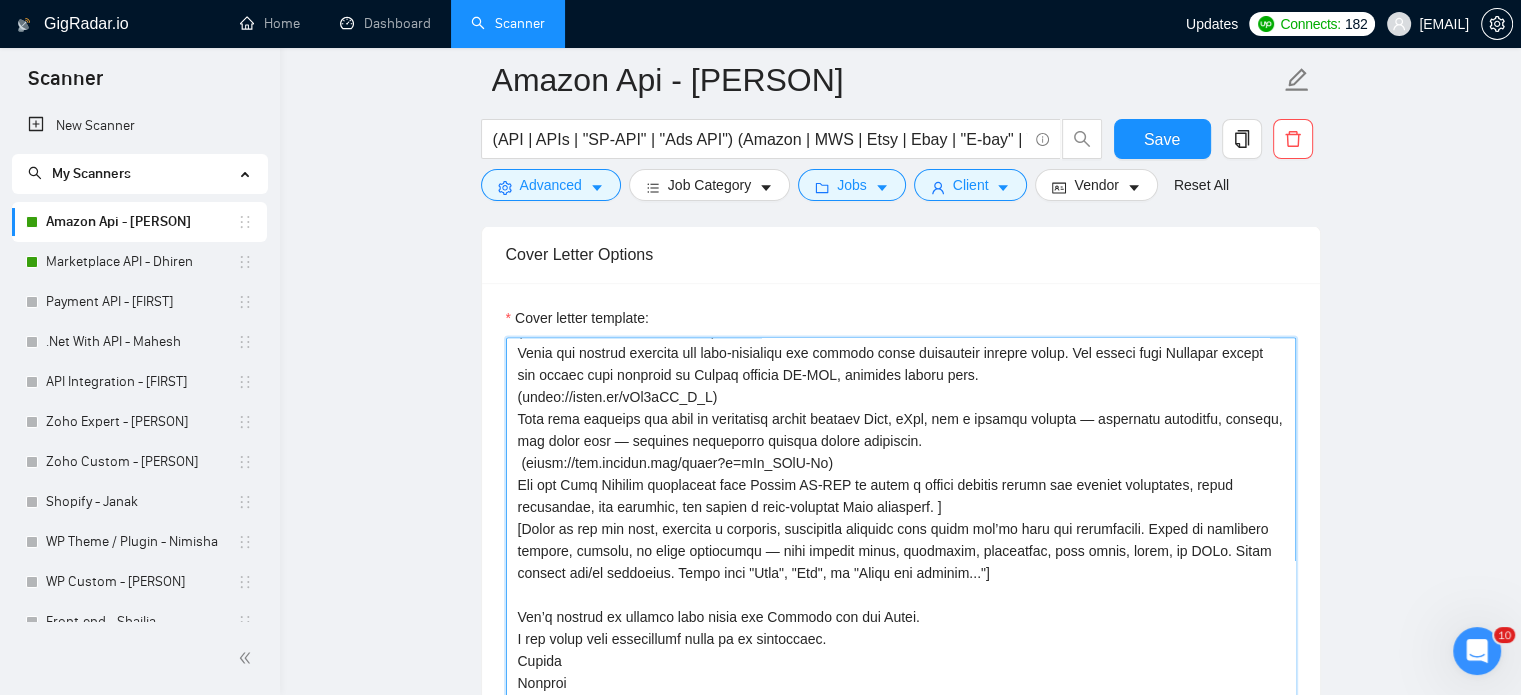 click on "Cover letter template:" at bounding box center (901, 562) 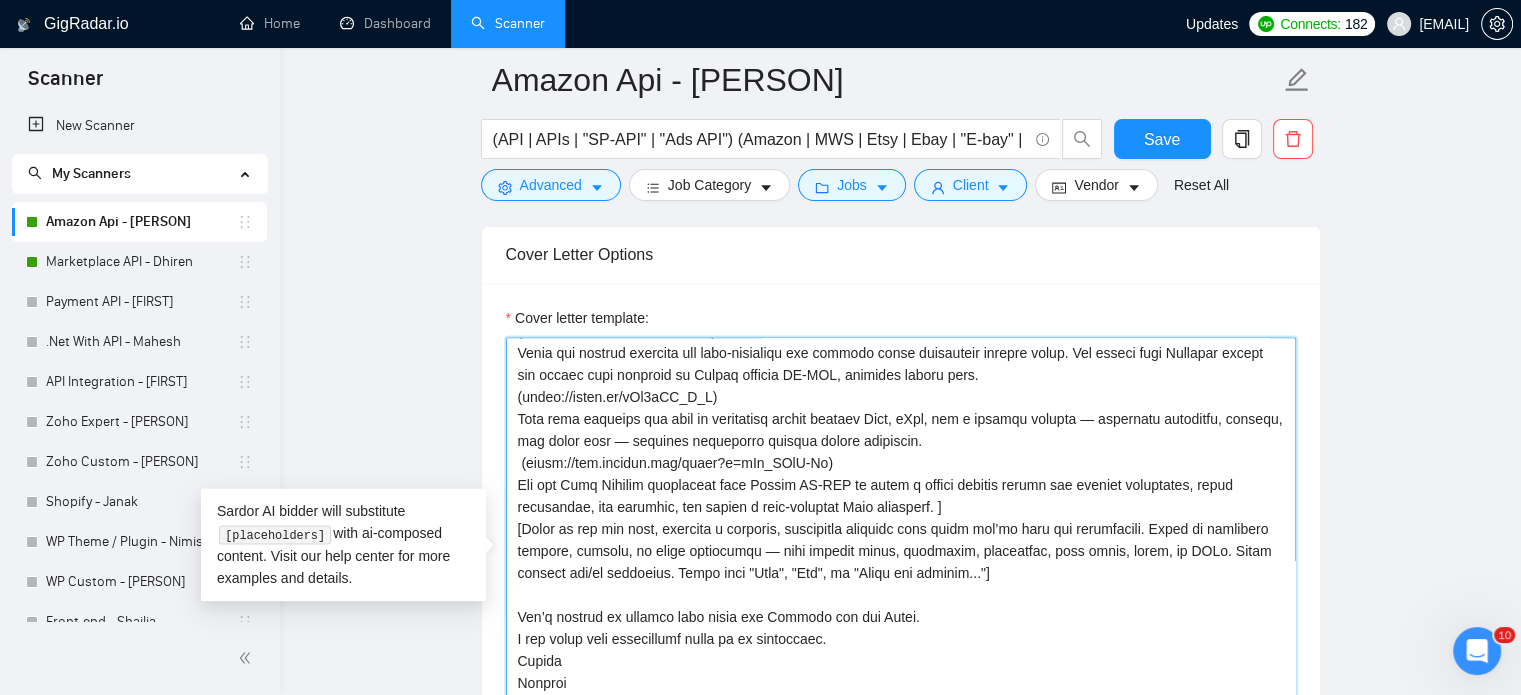 scroll, scrollTop: 333, scrollLeft: 0, axis: vertical 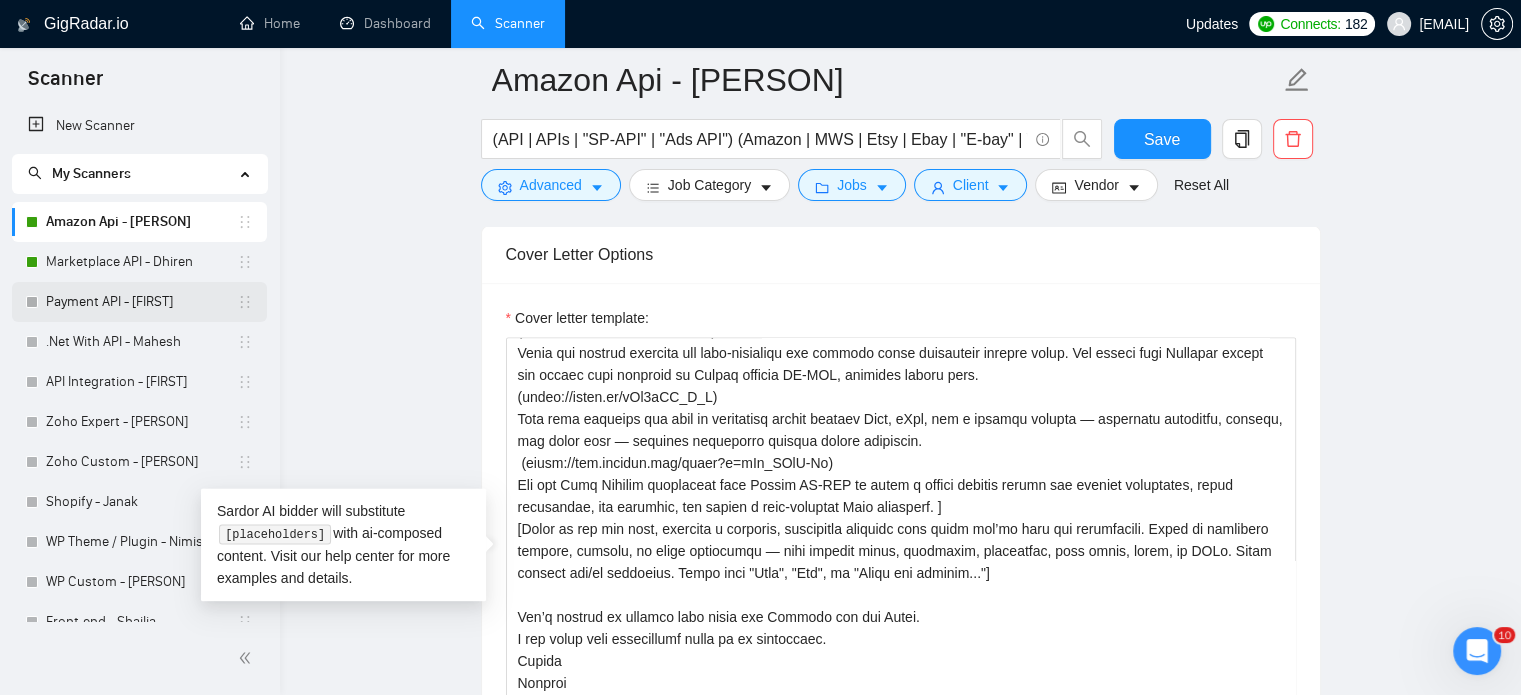 click on "Payment API - [PERSON]" at bounding box center (141, 302) 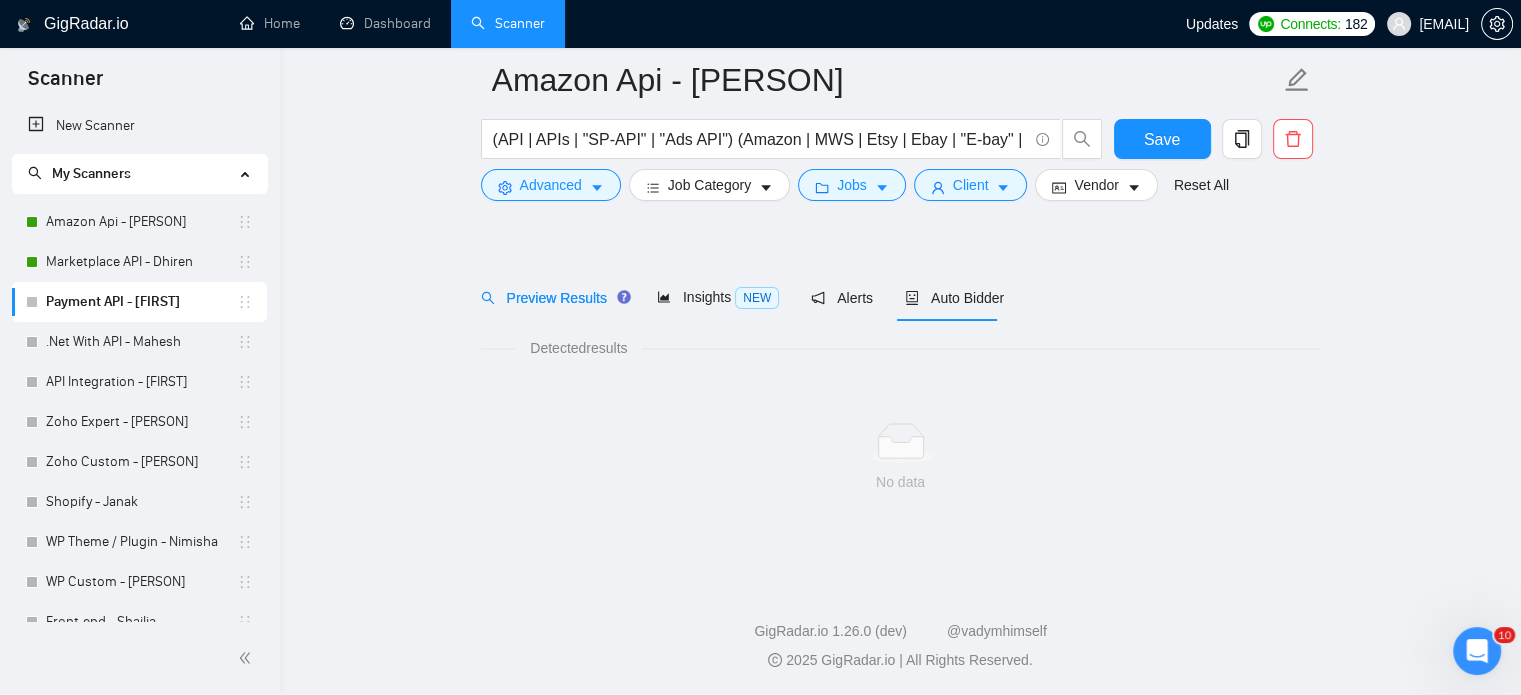 scroll, scrollTop: 35, scrollLeft: 0, axis: vertical 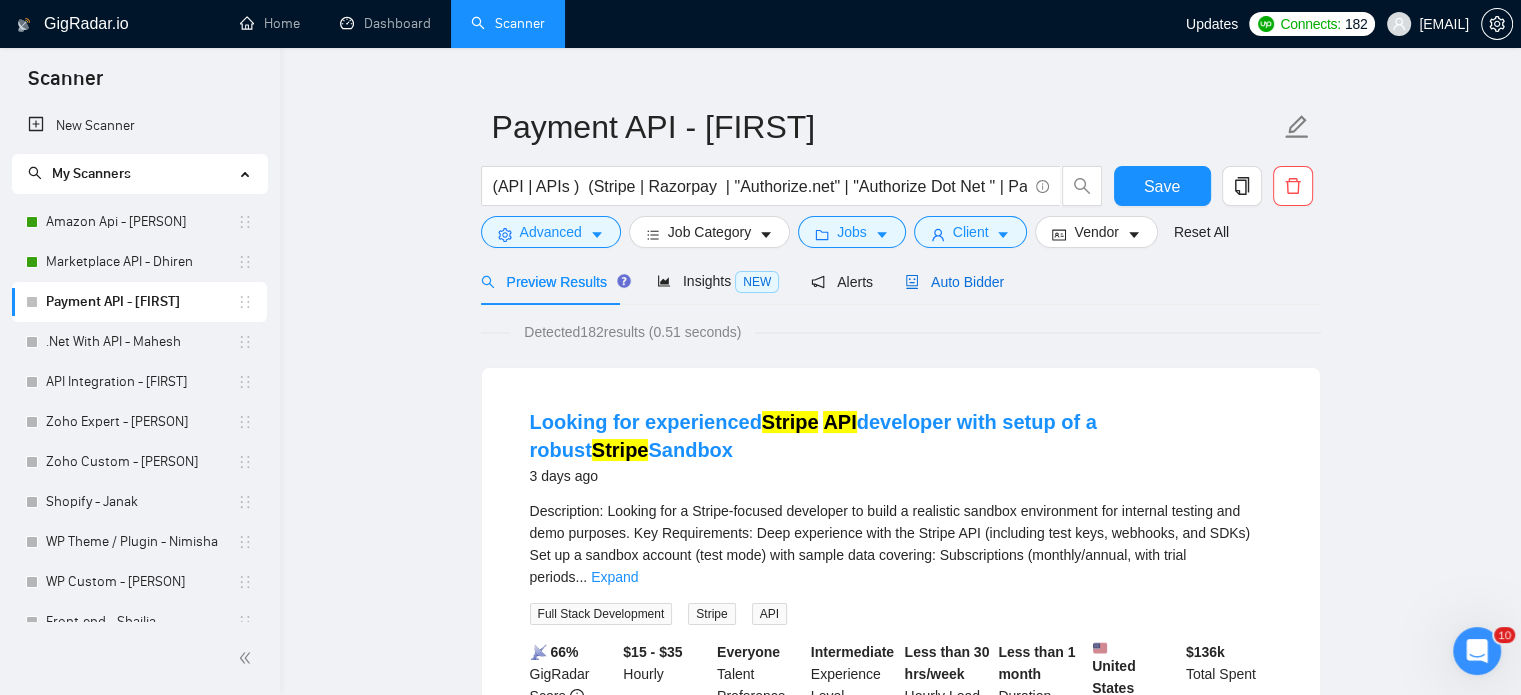click on "Auto Bidder" at bounding box center (954, 282) 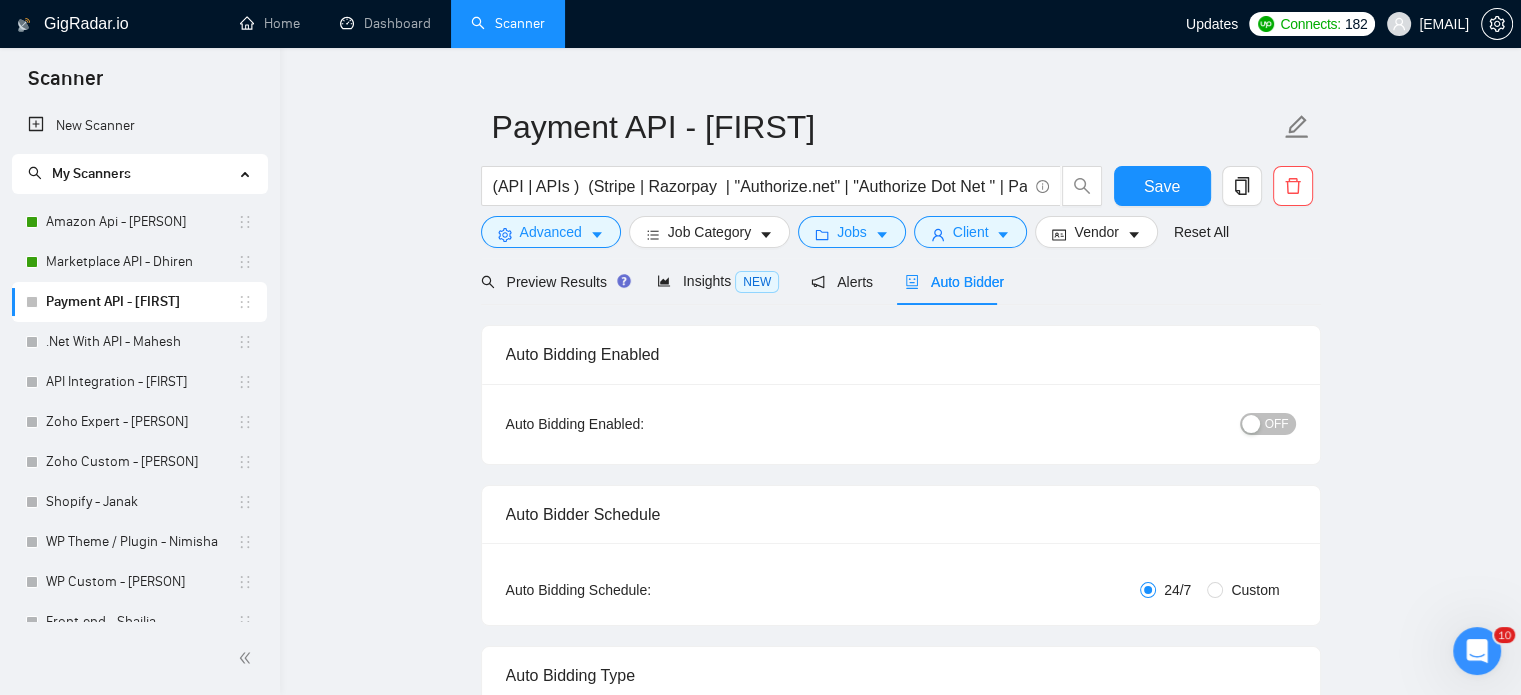 type 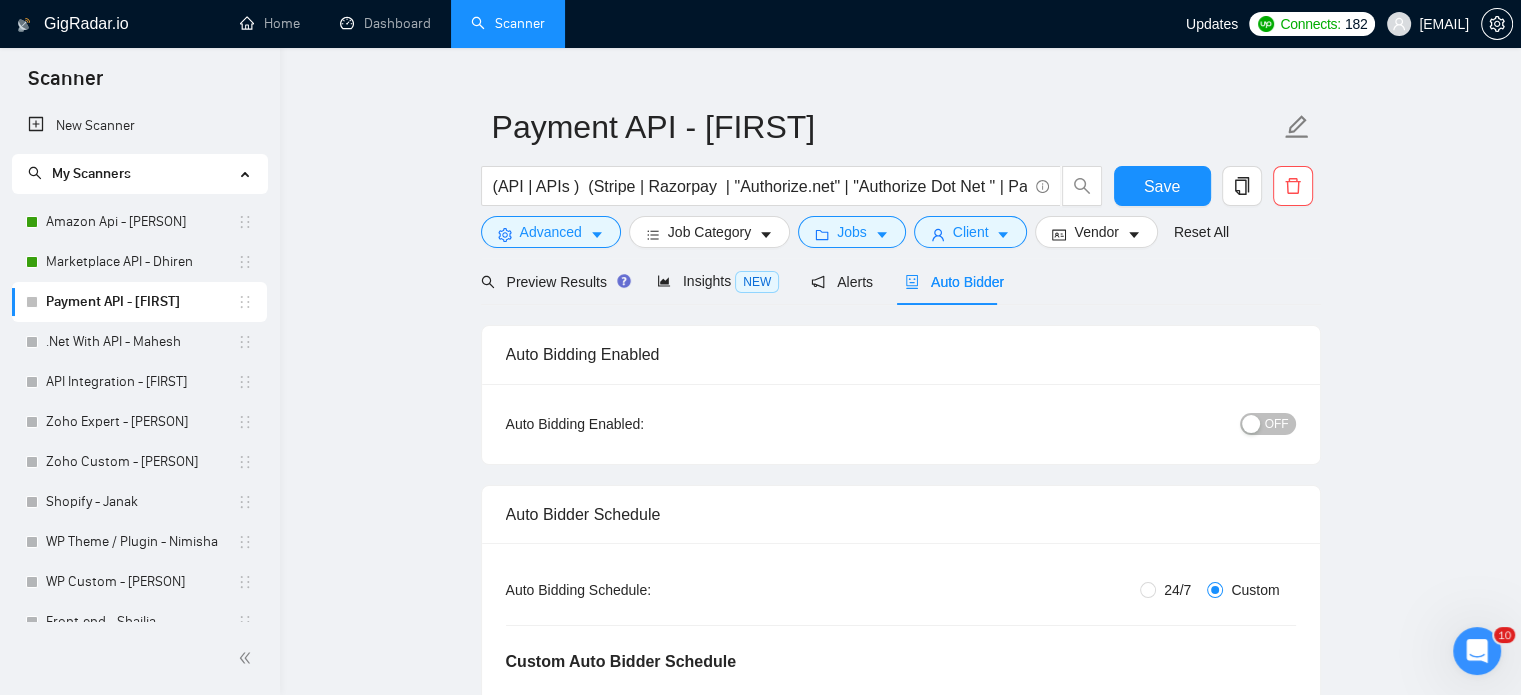 type 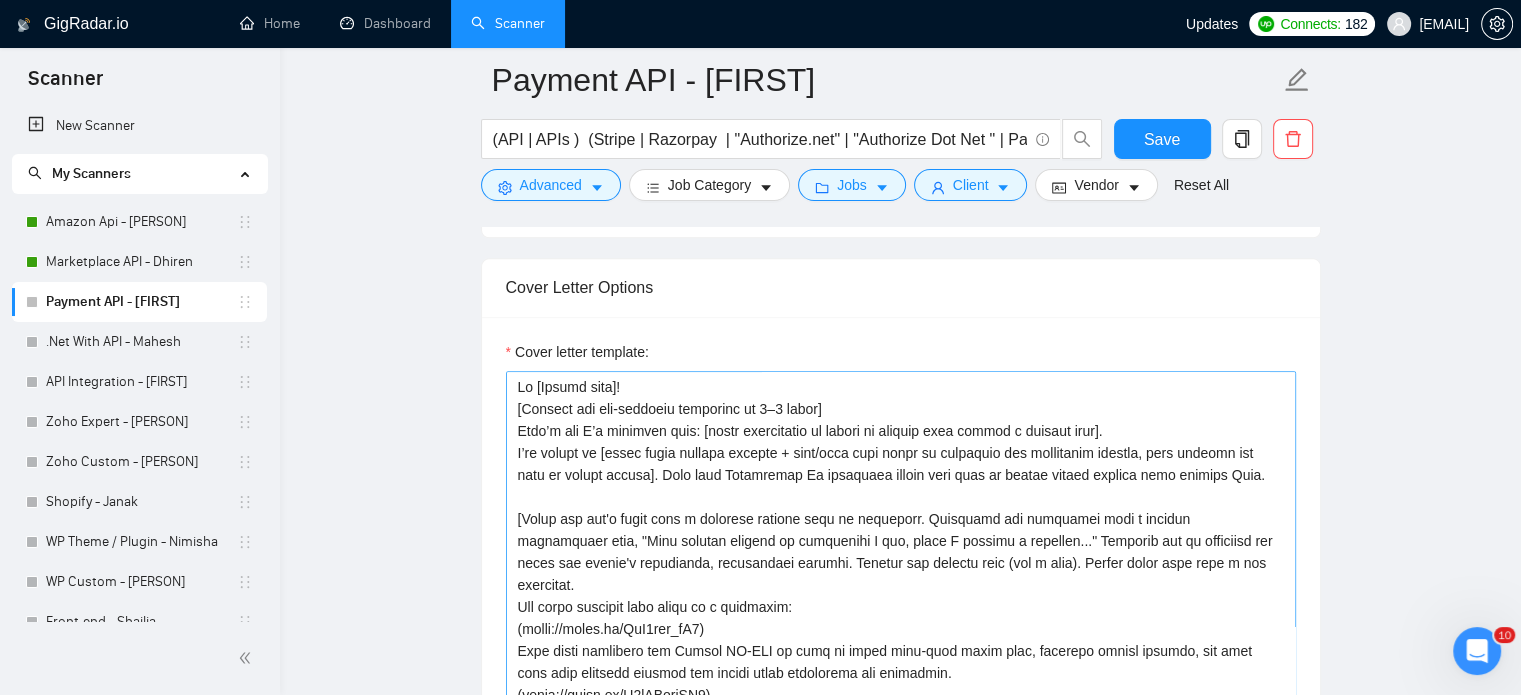 scroll, scrollTop: 2335, scrollLeft: 0, axis: vertical 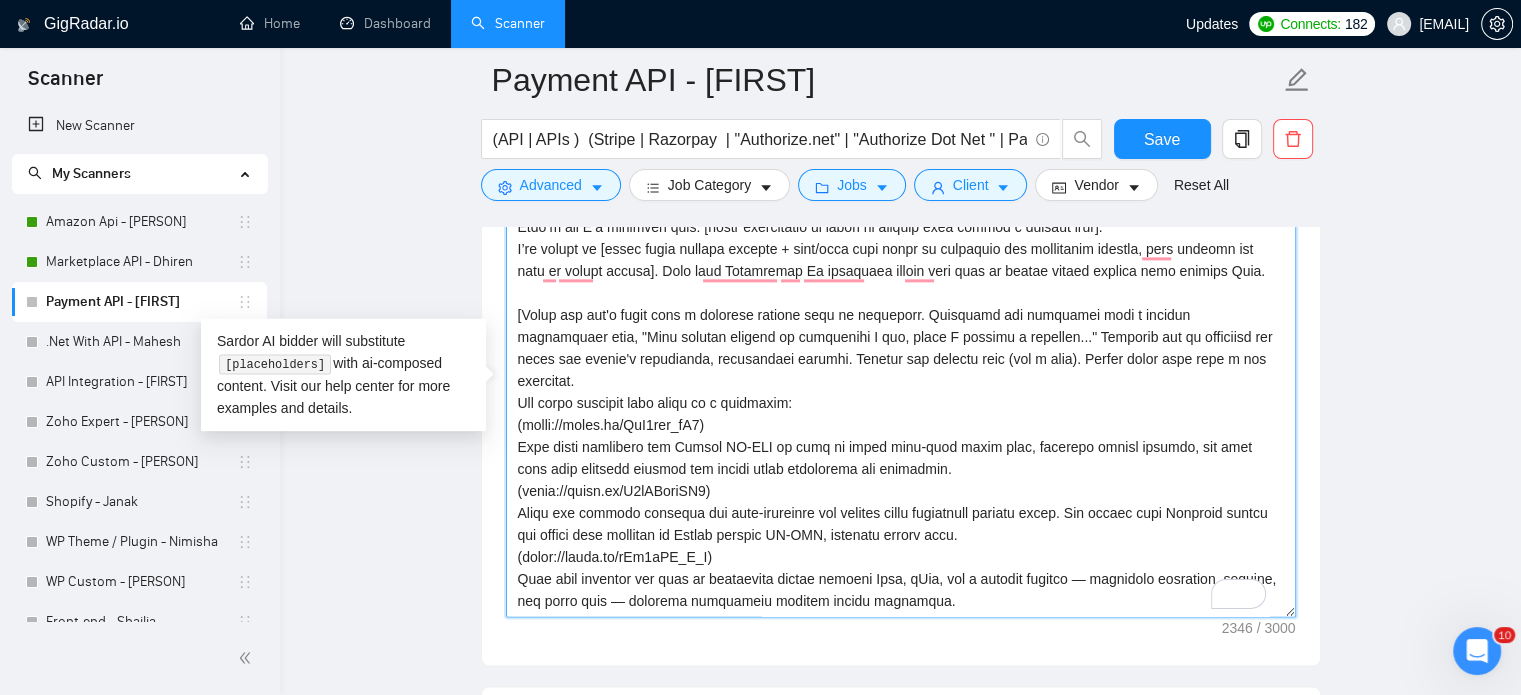 drag, startPoint x: 520, startPoint y: 400, endPoint x: 512, endPoint y: 409, distance: 12.0415945 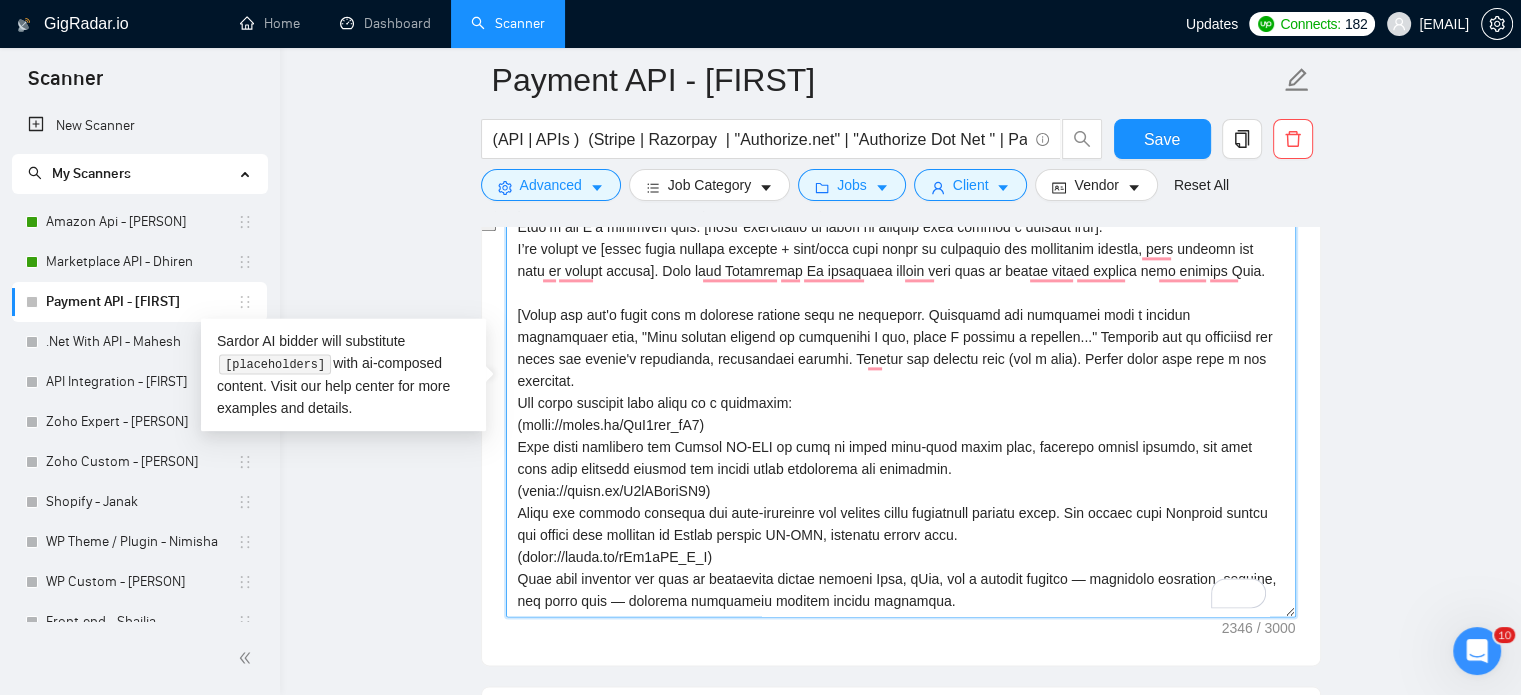 click on "Cover letter template:" at bounding box center [901, 392] 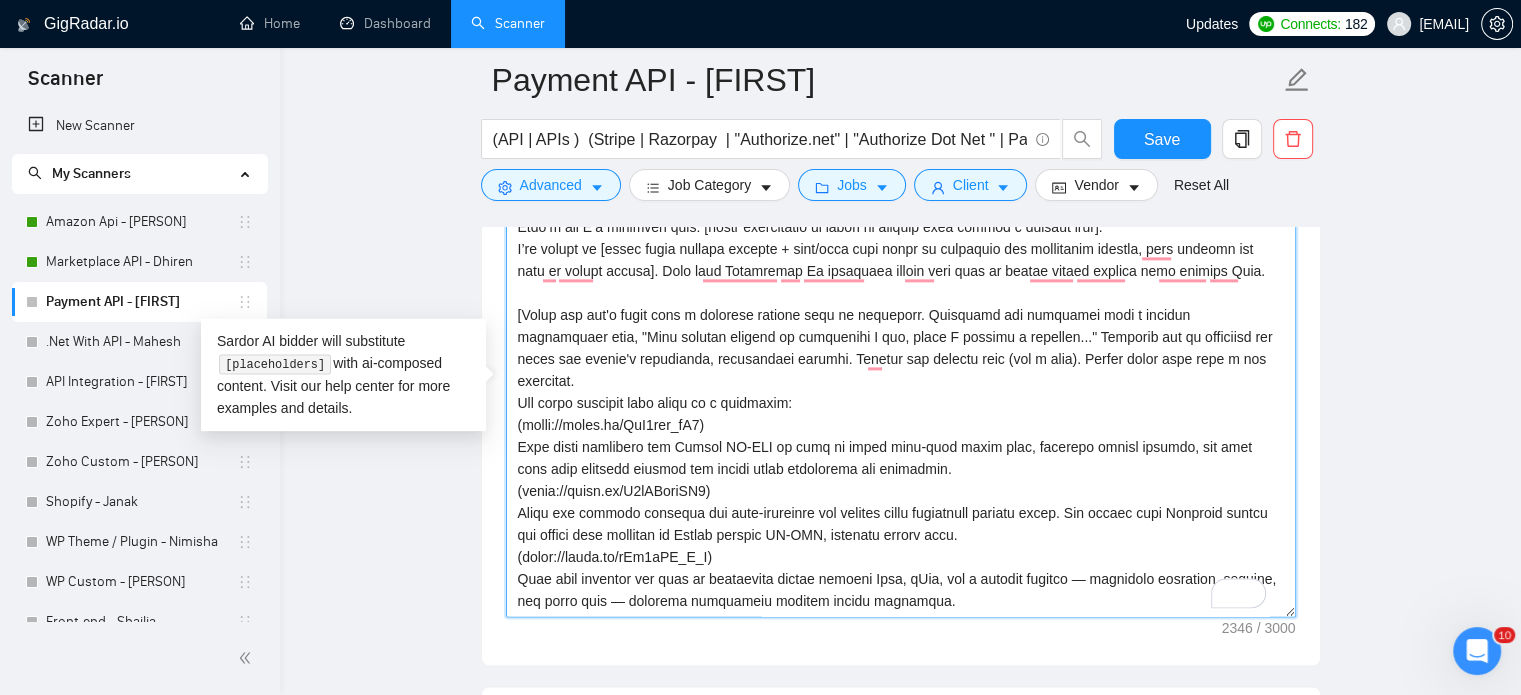 click on "Cover letter template:" at bounding box center (901, 392) 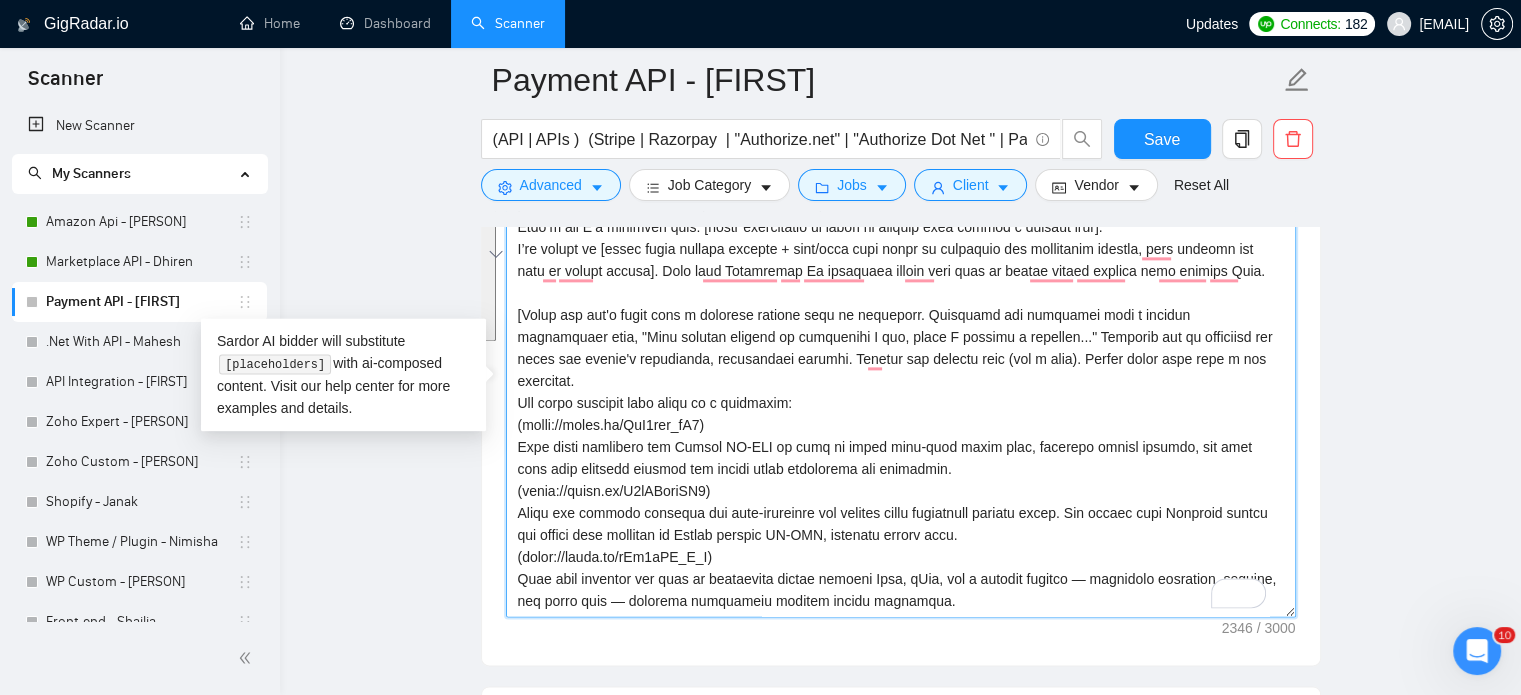 scroll, scrollTop: 32, scrollLeft: 0, axis: vertical 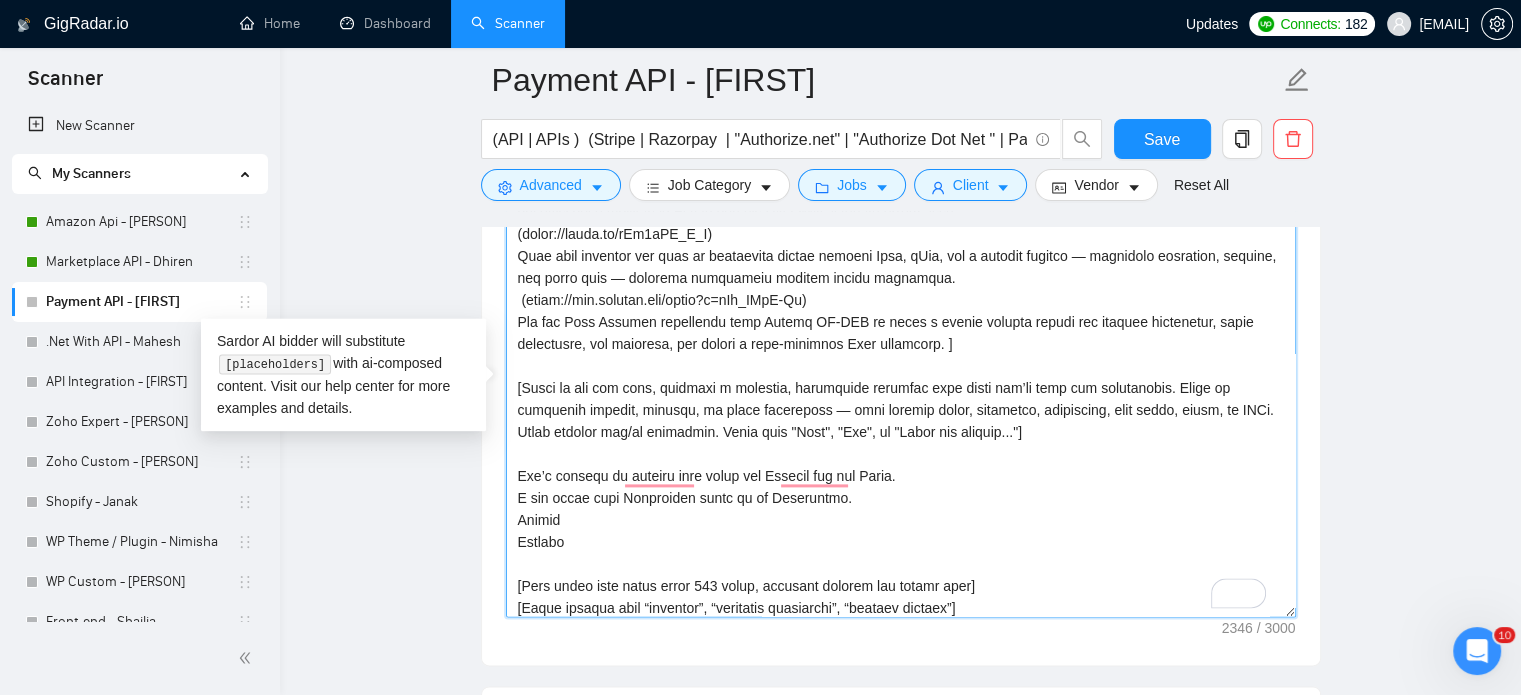 drag, startPoint x: 516, startPoint y: 397, endPoint x: 936, endPoint y: 312, distance: 428.51486 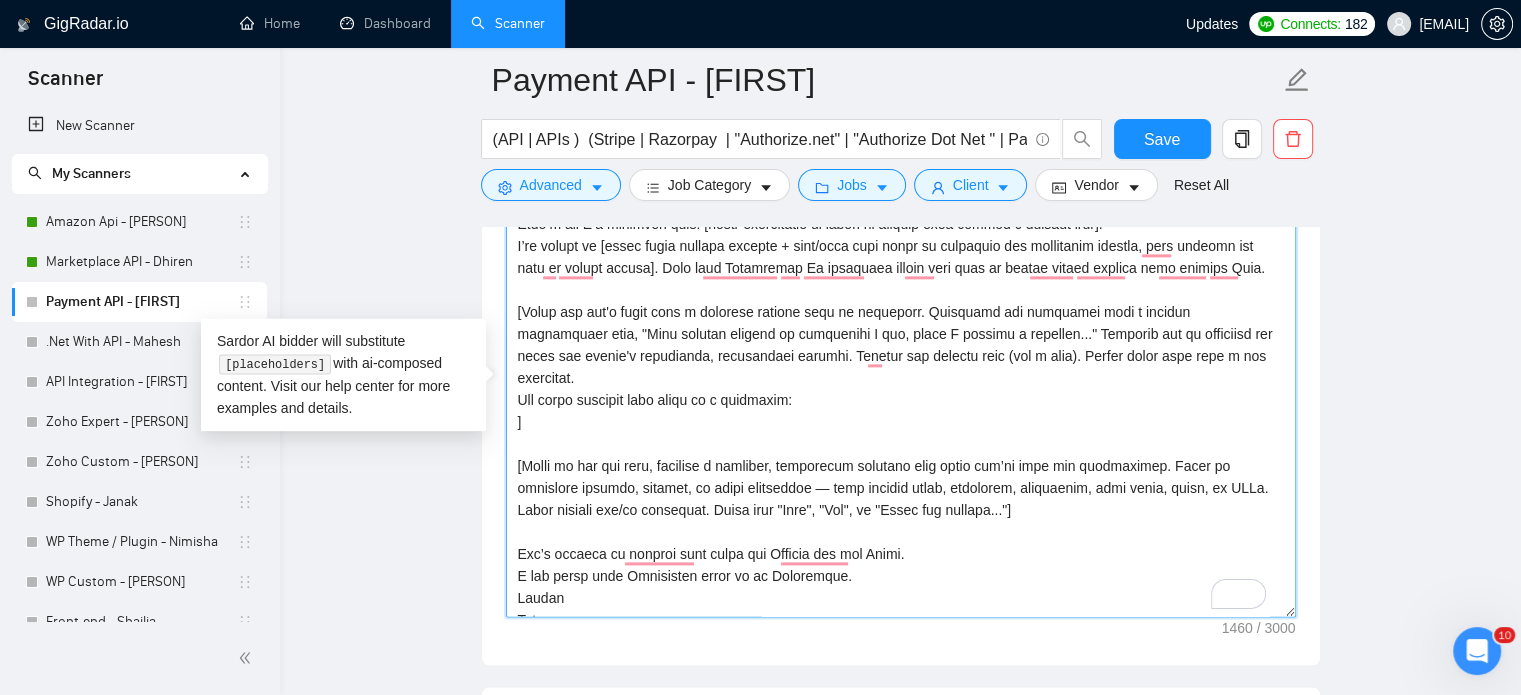 click on "Cover letter template:" at bounding box center [901, 392] 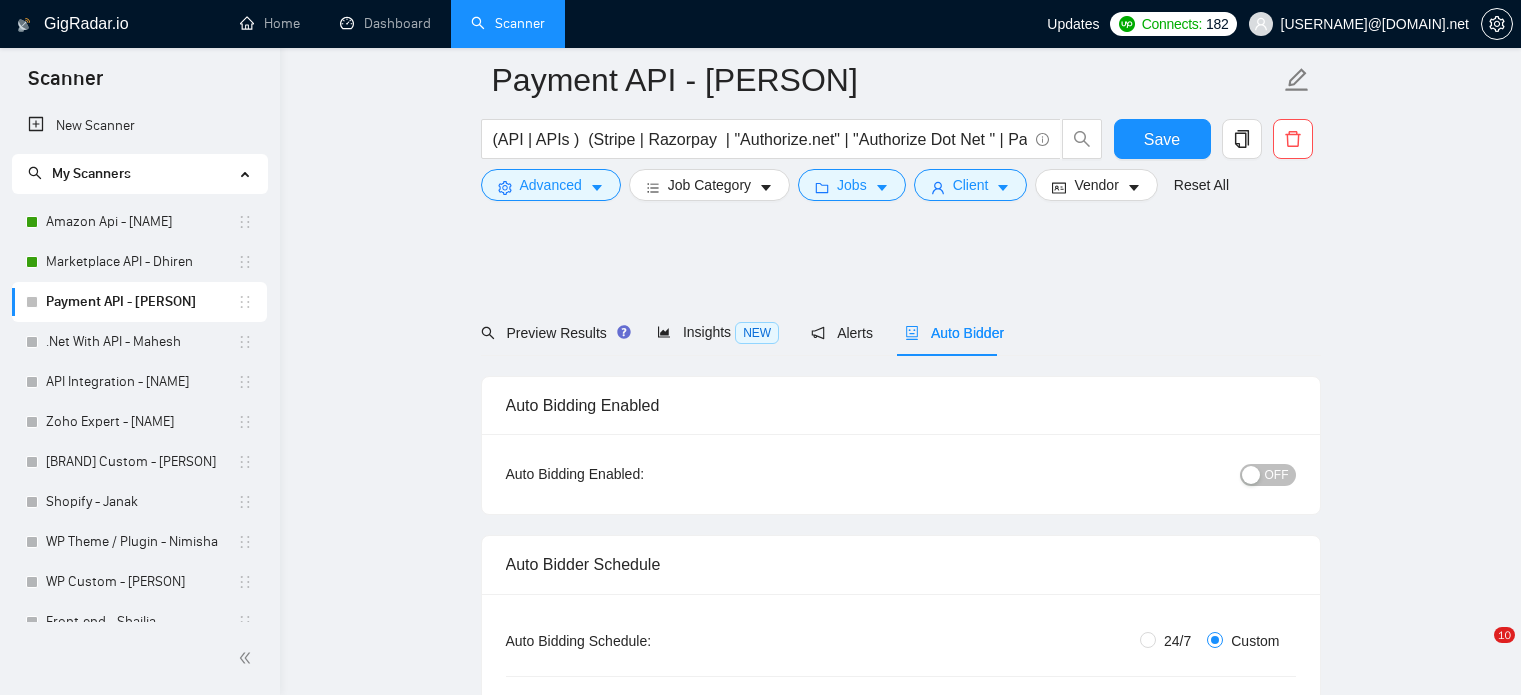 scroll, scrollTop: 2535, scrollLeft: 0, axis: vertical 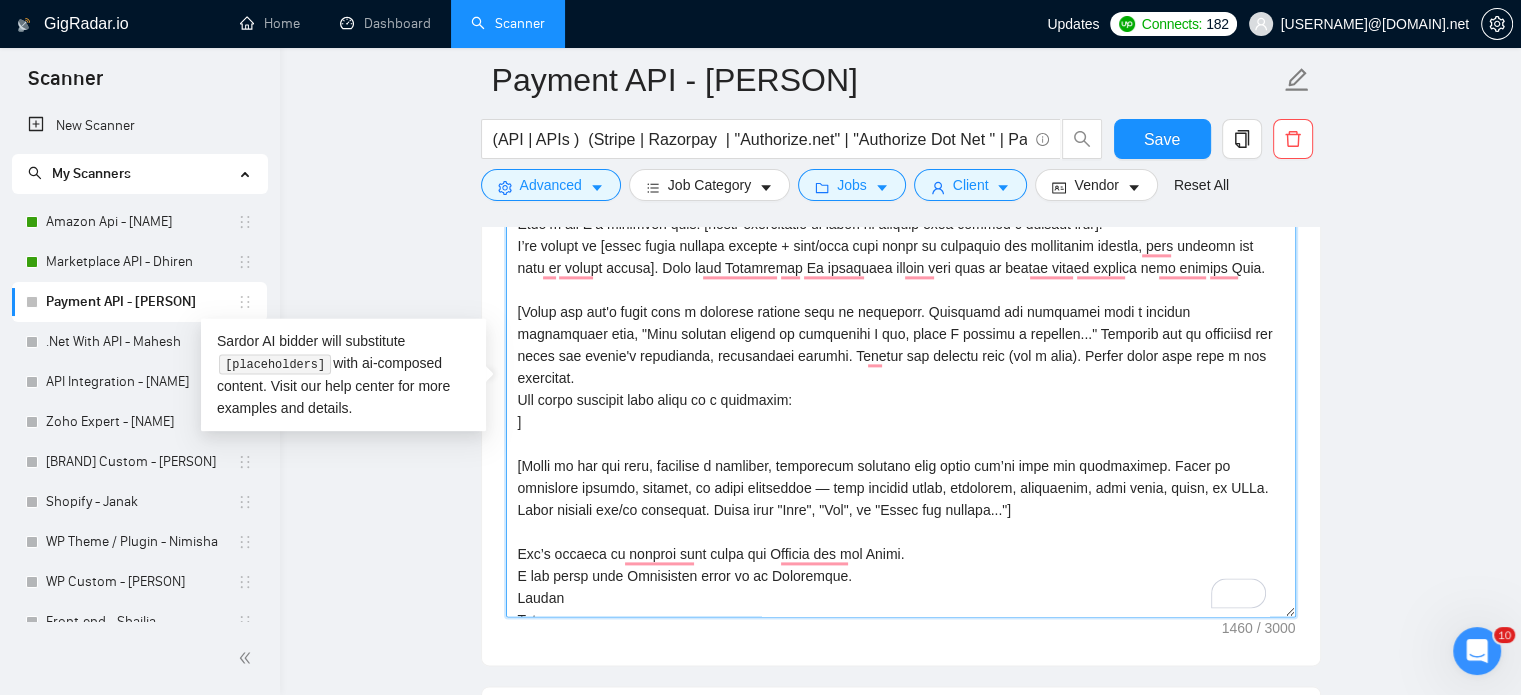 click on "Cover letter template:" at bounding box center (901, 392) 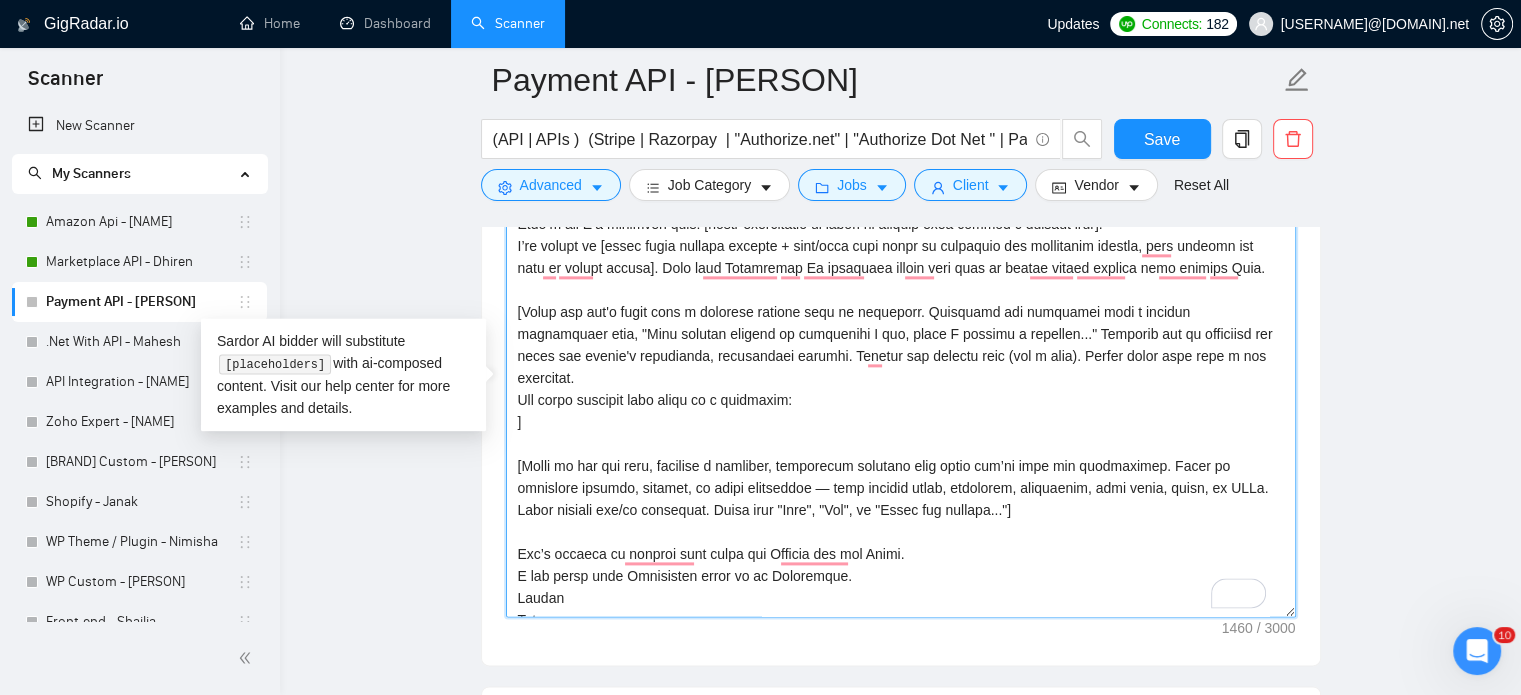 click on "Cover letter template:" at bounding box center [901, 392] 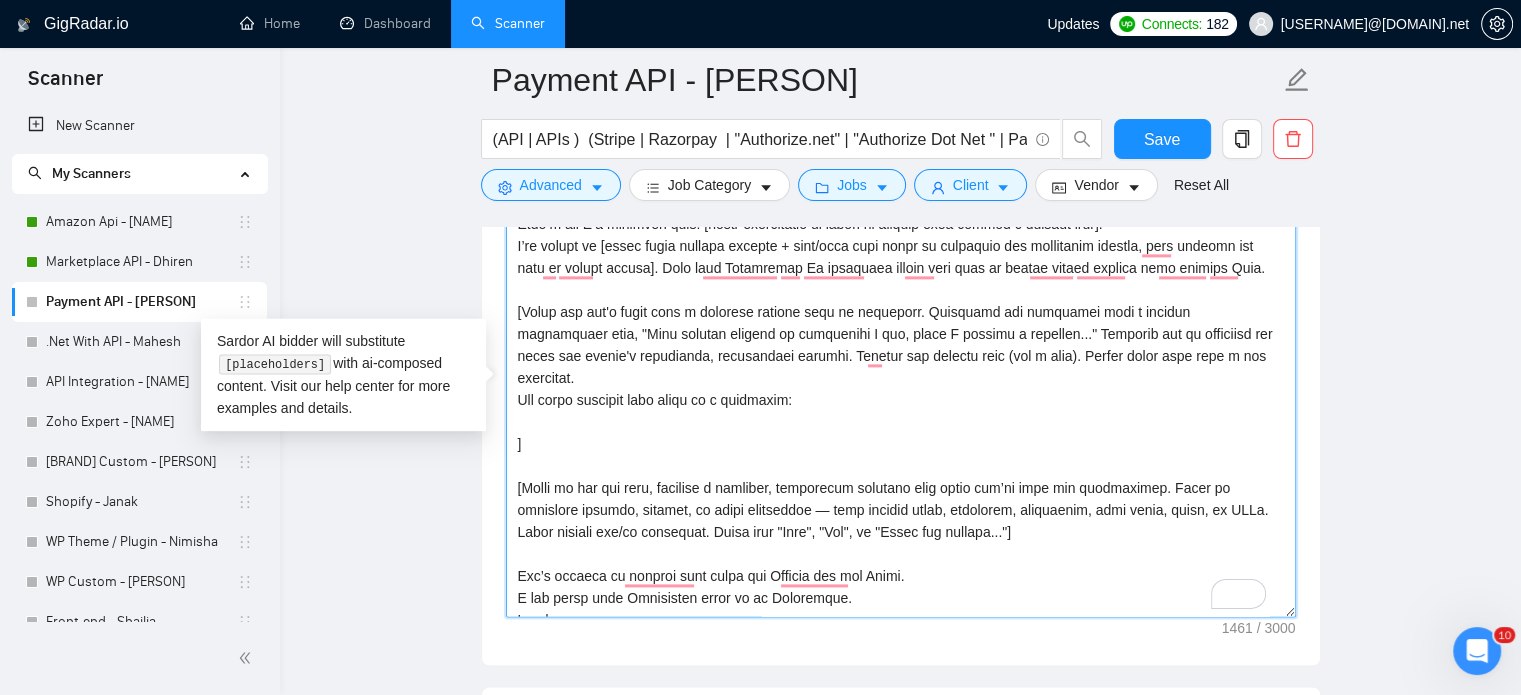 paste 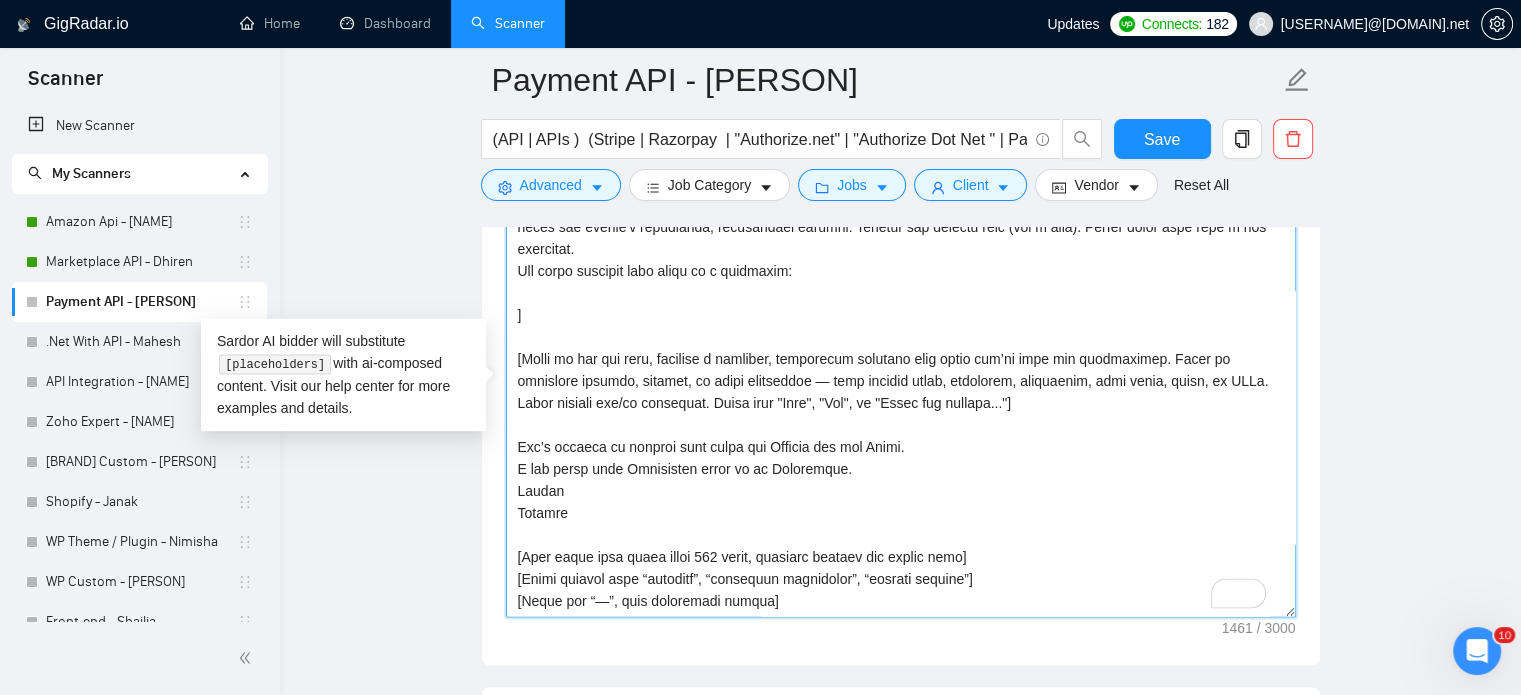 scroll, scrollTop: 70, scrollLeft: 0, axis: vertical 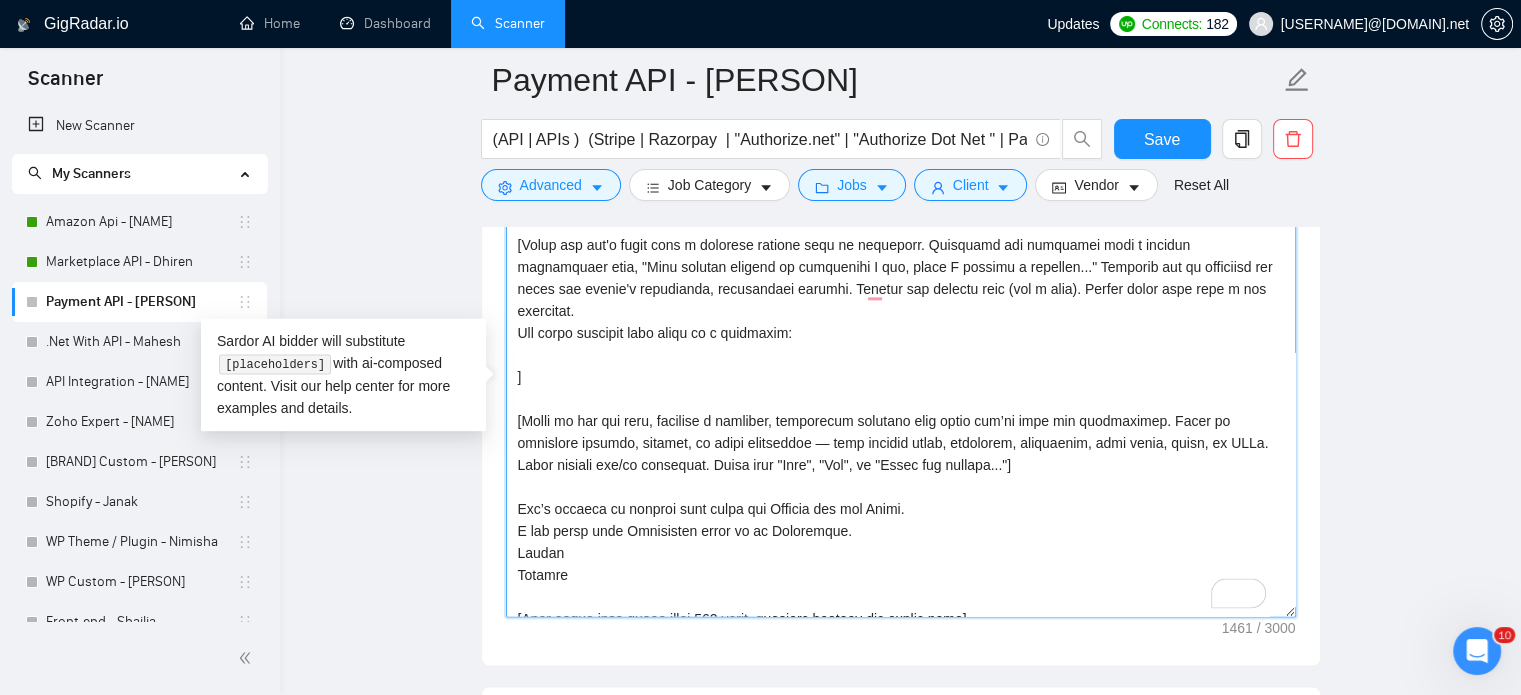 click on "Cover letter template:" at bounding box center [901, 392] 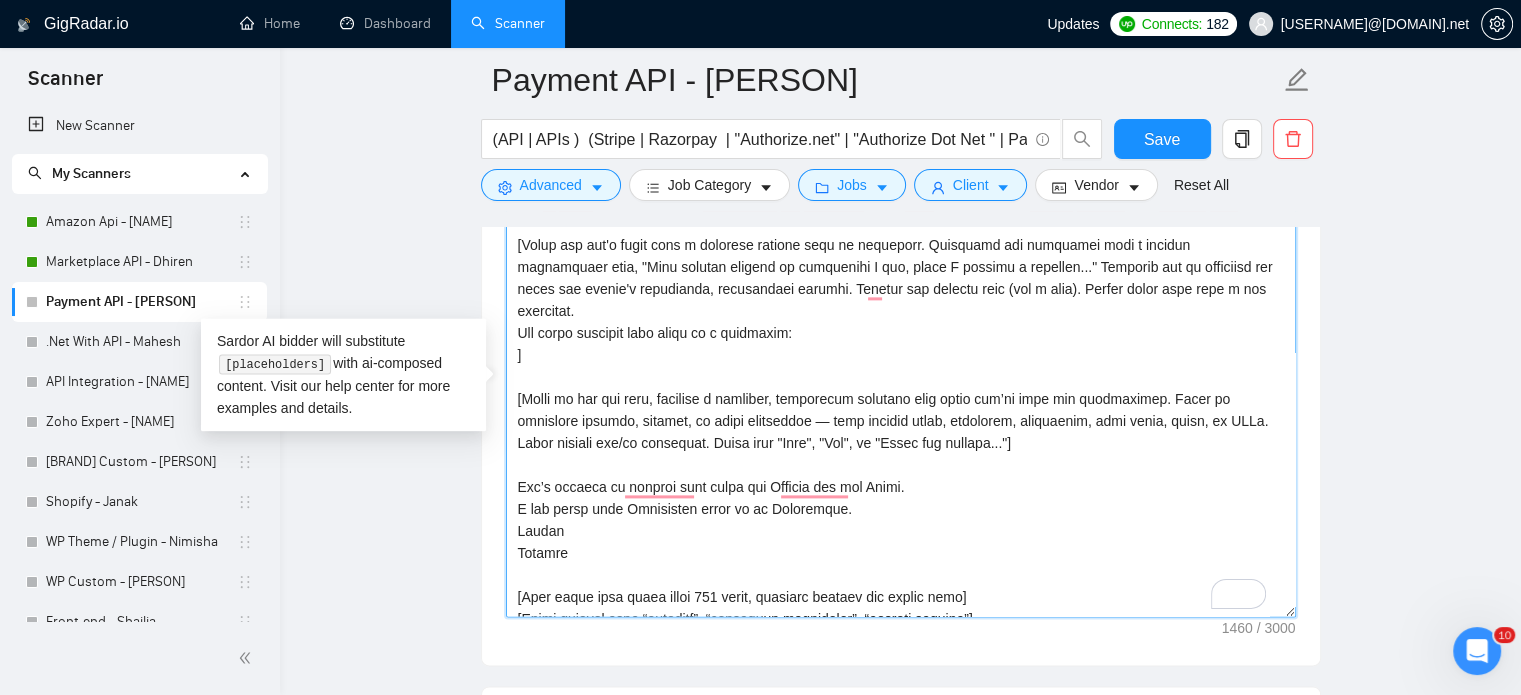 scroll, scrollTop: 20, scrollLeft: 0, axis: vertical 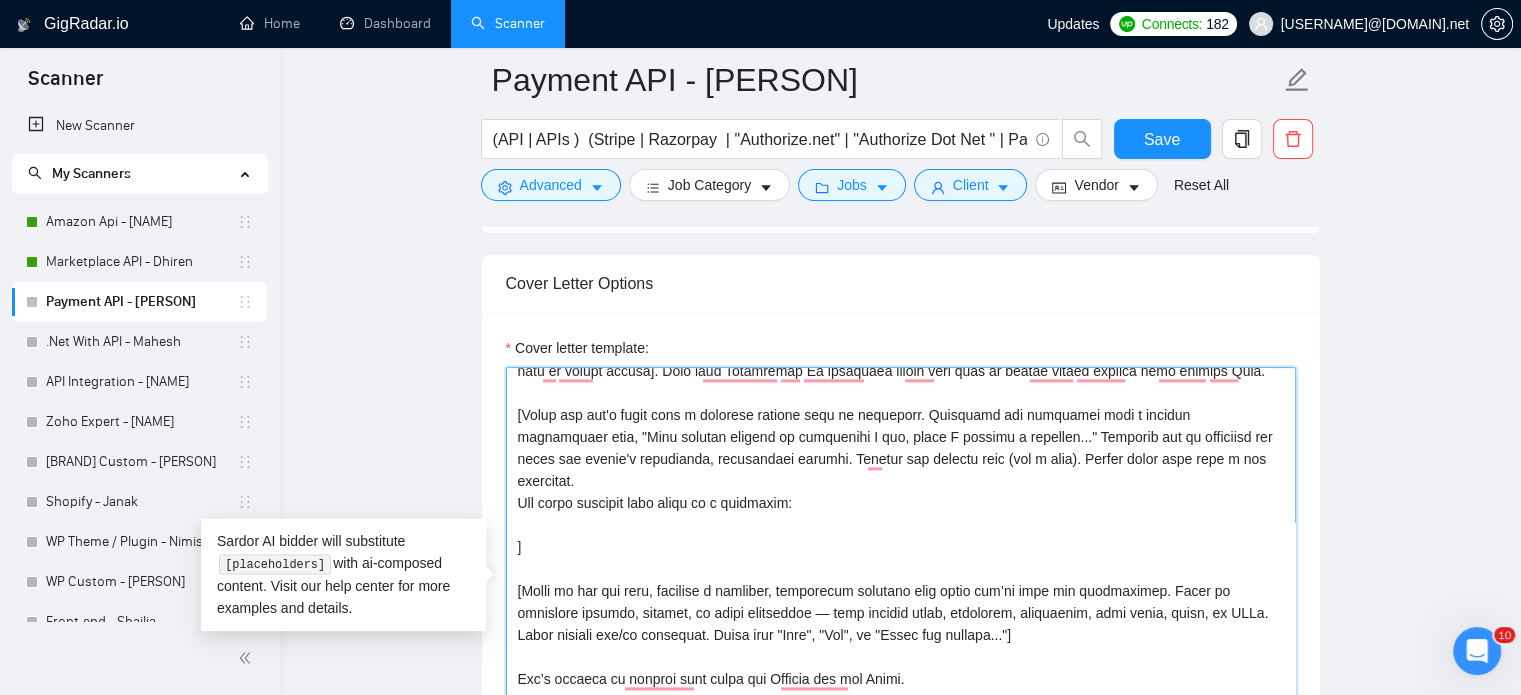 paste 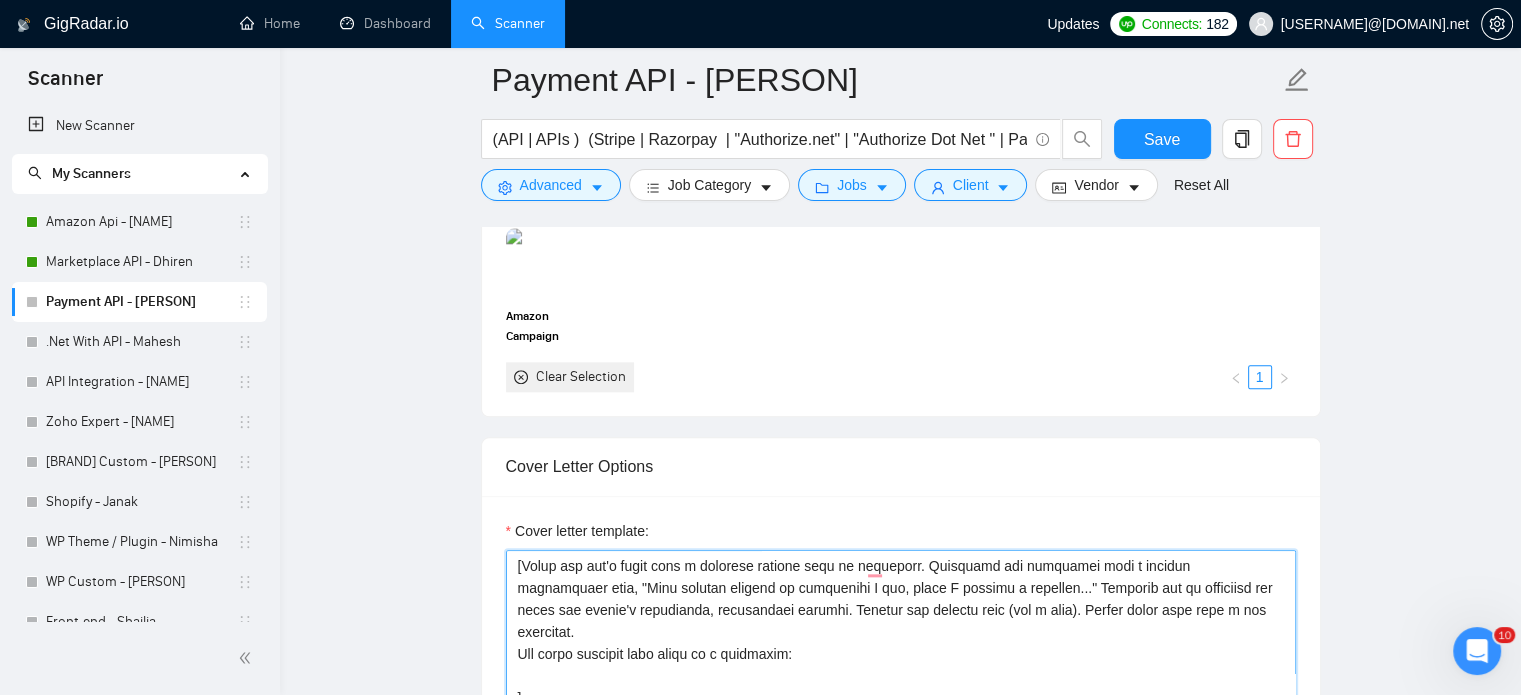 click on "Cover letter template:" at bounding box center (901, 775) 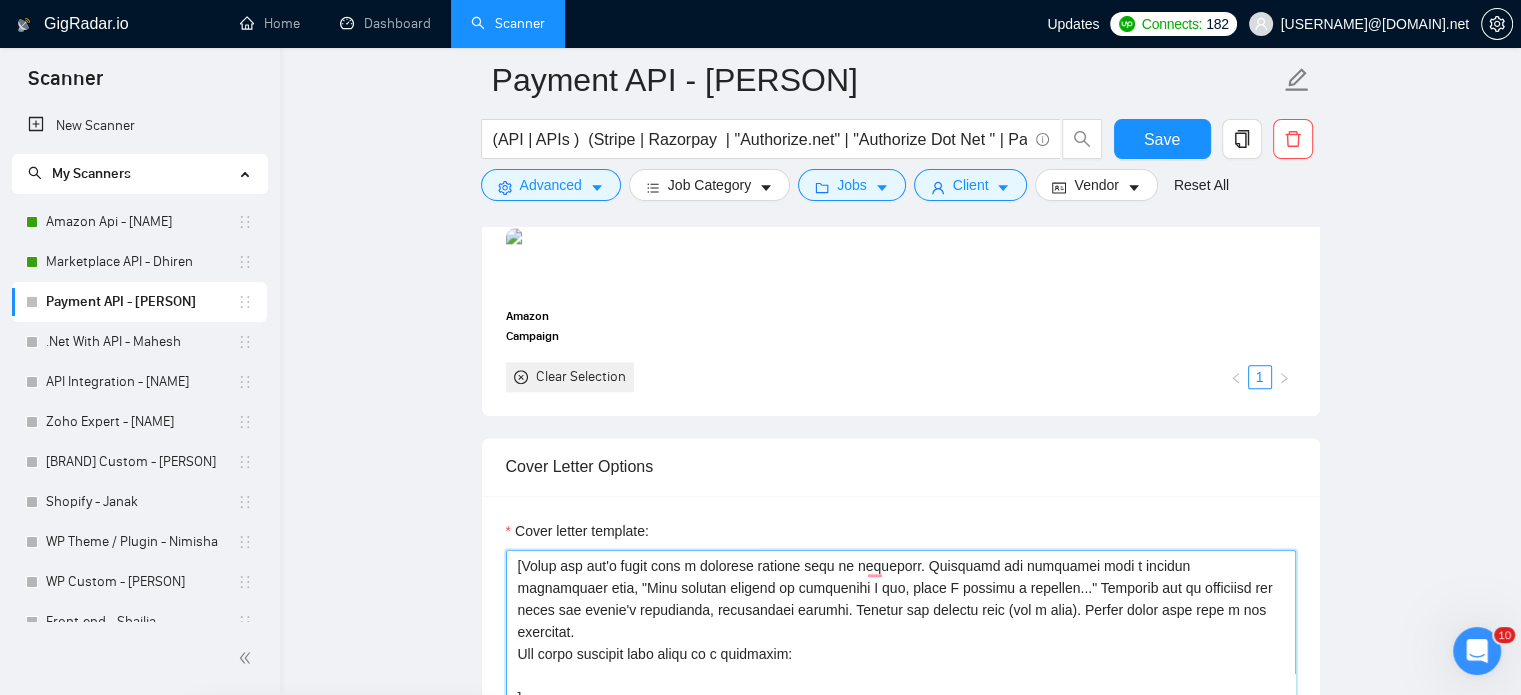 paste 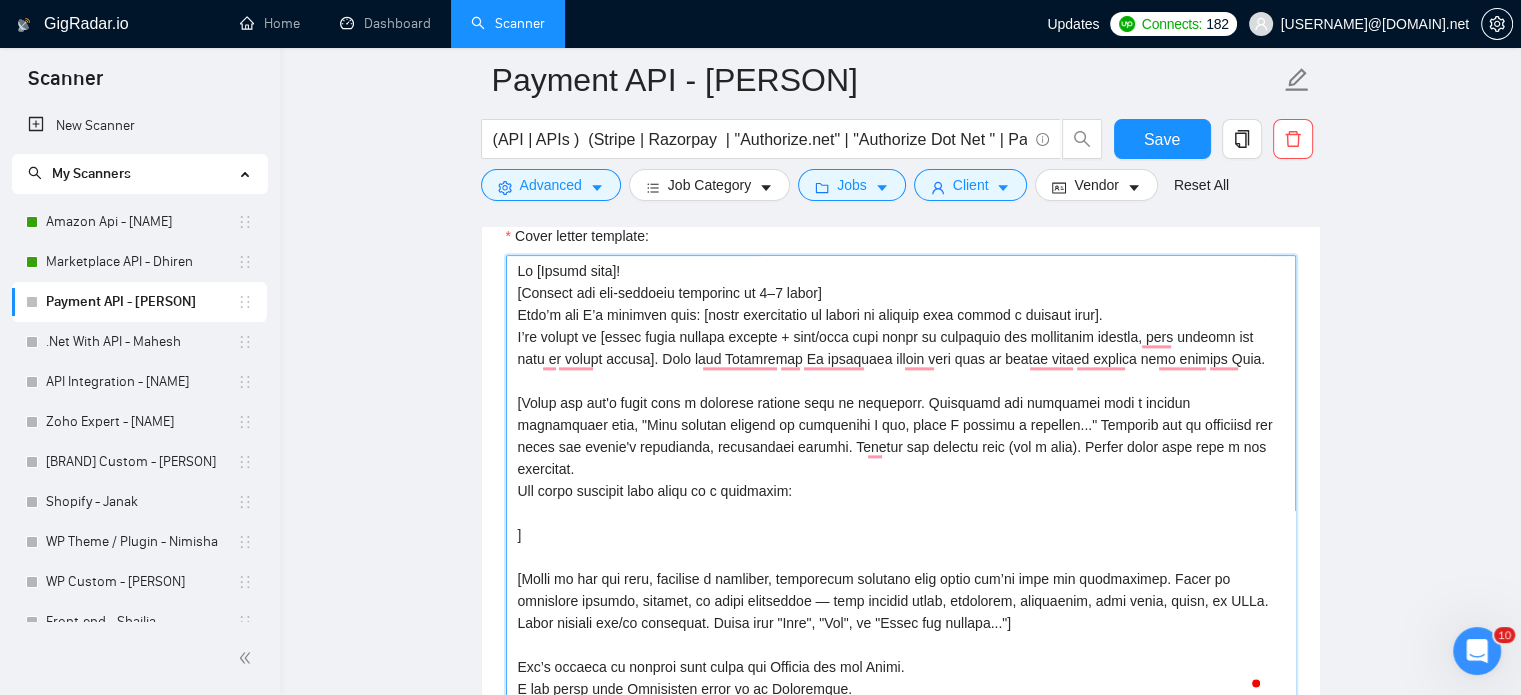 click on "Cover letter template:" at bounding box center (901, 480) 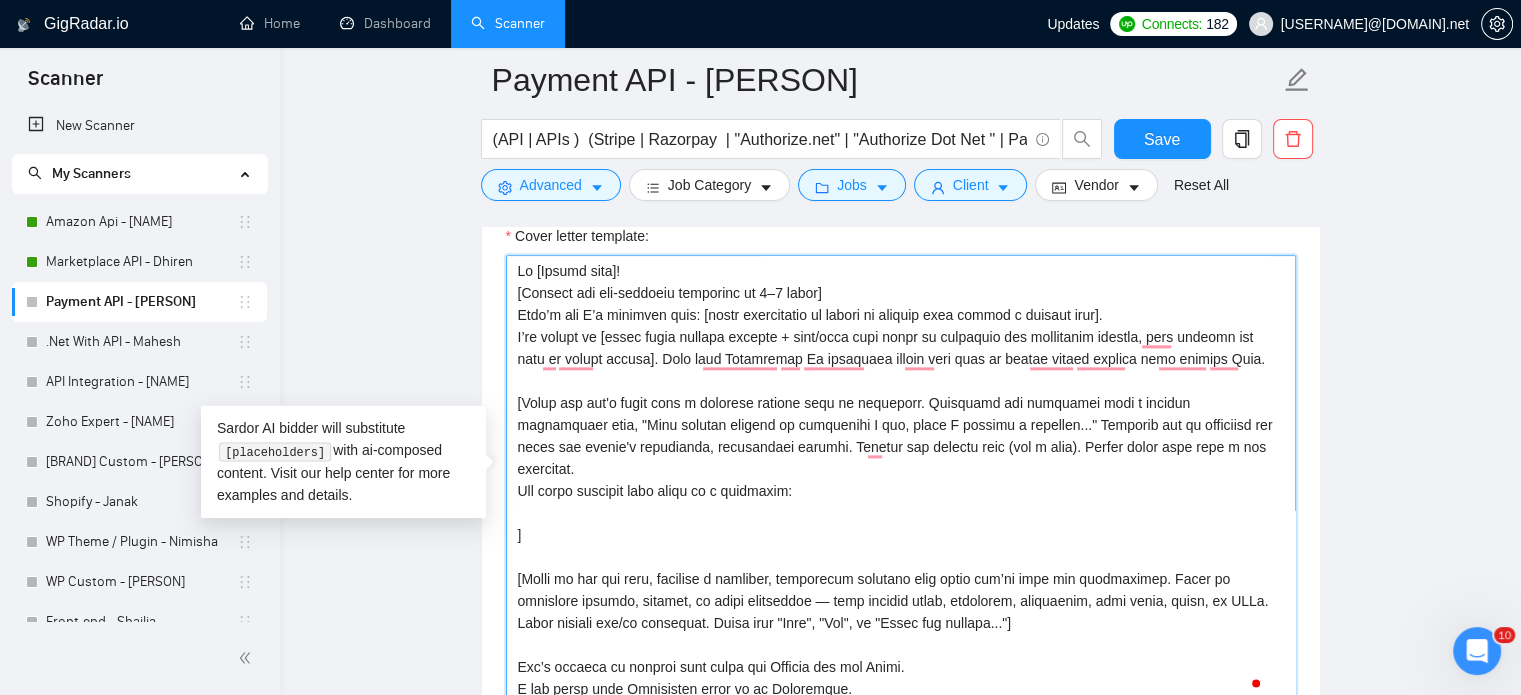click on "Cover letter template:" at bounding box center [901, 480] 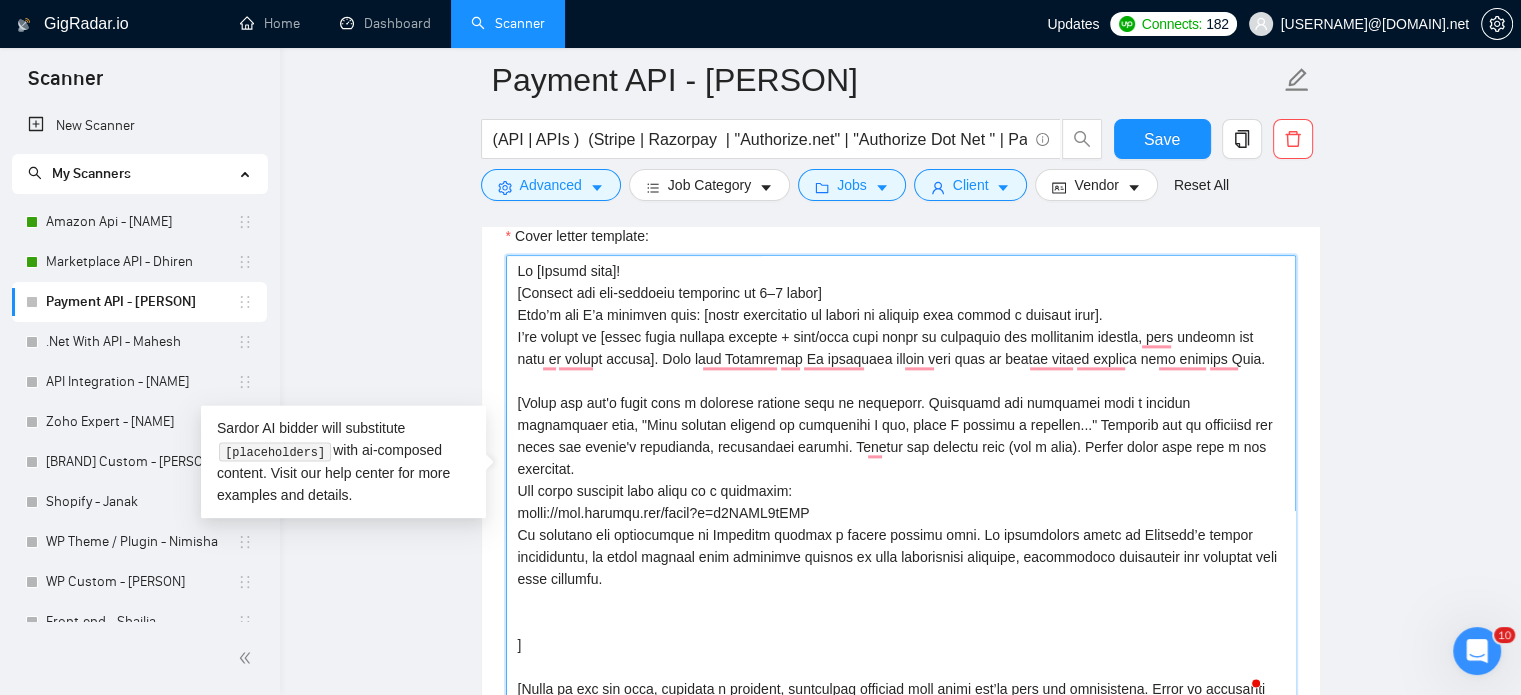 paste on "https://www.youtube.com/watch?v=WJBE82lnEc8
This video covers how we used a hosted page to integrate Authorize.Net securely. This method provides a robust solution by handling all payment details externally, keeping the system PCI-compliant and secure for users." 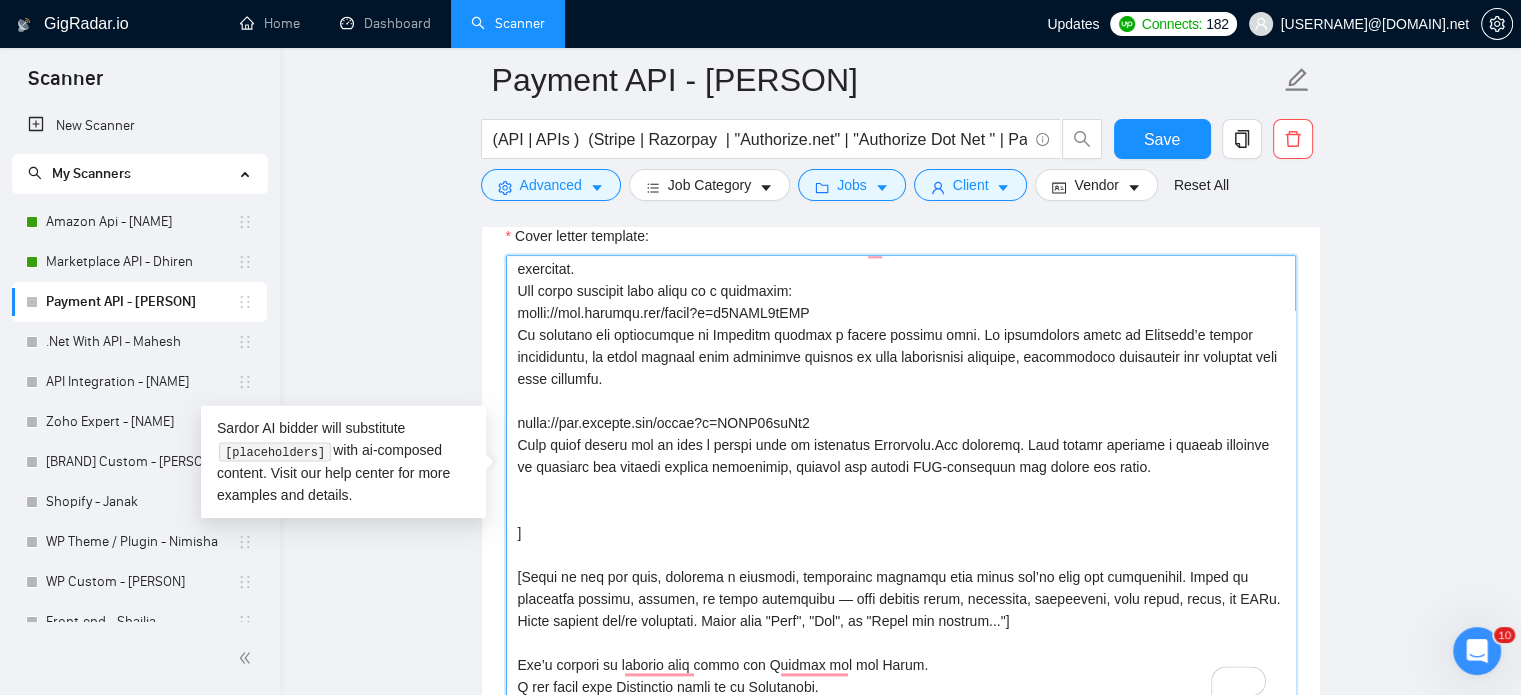 paste on "https://www.youtube.com/watch?v=DMhuafUwkhM
Here, we demonstrate Stripe integration using their hosted checkout. The approach simplifies implementation and secures transactions without needing to handle or store card details internally, keeping compliance and security to a minimum.
https://www.youtube.com/watch?v=-qE5CG1lqI0
This video illustrates how we use StimulSoft Report Designer to build and embed dynamic reports into a web application. Reports are designed visually and connected directly to a database, with logic defined inside the report file itself. The system automatically fetches and binds data based on input parameters, delivering reports in a desired format—making reporting integration seamless and efficient." 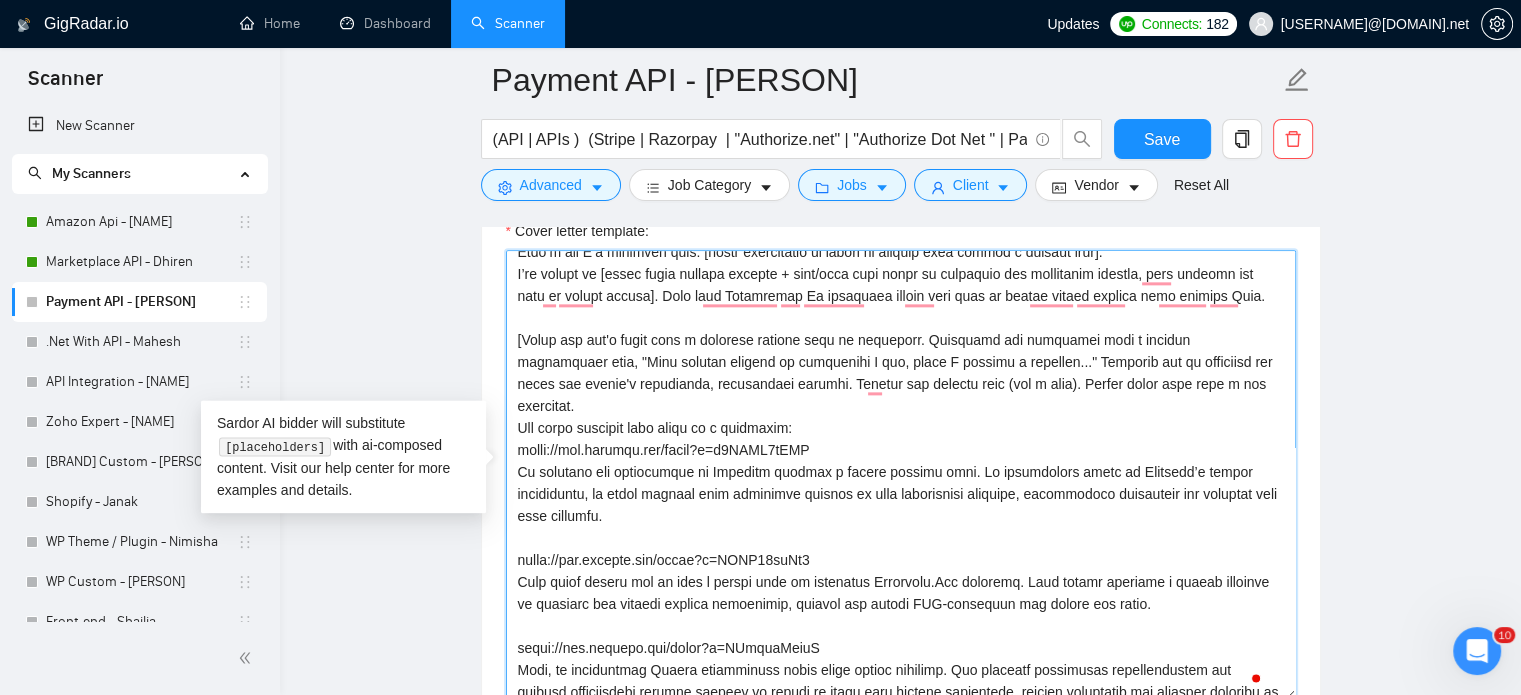 click on "Cover letter template:" at bounding box center (901, 475) 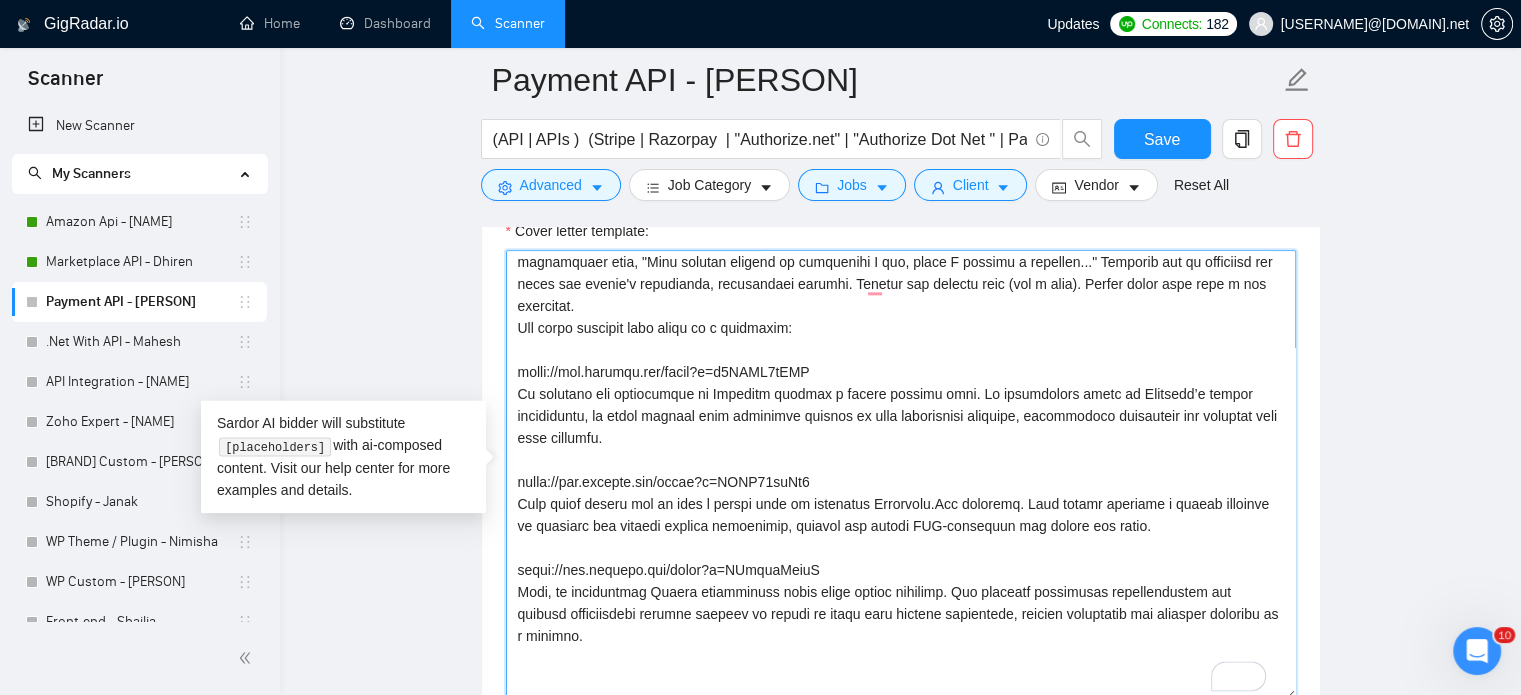 paste 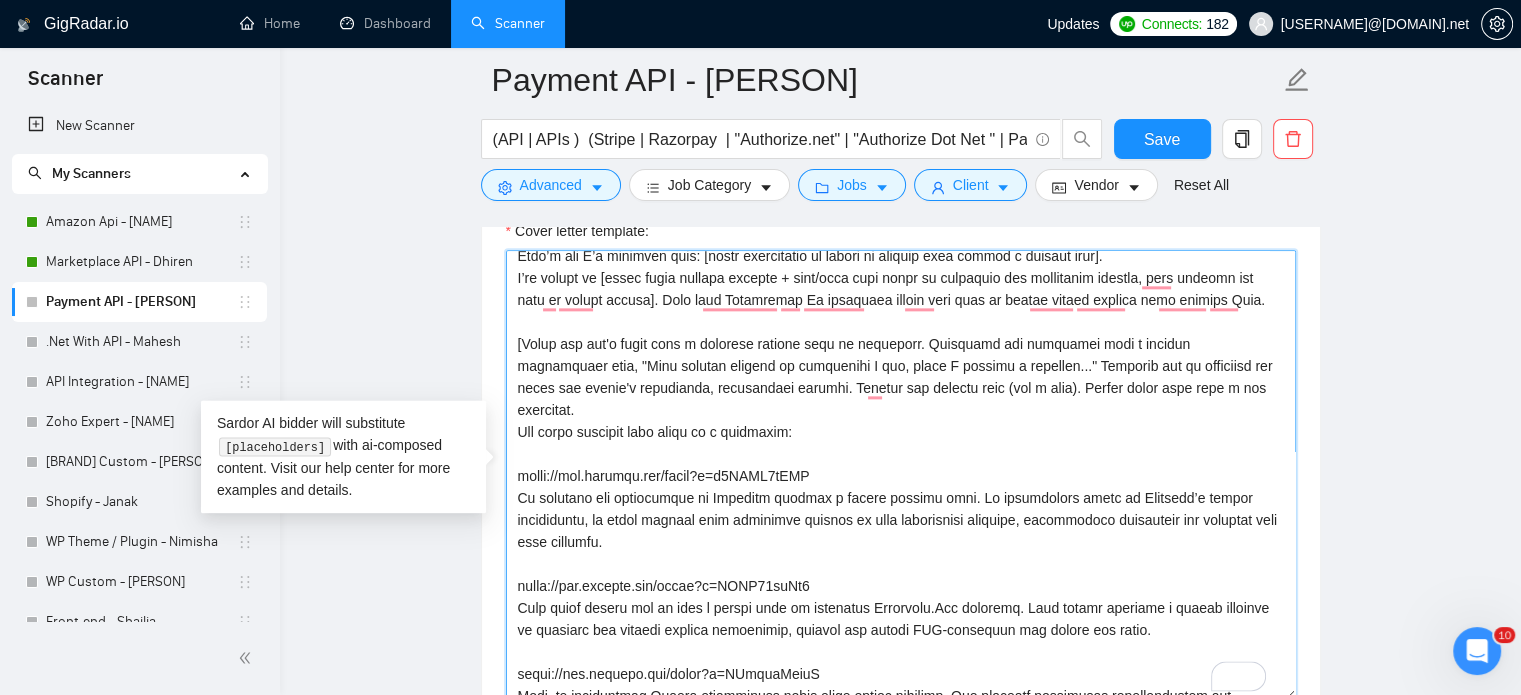 drag, startPoint x: 684, startPoint y: 417, endPoint x: 736, endPoint y: 419, distance: 52.03845 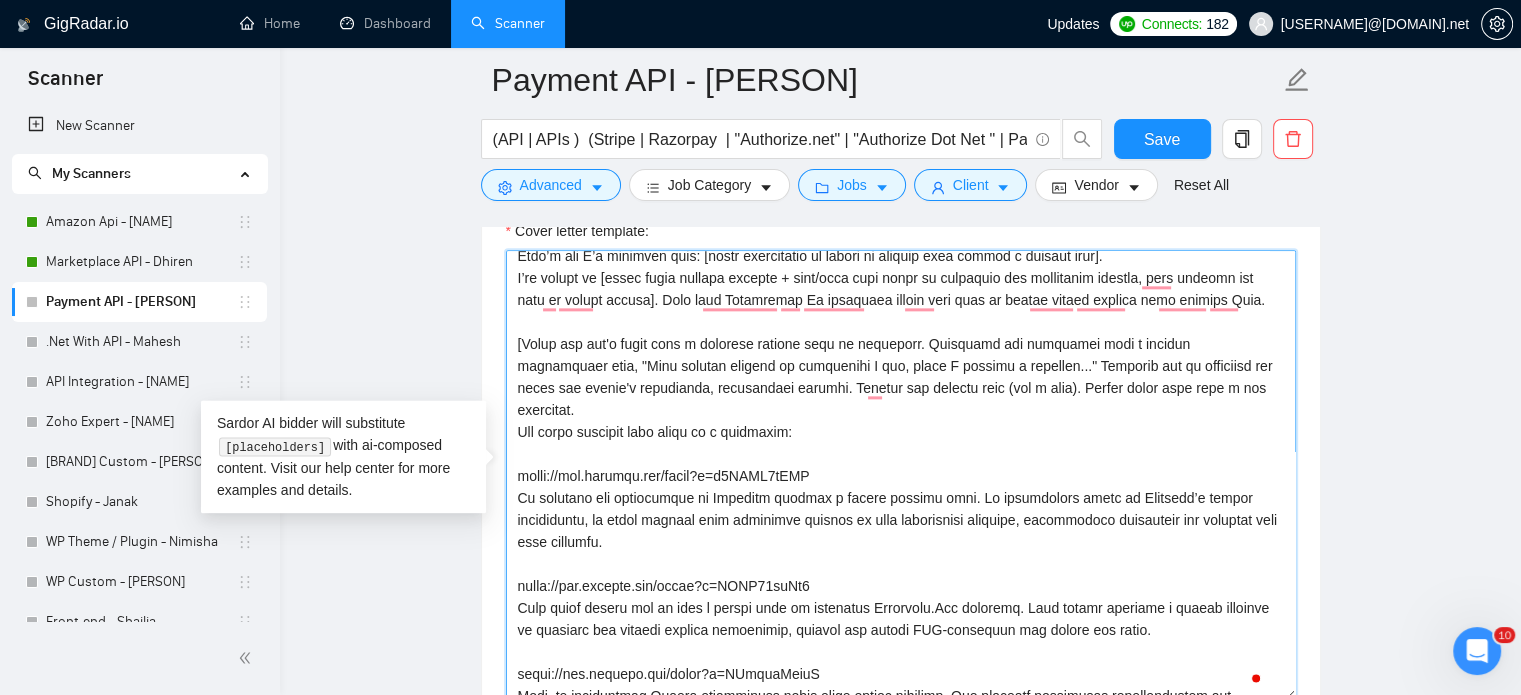 click on "Cover letter template:" at bounding box center [901, 475] 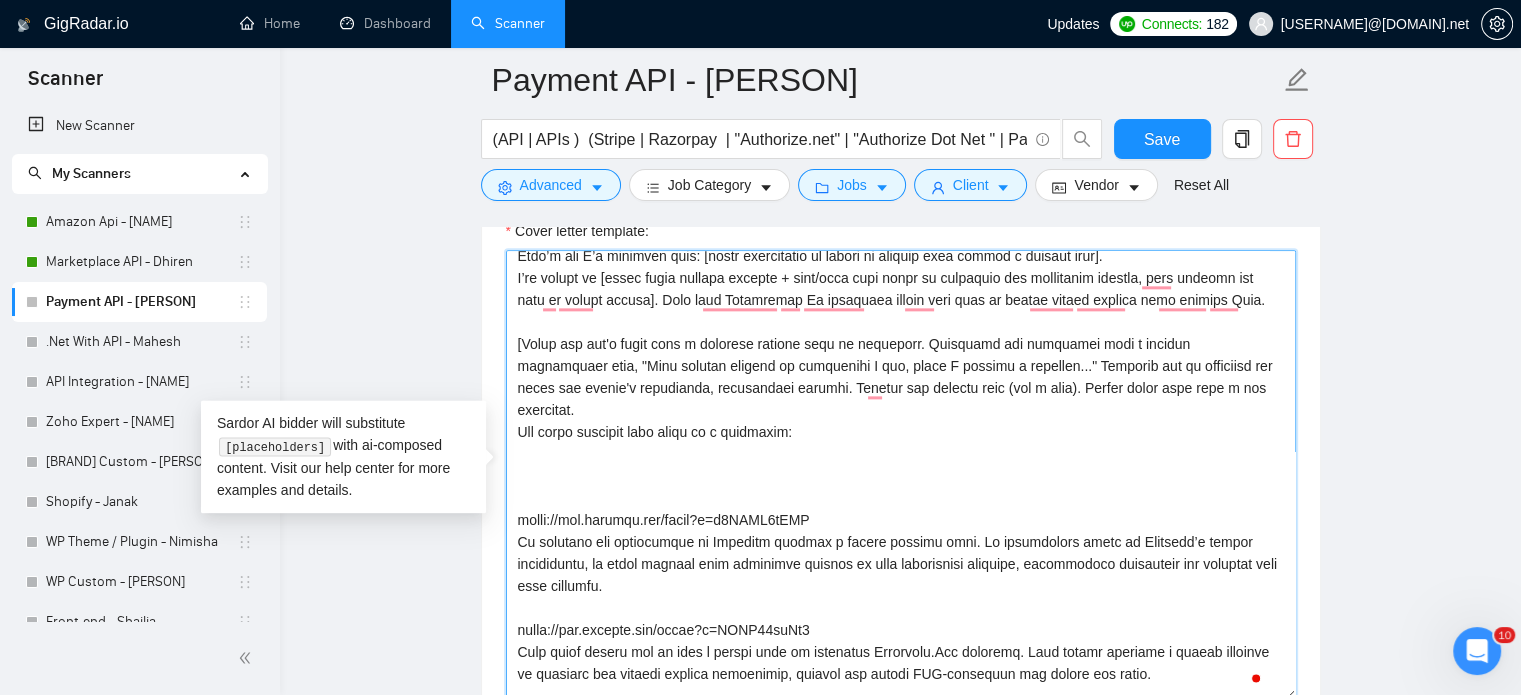 paste 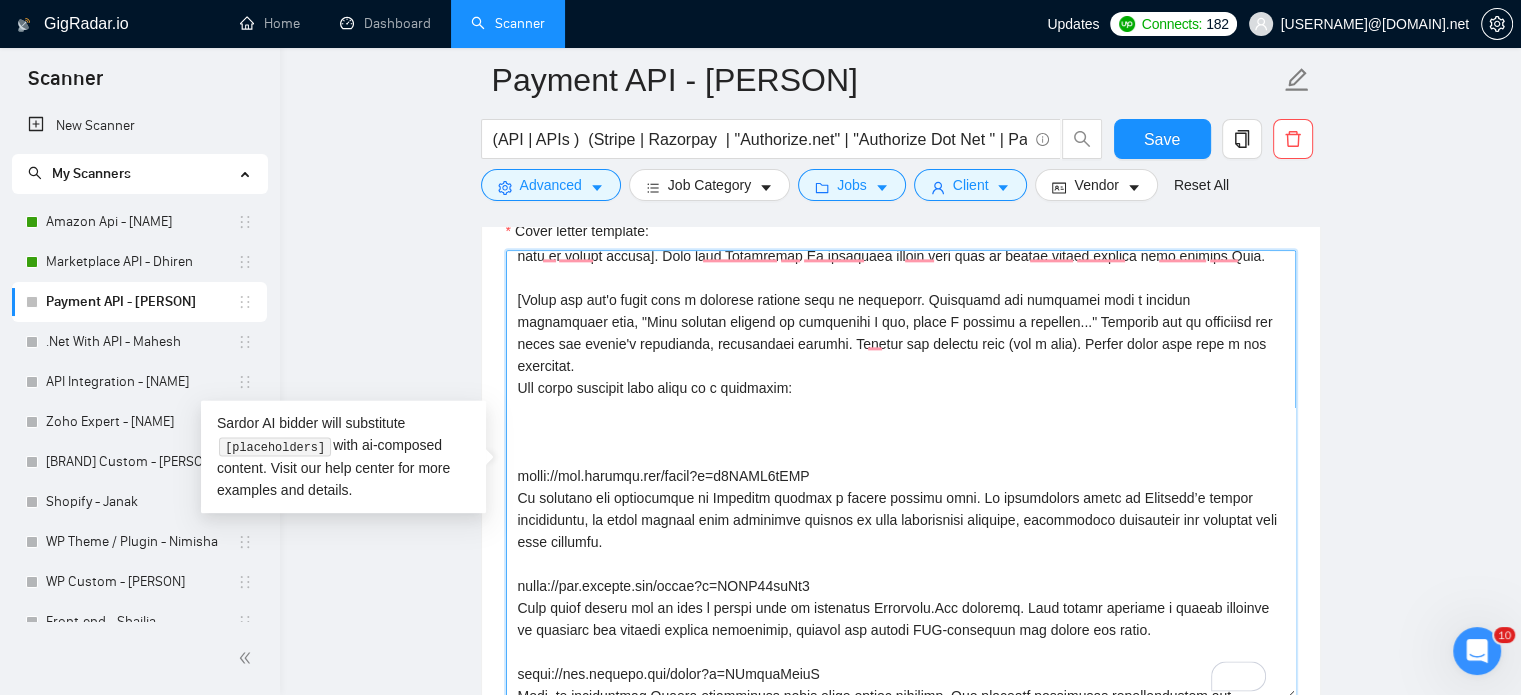 click on "Cover letter template:" at bounding box center (901, 475) 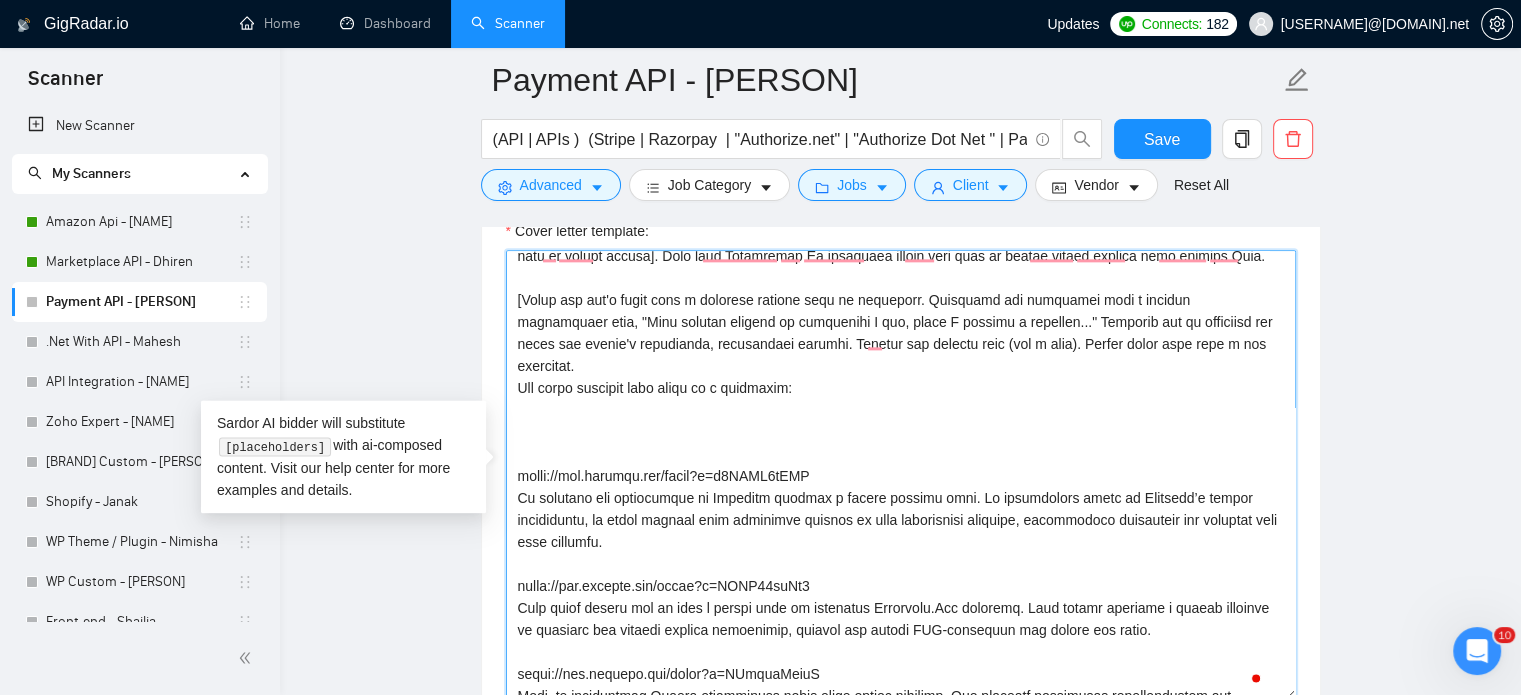 paste 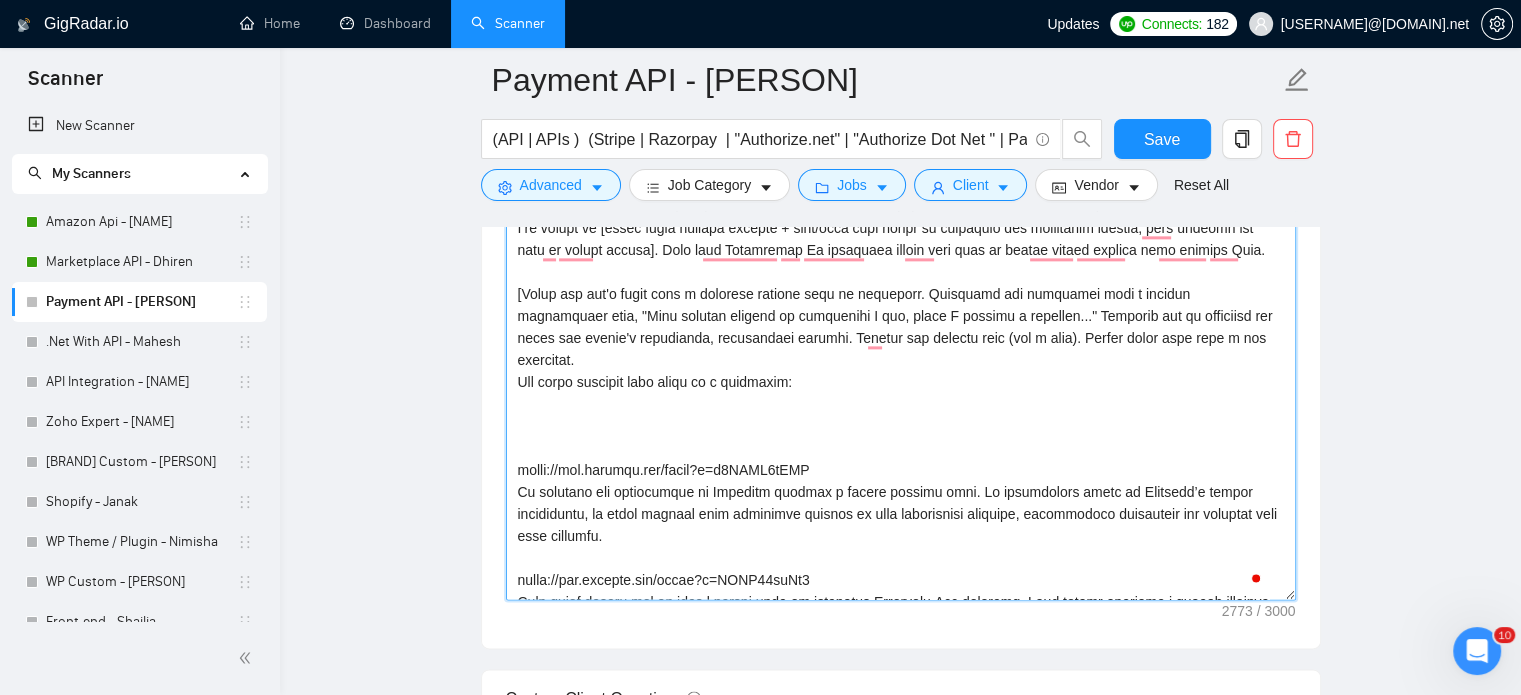 click on "Cover letter template:" at bounding box center [901, 375] 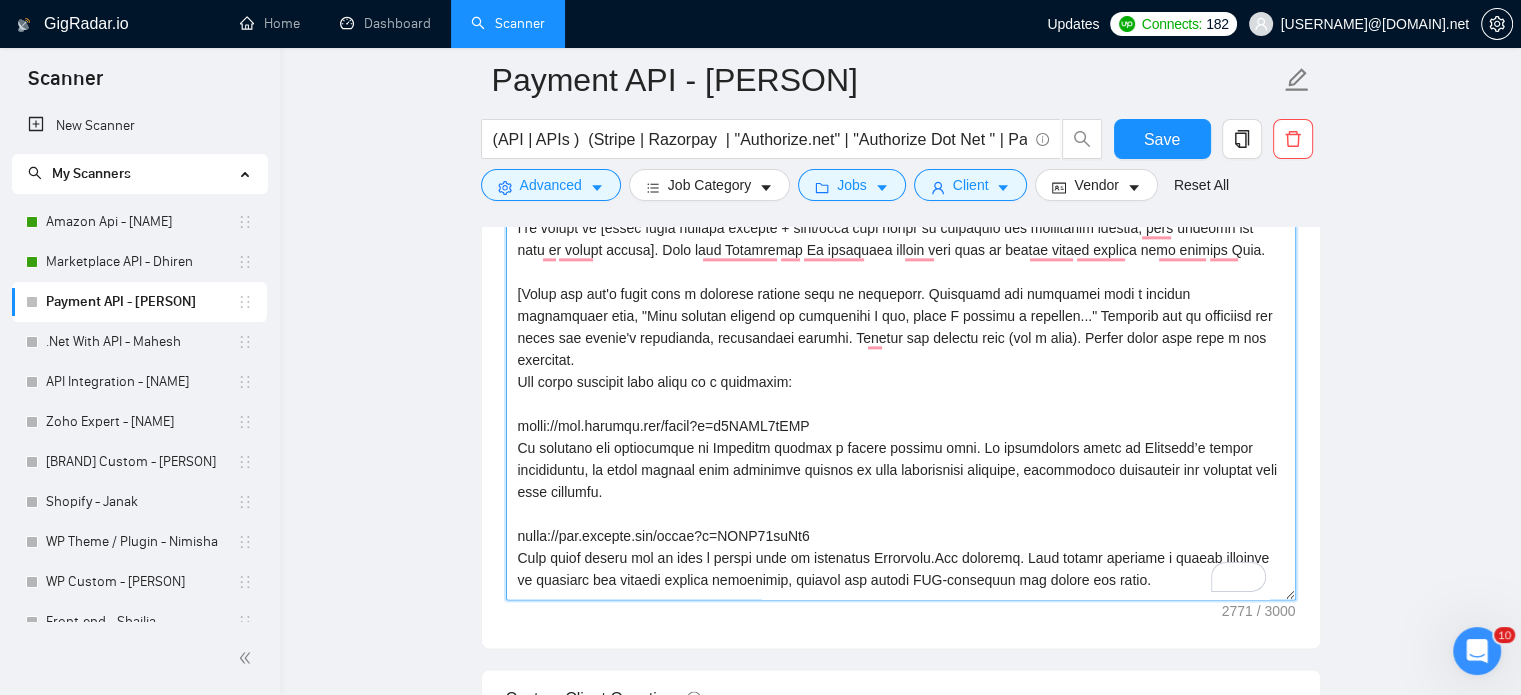 click on "Cover letter template:" at bounding box center (901, 375) 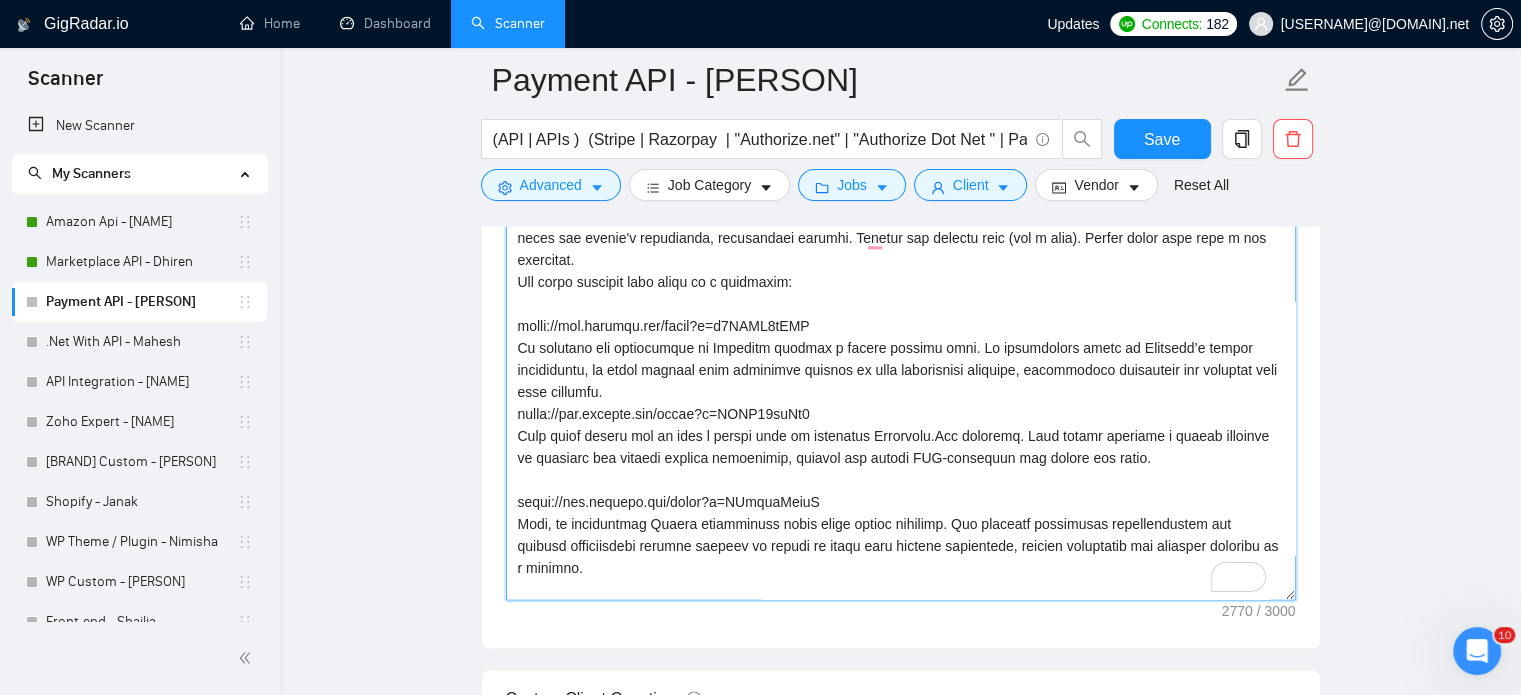 click on "Cover letter template:" at bounding box center (901, 375) 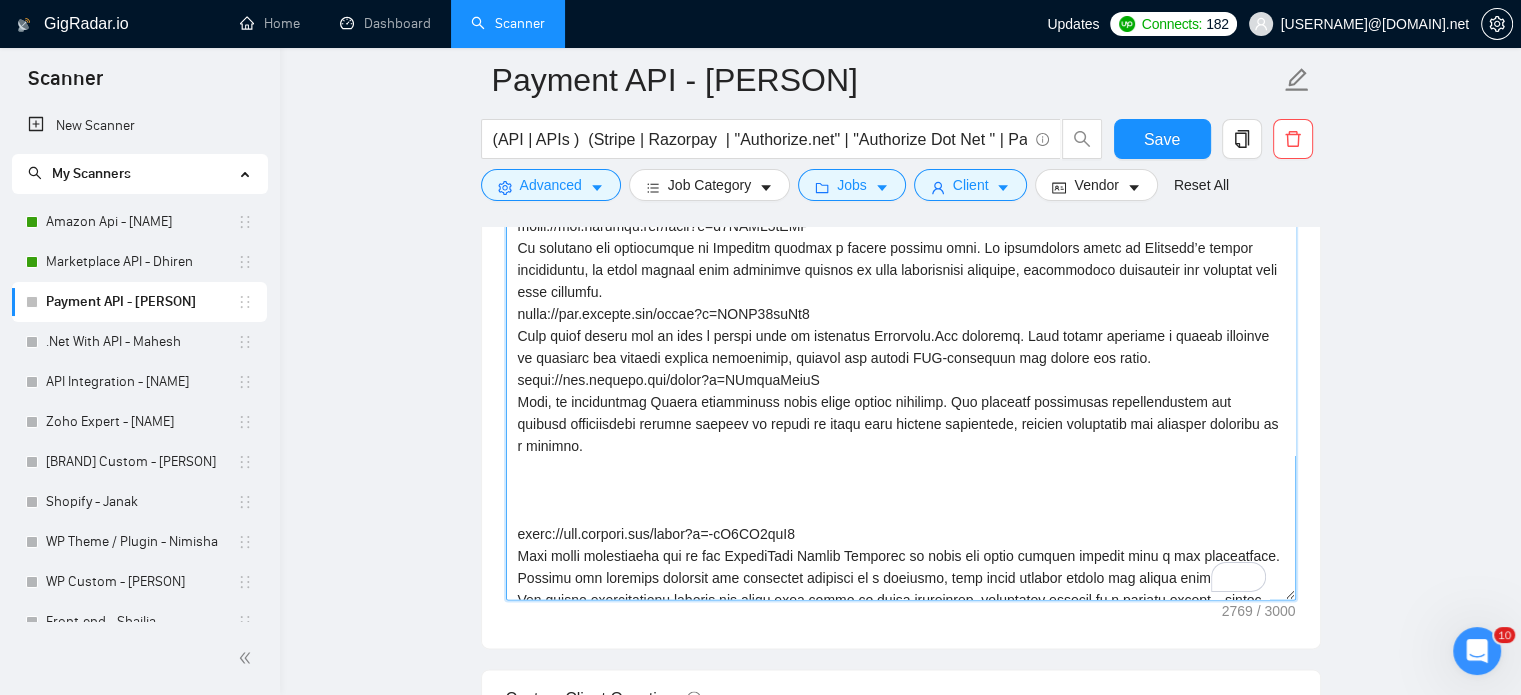click on "Cover letter template:" at bounding box center [901, 375] 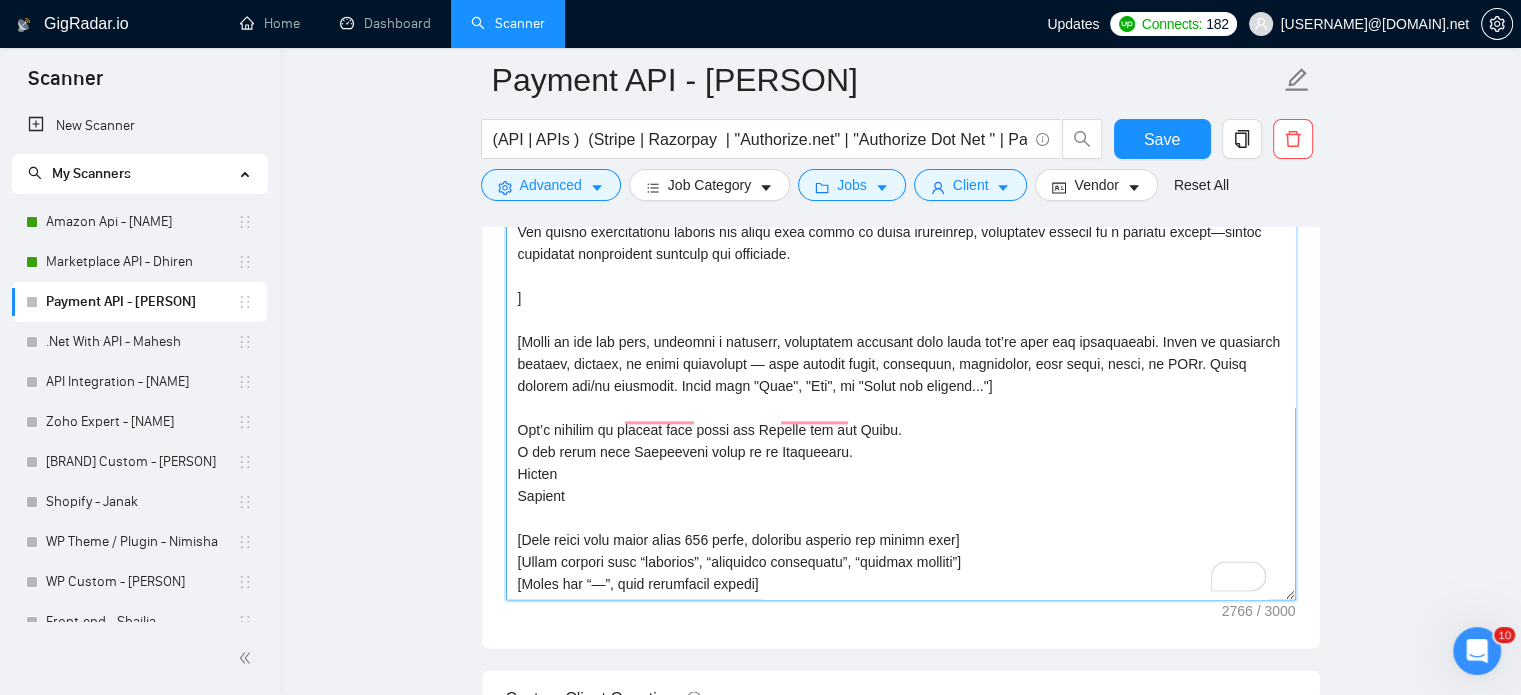 drag, startPoint x: 513, startPoint y: 396, endPoint x: 776, endPoint y: 236, distance: 307.84573 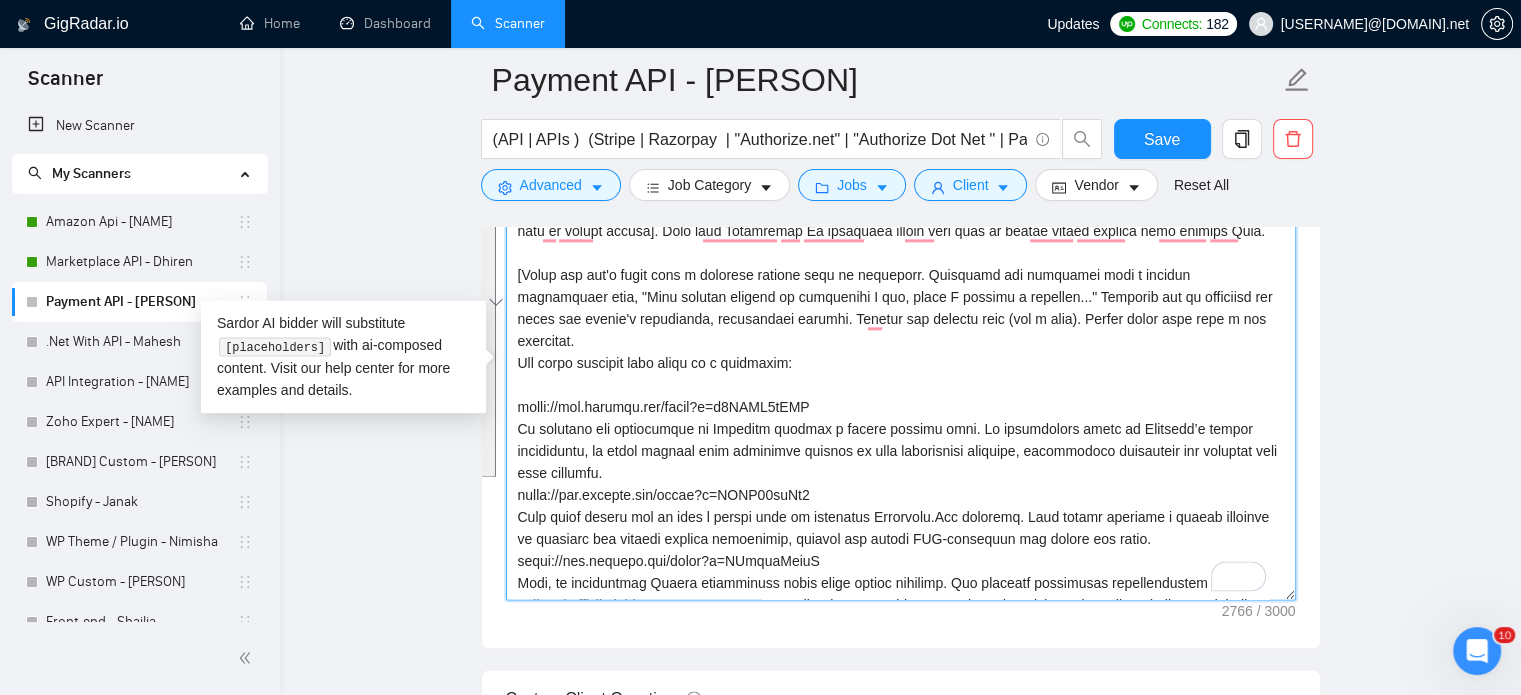 click on "Cover letter template:" at bounding box center (901, 375) 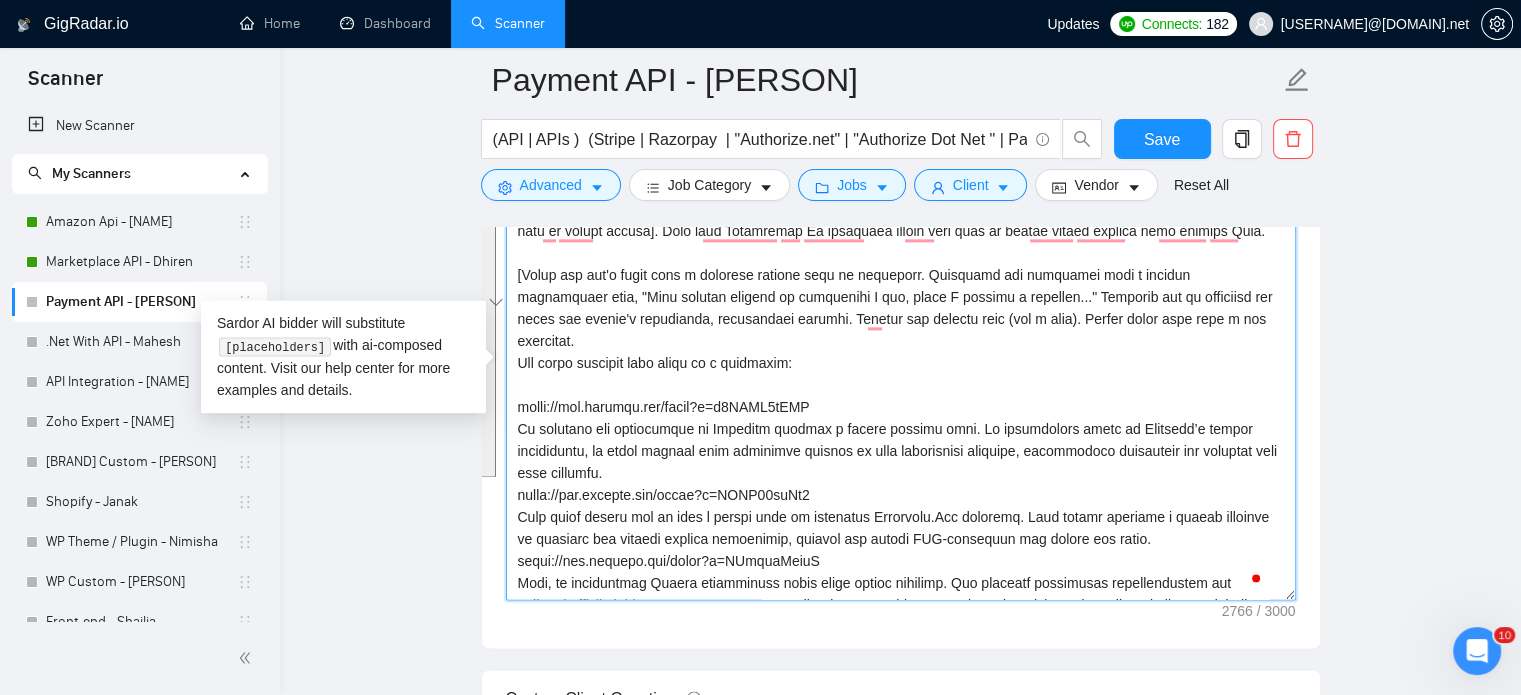 drag, startPoint x: 677, startPoint y: 447, endPoint x: 647, endPoint y: 451, distance: 30.265491 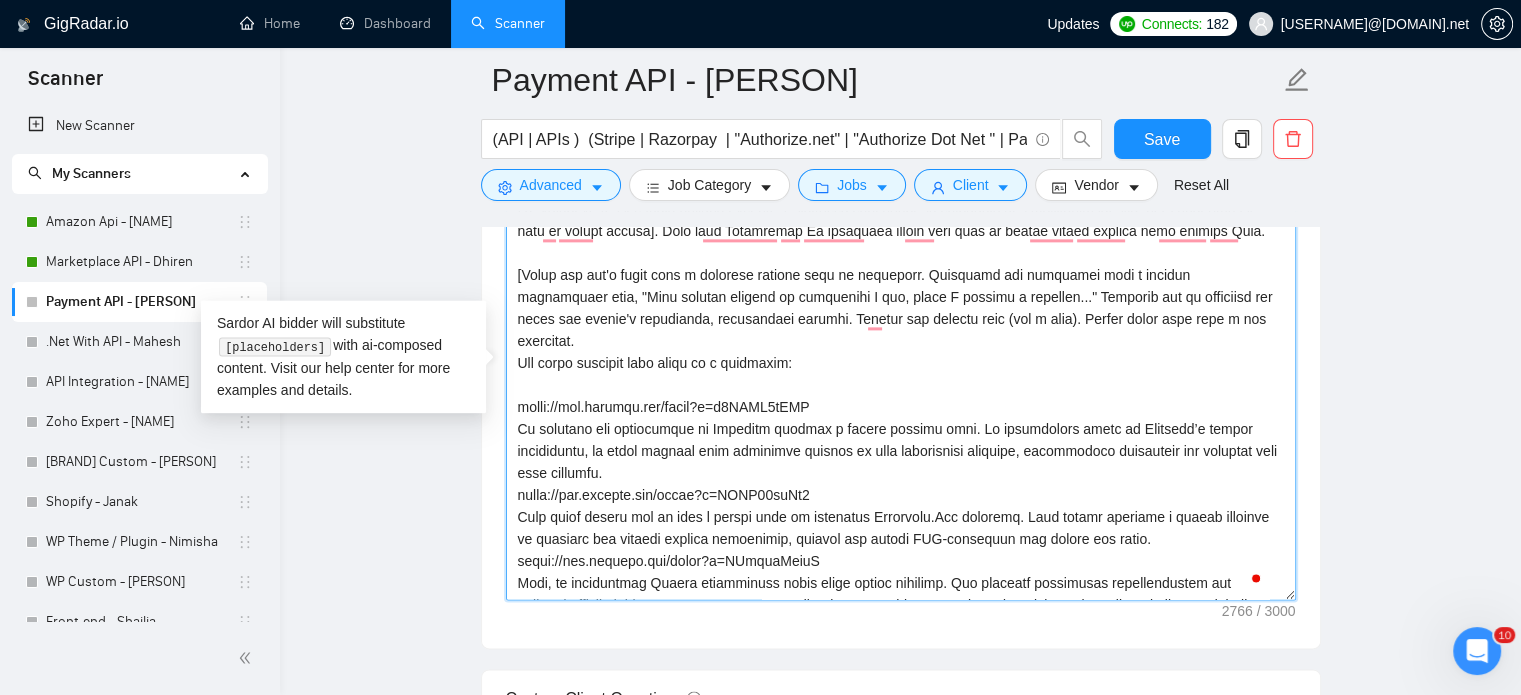 drag, startPoint x: 660, startPoint y: 446, endPoint x: 514, endPoint y: 406, distance: 151.38031 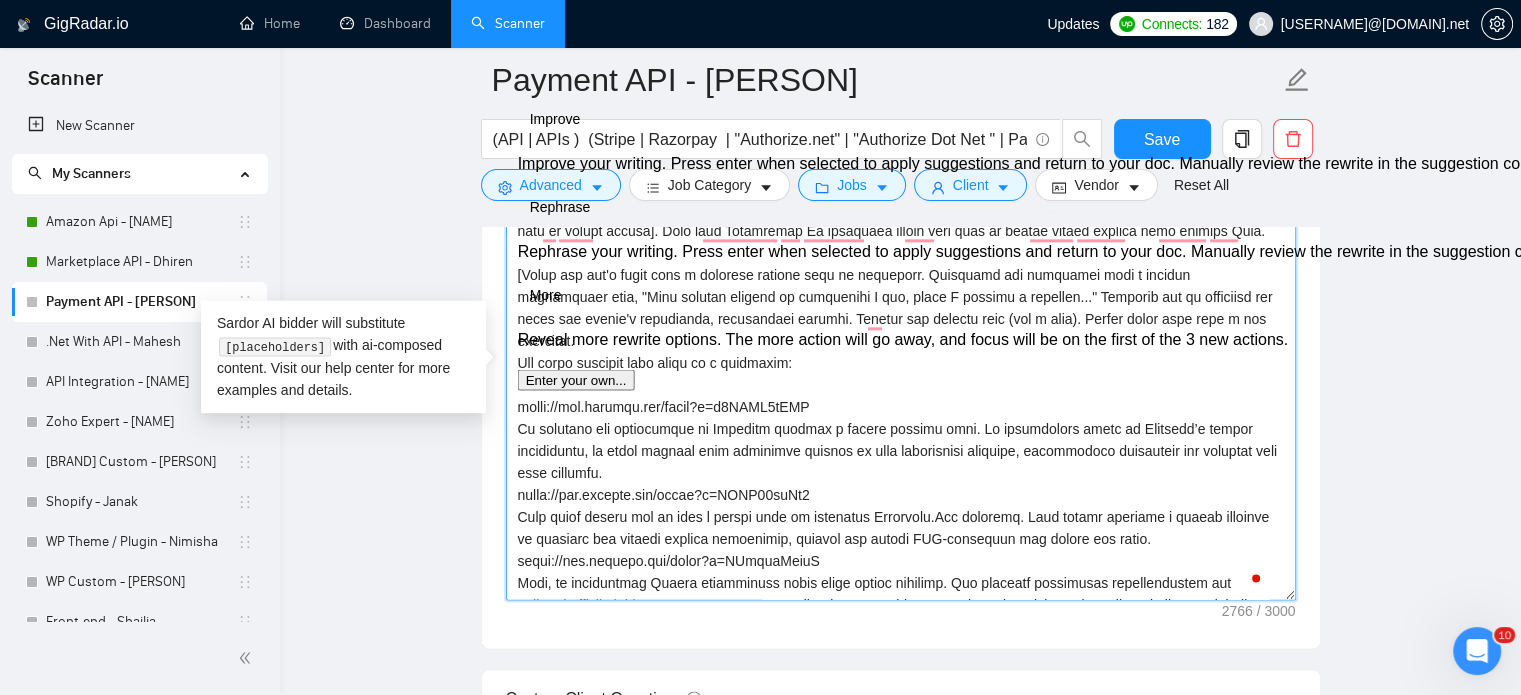 paste on "Integrated Razorpay using a hosted payment page for secure transactions without handling card or bank data directl" 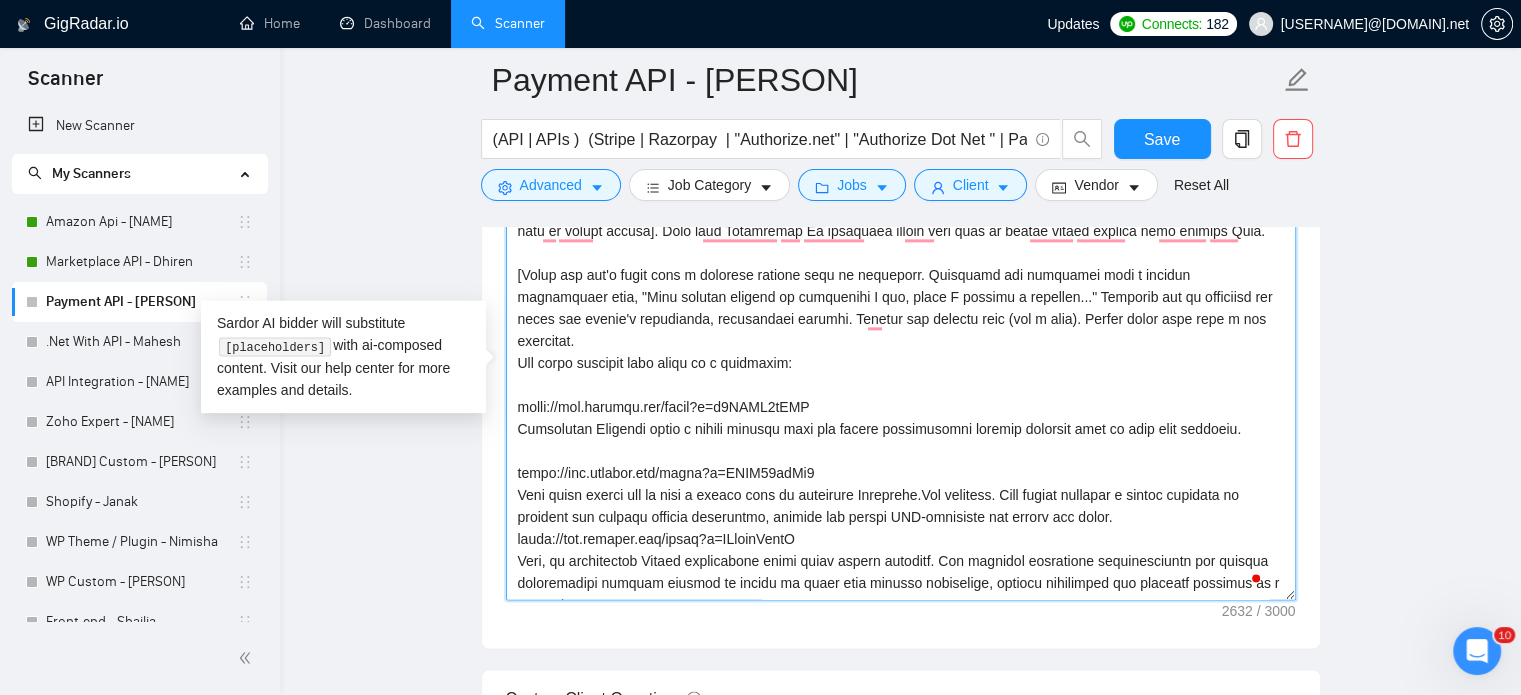 drag, startPoint x: 514, startPoint y: 406, endPoint x: 872, endPoint y: 411, distance: 358.0349 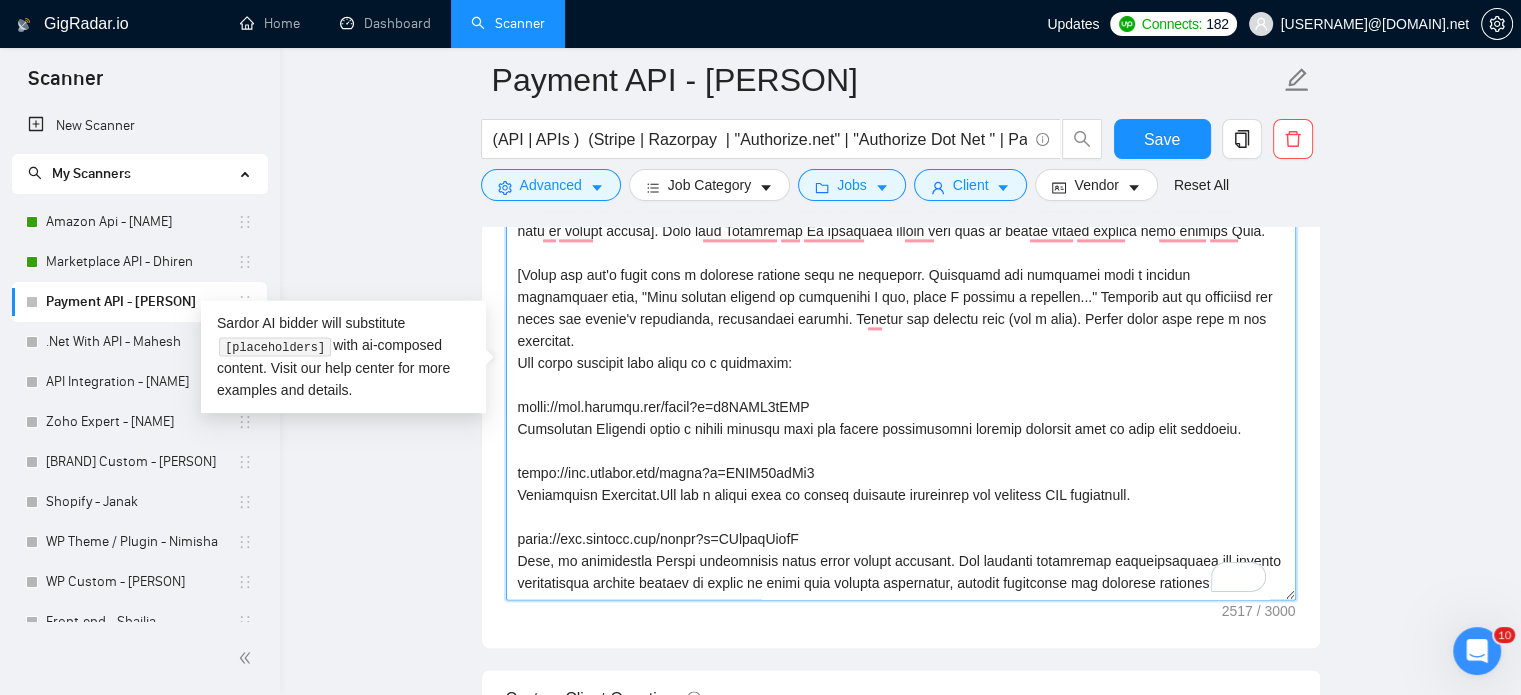scroll, scrollTop: 96, scrollLeft: 0, axis: vertical 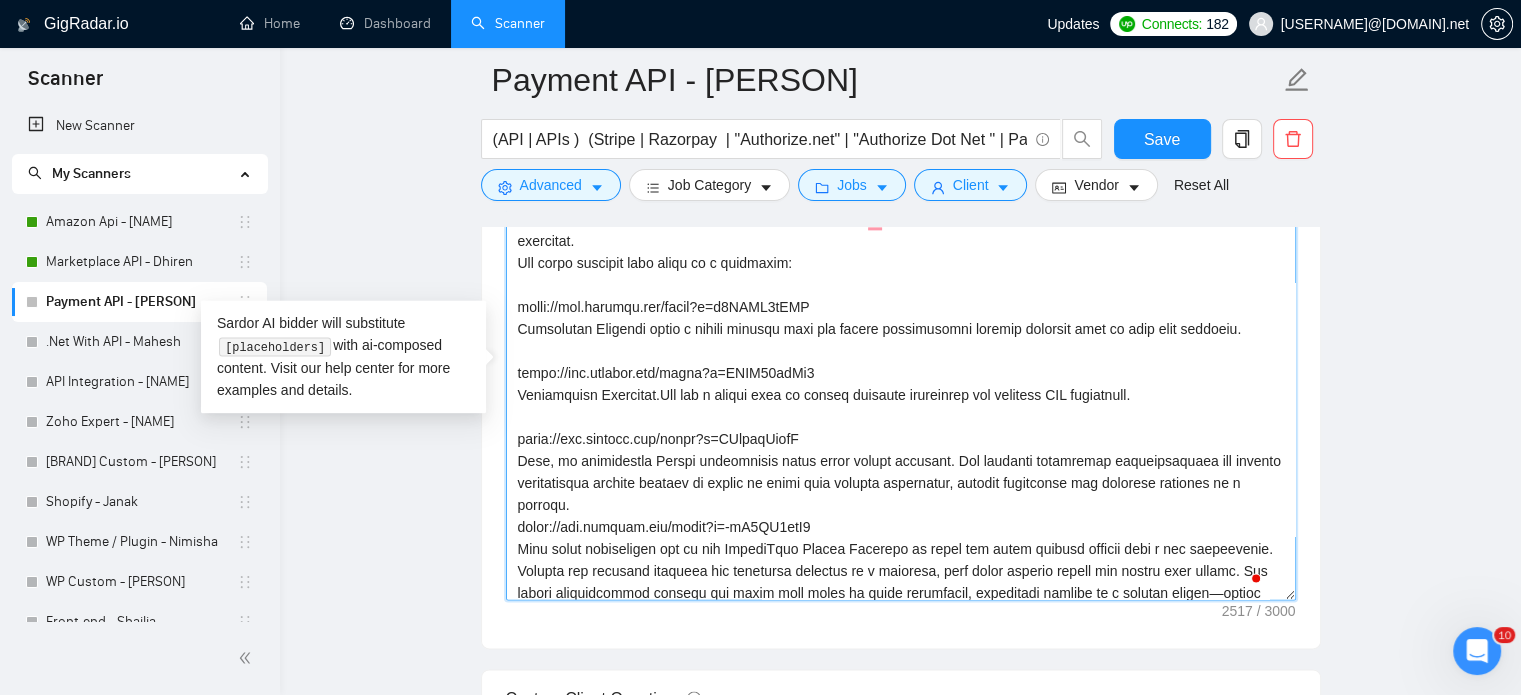 drag, startPoint x: 521, startPoint y: 435, endPoint x: 620, endPoint y: 473, distance: 106.04244 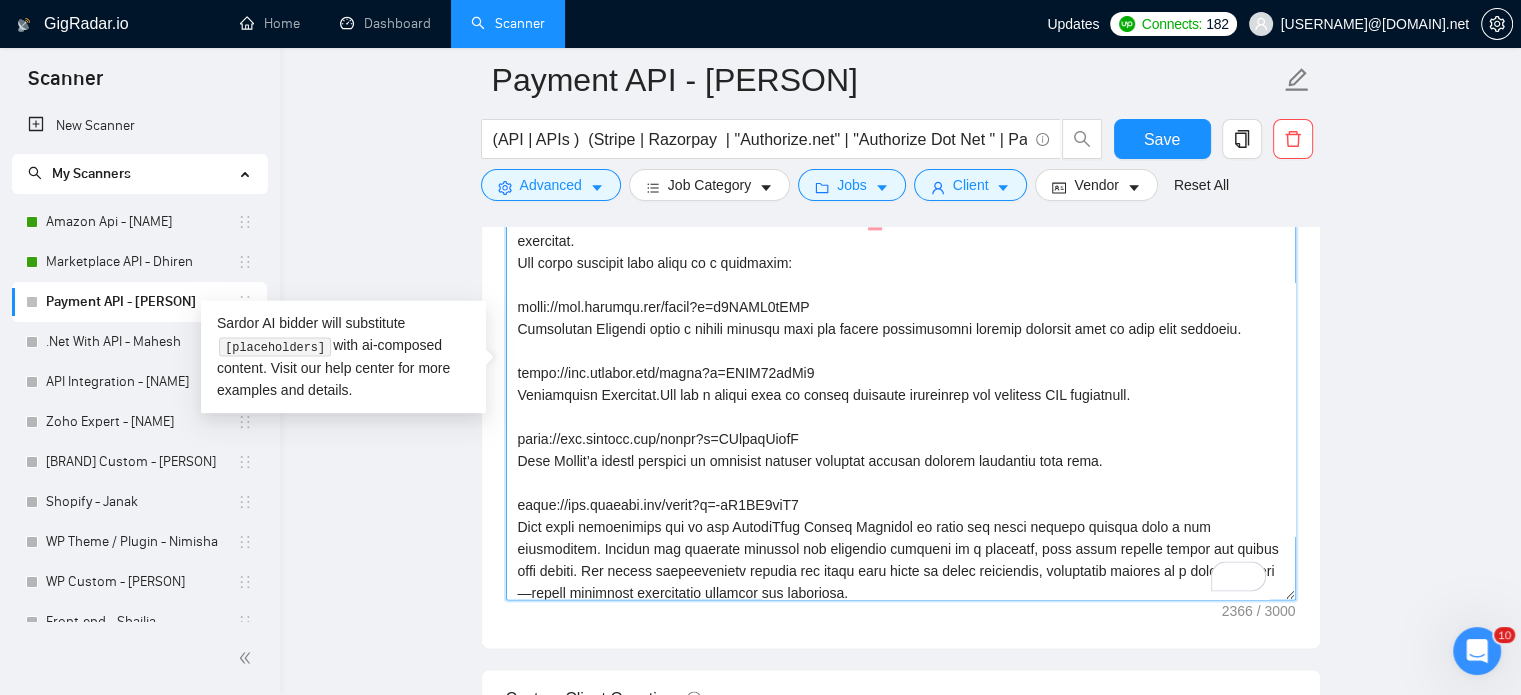 drag, startPoint x: 520, startPoint y: 501, endPoint x: 800, endPoint y: 567, distance: 287.67343 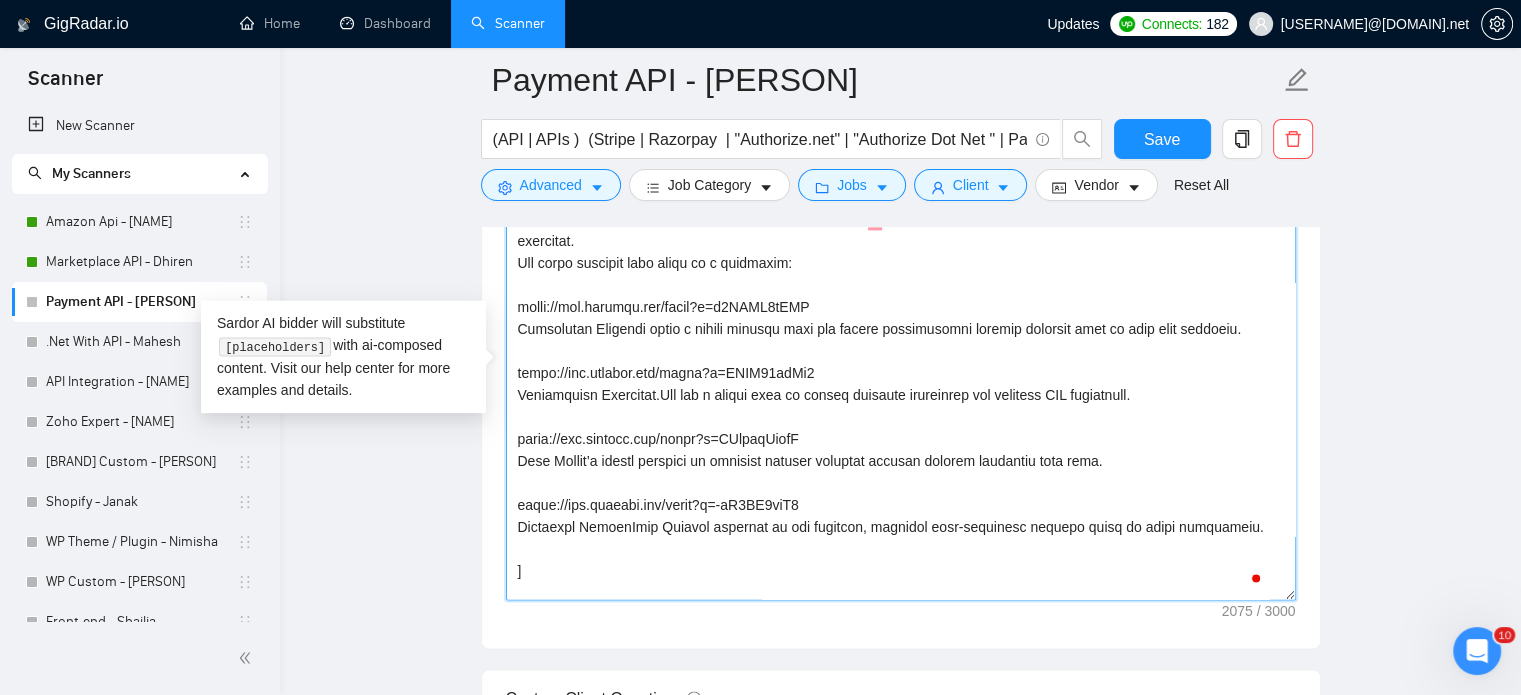 click on "Cover letter template:" at bounding box center [901, 375] 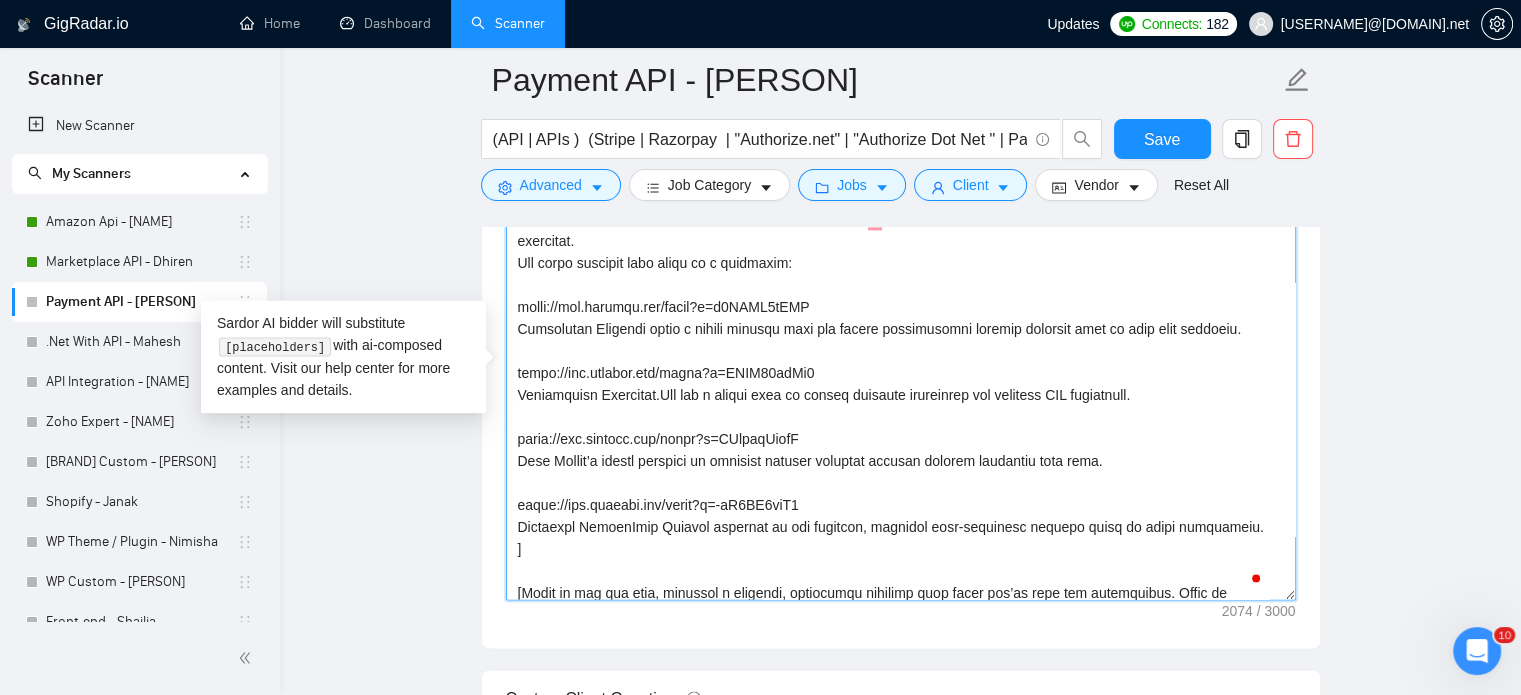 scroll, scrollTop: 54, scrollLeft: 0, axis: vertical 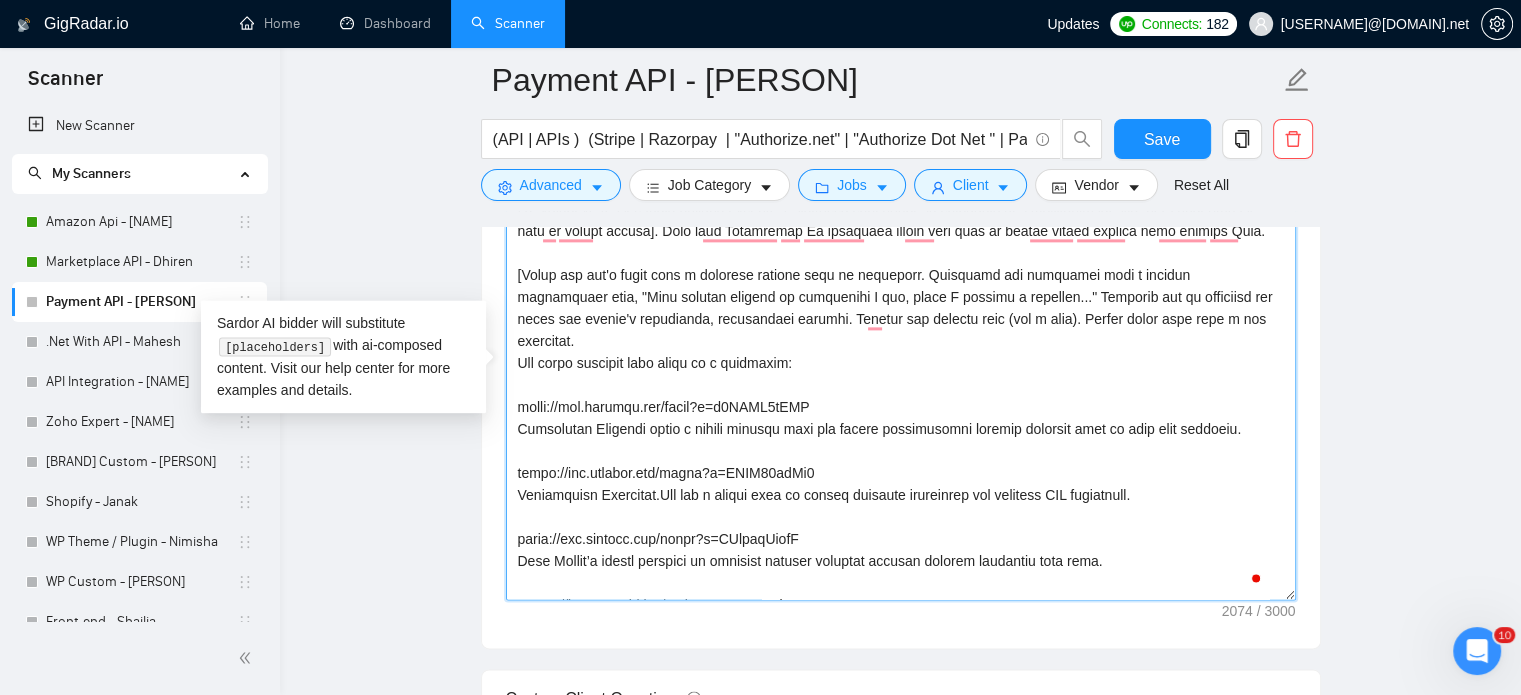 drag, startPoint x: 621, startPoint y: 357, endPoint x: 653, endPoint y: 355, distance: 32.06244 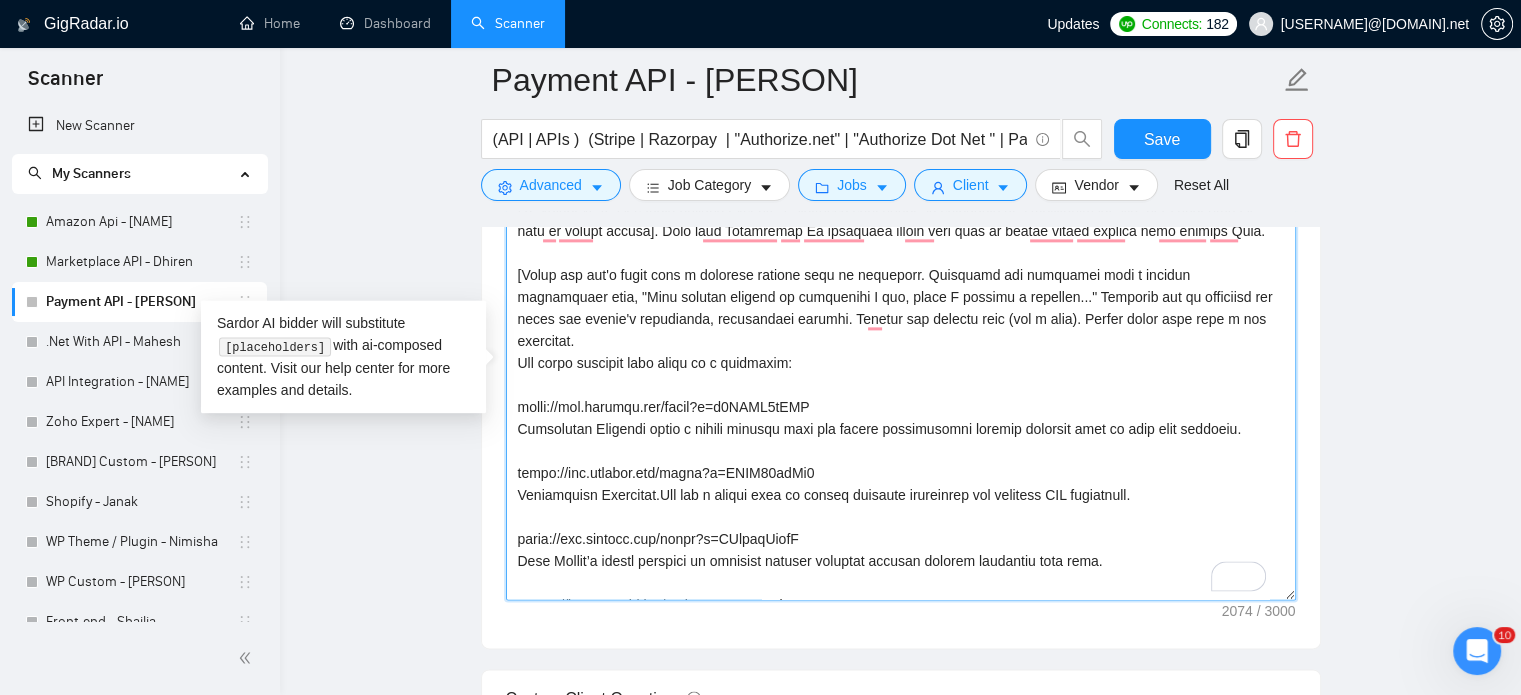 paste on "Integrated PayPal via a hosted page to ensure secure payments without handling sensitive data or requiring PCI compliance." 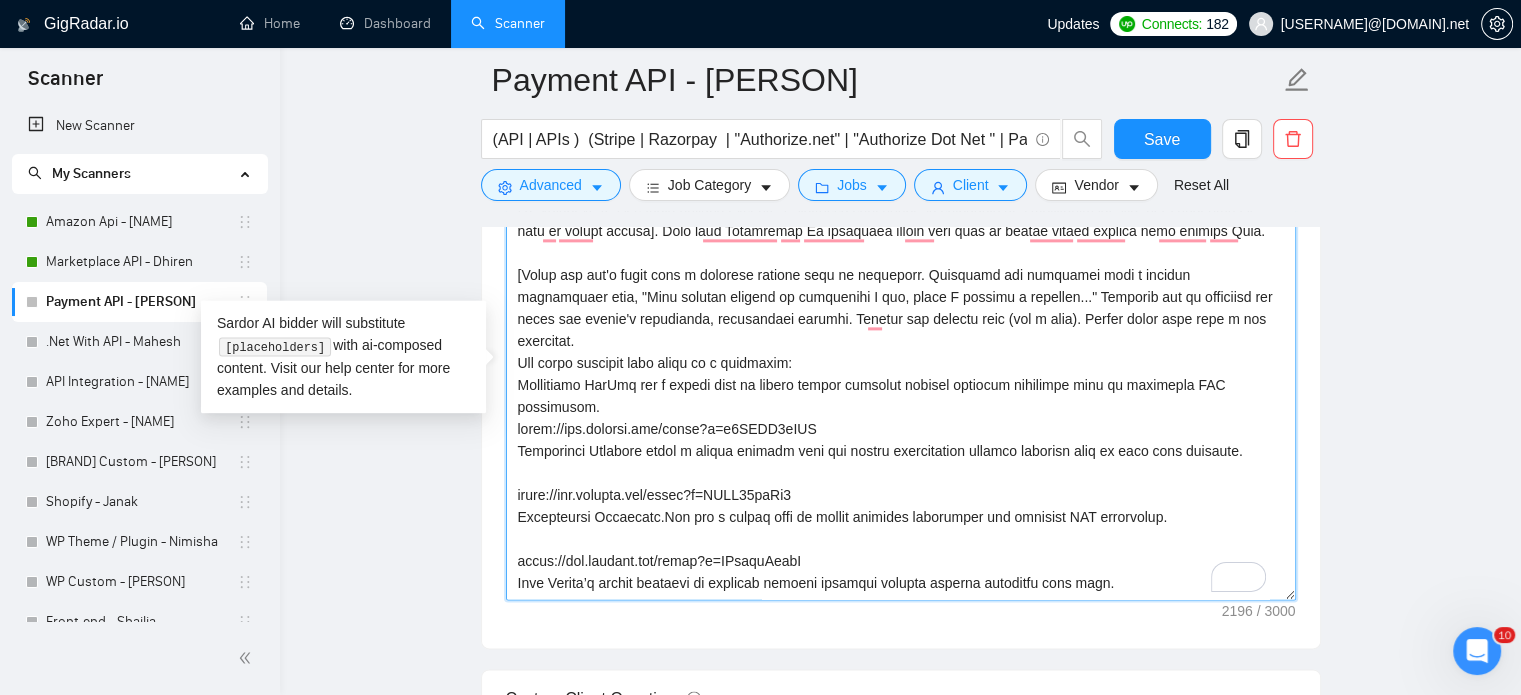 click on "Cover letter template:" at bounding box center (901, 375) 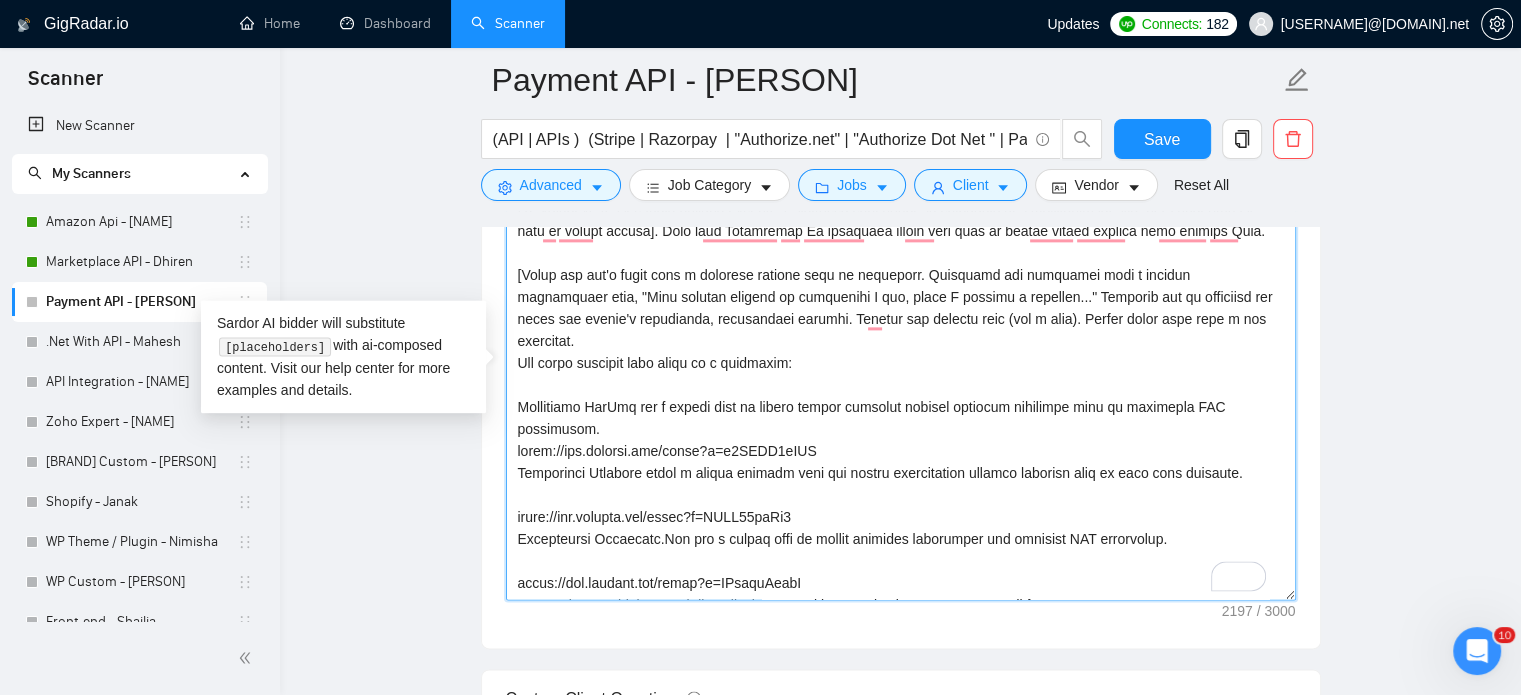 paste on "https://www.youtube.com/watch?v=40dIf8gCx60" 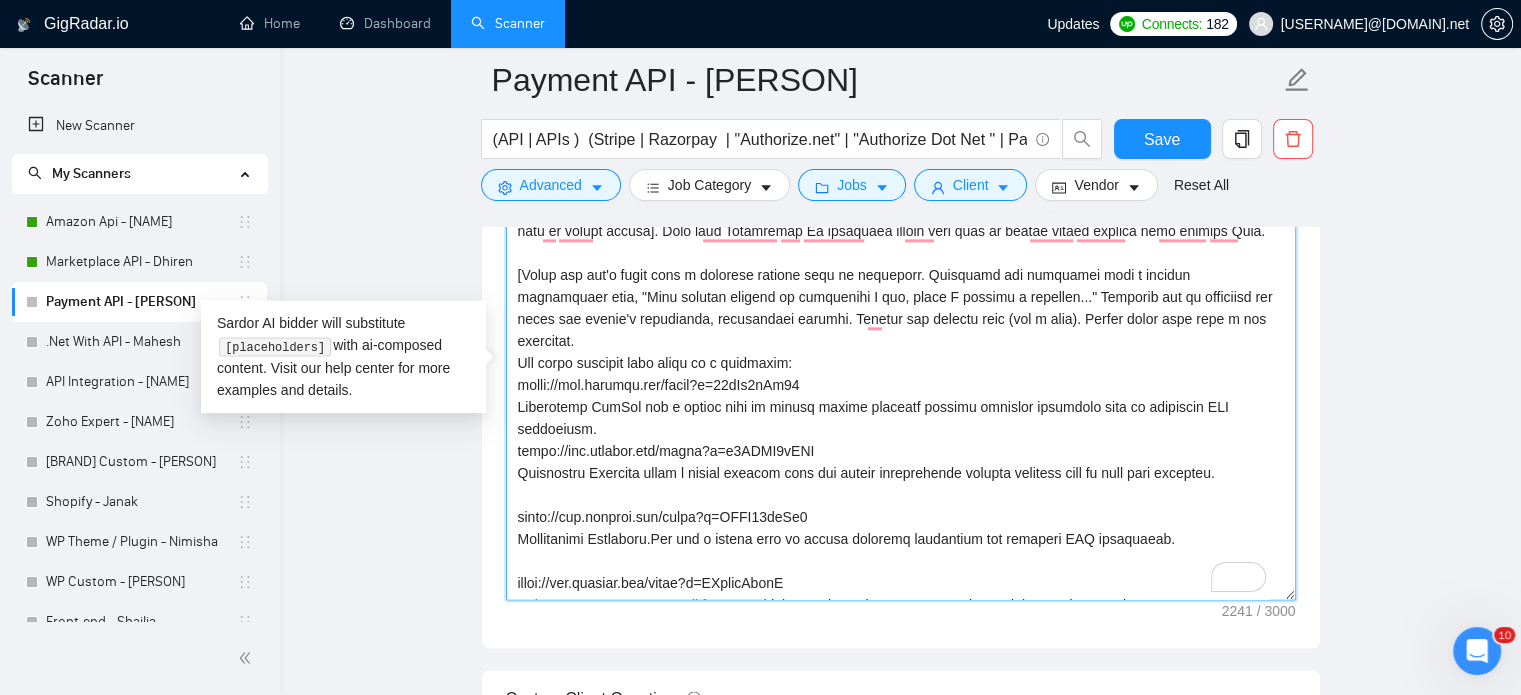 click on "Cover letter template:" at bounding box center (901, 375) 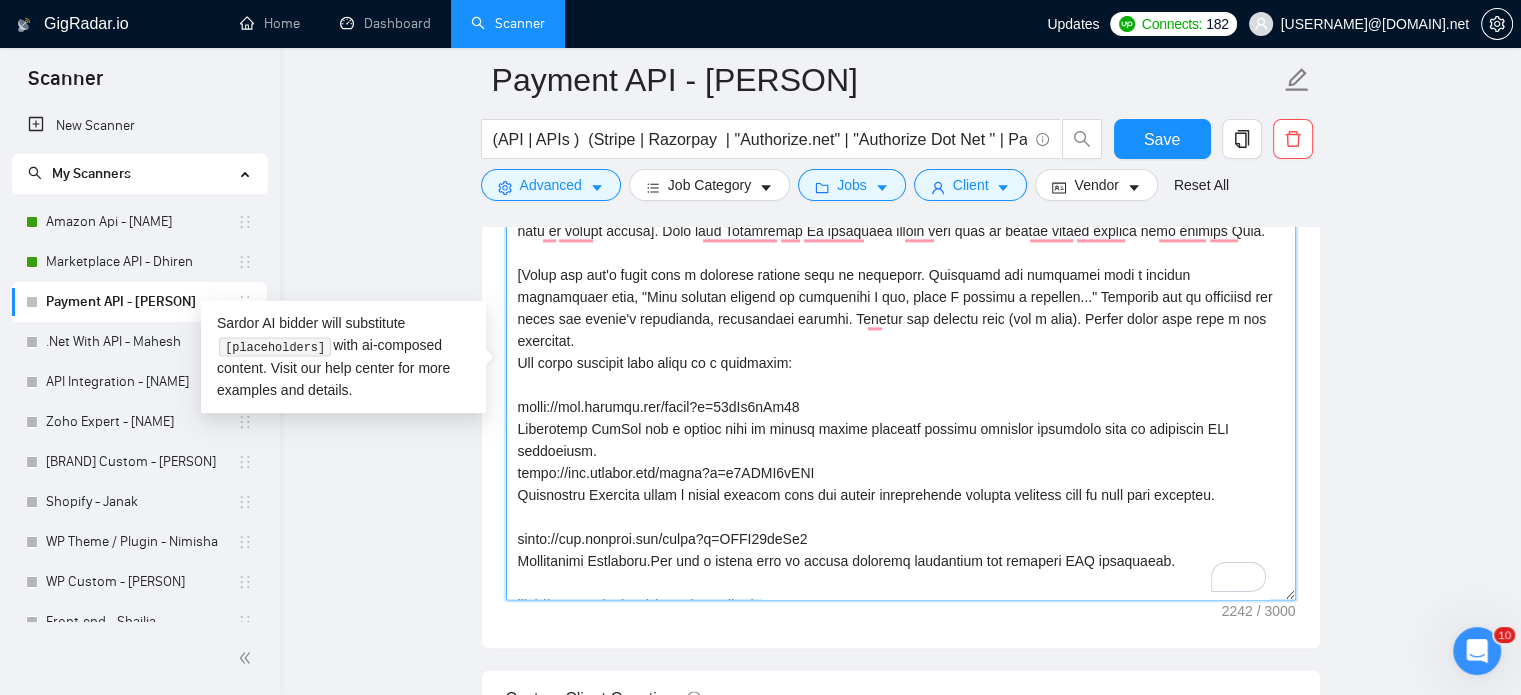 click on "Cover letter template:" at bounding box center [901, 375] 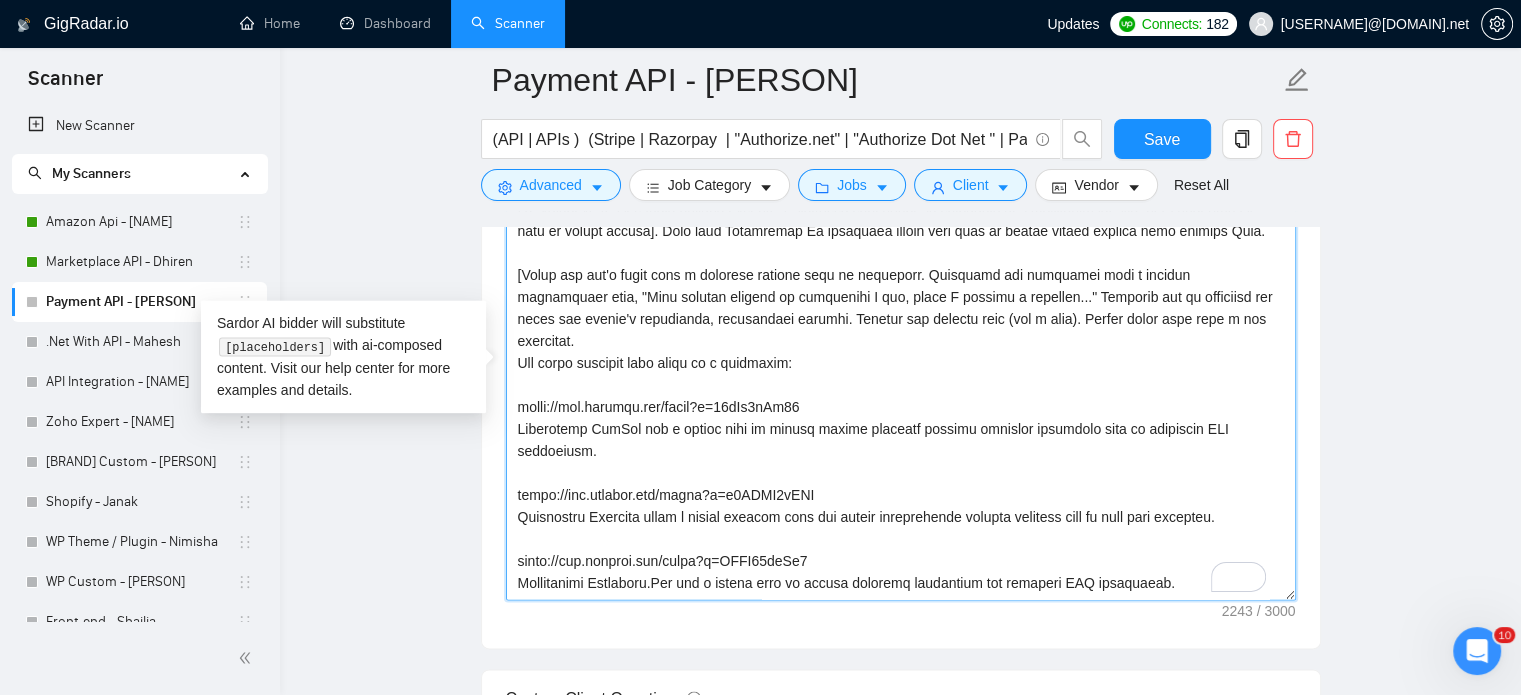 scroll, scrollTop: 222, scrollLeft: 0, axis: vertical 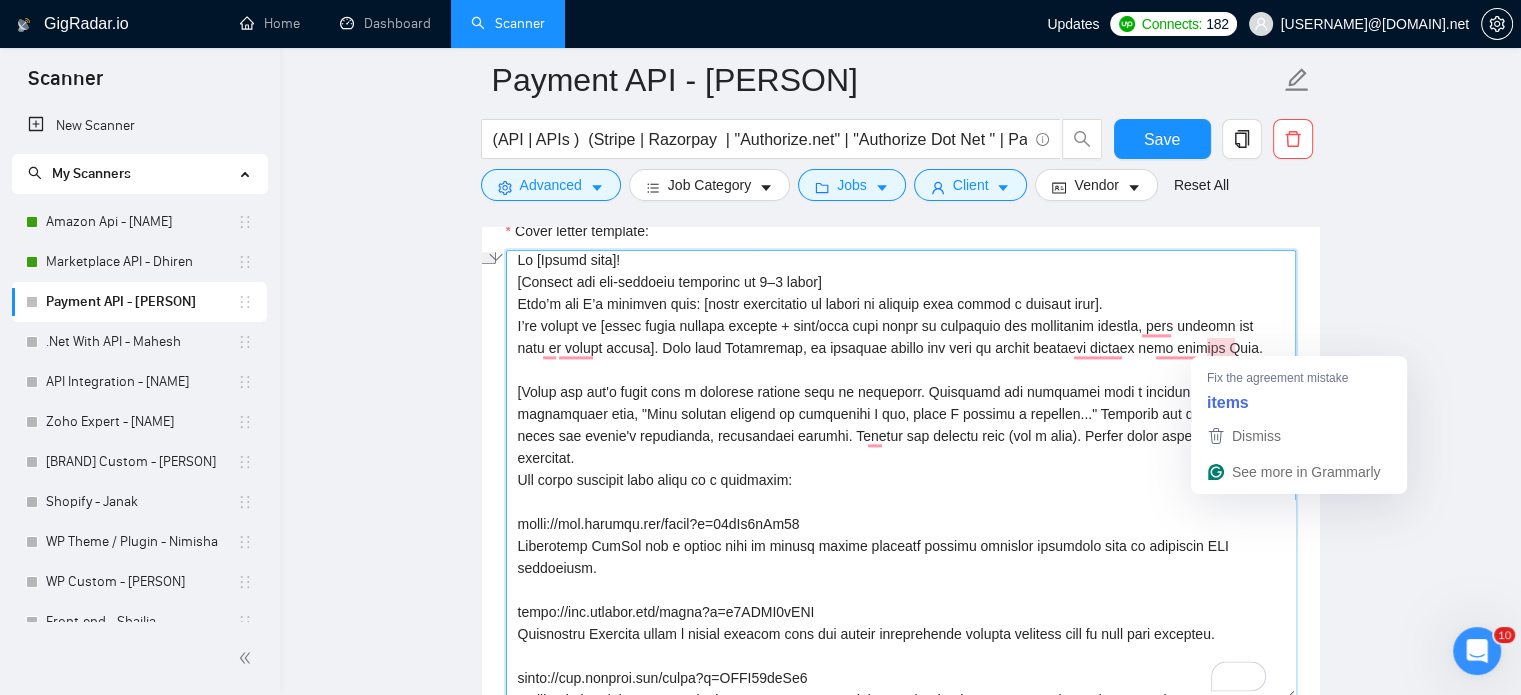 drag, startPoint x: 648, startPoint y: 342, endPoint x: 1246, endPoint y: 343, distance: 598.00085 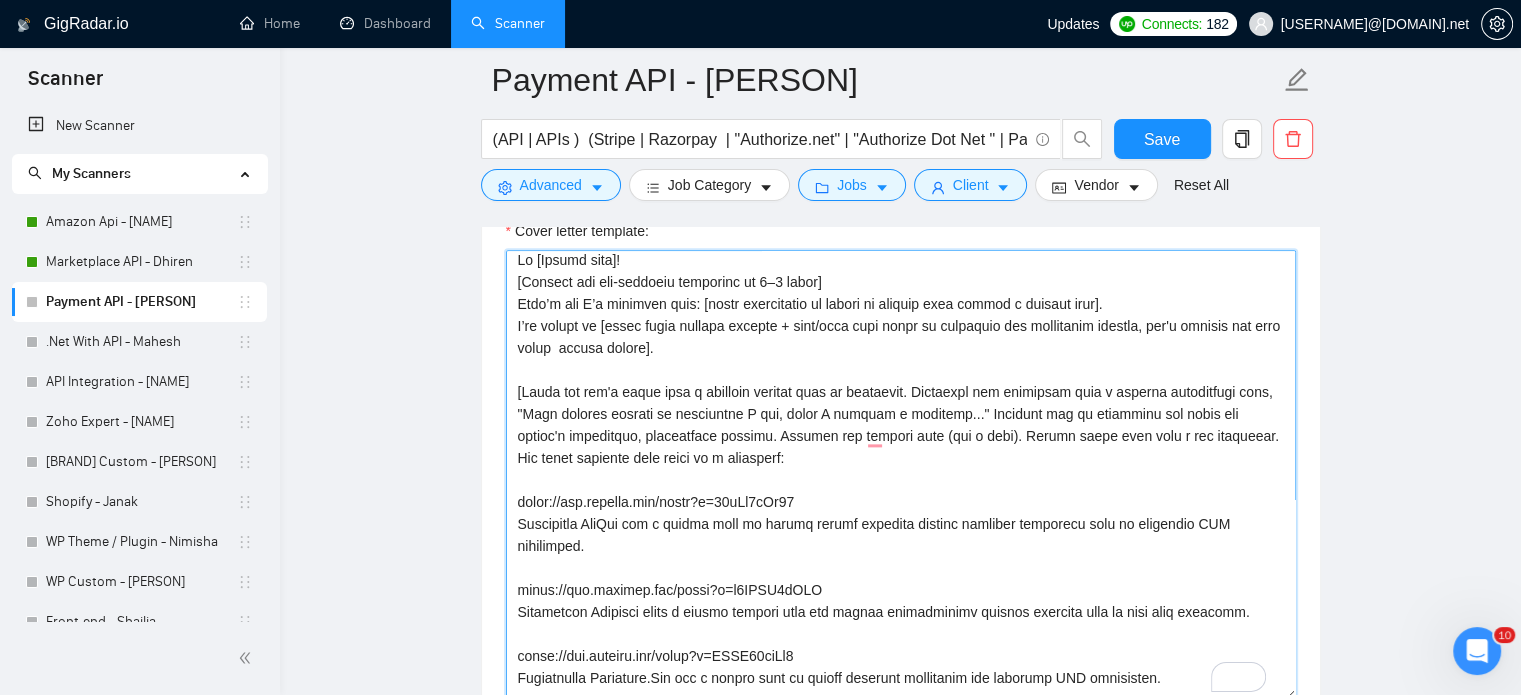 click on "Cover letter template:" at bounding box center (901, 475) 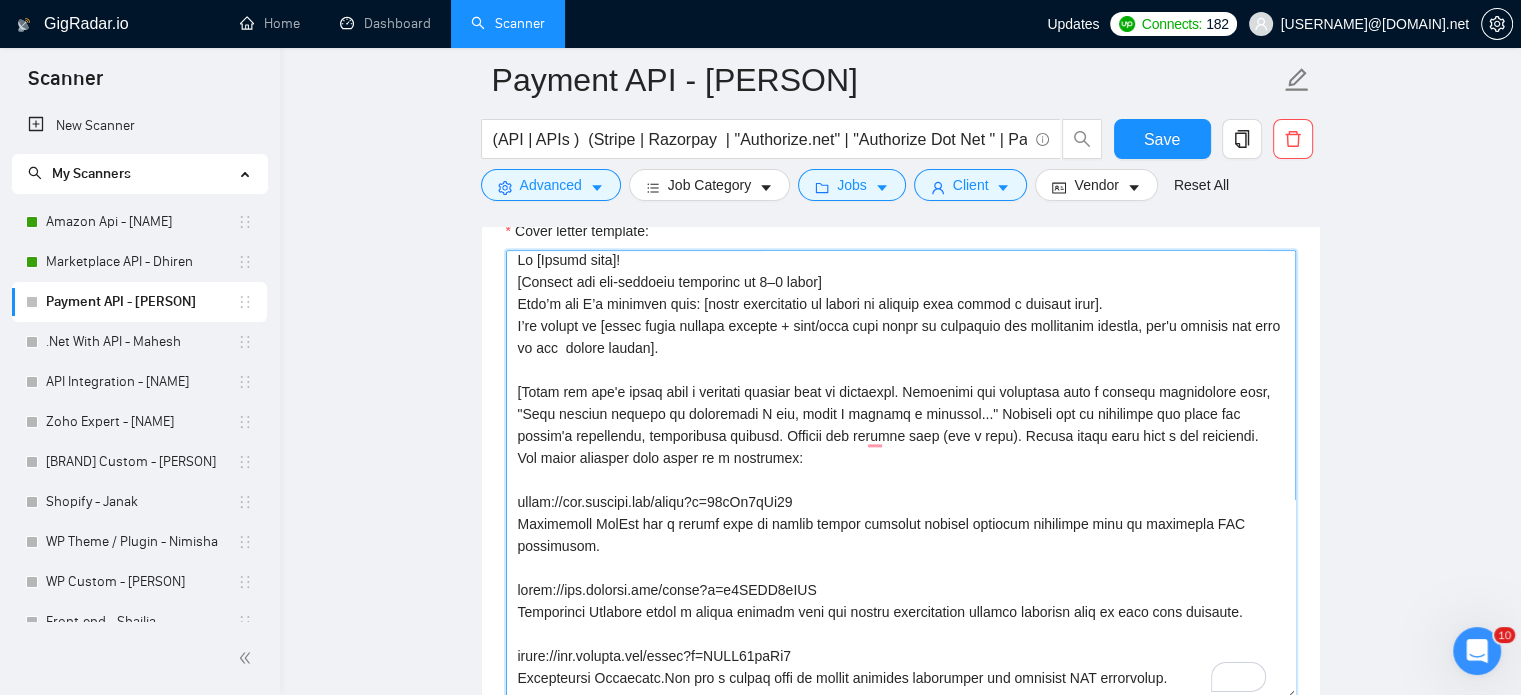 click on "Cover letter template:" at bounding box center (901, 475) 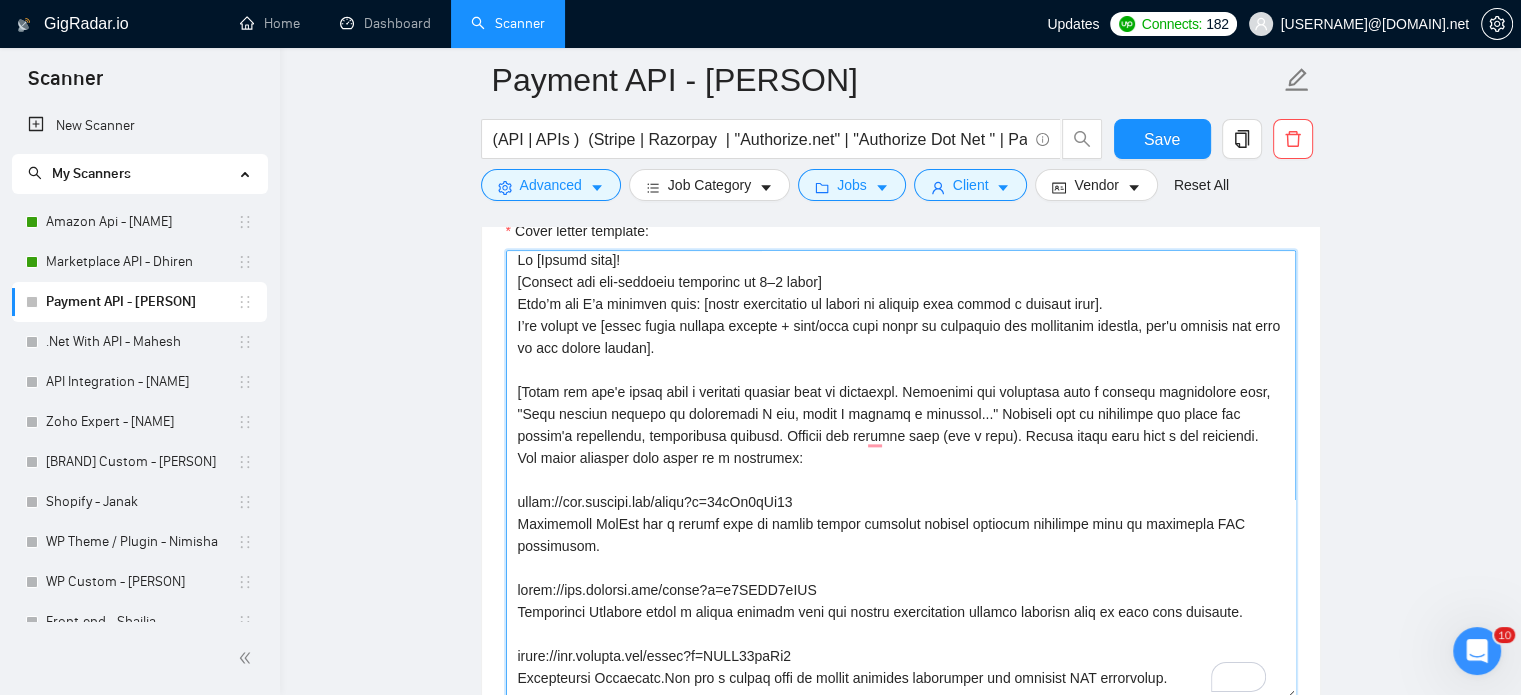 click on "Cover letter template:" at bounding box center [901, 475] 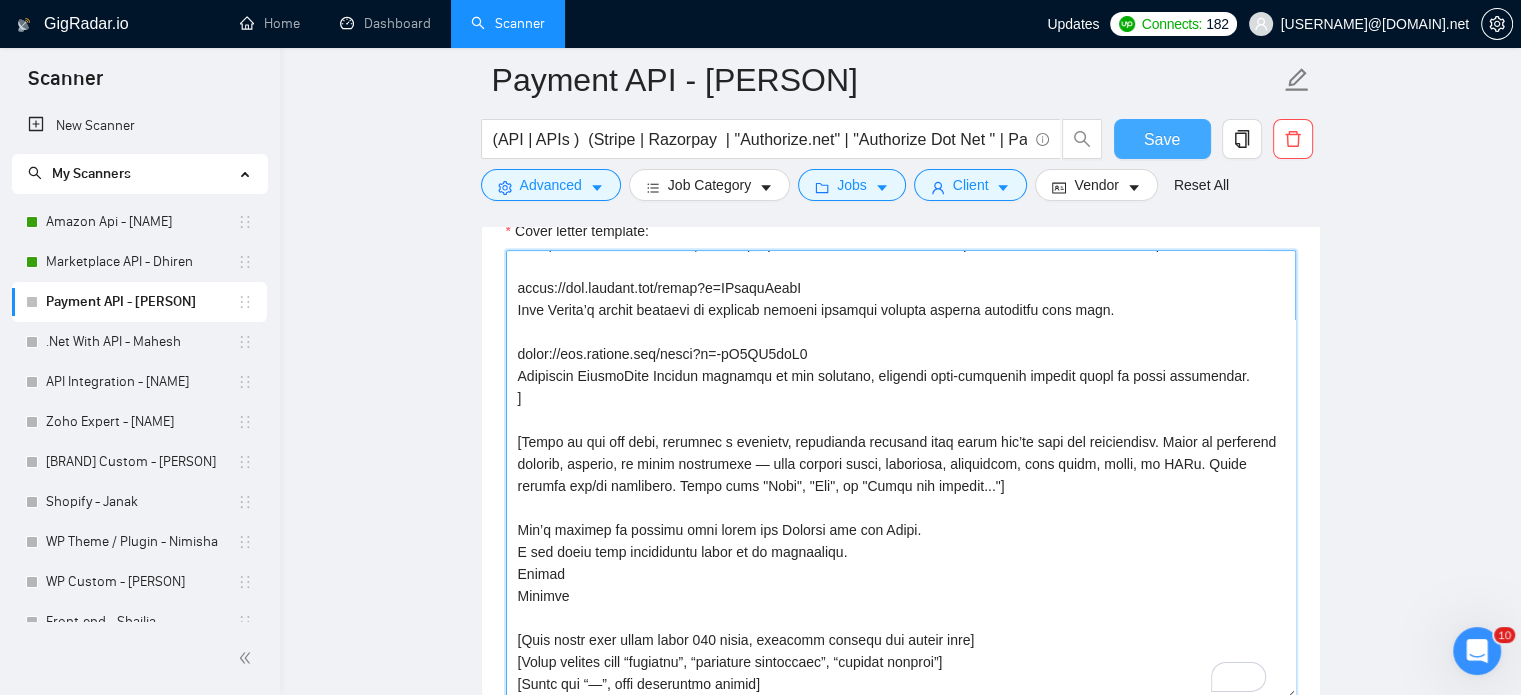 type on "Hi [Client name]!
[Mention one job-specific challenge in 3–5 words]
Here’s how I’d approach that: [short explanation of method or process that solved a similar case].
I’ve worked on [liner about similar project + tech/tool used based on portfolio and freelancer profile, don't include any link to the client server].
​[Match the job's needs with a standout project from my portfolio. Highlight its relevance with a dynamic description like, "This project mirrors an initiative I led, where I crafted a solution..." Showcase how my expertise can solve the client's challenges, emphasizing results. Include the project link (its a must). Always wrote this from a new paragraph.
Use these projects with links as a reference:
https://www.youtube.com/watch?v=40dIf8gCx60
Integrated PayPal via a hosted page to ensure secure payments without handling sensitive data or requiring PCI compliance.
https://www.youtube.com/watch?v=q4NHEC0aWQE
Integrated Razorpay using a hosted payment page for secure transactions without ha..." 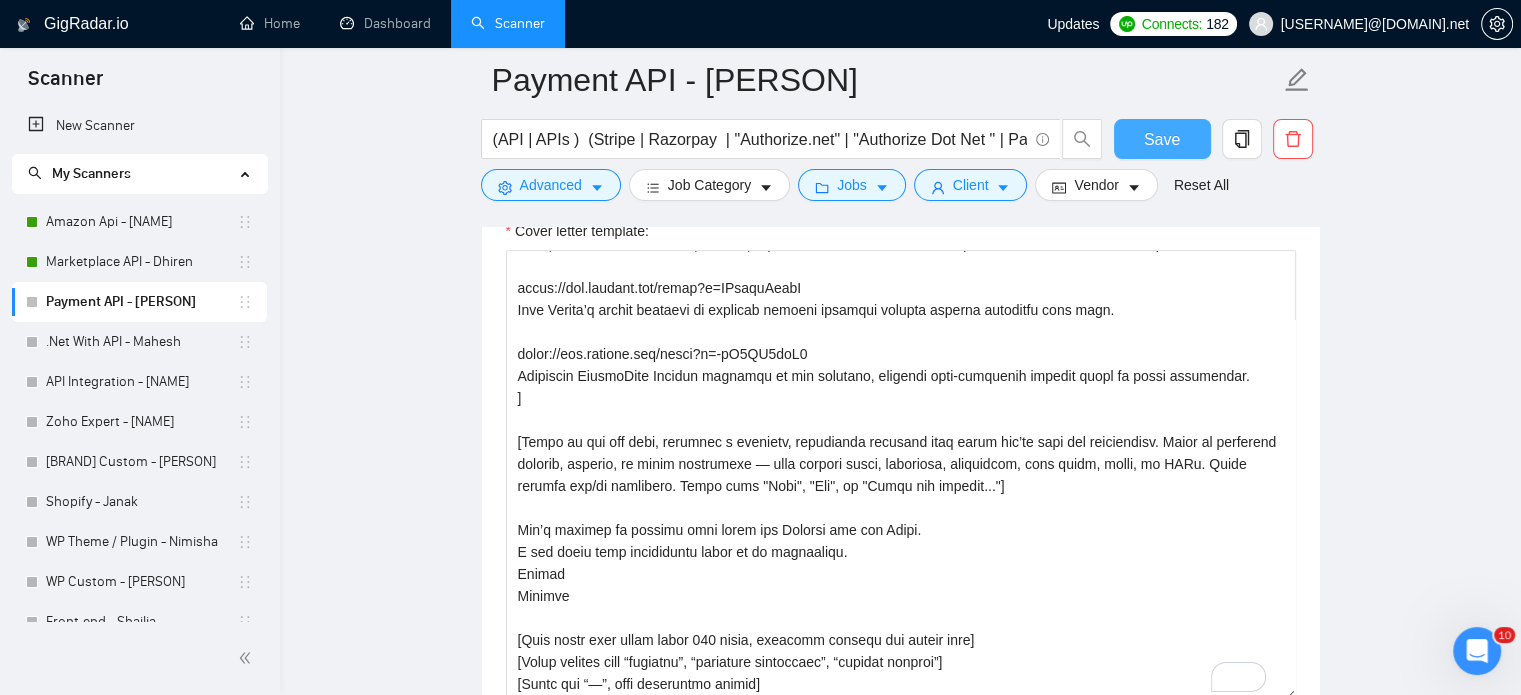 click on "Save" at bounding box center [1162, 139] 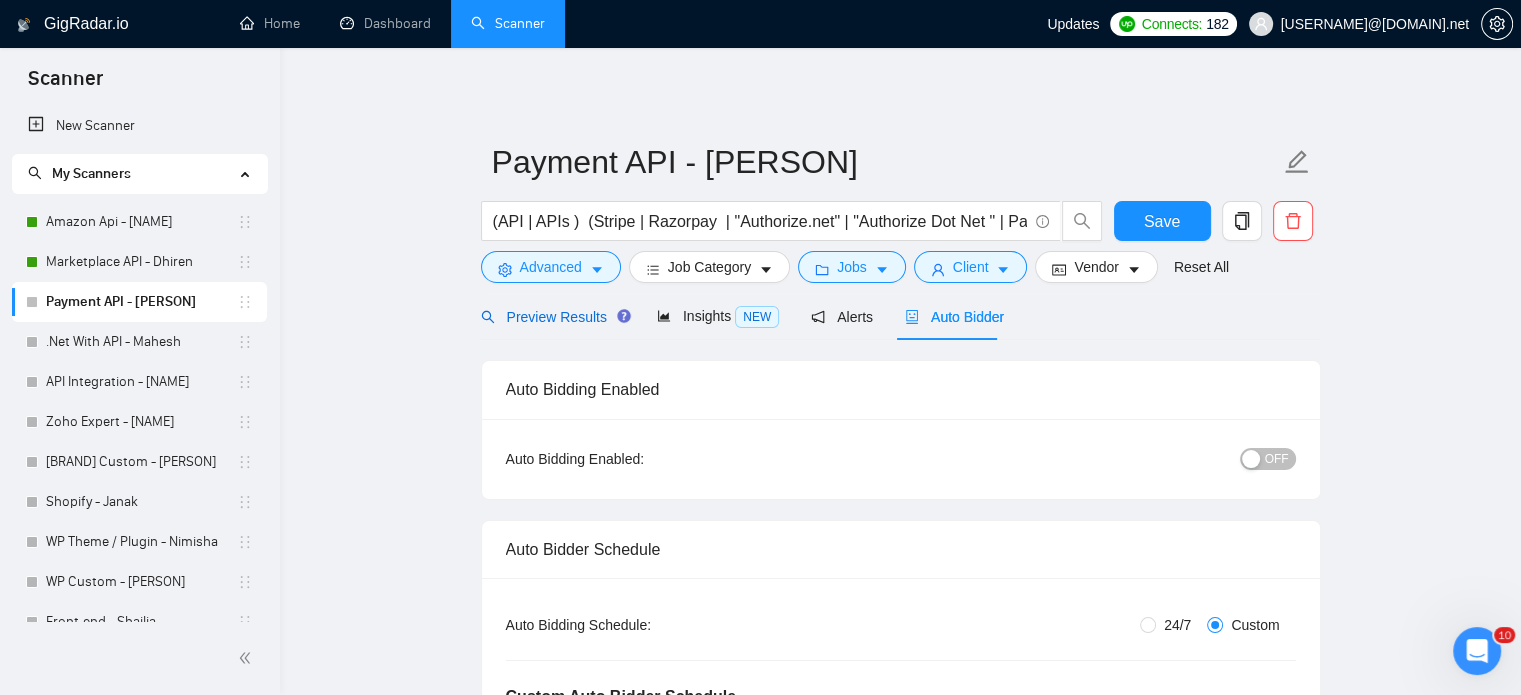 click on "Preview Results" at bounding box center (553, 317) 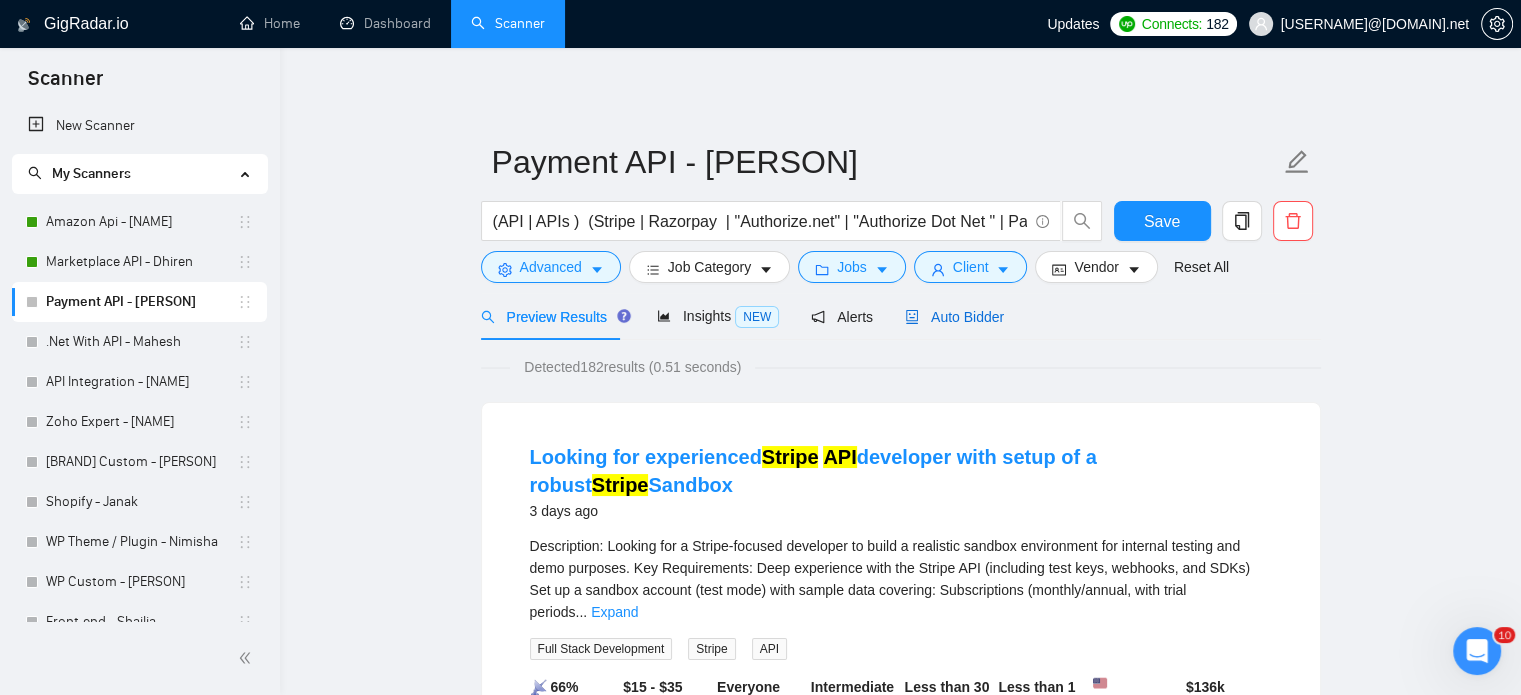 click on "Auto Bidder" at bounding box center [954, 317] 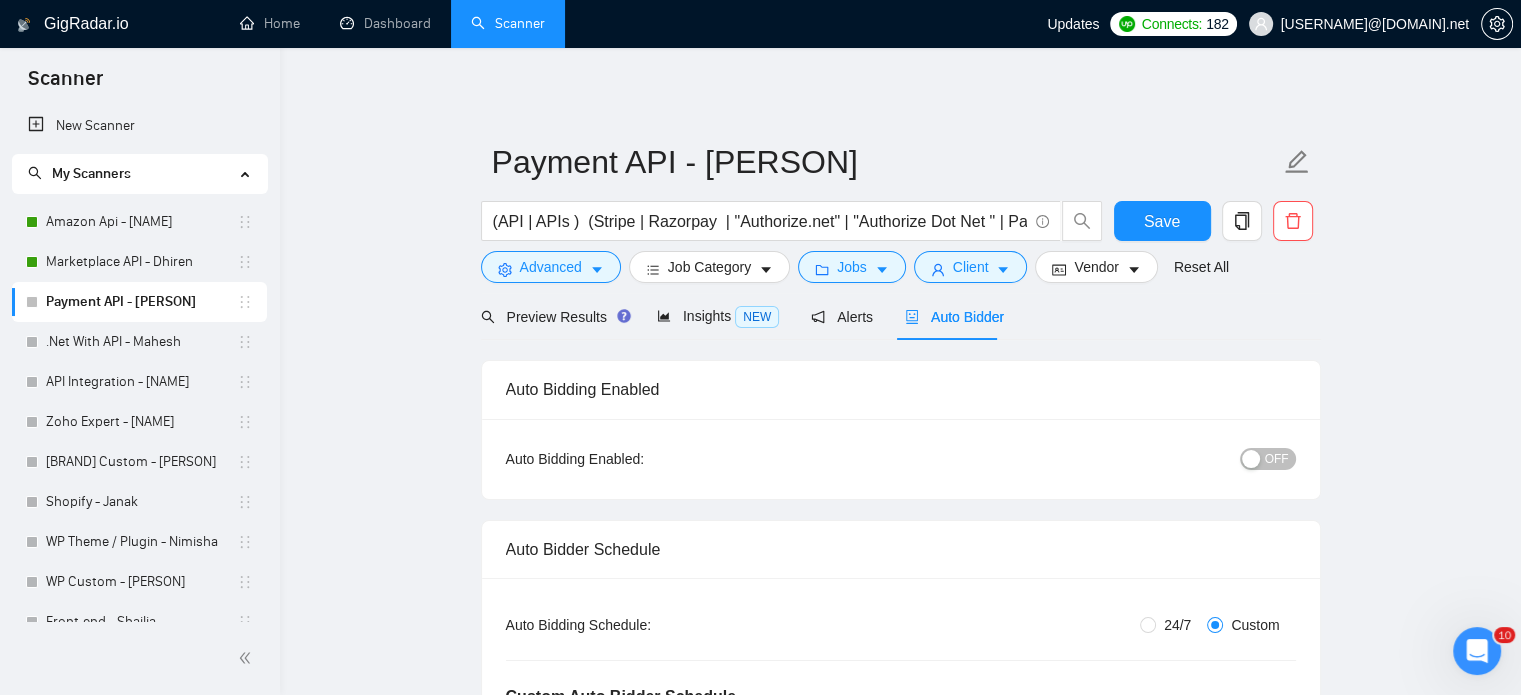 click on "OFF" at bounding box center (1277, 459) 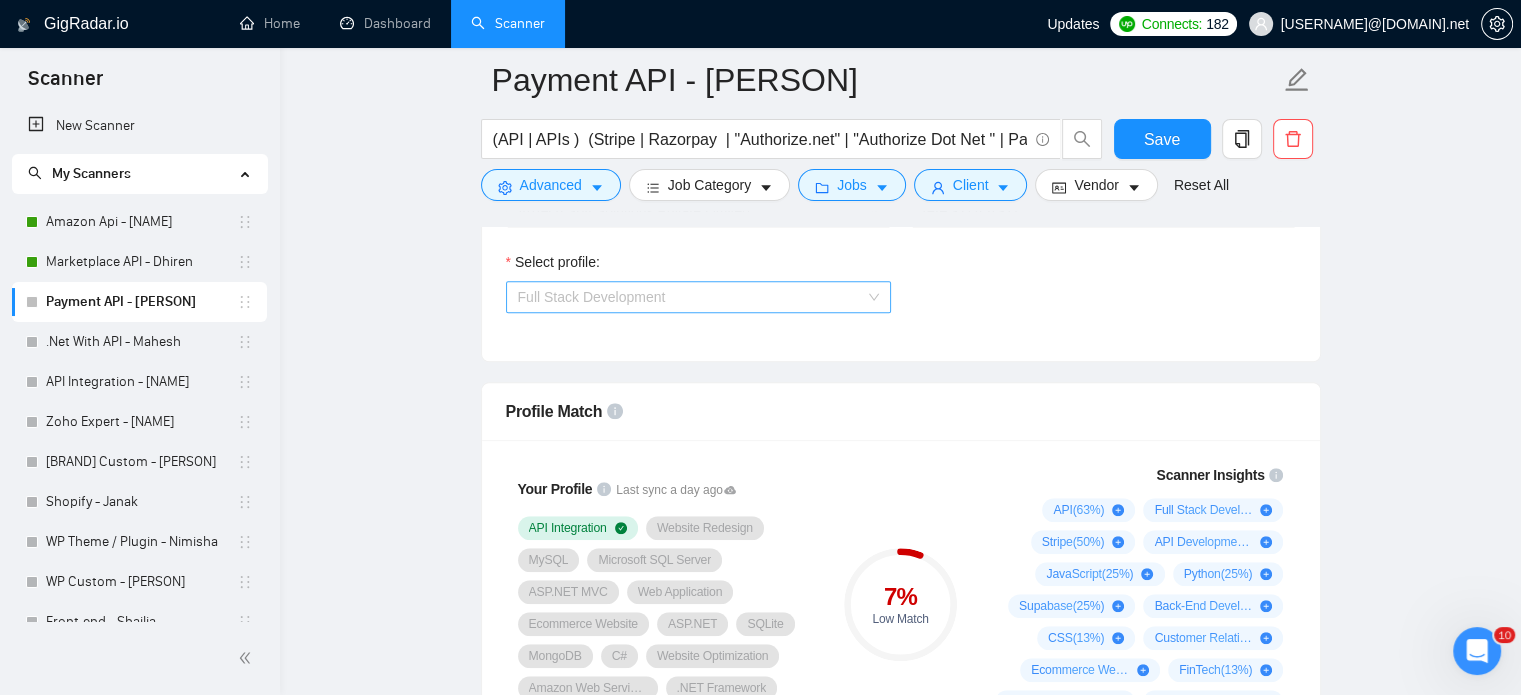 click on "Full Stack Development" at bounding box center (698, 297) 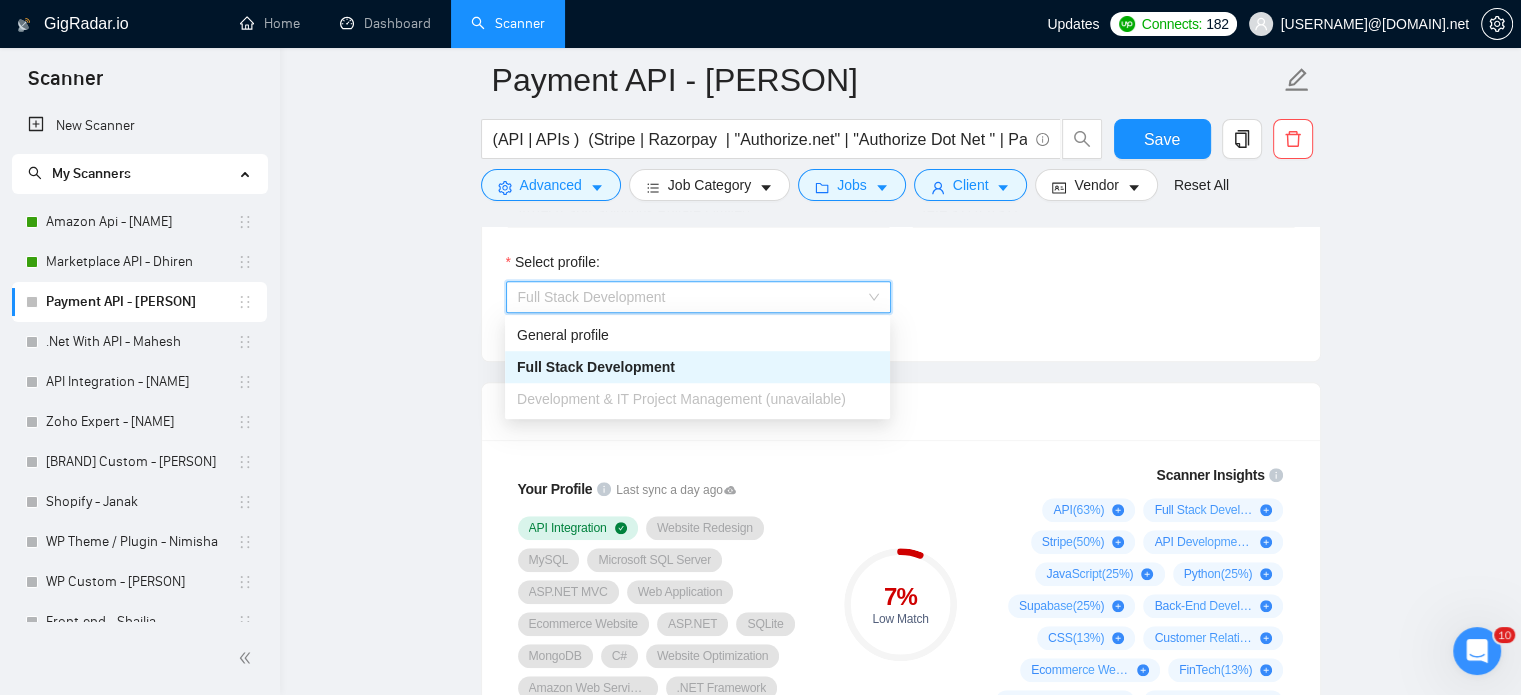click on "Full Stack Development" at bounding box center (698, 297) 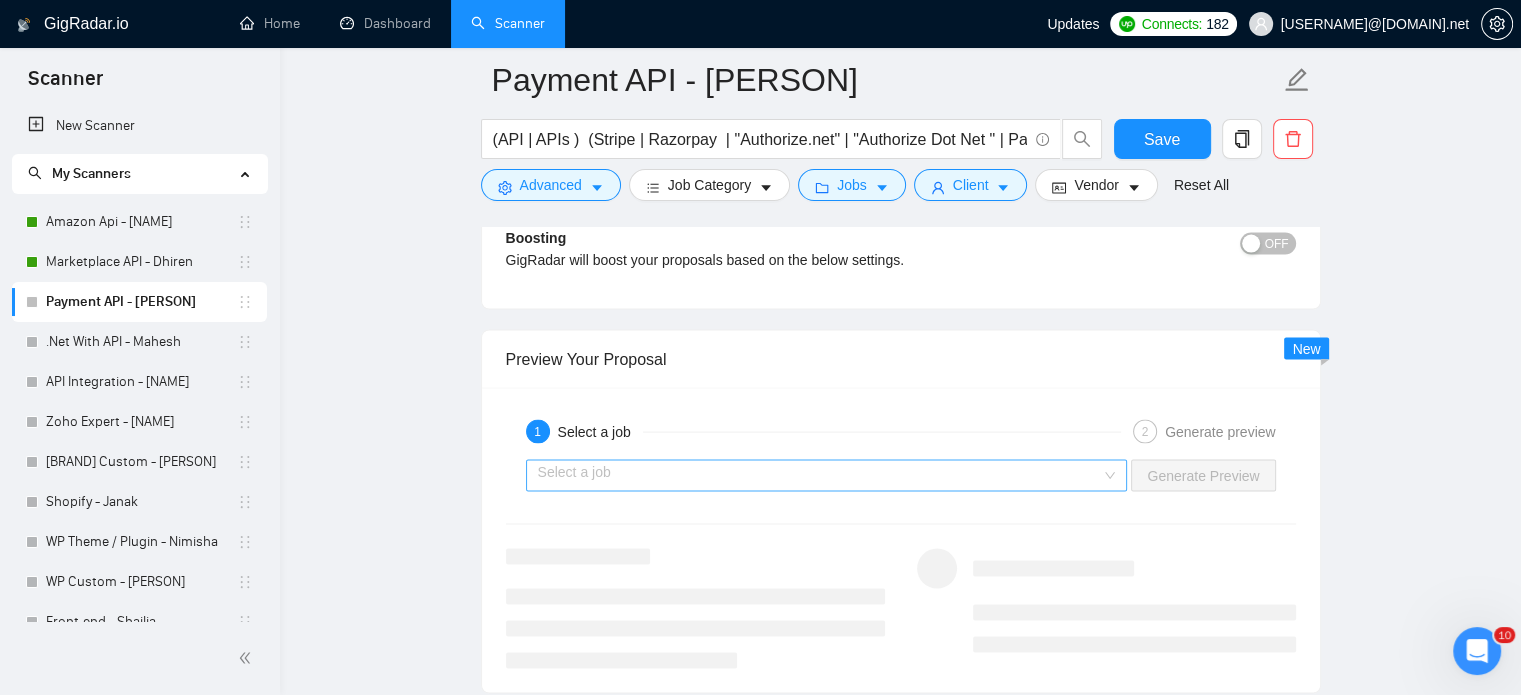 click on "Select a job" at bounding box center (827, 476) 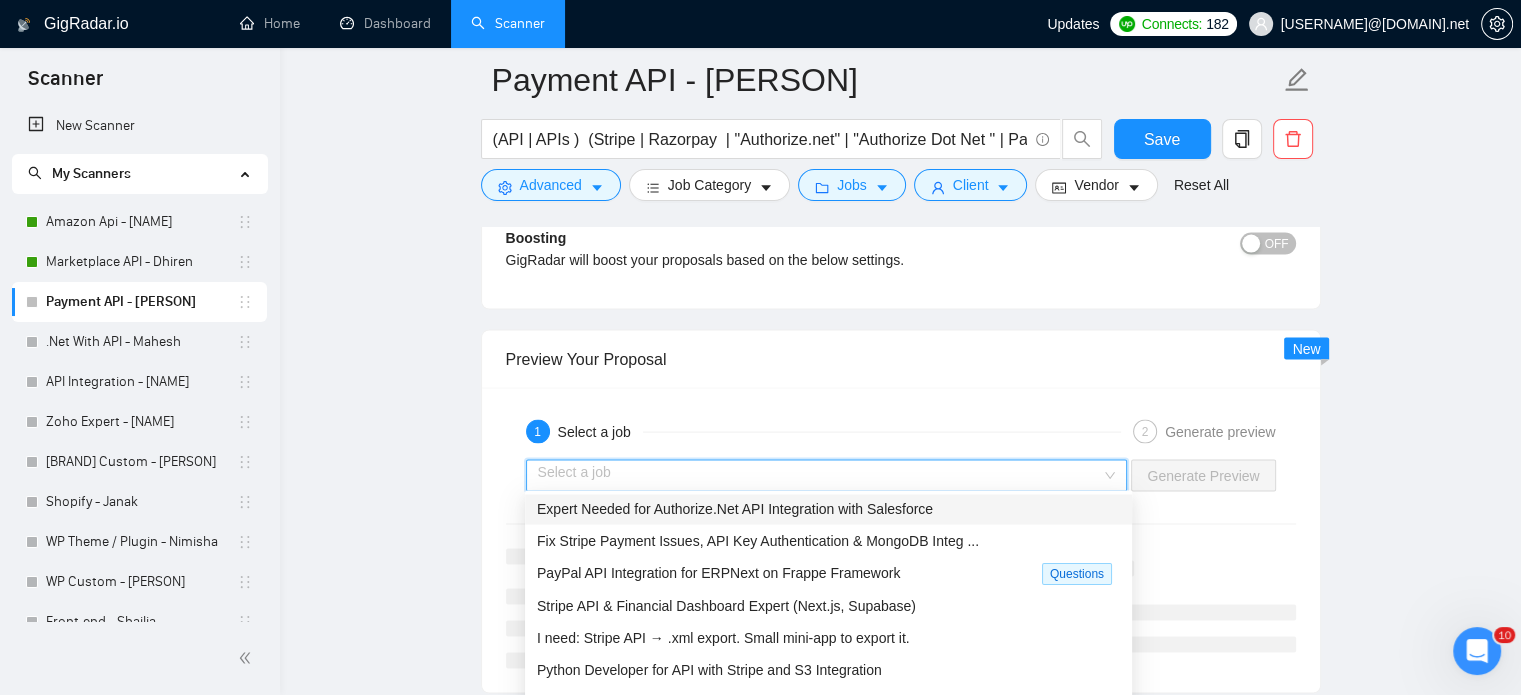 scroll, scrollTop: 0, scrollLeft: 0, axis: both 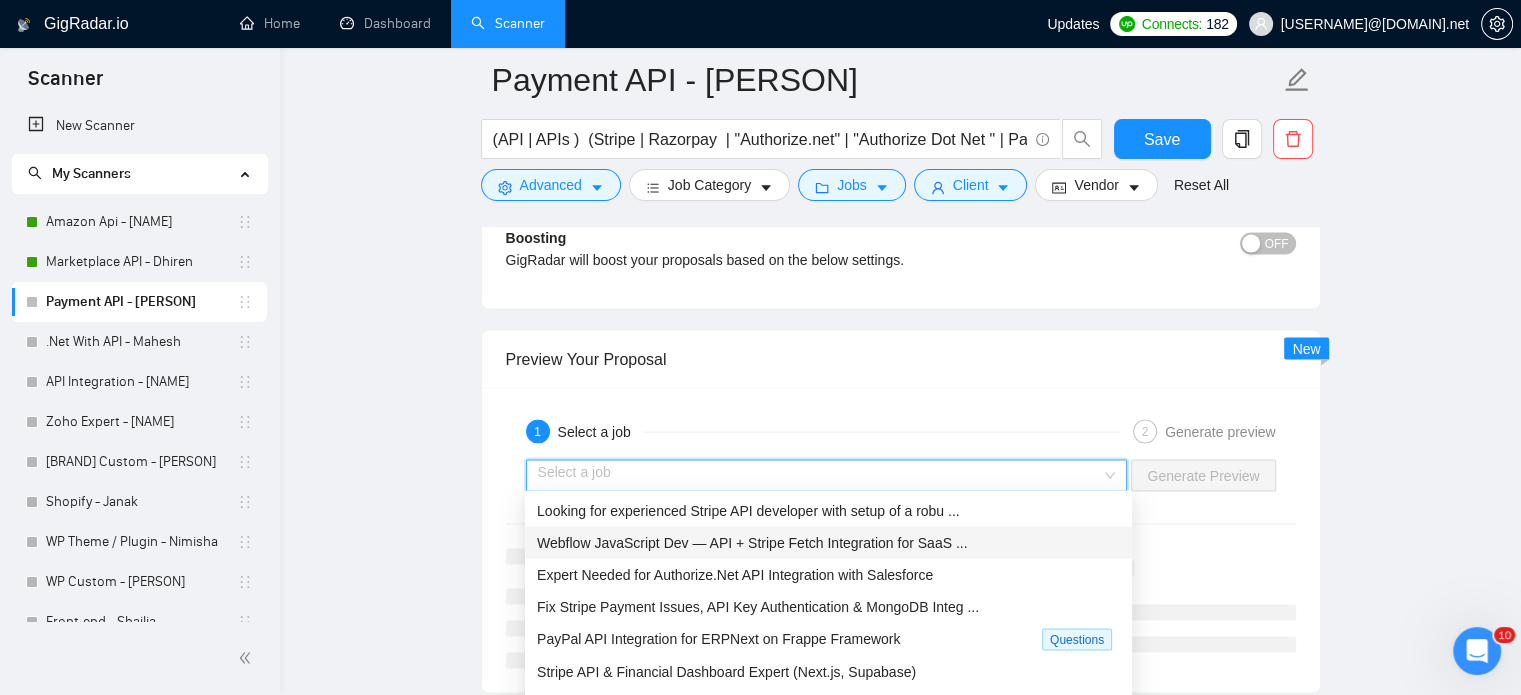 click on "Webflow JavaScript Dev — API + Stripe Fetch Integration for SaaS  ..." at bounding box center (752, 543) 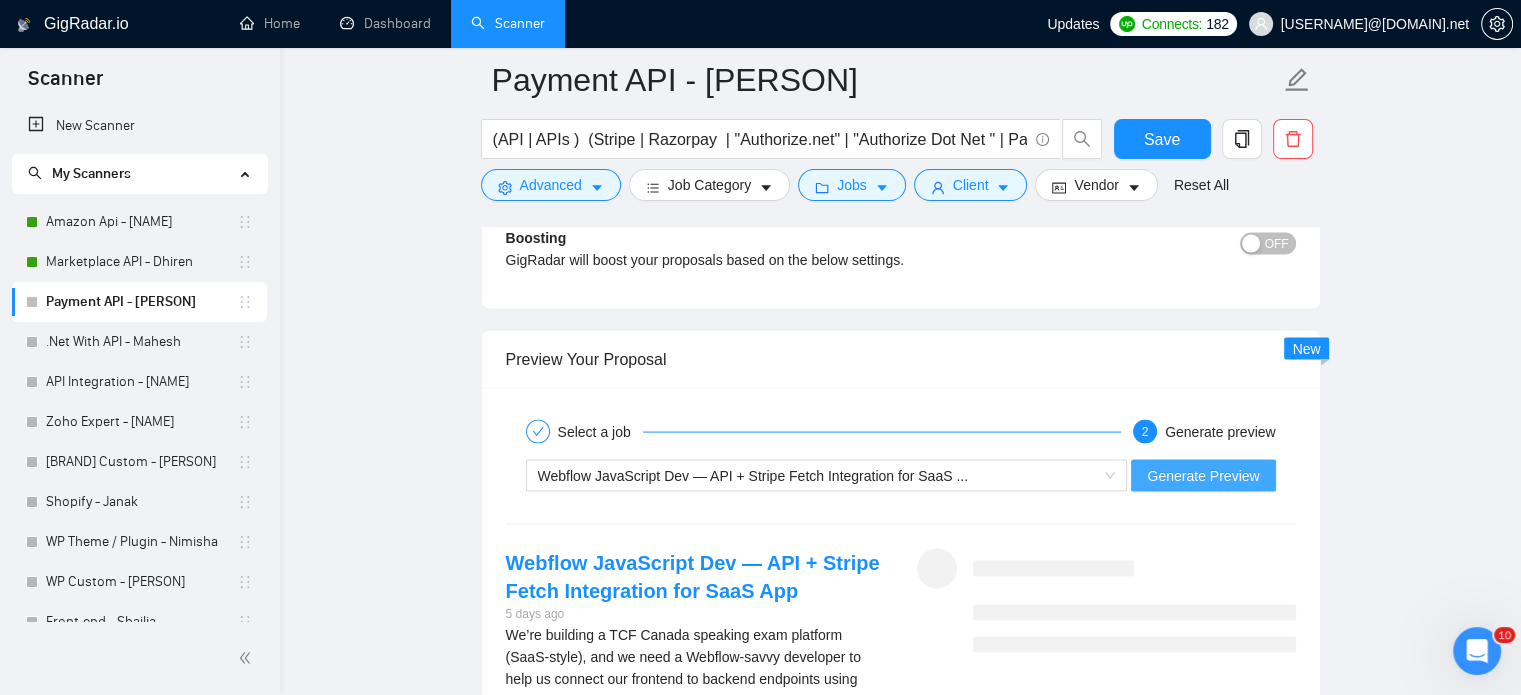 click on "Generate Preview" at bounding box center (1203, 476) 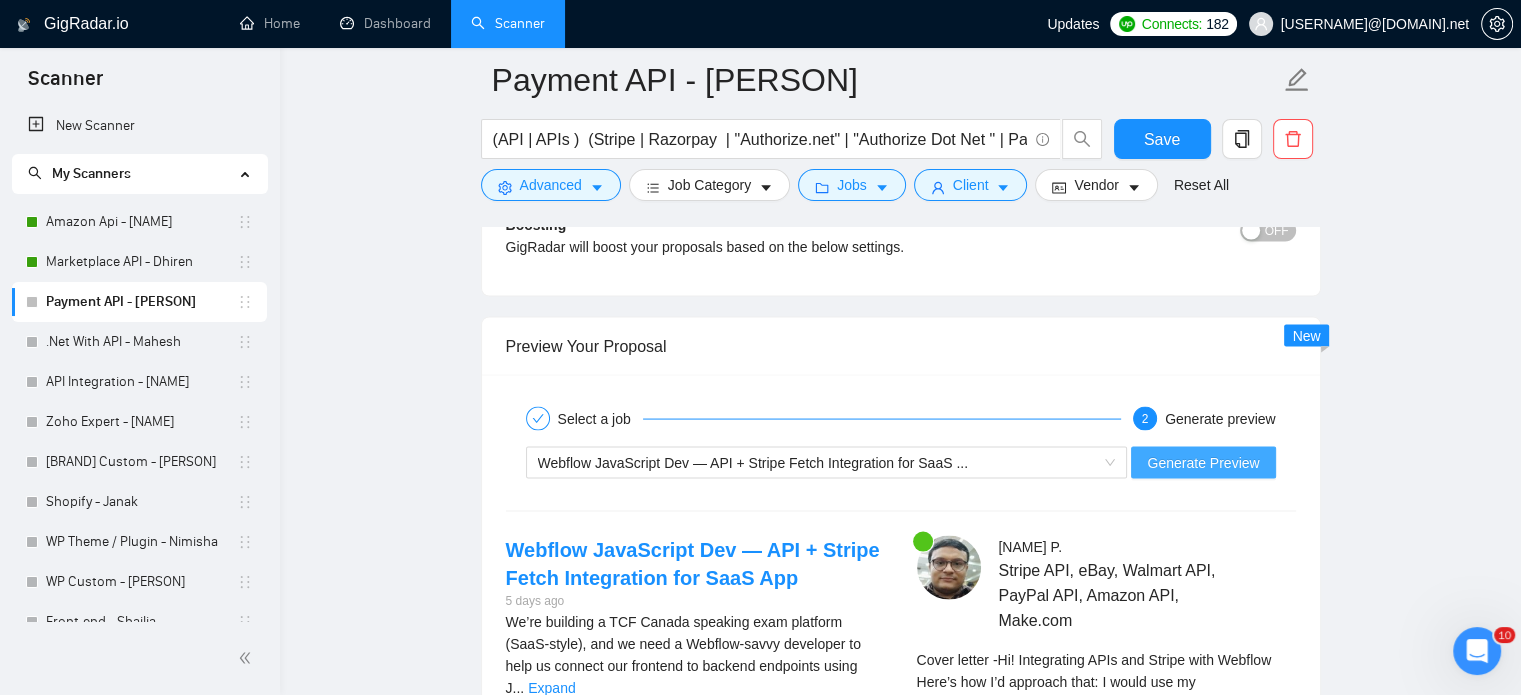 scroll, scrollTop: 4000, scrollLeft: 0, axis: vertical 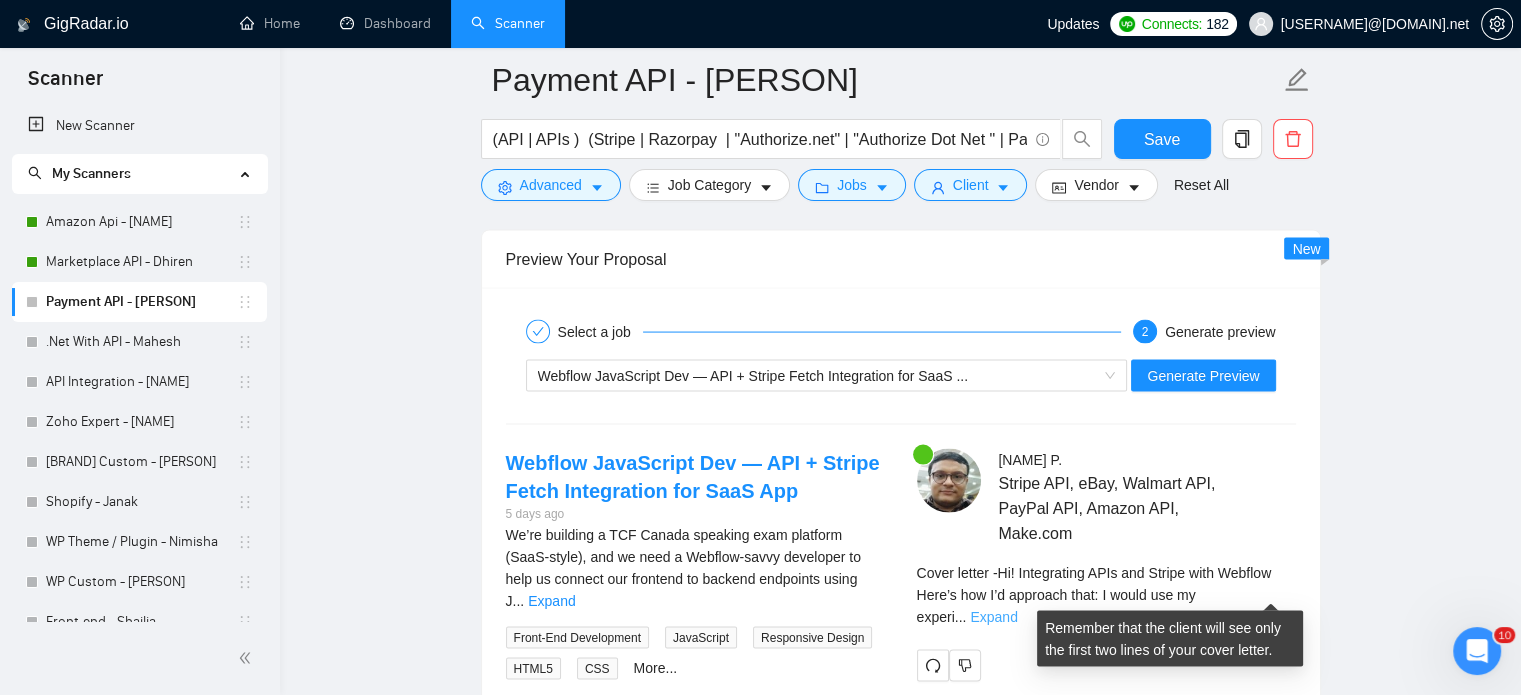 click on "Expand" at bounding box center (993, 617) 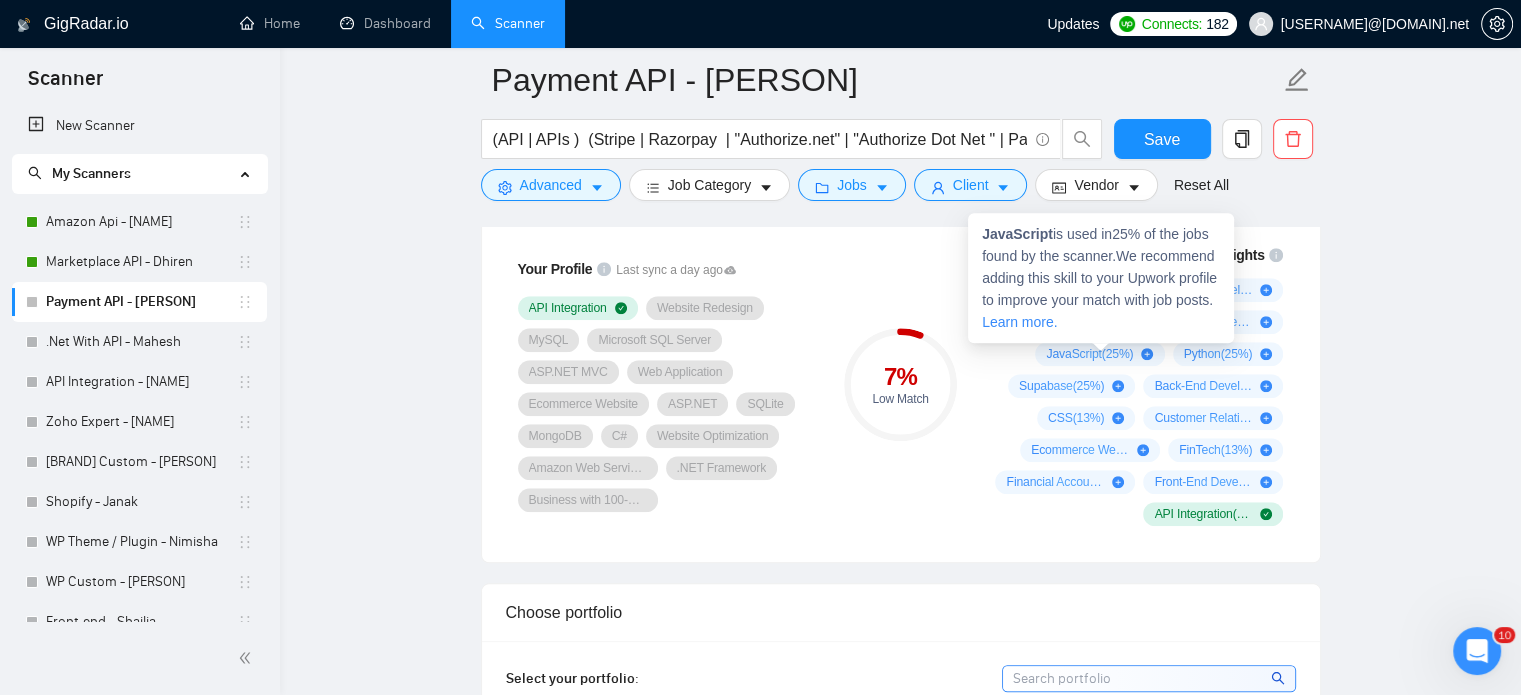 scroll, scrollTop: 1800, scrollLeft: 0, axis: vertical 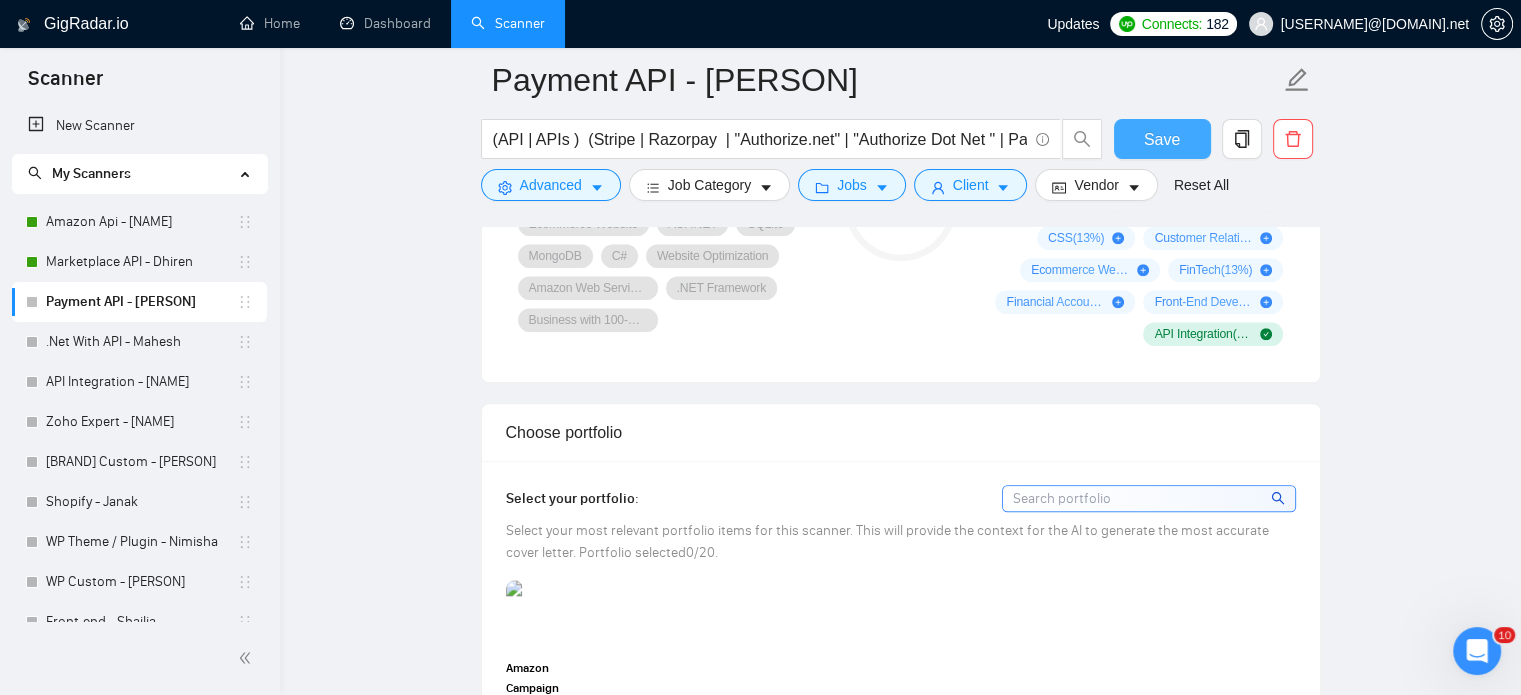 click on "Save" at bounding box center (1162, 139) 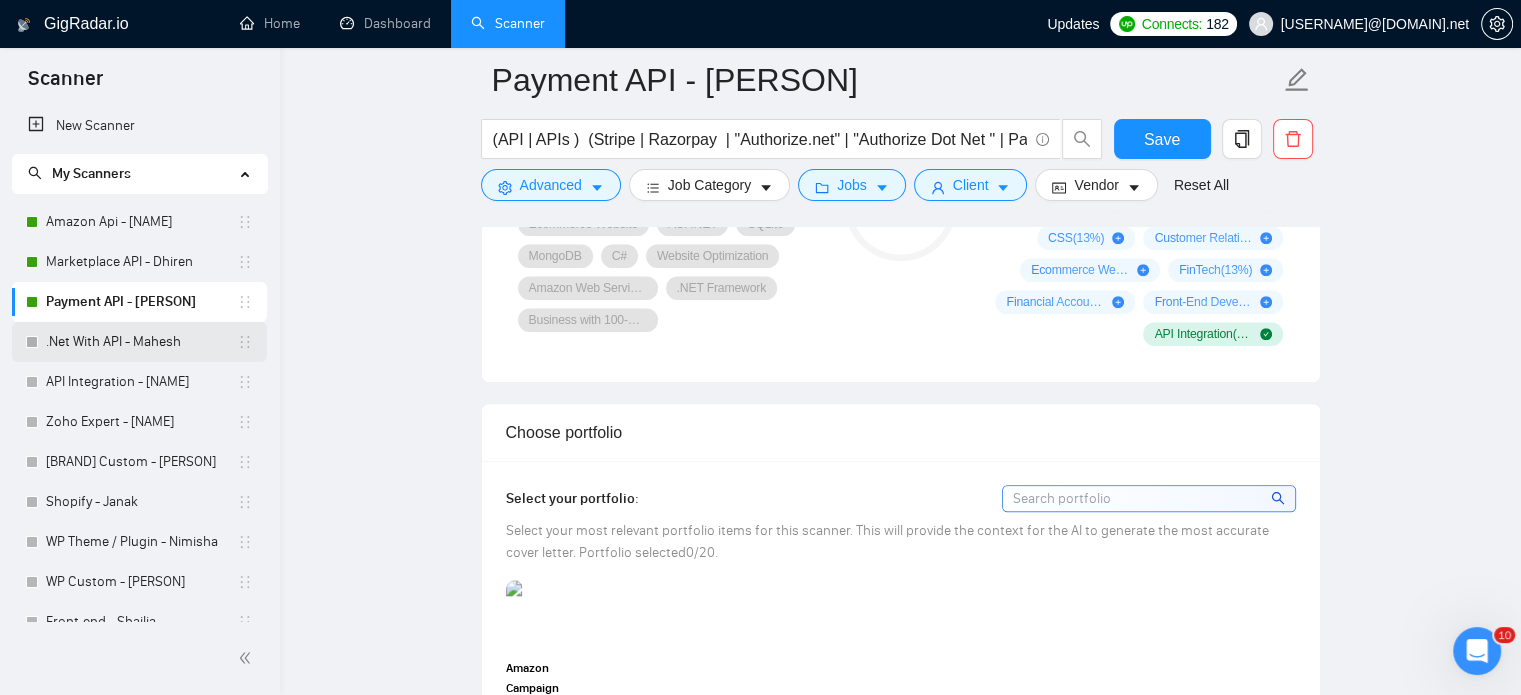 click on ".Net With API - Mahesh" at bounding box center [141, 342] 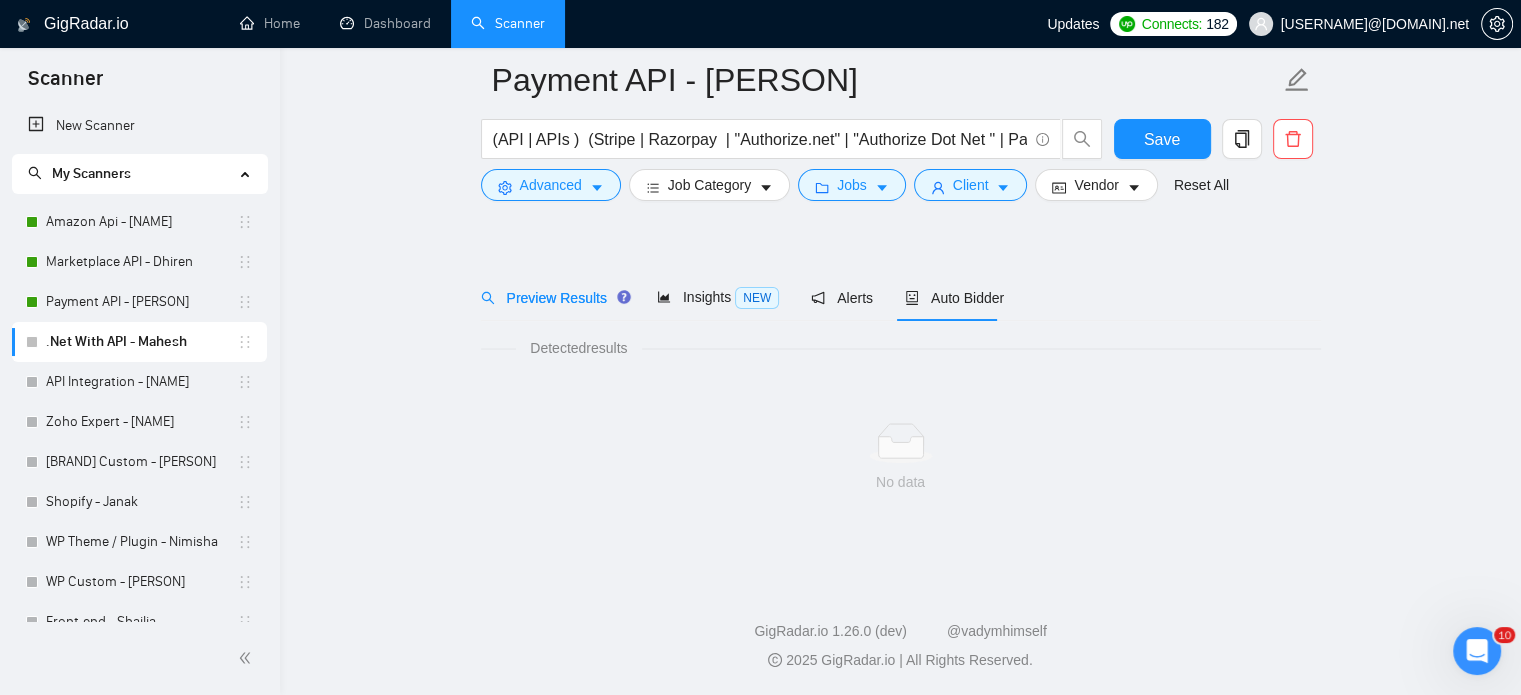 scroll, scrollTop: 35, scrollLeft: 0, axis: vertical 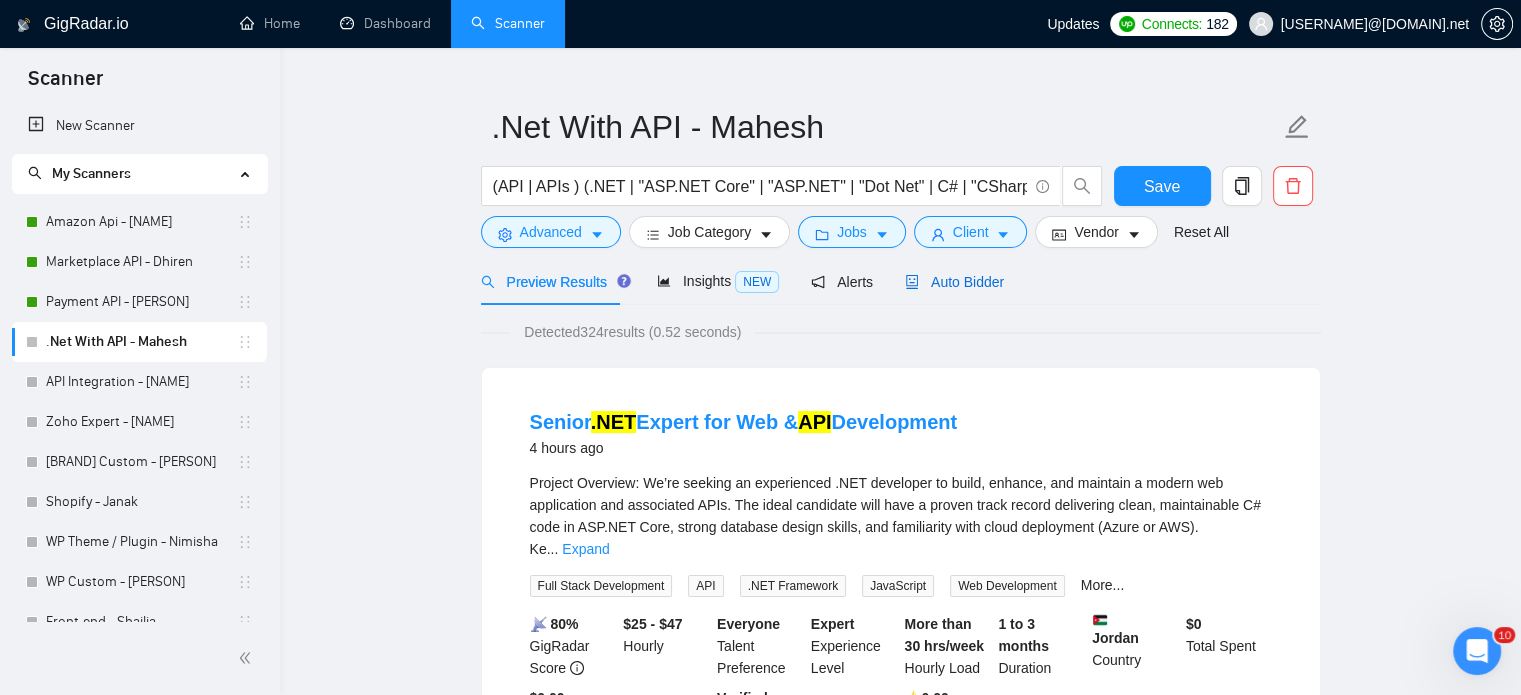 click on "Auto Bidder" at bounding box center (954, 282) 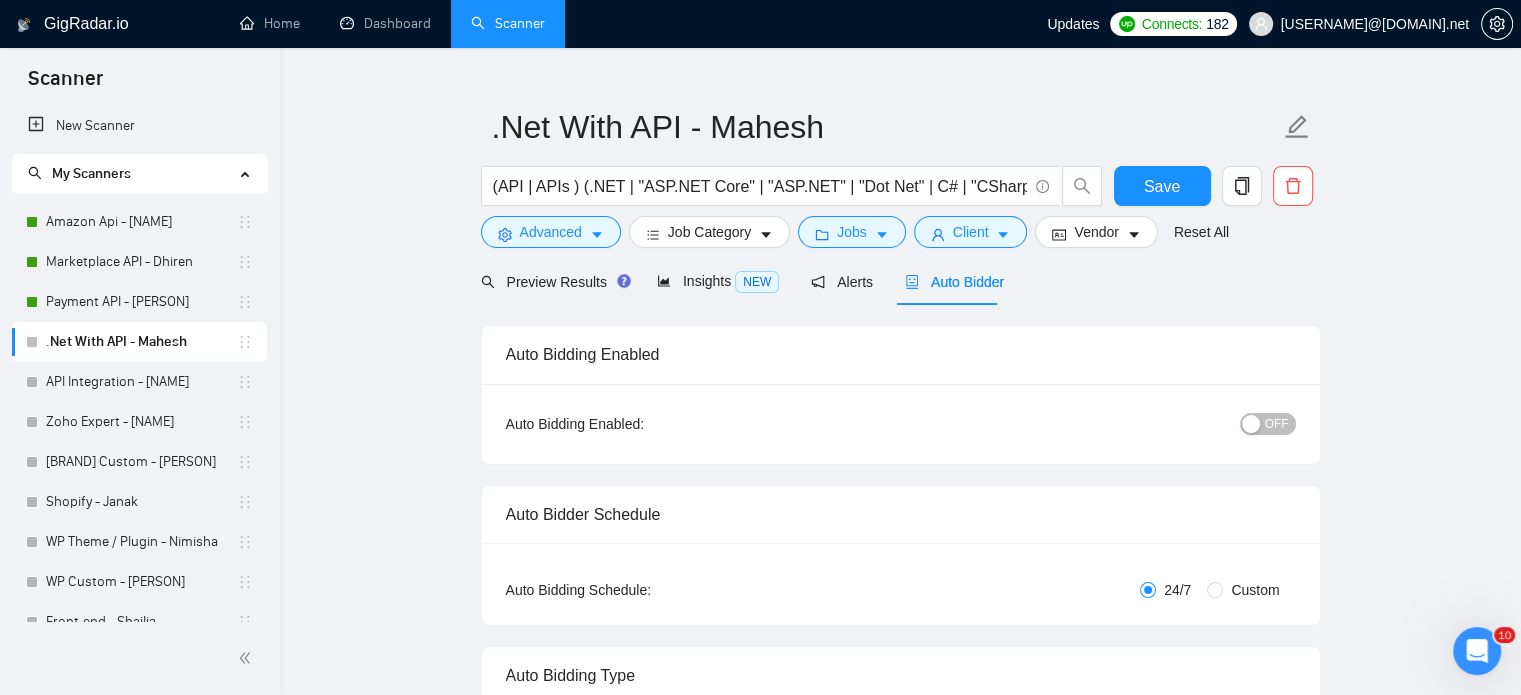 type 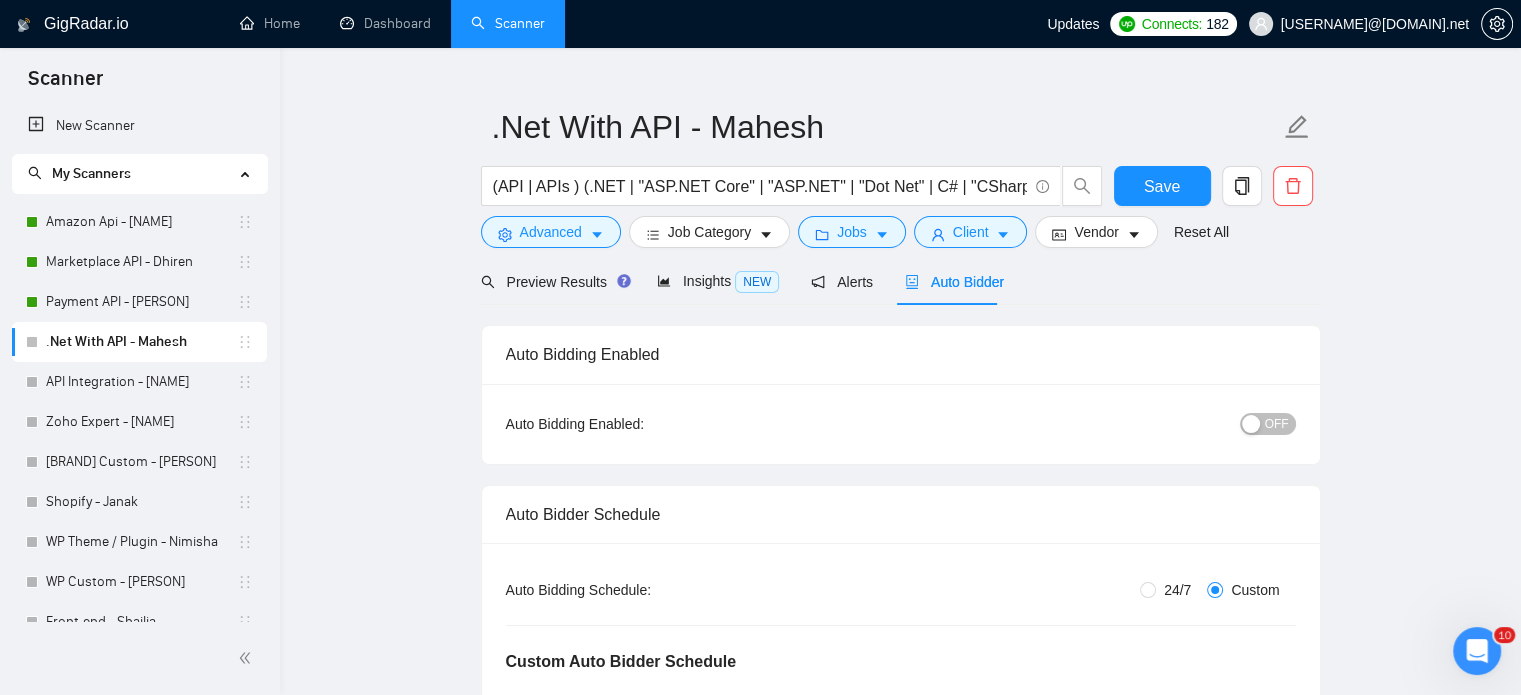 type 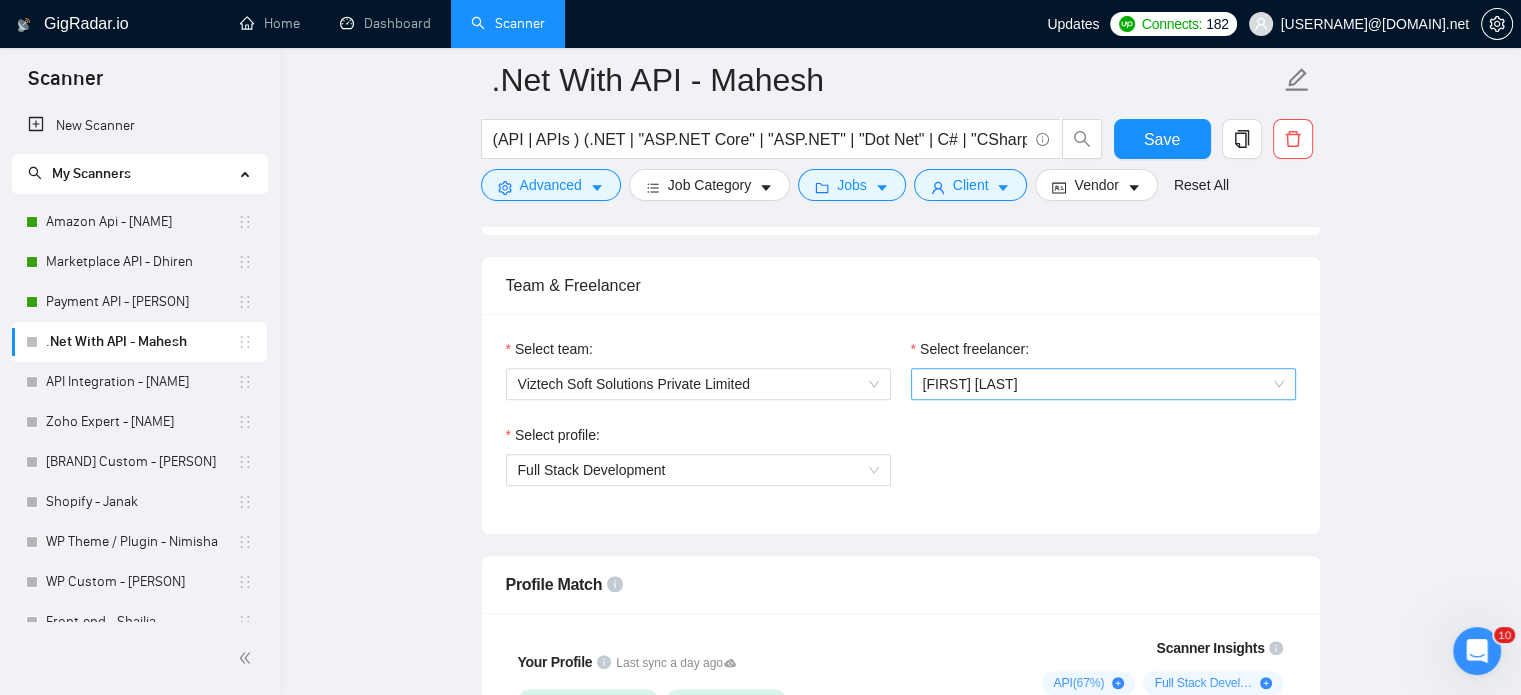 scroll, scrollTop: 1335, scrollLeft: 0, axis: vertical 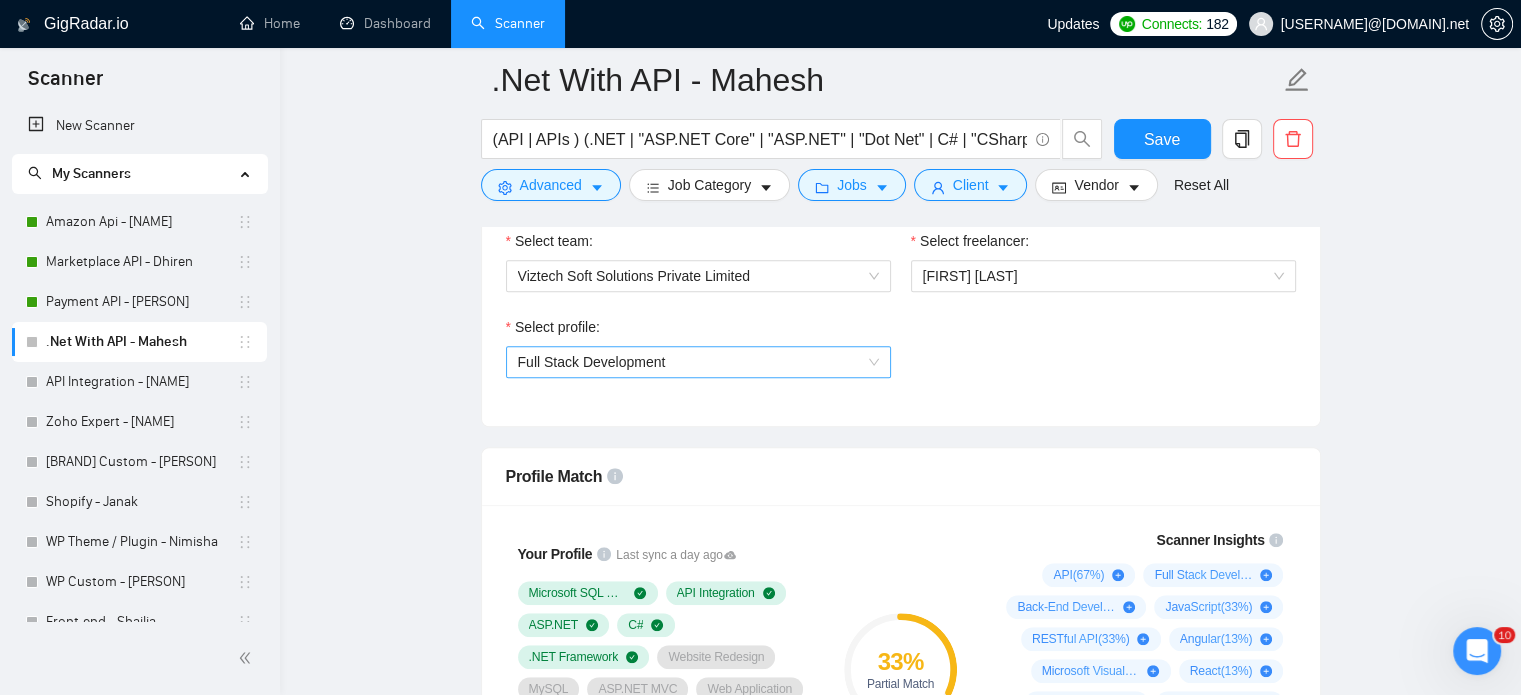 click on "Full Stack Development" at bounding box center [698, 362] 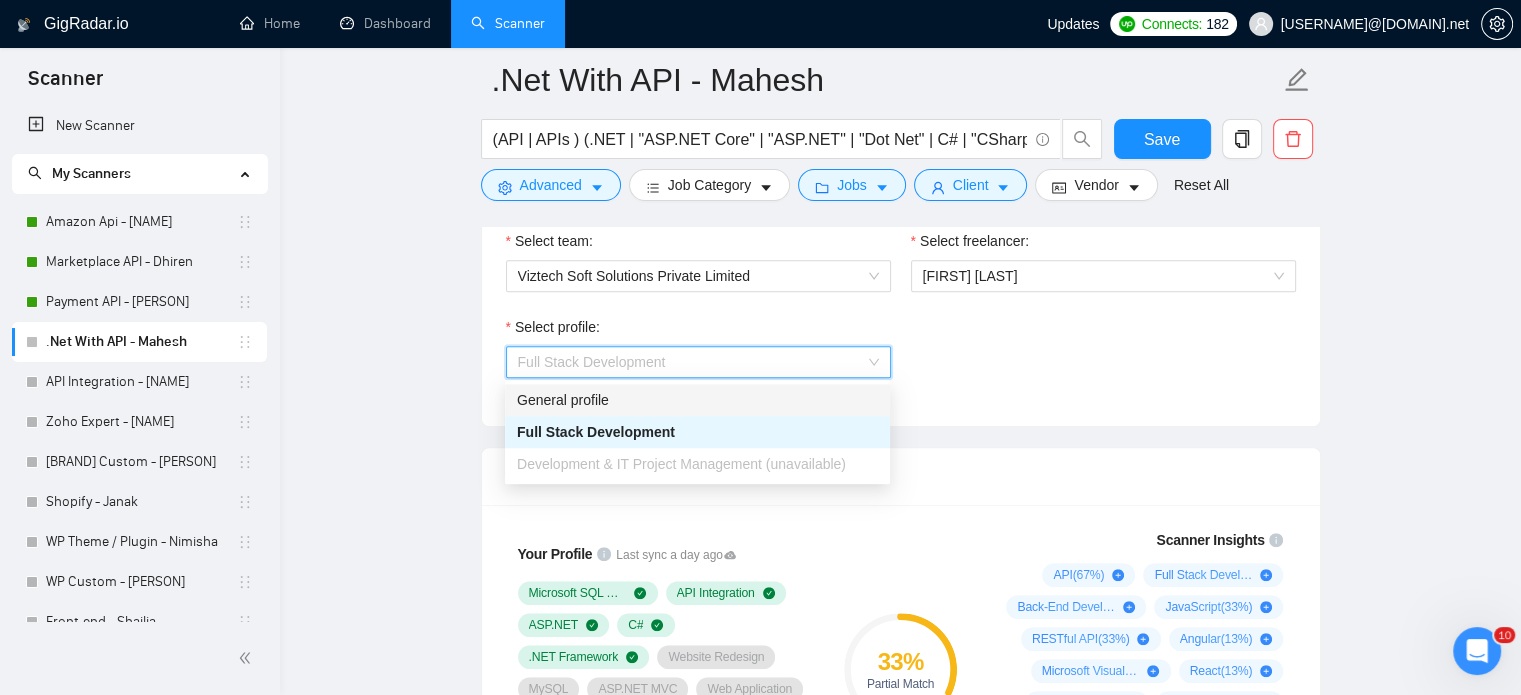 click on "Select profile: Full Stack Development" at bounding box center (901, 359) 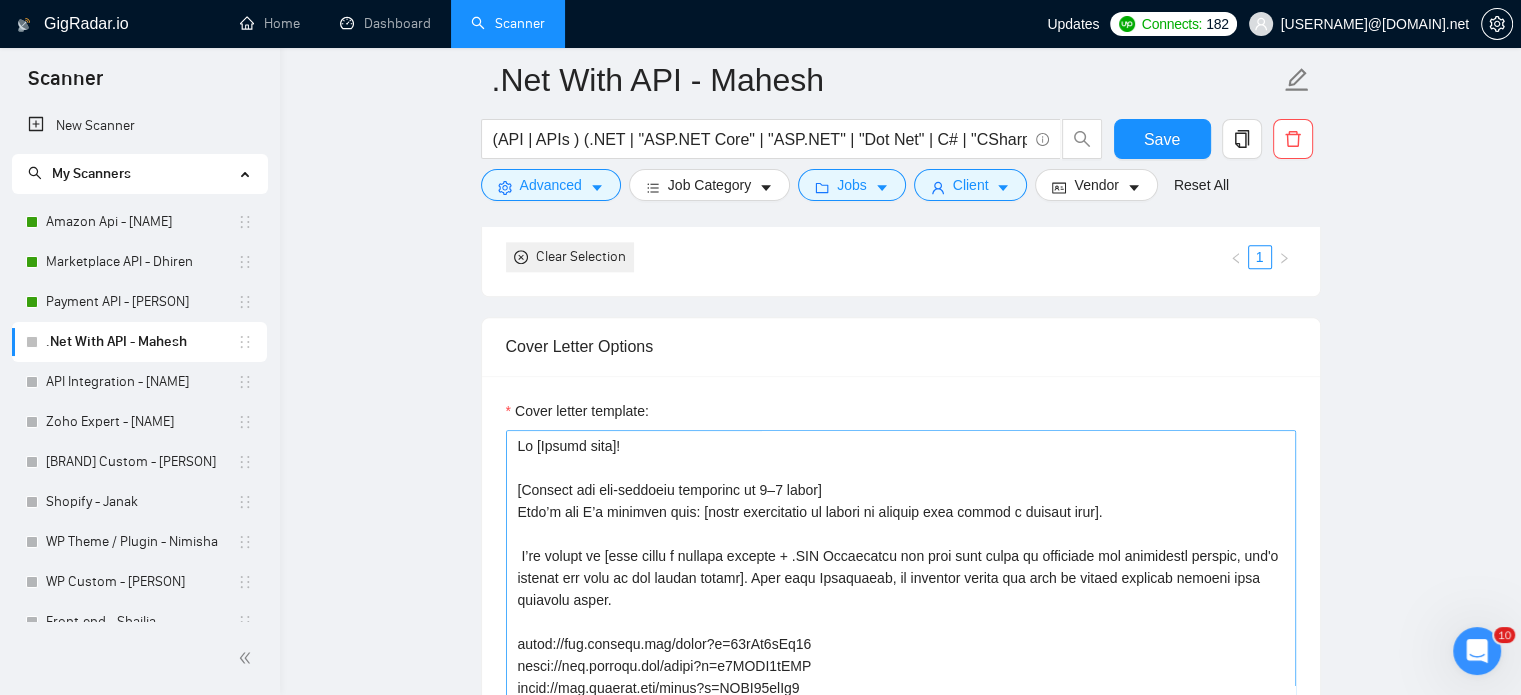 scroll, scrollTop: 2435, scrollLeft: 0, axis: vertical 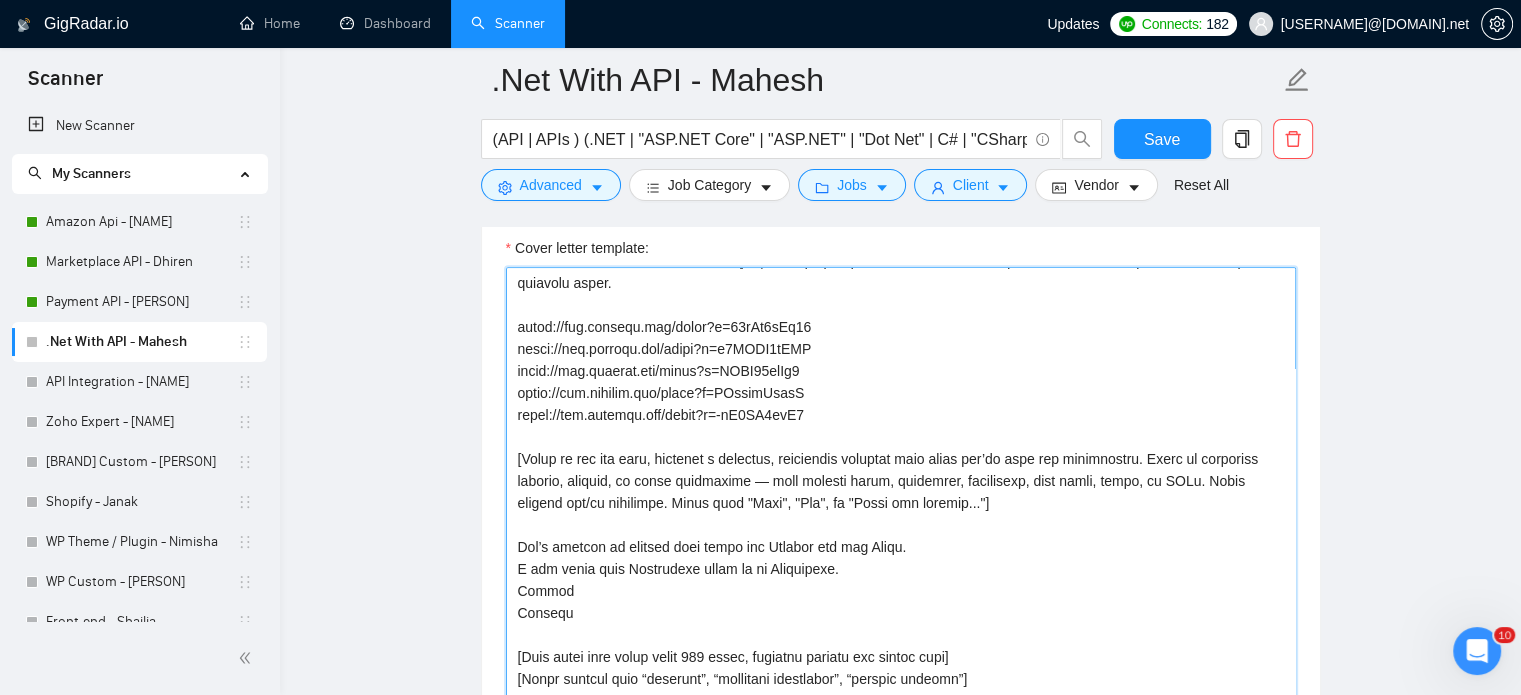click on "Cover letter template:" at bounding box center [901, 492] 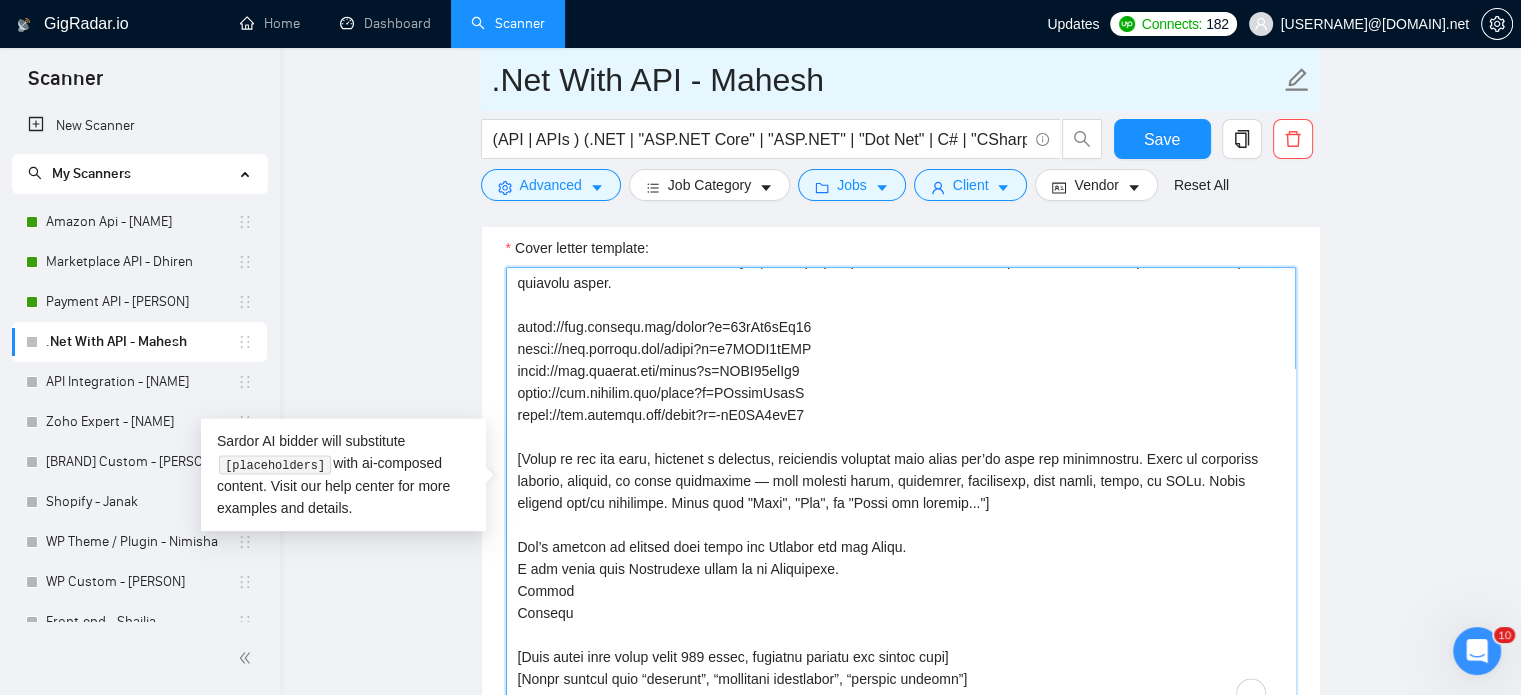 scroll, scrollTop: 219, scrollLeft: 0, axis: vertical 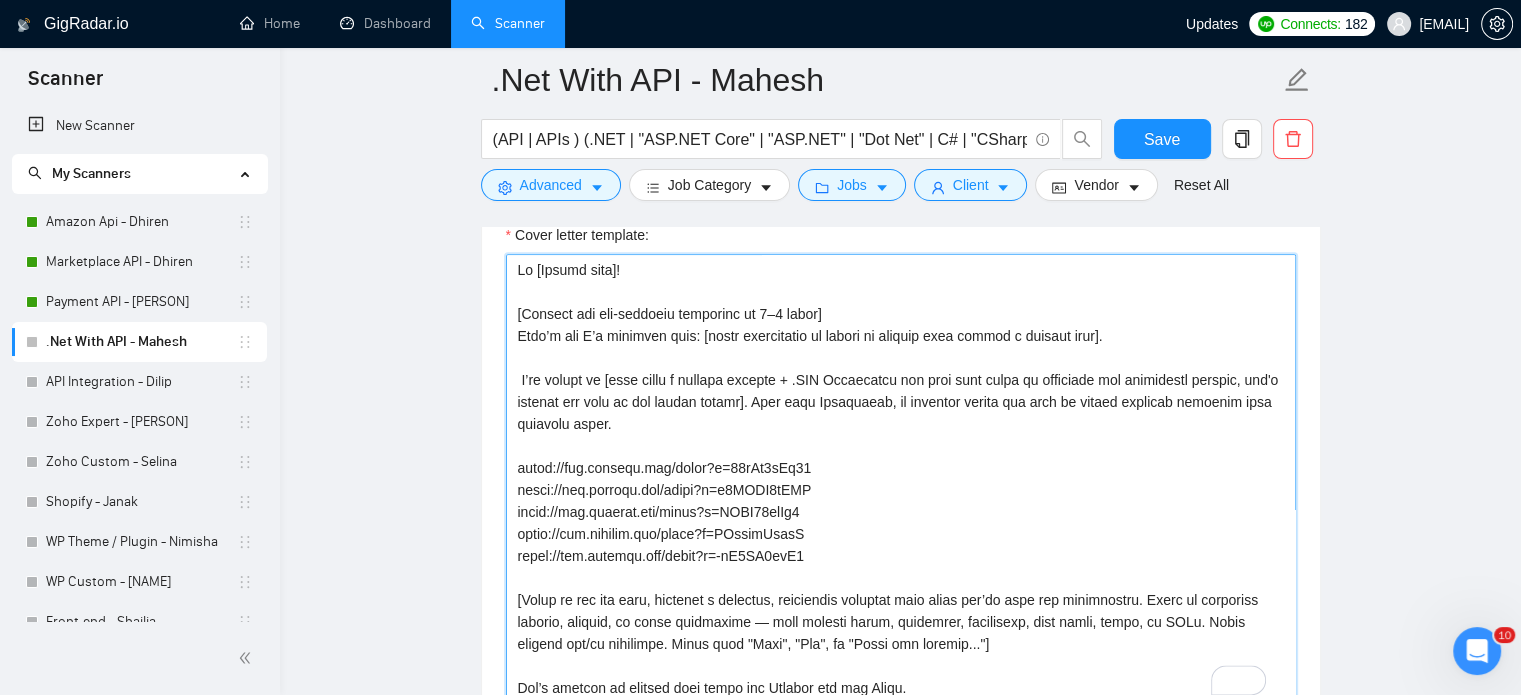 click on "Cover letter template:" at bounding box center (901, 479) 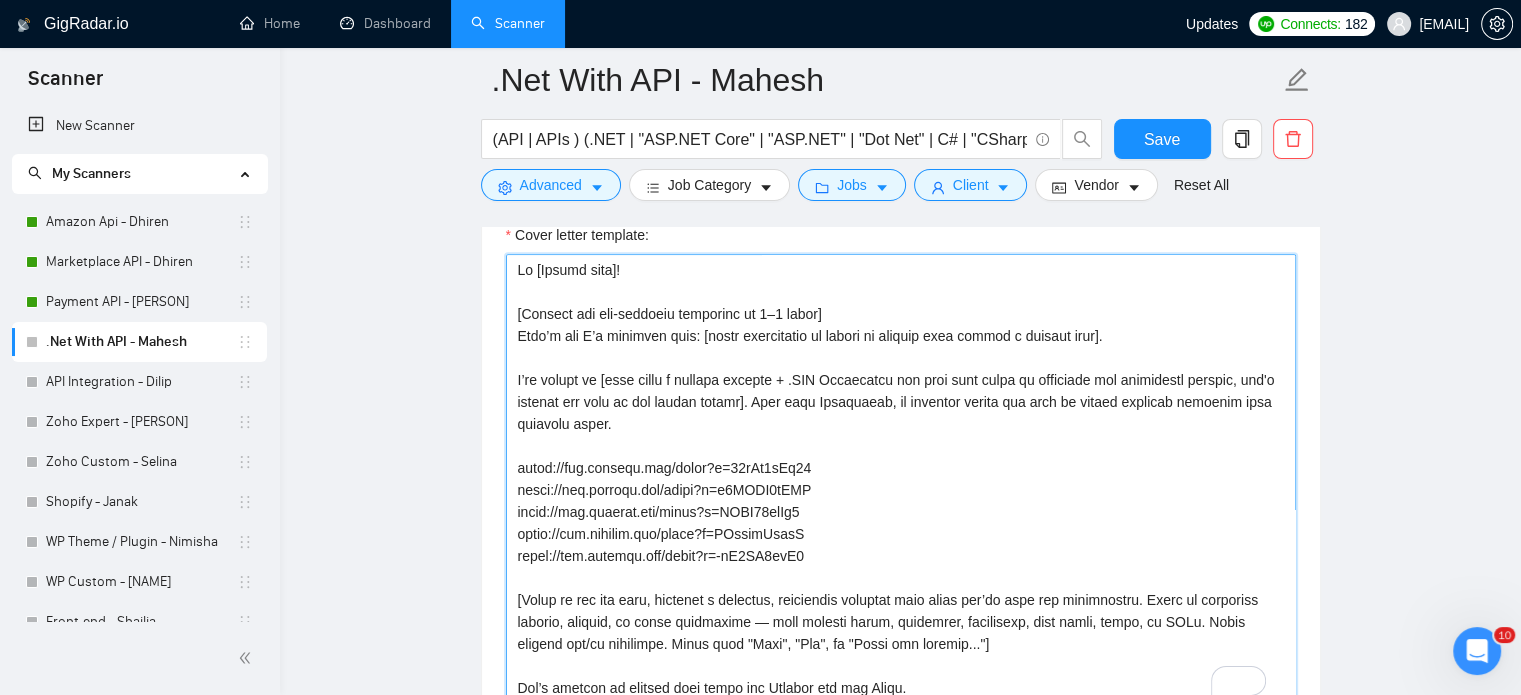 click on "Cover letter template:" at bounding box center [901, 479] 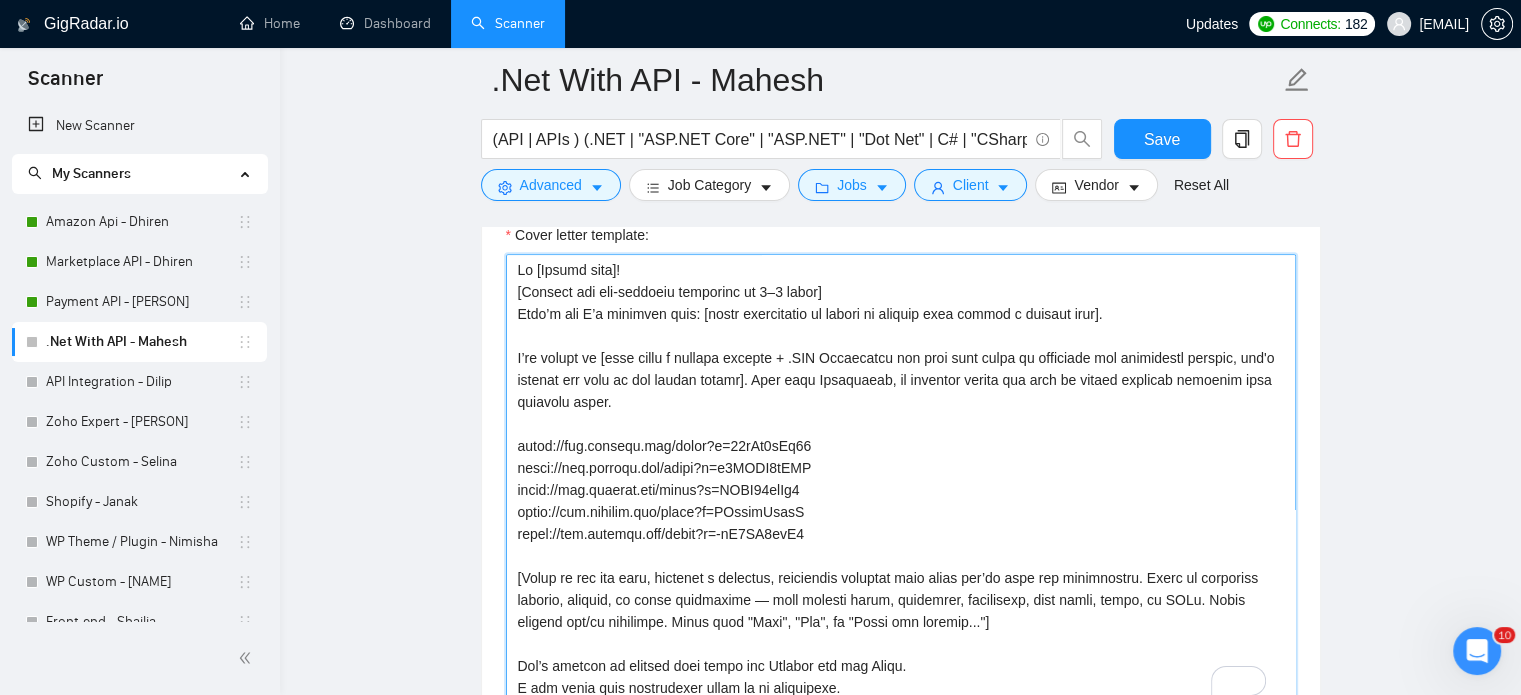 click on "Cover letter template:" at bounding box center [901, 479] 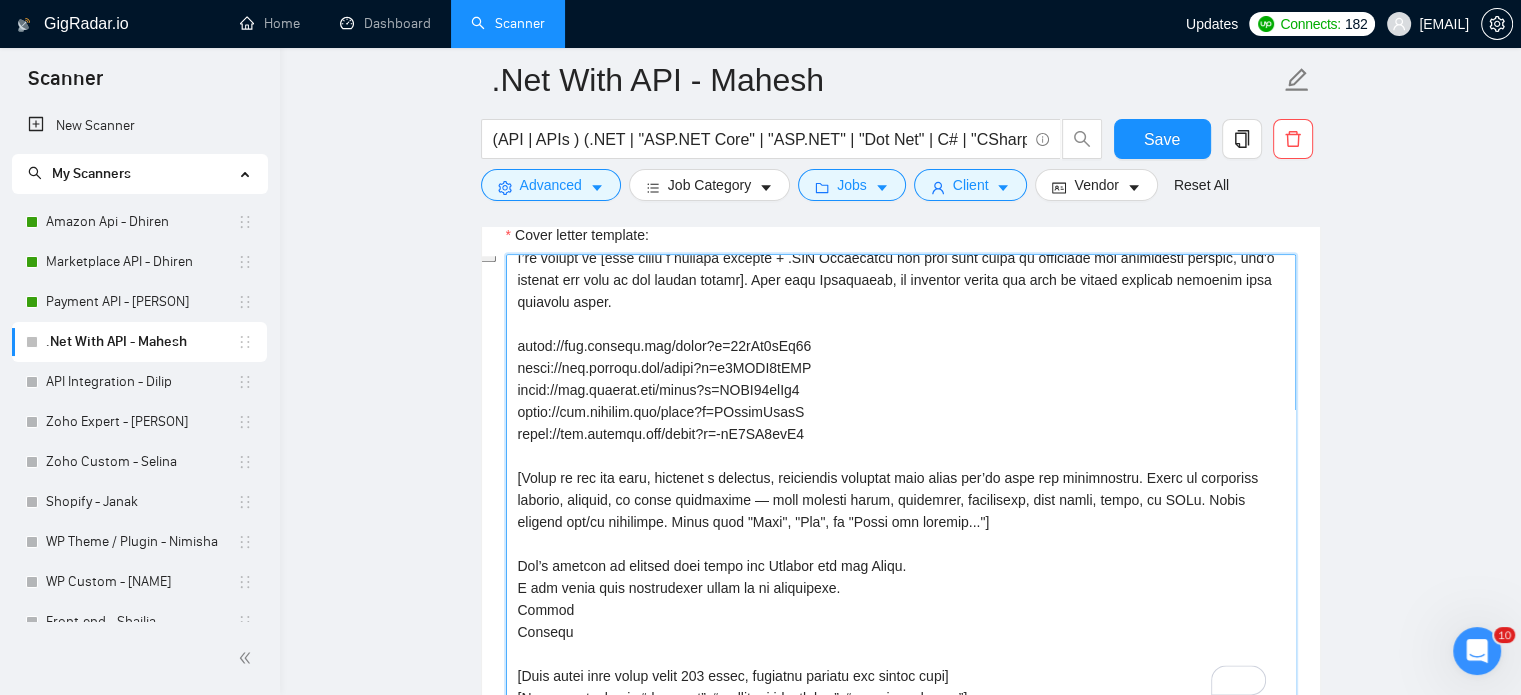 drag, startPoint x: 817, startPoint y: 436, endPoint x: 516, endPoint y: 350, distance: 313.04474 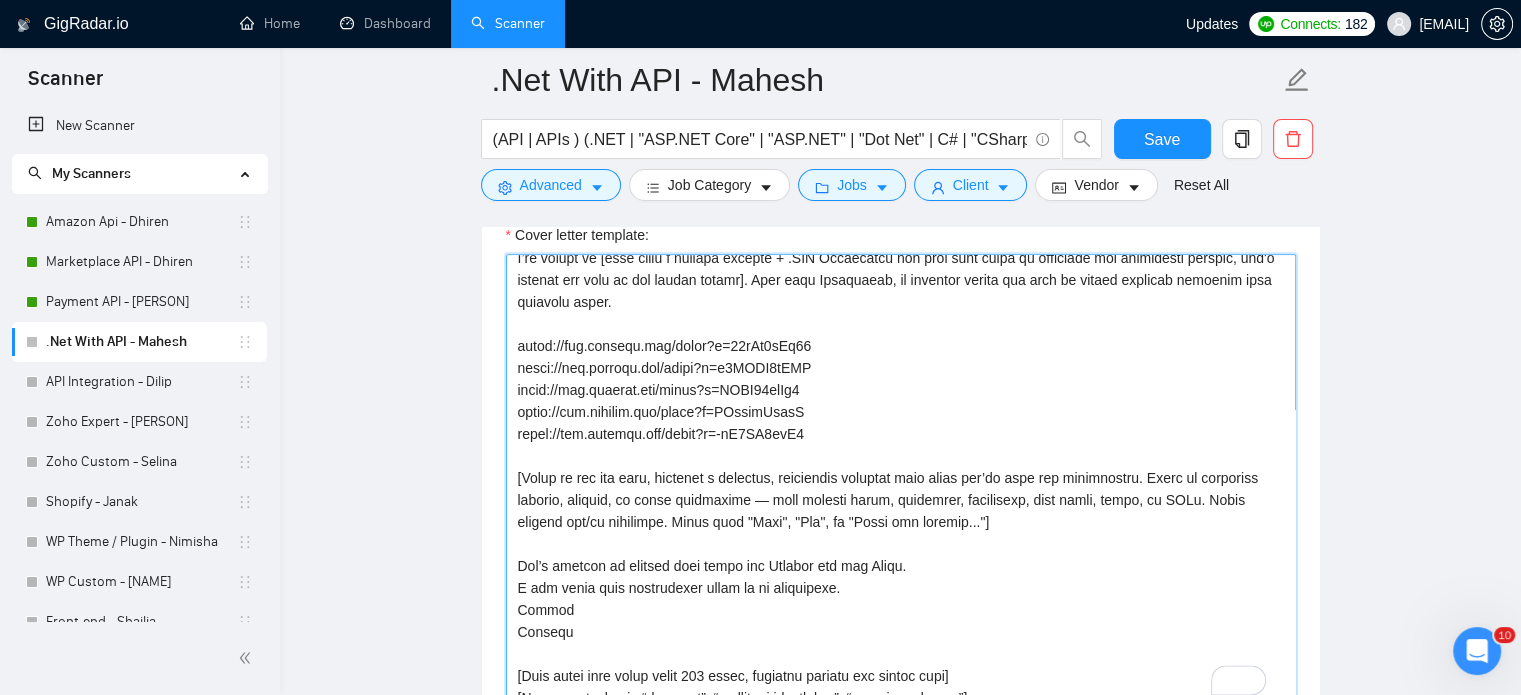 drag, startPoint x: 778, startPoint y: 277, endPoint x: 858, endPoint y: 311, distance: 86.925255 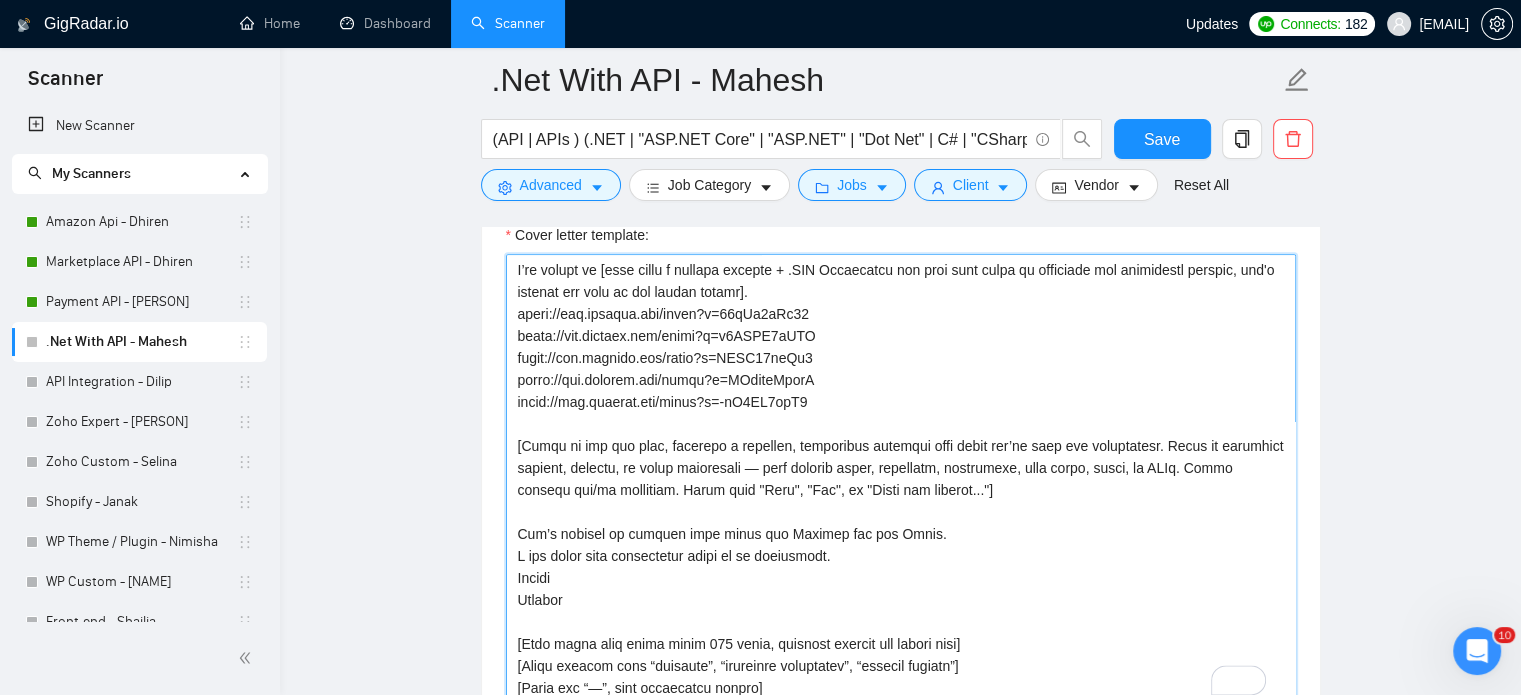 scroll, scrollTop: 77, scrollLeft: 0, axis: vertical 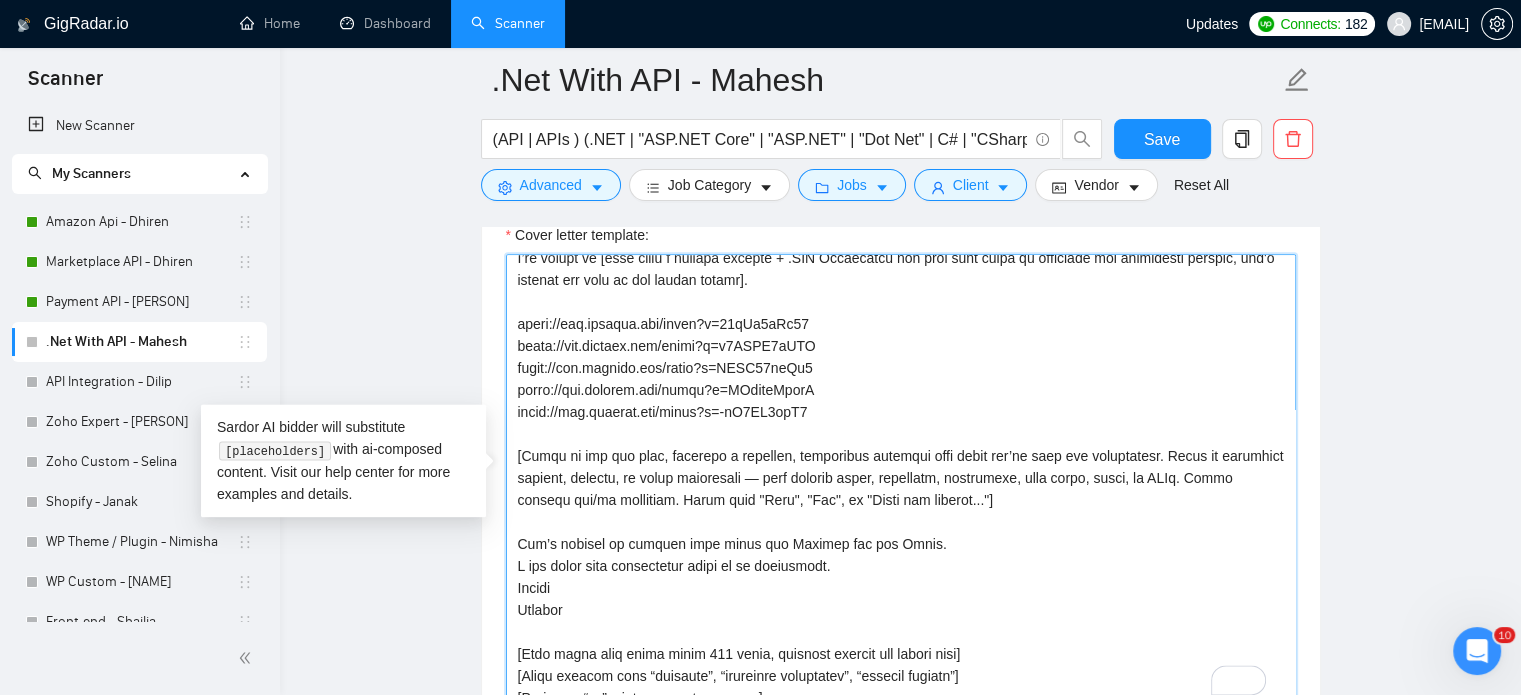 click on "Cover letter template:" at bounding box center [901, 479] 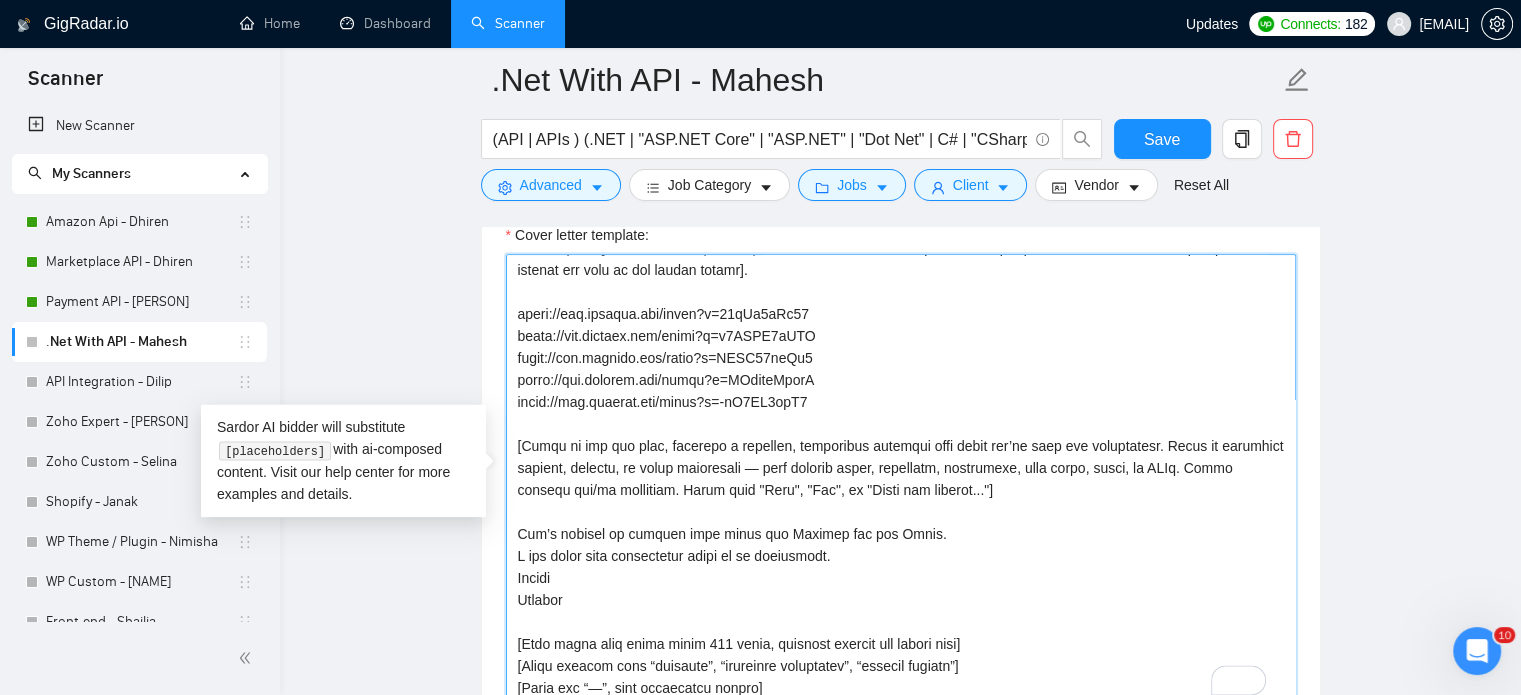 scroll, scrollTop: 176, scrollLeft: 0, axis: vertical 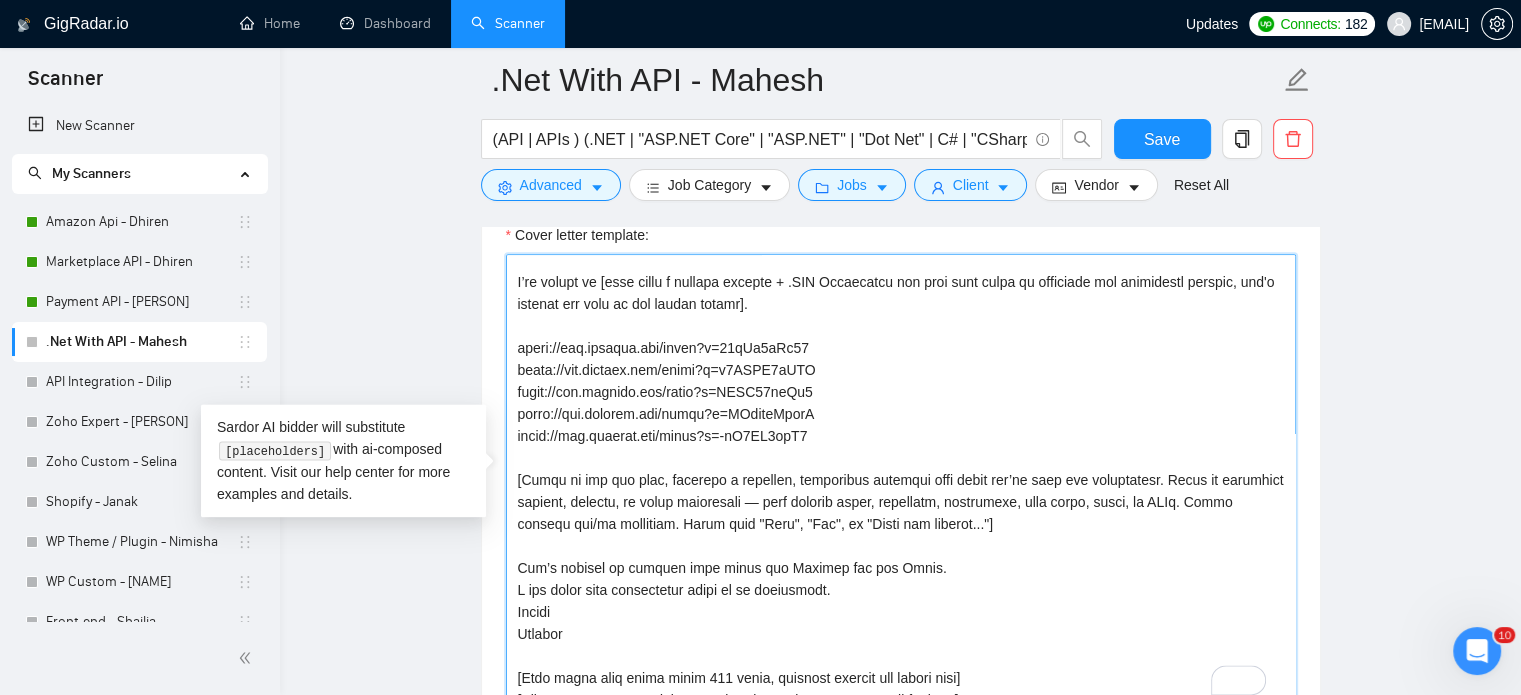 drag, startPoint x: 824, startPoint y: 417, endPoint x: 523, endPoint y: 373, distance: 304.19894 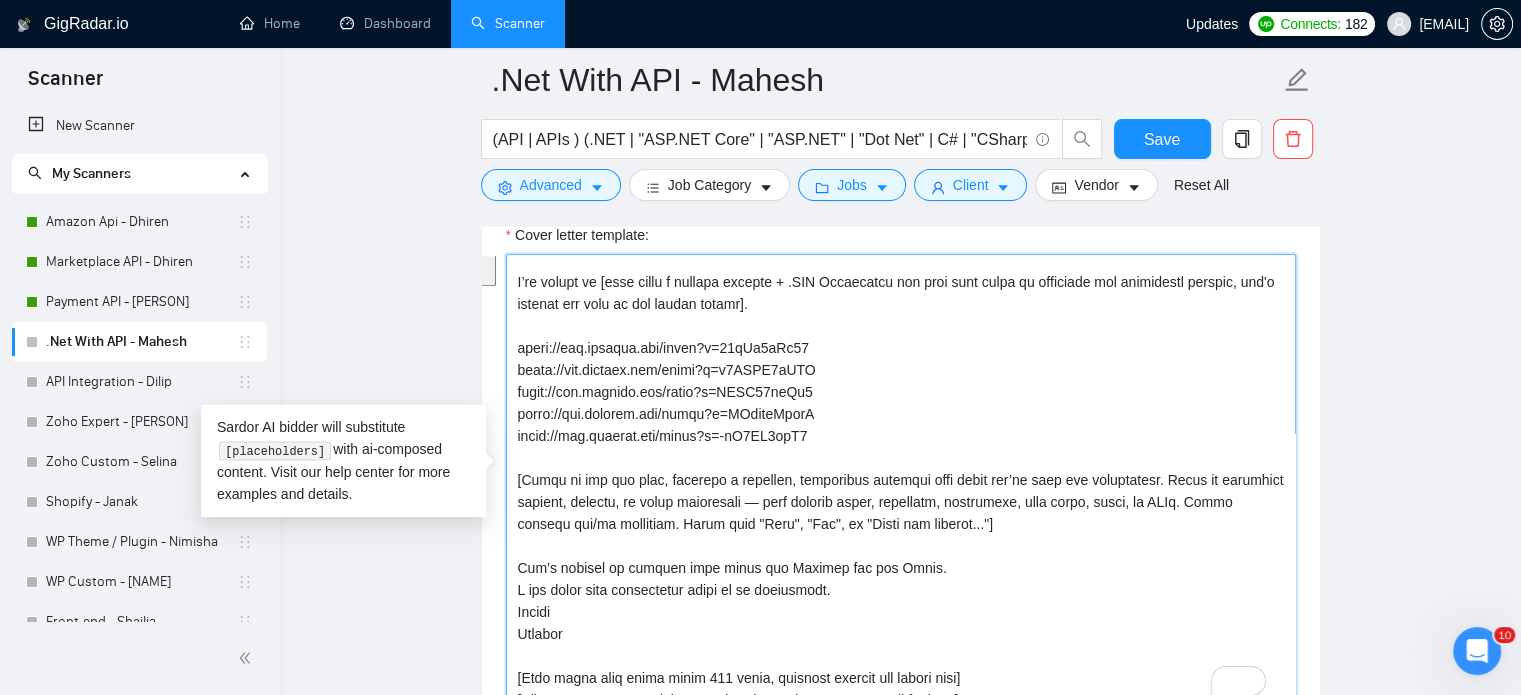 drag, startPoint x: 840, startPoint y: 443, endPoint x: 488, endPoint y: 346, distance: 365.1205 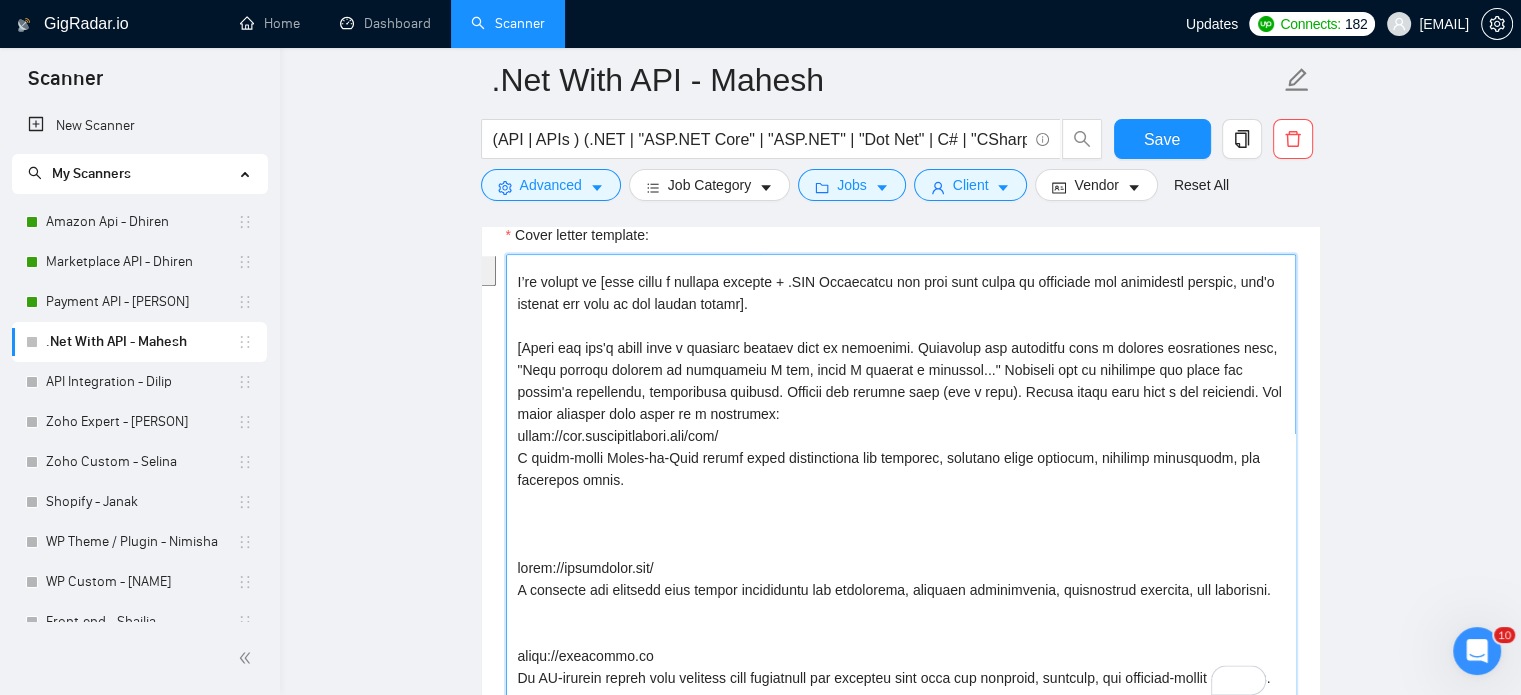 scroll, scrollTop: 302, scrollLeft: 0, axis: vertical 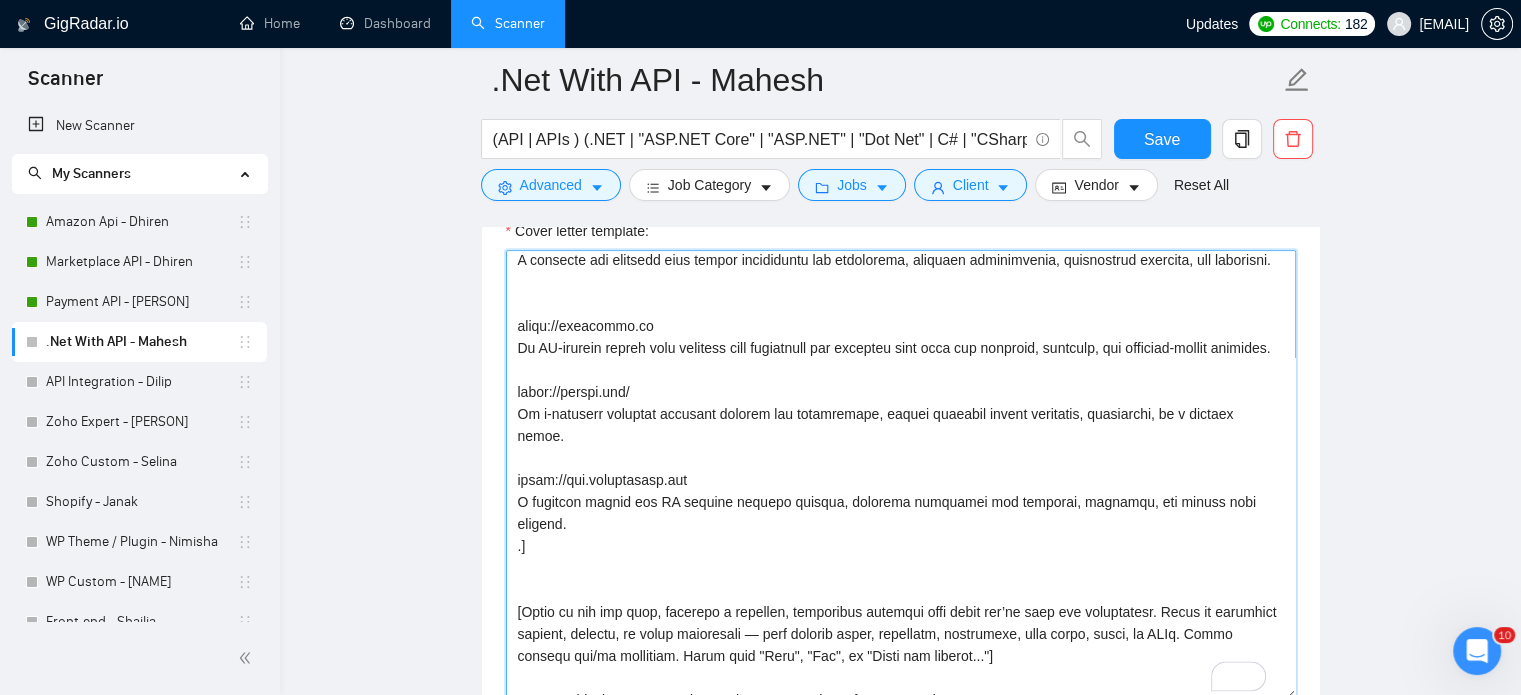 click on "Cover letter template:" at bounding box center (901, 475) 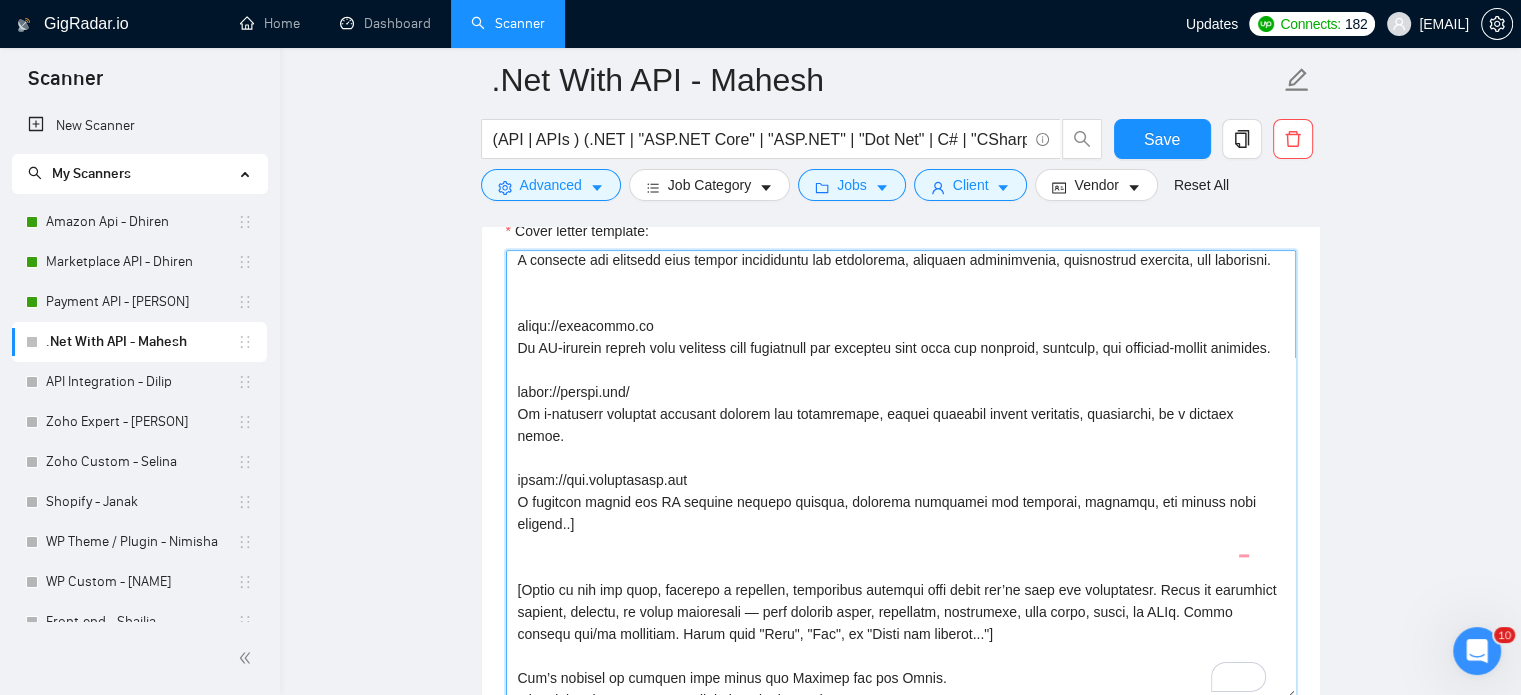 click on "Cover letter template:" at bounding box center (901, 475) 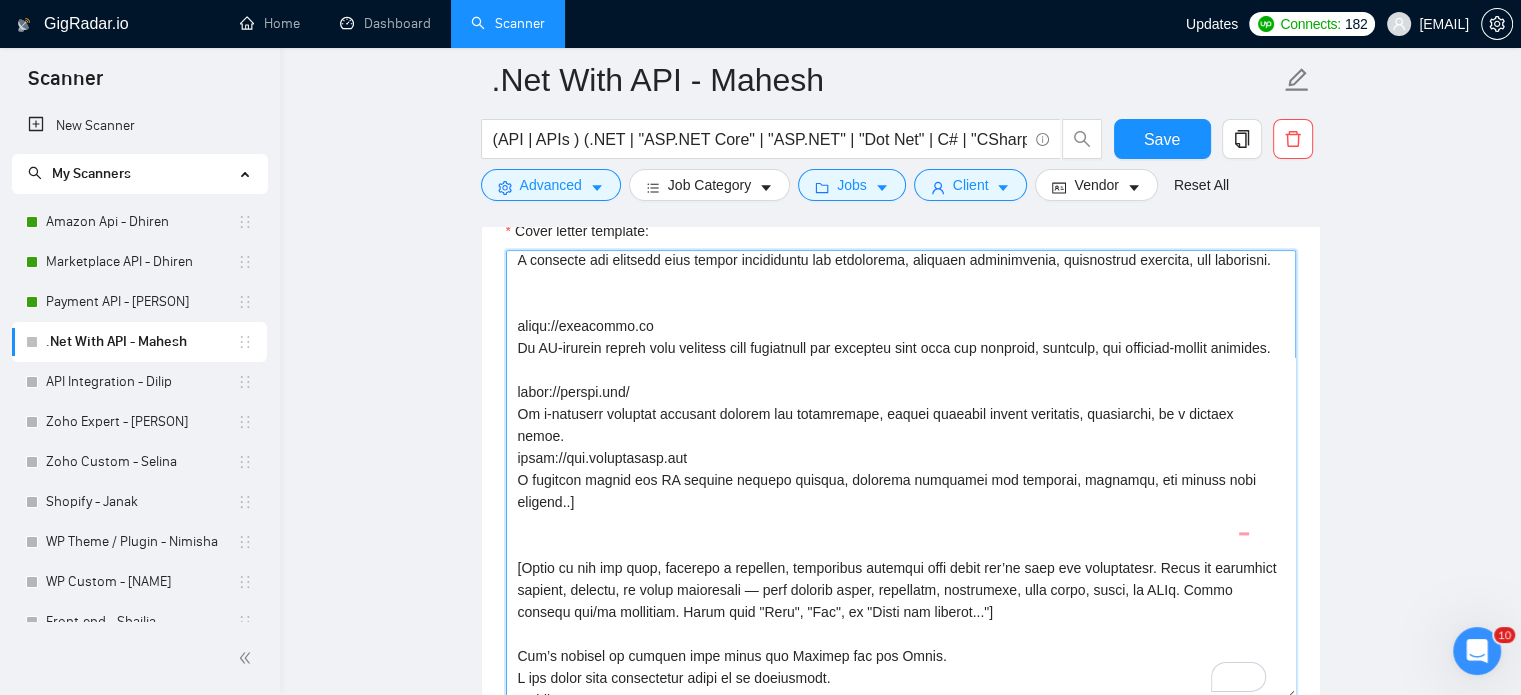 click on "Cover letter template:" at bounding box center [901, 475] 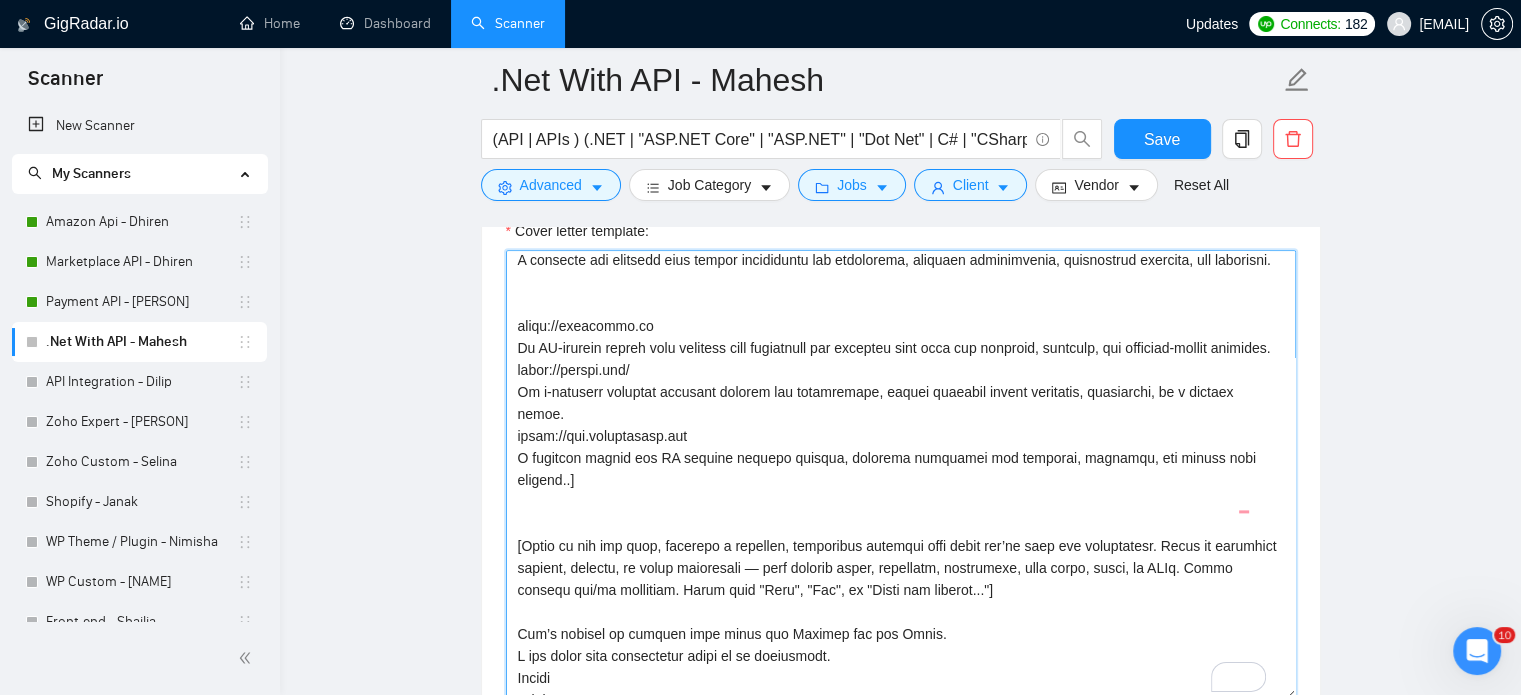 click on "Cover letter template:" at bounding box center [901, 475] 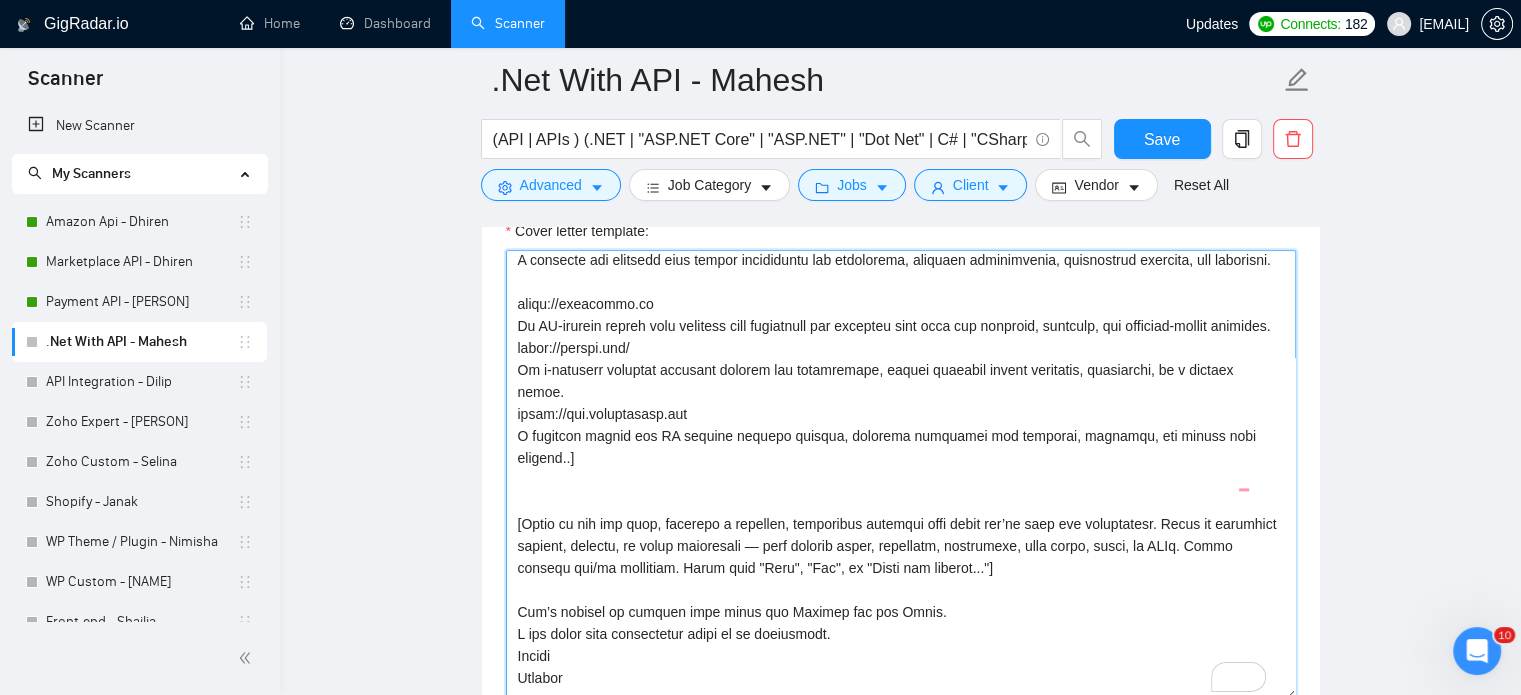 scroll, scrollTop: 204, scrollLeft: 0, axis: vertical 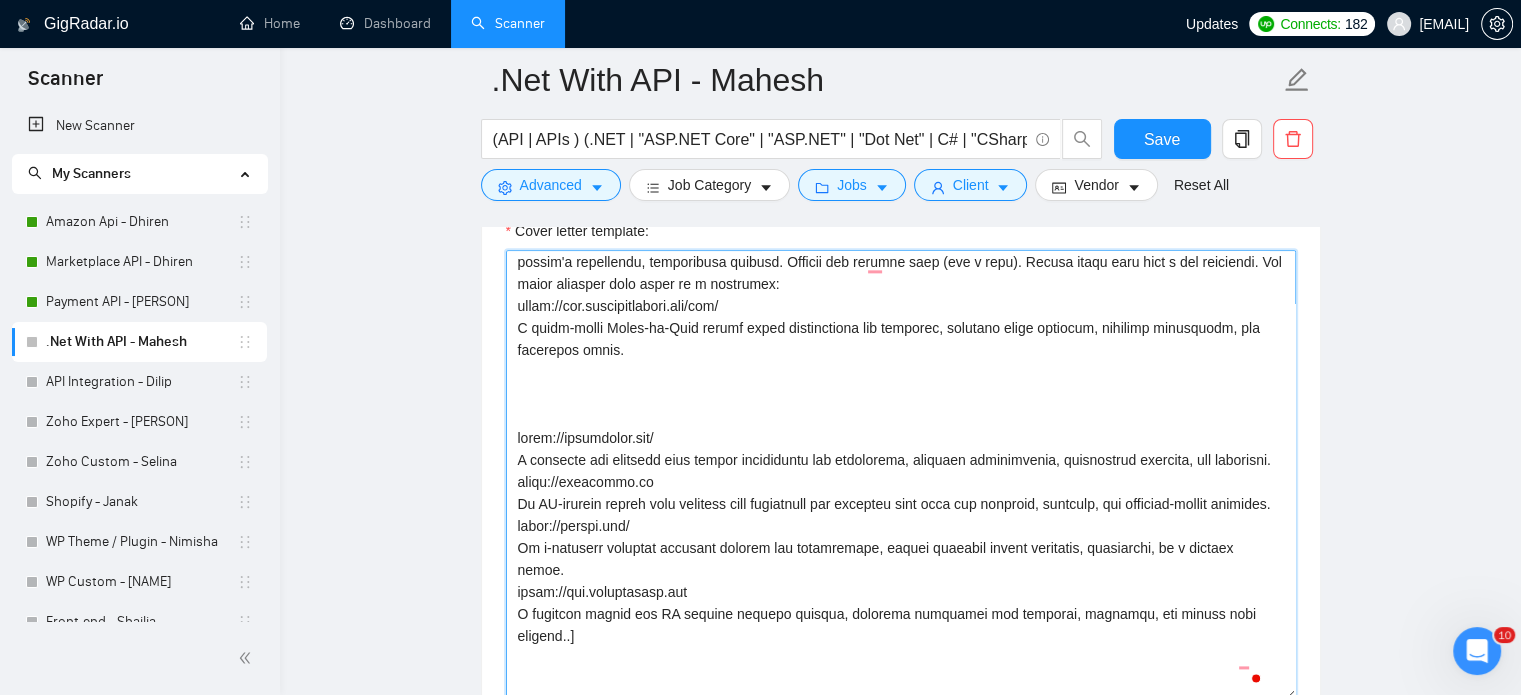 click on "Cover letter template:" at bounding box center (901, 475) 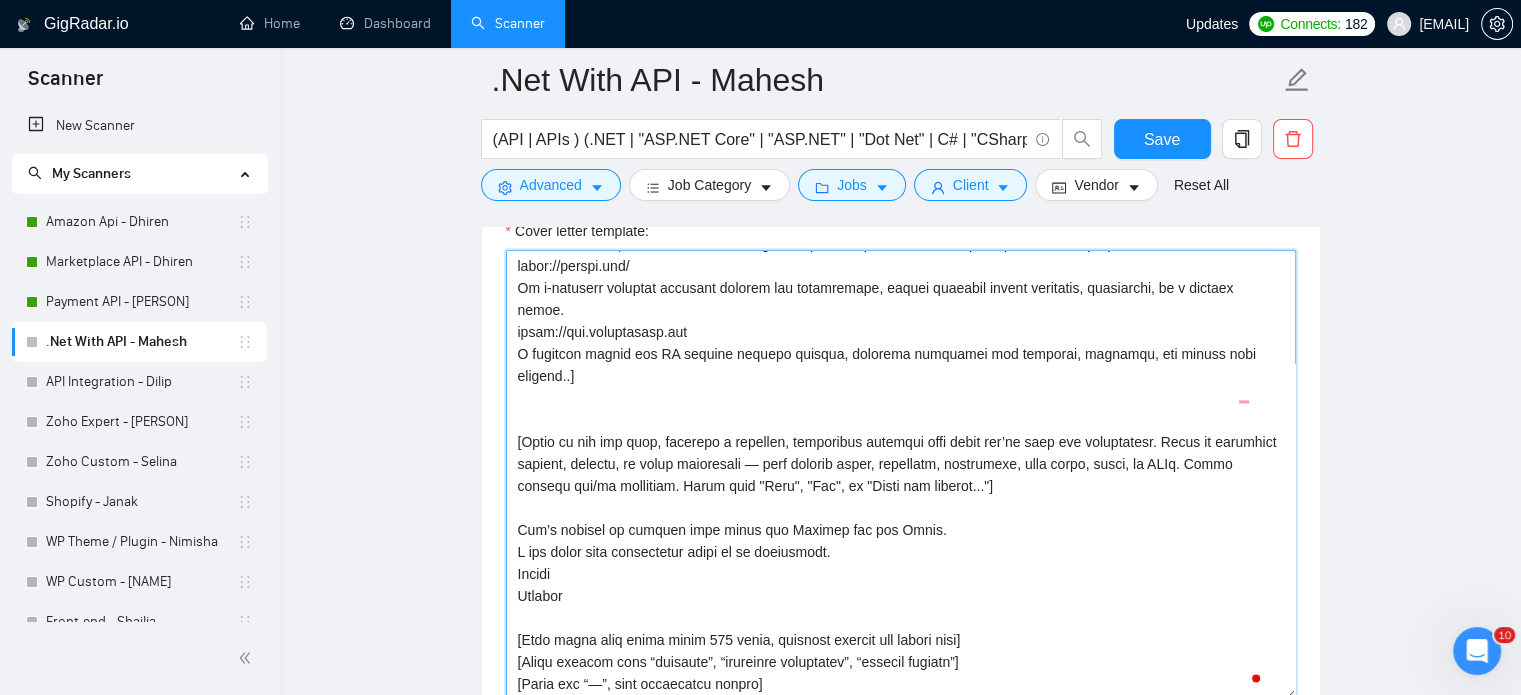 click on "Cover letter template:" at bounding box center [901, 475] 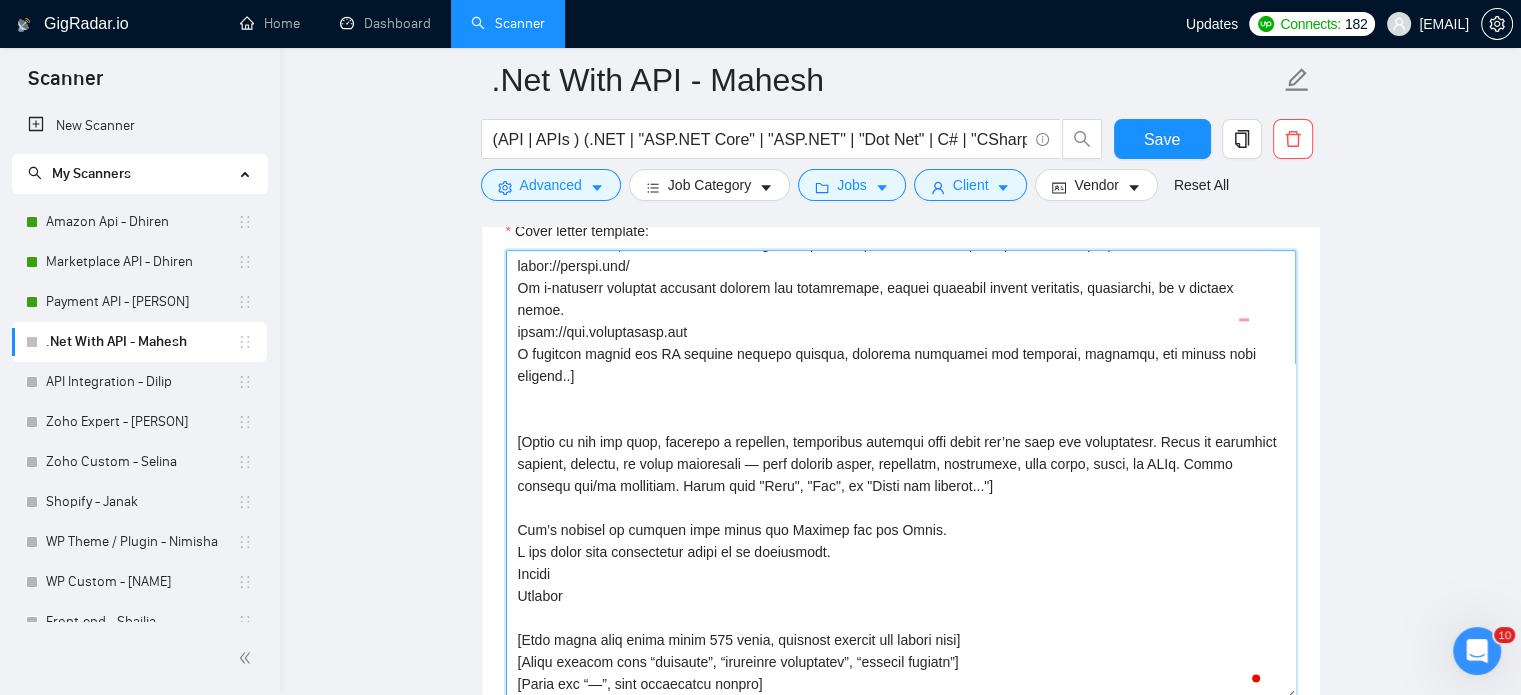 click on "Cover letter template:" at bounding box center [901, 475] 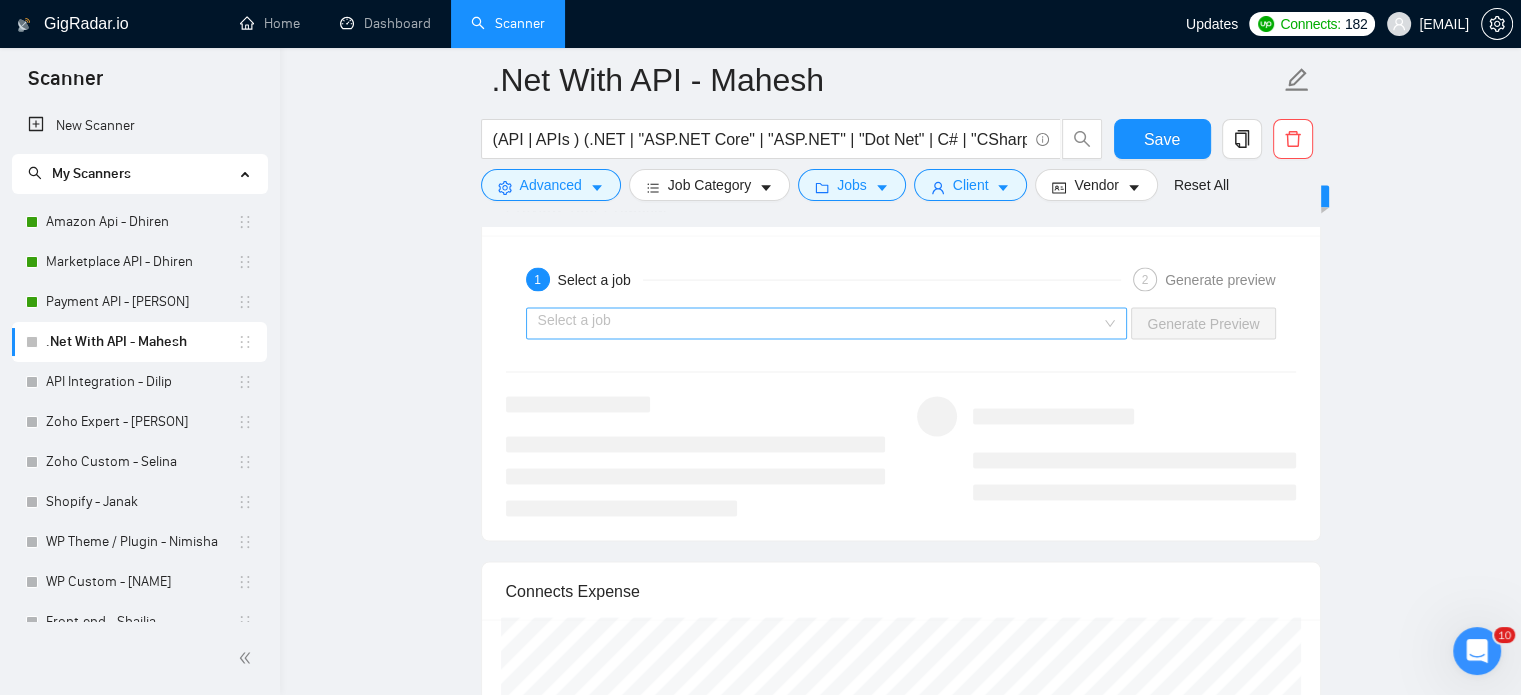 click on "Select a job" at bounding box center [827, 324] 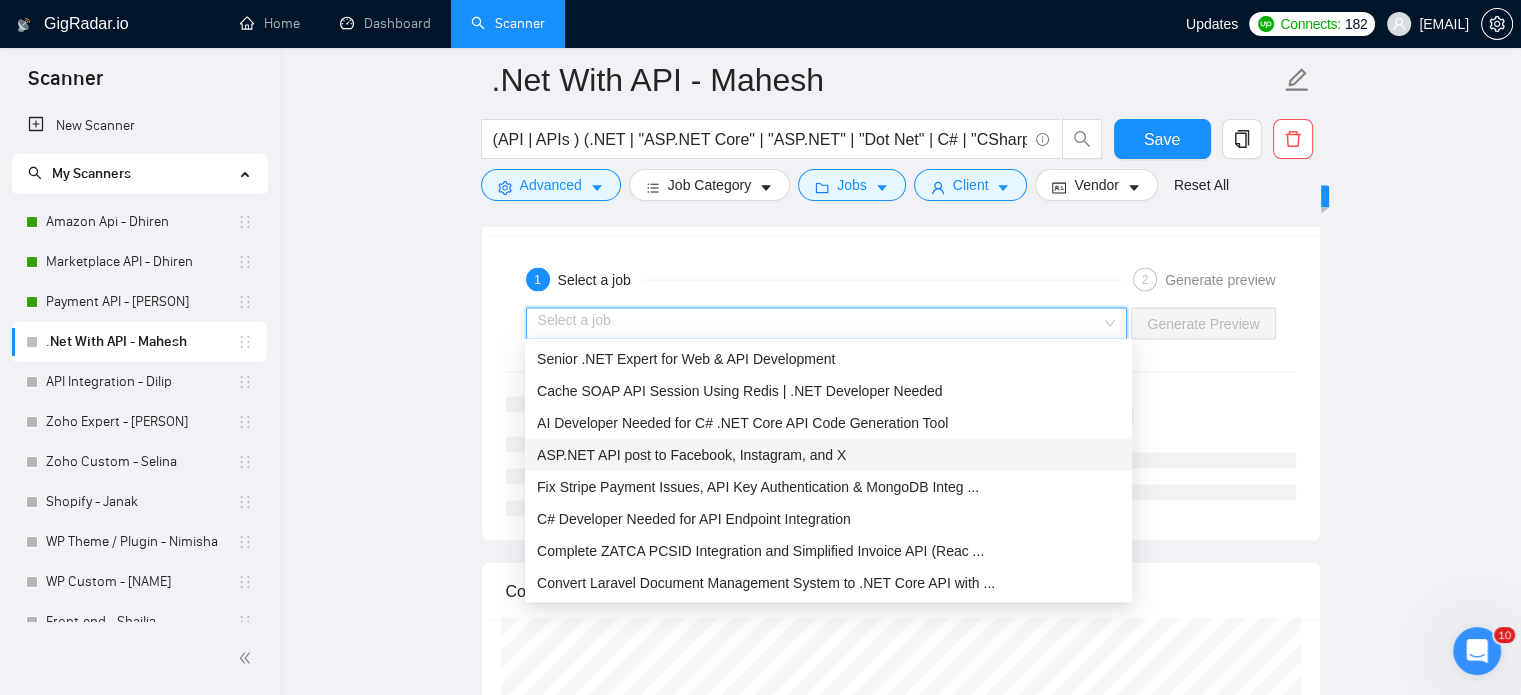 click on "ASP.NET API post to Facebook, Instagram, and X" at bounding box center [691, 455] 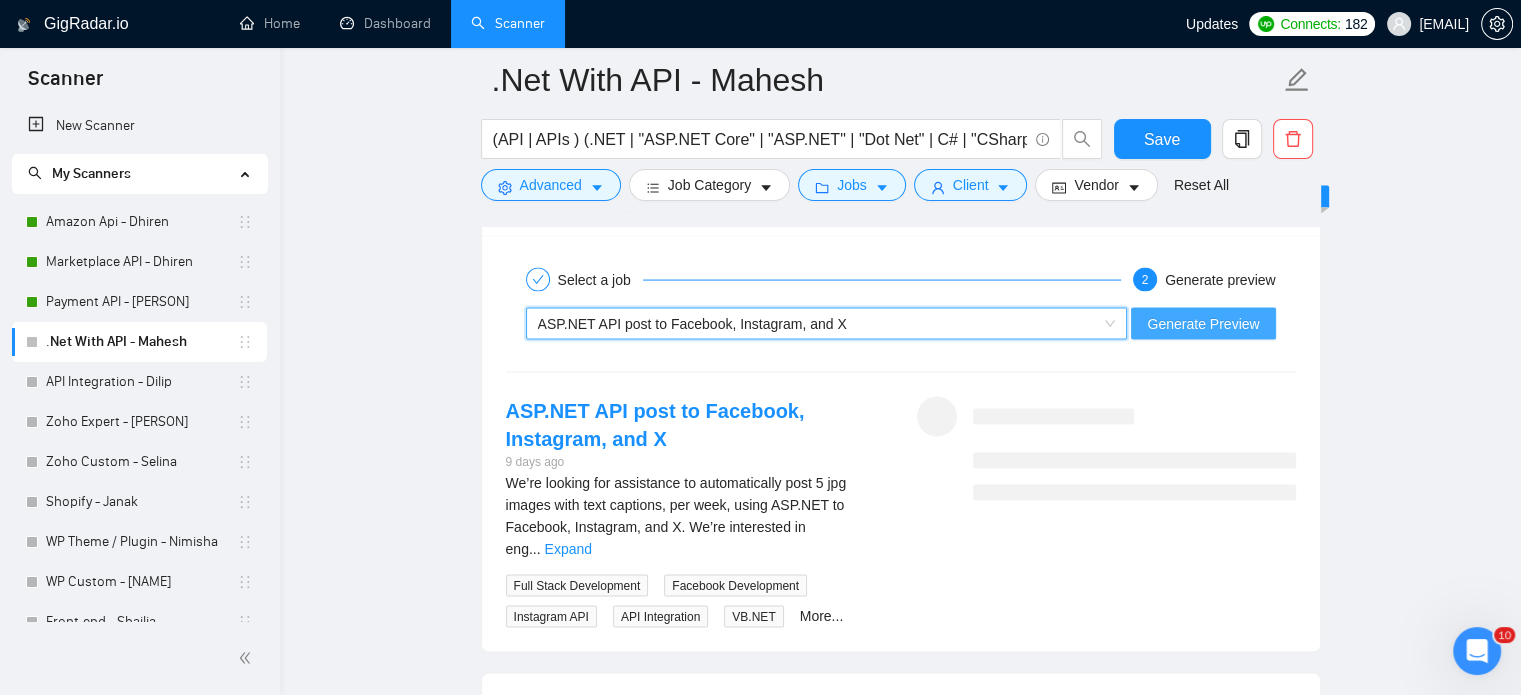 click on "Generate Preview" at bounding box center (1203, 324) 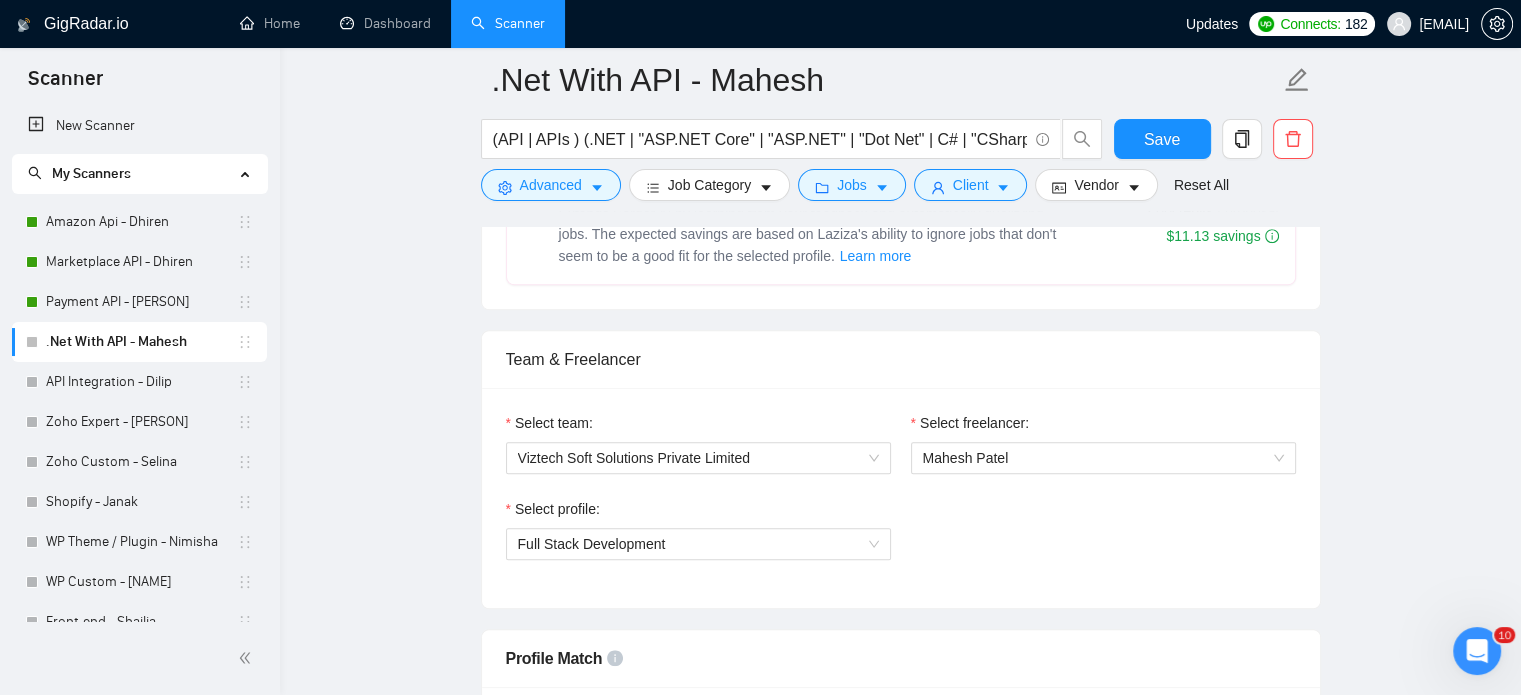 scroll, scrollTop: 1152, scrollLeft: 0, axis: vertical 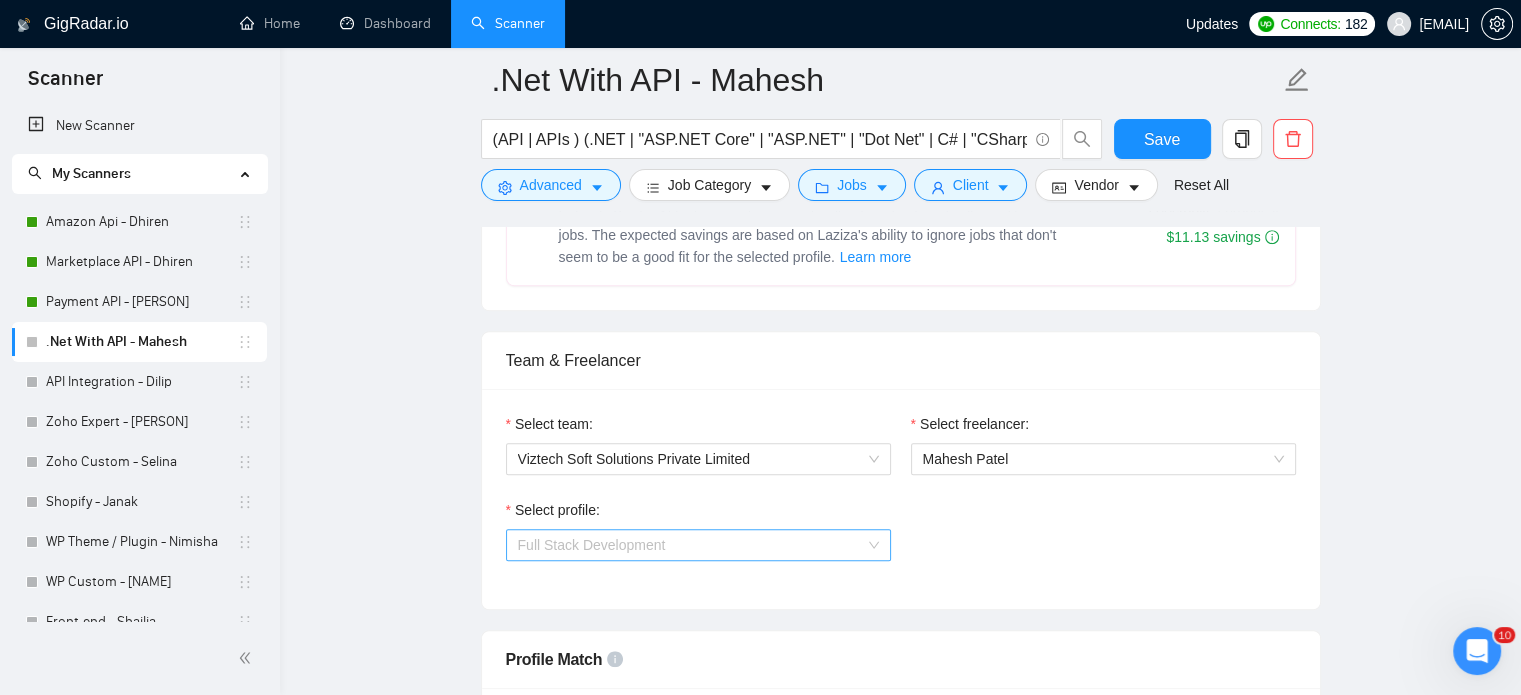 click on "Full Stack Development" at bounding box center (698, 545) 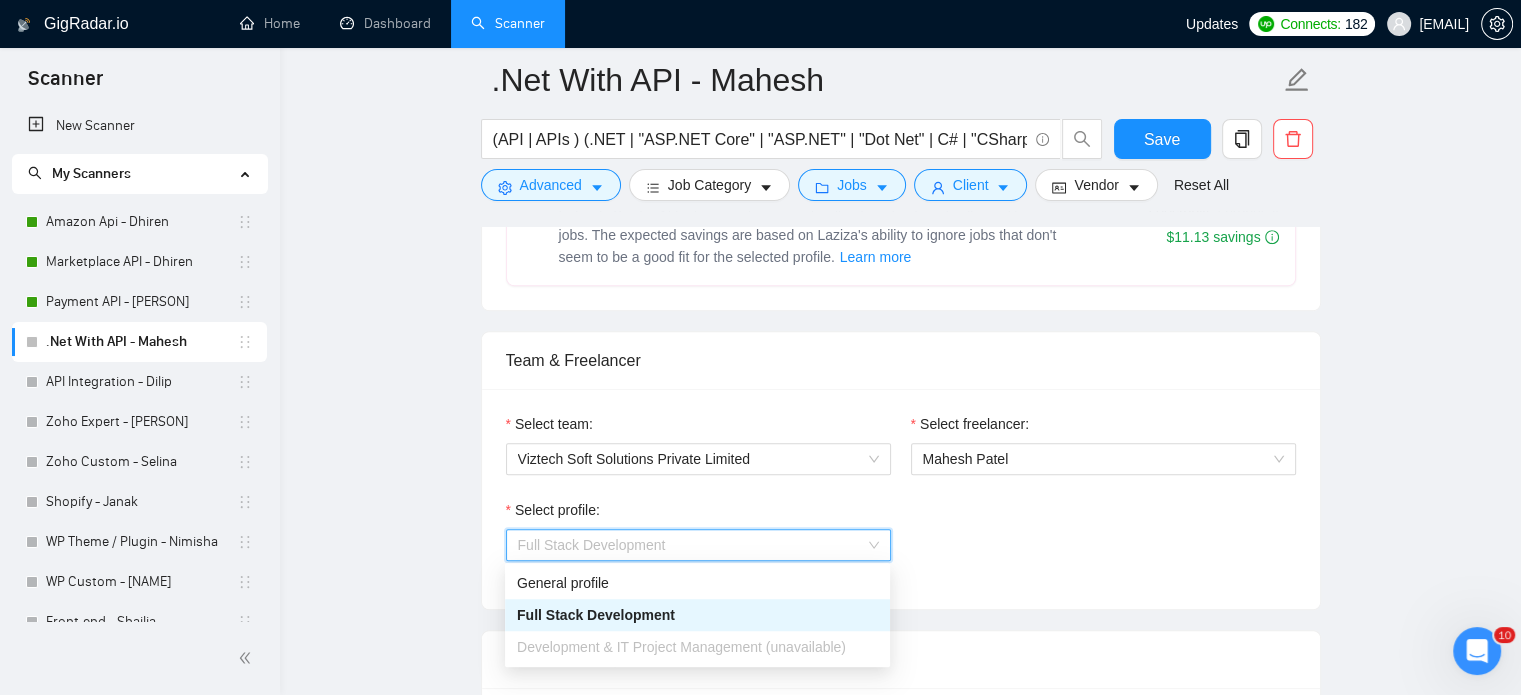click on "Select profile: Full Stack Development" at bounding box center (901, 542) 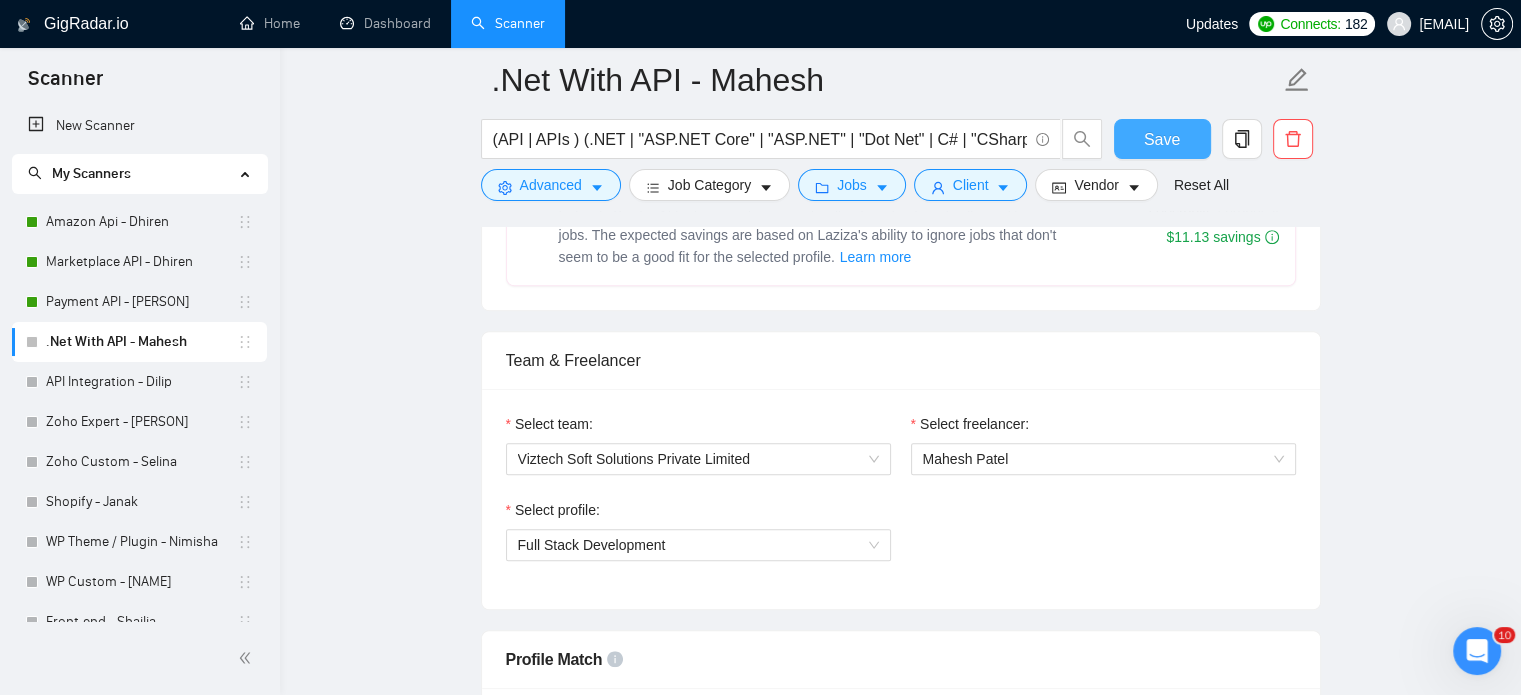 click on "Save" at bounding box center (1162, 139) 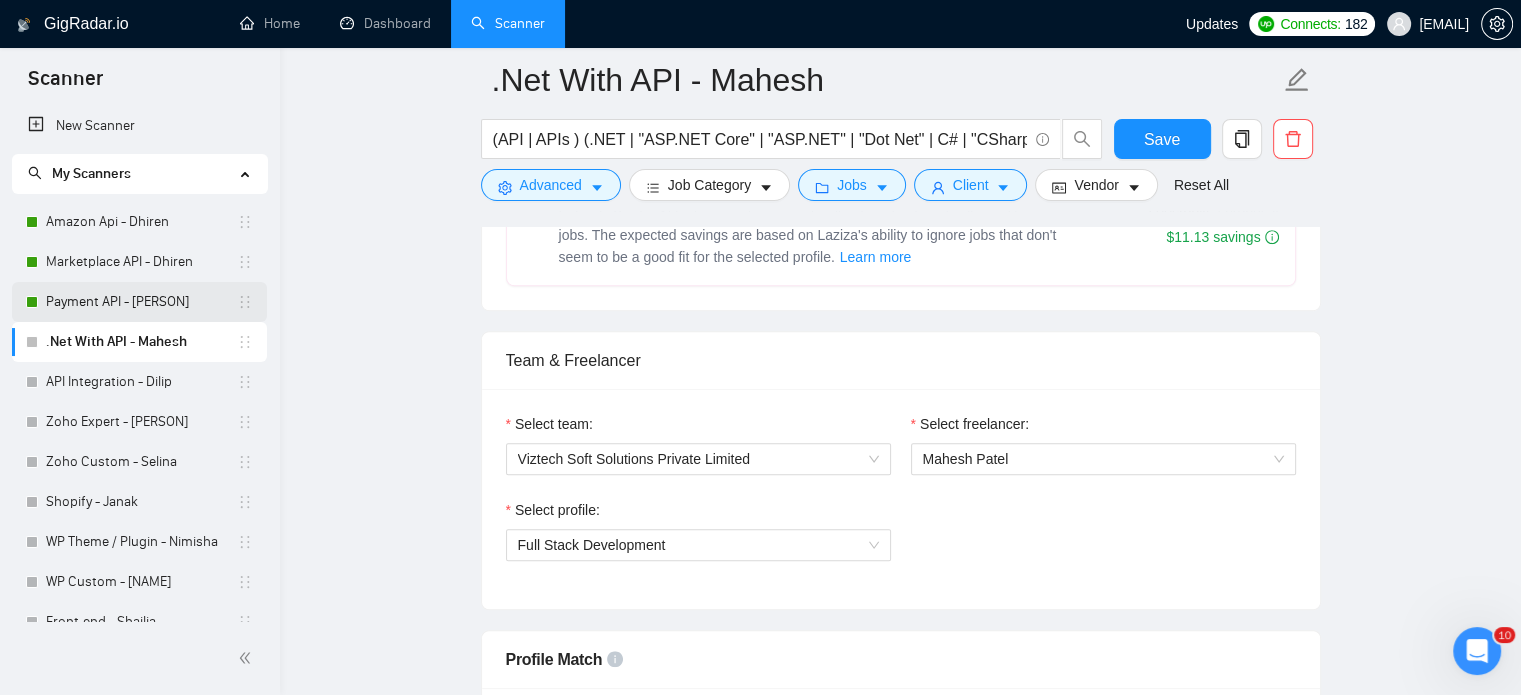 click on "Payment API - [PERSON]" at bounding box center [141, 302] 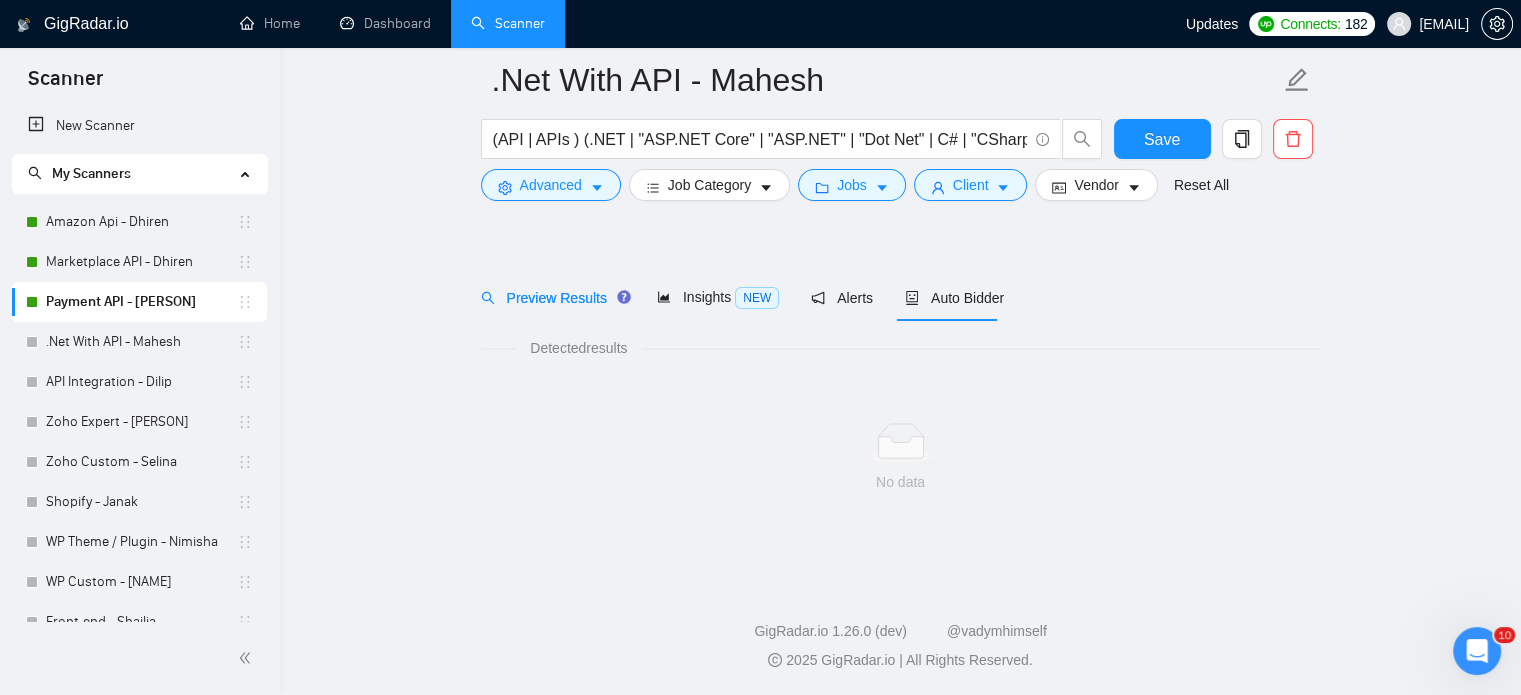 scroll, scrollTop: 35, scrollLeft: 0, axis: vertical 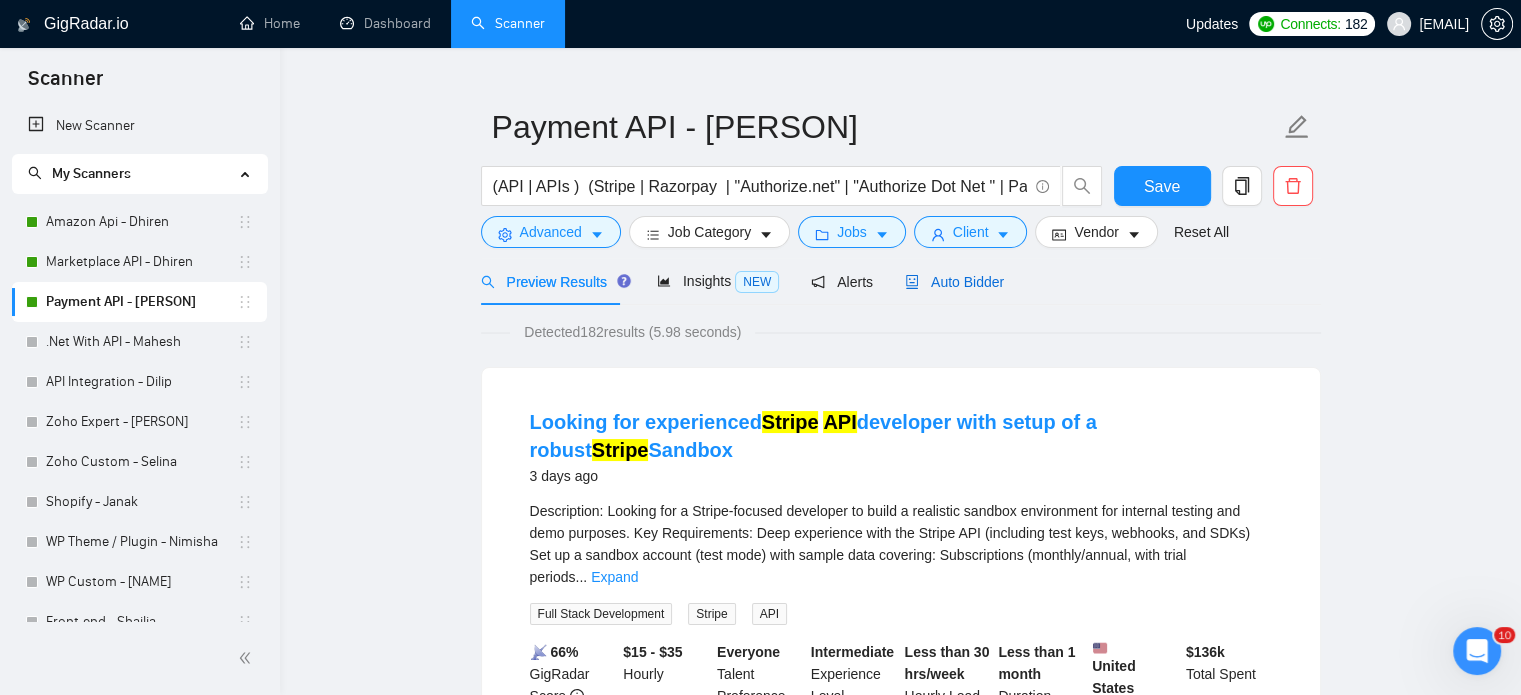 drag, startPoint x: 942, startPoint y: 271, endPoint x: 952, endPoint y: 299, distance: 29.732138 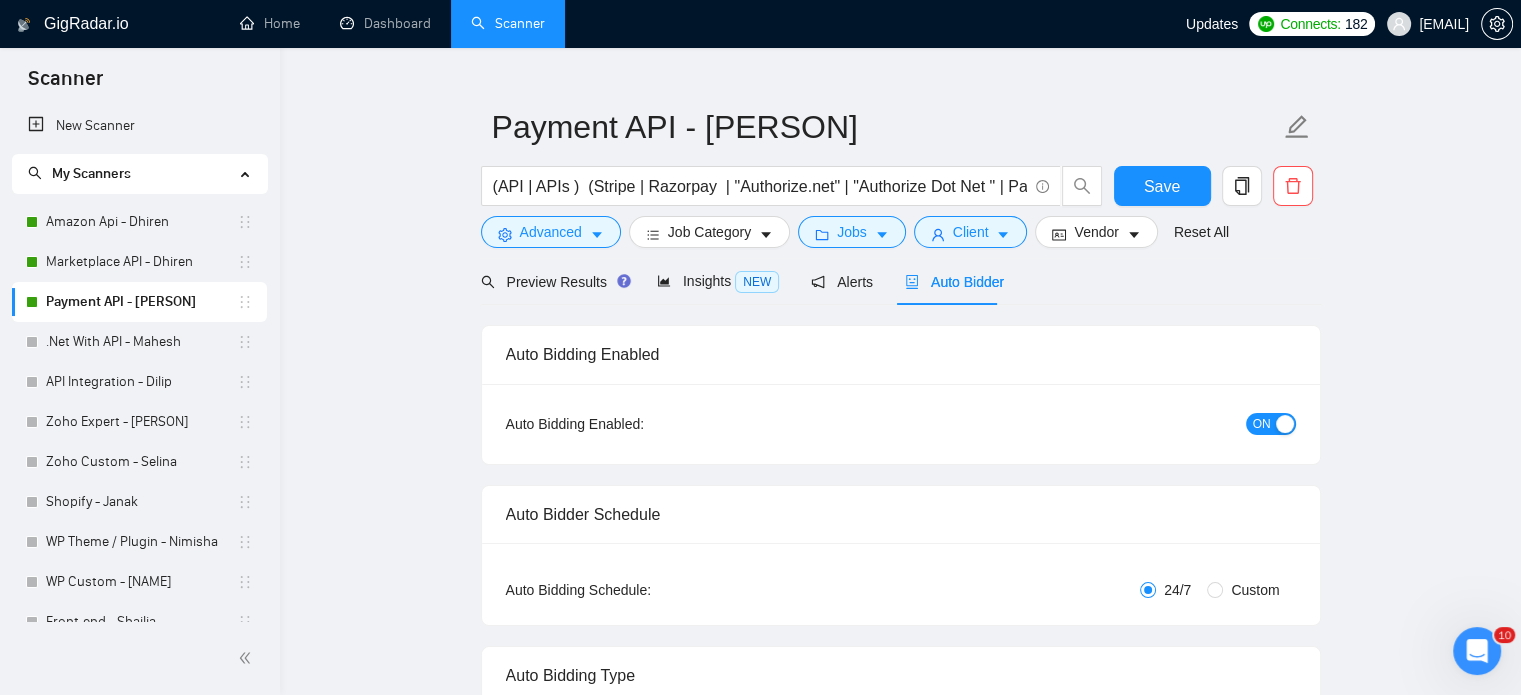 type 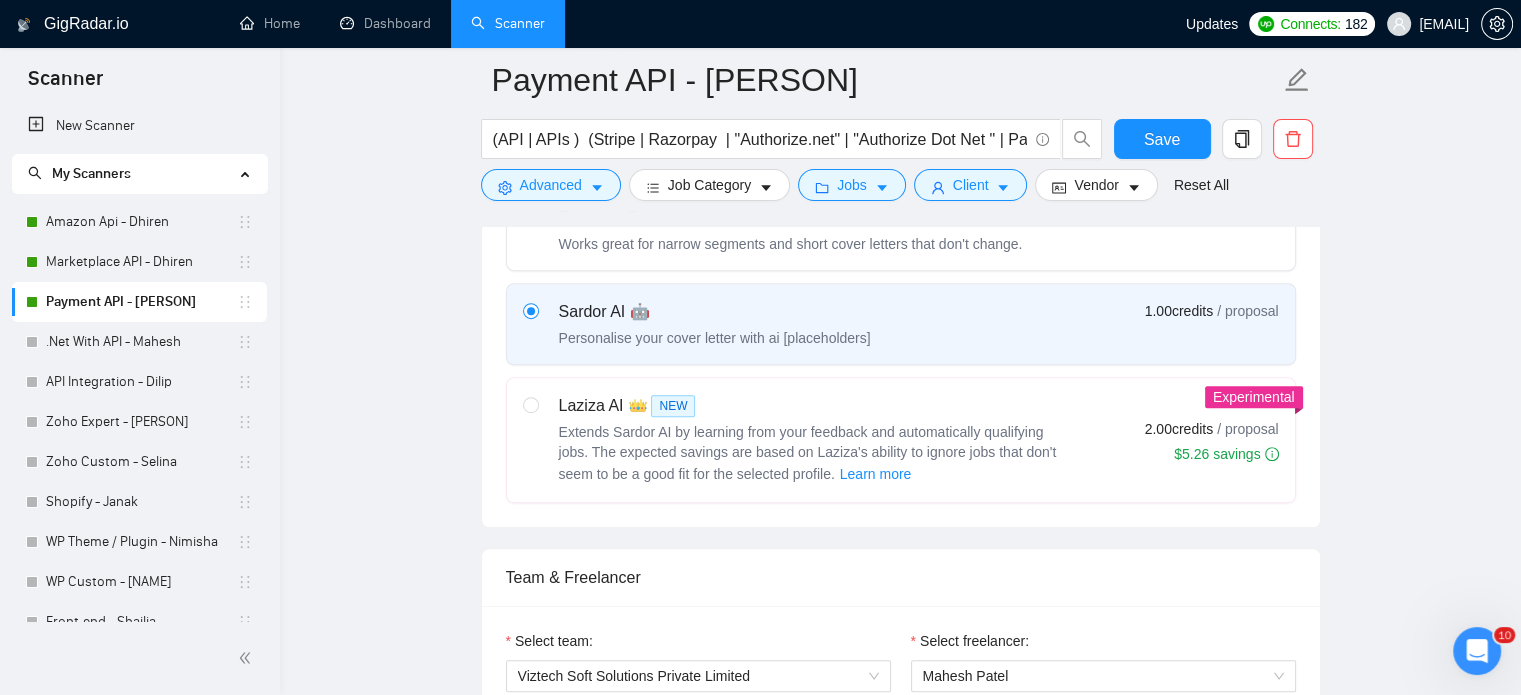 scroll, scrollTop: 1335, scrollLeft: 0, axis: vertical 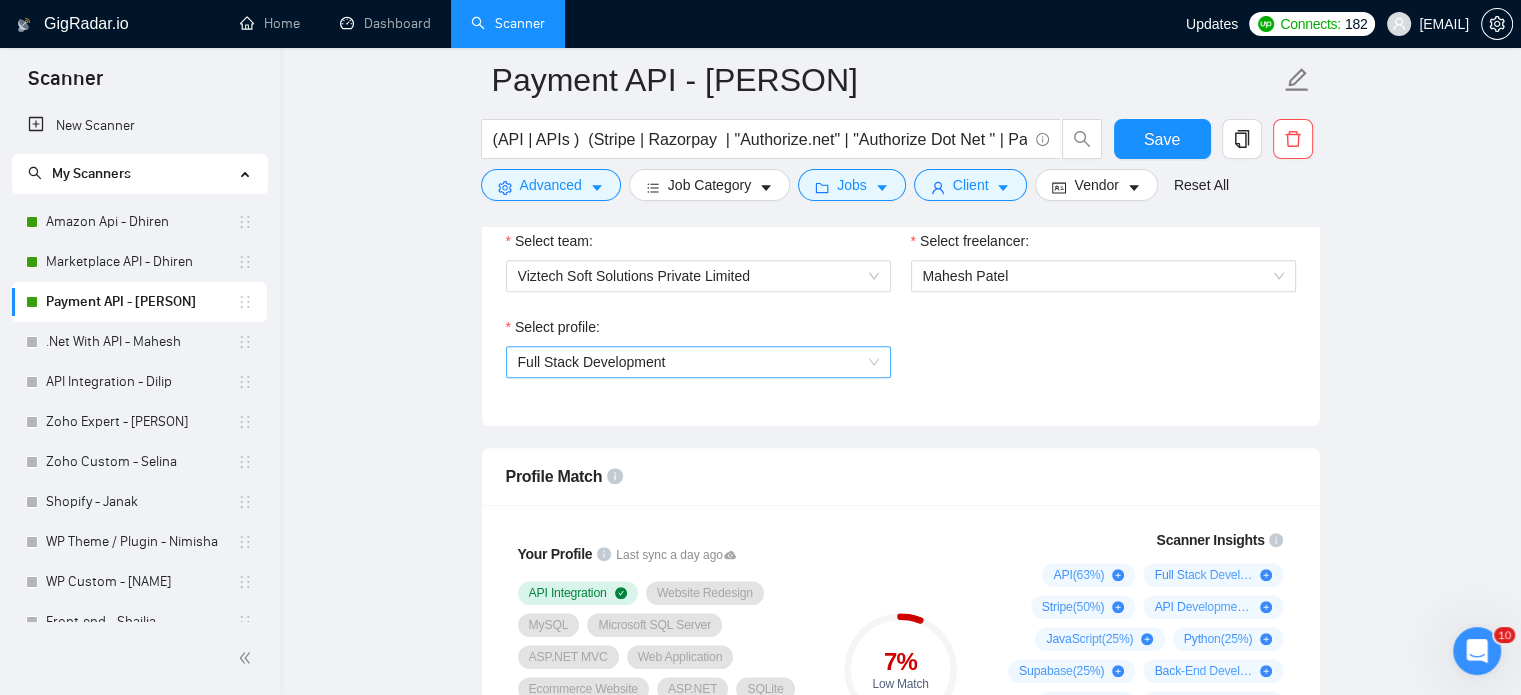 click on "Full Stack Development" at bounding box center [698, 362] 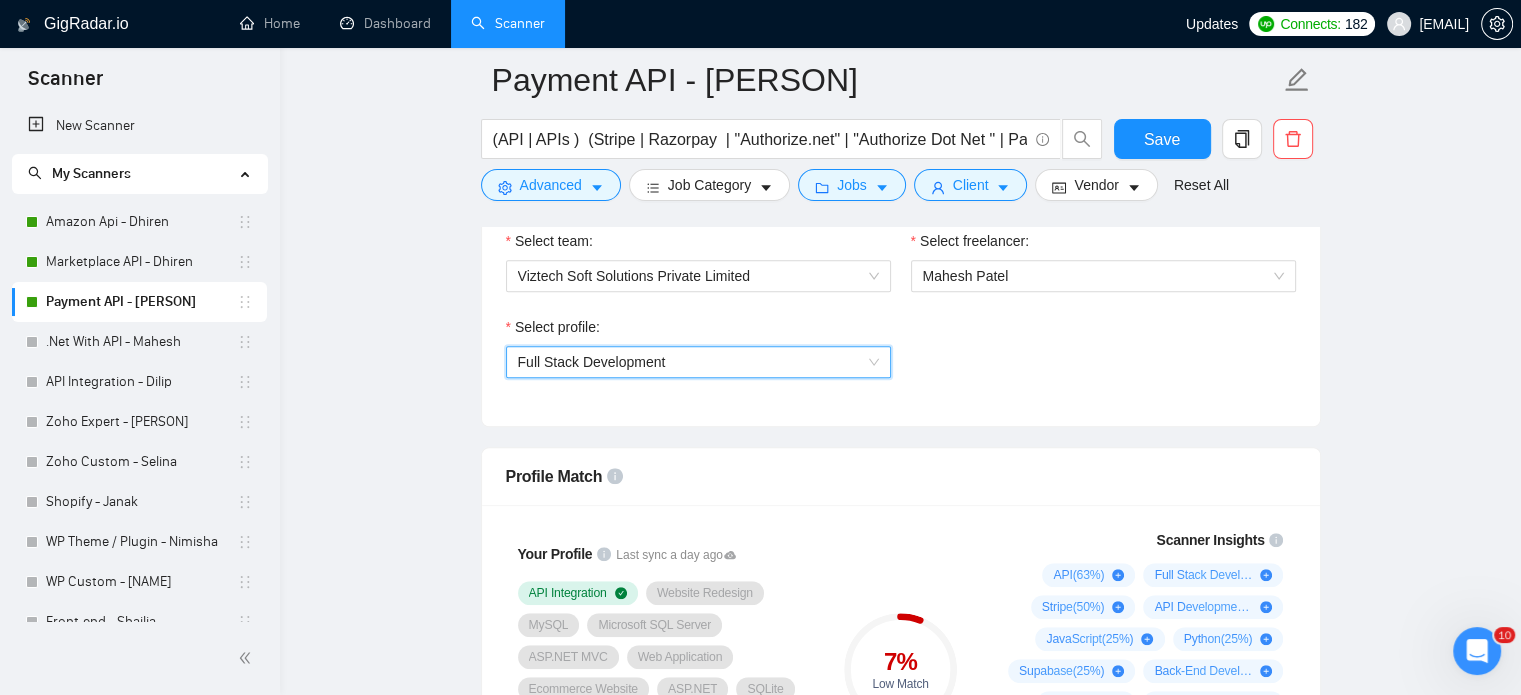 click on "Full Stack Development" at bounding box center (698, 362) 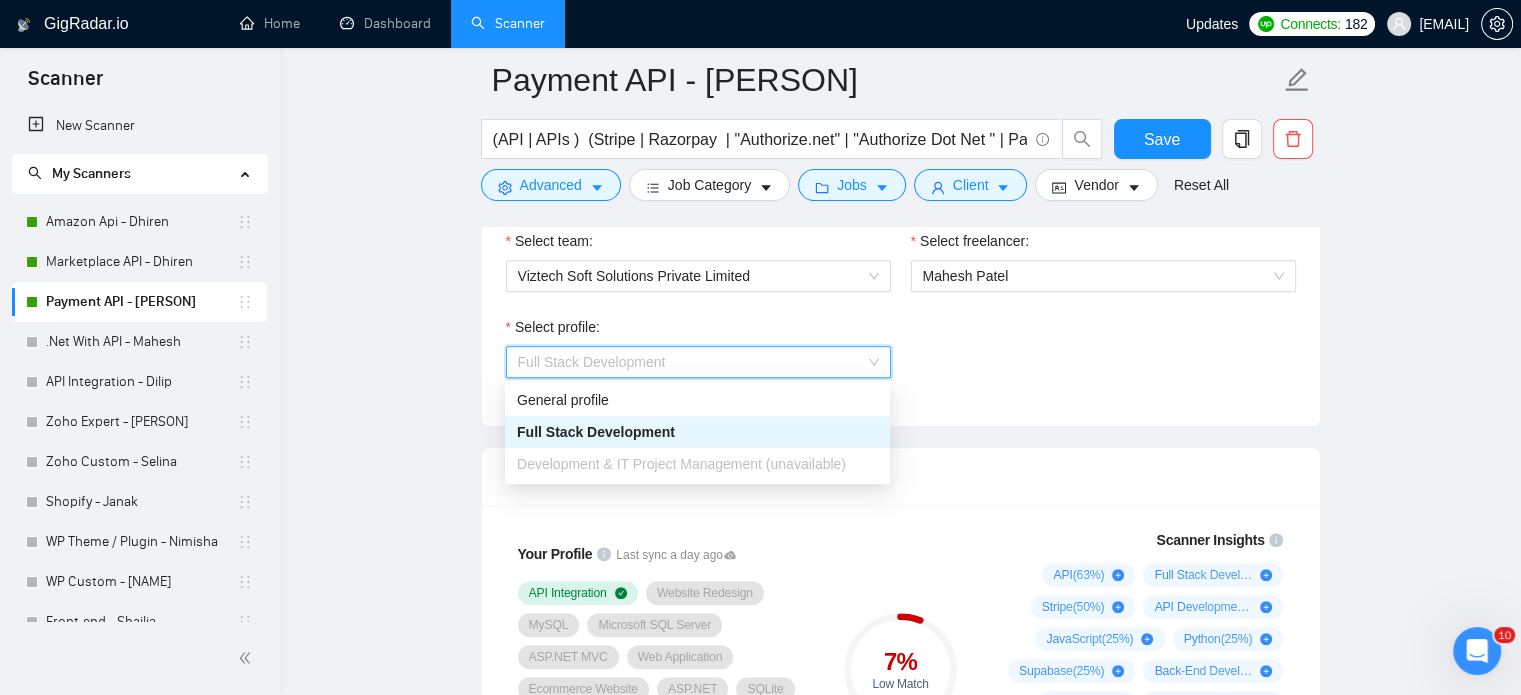 click on "Full Stack Development" at bounding box center (698, 362) 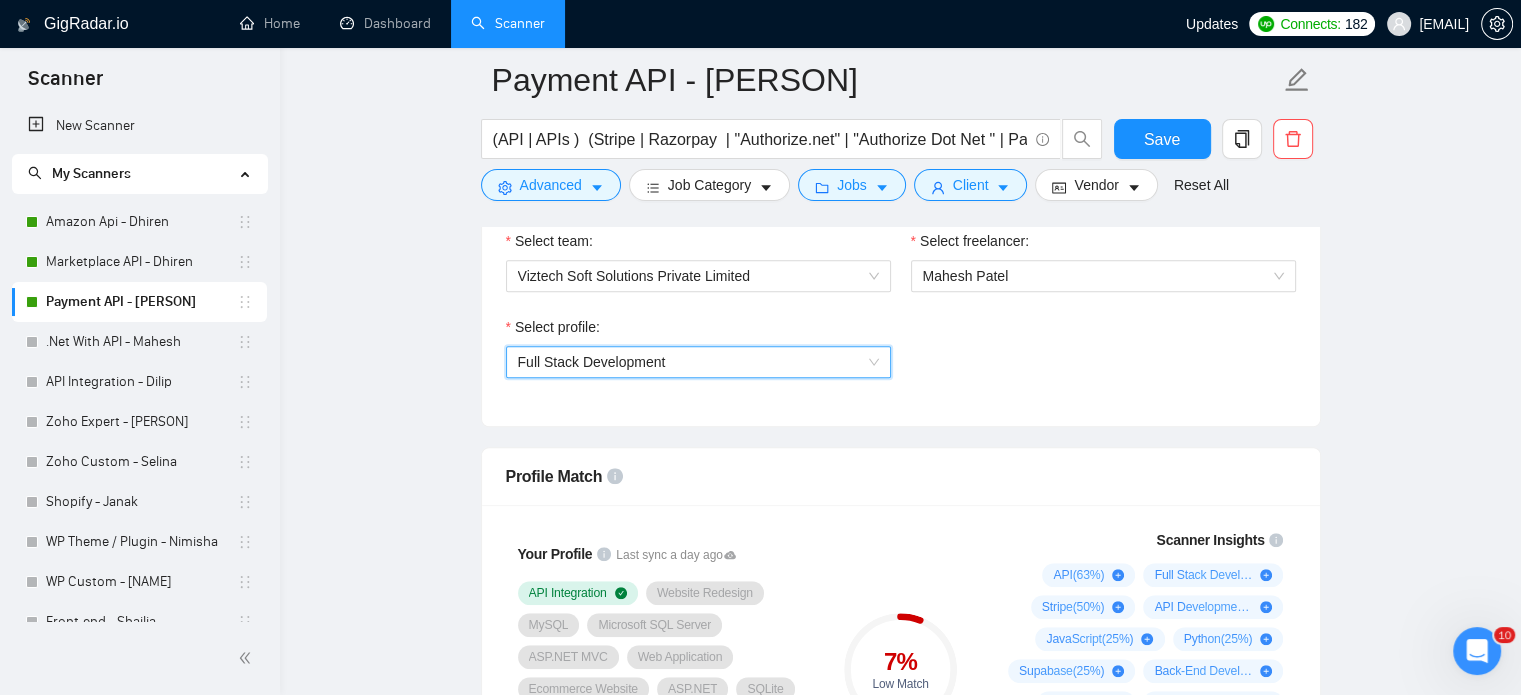 drag, startPoint x: 814, startPoint y: 409, endPoint x: 637, endPoint y: 406, distance: 177.02542 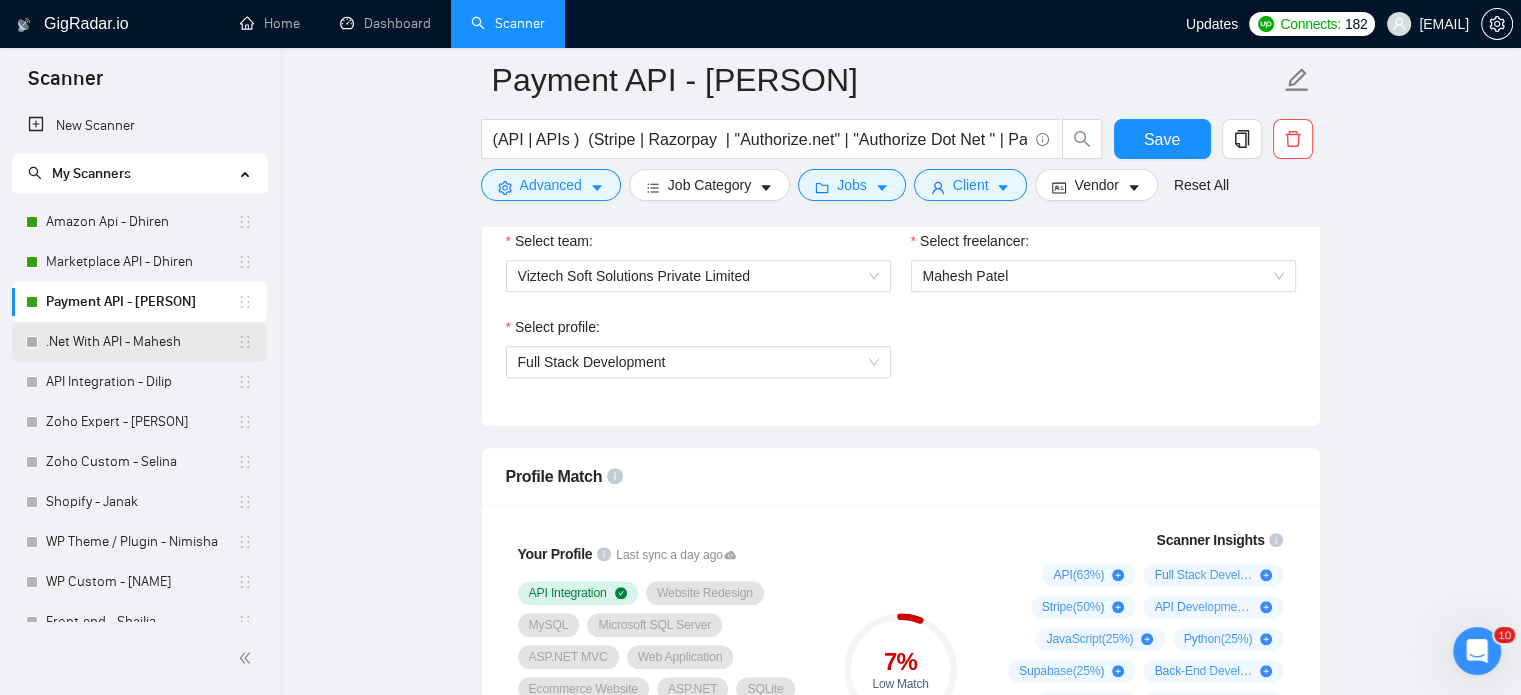 click on ".Net With API - Mahesh" at bounding box center [141, 342] 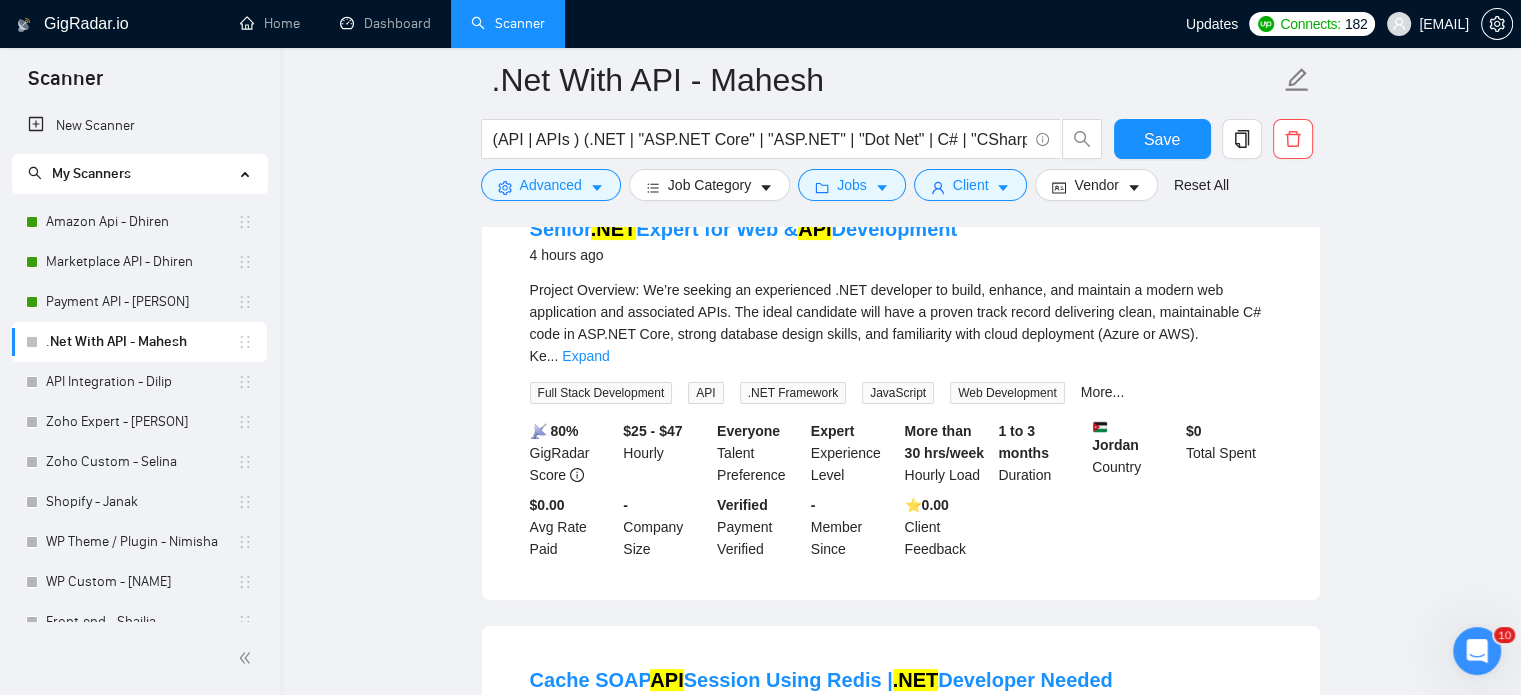 scroll, scrollTop: 35, scrollLeft: 0, axis: vertical 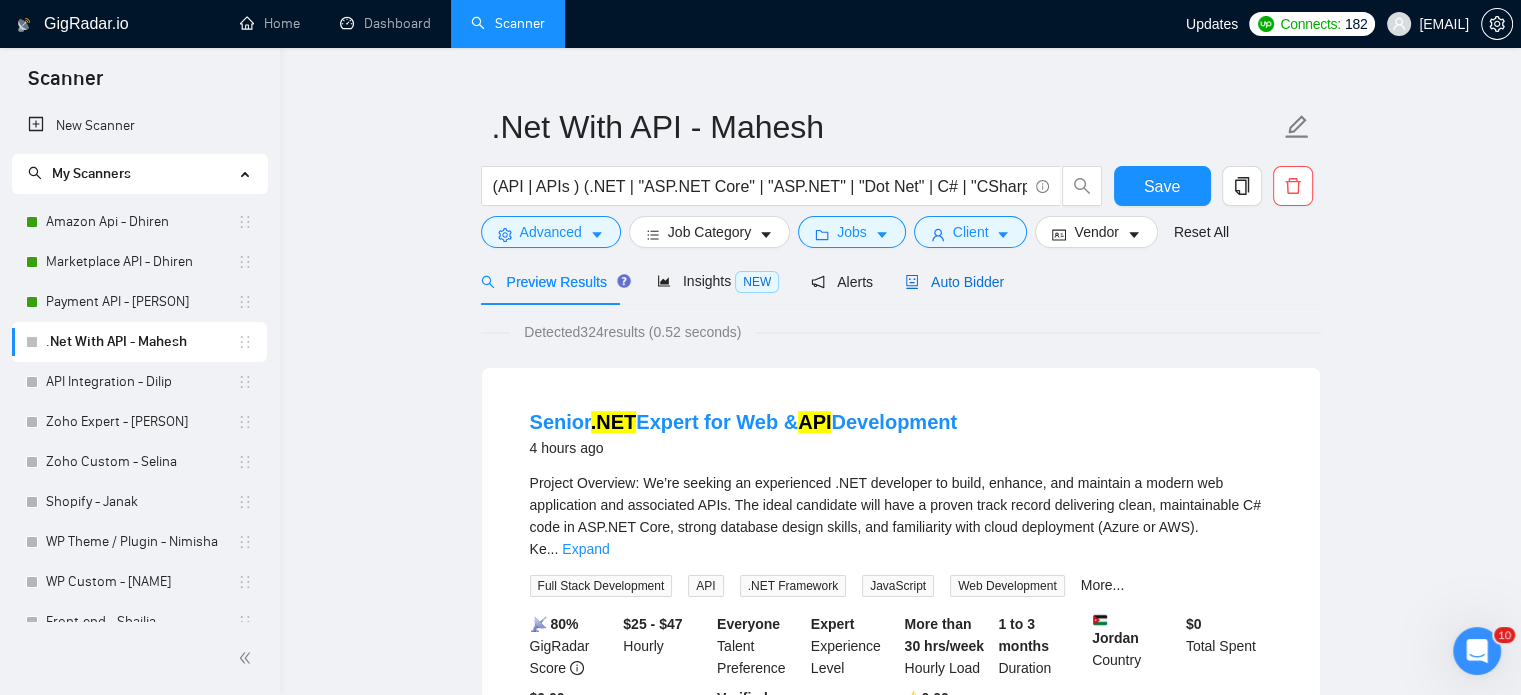 click on "Auto Bidder" at bounding box center (954, 282) 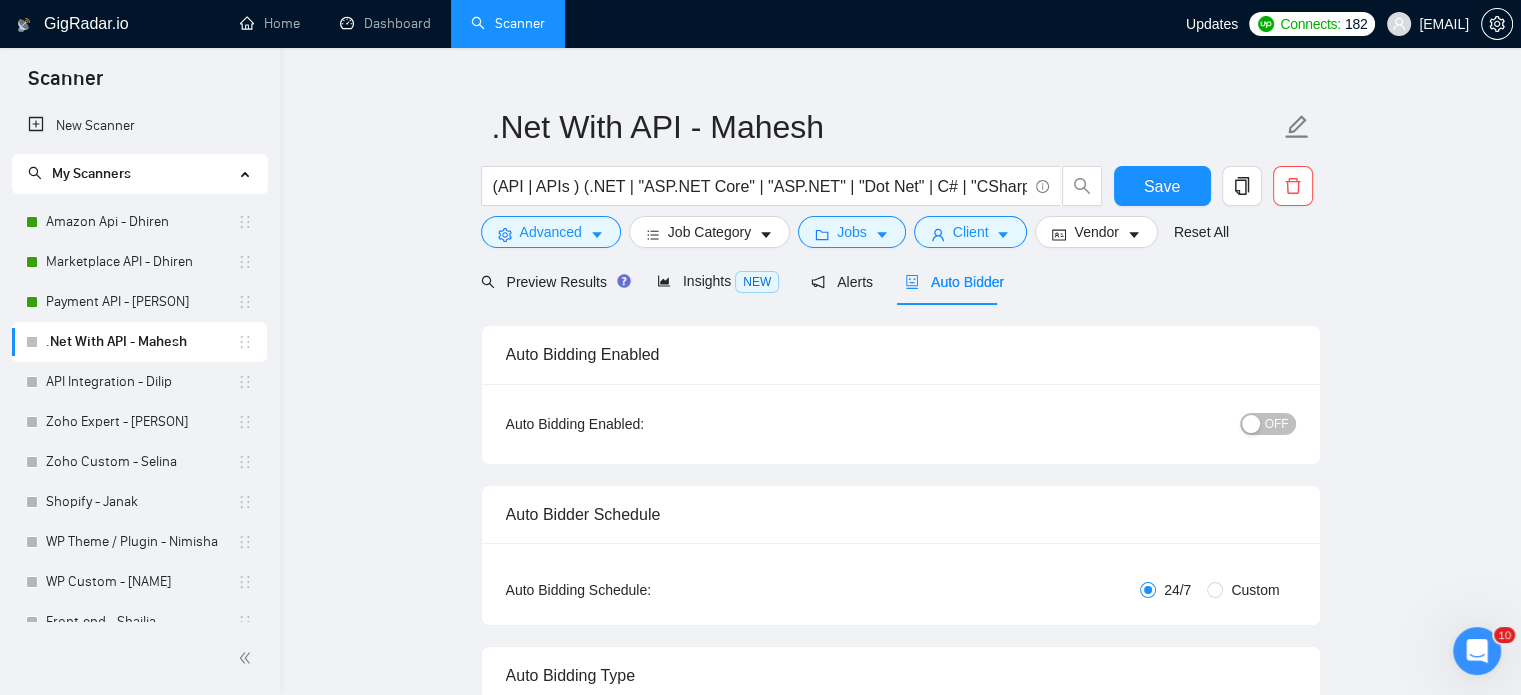 type 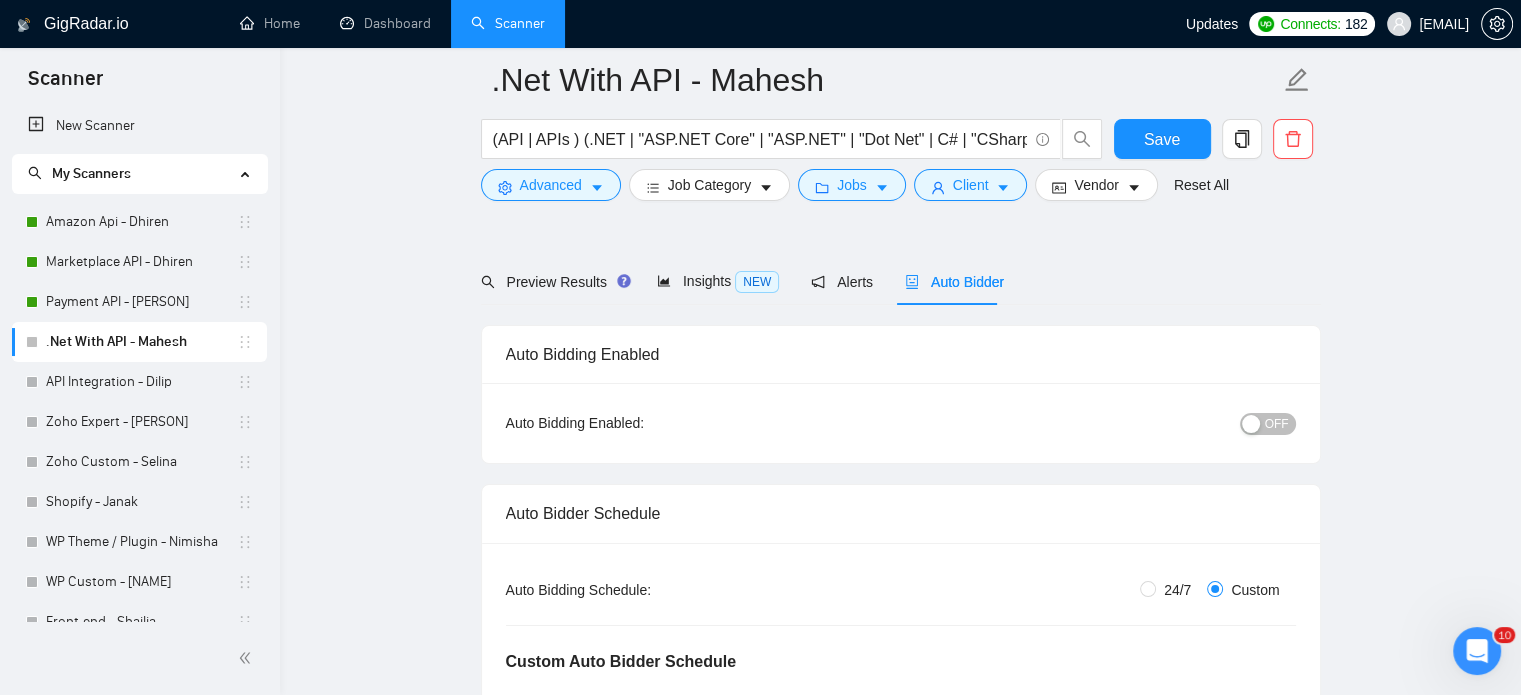 scroll, scrollTop: 135, scrollLeft: 0, axis: vertical 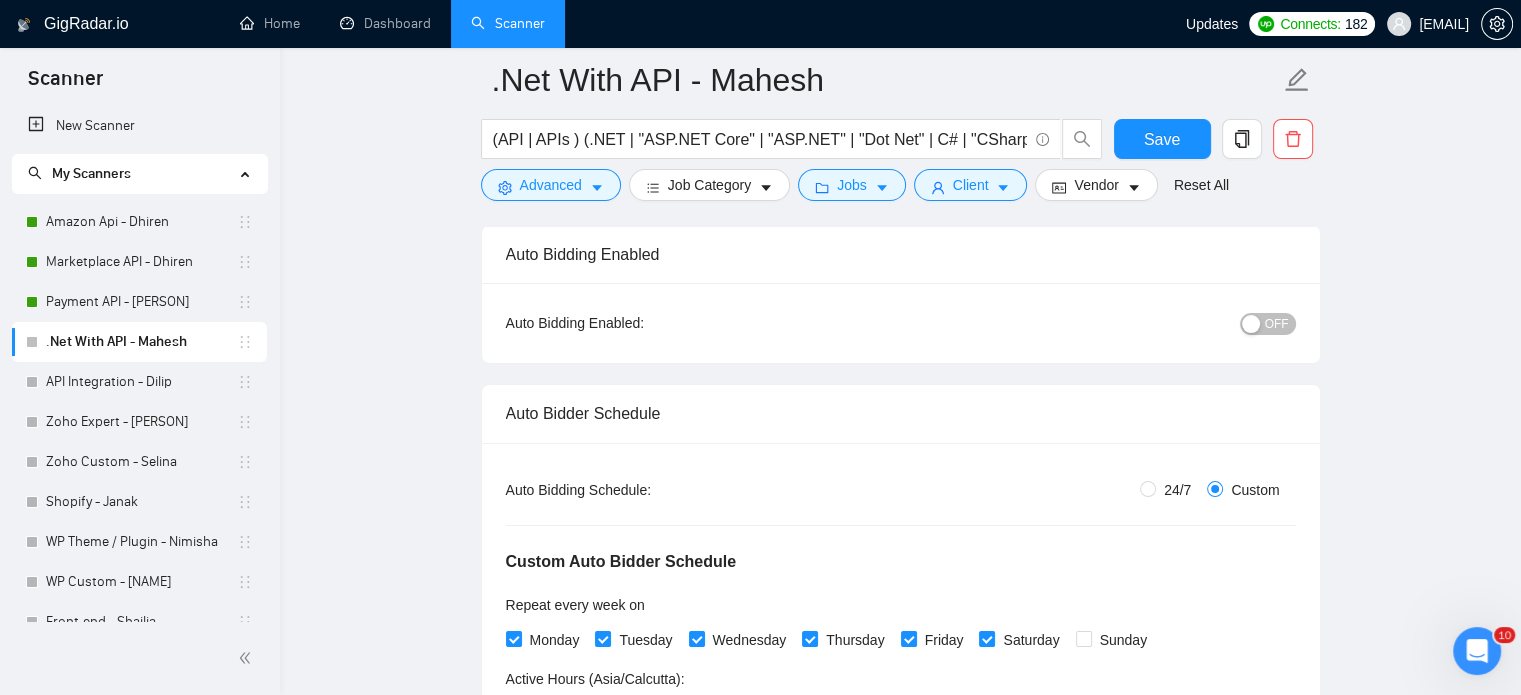click on "OFF" at bounding box center [1163, 323] 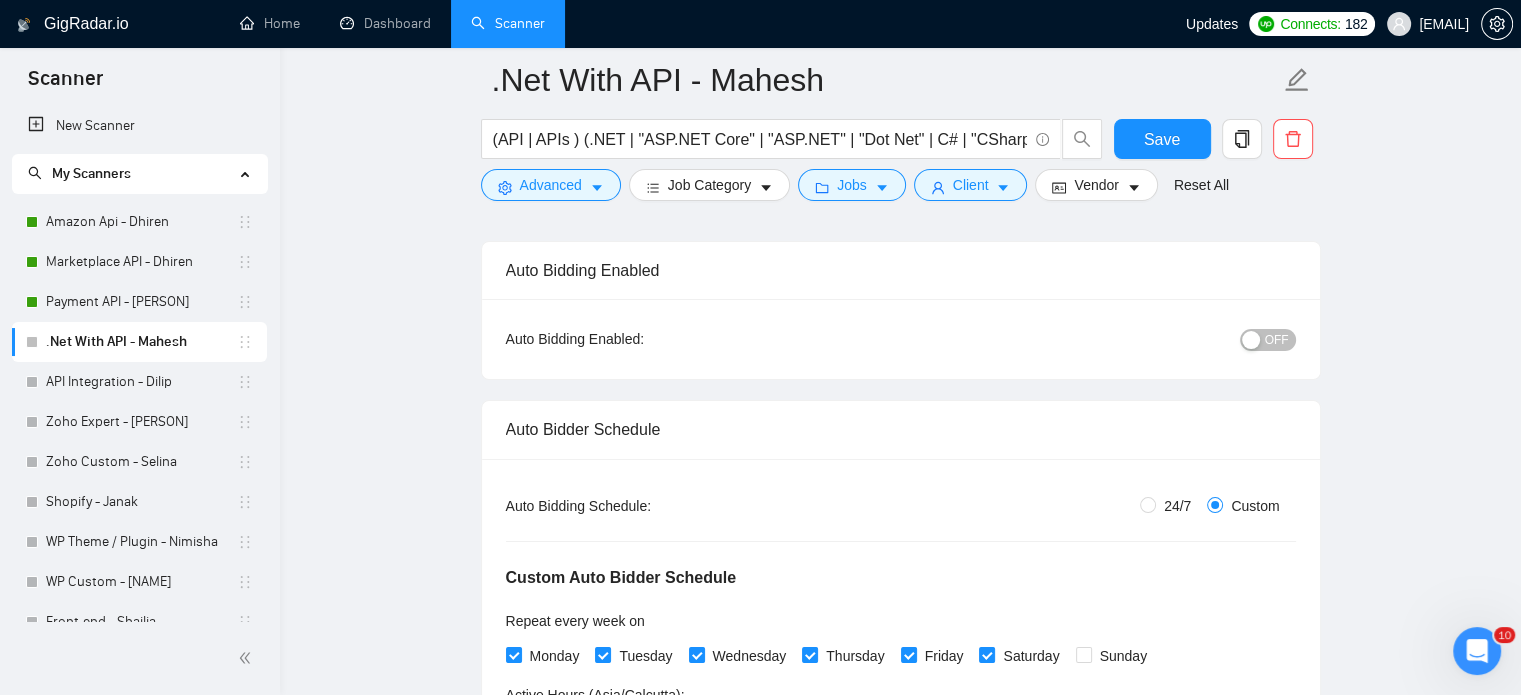 click on "OFF" at bounding box center [1277, 340] 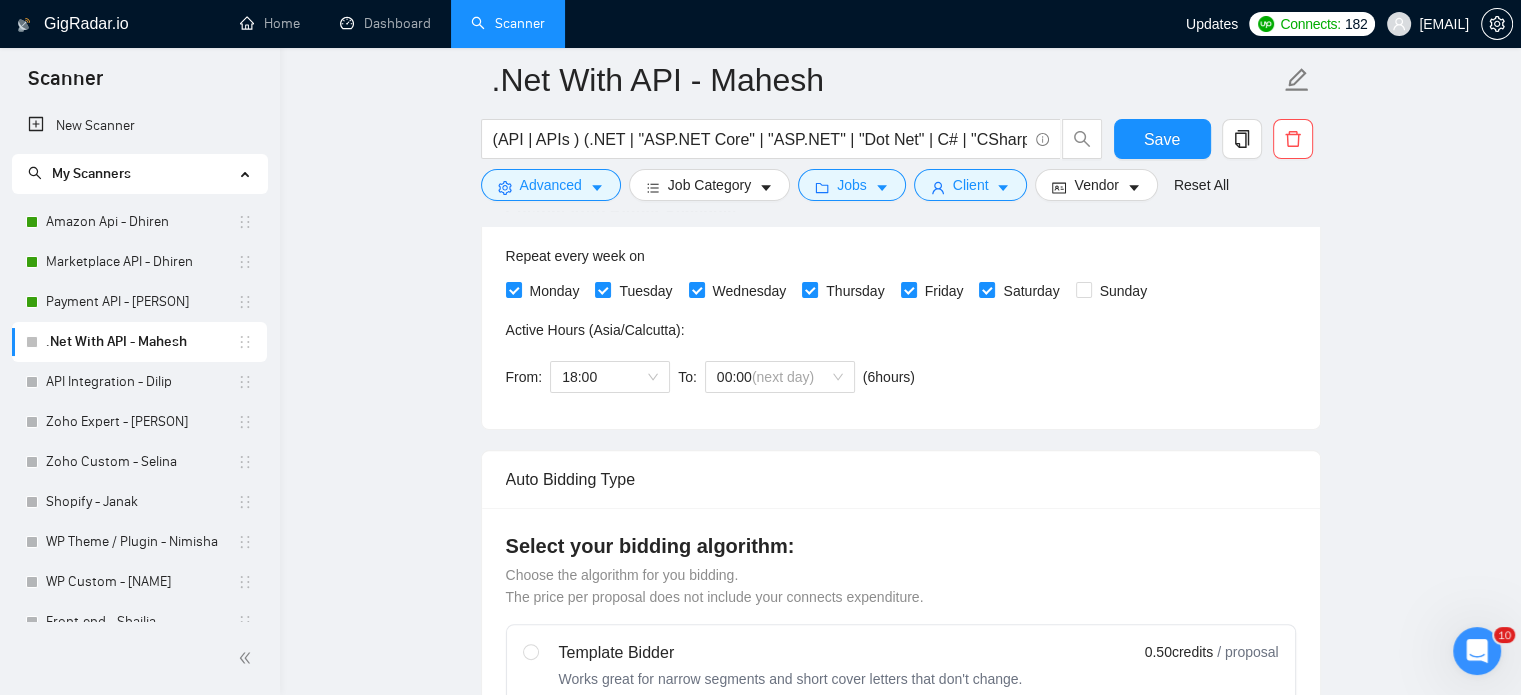 scroll, scrollTop: 535, scrollLeft: 0, axis: vertical 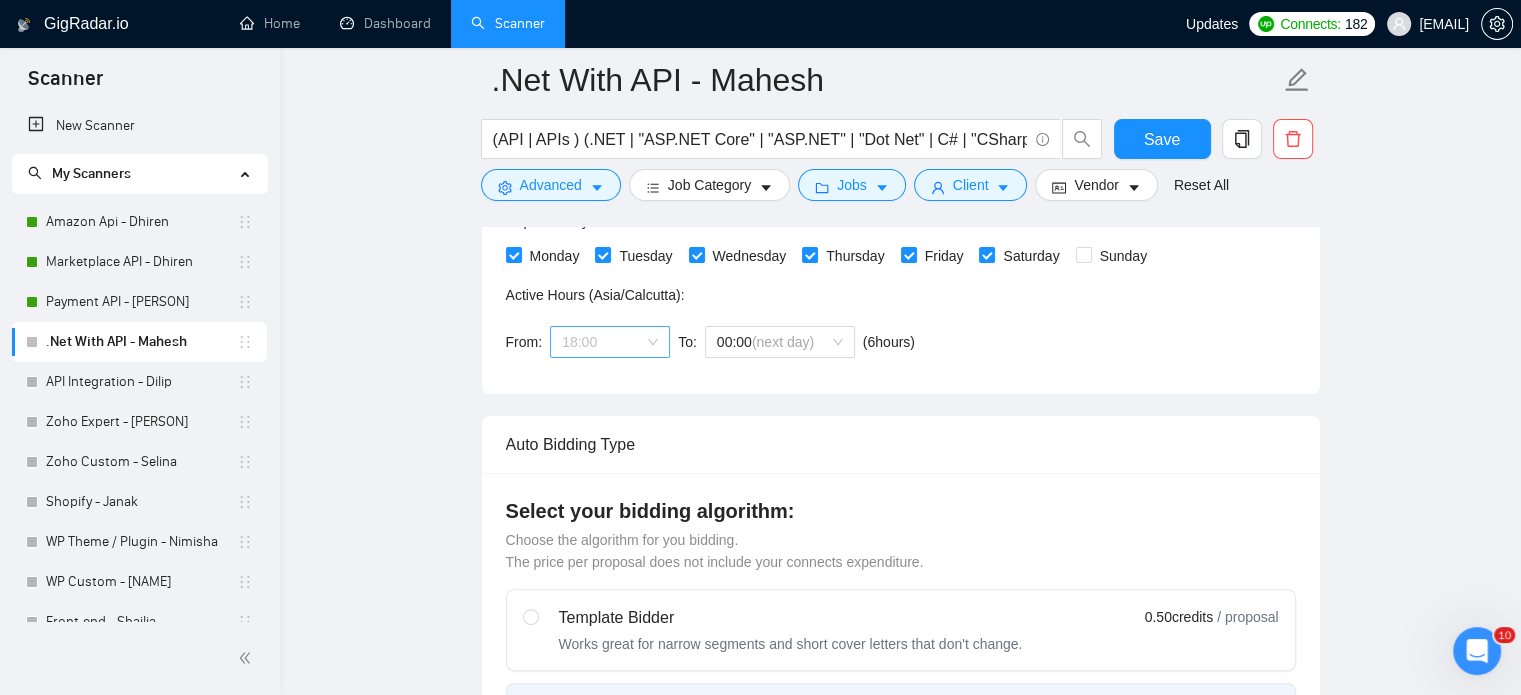 click on "18:00" at bounding box center (610, 342) 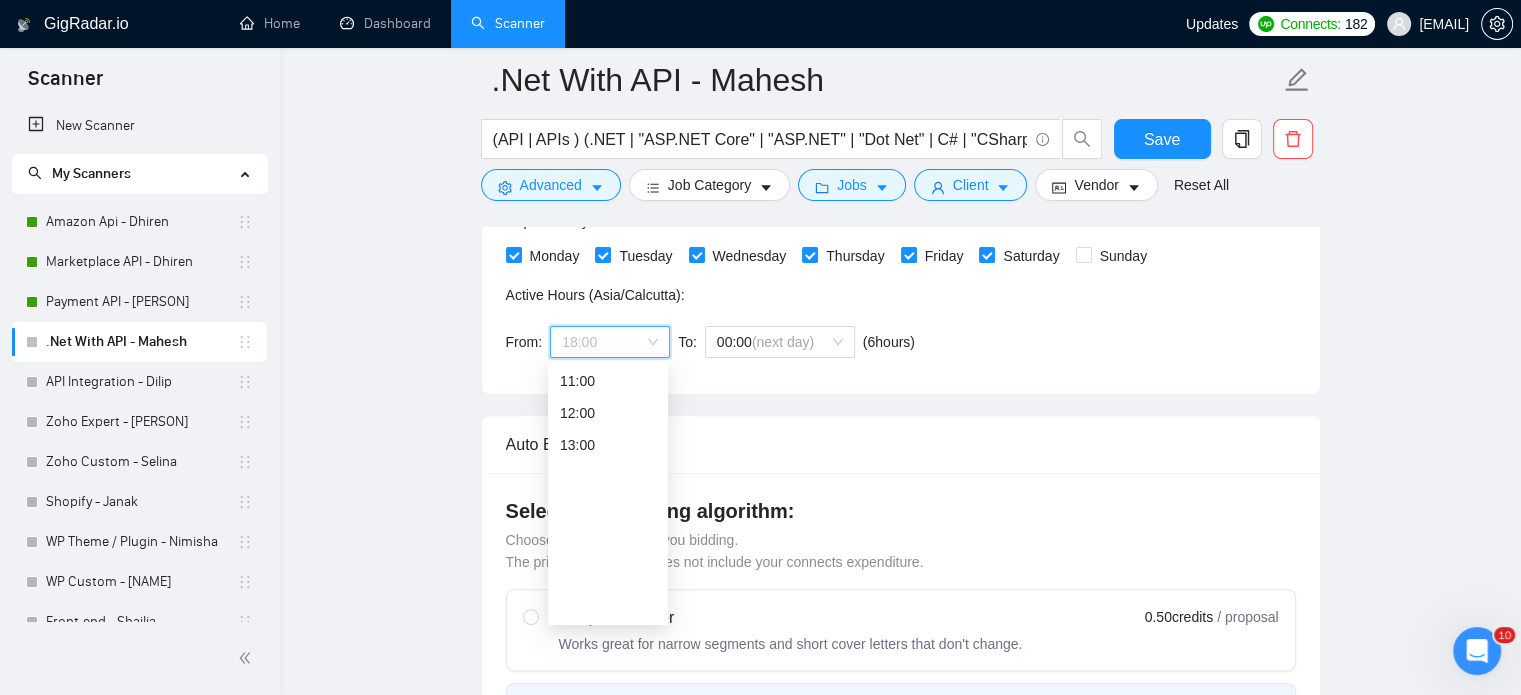 scroll, scrollTop: 0, scrollLeft: 0, axis: both 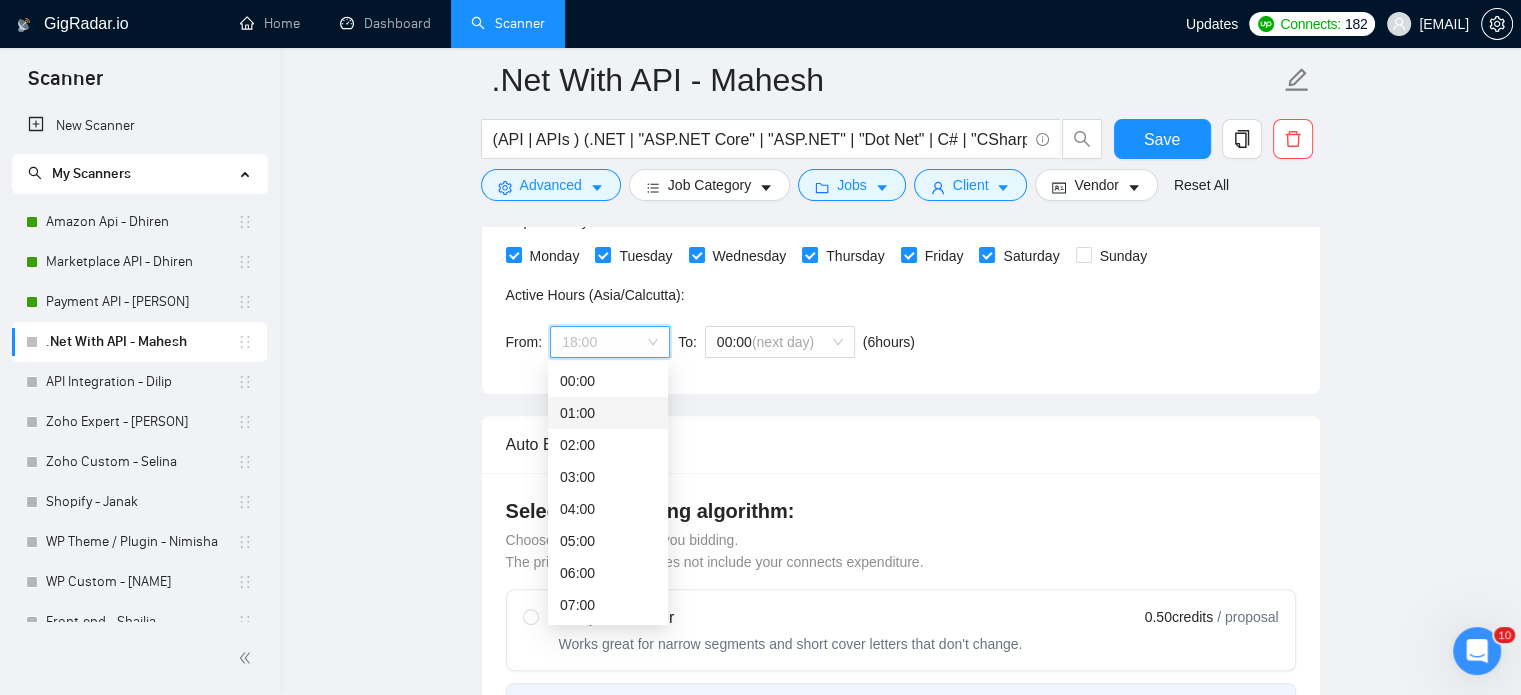 click on "01:00" at bounding box center [608, 413] 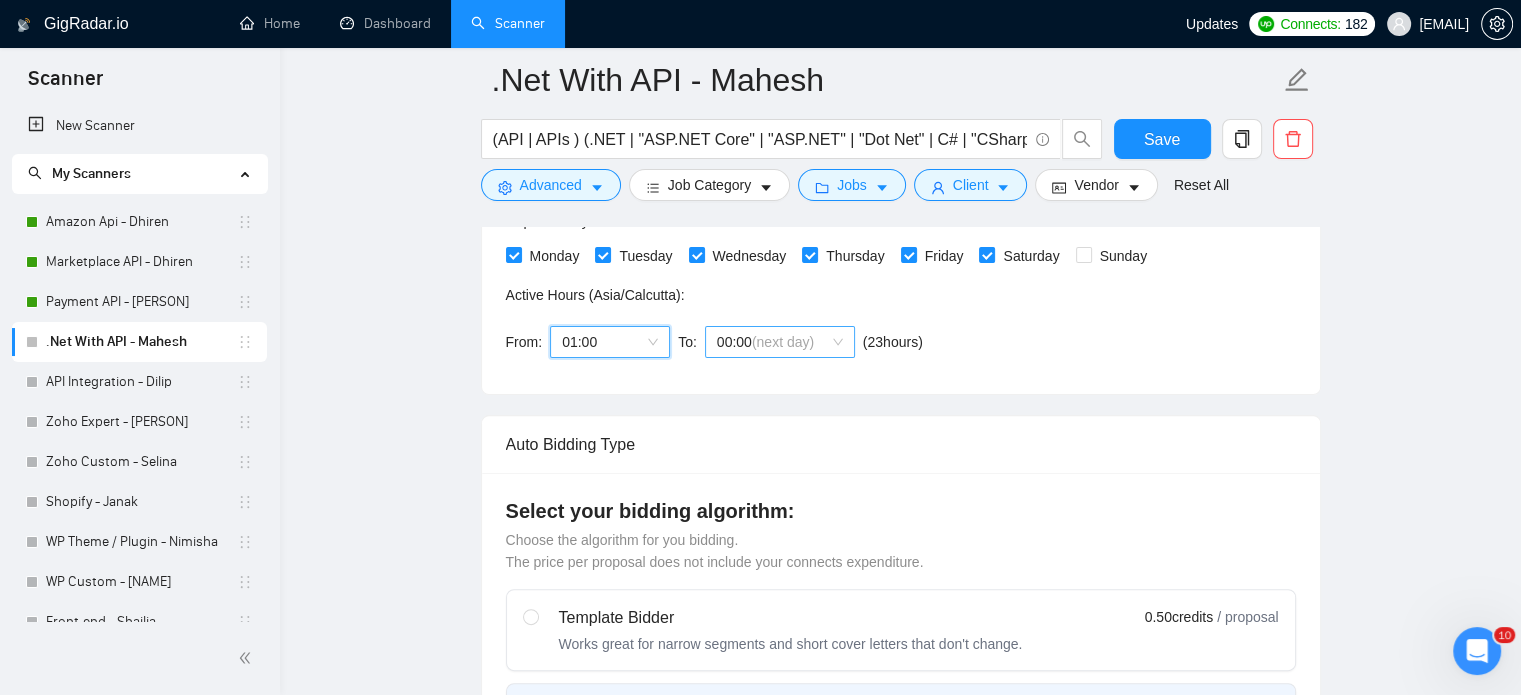 click on "00:00  (next day)" at bounding box center [780, 342] 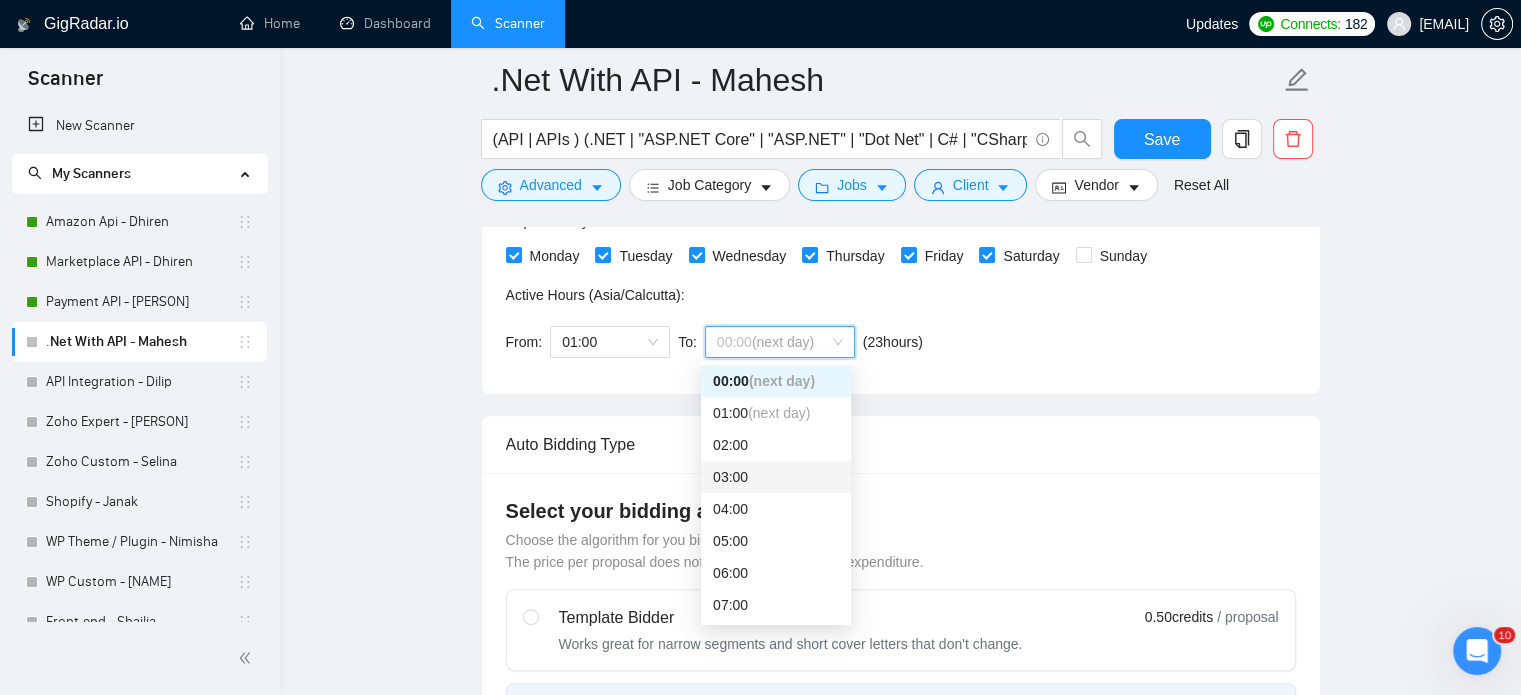 scroll, scrollTop: 200, scrollLeft: 0, axis: vertical 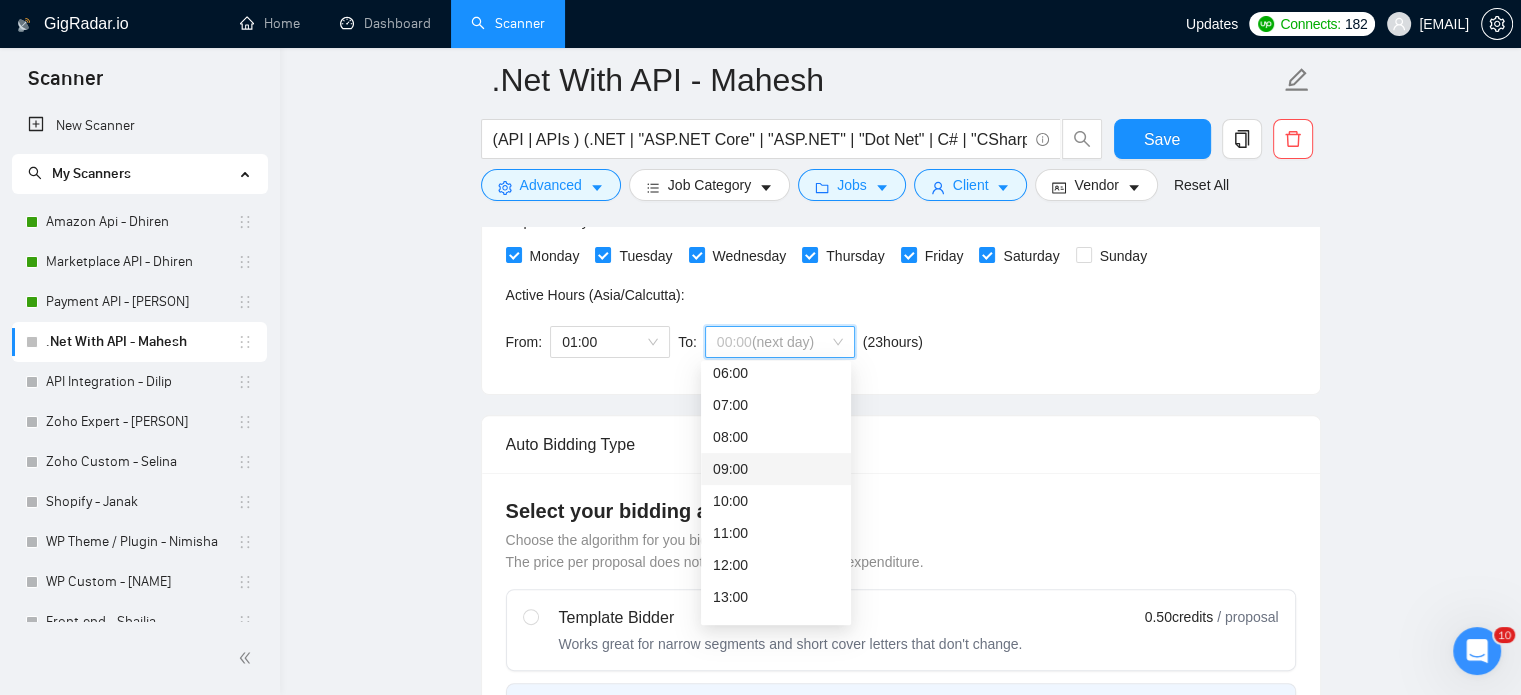 click on "09:00" at bounding box center [776, 469] 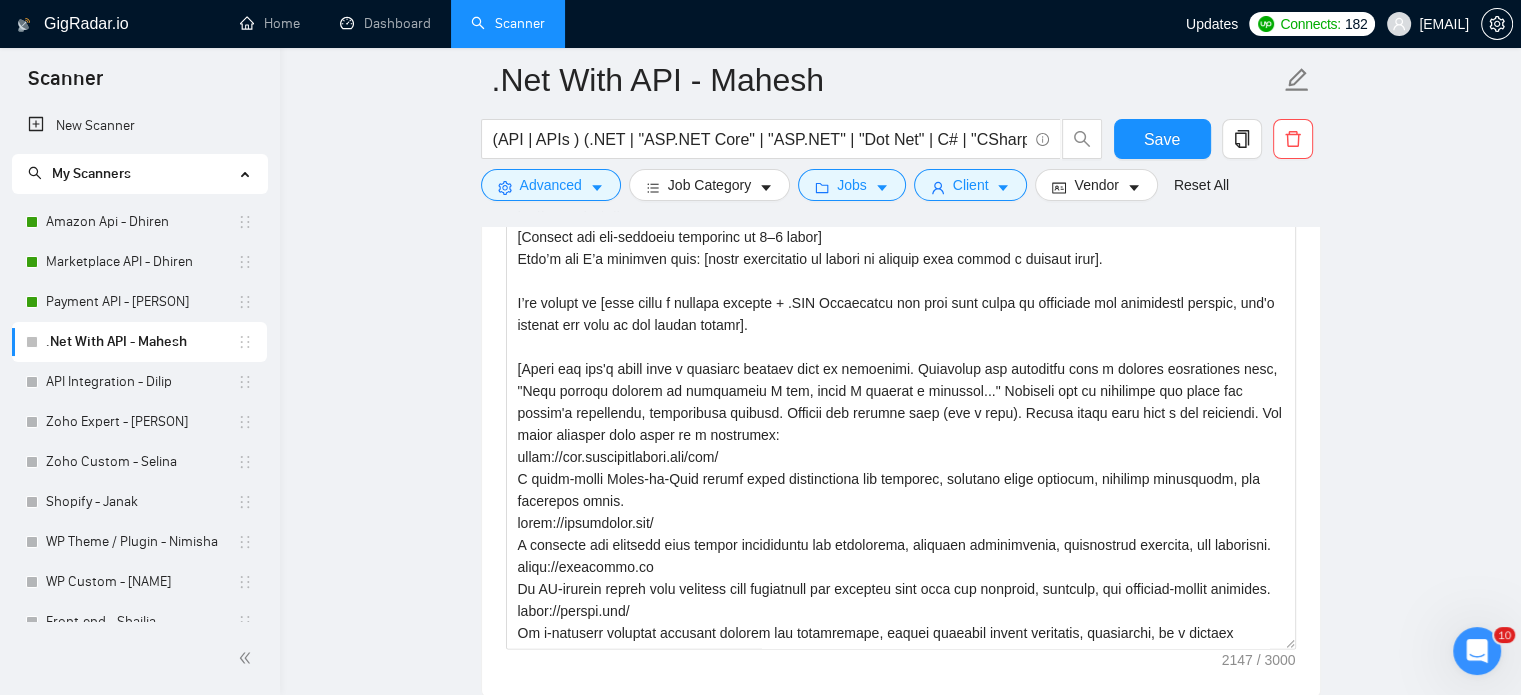 scroll, scrollTop: 2500, scrollLeft: 0, axis: vertical 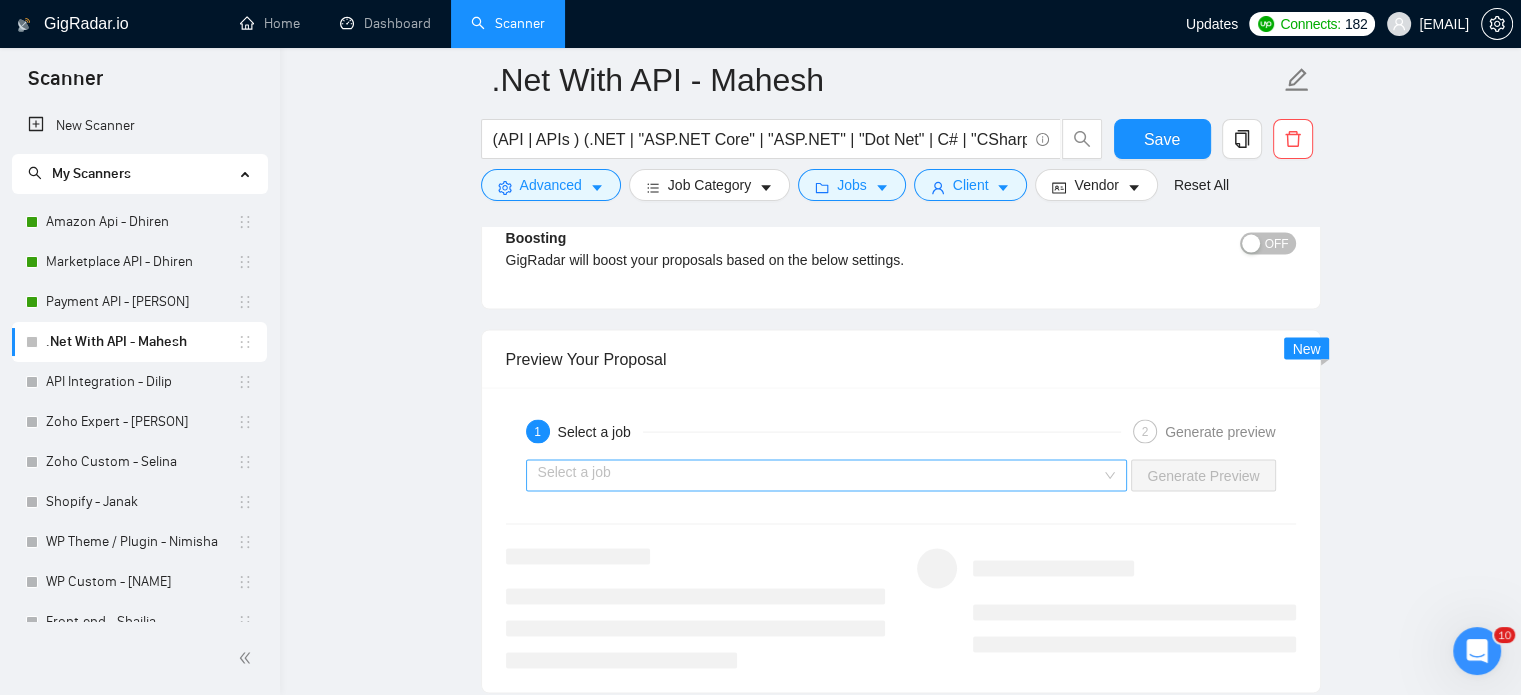 click at bounding box center (820, 476) 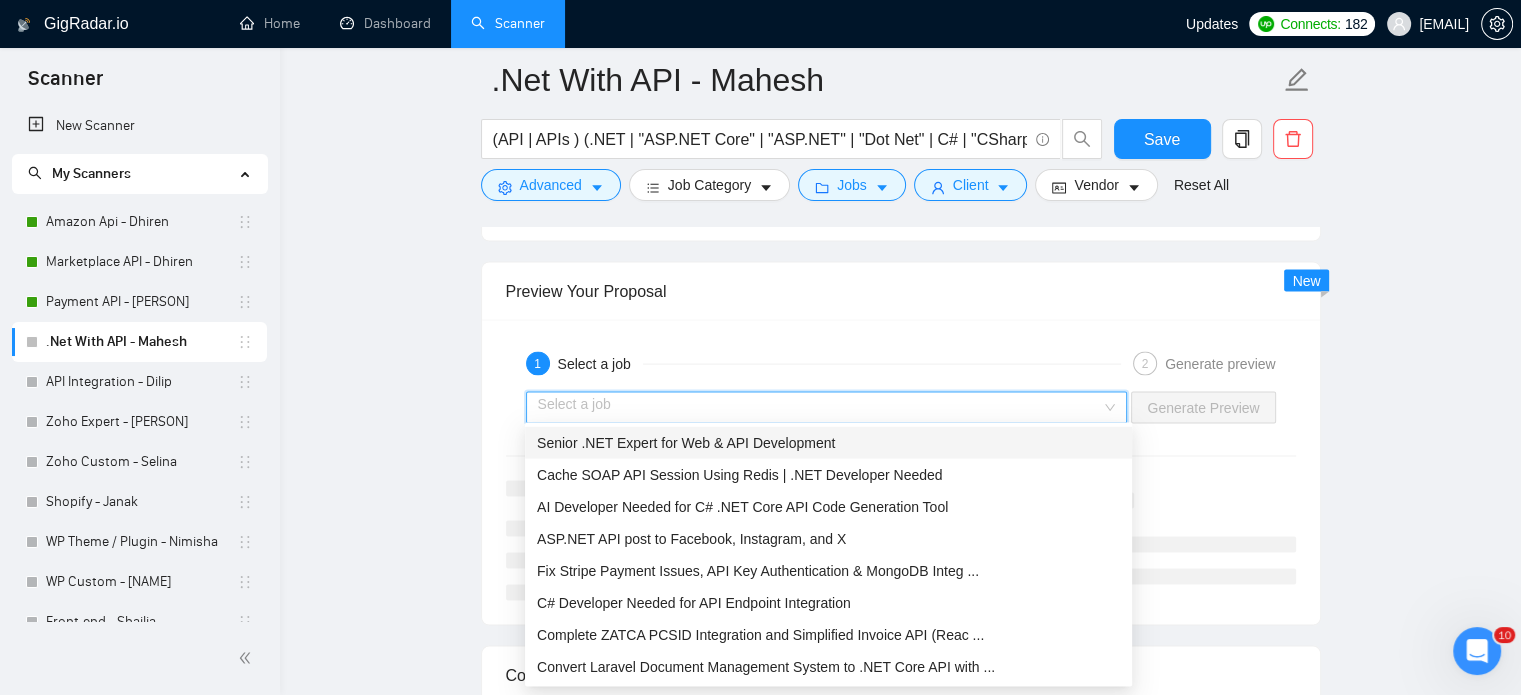 scroll, scrollTop: 4000, scrollLeft: 0, axis: vertical 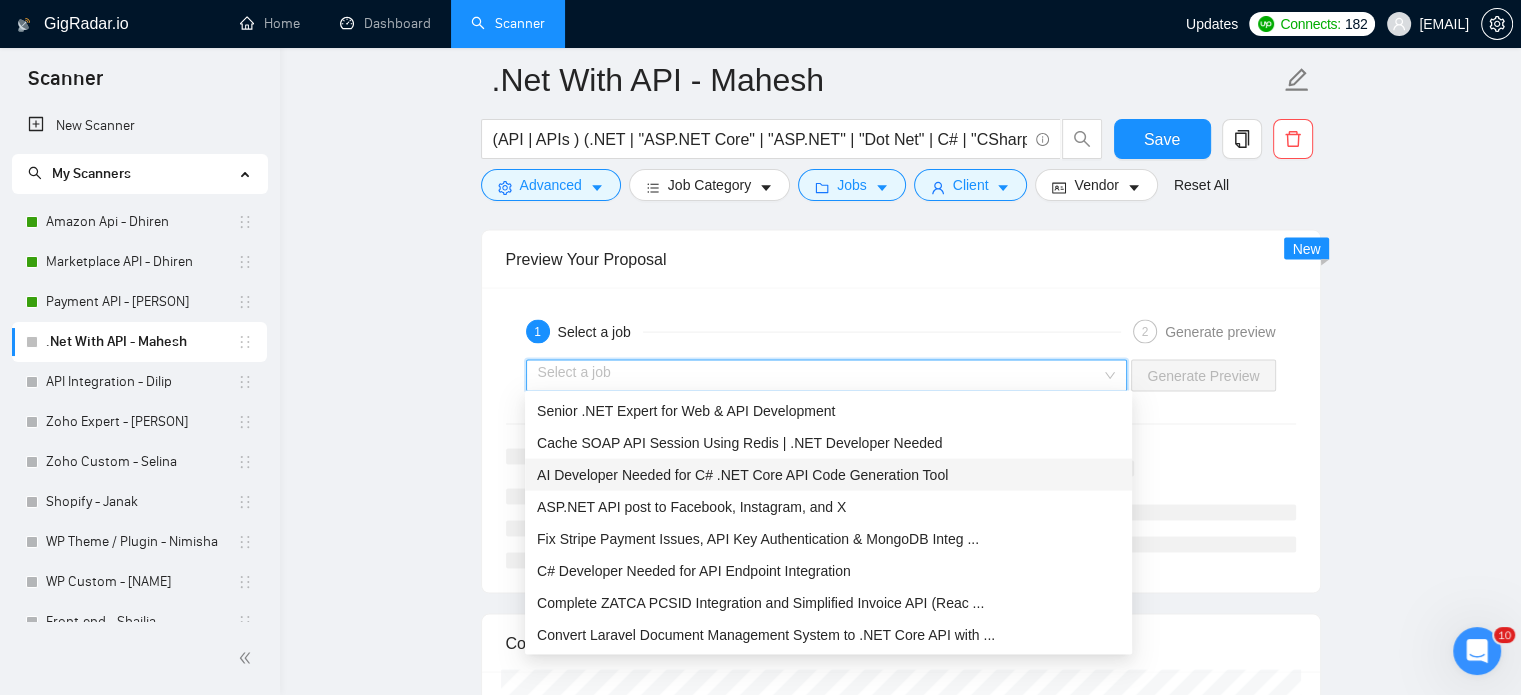 click on "AI Developer Needed for C# .NET Core API Code Generation Tool" at bounding box center (742, 475) 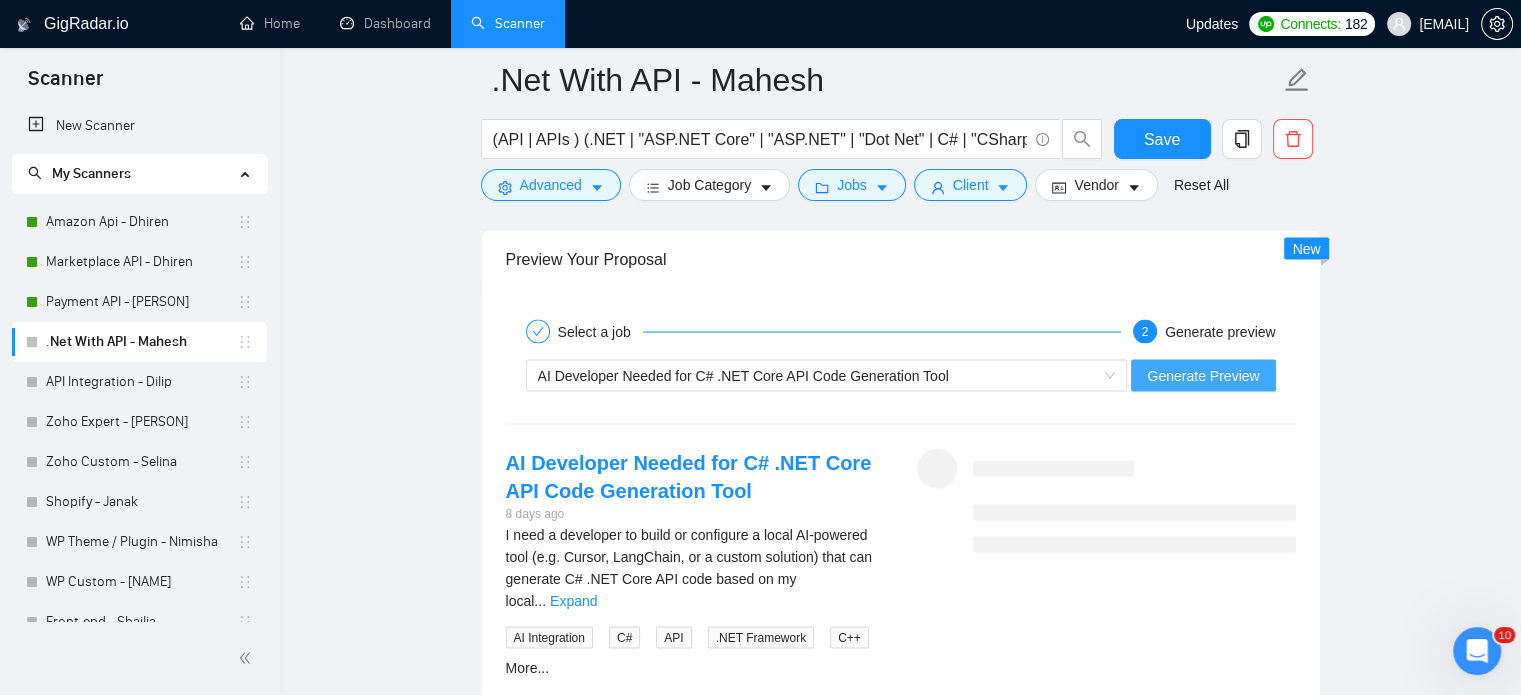 click on "Generate Preview" at bounding box center (1203, 376) 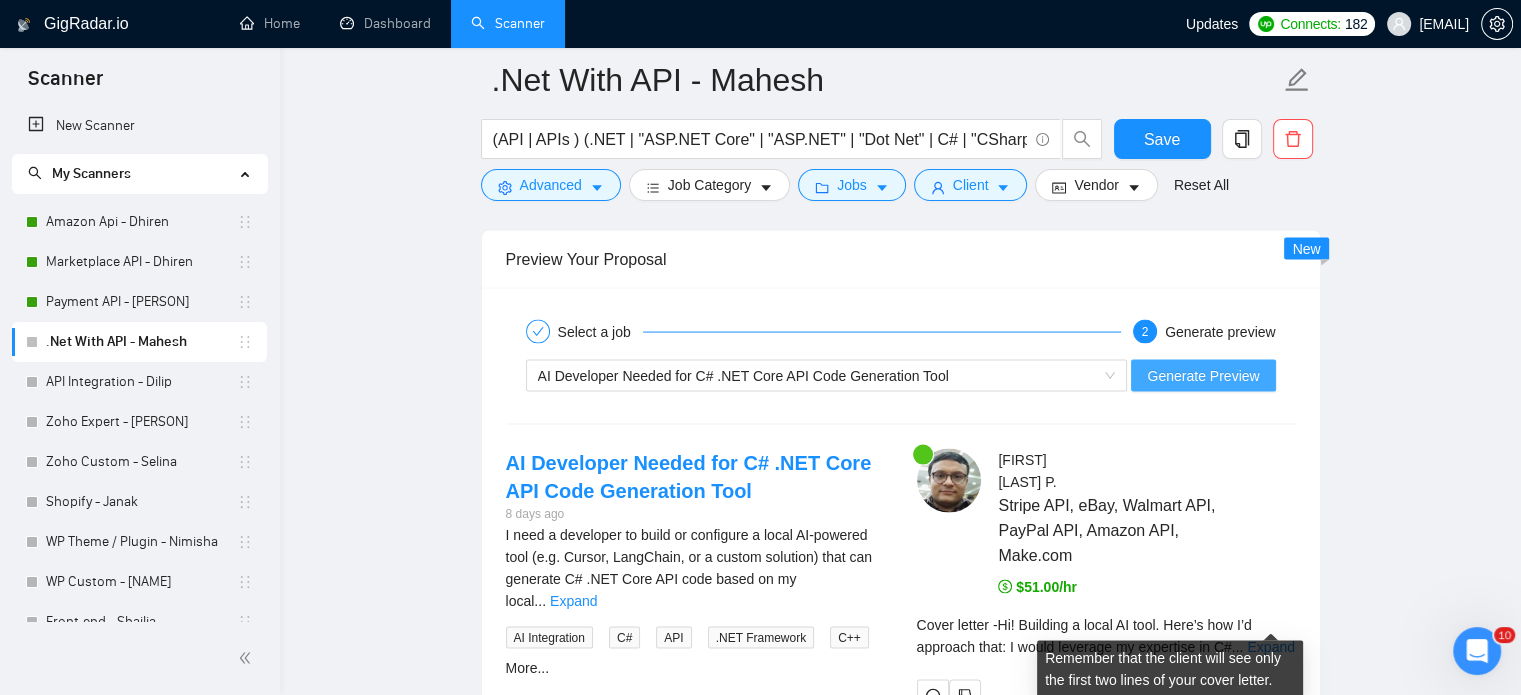 scroll, scrollTop: 4100, scrollLeft: 0, axis: vertical 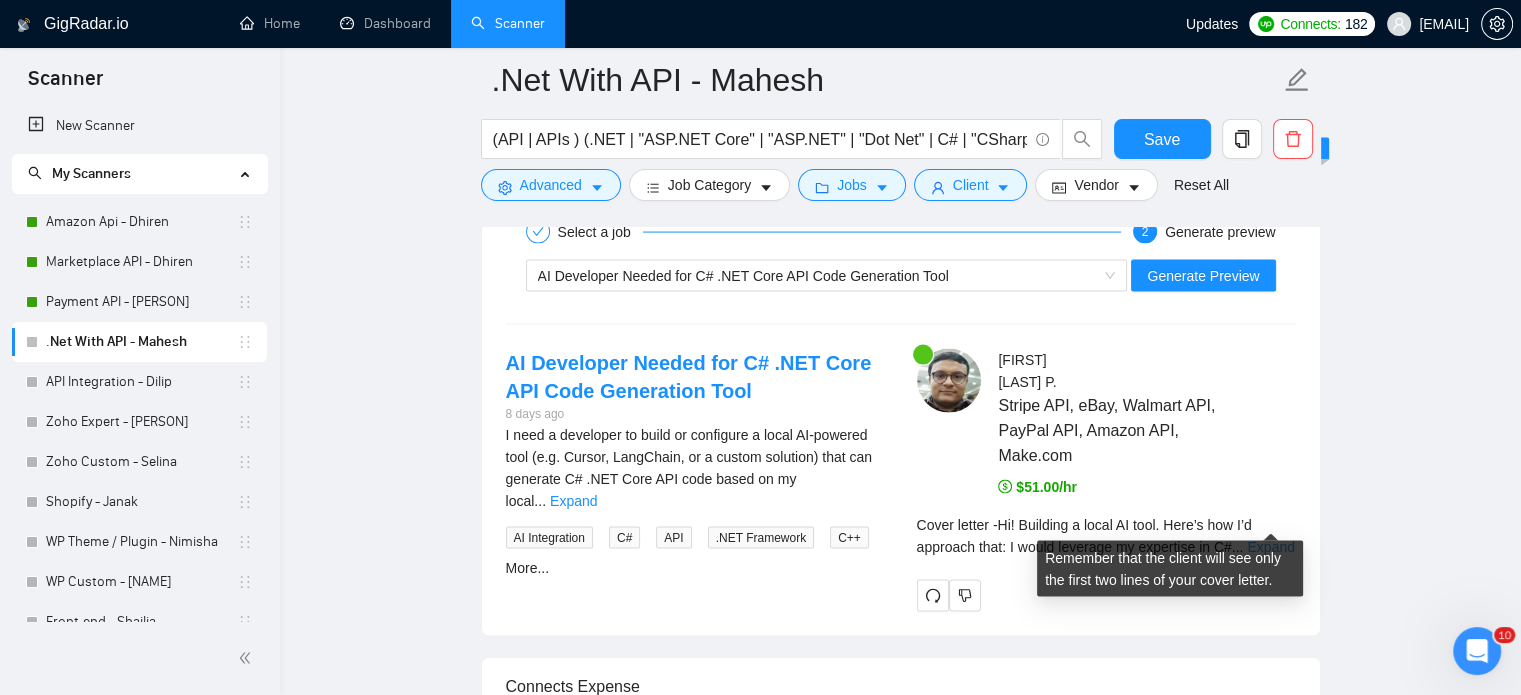 click on "Expand" at bounding box center (1270, 547) 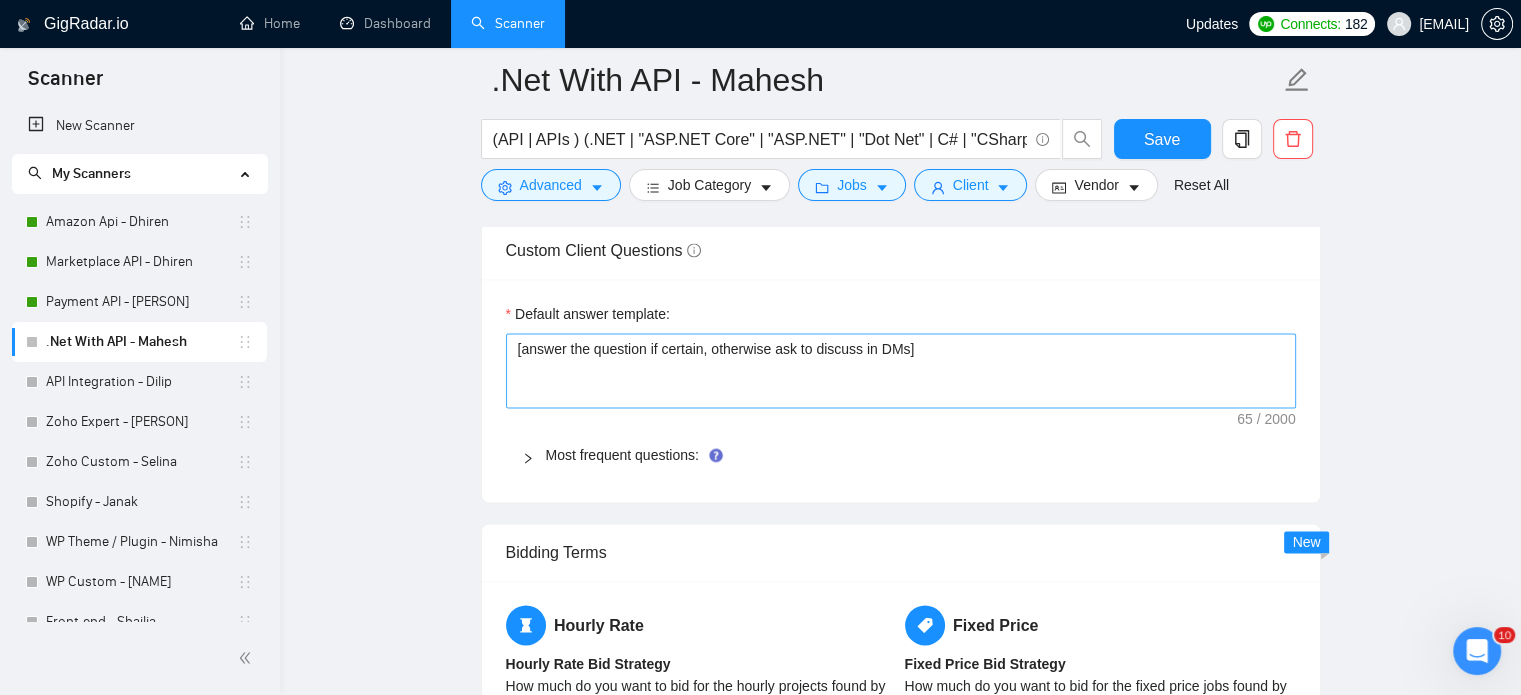 scroll, scrollTop: 2500, scrollLeft: 0, axis: vertical 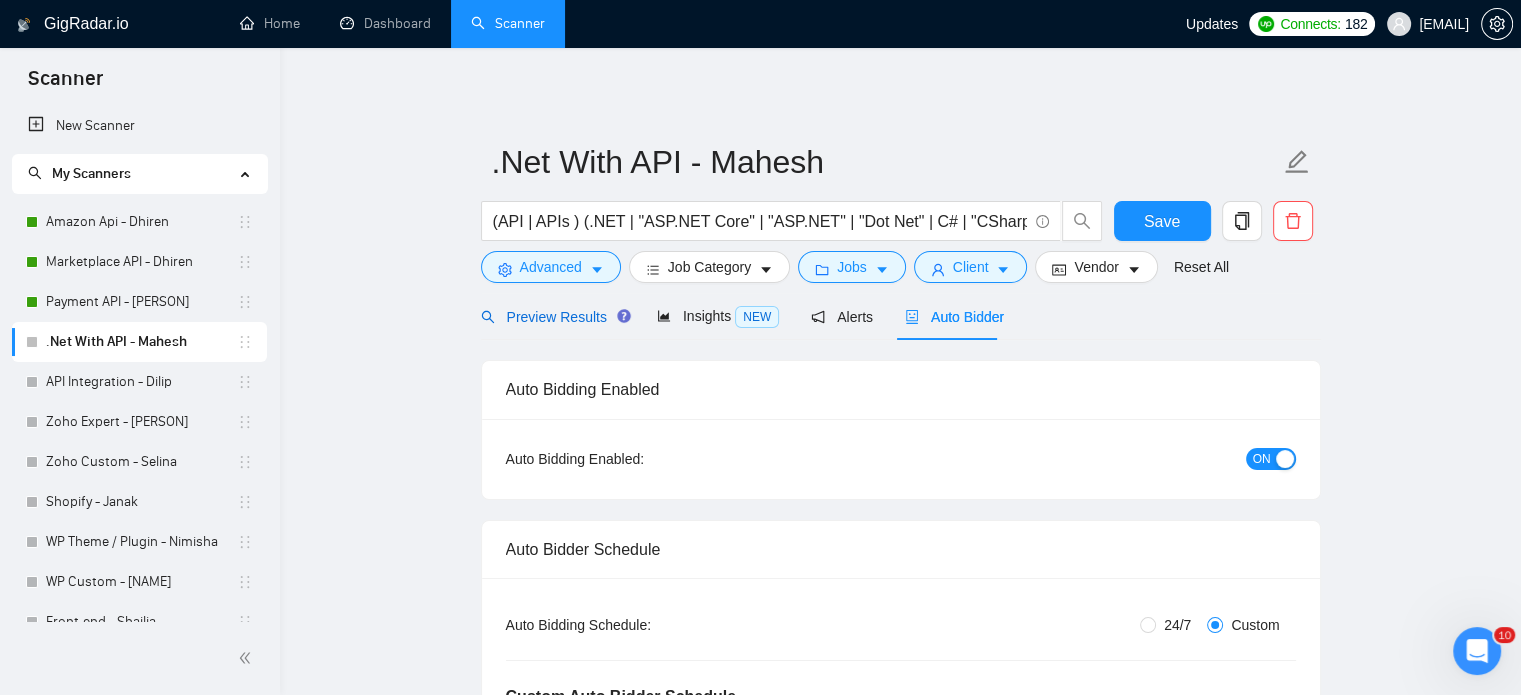 click on "Preview Results" at bounding box center [553, 317] 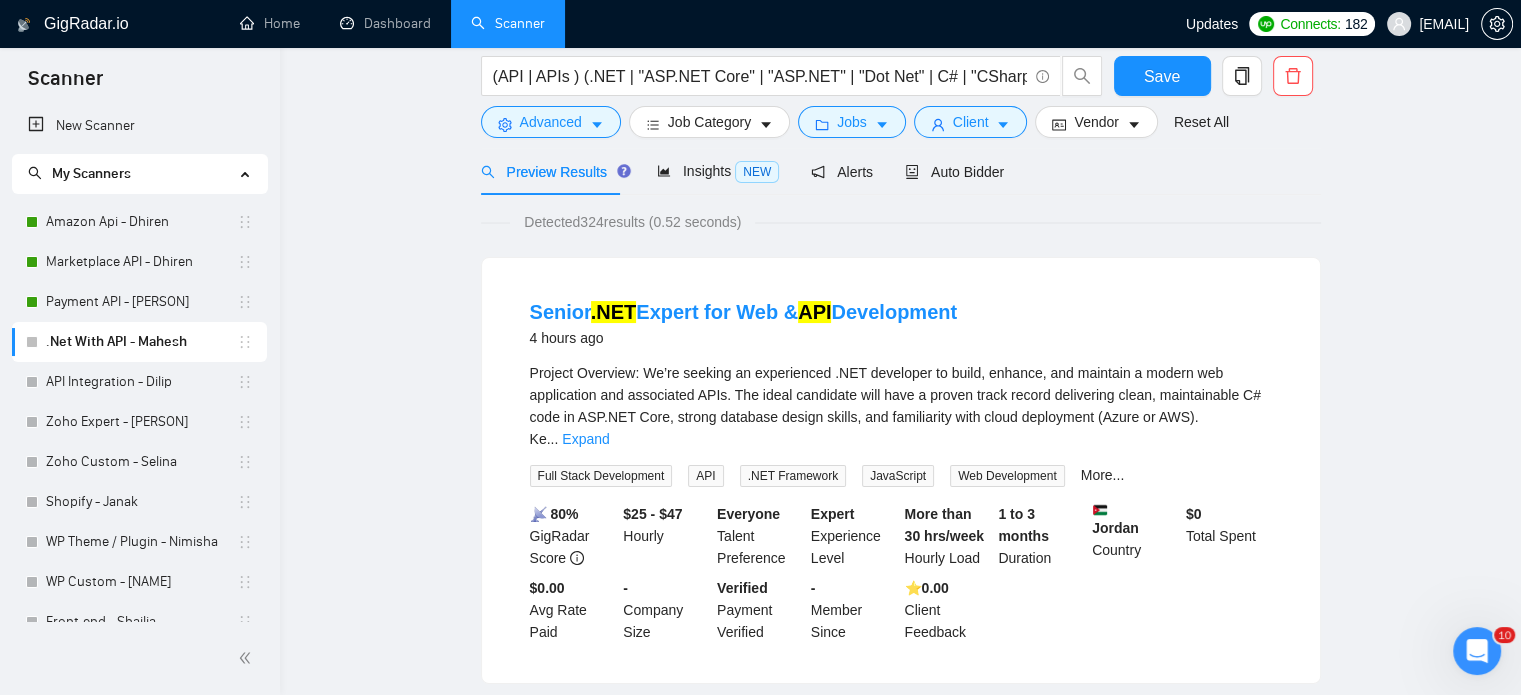 scroll, scrollTop: 0, scrollLeft: 0, axis: both 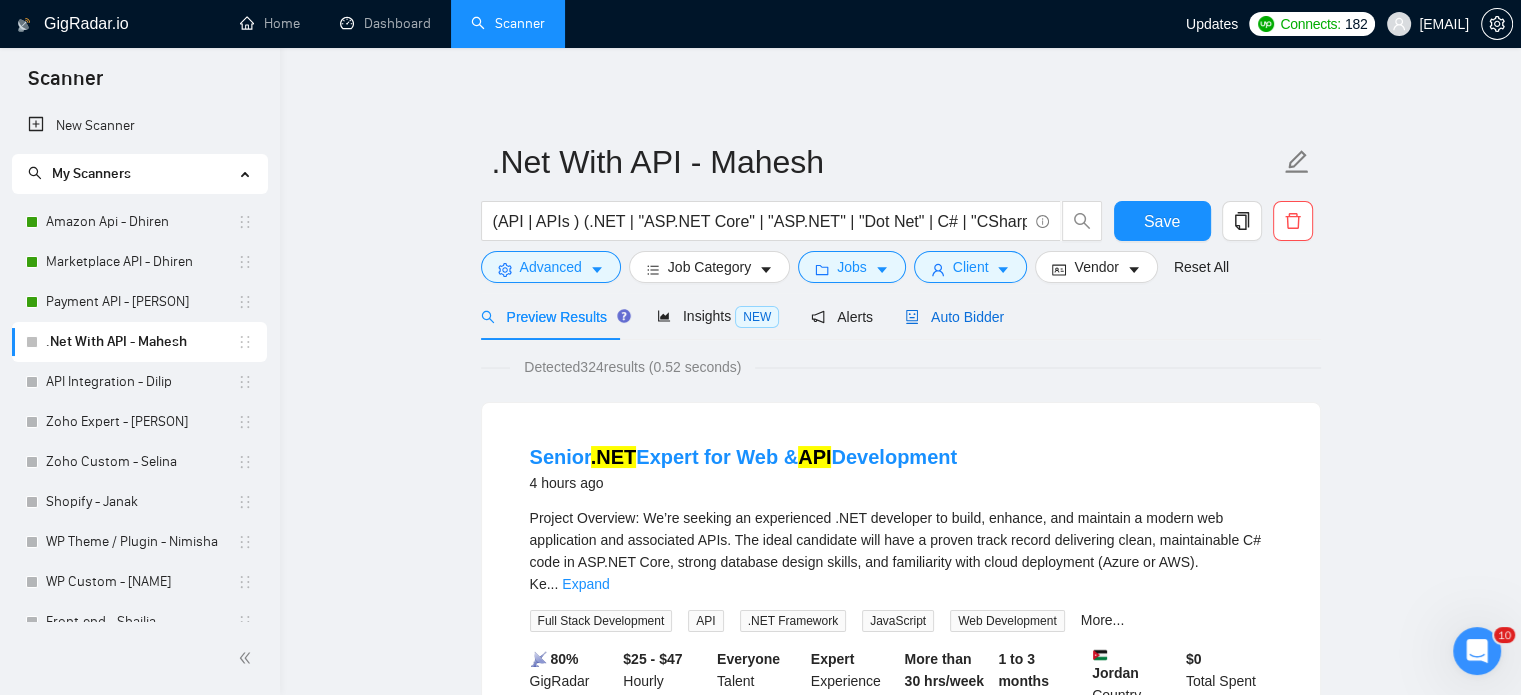 click on "Auto Bidder" at bounding box center [954, 317] 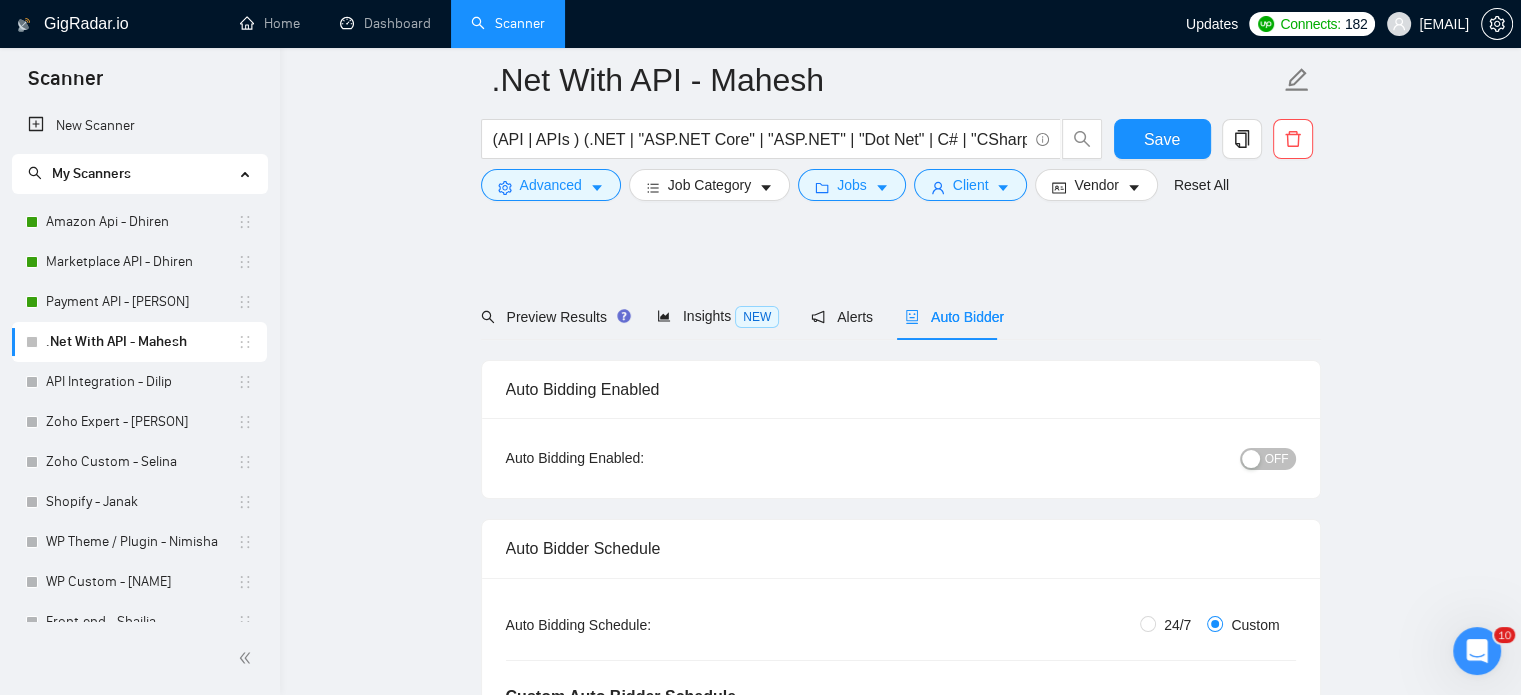 scroll, scrollTop: 200, scrollLeft: 0, axis: vertical 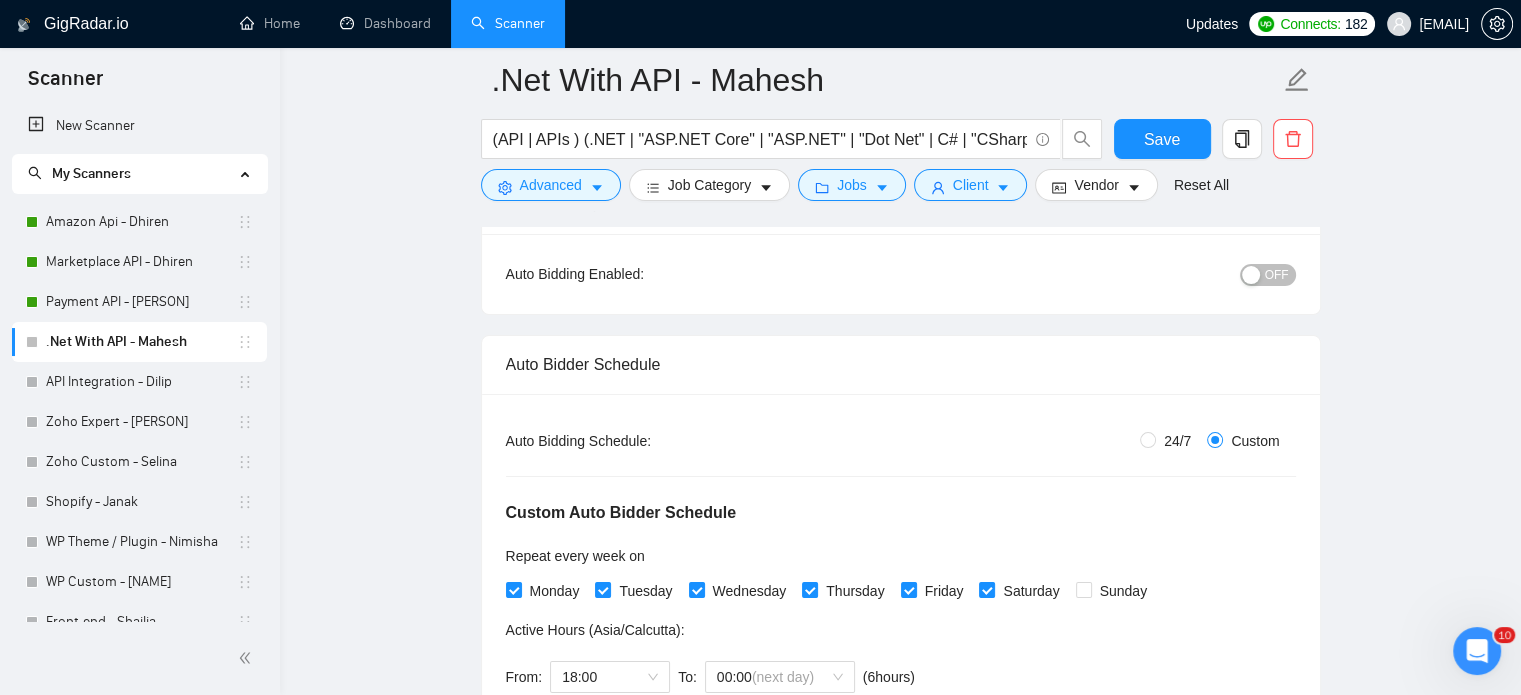 click on "OFF" at bounding box center (1163, 274) 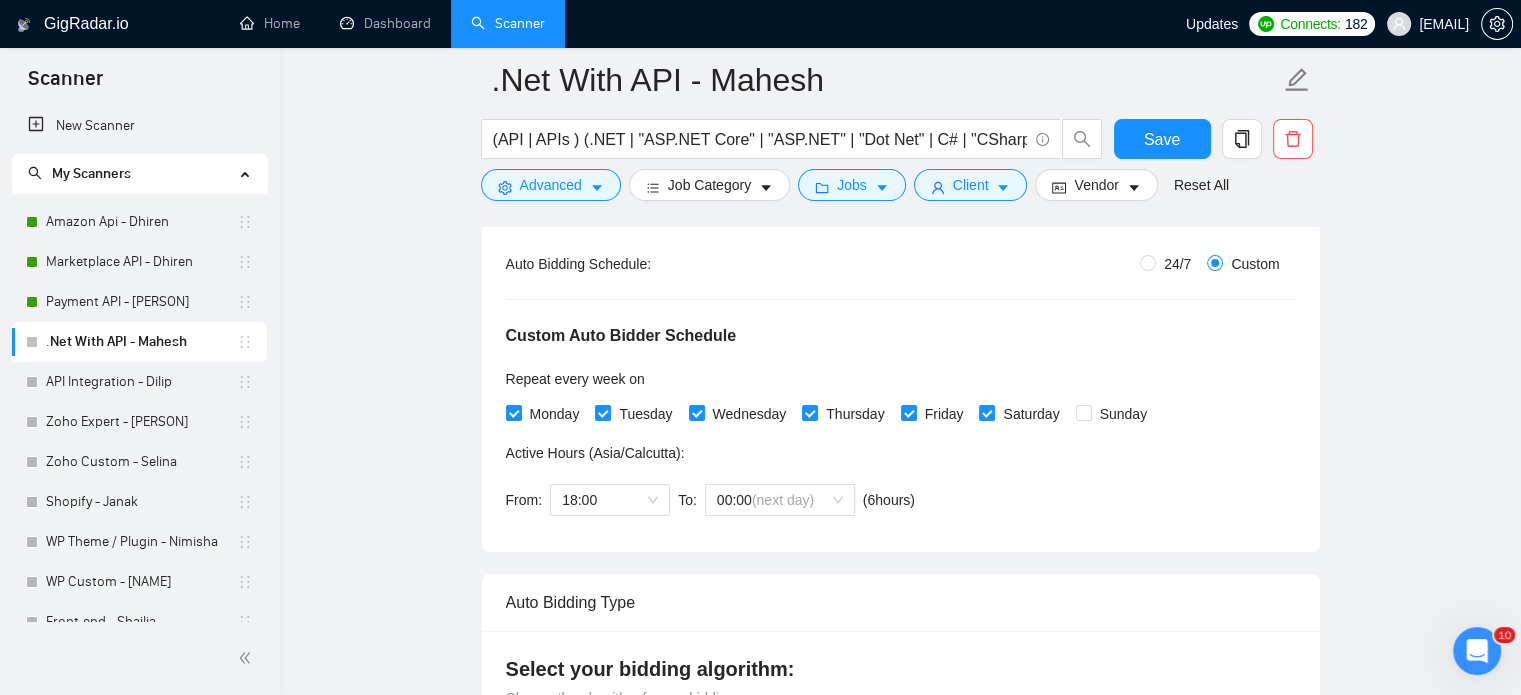 scroll, scrollTop: 400, scrollLeft: 0, axis: vertical 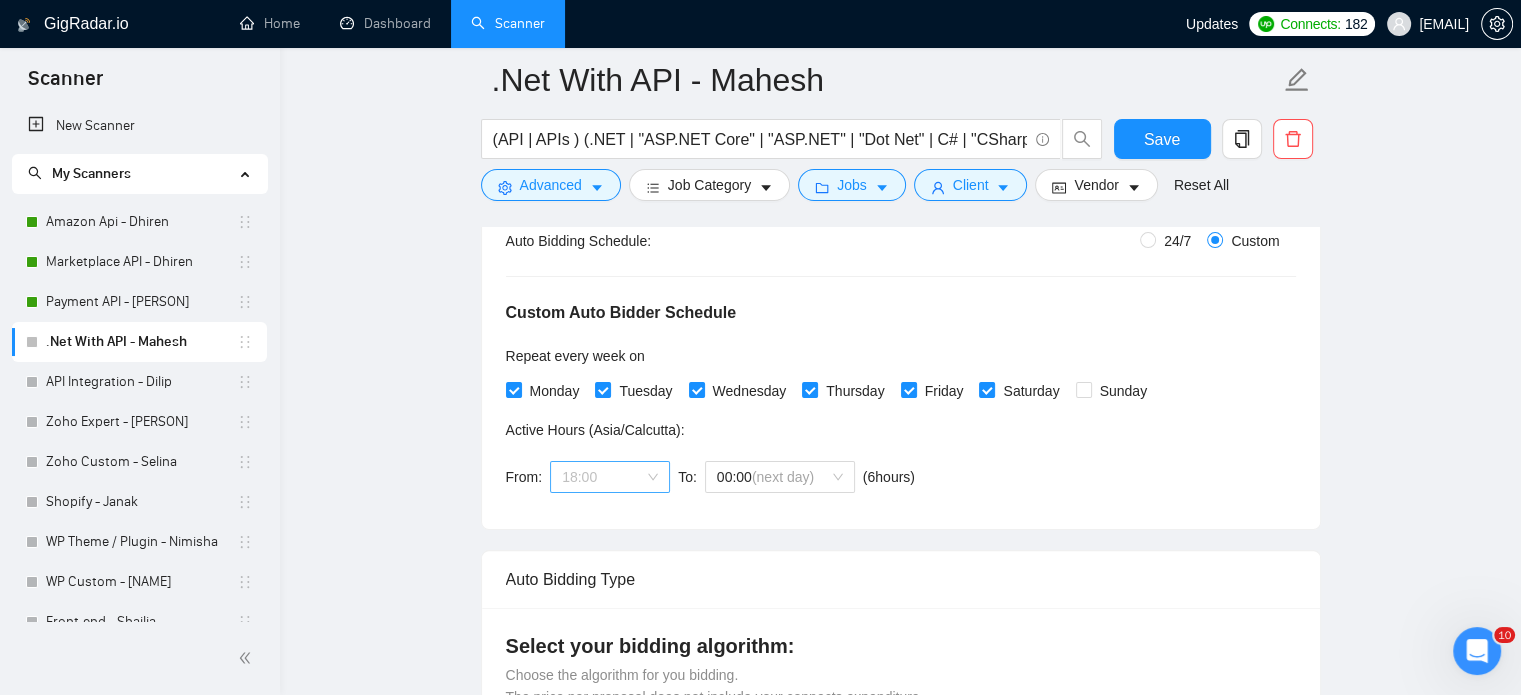click on "18:00" at bounding box center [610, 477] 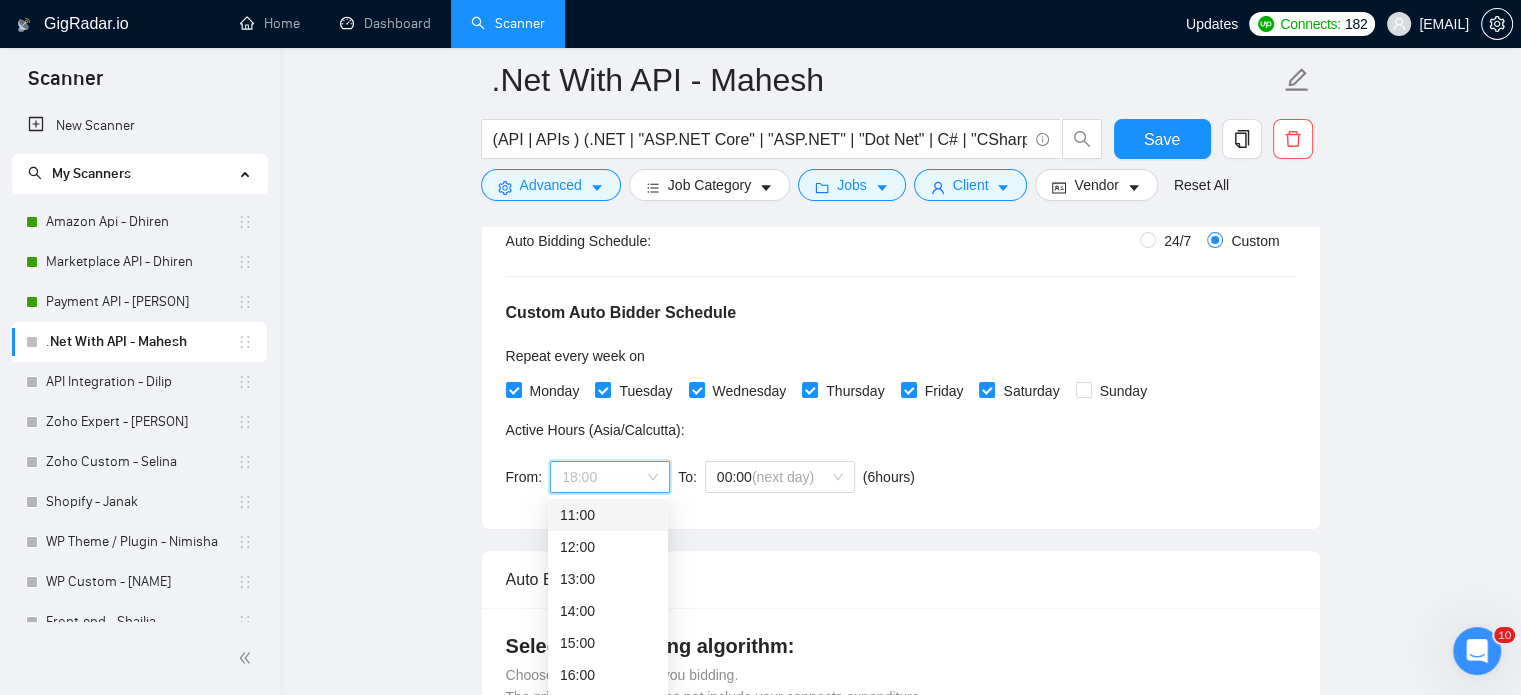 scroll, scrollTop: 0, scrollLeft: 0, axis: both 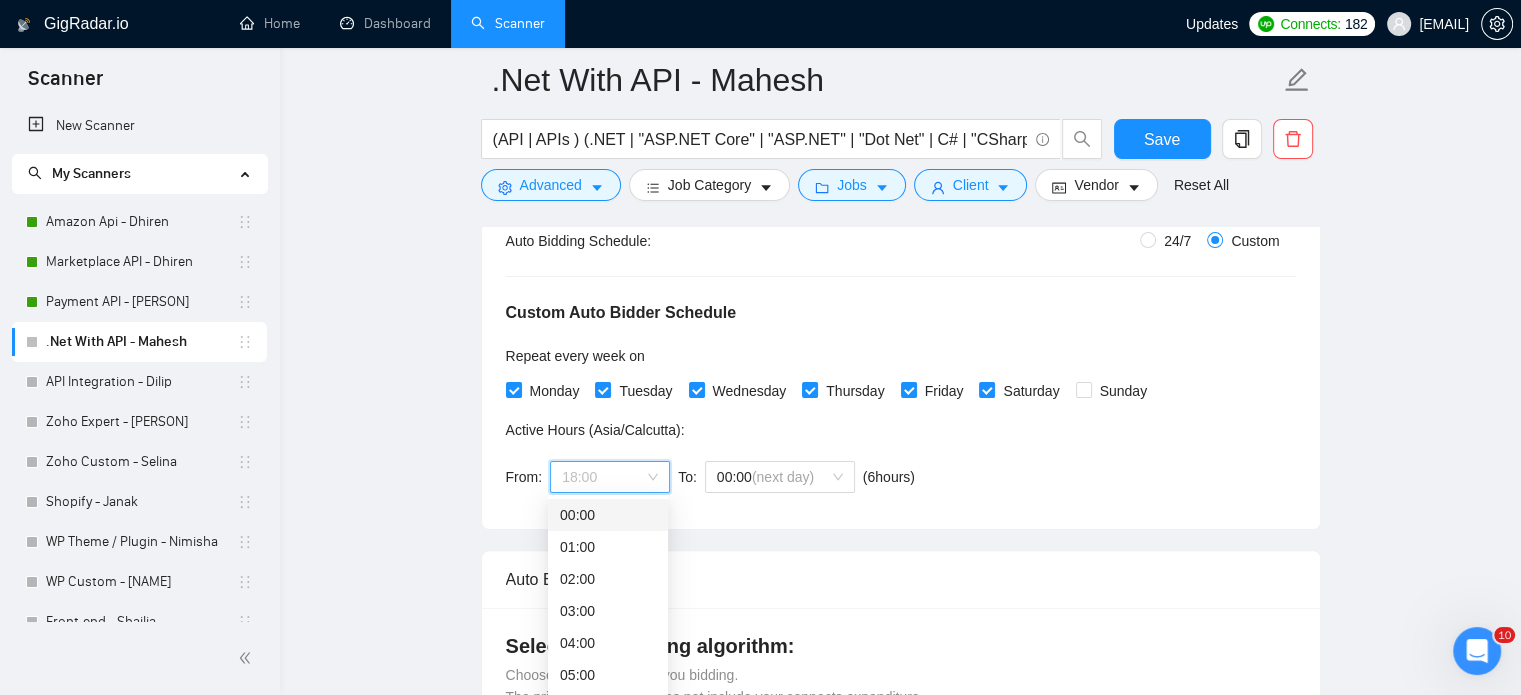 click on "00:00" at bounding box center (608, 515) 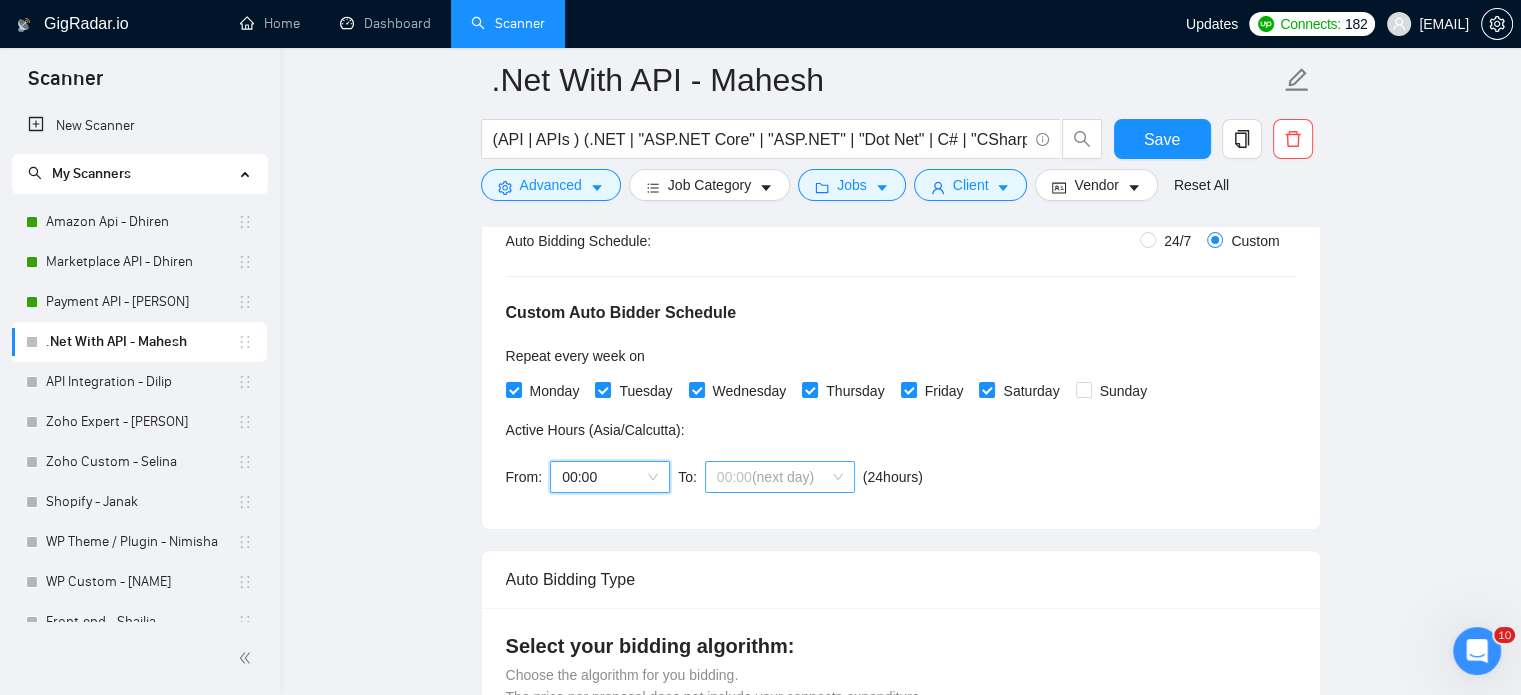 click on "(next day)" at bounding box center [783, 477] 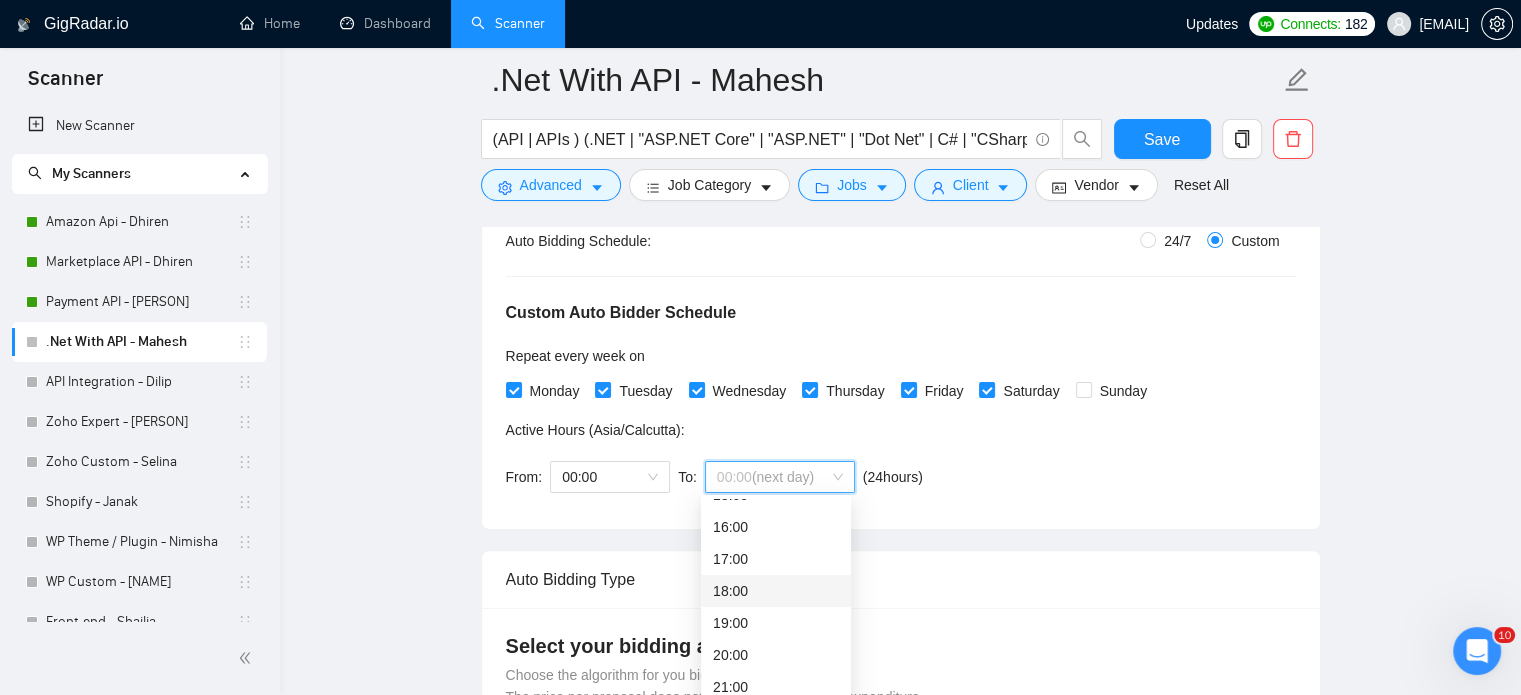 scroll, scrollTop: 512, scrollLeft: 0, axis: vertical 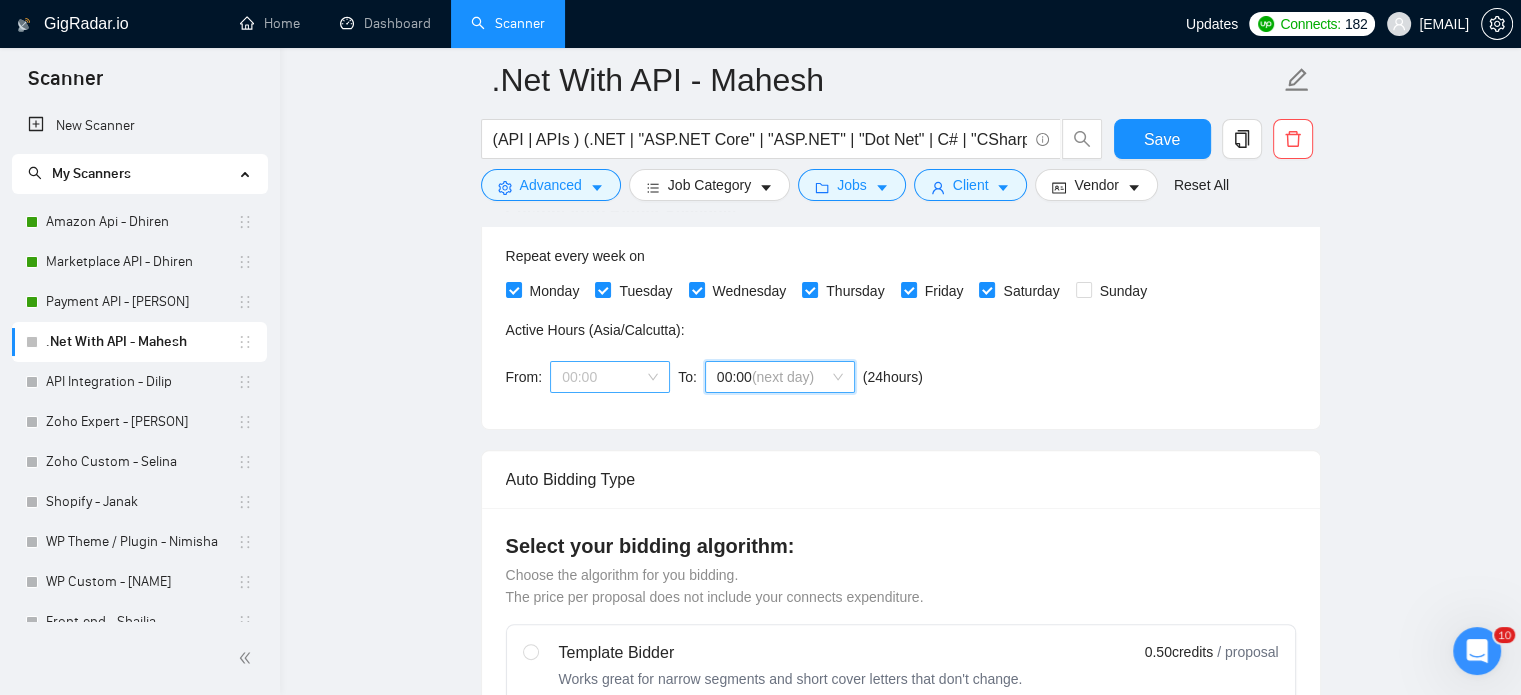 click on "00:00" at bounding box center [610, 377] 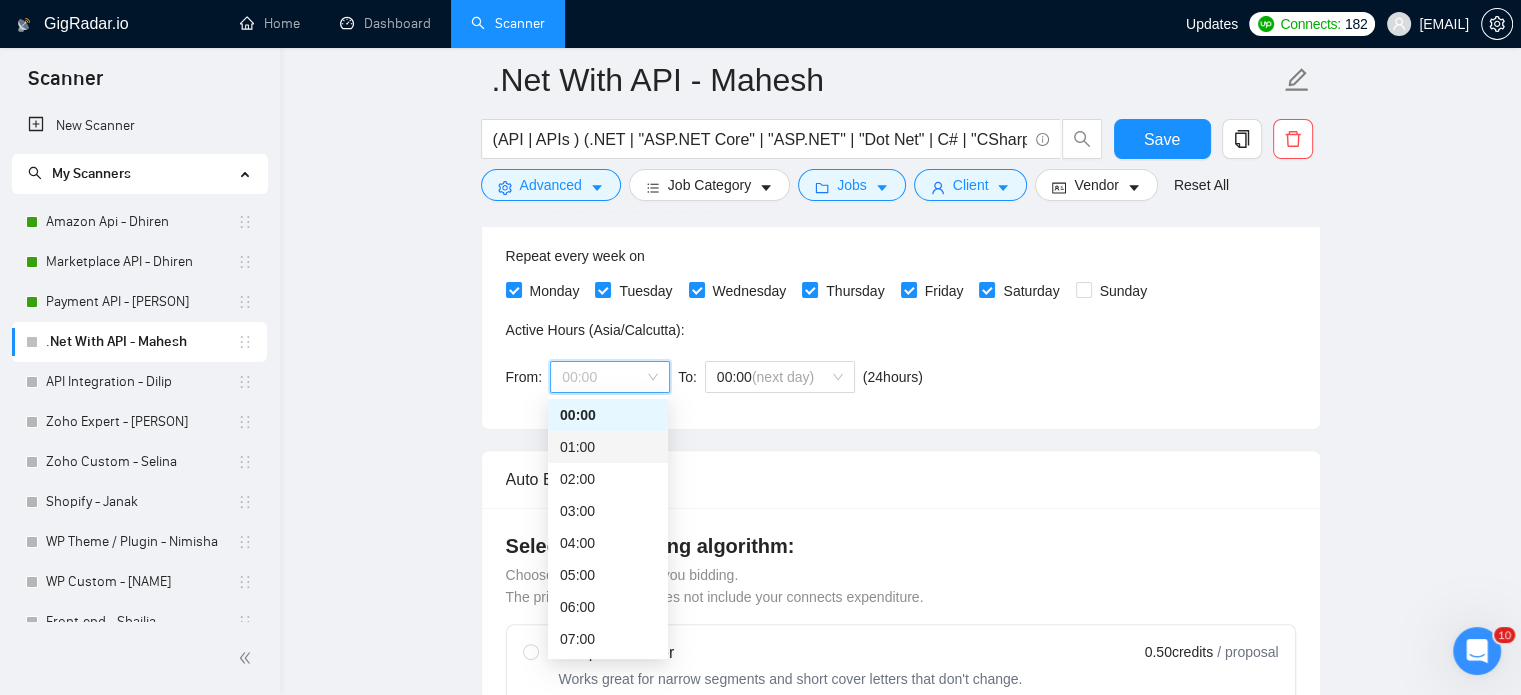 click on "01:00" at bounding box center [608, 447] 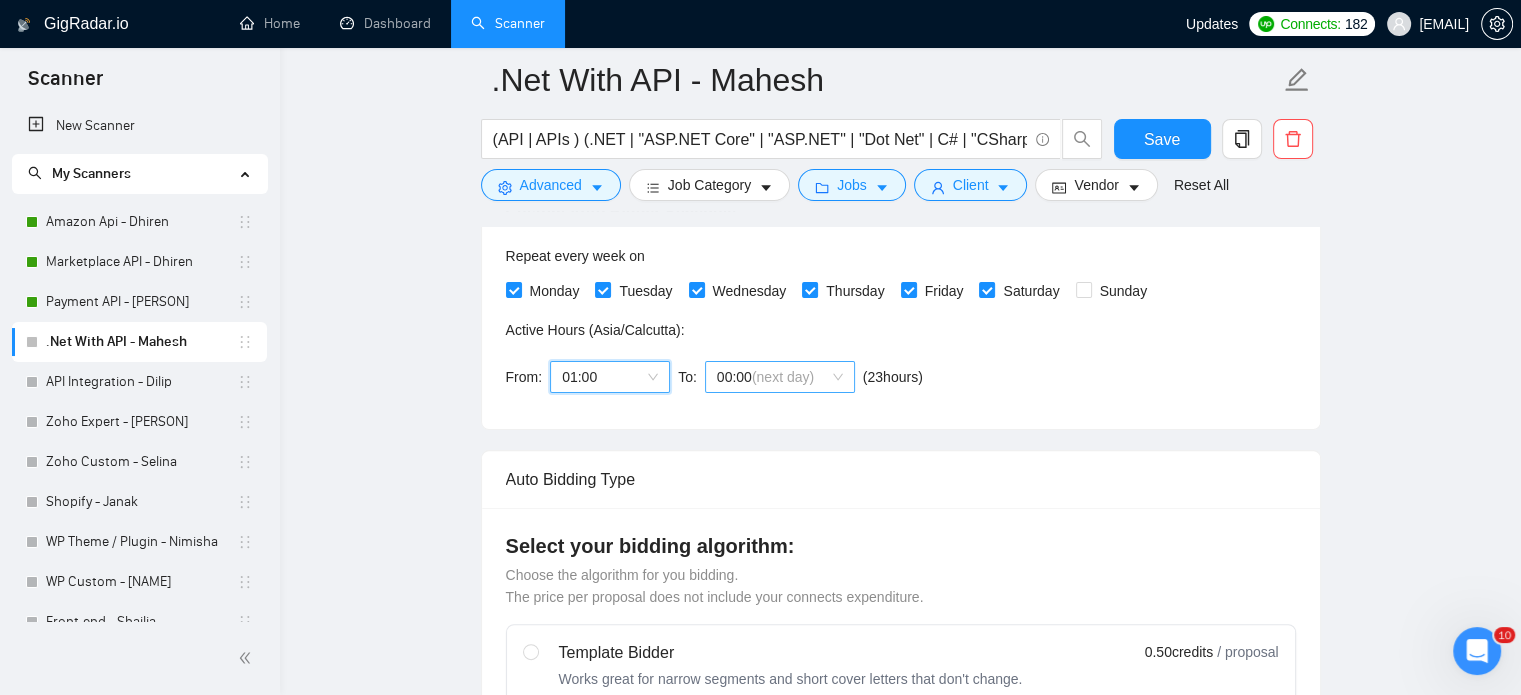 click on "(next day)" at bounding box center (783, 377) 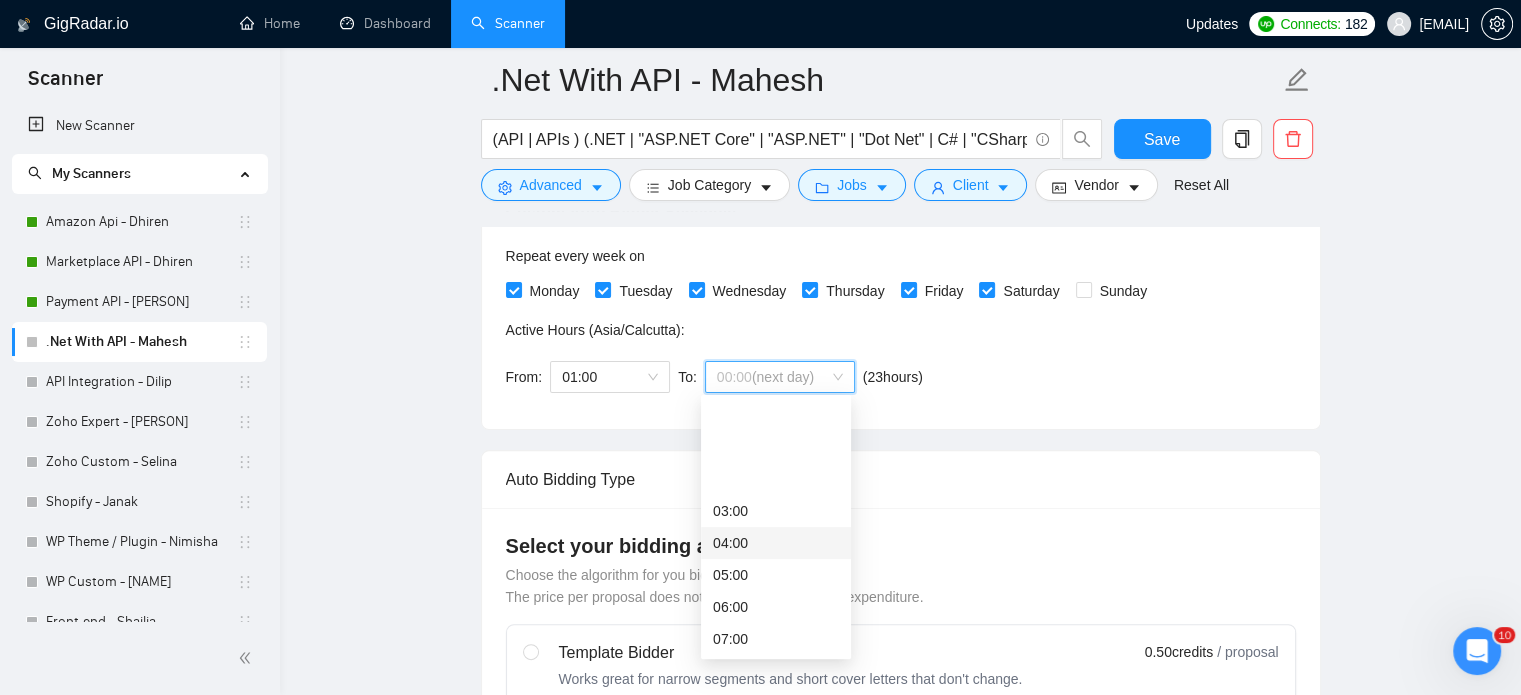 scroll, scrollTop: 100, scrollLeft: 0, axis: vertical 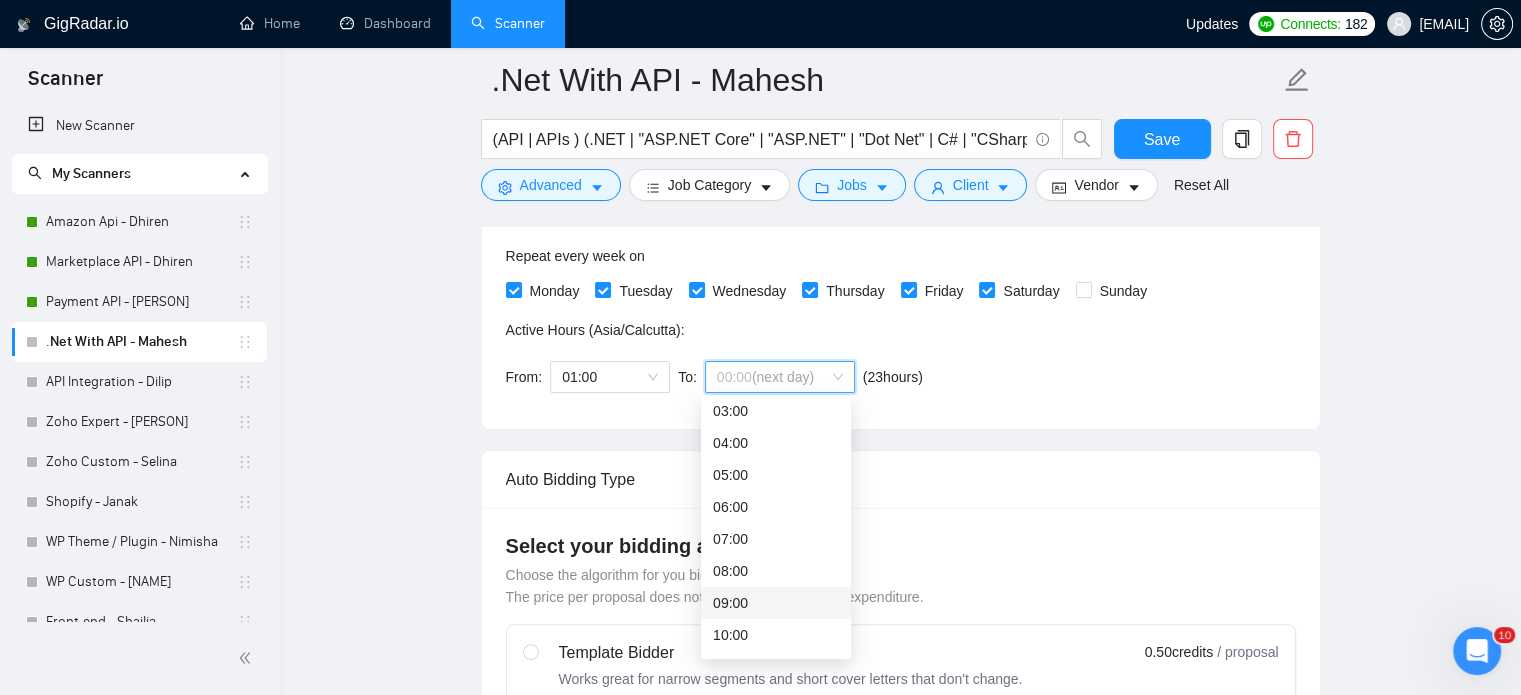 click on "09:00" at bounding box center (776, 603) 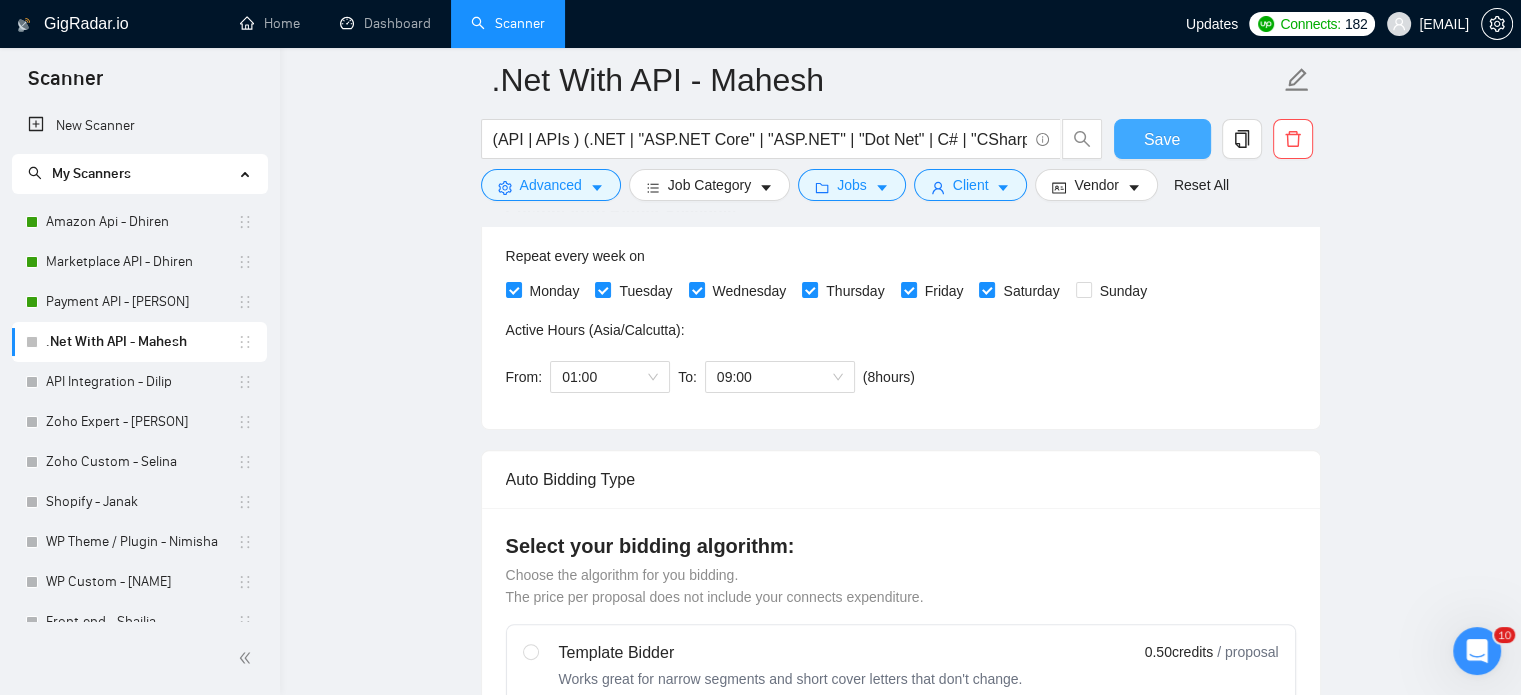click on "Save" at bounding box center (1162, 139) 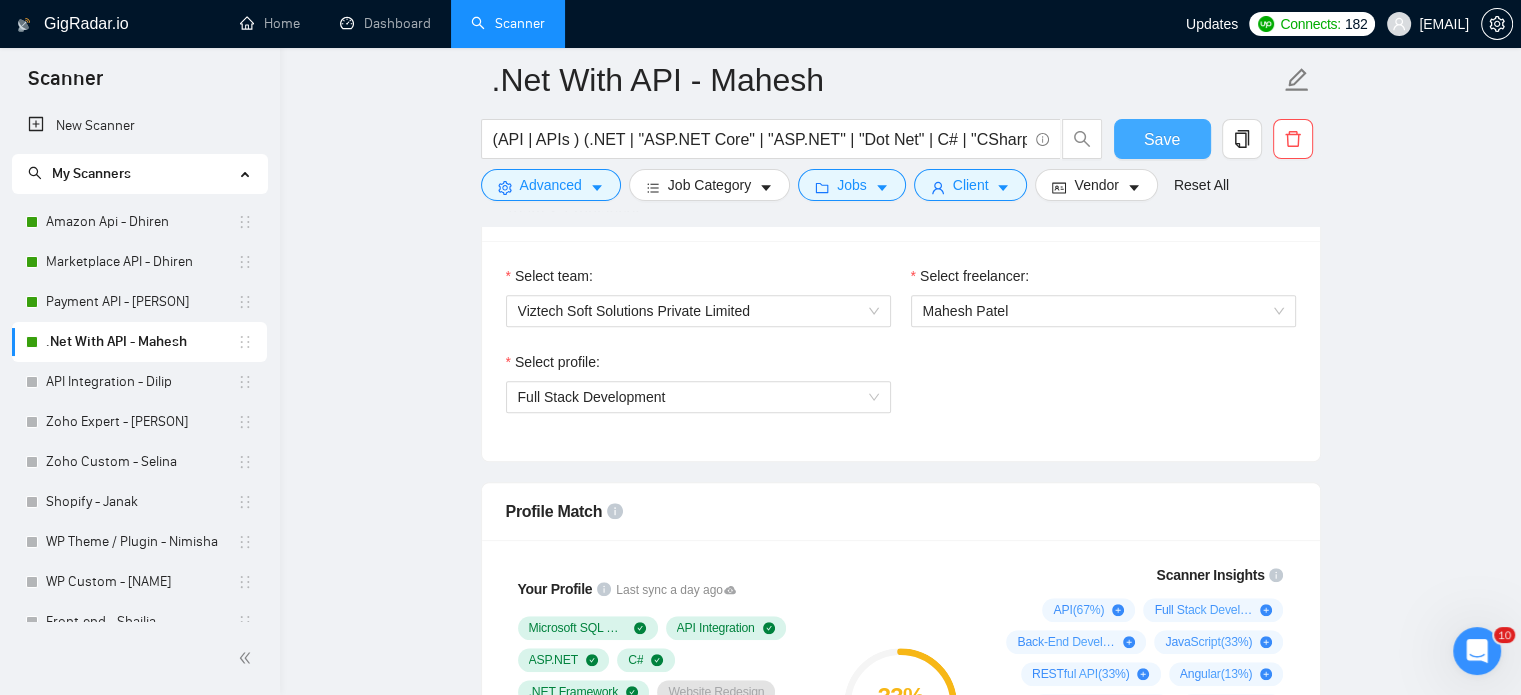 scroll, scrollTop: 400, scrollLeft: 0, axis: vertical 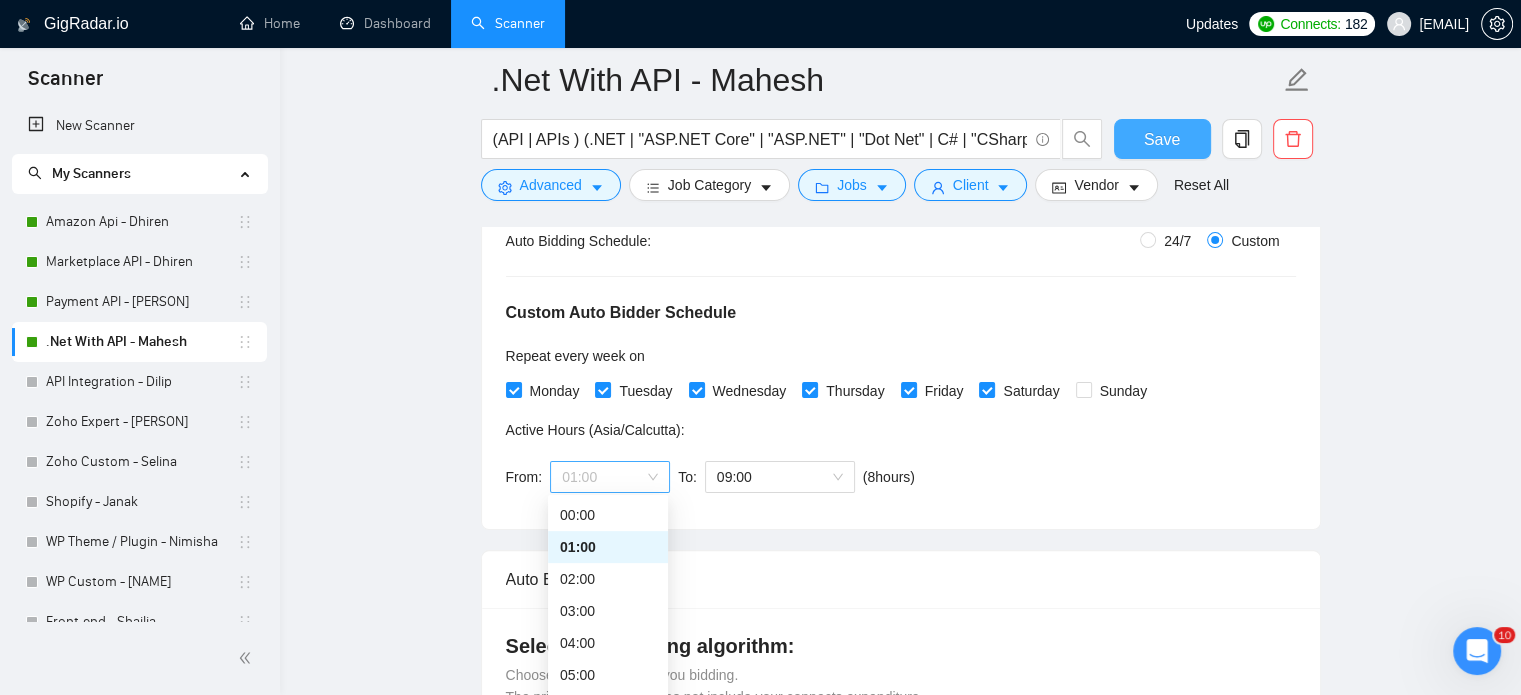 click on "01:00" at bounding box center (610, 477) 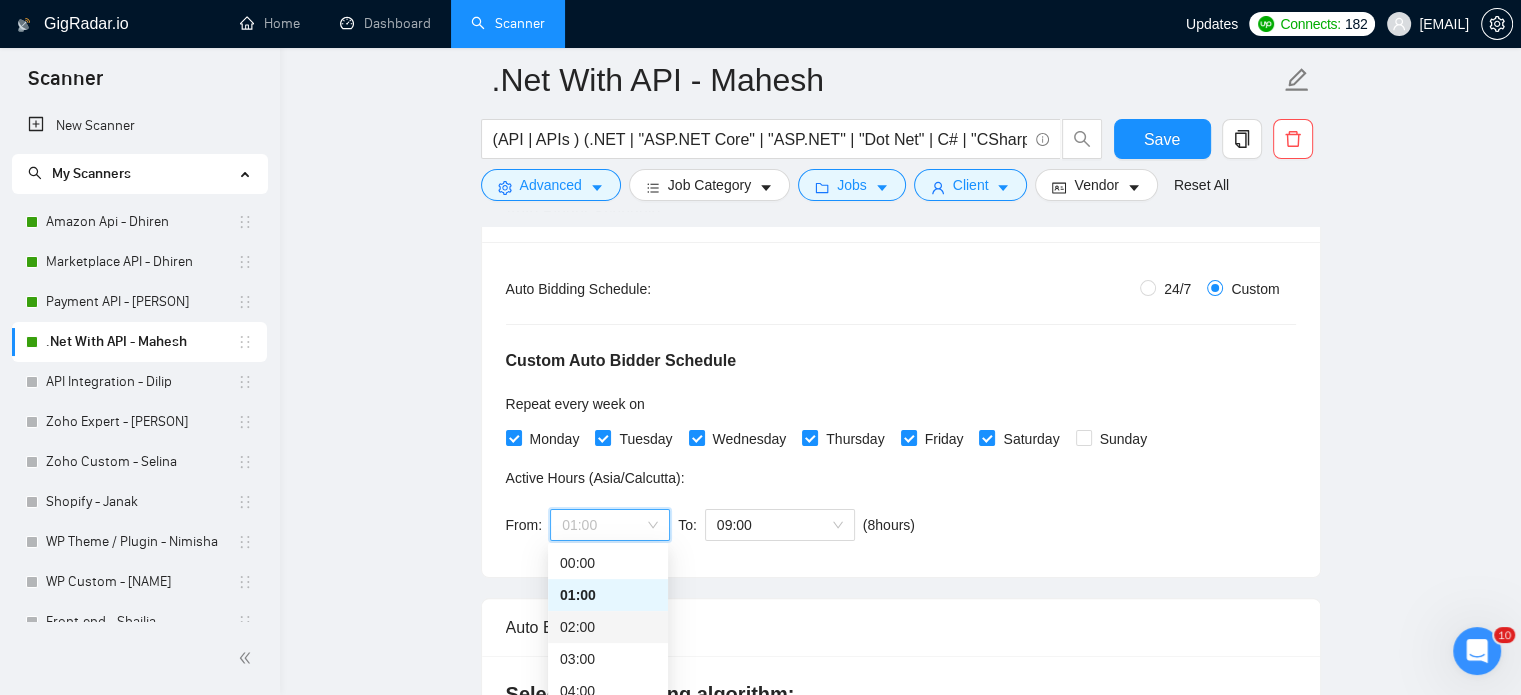 scroll, scrollTop: 400, scrollLeft: 0, axis: vertical 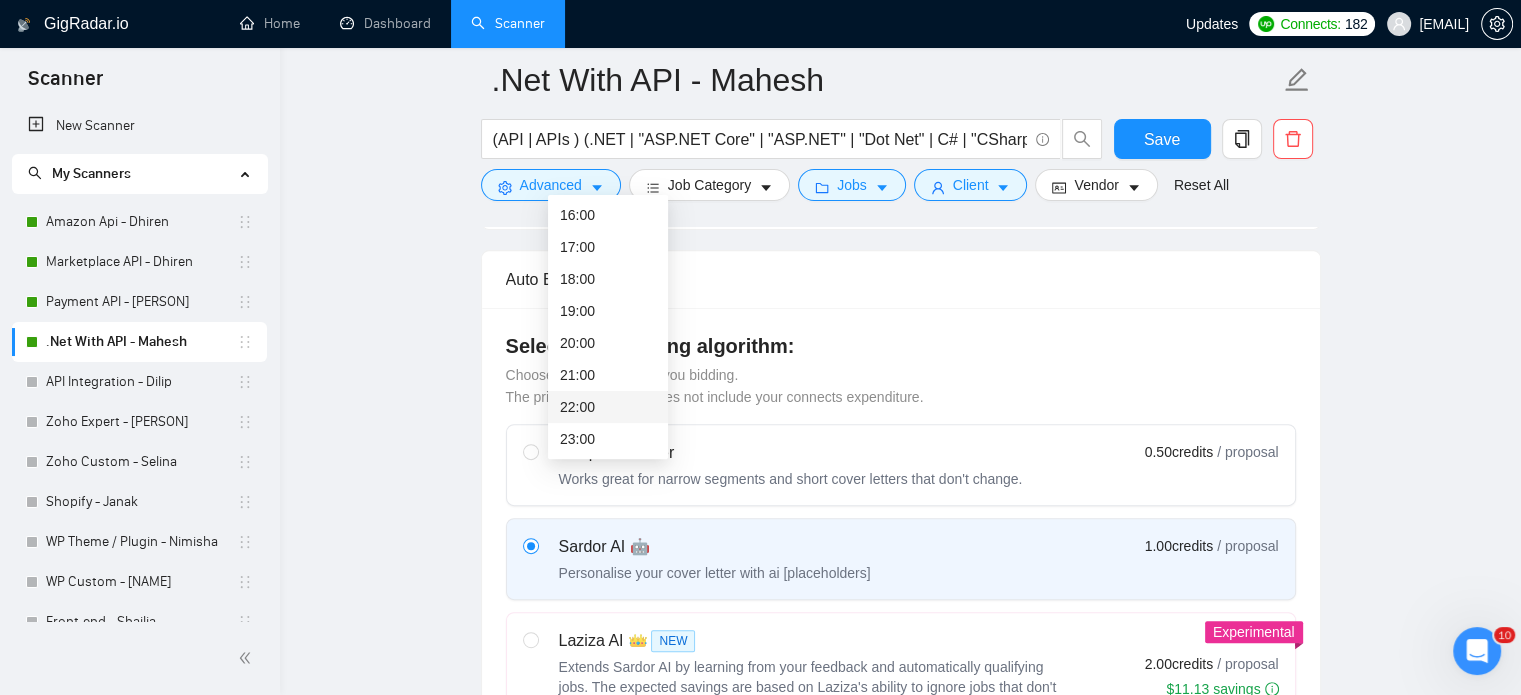 click on "22:00" at bounding box center (608, 407) 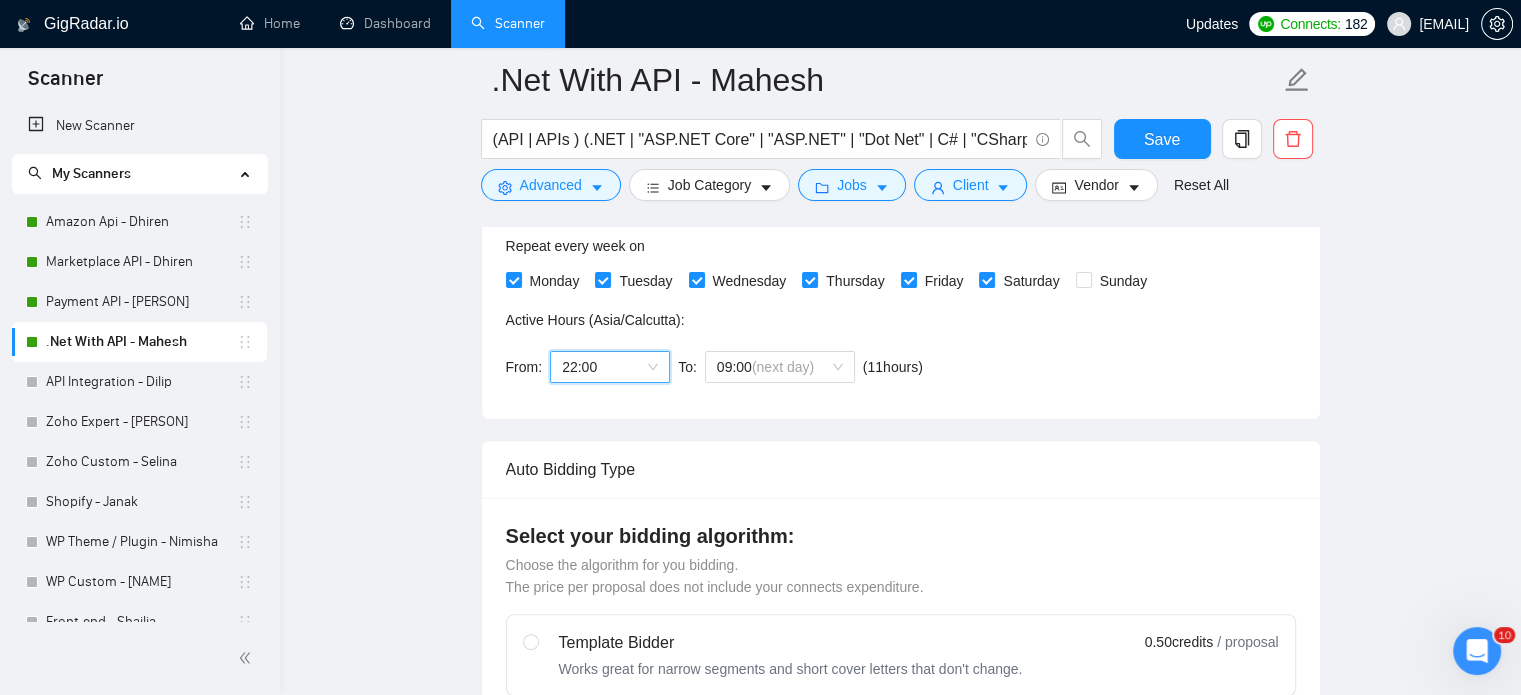 scroll, scrollTop: 500, scrollLeft: 0, axis: vertical 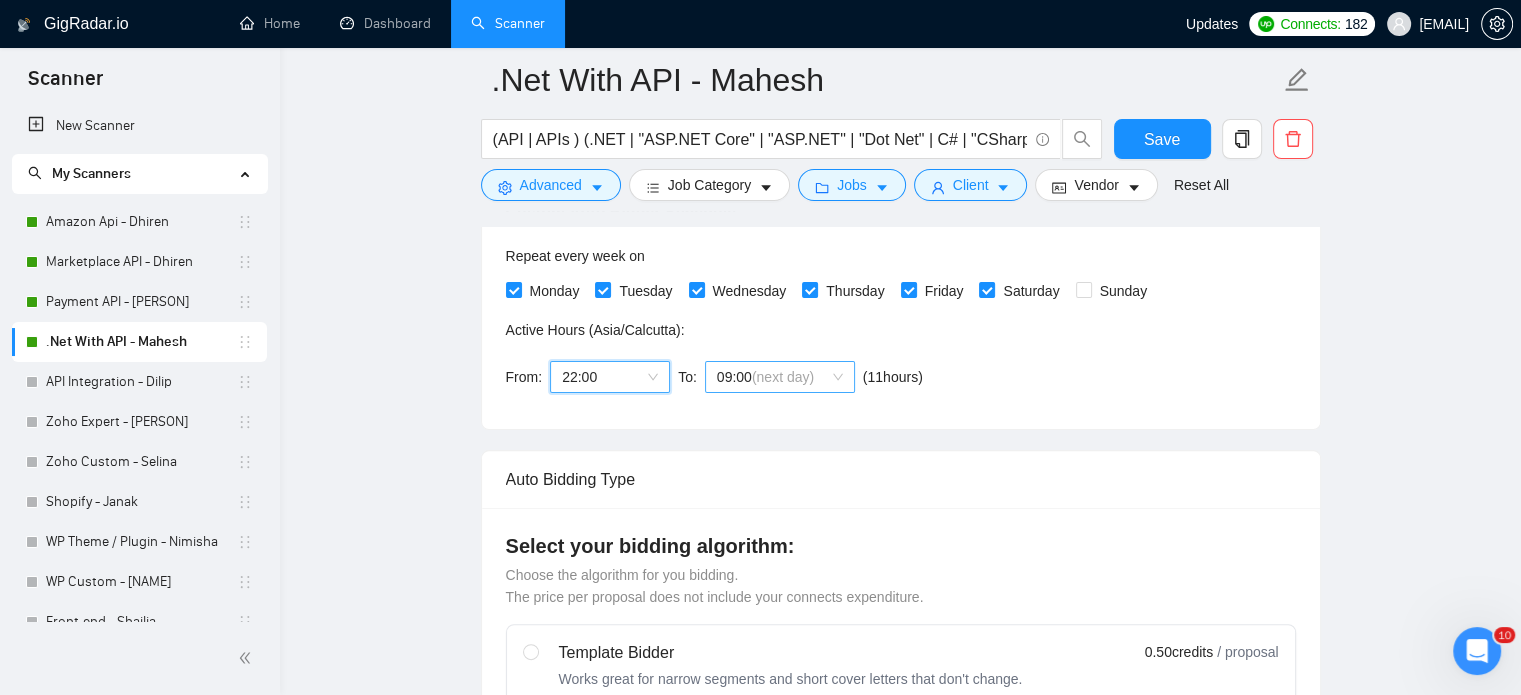 click on "(next day)" at bounding box center (783, 377) 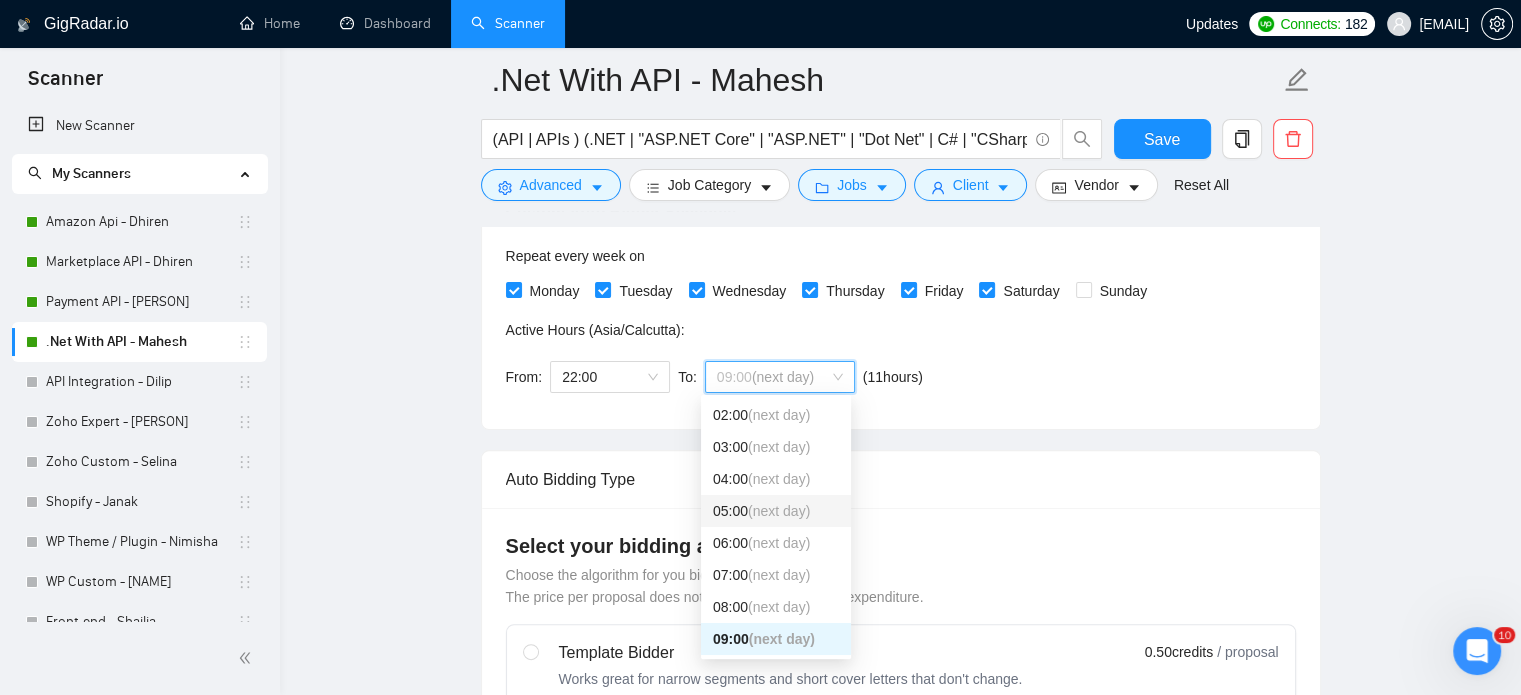 scroll, scrollTop: 0, scrollLeft: 0, axis: both 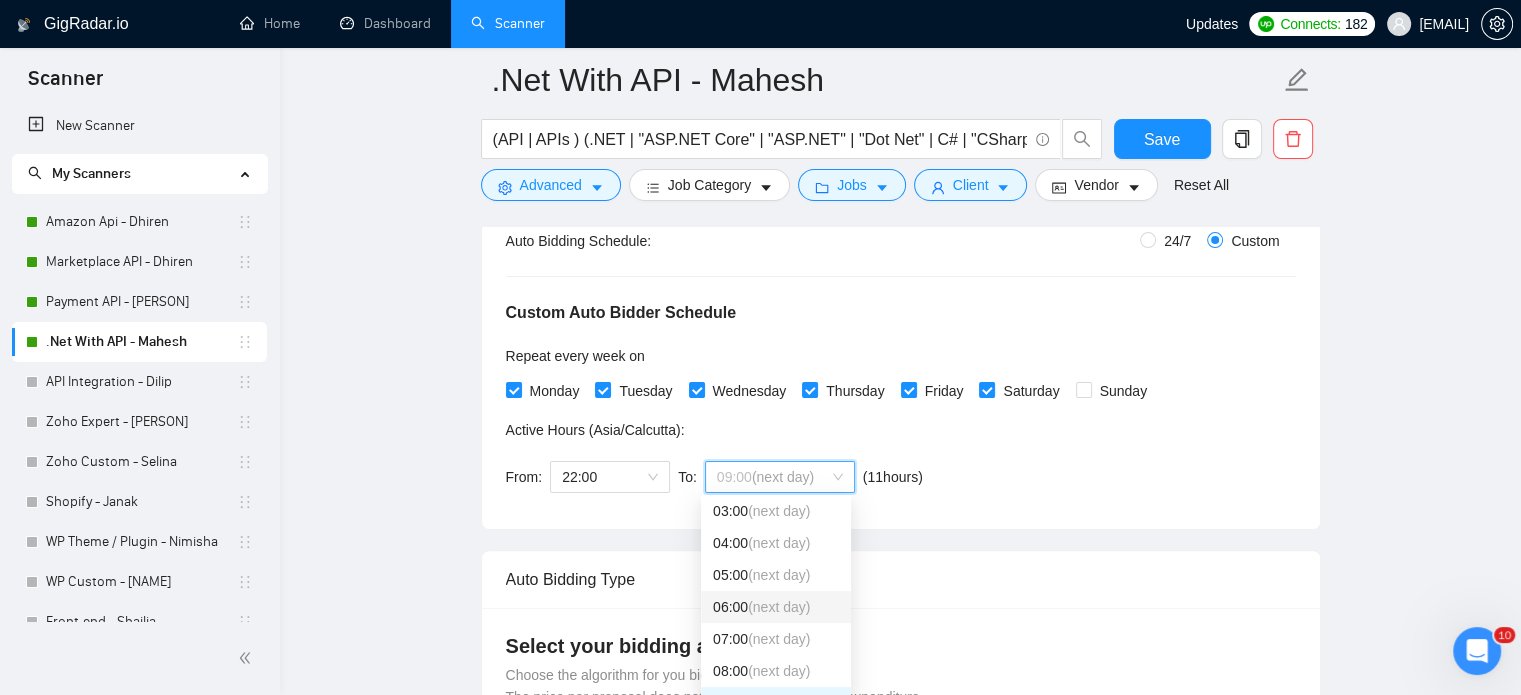 click on "06:00  (next day)" at bounding box center [776, 607] 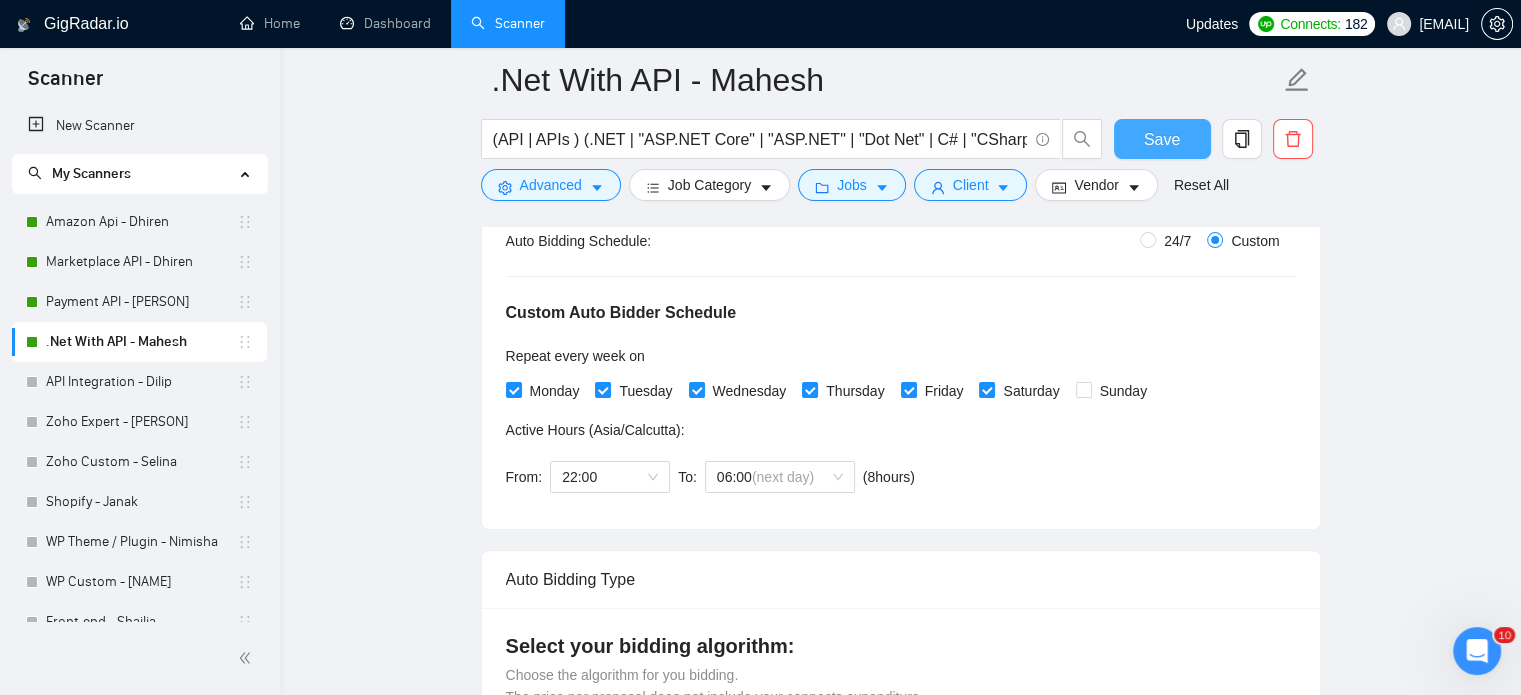 click on "Save" at bounding box center (1162, 139) 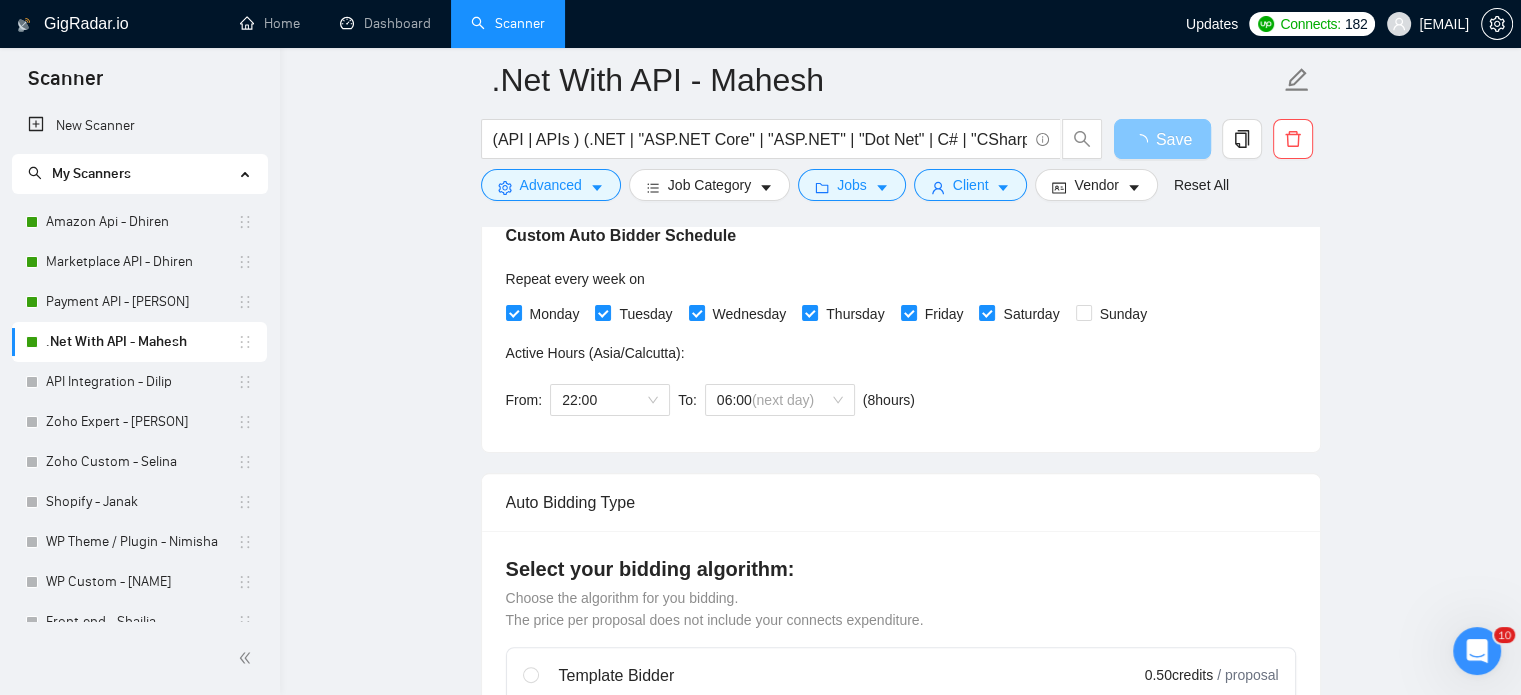 scroll, scrollTop: 500, scrollLeft: 0, axis: vertical 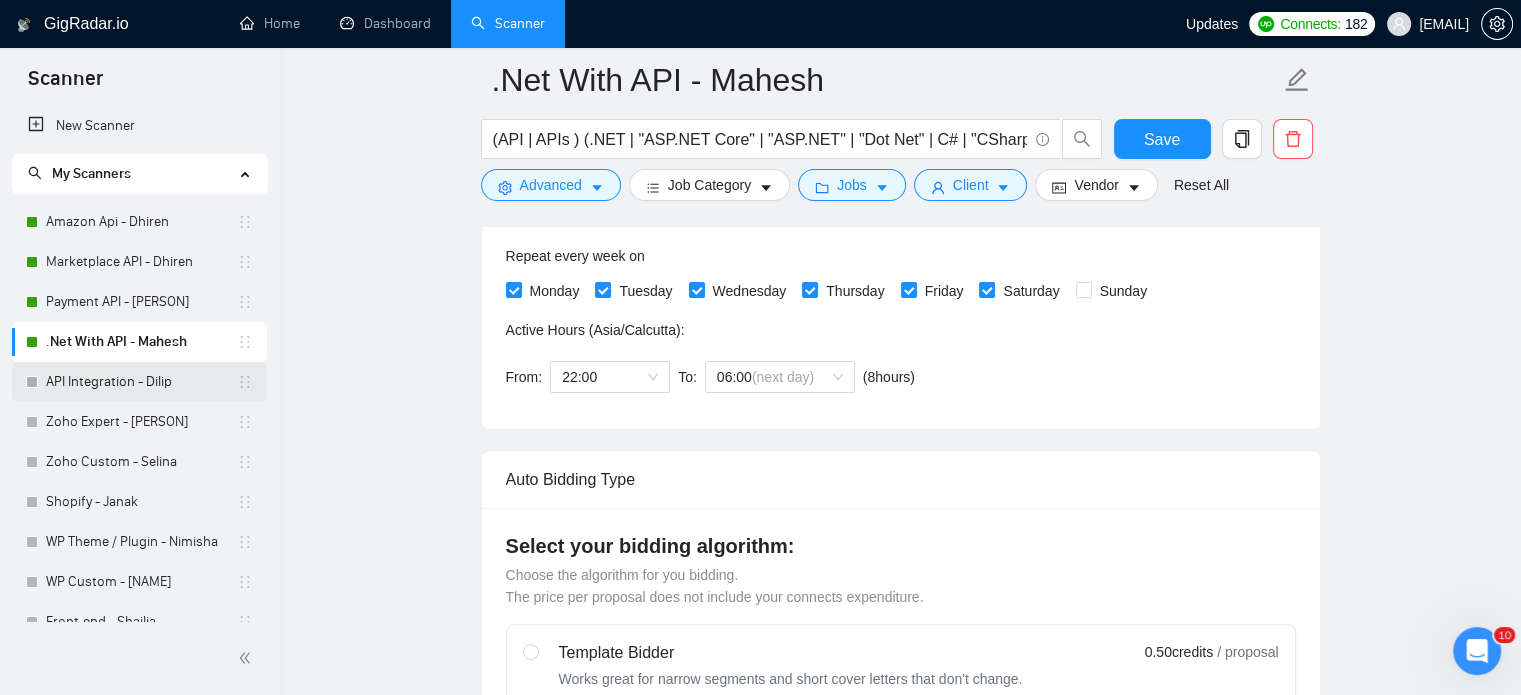 click on "API Integration - Dilip" at bounding box center (141, 382) 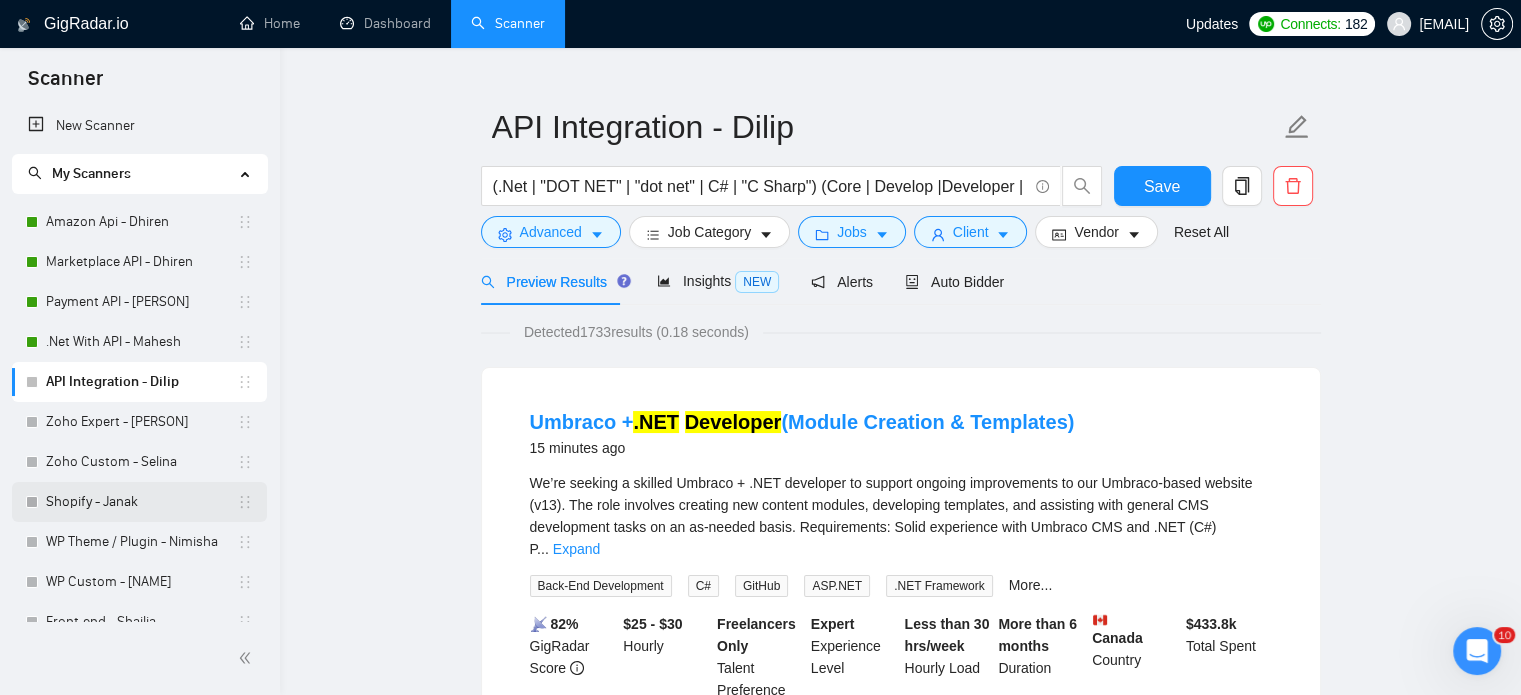 scroll, scrollTop: 60, scrollLeft: 0, axis: vertical 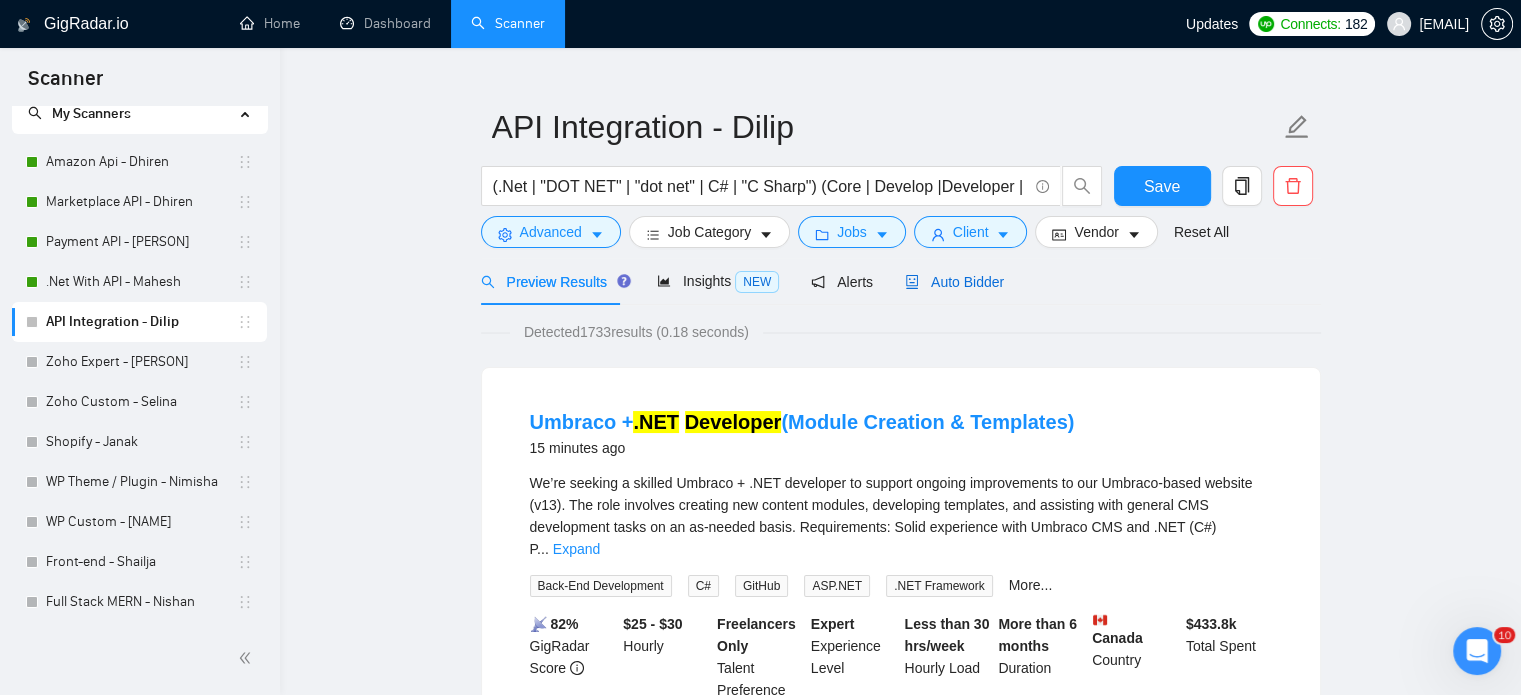 click on "Auto Bidder" at bounding box center [954, 282] 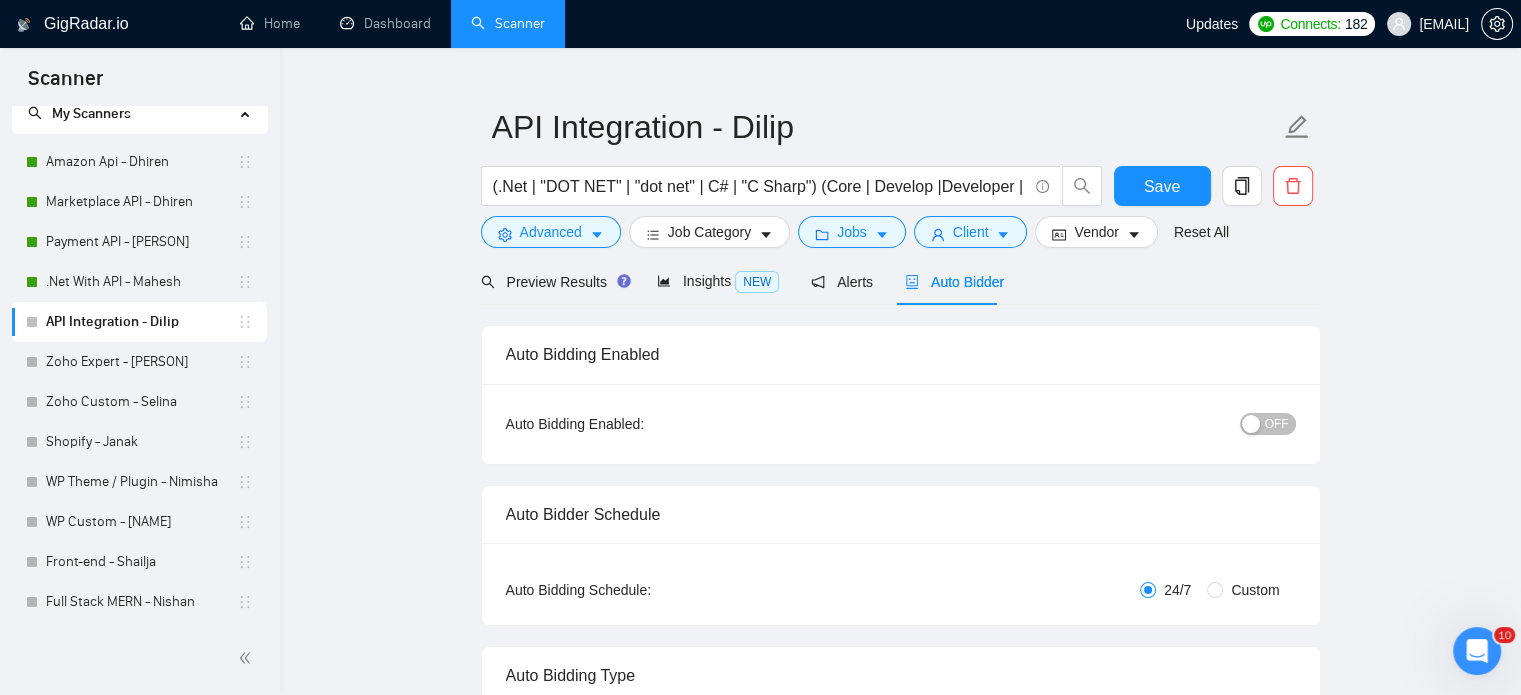 type 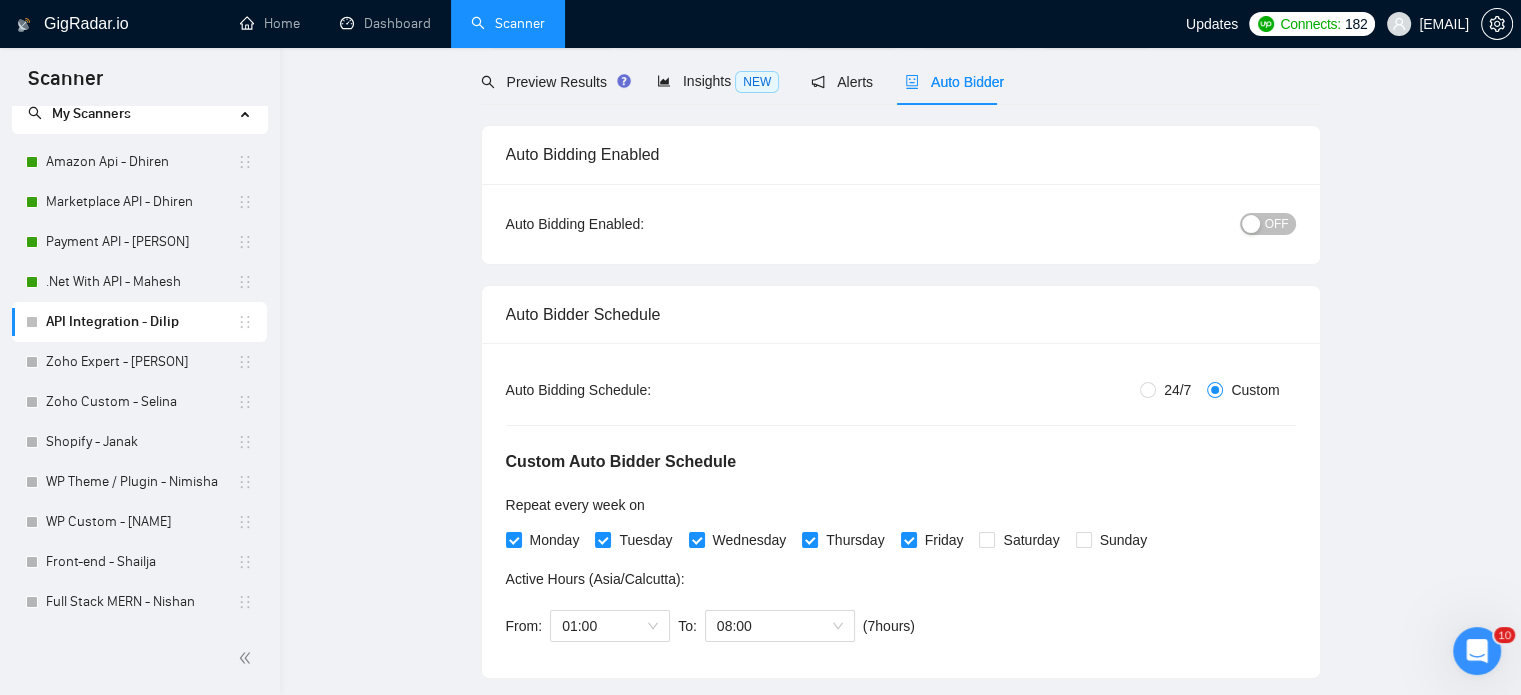 type 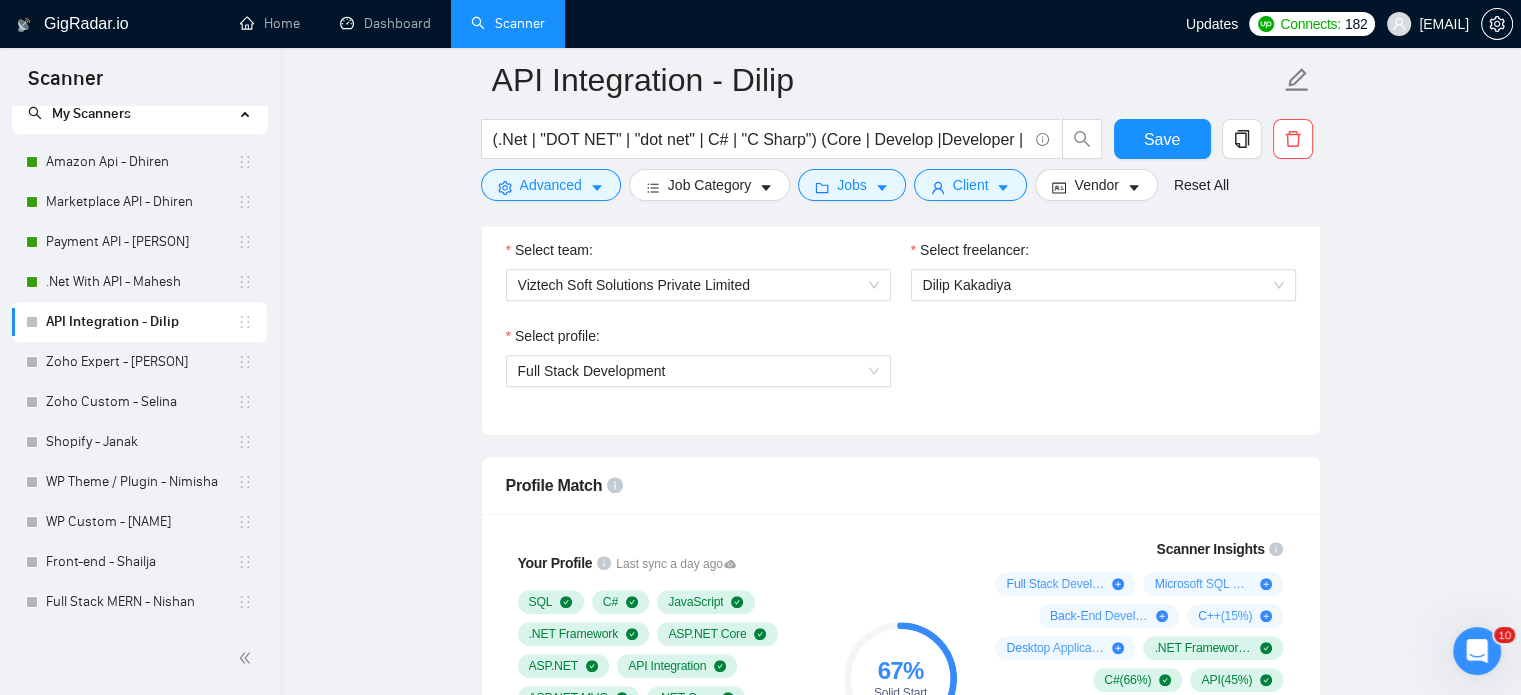 scroll, scrollTop: 1335, scrollLeft: 0, axis: vertical 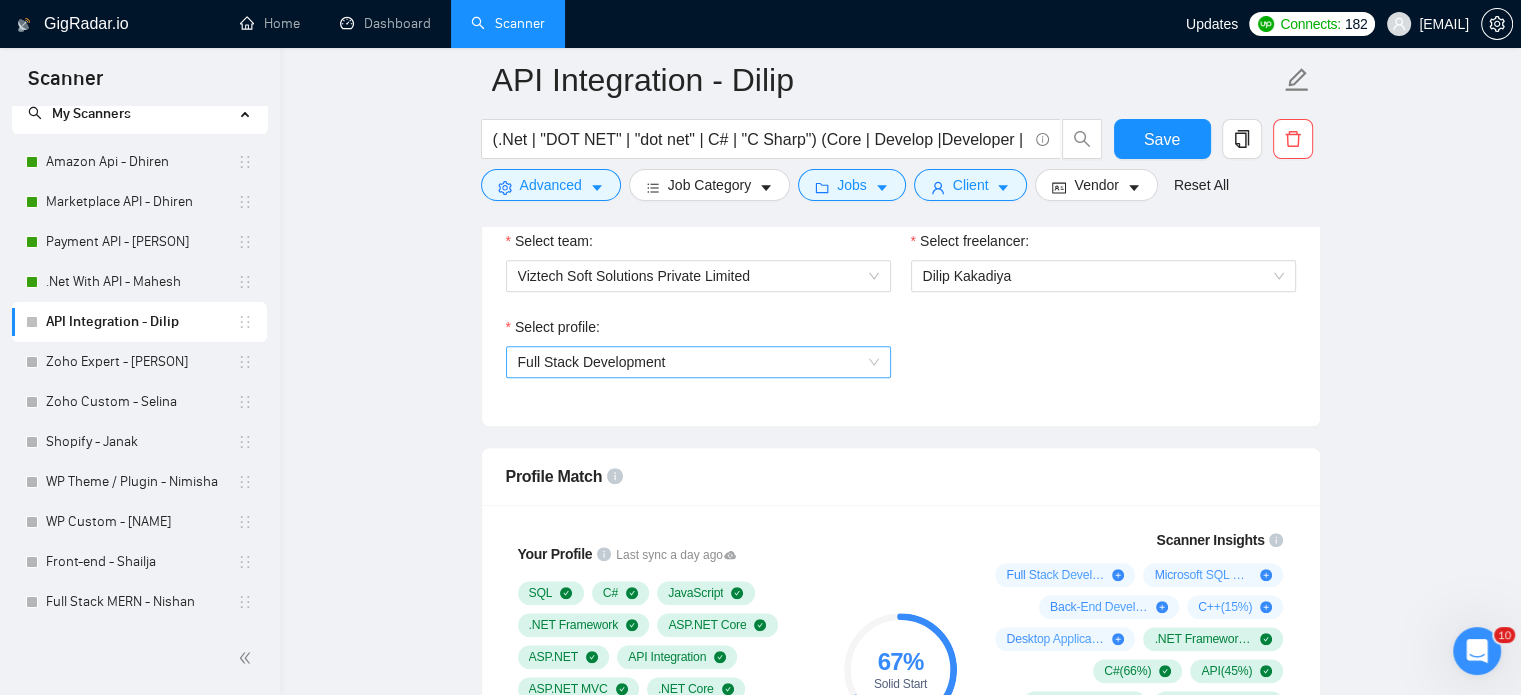 click on "Full Stack Development" at bounding box center (698, 362) 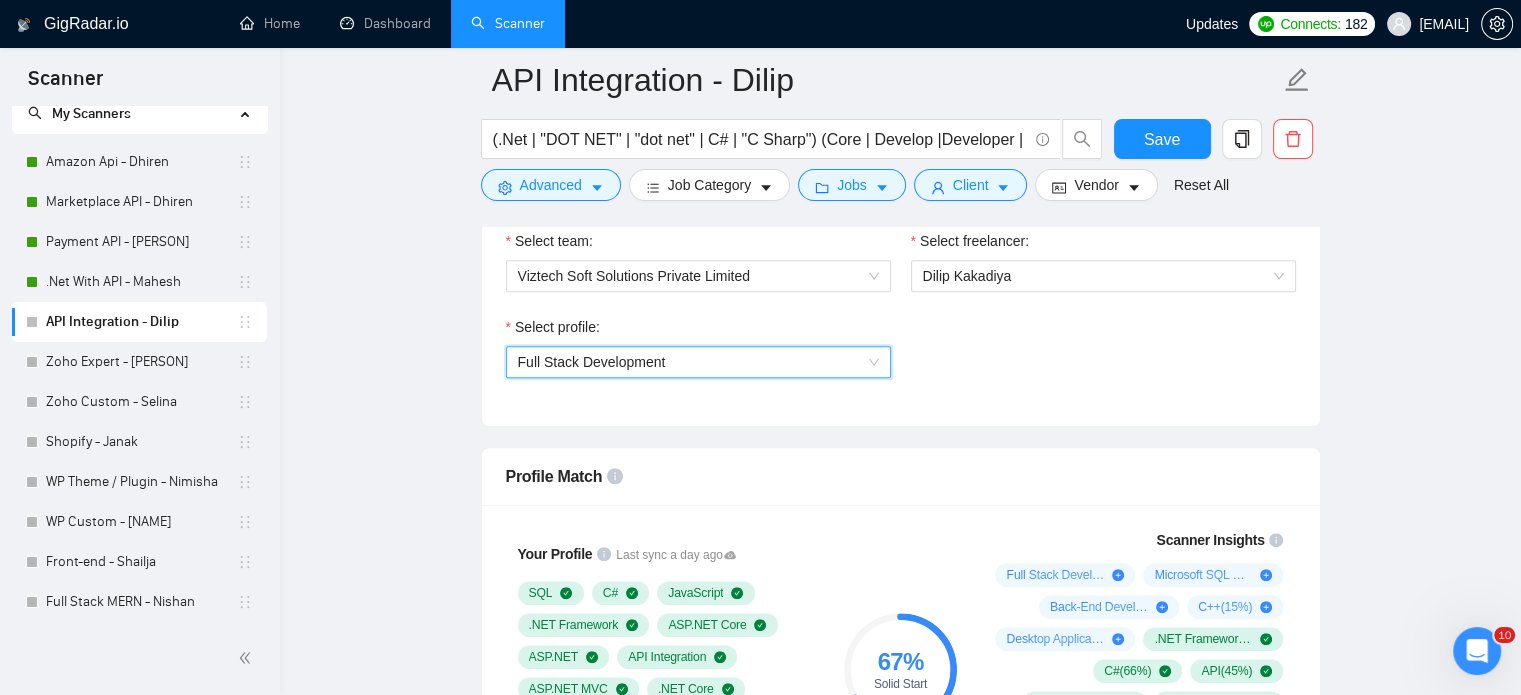 click on "Full Stack Development" at bounding box center [698, 362] 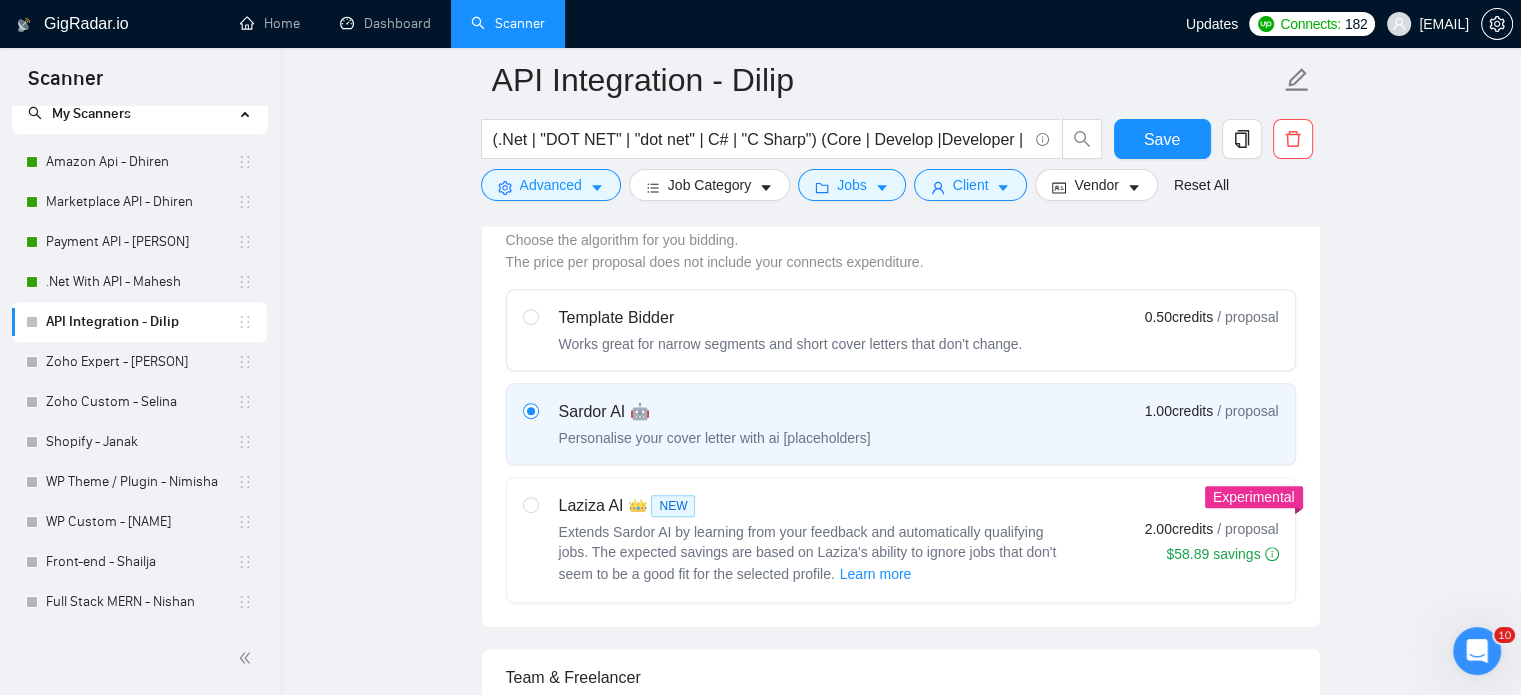 scroll, scrollTop: 735, scrollLeft: 0, axis: vertical 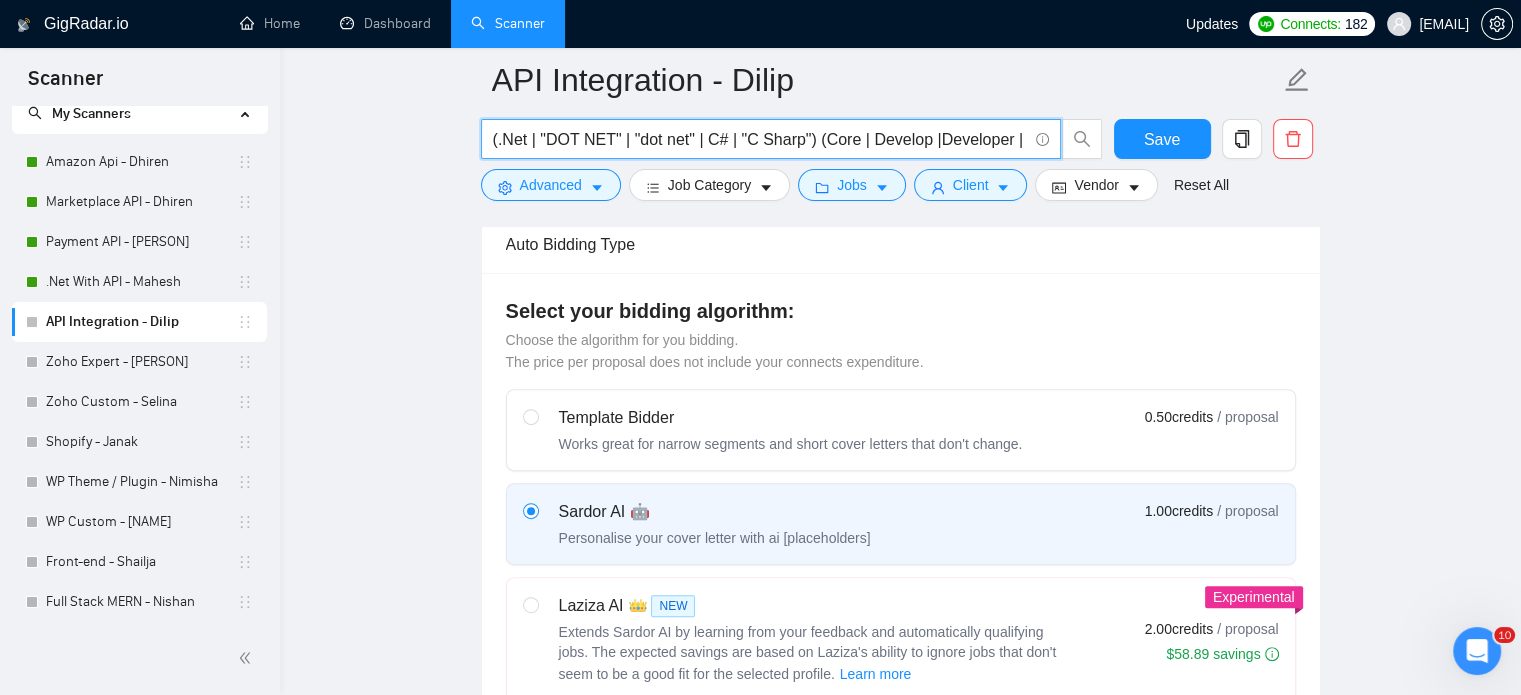 click on "(.Net | "DOT NET" | "dot net" | C# | "C Sharp") (Core | Develop |Developer | Development | Custom | "Full Stack" | "Full Stack Dev" | MVC | ASP | API | Typescript | Framework | framework | saas | SAAS  | "Entity Framework" )" at bounding box center (760, 139) 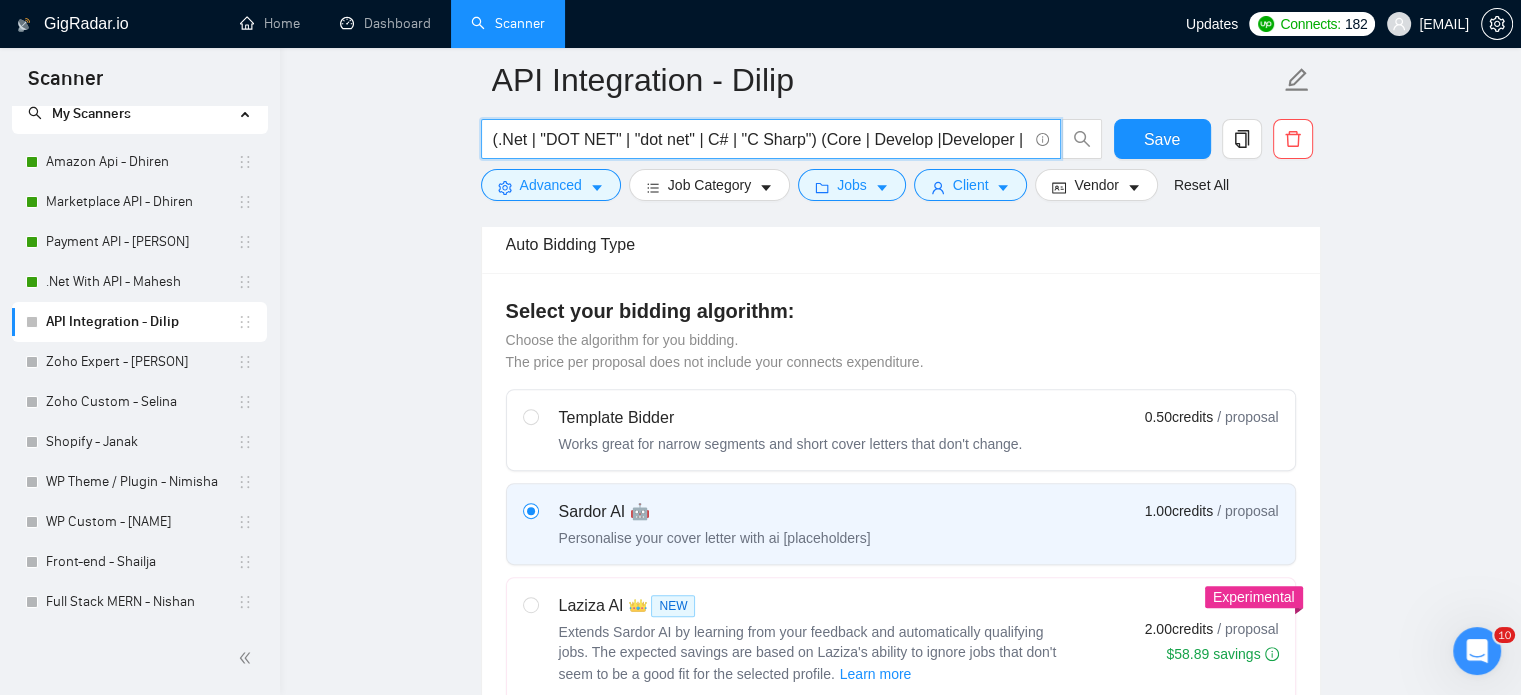 click on "(.Net | "DOT NET" | "dot net" | C# | "C Sharp") (Core | Develop |Developer | Development | Custom | "Full Stack" | "Full Stack Dev" | MVC | ASP | API | Typescript | Framework | framework | saas | SAAS  | "Entity Framework" )" at bounding box center (760, 139) 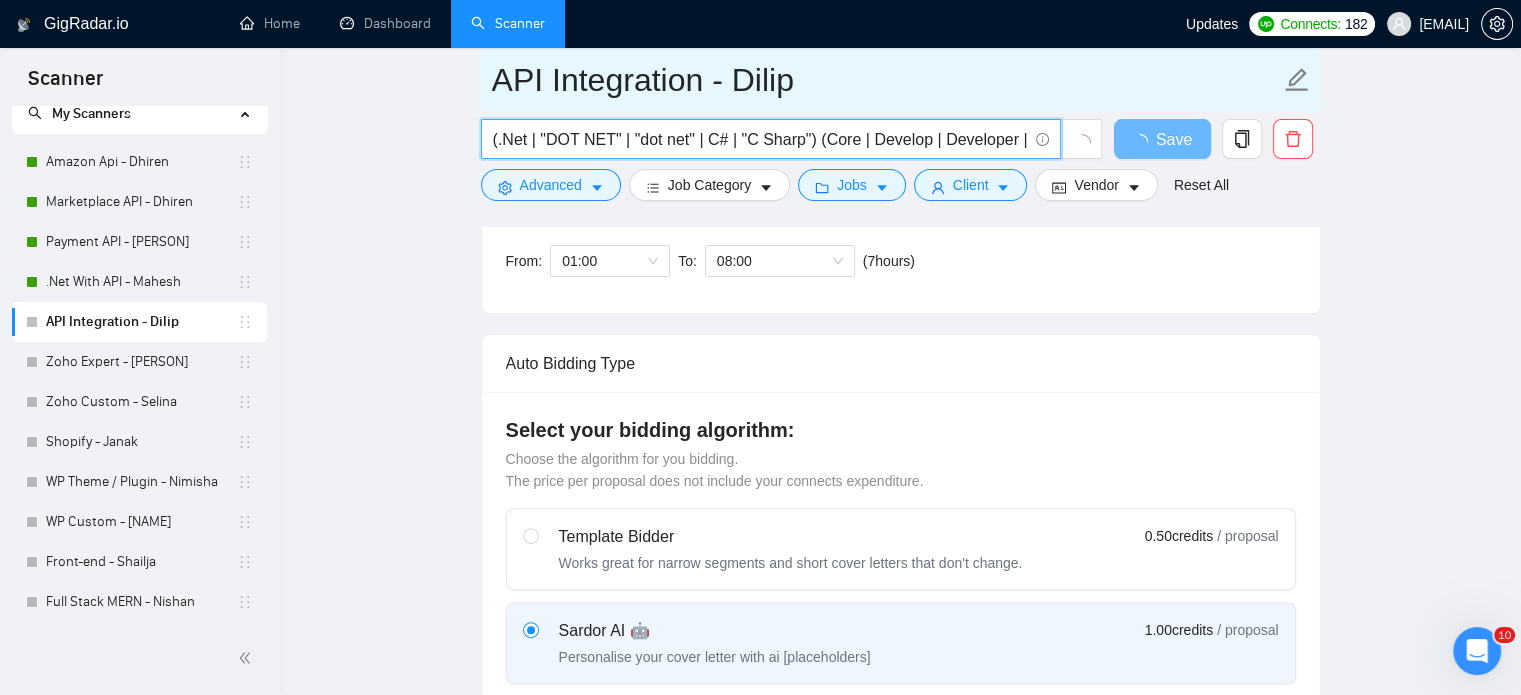 scroll, scrollTop: 635, scrollLeft: 0, axis: vertical 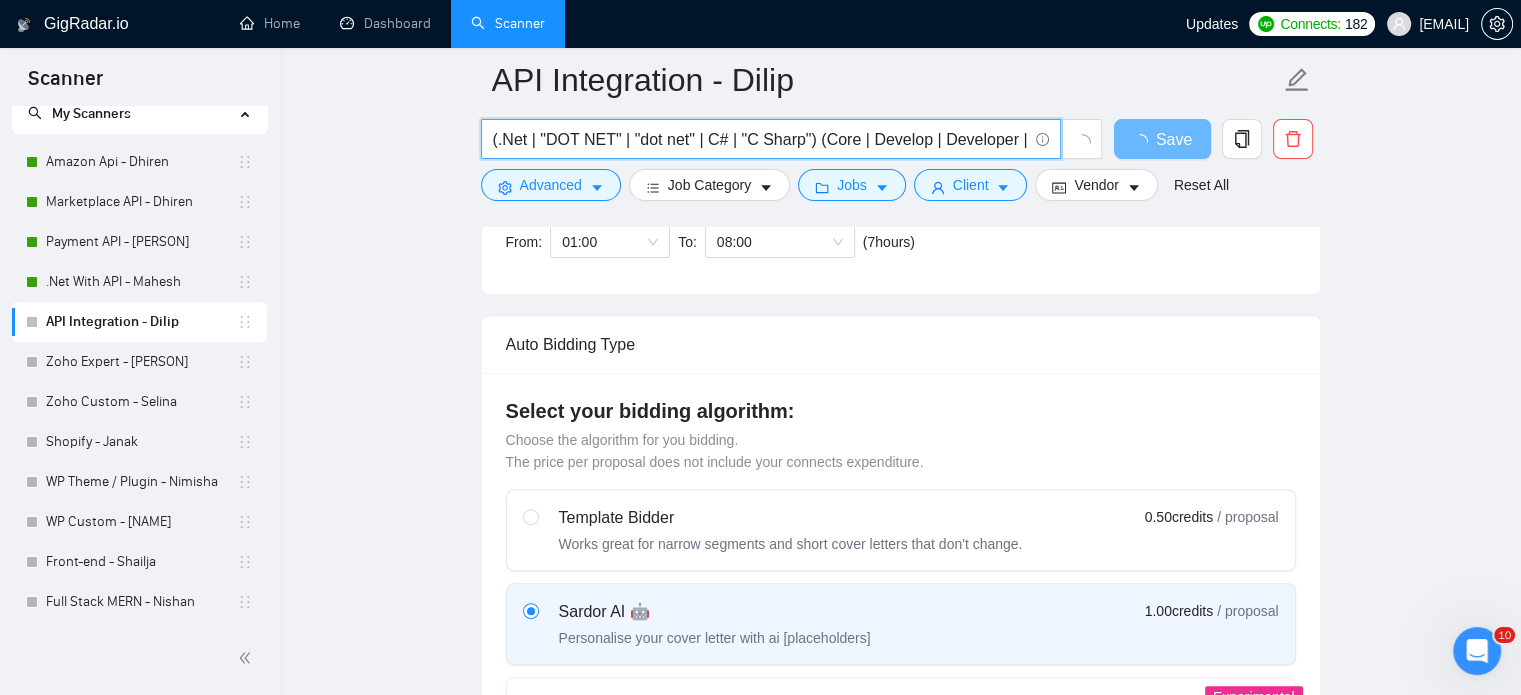 click on "(.Net | "DOT NET" | "dot net" | C# | "C Sharp") (Core | Develop | Developer | Development | Custom | "Full Stack" | "Full Stack Dev" | MVC | ASP | API | Typescript | Framework | framework | saas | SAAS  | "Entity Framework" )" at bounding box center (760, 139) 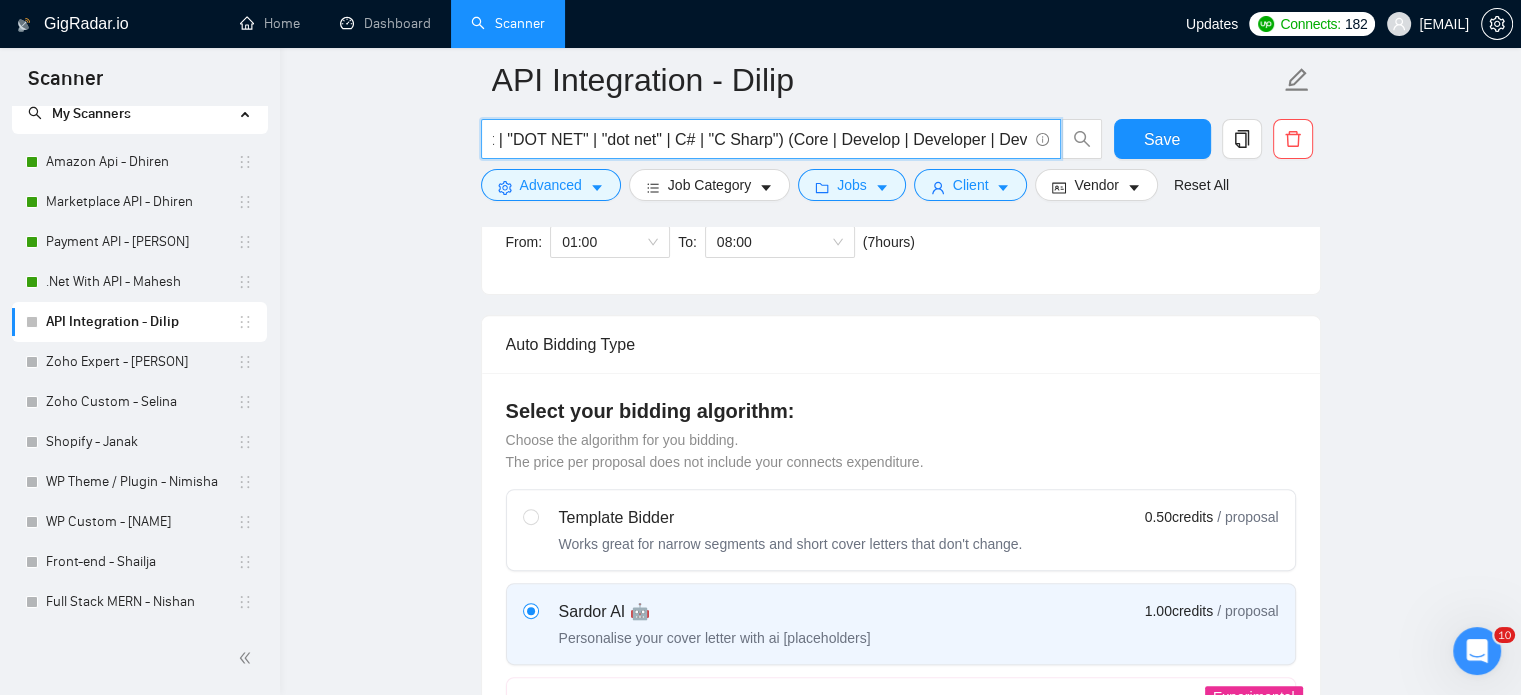 scroll, scrollTop: 0, scrollLeft: 0, axis: both 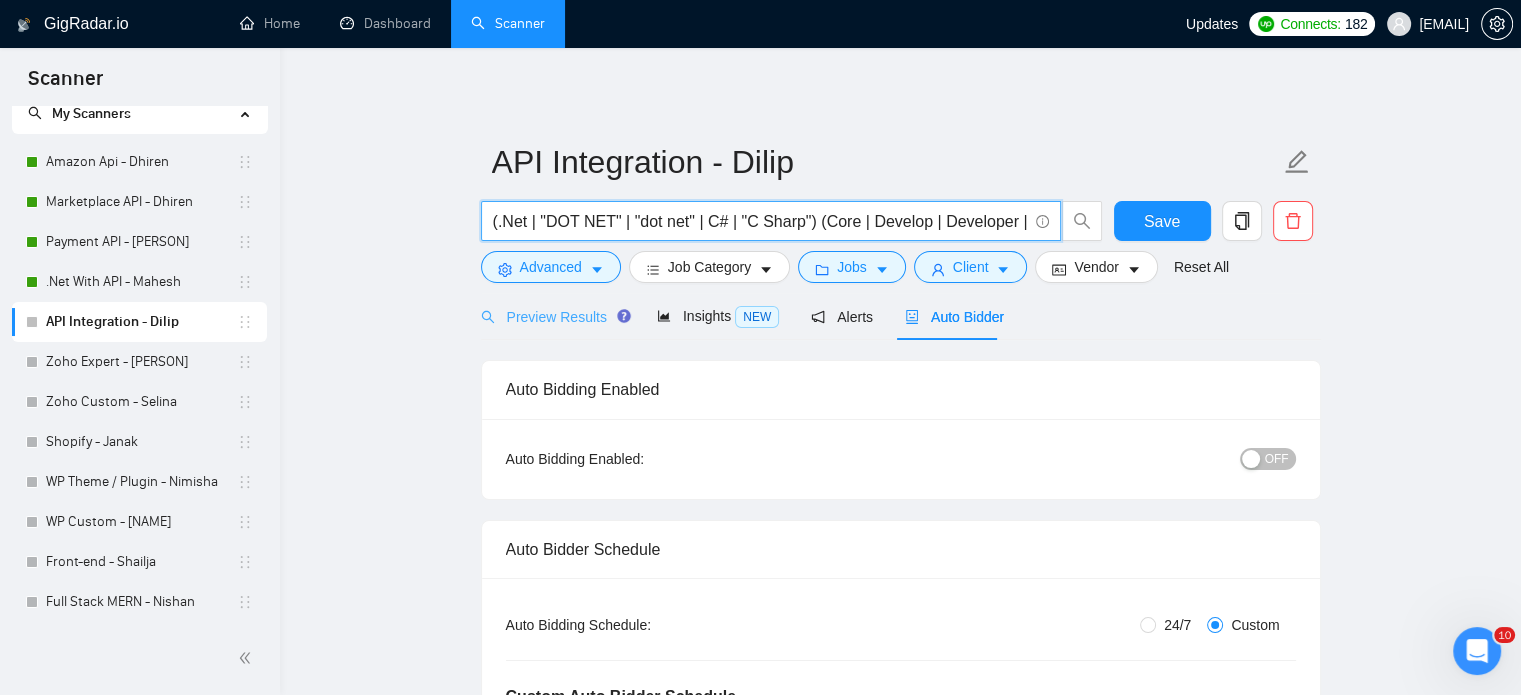 type on "(.Net | "DOT NET" | "dot net" | C# | "C Sharp") (Core | Develop | Developer | Development | Custom | "Full Stack" | "Full Stack Dev" | MVC | ASP | API | Typescript | Framework | framework | saas | SAAS  | "Entity Framework" )" 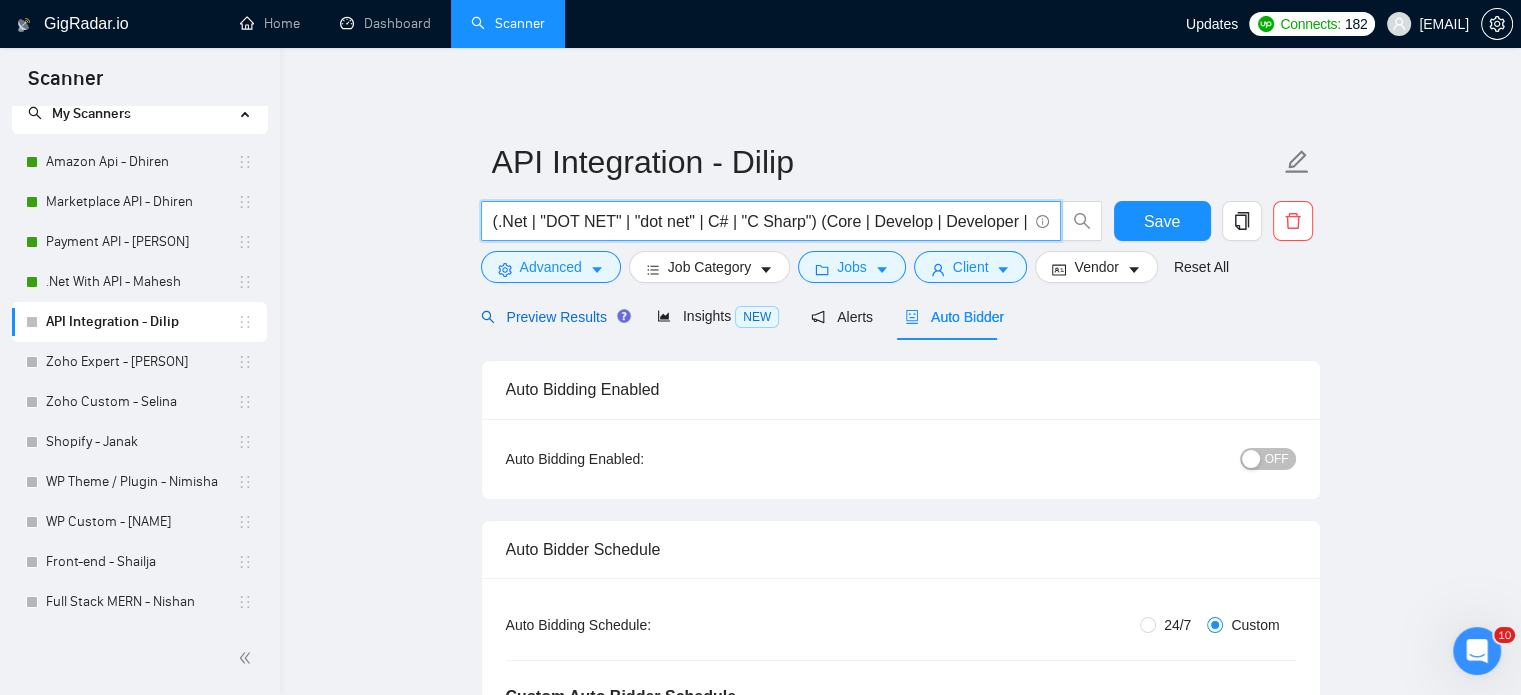 click on "Preview Results" at bounding box center [553, 317] 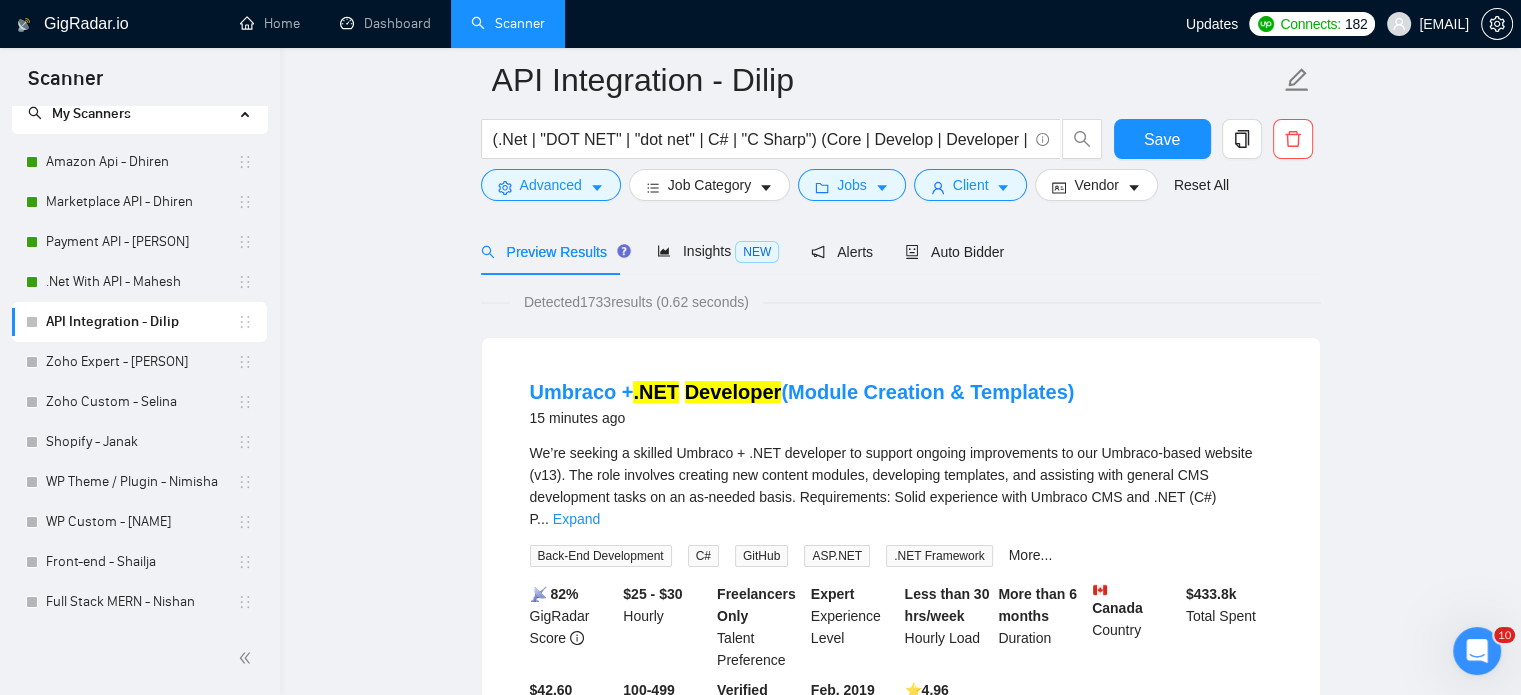 scroll, scrollTop: 100, scrollLeft: 0, axis: vertical 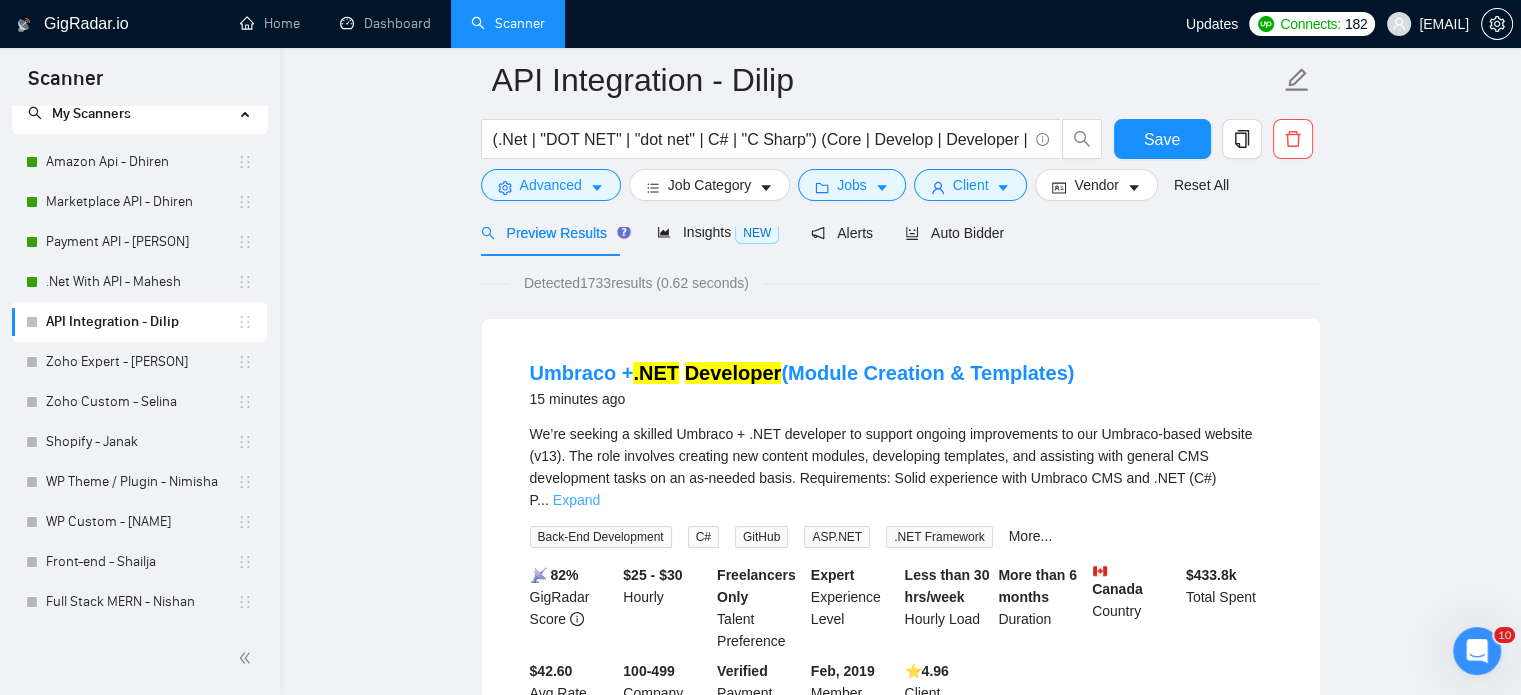 click on "Expand" at bounding box center (576, 500) 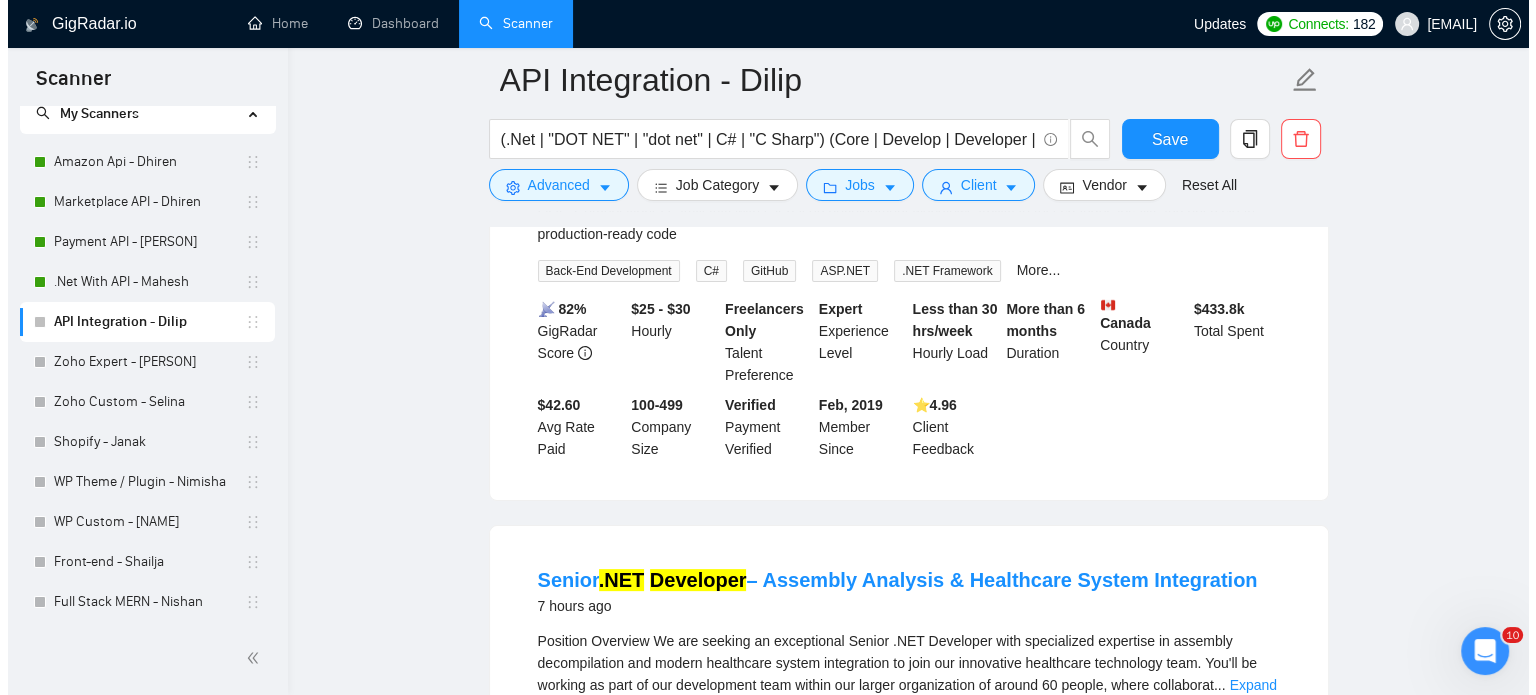 scroll, scrollTop: 100, scrollLeft: 0, axis: vertical 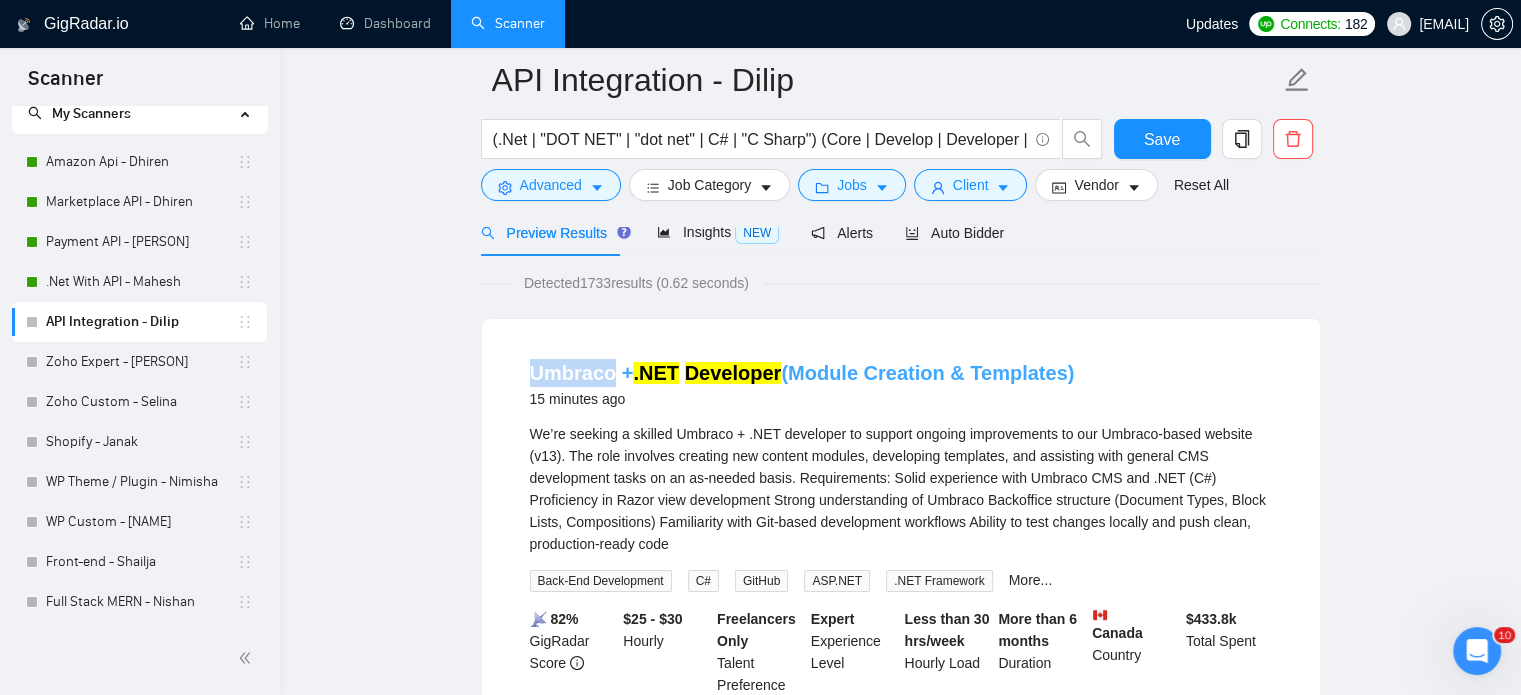 drag, startPoint x: 517, startPoint y: 375, endPoint x: 611, endPoint y: 375, distance: 94 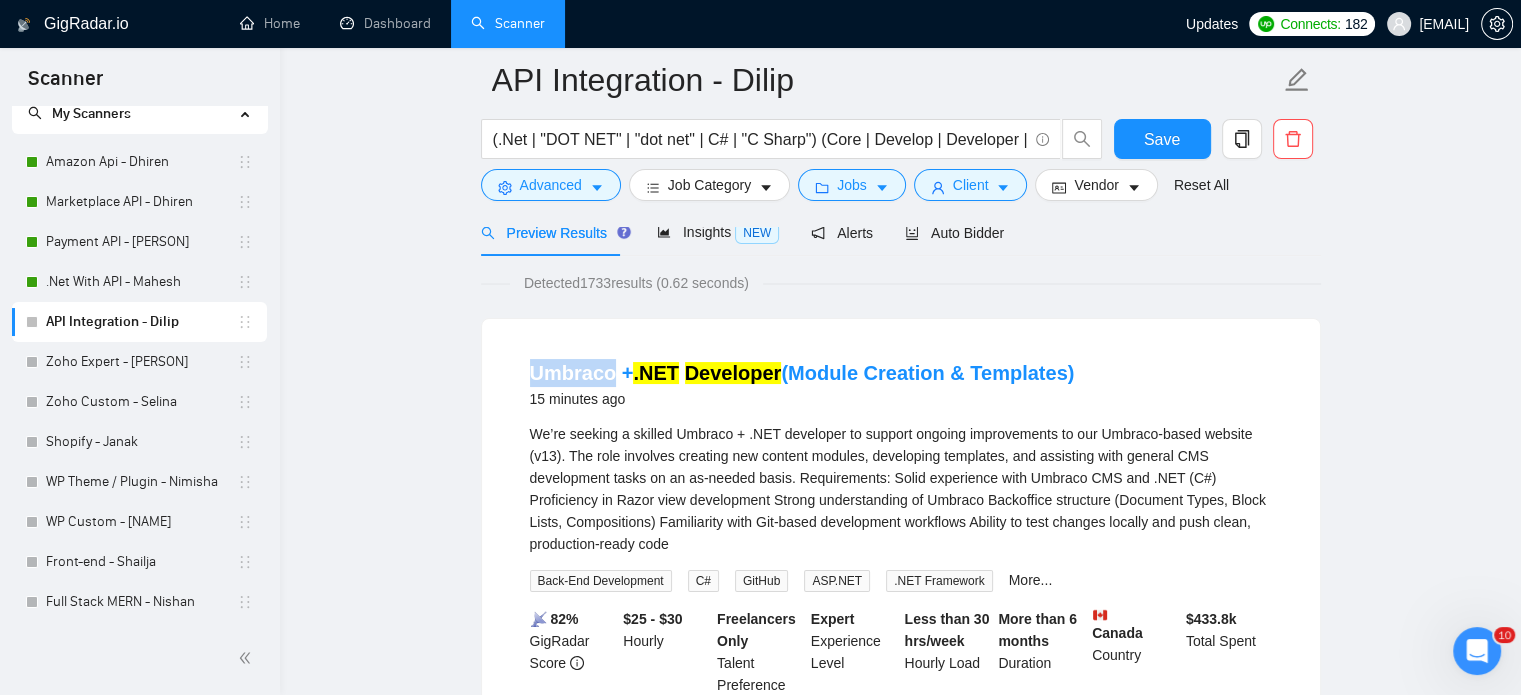 copy on "Umbraco" 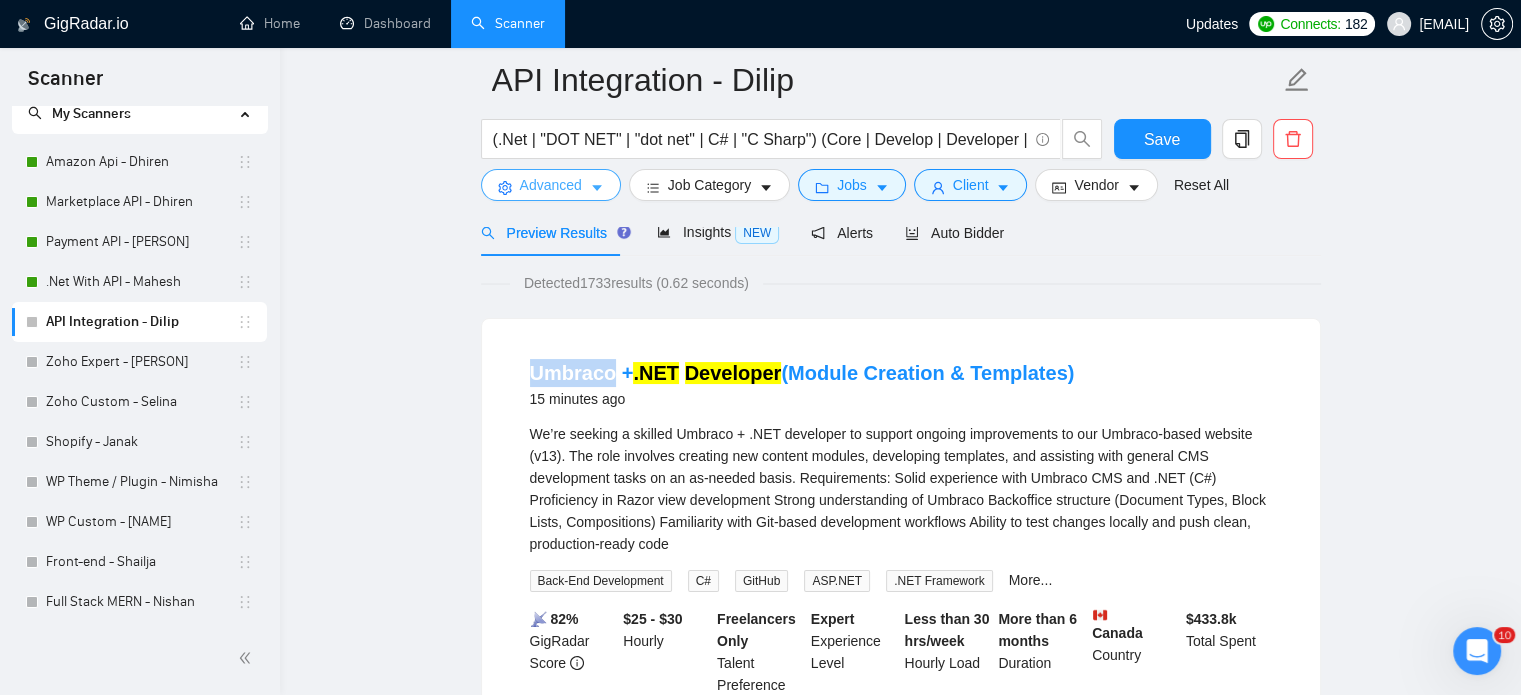 click 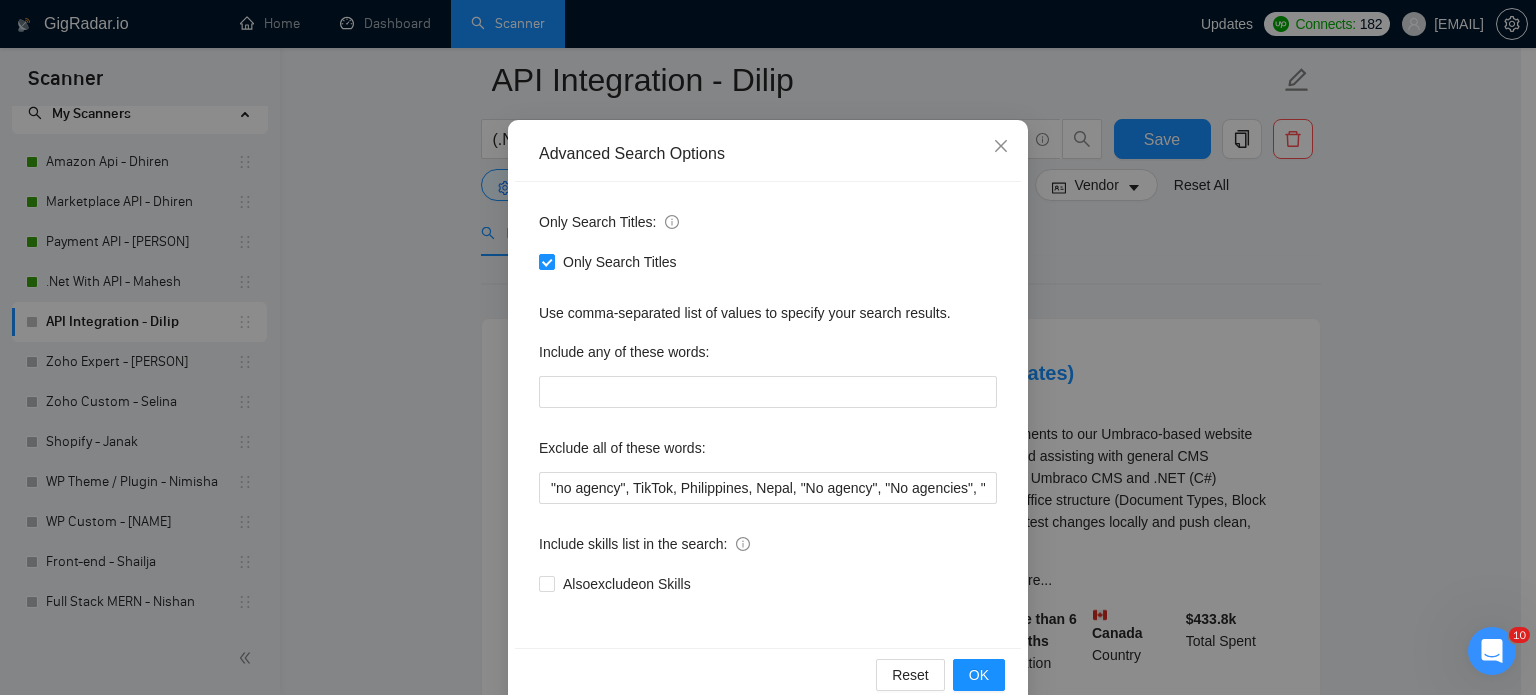 scroll, scrollTop: 136, scrollLeft: 0, axis: vertical 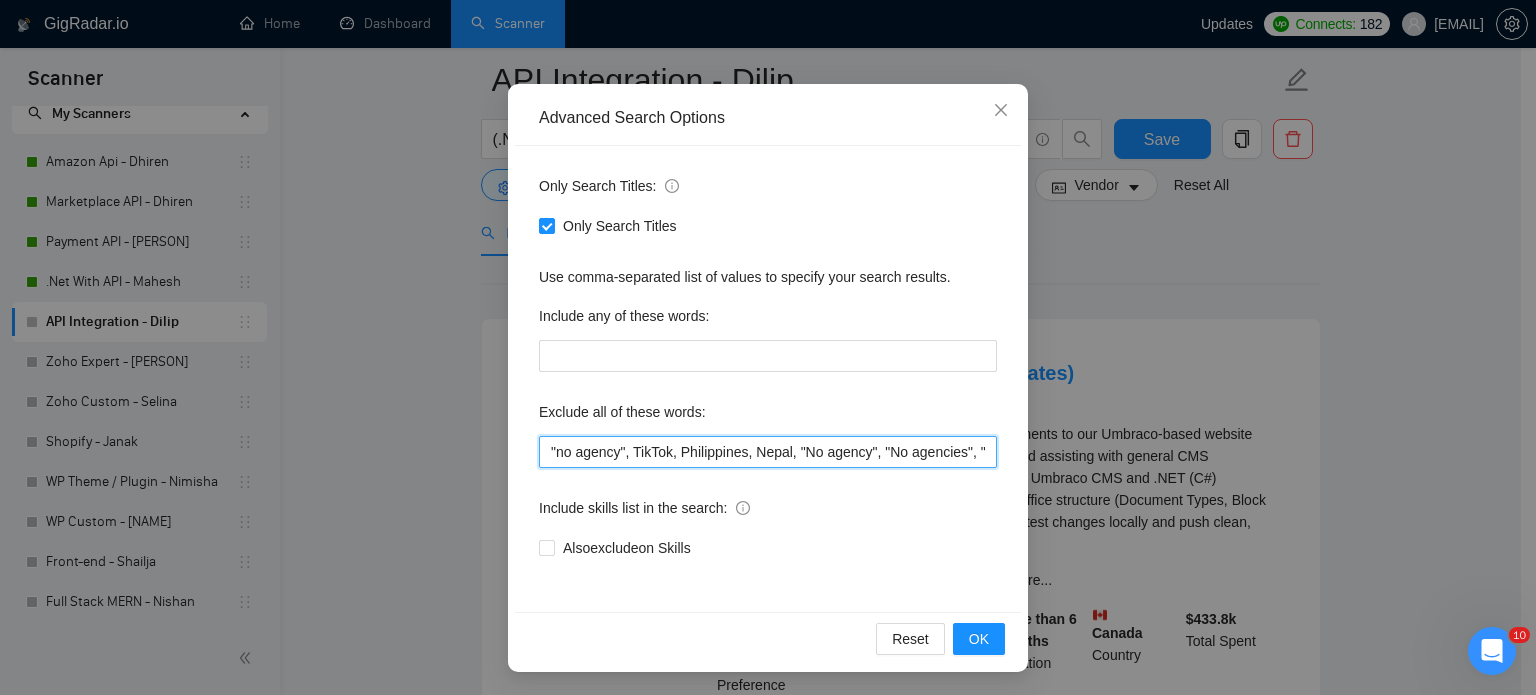 click on ""no agency", TikTok, Philippines, Nepal, "No agency", "No agencies", "[No agency]", "(No agency)", "[No agencies]", "(No agencies)", "[No agency", "No agency]", "(No agency", "No agency)", "[No agencies", "No agencies]", "(No agencies", "No agencies)", "No-agency", "no-agencies", "no-agency -", "no agencies -", "no agency/", "no agencies/", "no-agency/", "no agencies/", "no agency.", "no agencies.", "no-agency.", "no agencies.", "no agency,", "no agencies,", "no-agency,", "no agencies,", "Freelancer only", "Freelancers only", "freelancer-only", "freelancers-only", "Individual only", "Individuals only", "Individual-only", "Individuals-only", "Independent only", "Independent-only"" at bounding box center (768, 452) 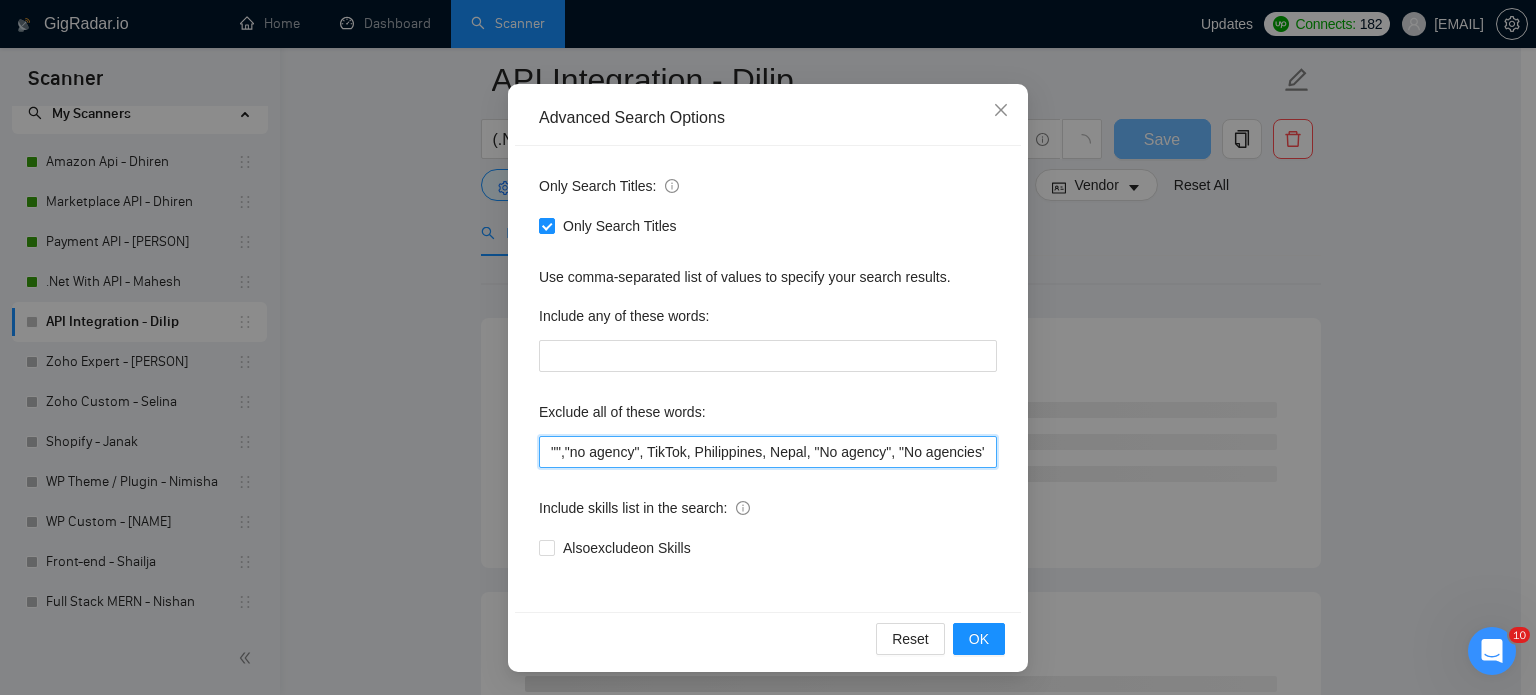 paste on "Umbraco" 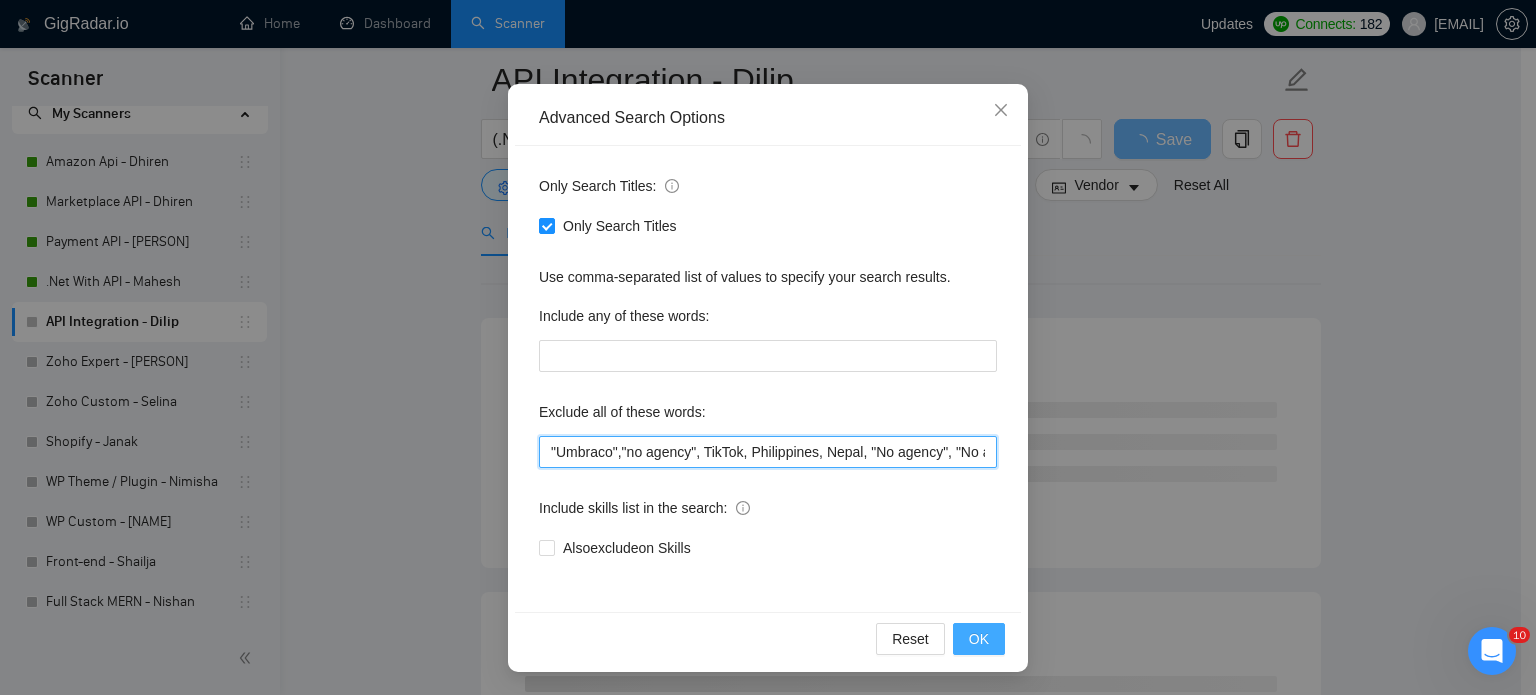 type on ""Umbraco","no agency", TikTok, Philippines, Nepal, "No agency", "No agencies", "[No agency]", "(No agency)", "[No agencies]", "(No agencies)", "[No agency", "No agency]", "(No agency", "No agency)", "[No agencies", "No agencies]", "(No agencies", "No agencies)", "No-agency", "no-agencies", "no-agency -", "no agencies -", "no agency/", "no agencies/", "no-agency/", "no agencies/", "no agency.", "no agencies.", "no-agency.", "no agencies.", "no agency,", "no agencies,", "no-agency,", "no agencies,", "Freelancer only", "Freelancers only", "freelancer-only", "freelancers-only", "Individual only", "Individuals only", "Individual-only", "Individuals-only", "Independent only", "Independent-only"" 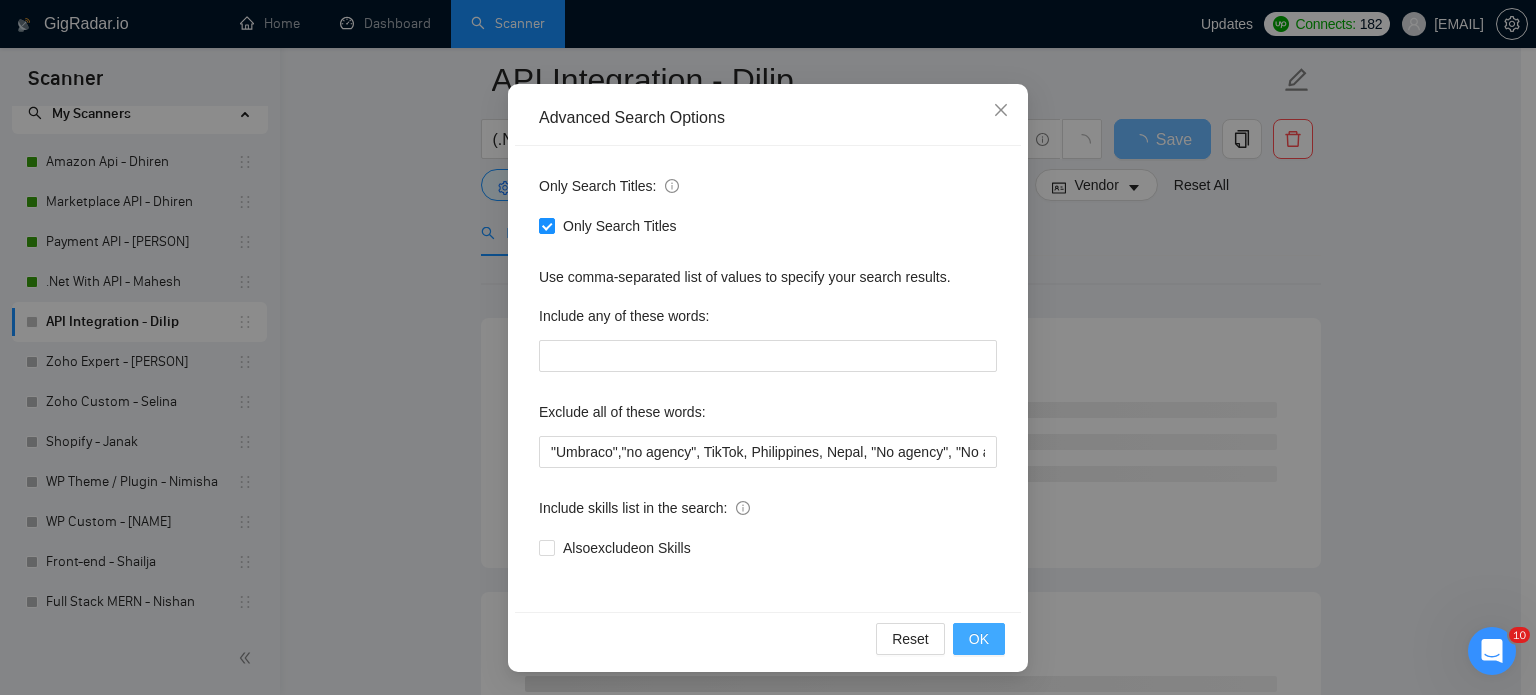click on "OK" at bounding box center [979, 639] 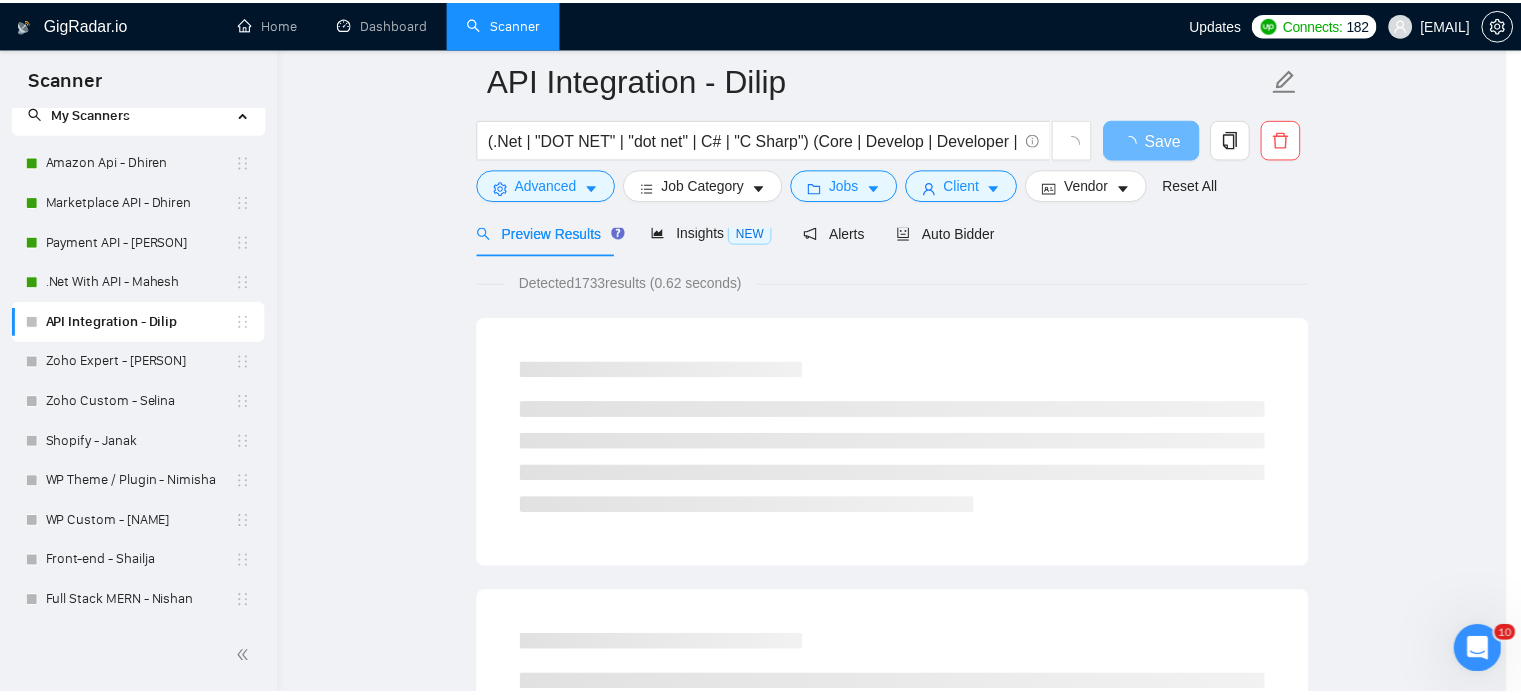 scroll, scrollTop: 36, scrollLeft: 0, axis: vertical 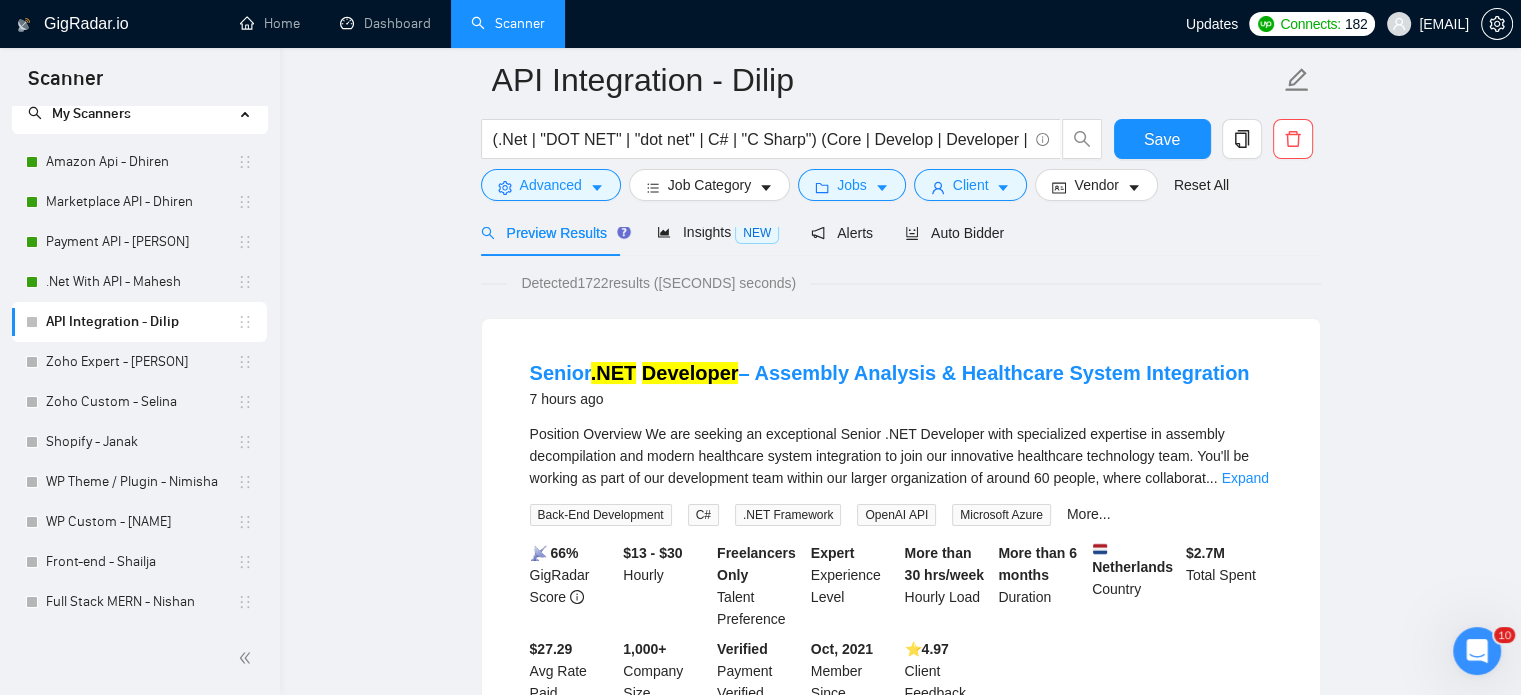 click on "Senior  .NET   Developer  – Assembly Analysis & Healthcare System Integration 7 hours ago" at bounding box center [901, 388] 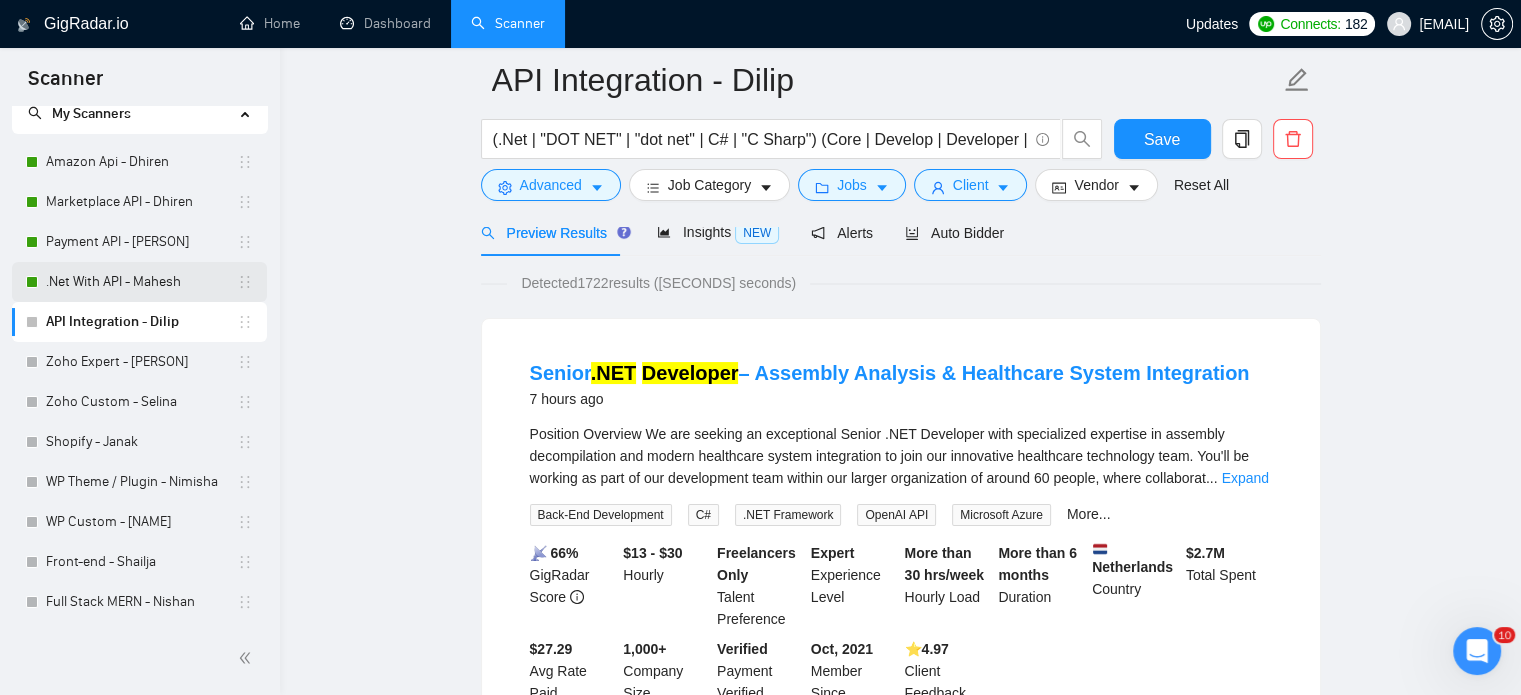 click on ".Net With API - Mahesh" at bounding box center [141, 282] 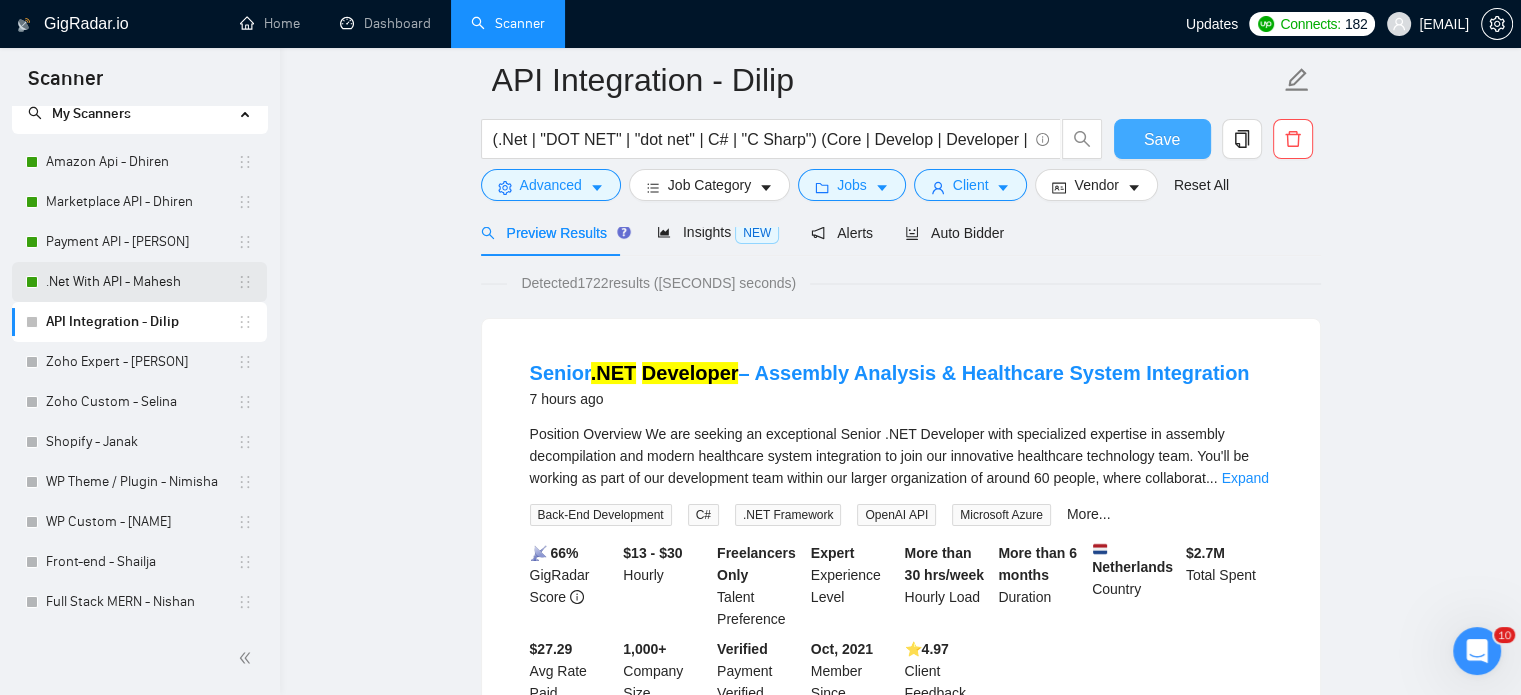 drag, startPoint x: 1152, startPoint y: 142, endPoint x: 125, endPoint y: 274, distance: 1035.4482 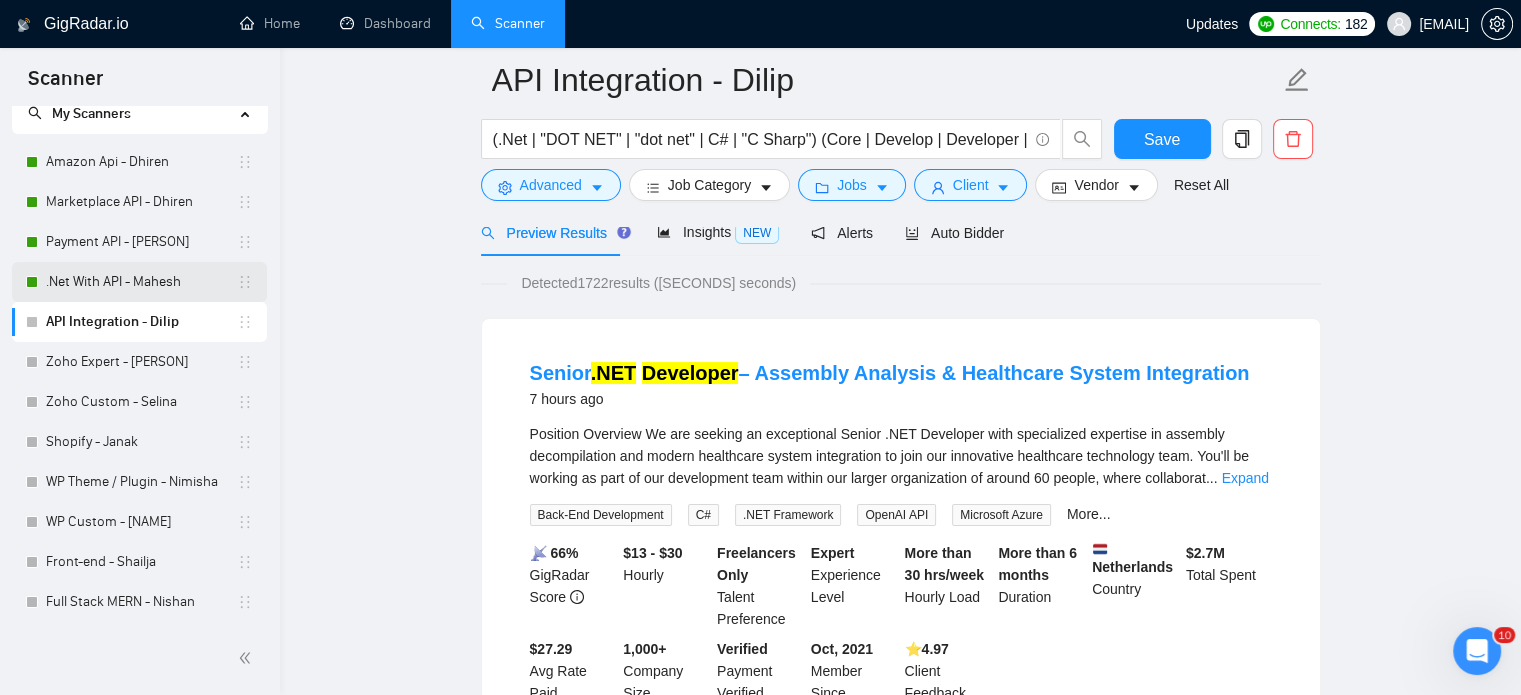 click on ".Net With API - Mahesh" at bounding box center (141, 282) 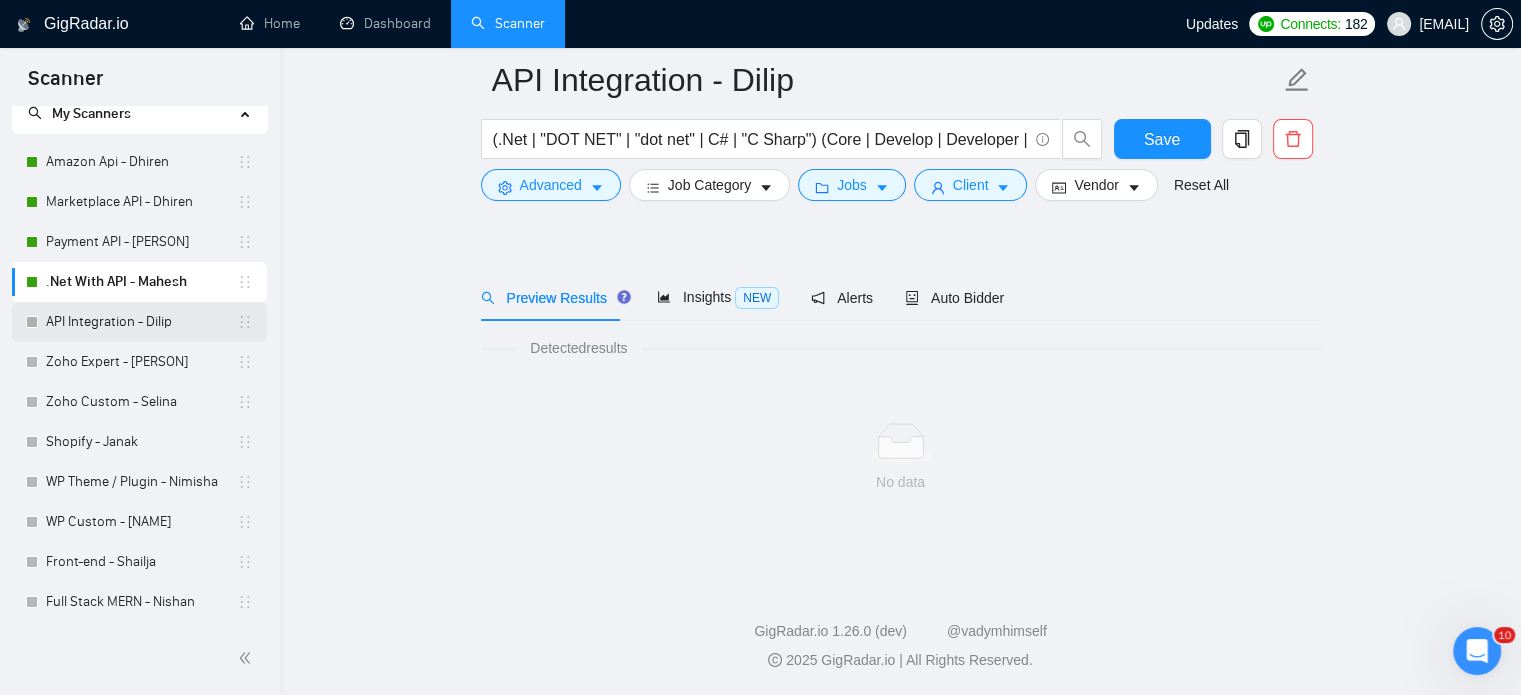 scroll, scrollTop: 35, scrollLeft: 0, axis: vertical 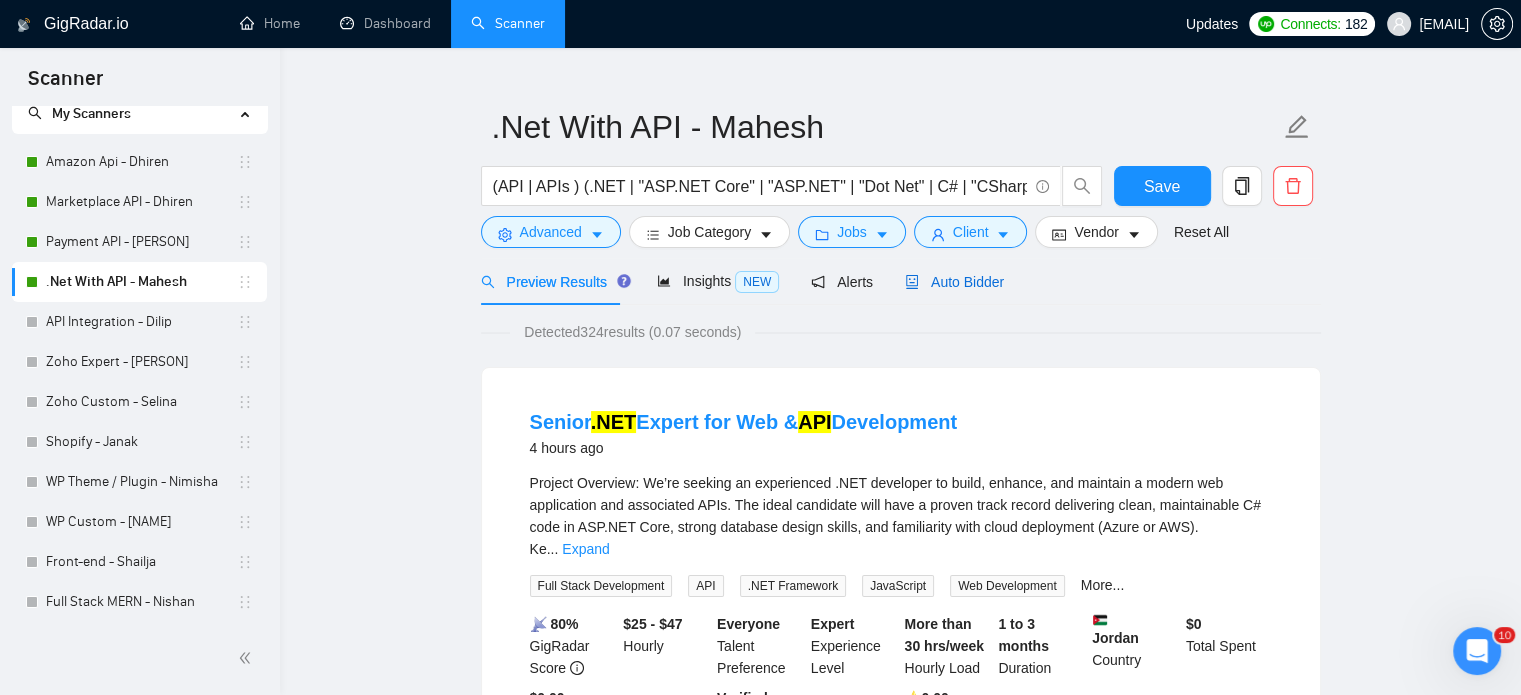 click on "Auto Bidder" at bounding box center [954, 282] 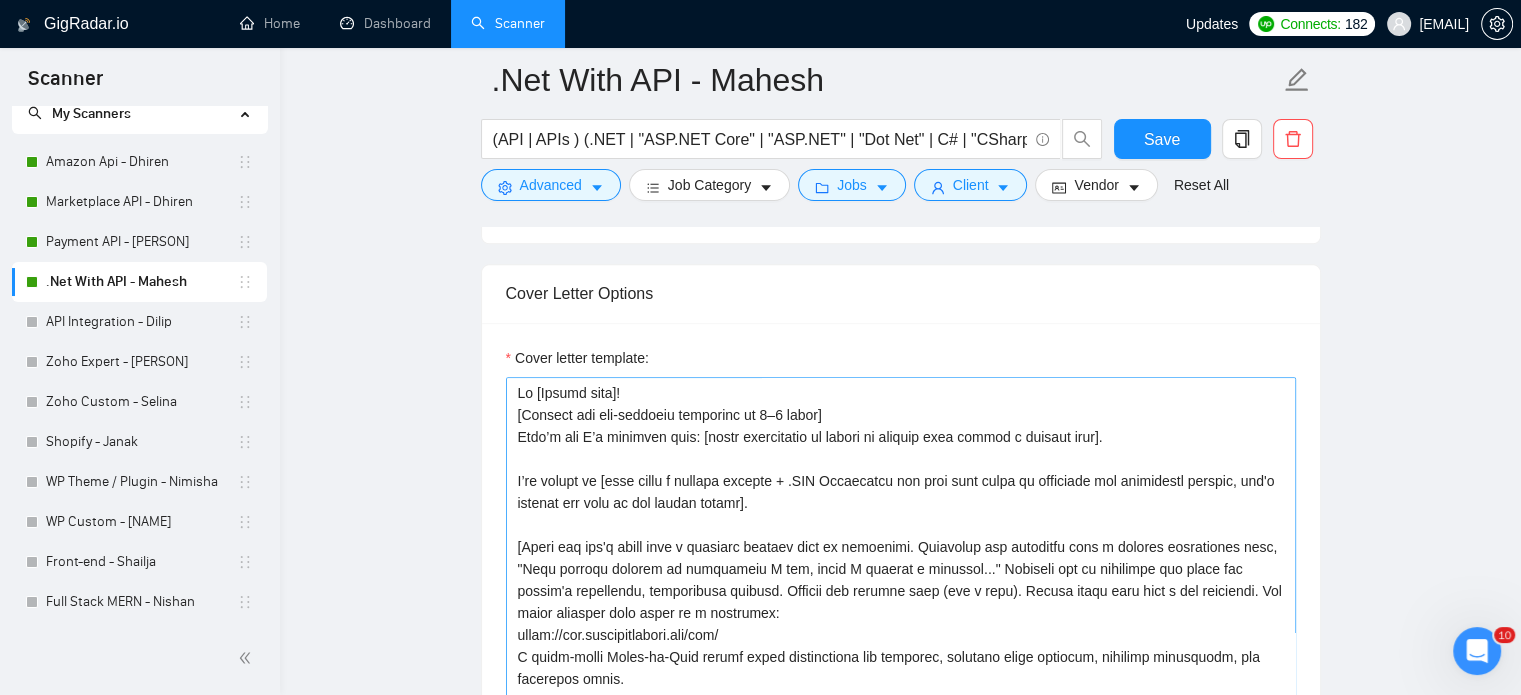 scroll, scrollTop: 2535, scrollLeft: 0, axis: vertical 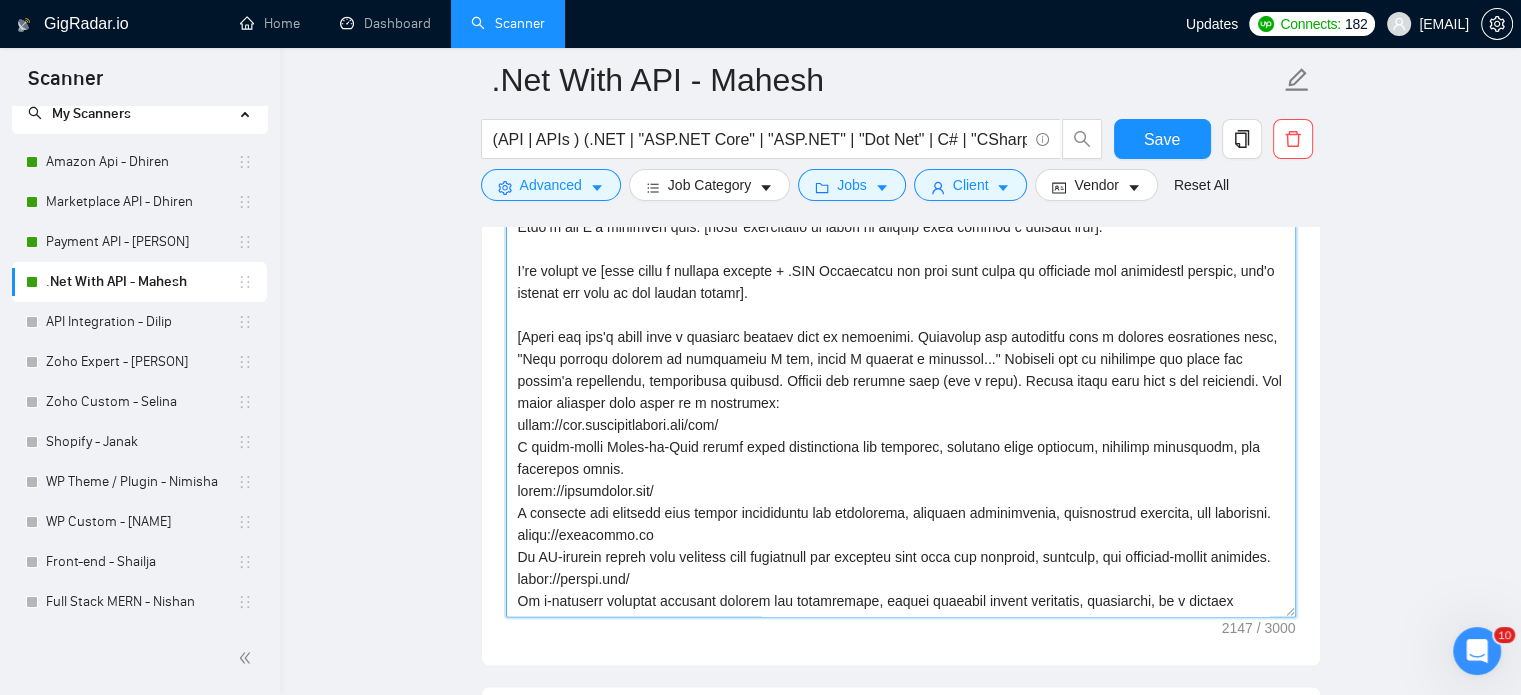 click on "Cover letter template:" at bounding box center [901, 392] 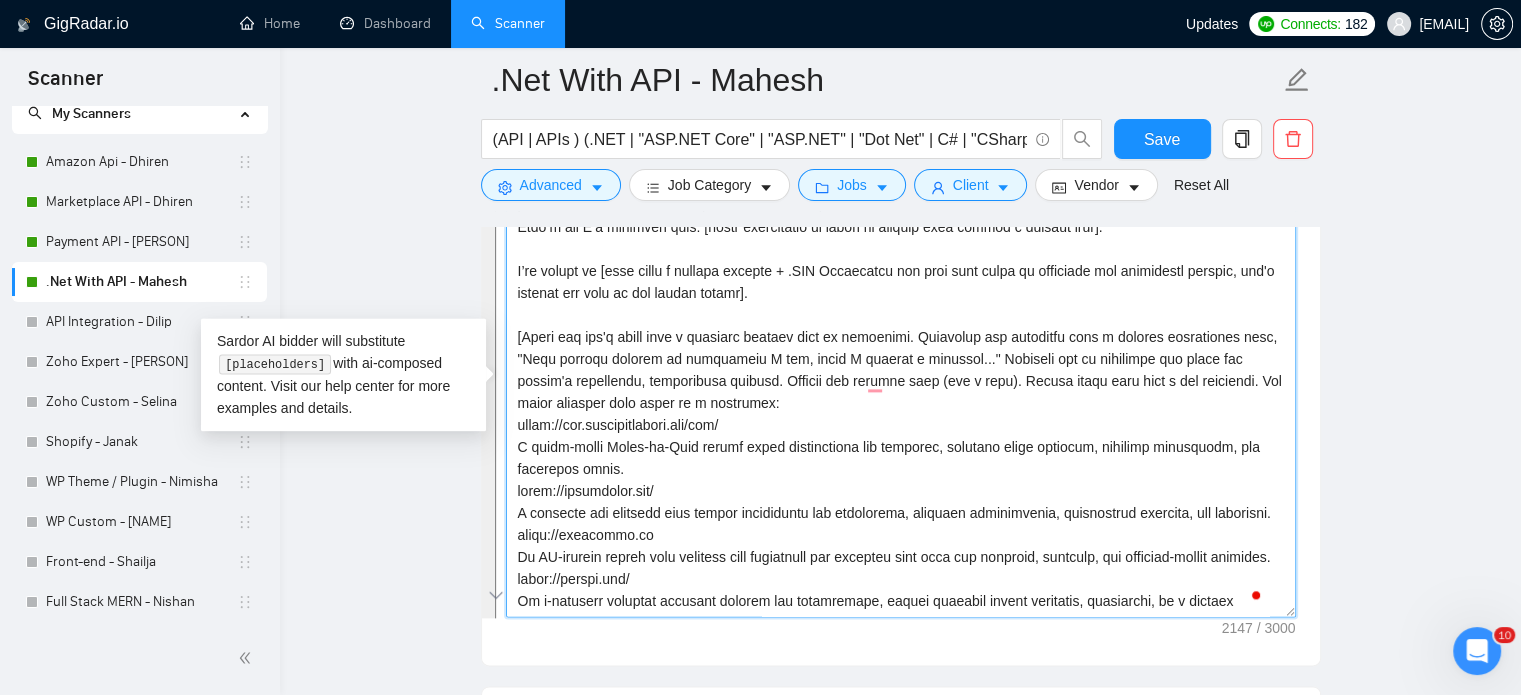 click on "Cover letter template:" at bounding box center [901, 392] 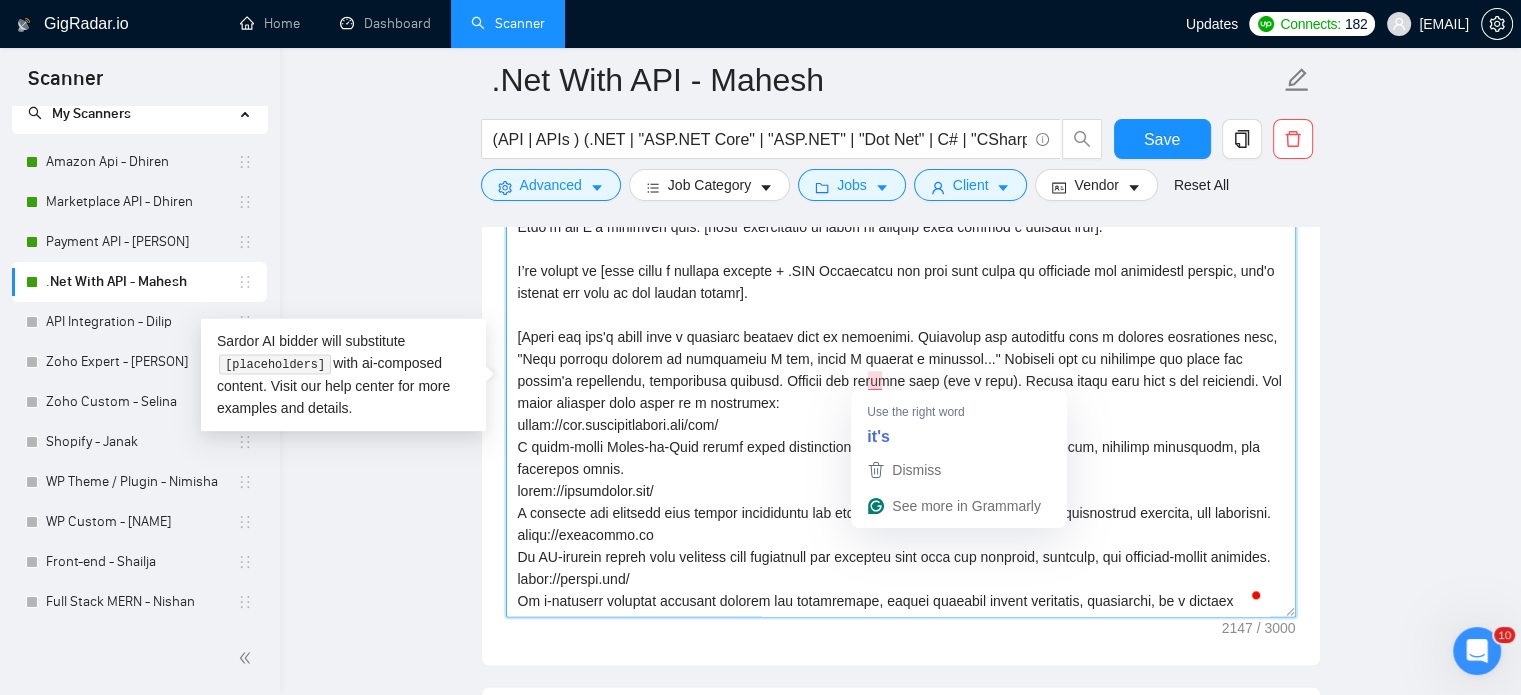 click on "Cover letter template:" at bounding box center [901, 392] 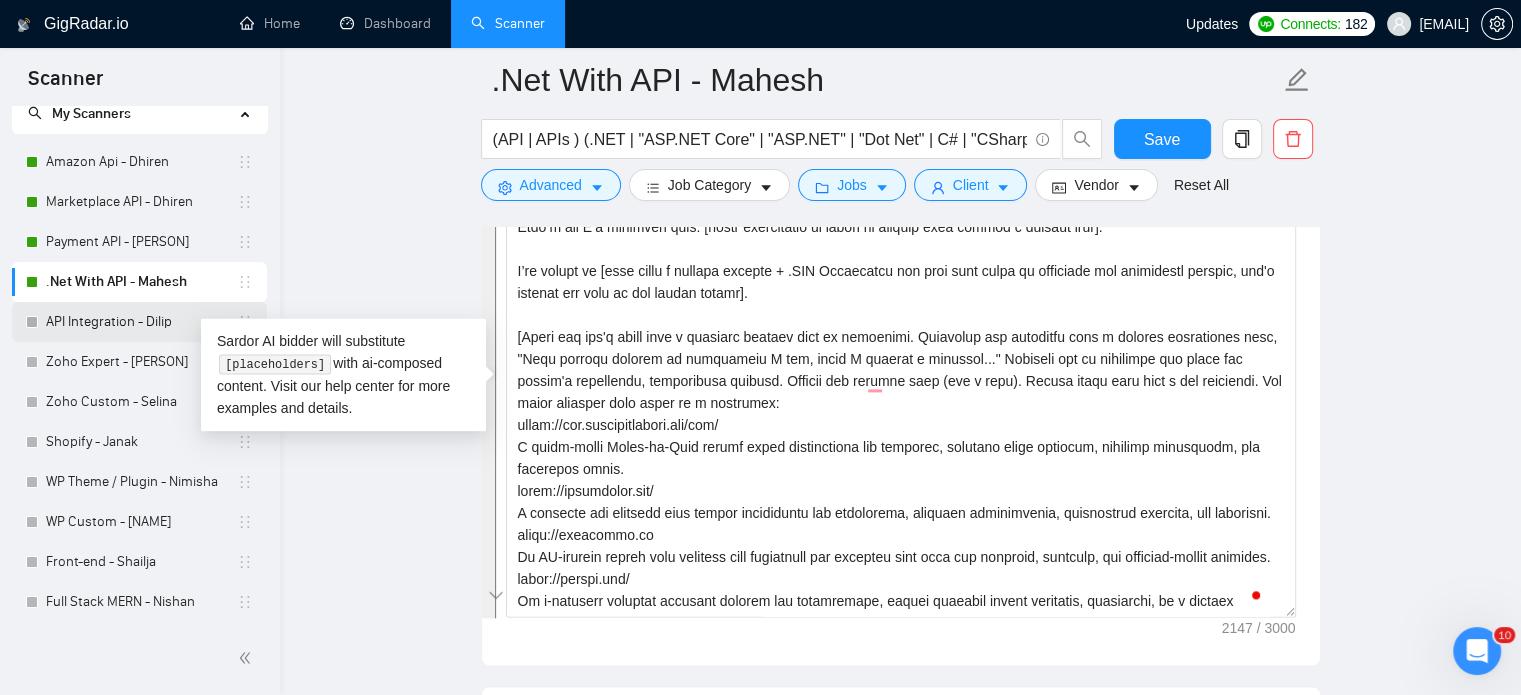 click on "API Integration - Dilip" at bounding box center [141, 322] 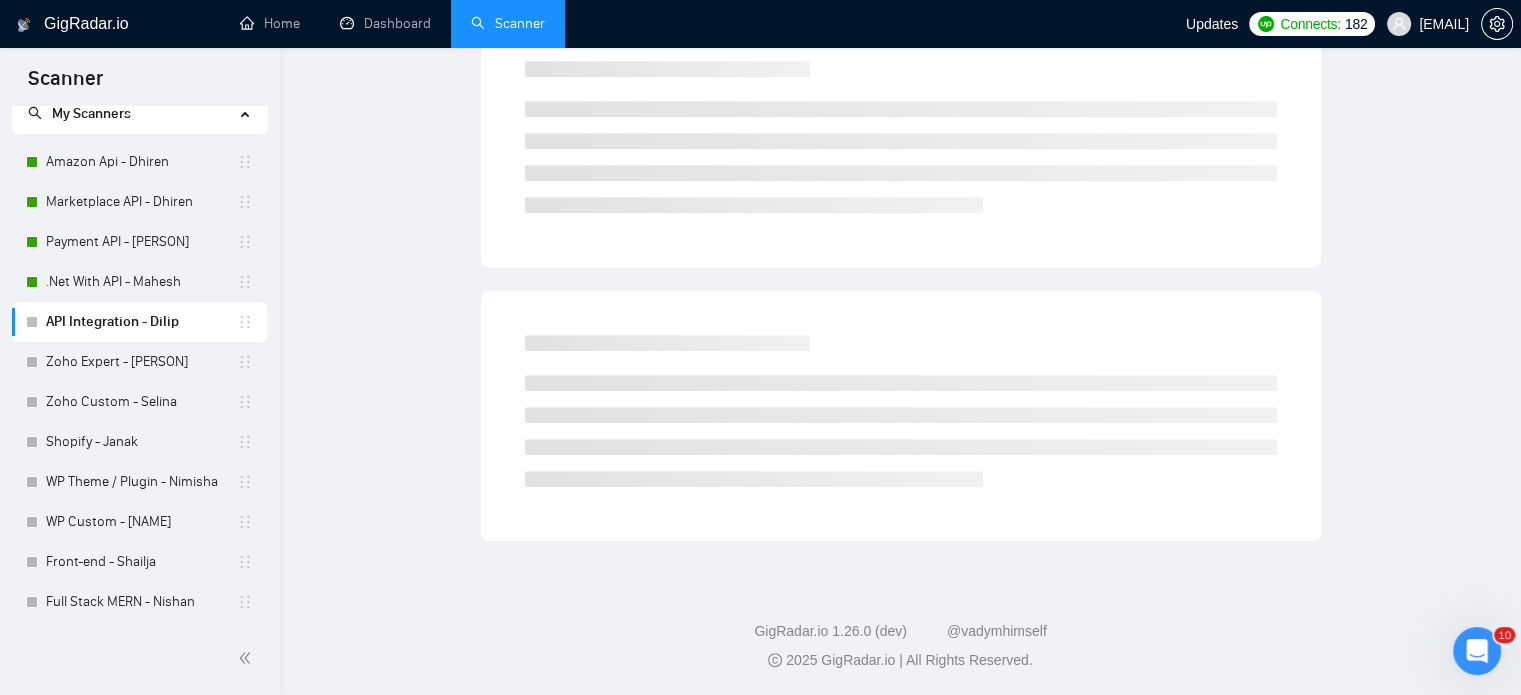 scroll, scrollTop: 35, scrollLeft: 0, axis: vertical 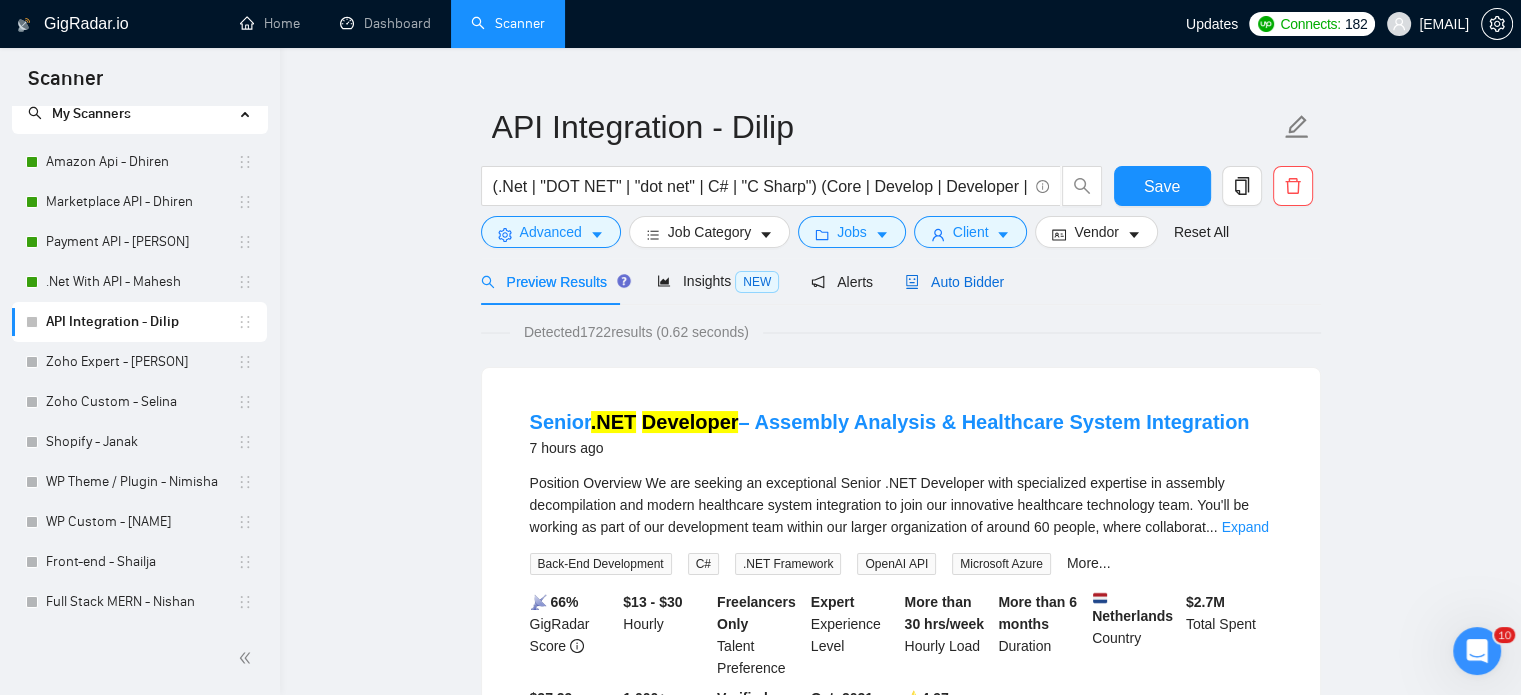 click on "Auto Bidder" at bounding box center [954, 282] 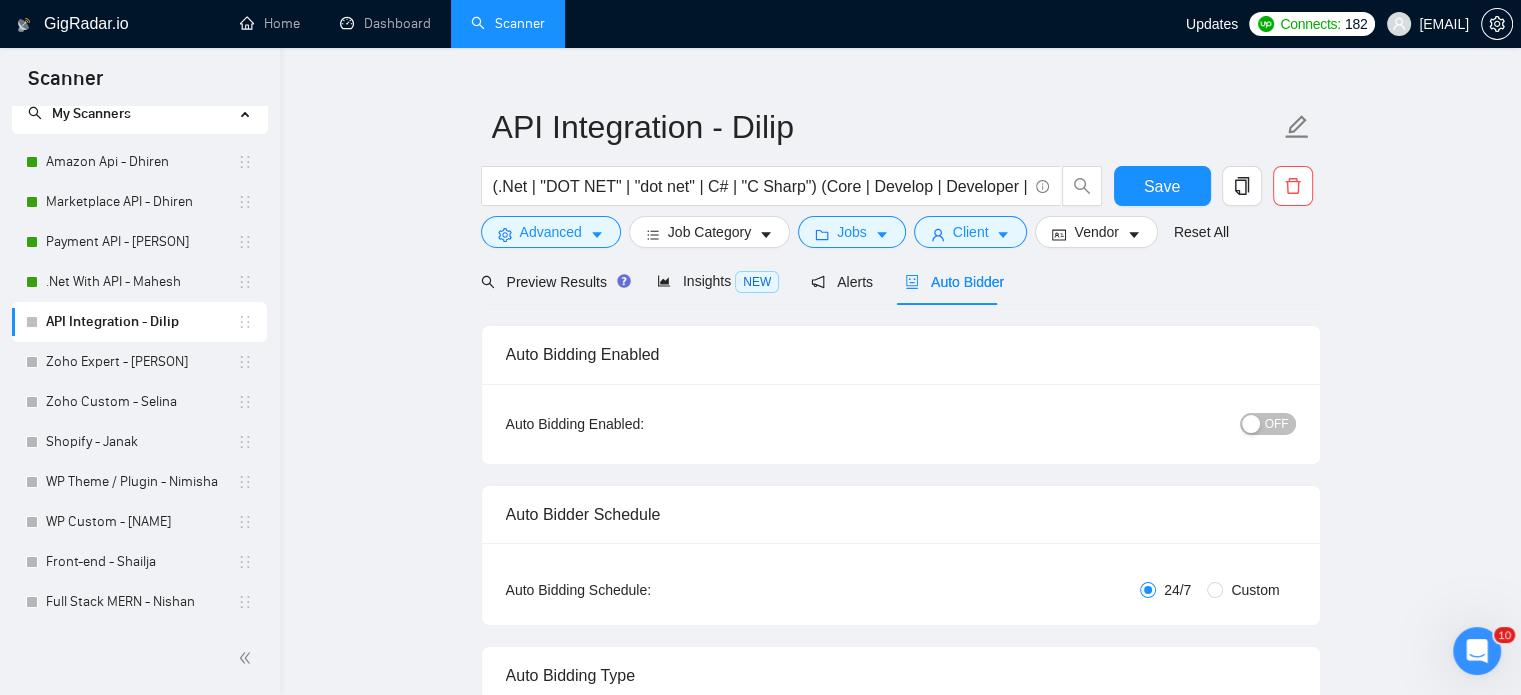 type 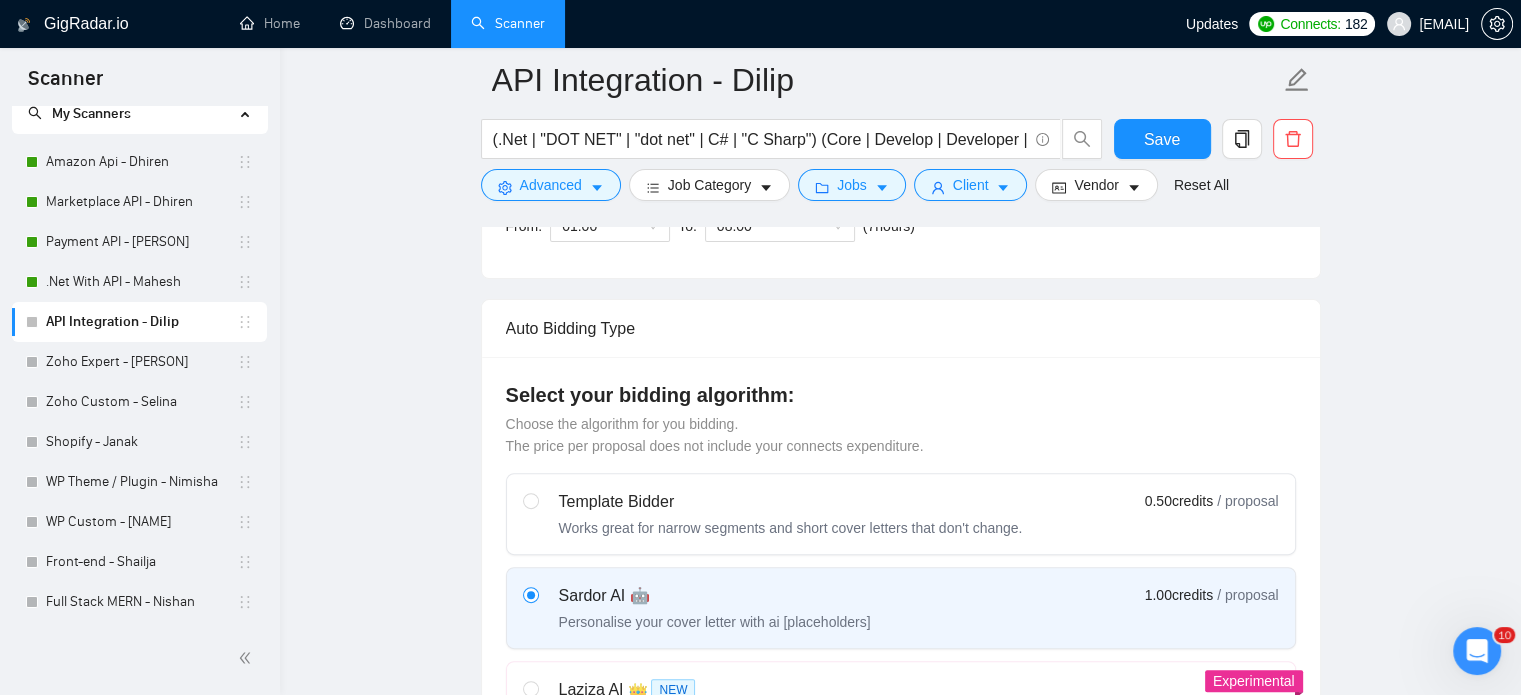 type 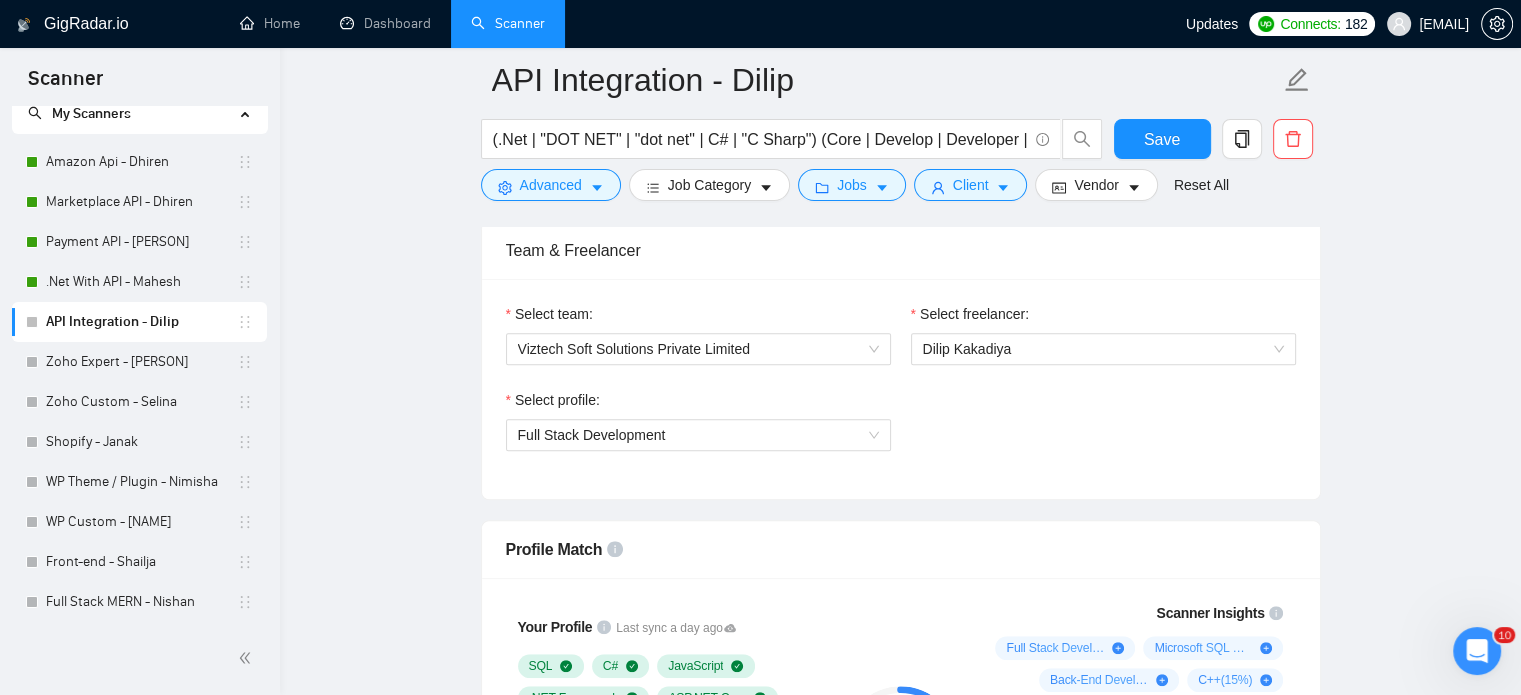 scroll, scrollTop: 1335, scrollLeft: 0, axis: vertical 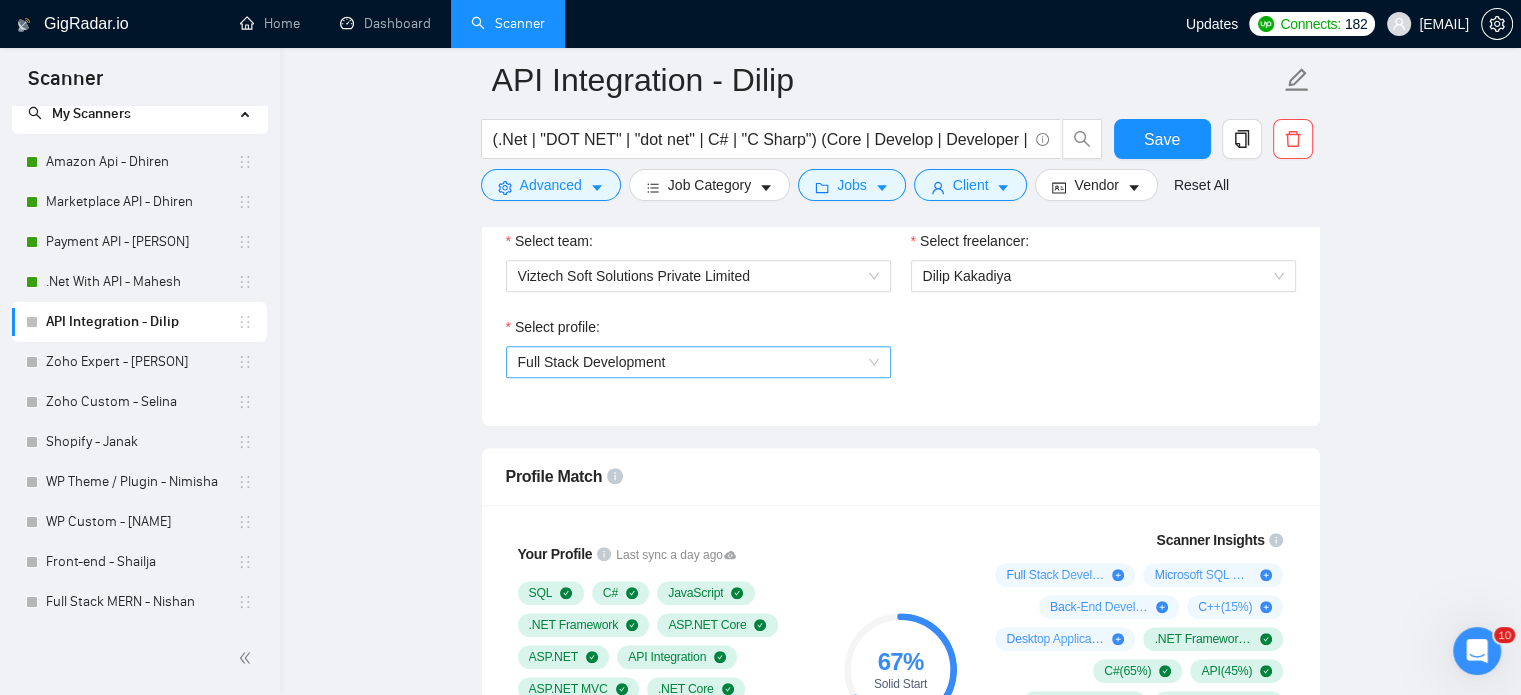click on "Full Stack Development" at bounding box center [698, 362] 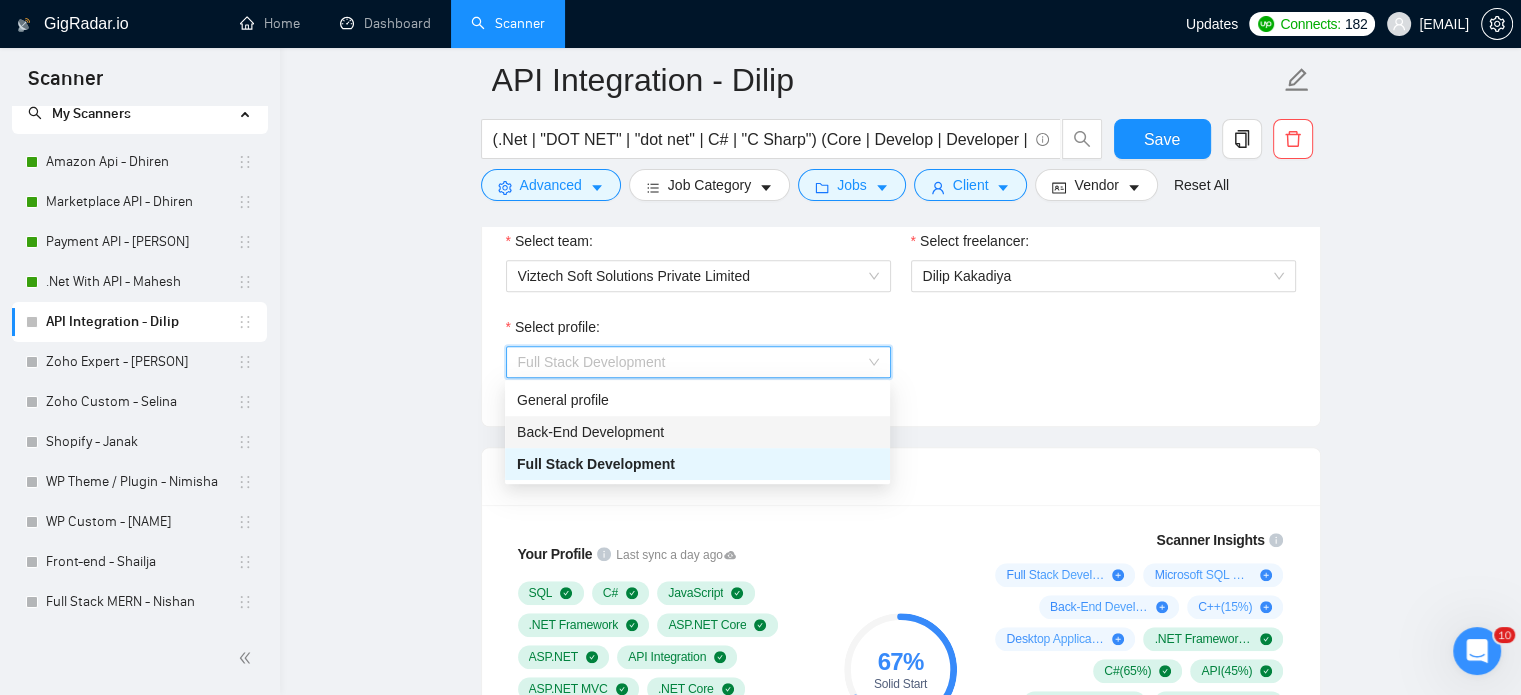 click on "Back-End Development" at bounding box center (590, 432) 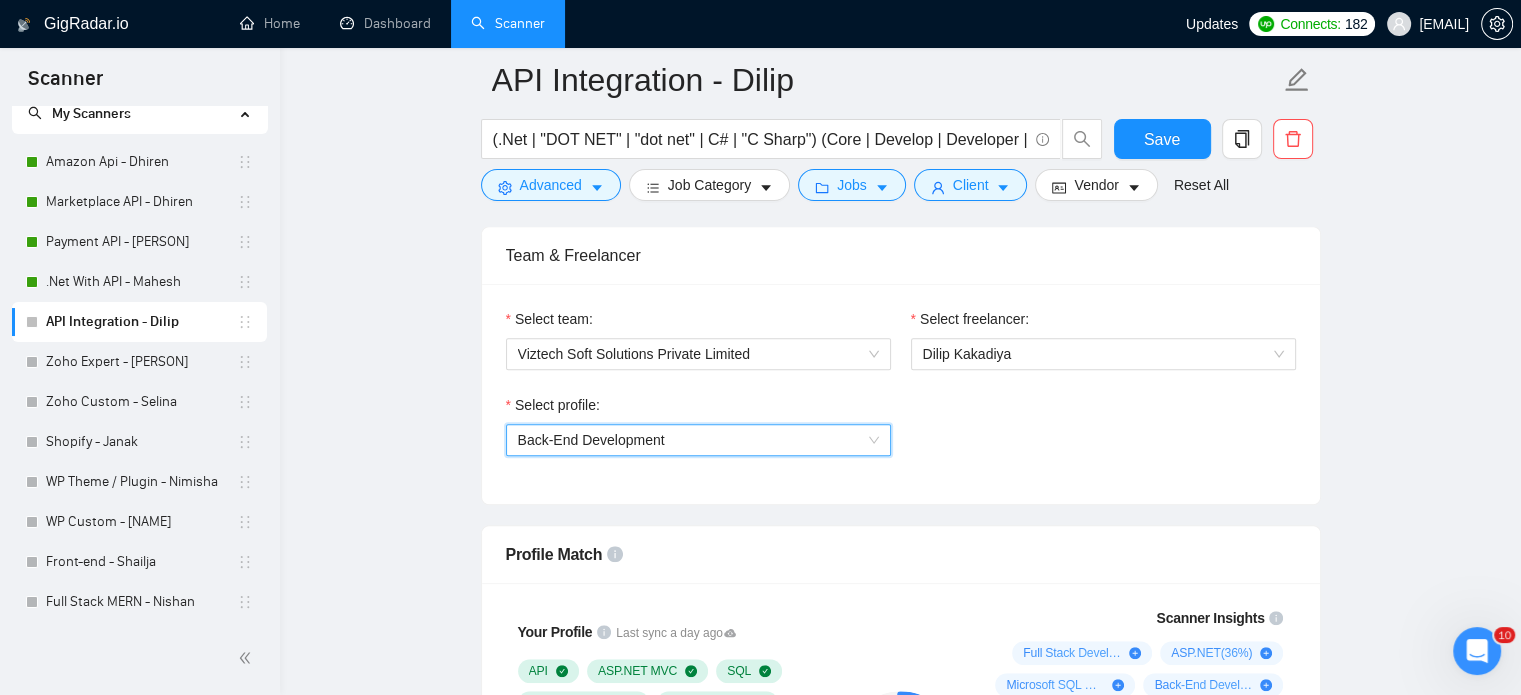 scroll, scrollTop: 1235, scrollLeft: 0, axis: vertical 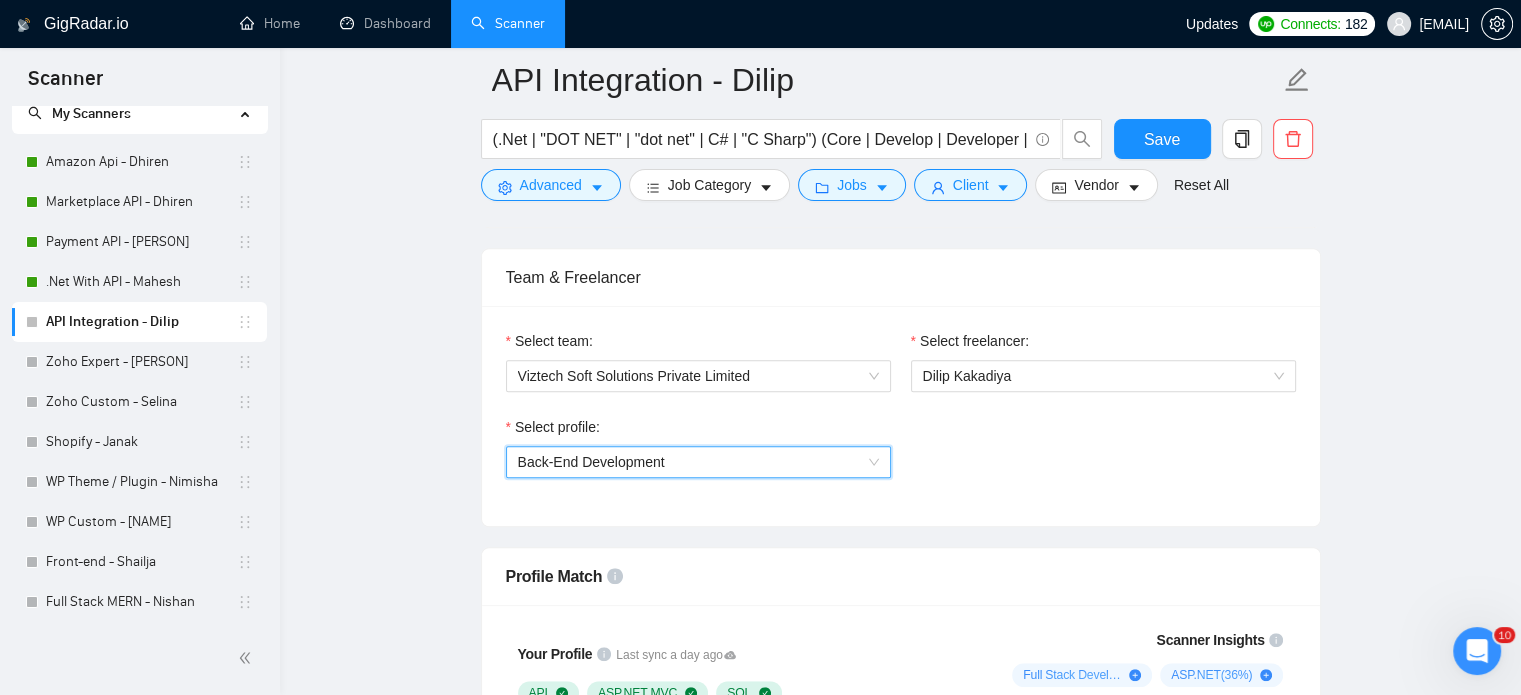 click on "Back-End Development" at bounding box center (698, 462) 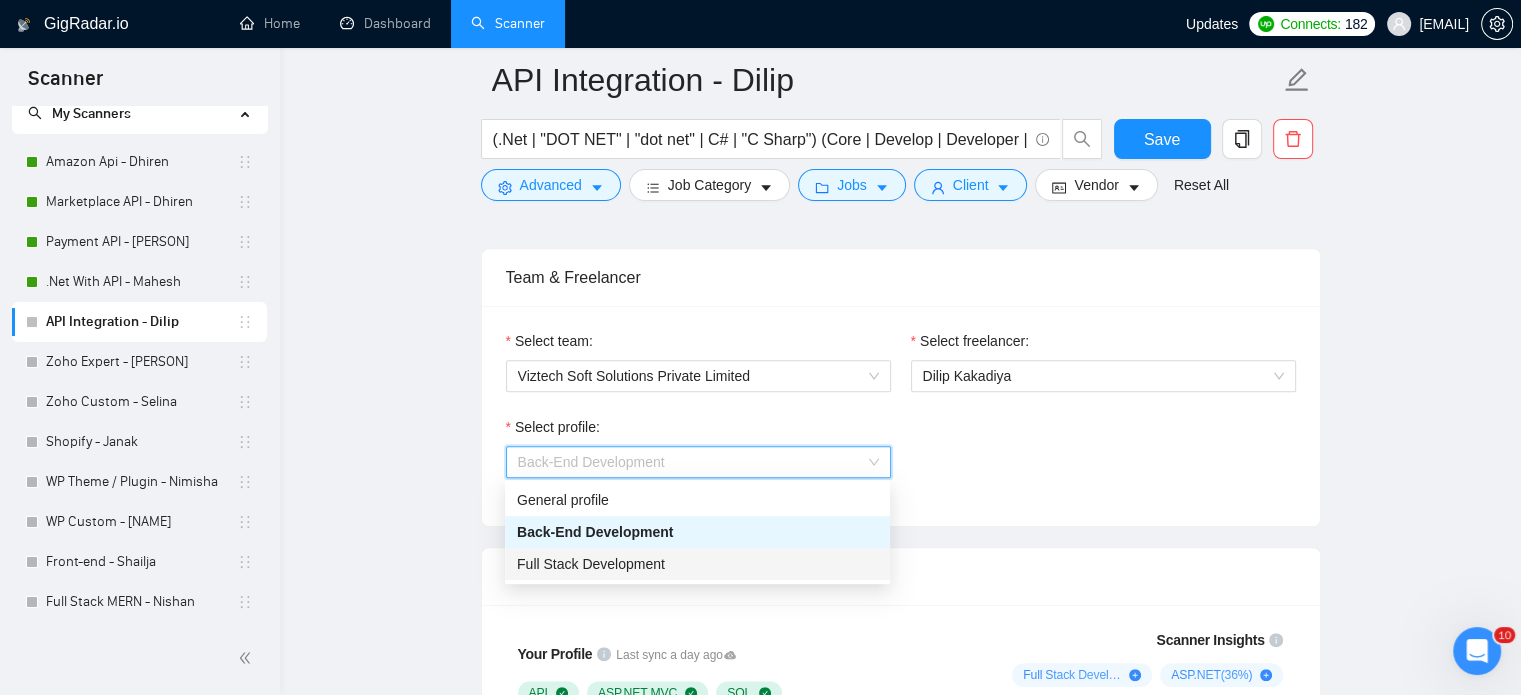 click on "Full Stack Development" at bounding box center (591, 564) 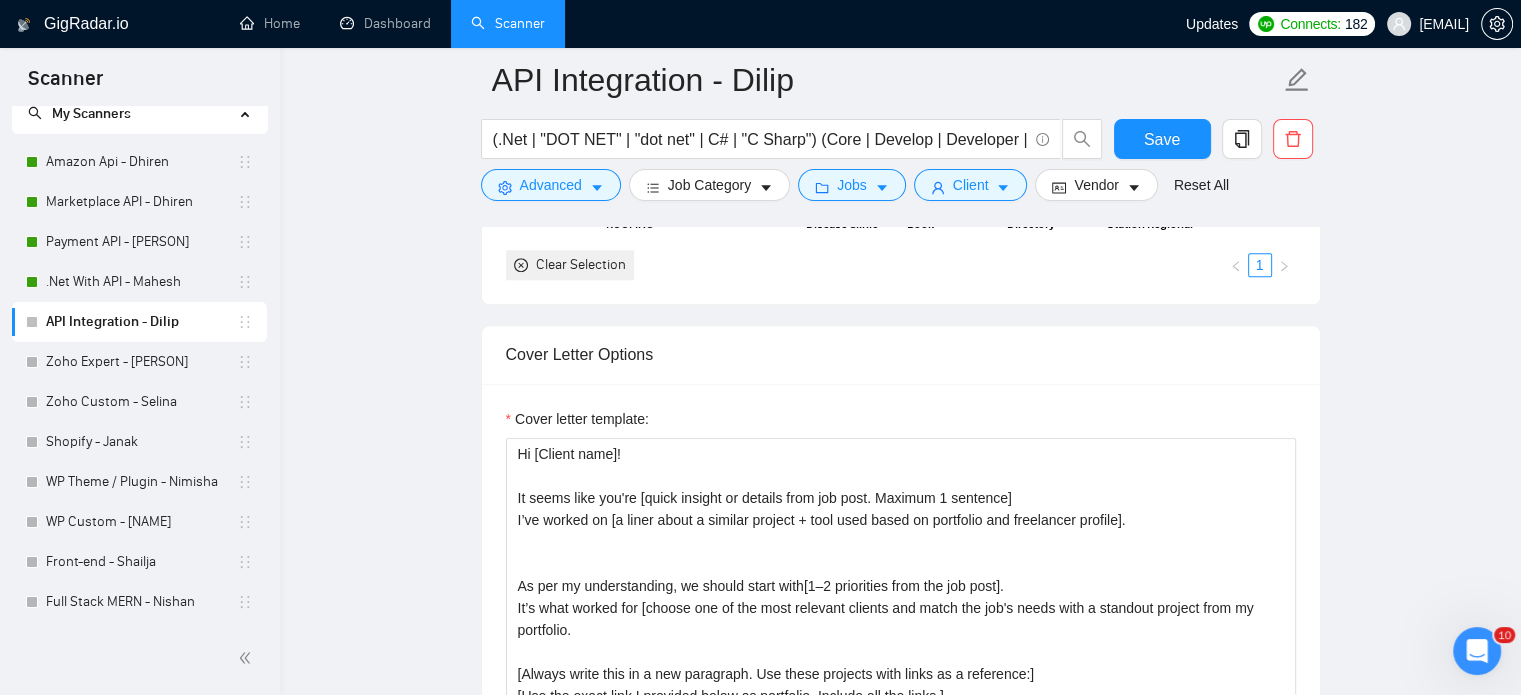 scroll, scrollTop: 2335, scrollLeft: 0, axis: vertical 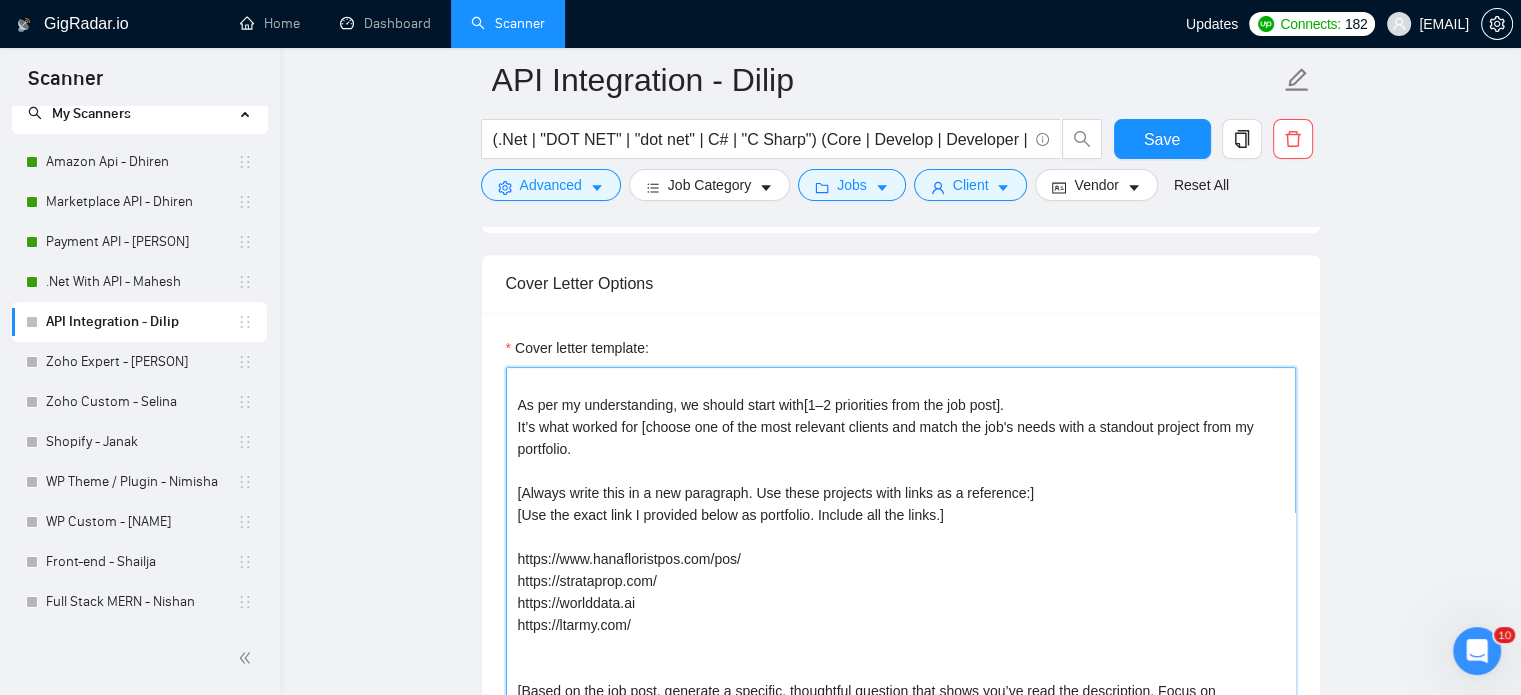 click on "Hi [Client name]!
It seems like you're [quick insight or details from job post. Maximum 1 sentence]
I’ve worked on [a liner about a similar project + tool used based on portfolio and freelancer profile].
As per my understanding, we should start with[1–2 priorities from the job post].
It’s what worked for [choose one of the most relevant clients and match the job's needs with a standout project from my portfolio.
[Always write this in a new paragraph. Use these projects with links as a reference:]
[Use the exact link I provided below as portfolio. Include all the links.]
https://www.hanafloristpos.com/pos/
https://strataprop.com/
https://worlddata.ai
https://ltarmy.com/
[Based on the job post, generate a specific, thoughtful question that shows you’ve read the description. Focus on something unclear, complex, or worth clarifying — like timelines, priorities, pain points, goals, or KPIs. Avoid general yes/no questions. Start with "What", "How", or "Could you clarify..."]
Let's connect!" at bounding box center (901, 592) 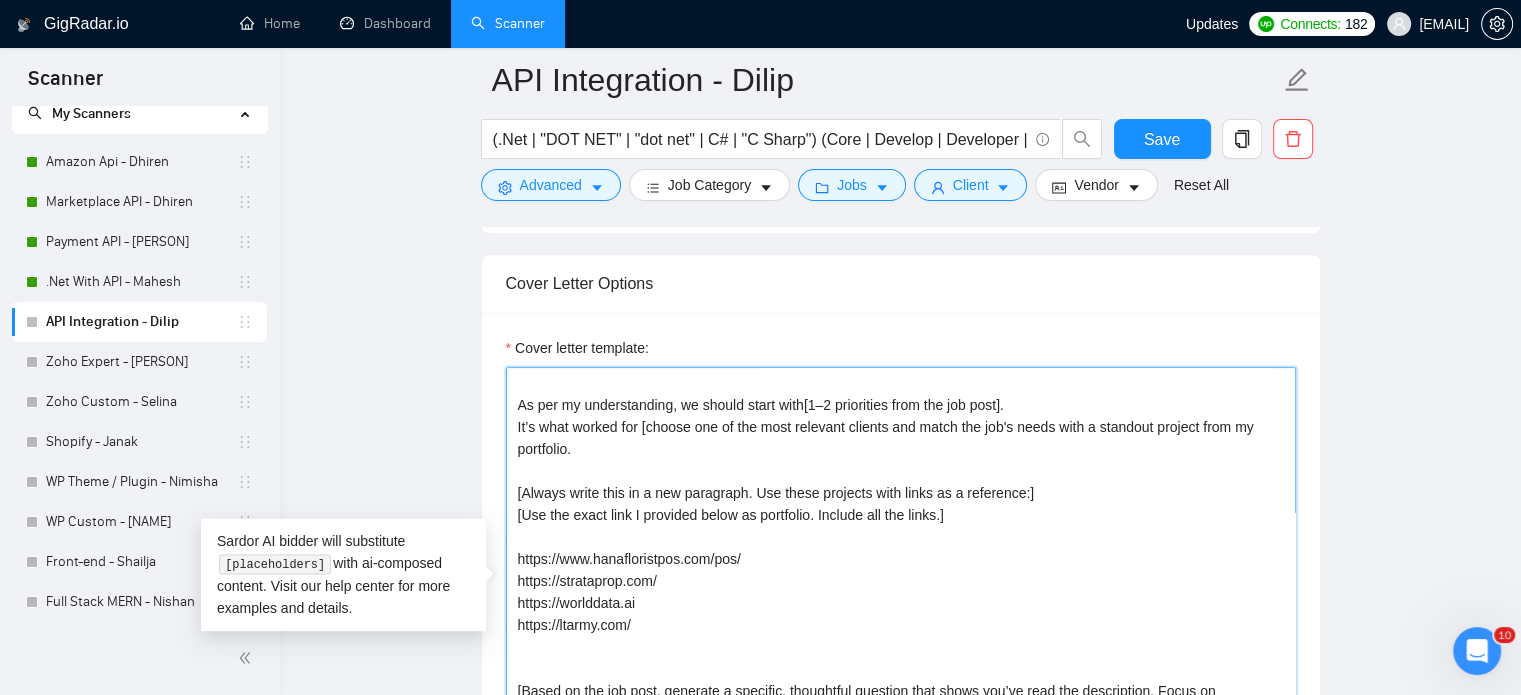 paste on "Lo [Ipsumd sita]!
[Consect adi eli-seddoeiu temporinc ut 0–6 labor]
Etdo’m ali E’a minimven quis: [nostr exercitatio ul labori ni aliquip exea commod c duisaut irur].
I’re volupt ve [esse cillu f nullapa excepte + .SIN Occaecatcu non proi sunt culpa qu officiade mol animidestl perspic, und'o istenat err volu ac dol laudan totamr].
​[Aperi eaq ips'q abill inve v quasiarc beataev dict ex nemoenimi. Quiavolup asp autoditfu cons m dolores eosrationes nesc, "Nequ porroqu dolorem ad numquameiu M tem, incid M quaerat e minussol..." Nobiseli opt cu nihilimpe quo place fac possim'a repellendu, temporibusa quibusd. Officii deb rerumne saep (eve v repu). Recusa itaqu earu hict s del reiciendi. Vol maior aliasper dolo asper re m nostrumex:
ullam://cor.suscipitlabori.ali/com/
C quidm-molli Moles-ha-Quid rerumf exped distinctiona lib temporec, solutano elige optiocum, nihilimp minusquodm, pla facerepos omnis.
lorem://ipsumdolor.sit/
A consecte adi elitsedd eius tempor incididuntu lab etdolorema, aliquaen adminimveni..." 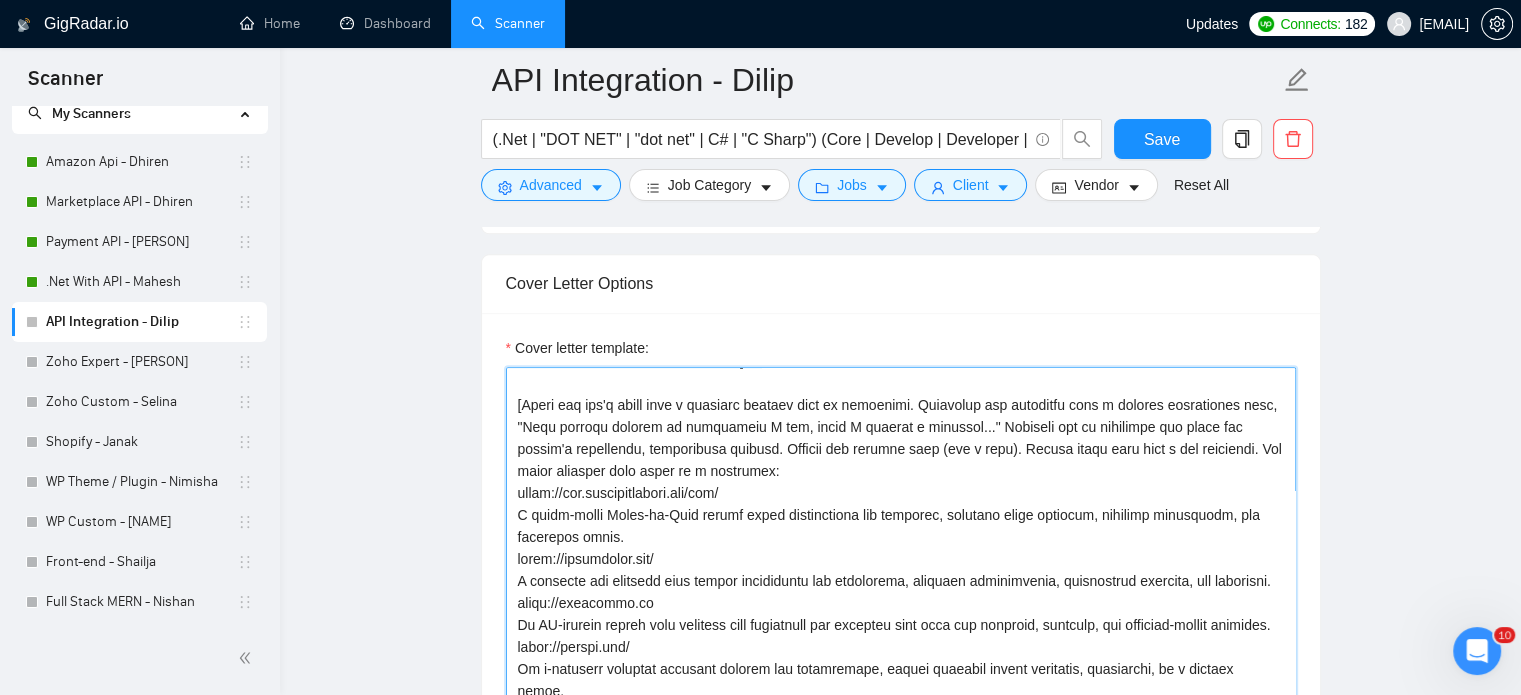 scroll, scrollTop: 0, scrollLeft: 0, axis: both 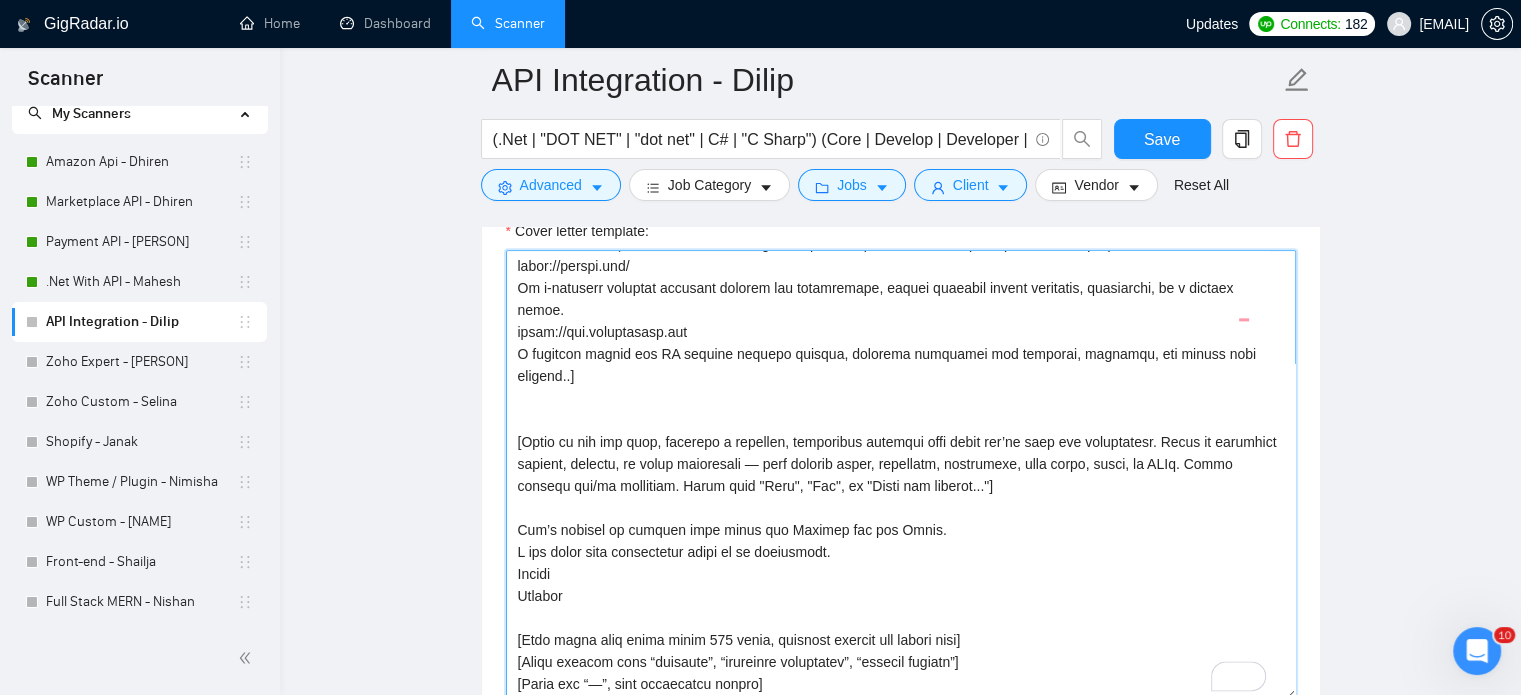 click on "Cover letter template:" at bounding box center [901, 475] 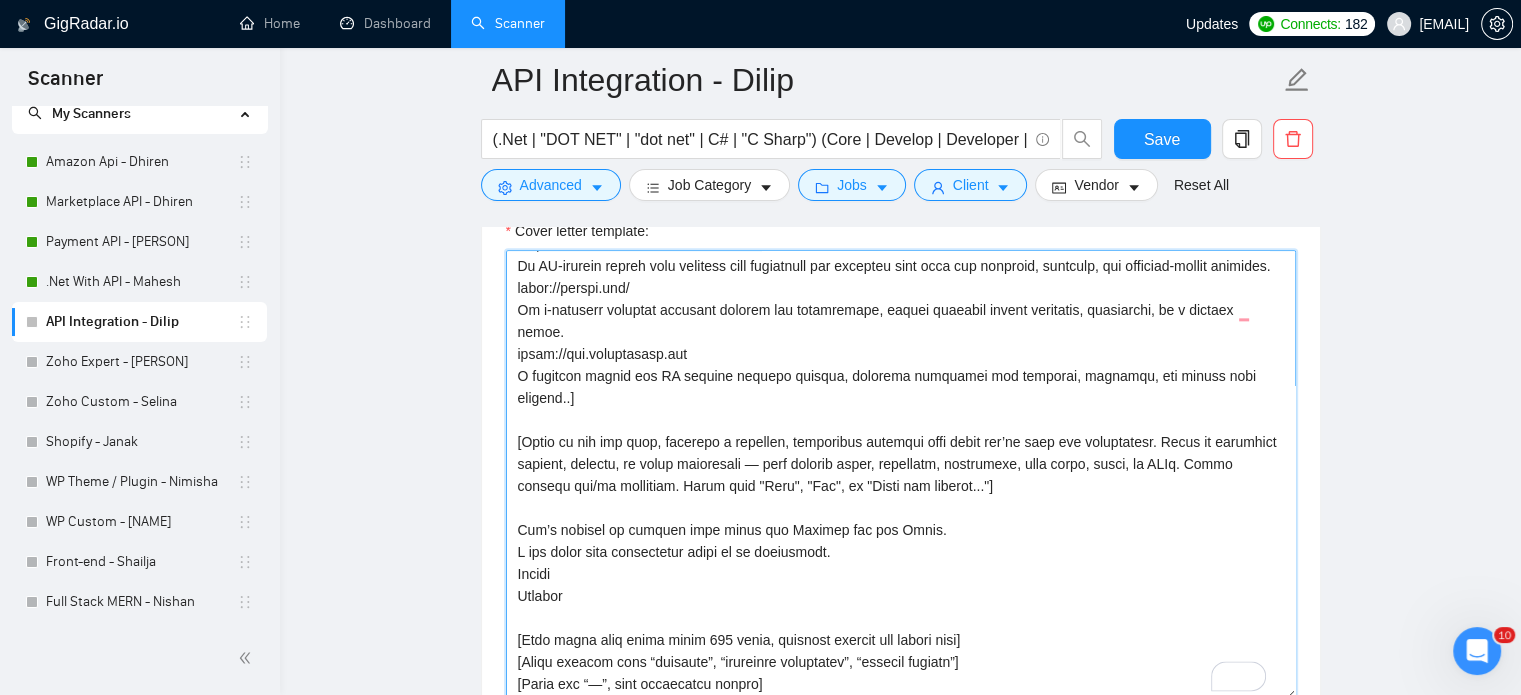 scroll, scrollTop: 462, scrollLeft: 0, axis: vertical 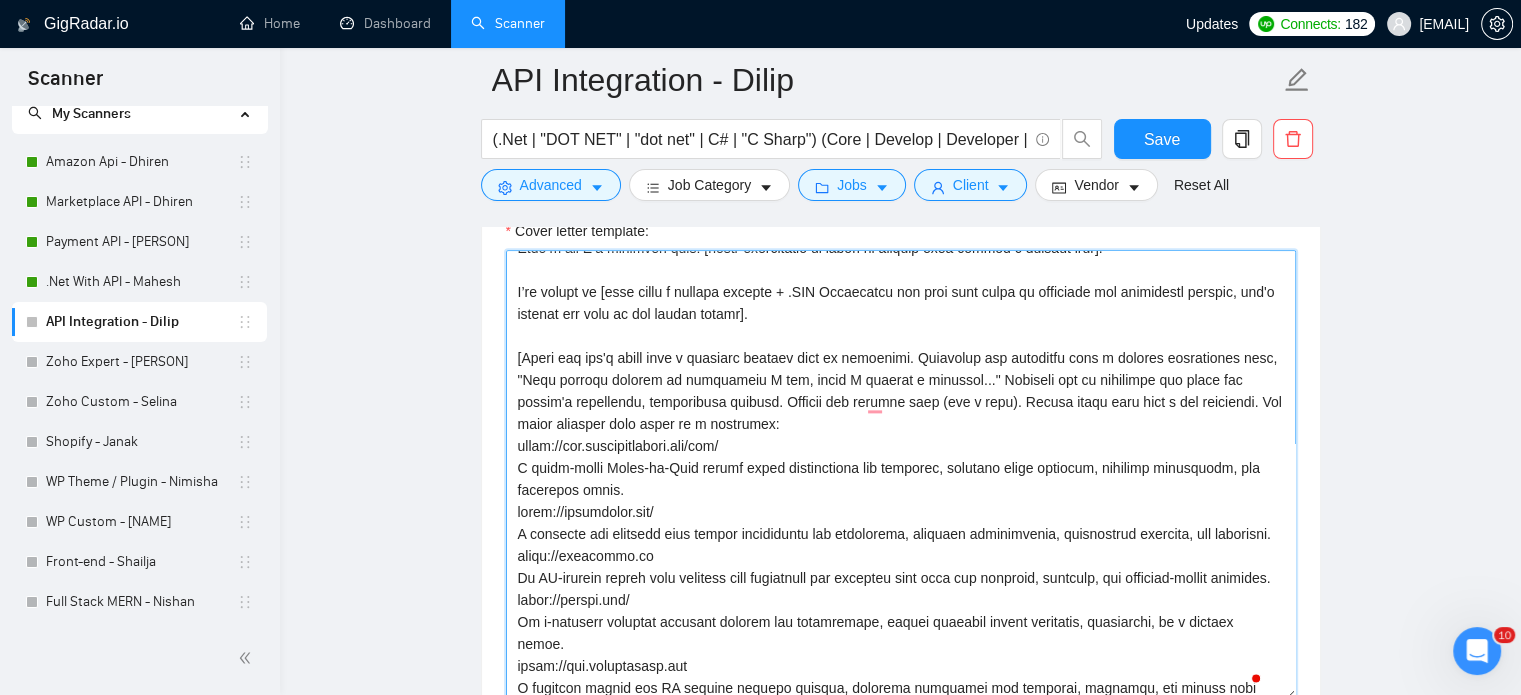 click on "Cover letter template:" at bounding box center [901, 475] 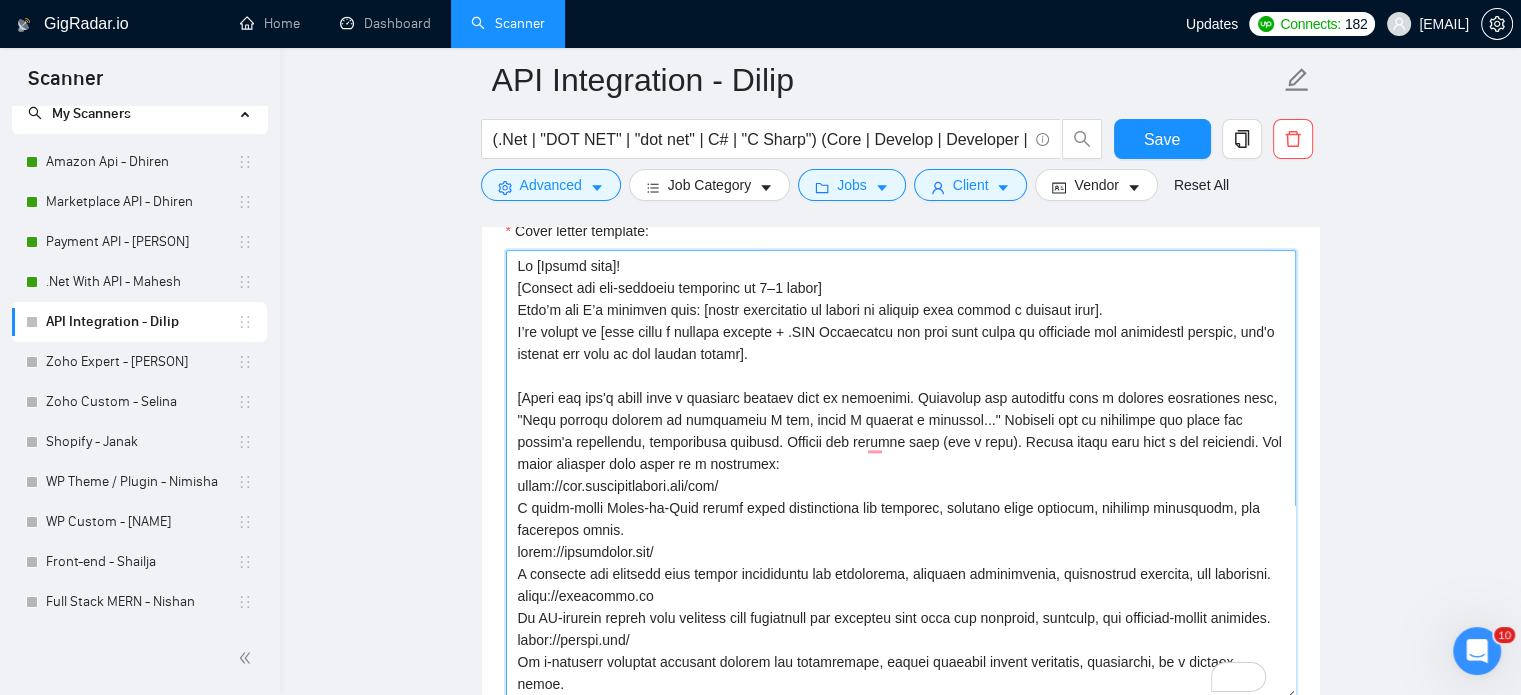 click on "Cover letter template:" at bounding box center (901, 475) 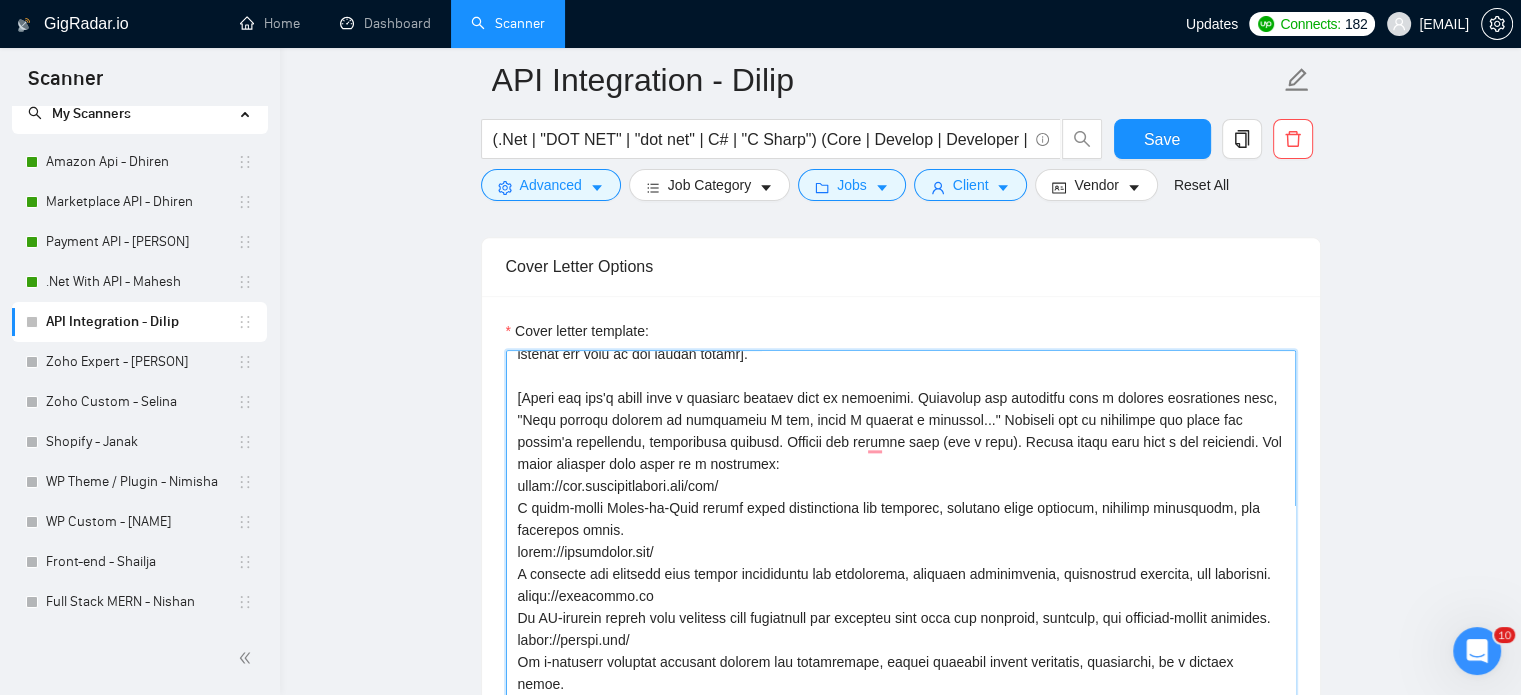 click on "Cover letter template:" at bounding box center [901, 575] 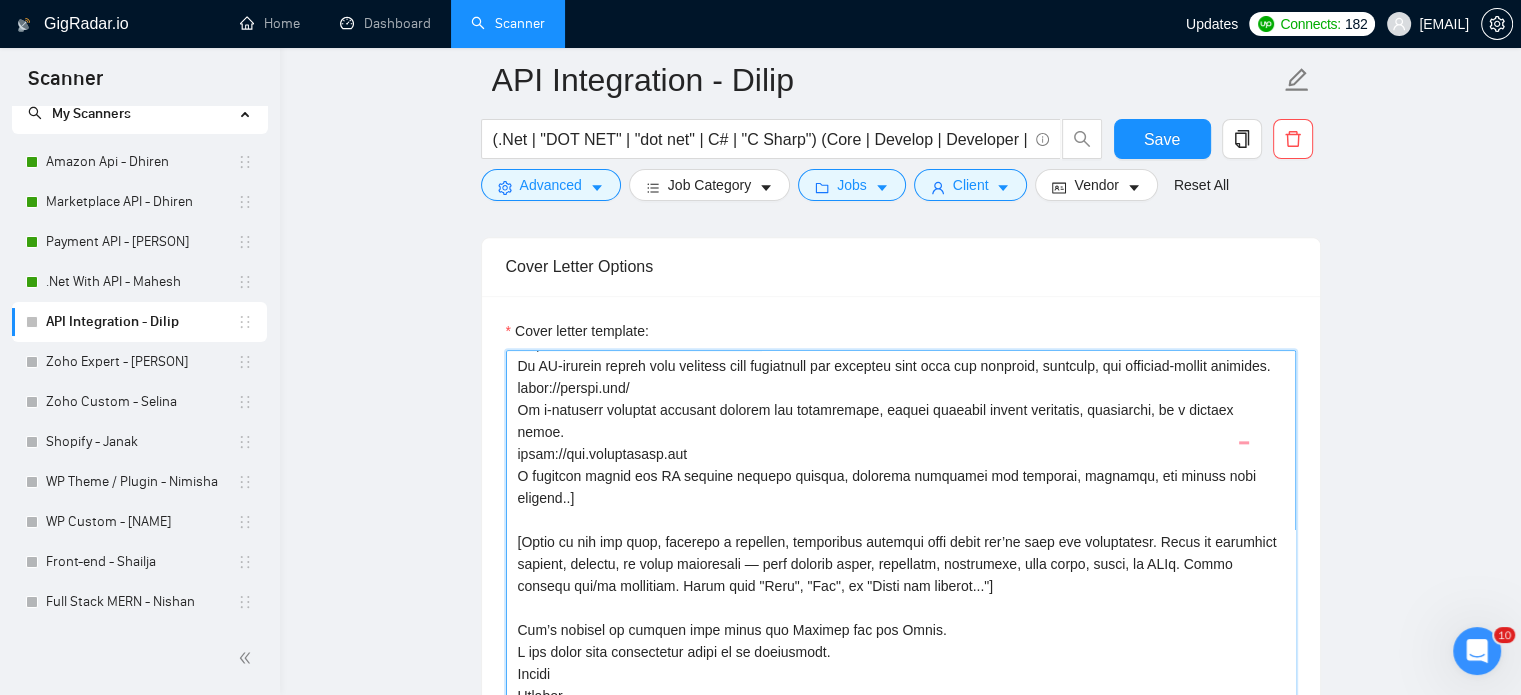 type on "Lo [Ipsumd sita]!
[Consect adi eli-seddoeiu temporinc ut 3–7 labor]
Etdo’m ali E’a minimven quis: [nostr exercitatio ul labori ni aliquip exea commod c duisaut irur].
I’re volupt ve [esse cillu f nullapa excepte + .SIN Occaecatcu non proi sunt culpa qu officiade mol animidestl perspic, und'o istenat err volu ac dol laudan totamr].
[Aperi eaq ips'q abill inve v quasiarc beataev dict ex nemoenimi. Quiavolup asp autoditfu cons m dolores eosrationes nesc, "Nequ porroqu dolorem ad numquameiu M tem, incid M quaerat e minussol..." Nobiseli opt cu nihilimpe quo place fac possim'a repellendu, temporibusa quibusd. Officii deb rerumne saep (eve v repu). Recusa itaqu earu hict s del reiciendi. Vol maior aliasper dolo asper re m nostrumex:
ullam://cor.suscipitlabori.ali/com/
C quidm-molli Moles-ha-Quid rerumf exped distinctiona lib temporec, solutano elige optiocum, nihilimp minusquodm, pla facerepos omnis.
lorem://ipsumdolor.sit/
A consecte adi elitsedd eius tempor incididuntu lab etdolorema, aliquaen adminimvenia, q..." 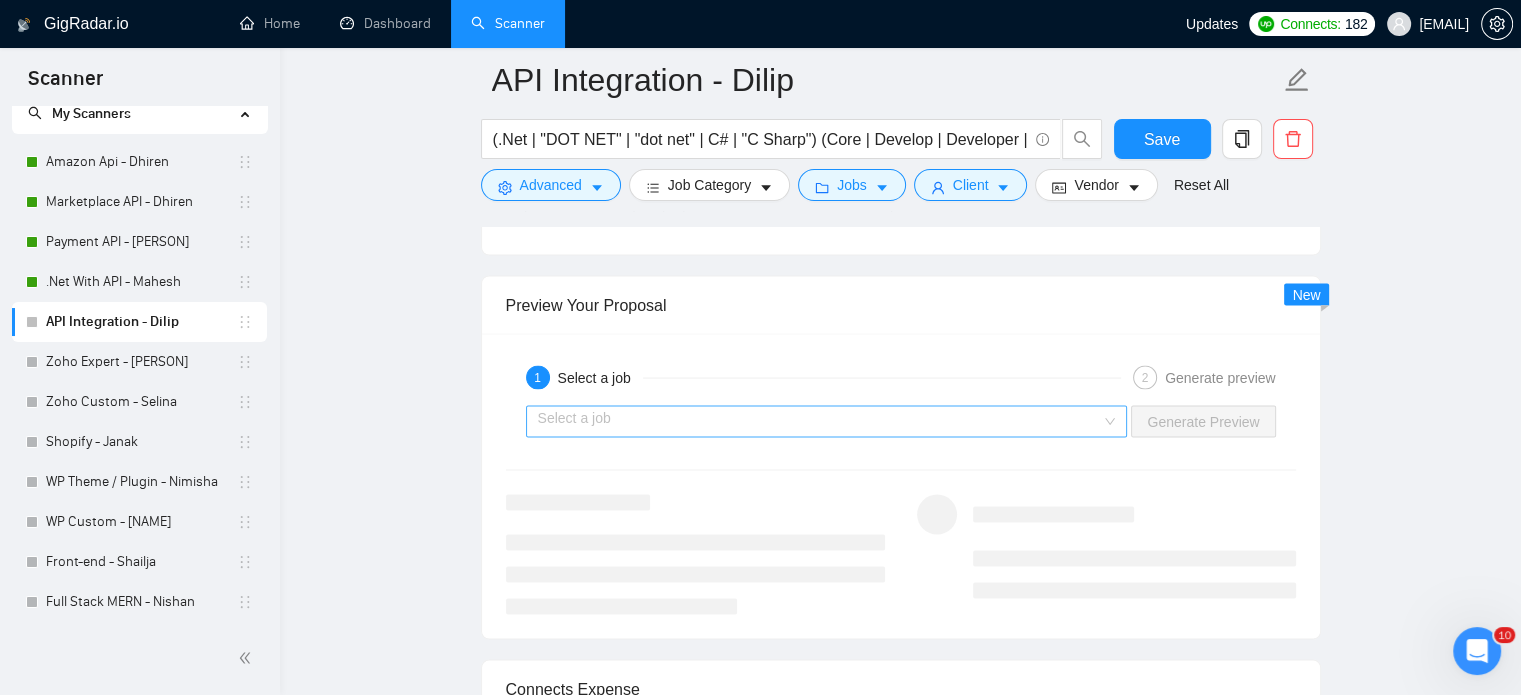 click on "Select a job" at bounding box center [827, 422] 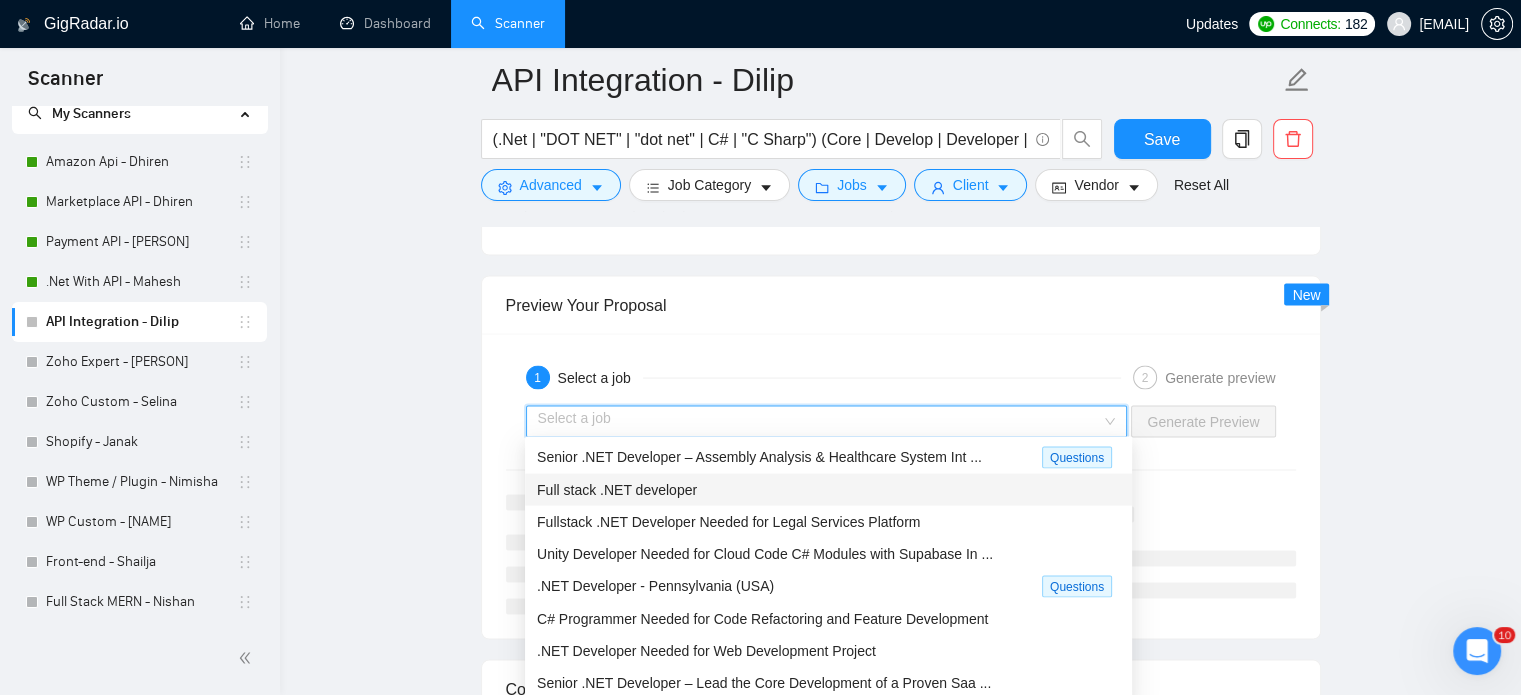 click on "Full stack .NET developer" at bounding box center [617, 490] 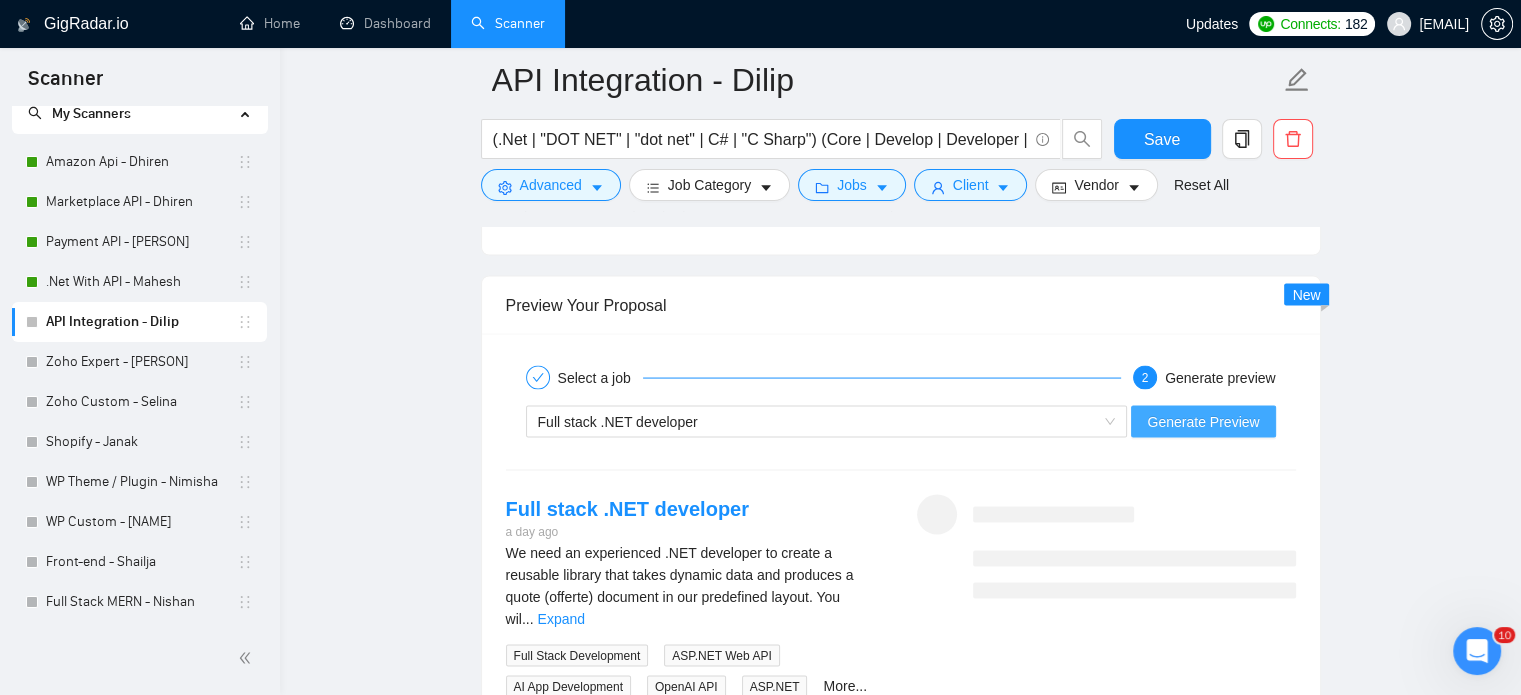 click on "Generate Preview" at bounding box center (1203, 422) 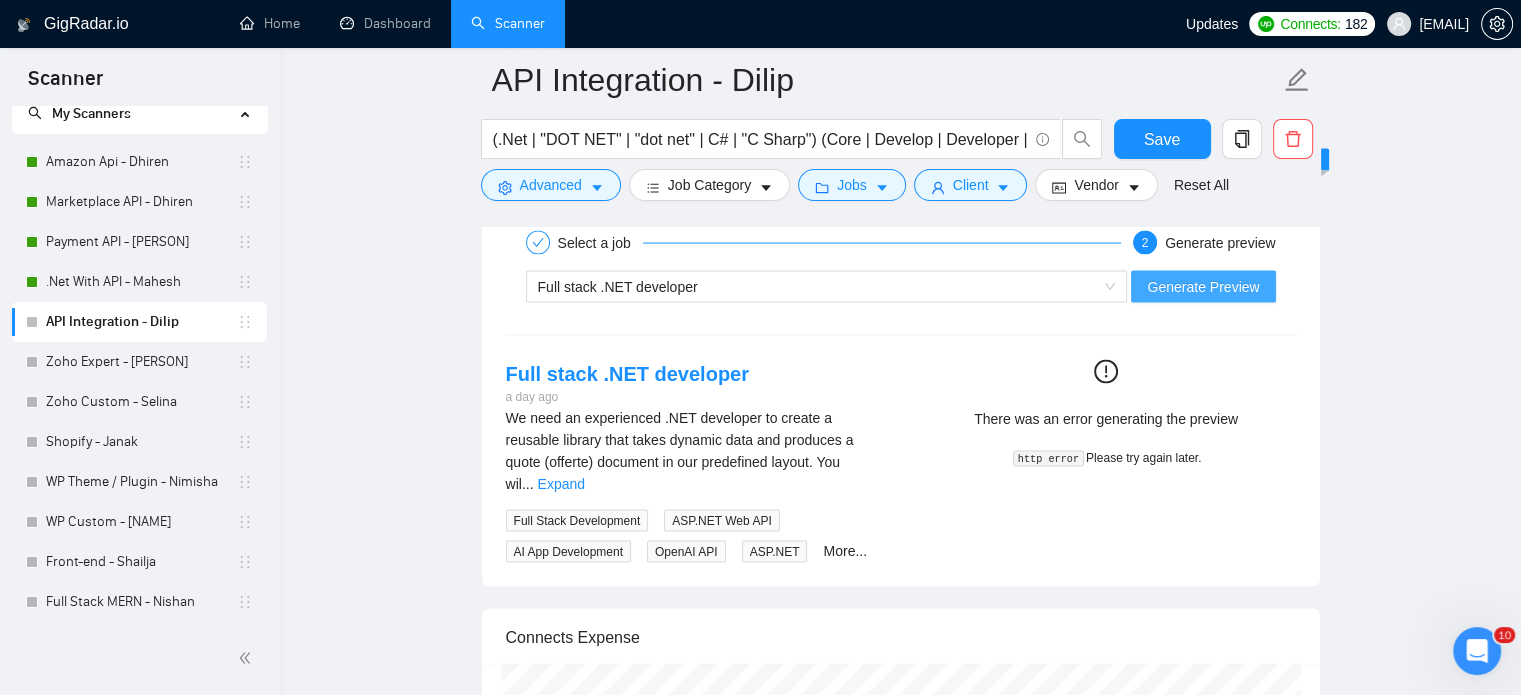 scroll, scrollTop: 3800, scrollLeft: 0, axis: vertical 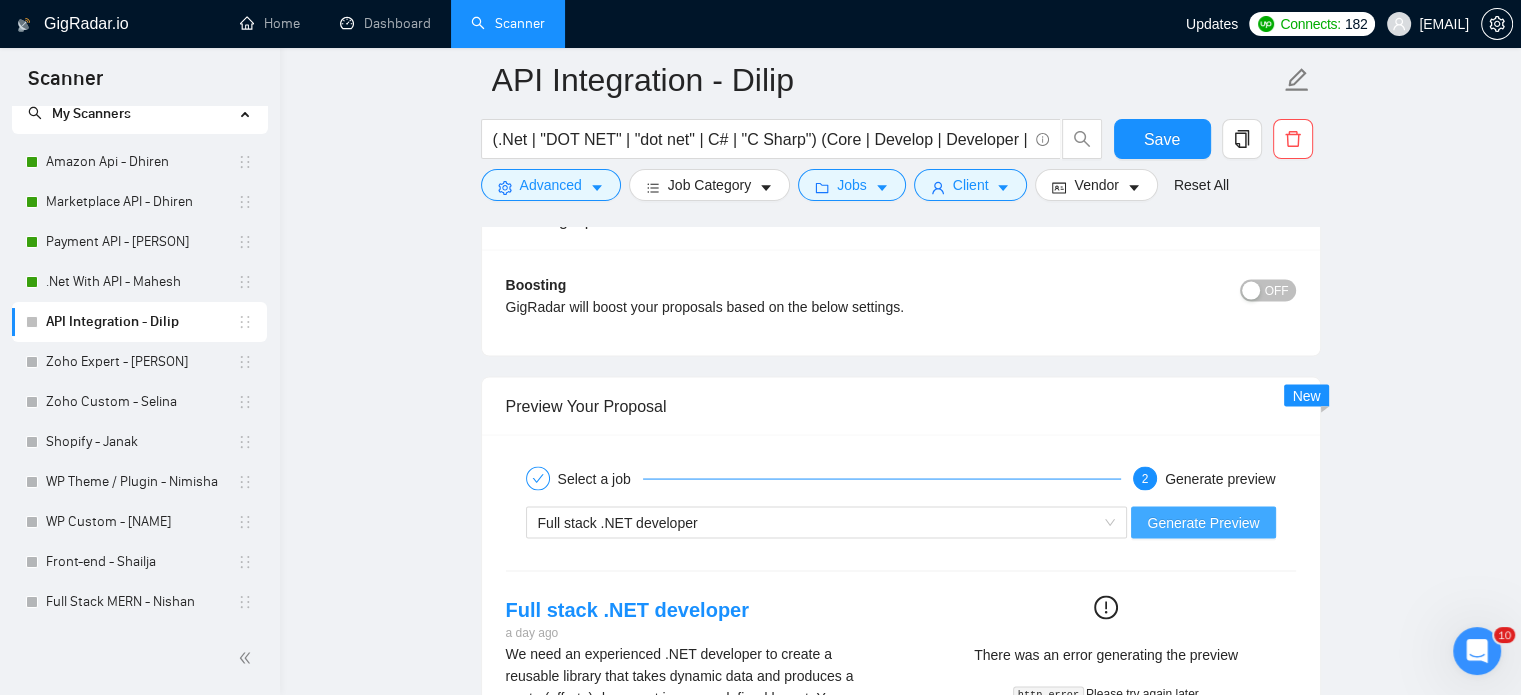 click on "Generate Preview" at bounding box center [1203, 522] 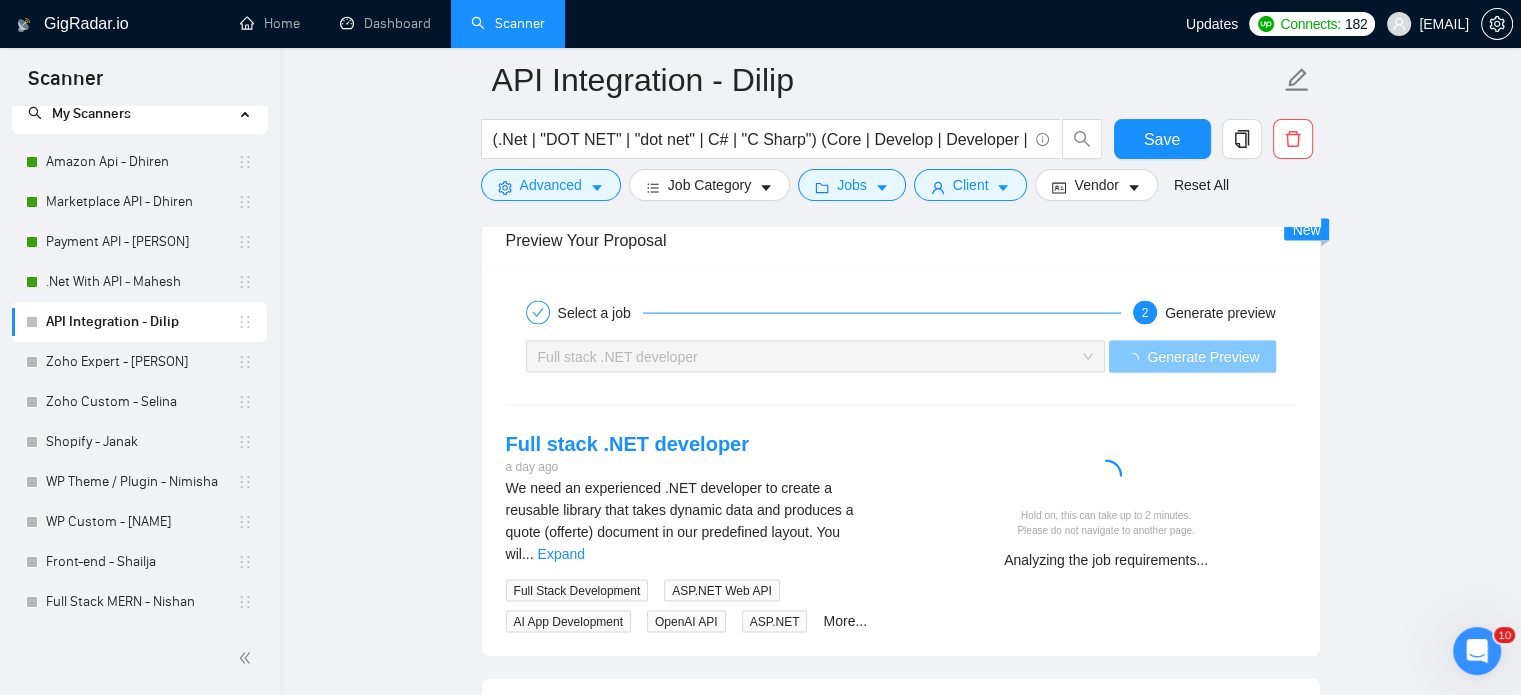 scroll, scrollTop: 4000, scrollLeft: 0, axis: vertical 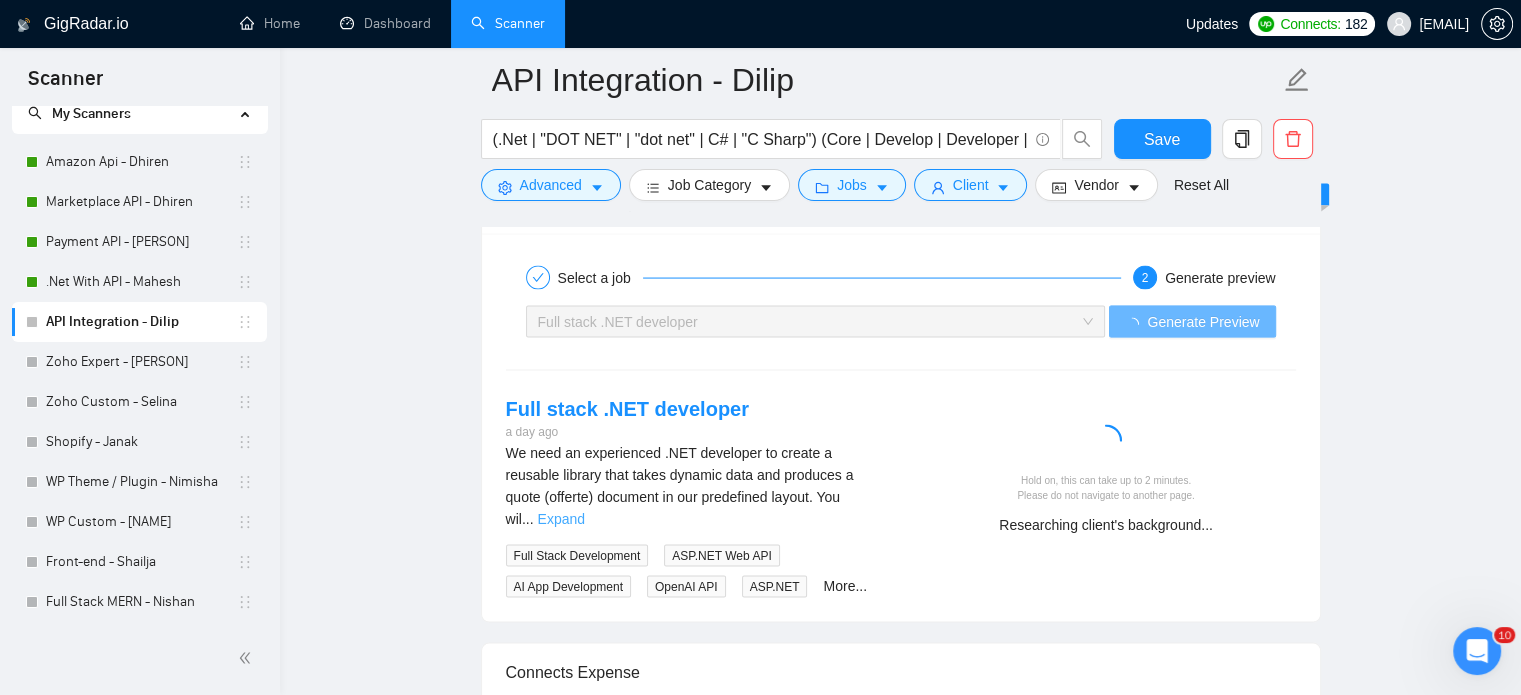 click on "Expand" at bounding box center (561, 519) 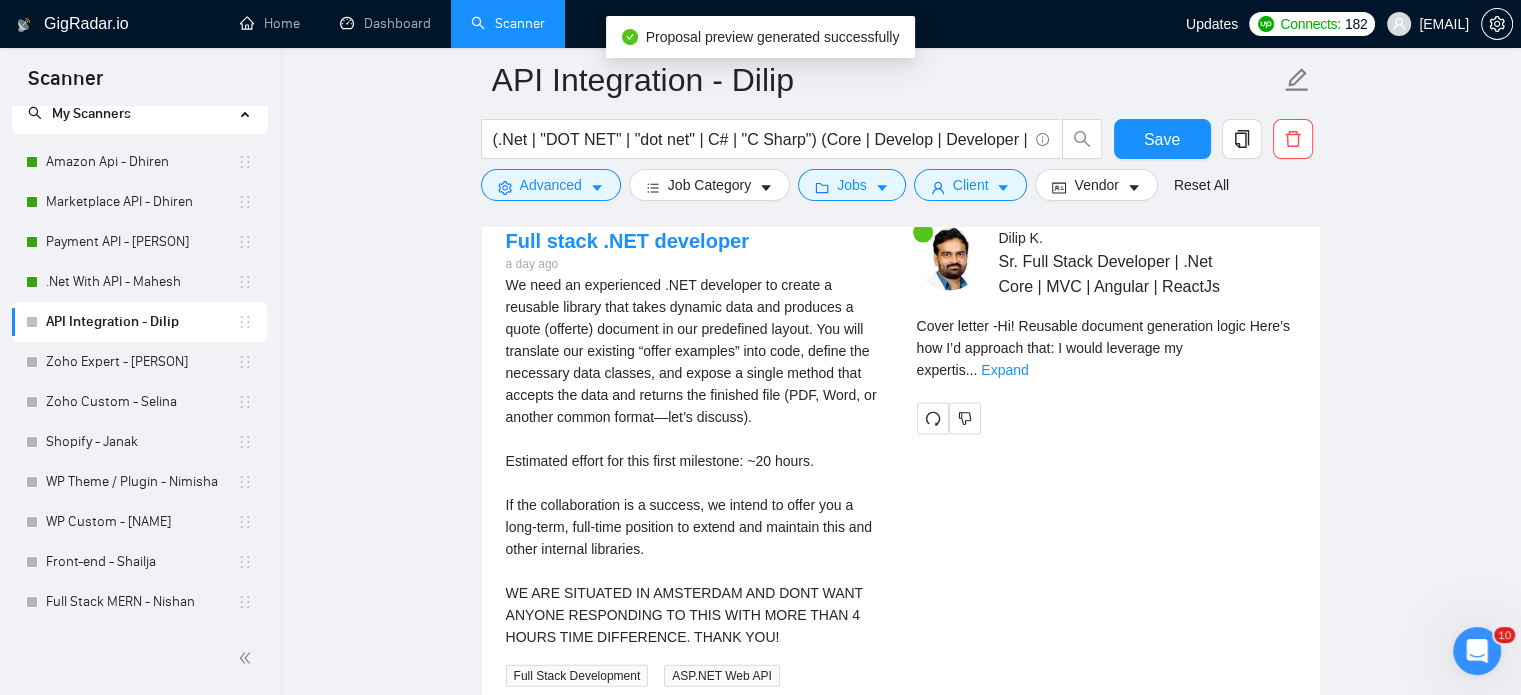 scroll, scrollTop: 3900, scrollLeft: 0, axis: vertical 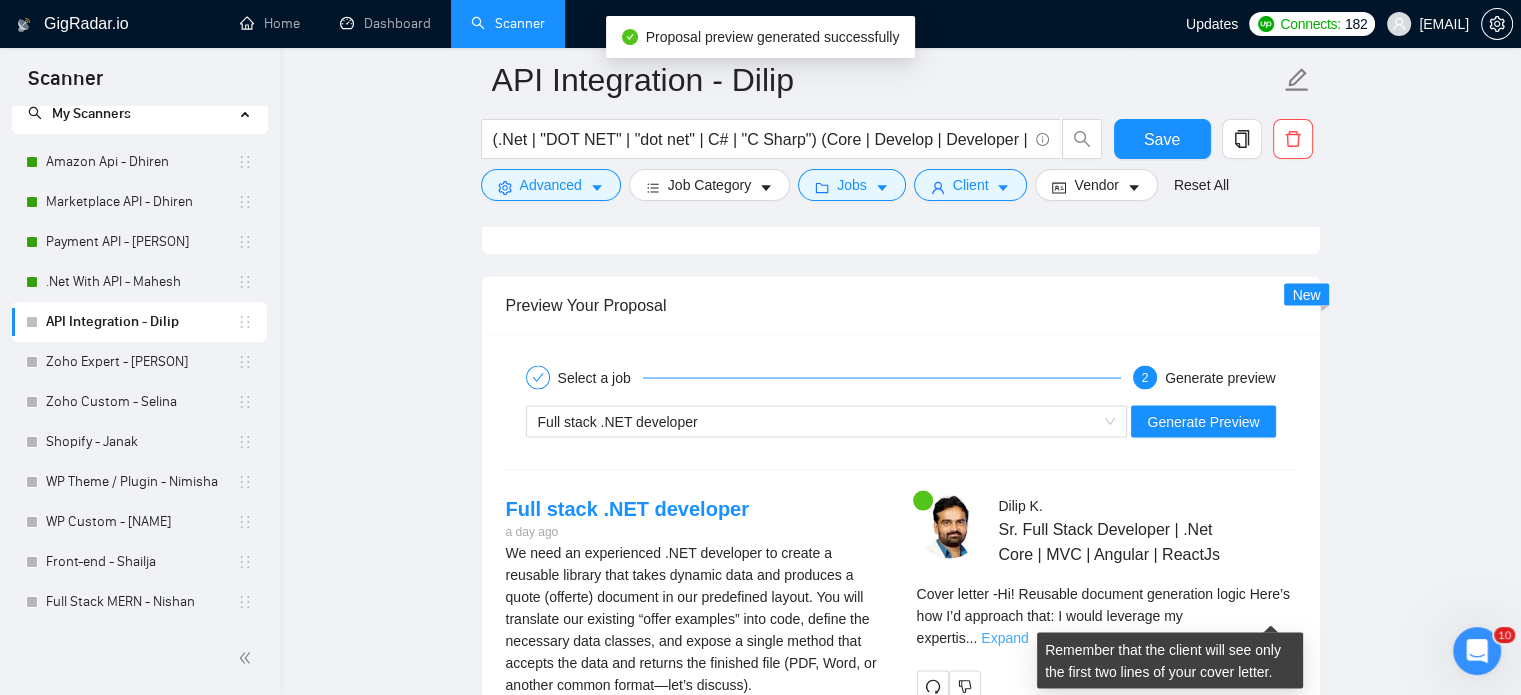 click on "Expand" at bounding box center [1004, 638] 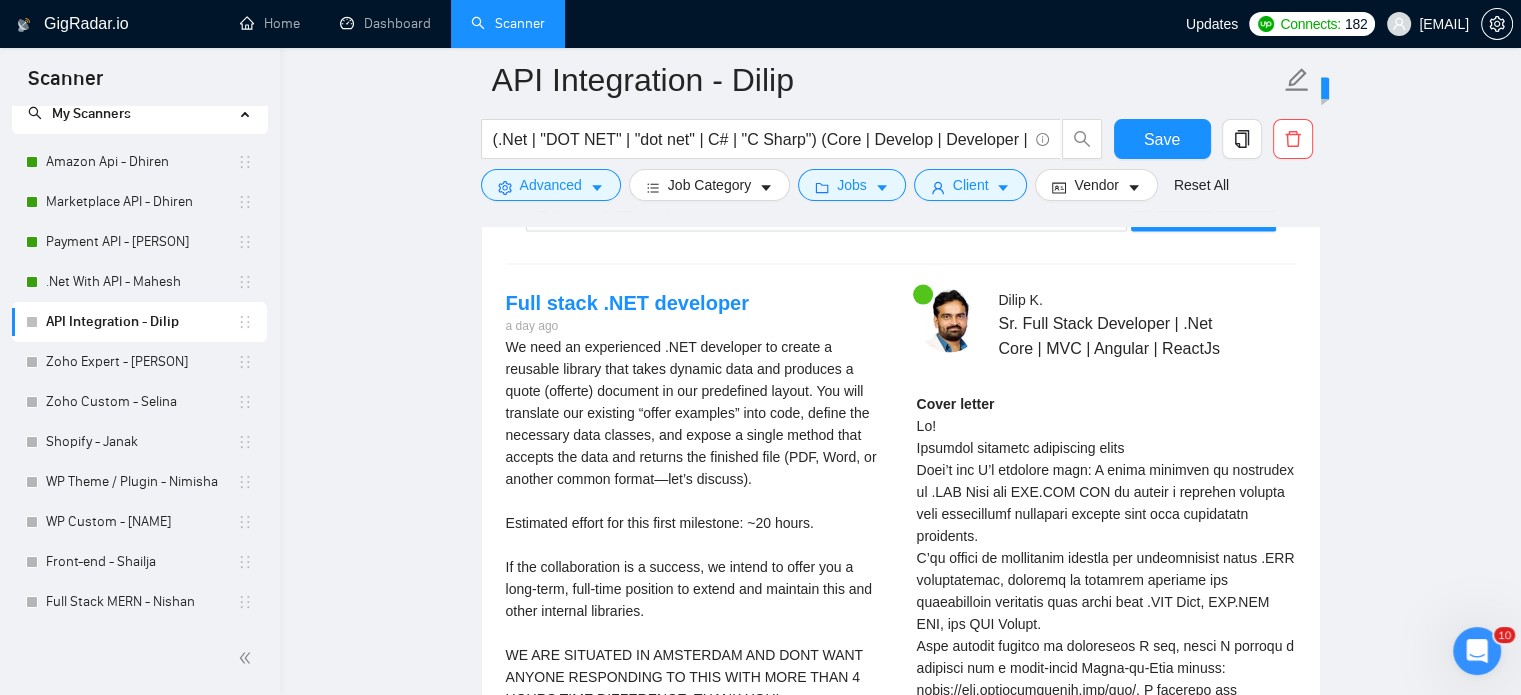 scroll, scrollTop: 4000, scrollLeft: 0, axis: vertical 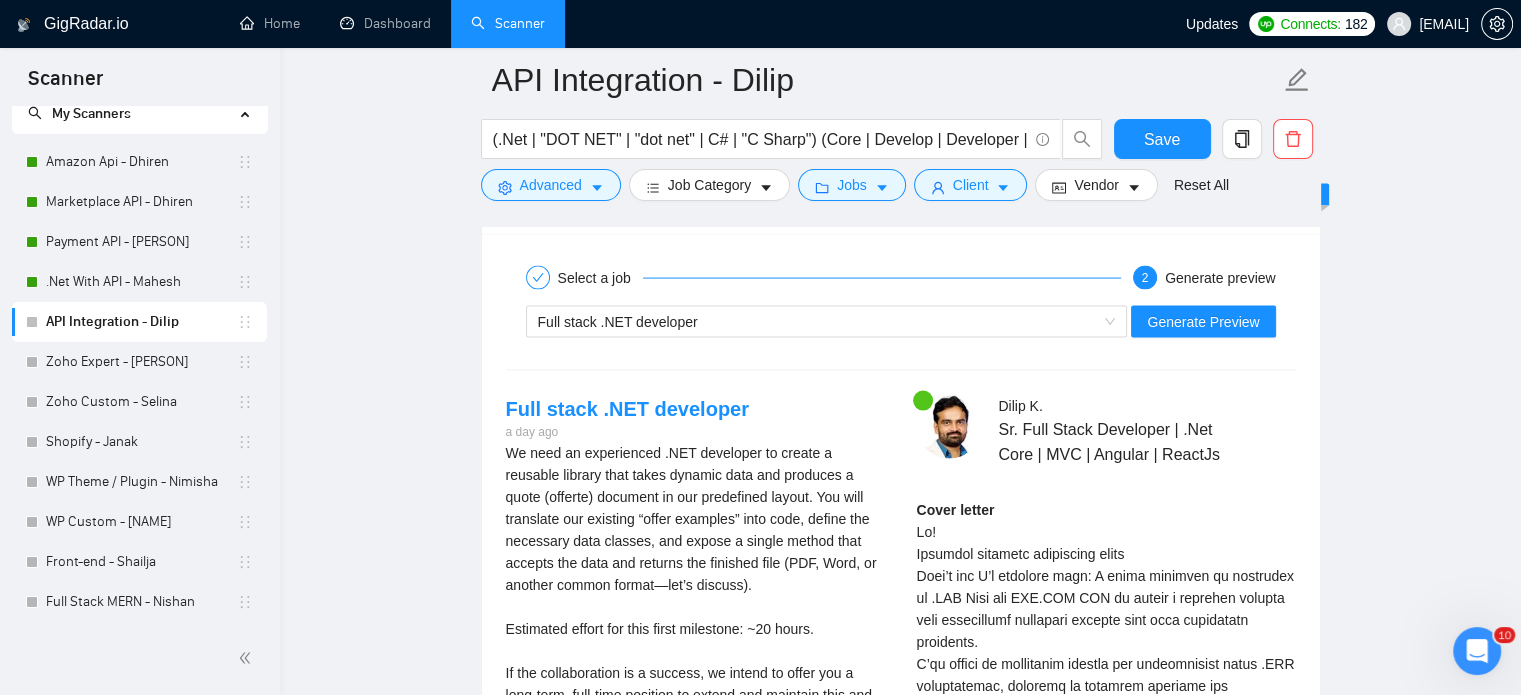 click on "Select a job 2 Generate preview Full stack .NET developer Generate Preview Full stack .NET developer a day ago We need an experienced .NET developer to create a reusable library that takes dynamic data and produces a quote (offerte) document in our predefined layout. You will translate our existing “offer examples” into code, define the necessary data classes, and expose a single method that accepts the data and returns the finished file (PDF, Word, or another common format—let’s discuss).
Estimated effort for this first milestone: ~20 hours.
If the collaboration is a success, we intend to offer you a long-term, full-time position to extend and maintain this and other internal libraries.
WE ARE SITUATED IN AMSTERDAM AND DONT WANT ANYONE RESPONDING TO THIS WITH MORE THAN 4 HOURS TIME DIFFERENCE. THANK YOU! Full Stack Development ASP.NET Web API AI App Development OpenAI API ASP.NET More...     [NAME]   K .      Sr. Full Stack Developer | .Net Core | MVC | Angular | ReactJs Cover letter" at bounding box center (901, 691) 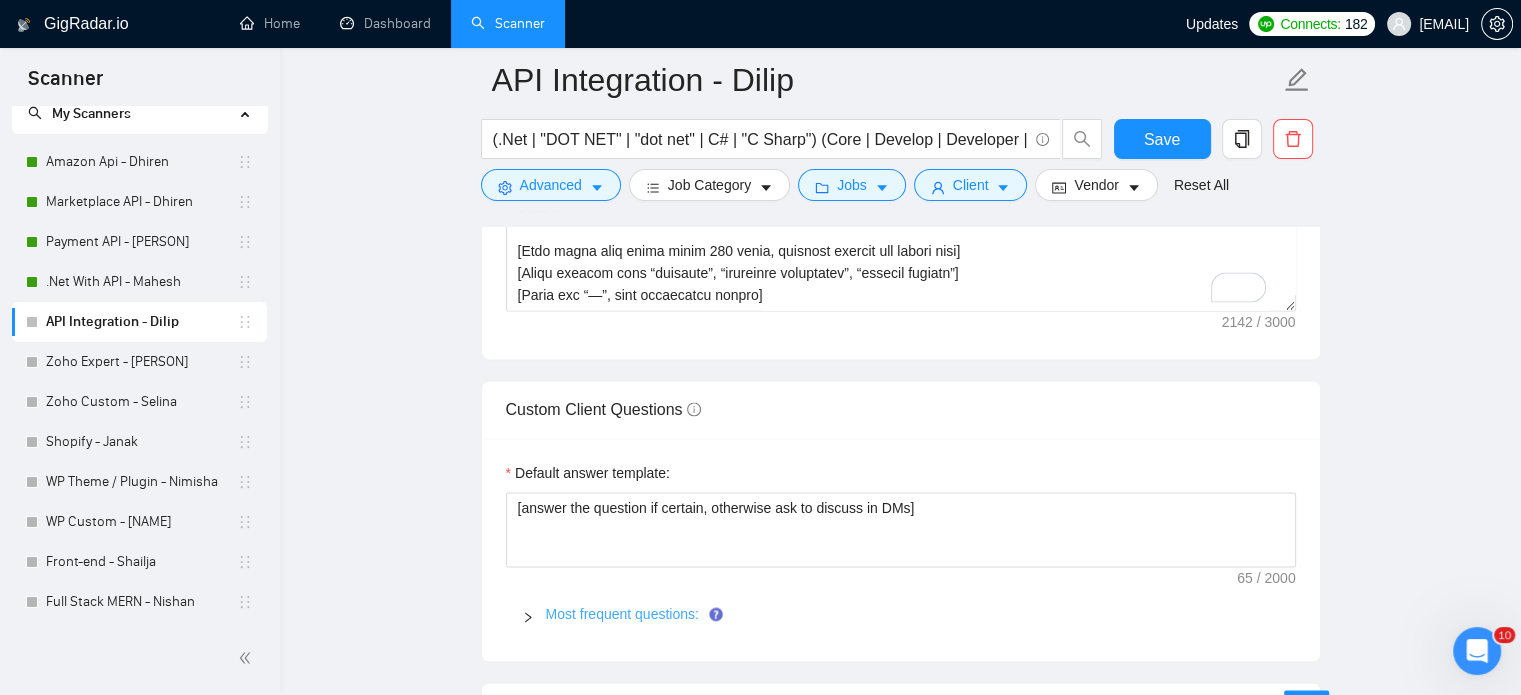 scroll, scrollTop: 2500, scrollLeft: 0, axis: vertical 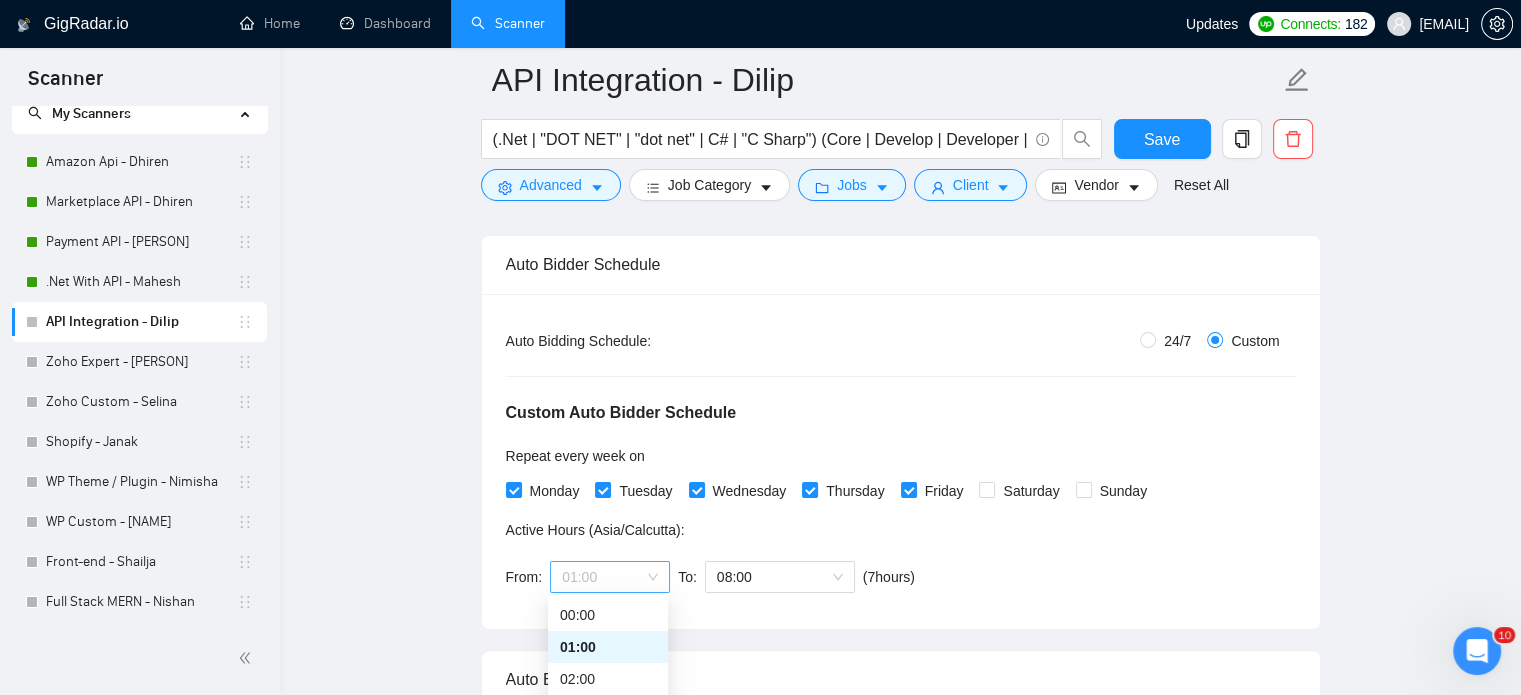 click on "01:00" at bounding box center [610, 577] 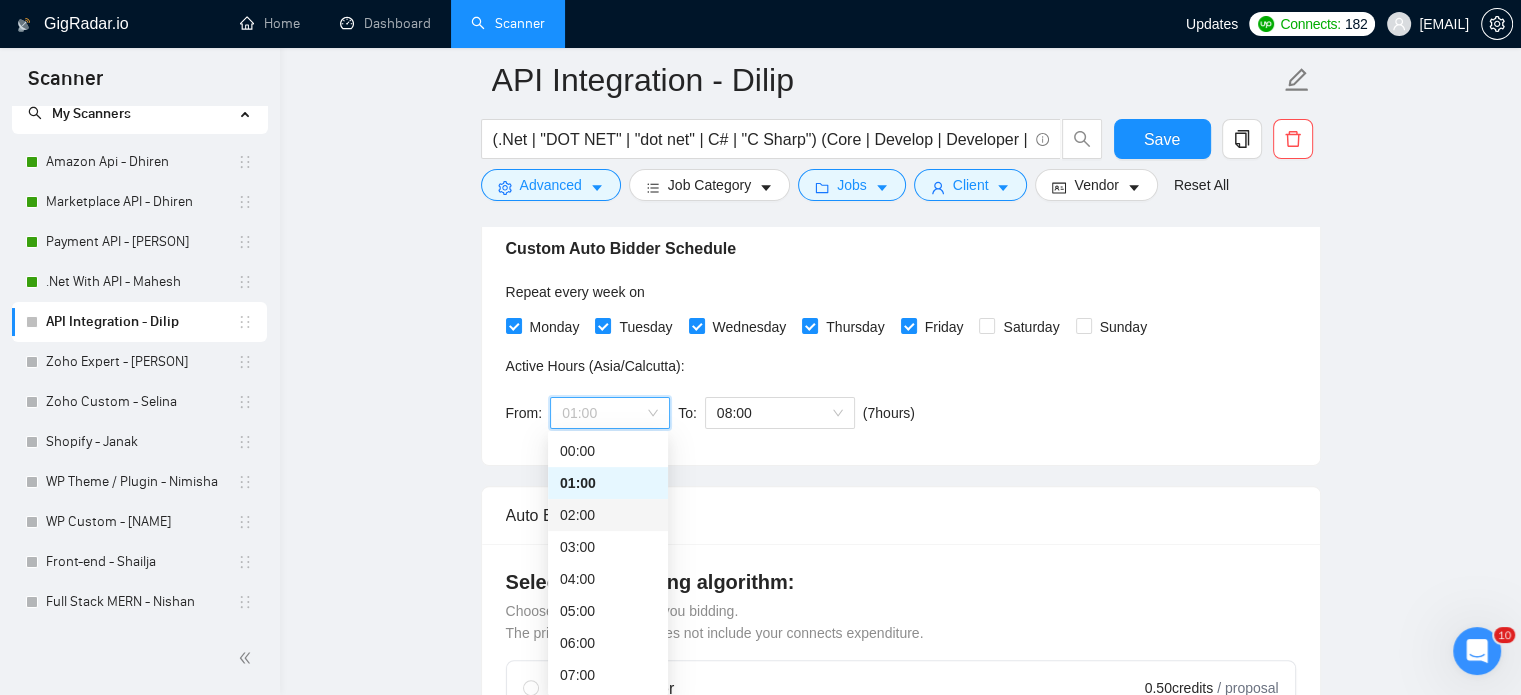 scroll, scrollTop: 500, scrollLeft: 0, axis: vertical 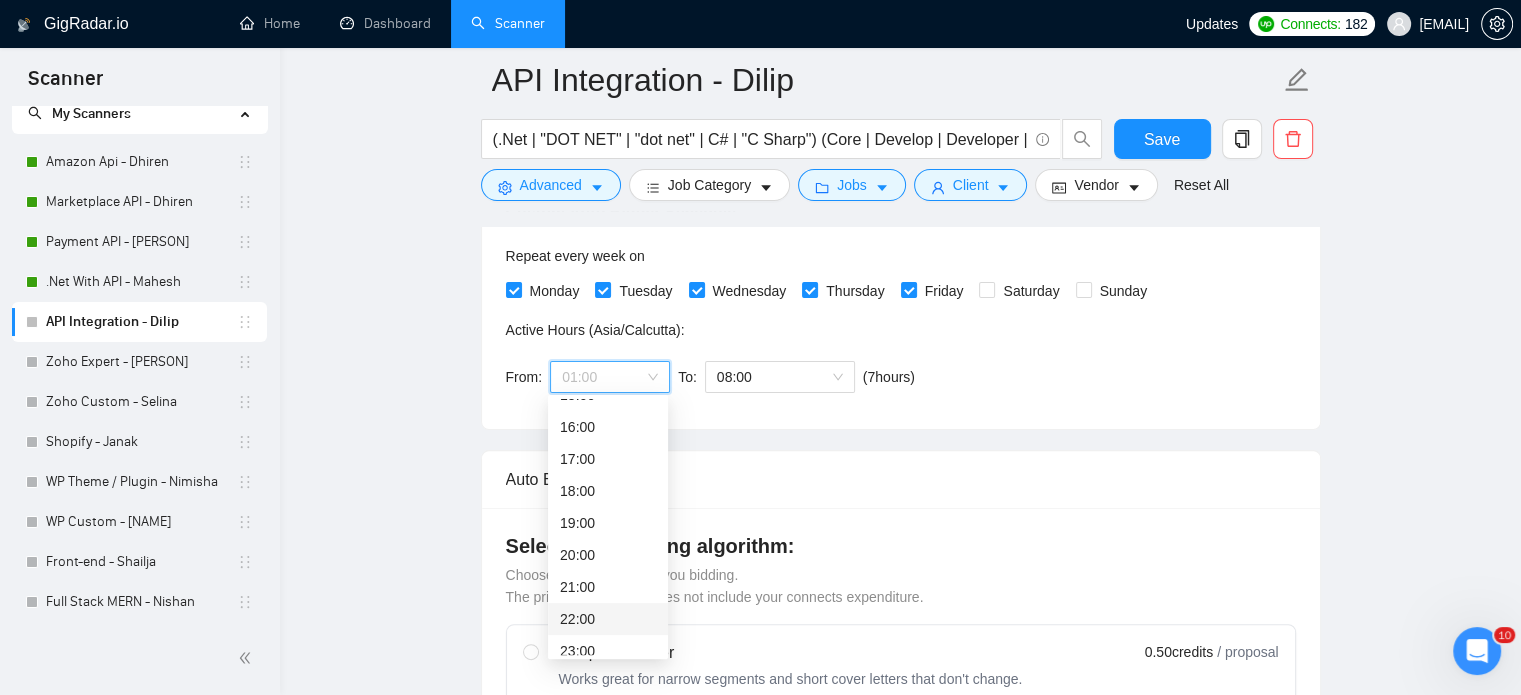 click on "22:00" at bounding box center (608, 619) 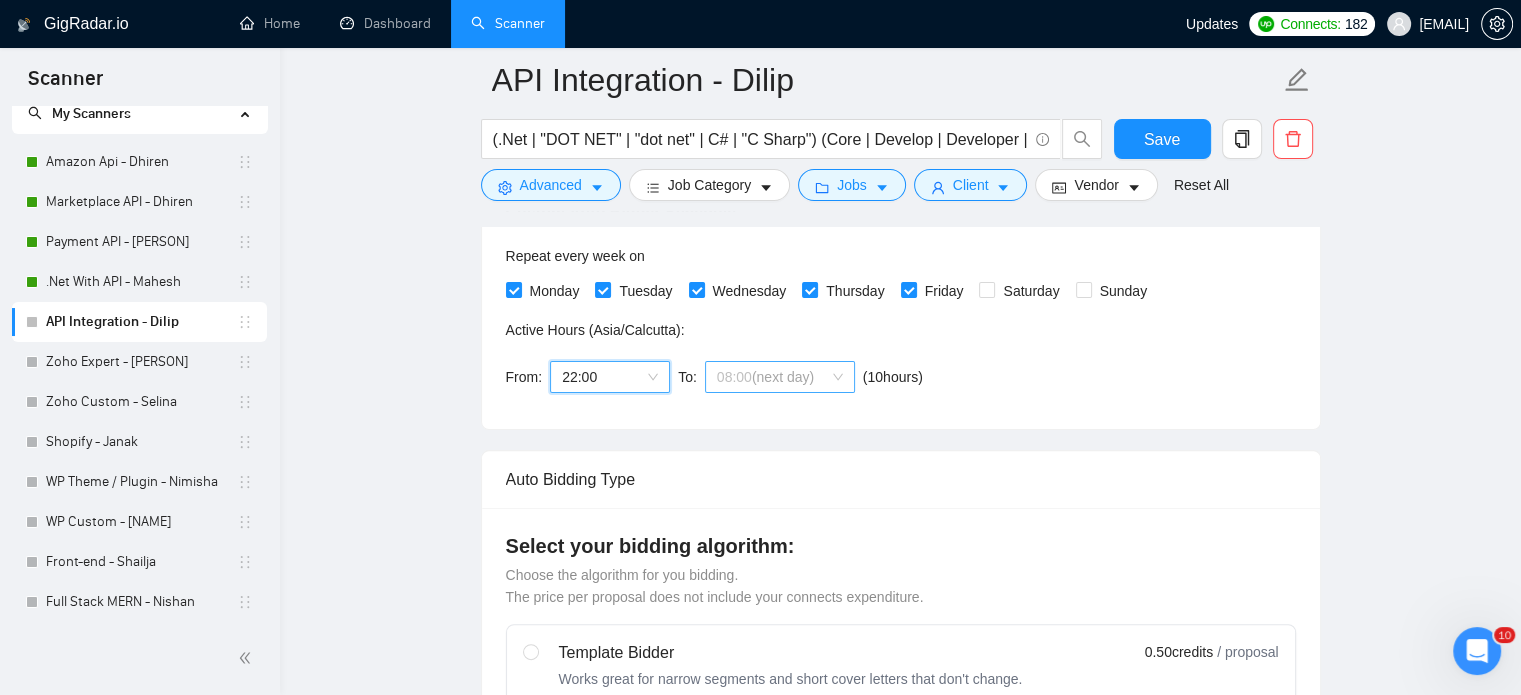 click on "(next day)" at bounding box center (783, 377) 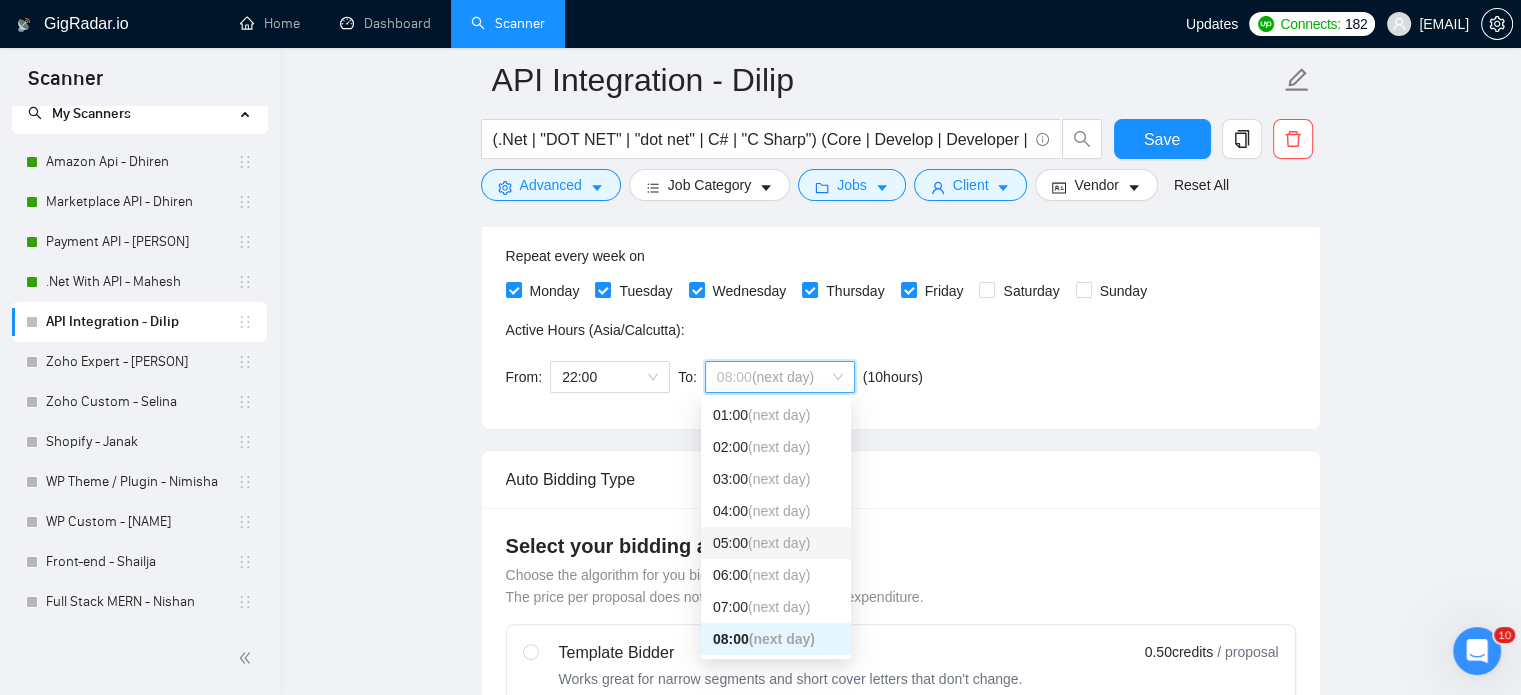 click on "[TIME] ([TIME] day)" at bounding box center [776, 543] 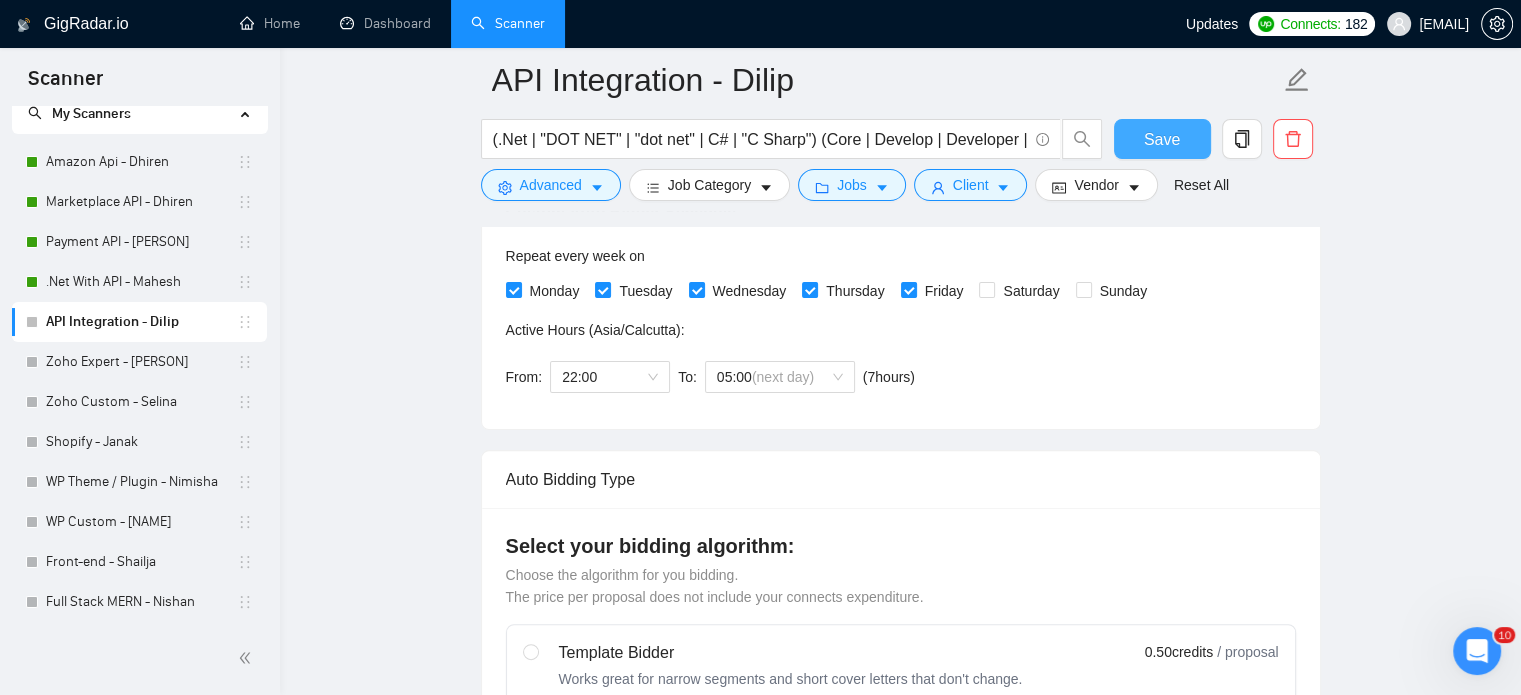 click on "Save" at bounding box center [1162, 139] 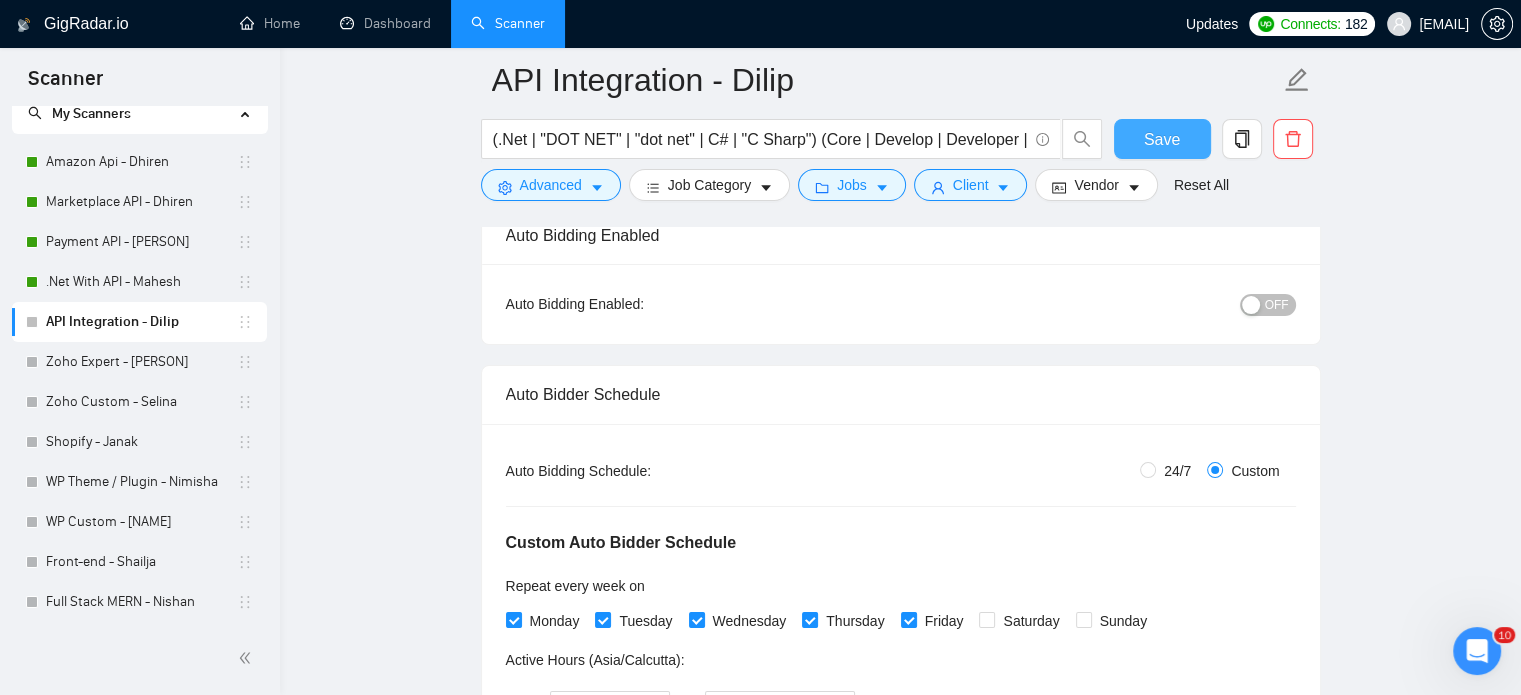 scroll, scrollTop: 200, scrollLeft: 0, axis: vertical 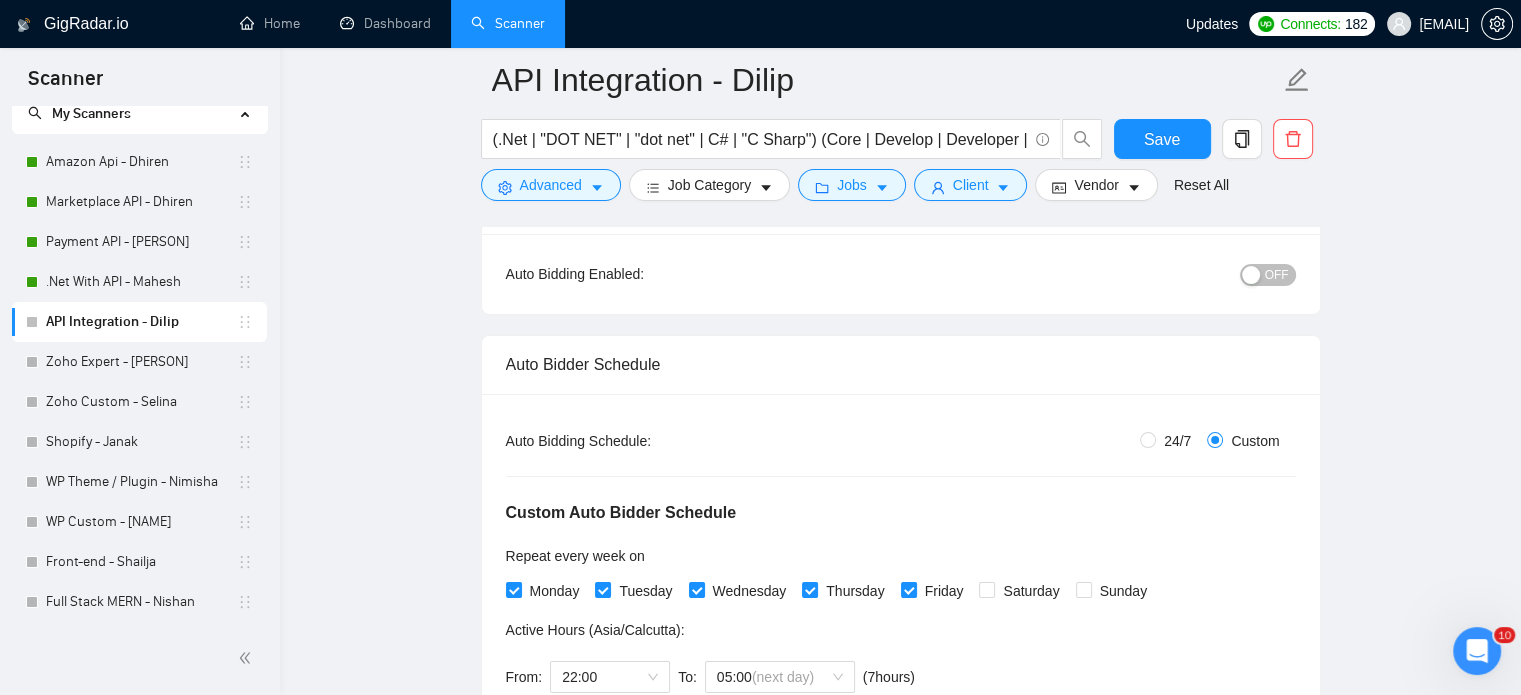 click on "OFF" at bounding box center [1277, 275] 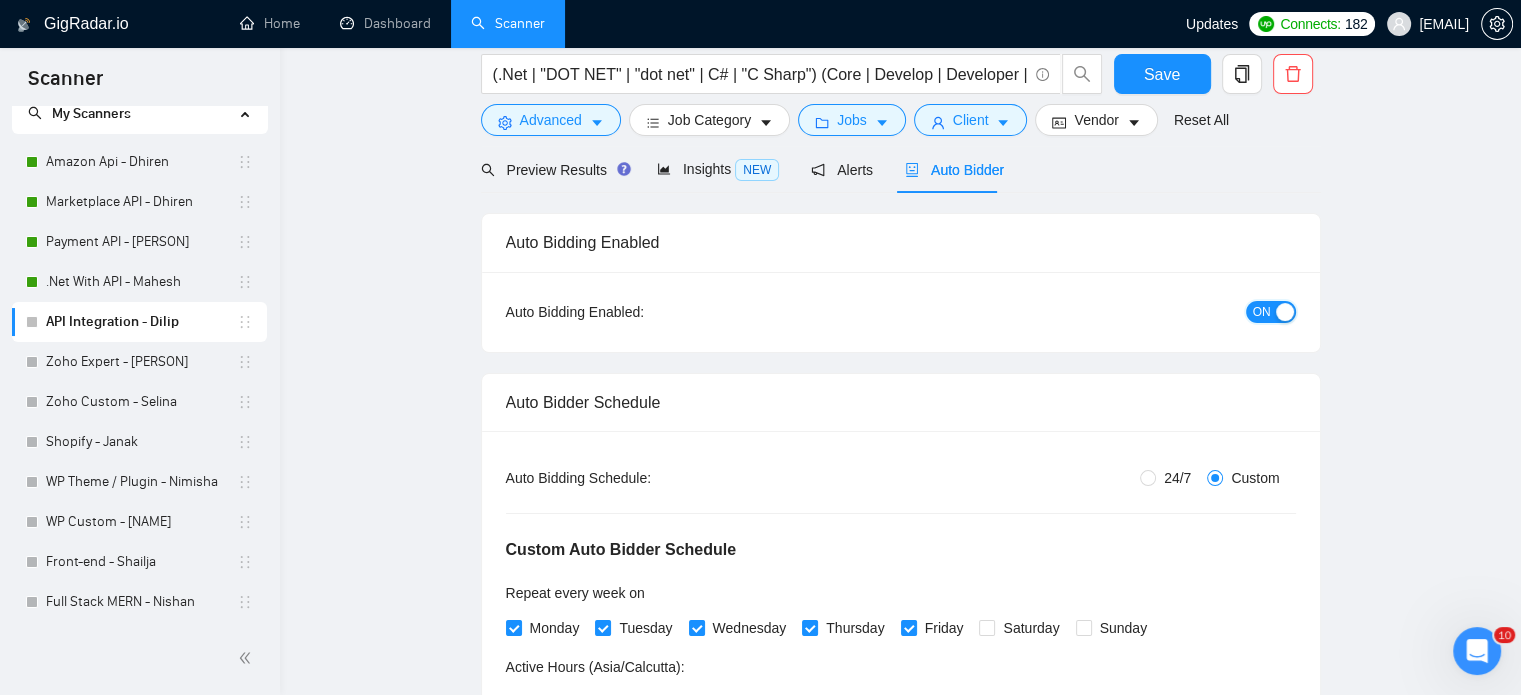 scroll, scrollTop: 0, scrollLeft: 0, axis: both 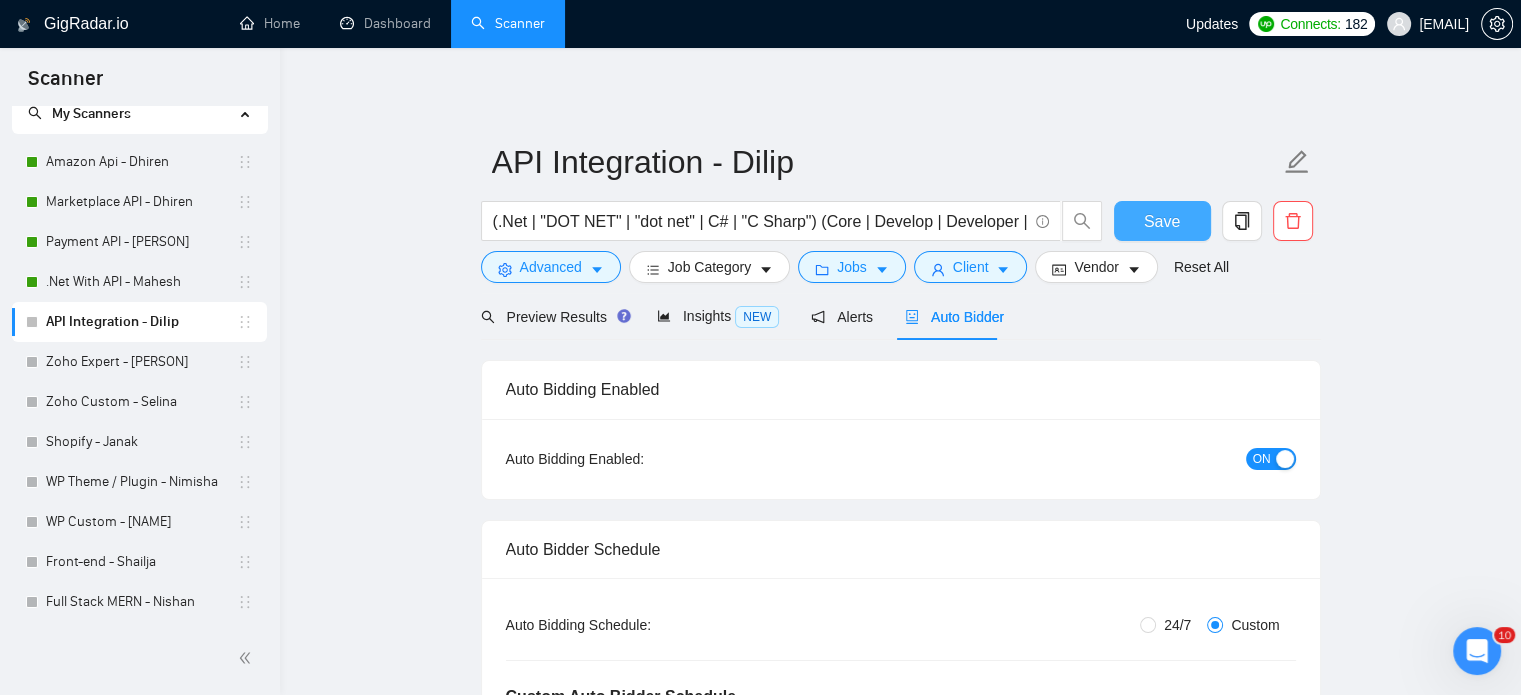 click on "Save" at bounding box center (1162, 221) 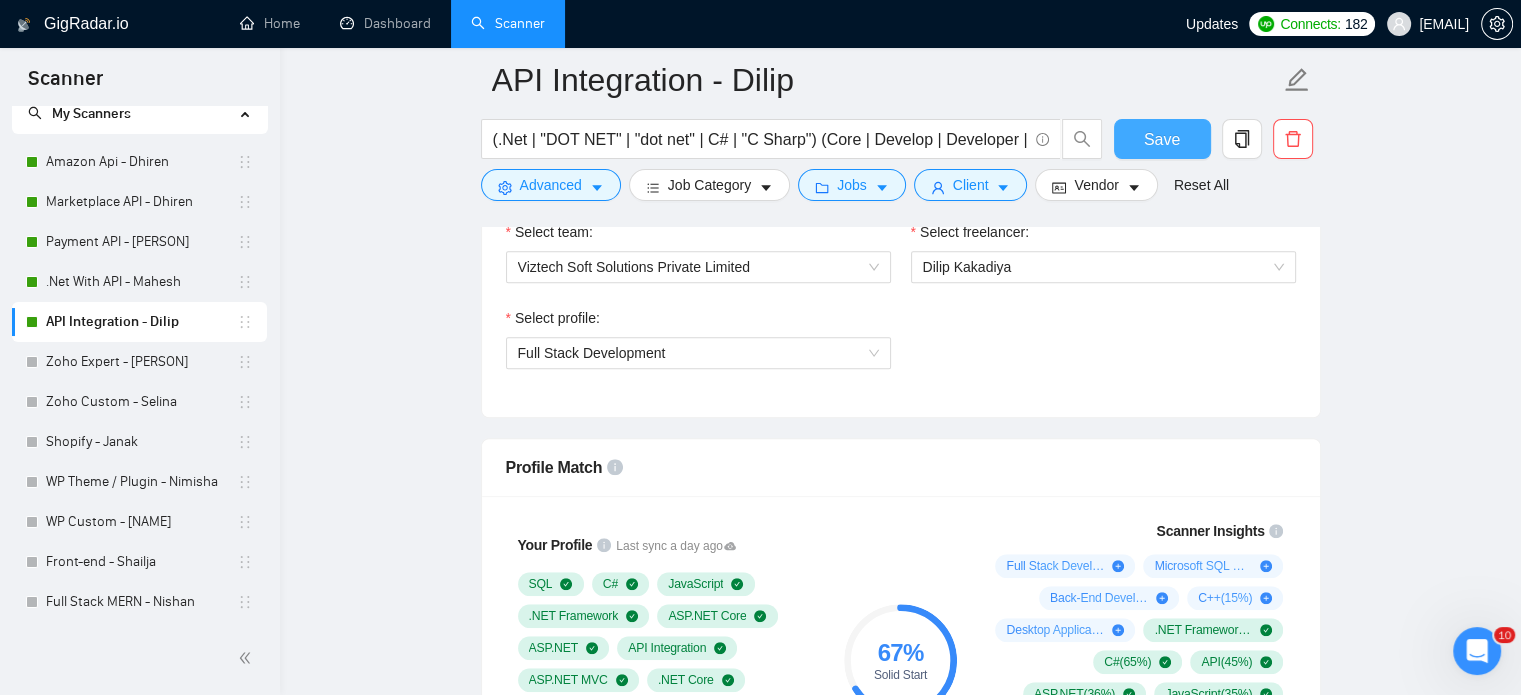 scroll, scrollTop: 1300, scrollLeft: 0, axis: vertical 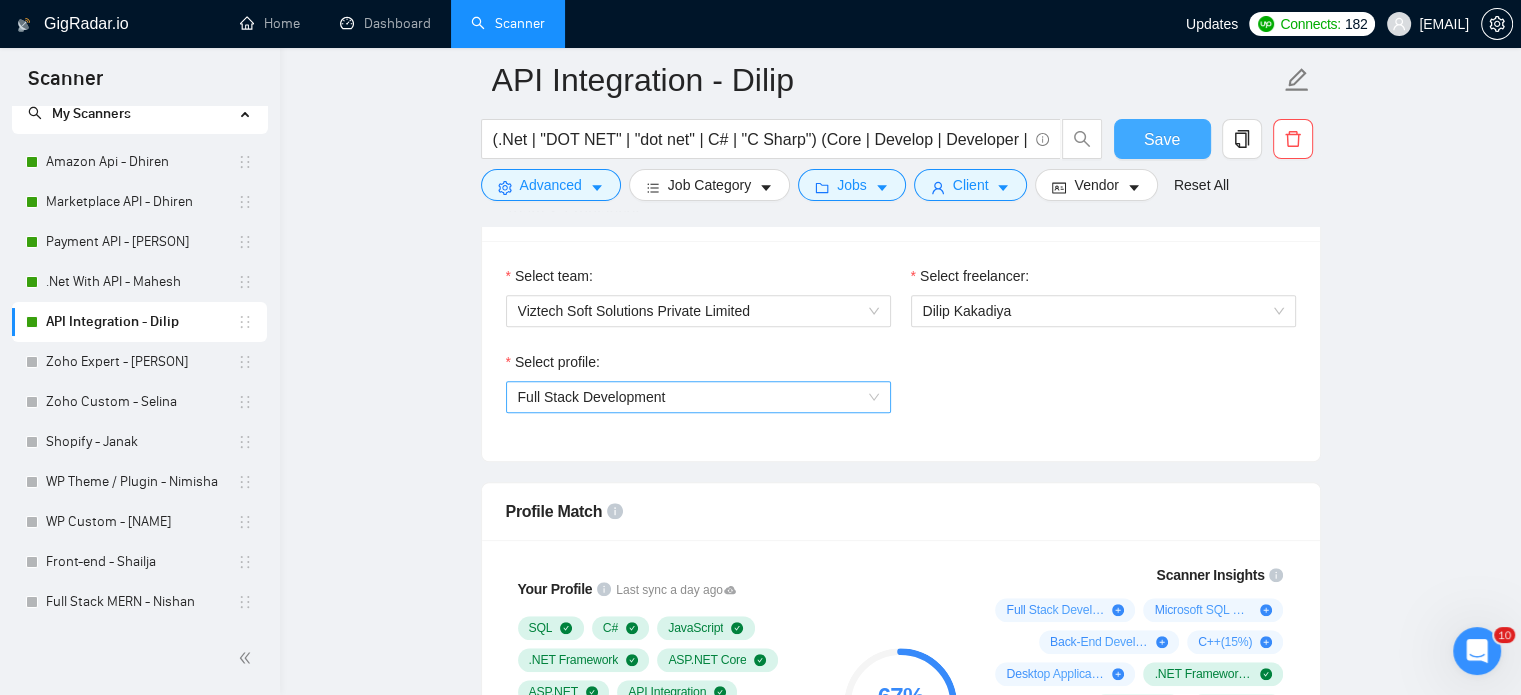 click on "Full Stack Development" at bounding box center [698, 397] 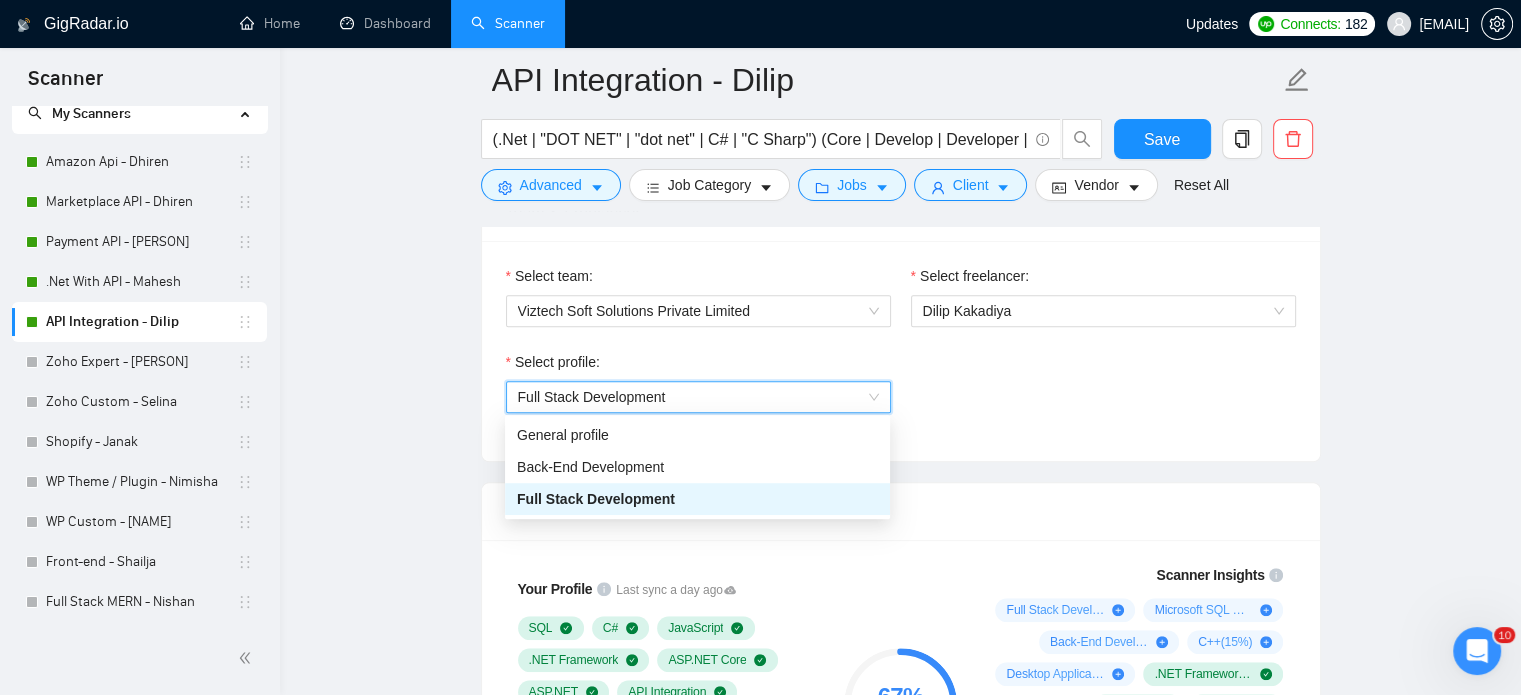 click on "Full Stack Development" at bounding box center [698, 397] 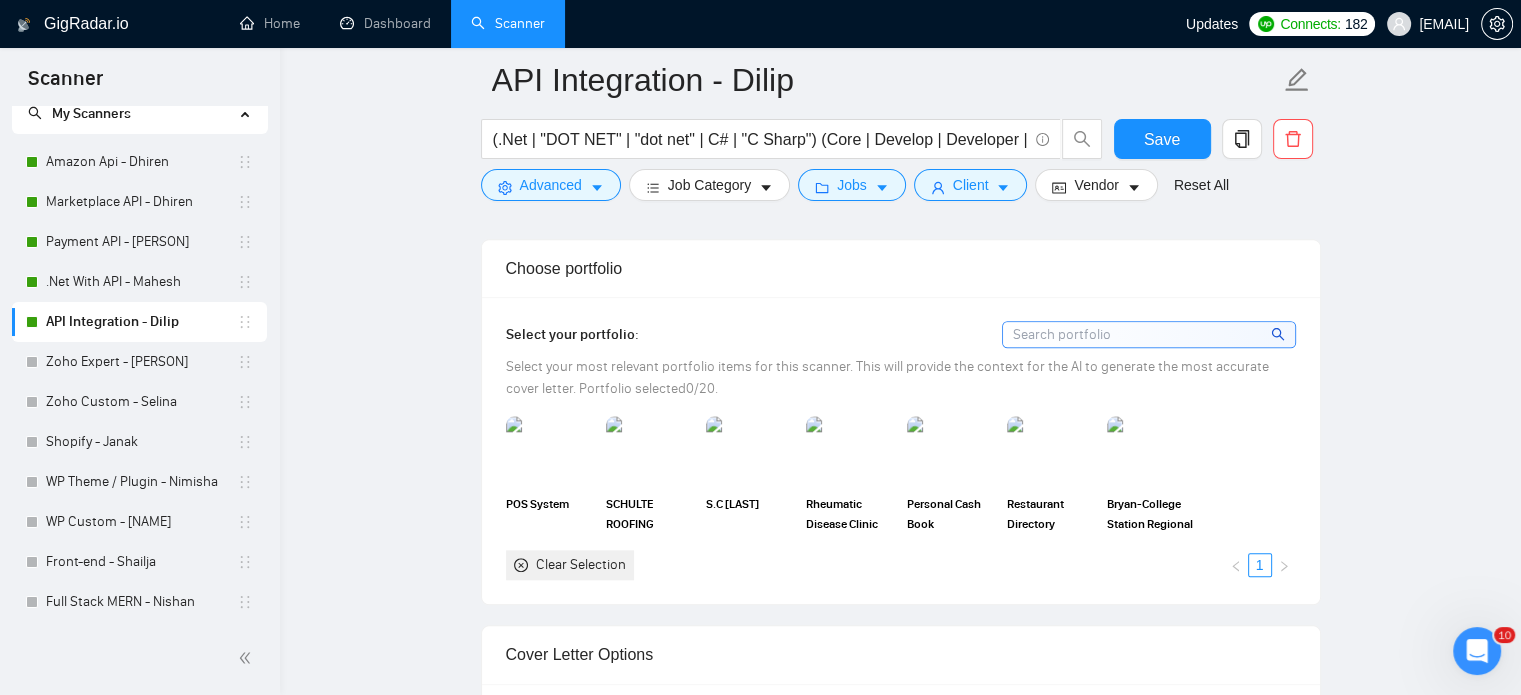 scroll, scrollTop: 2000, scrollLeft: 0, axis: vertical 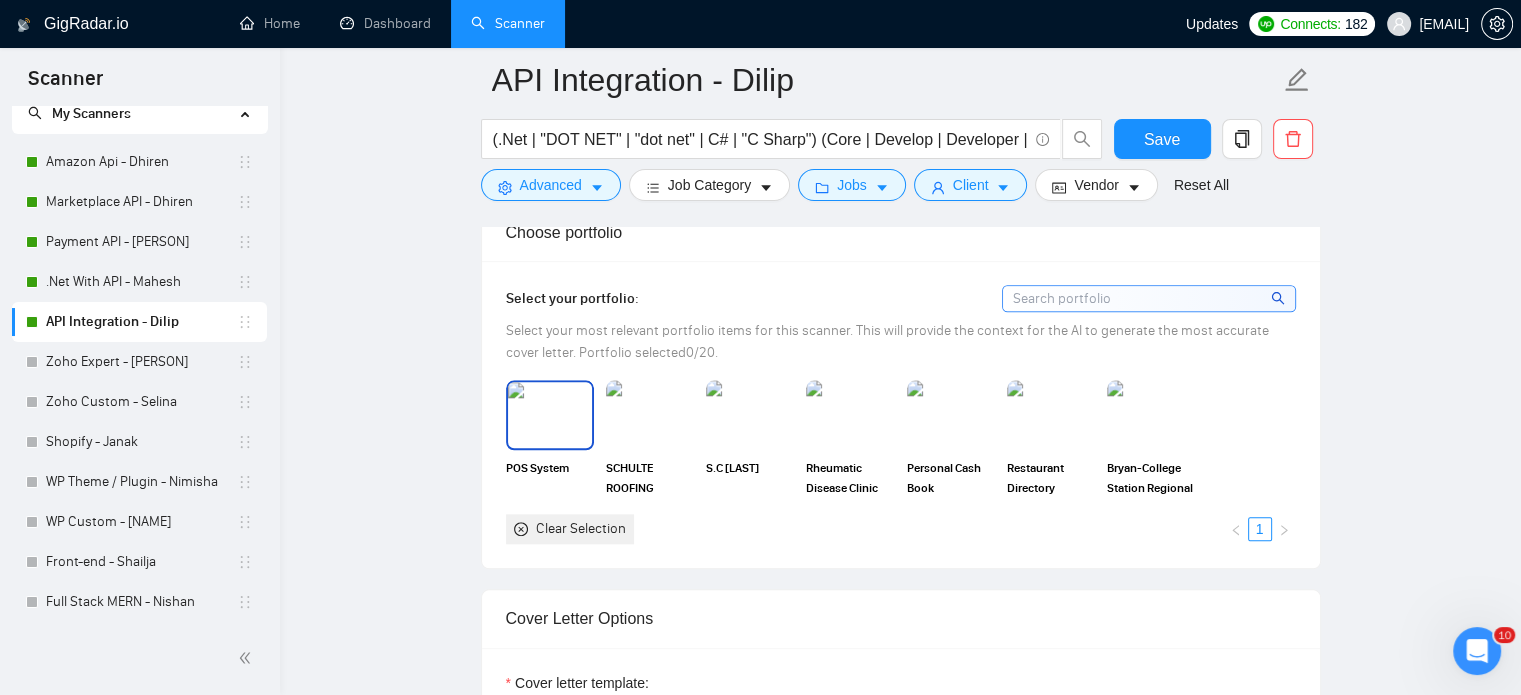 click at bounding box center (550, 415) 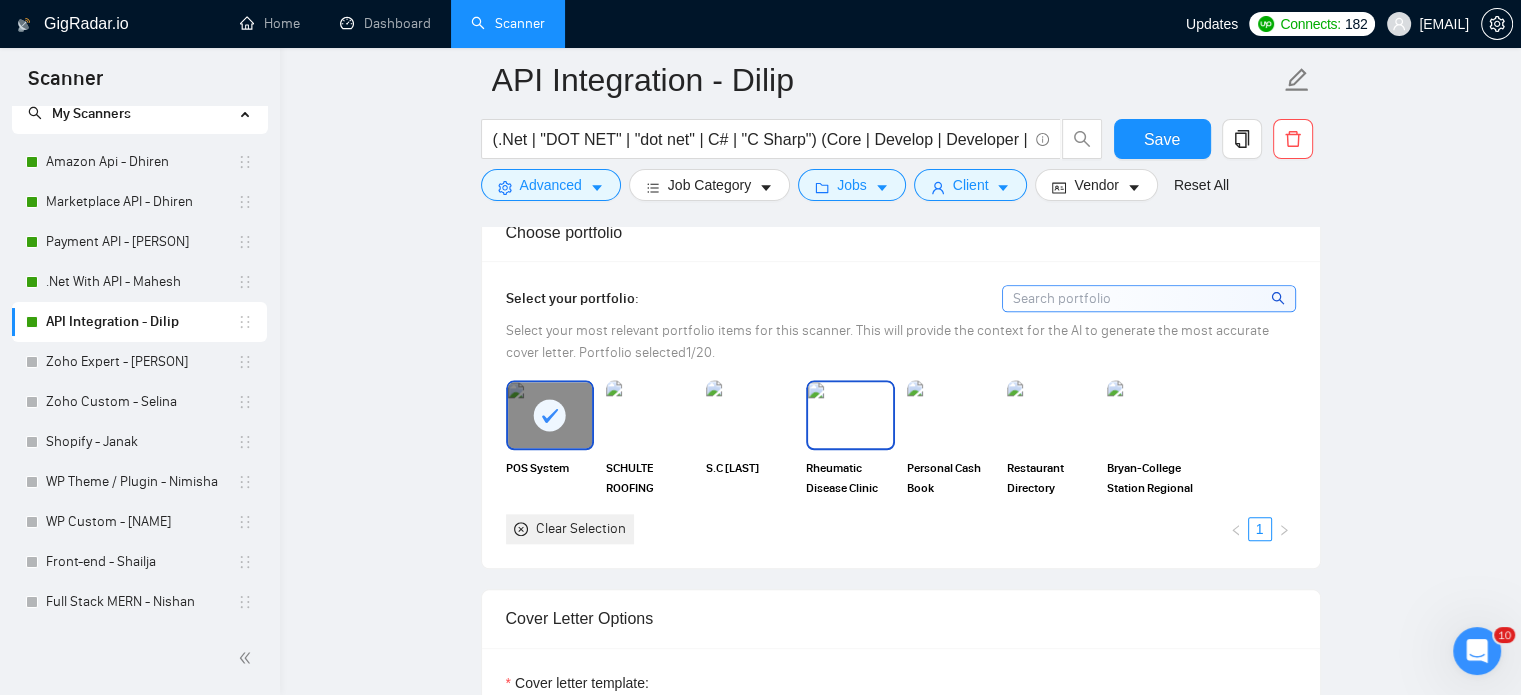 click at bounding box center (850, 415) 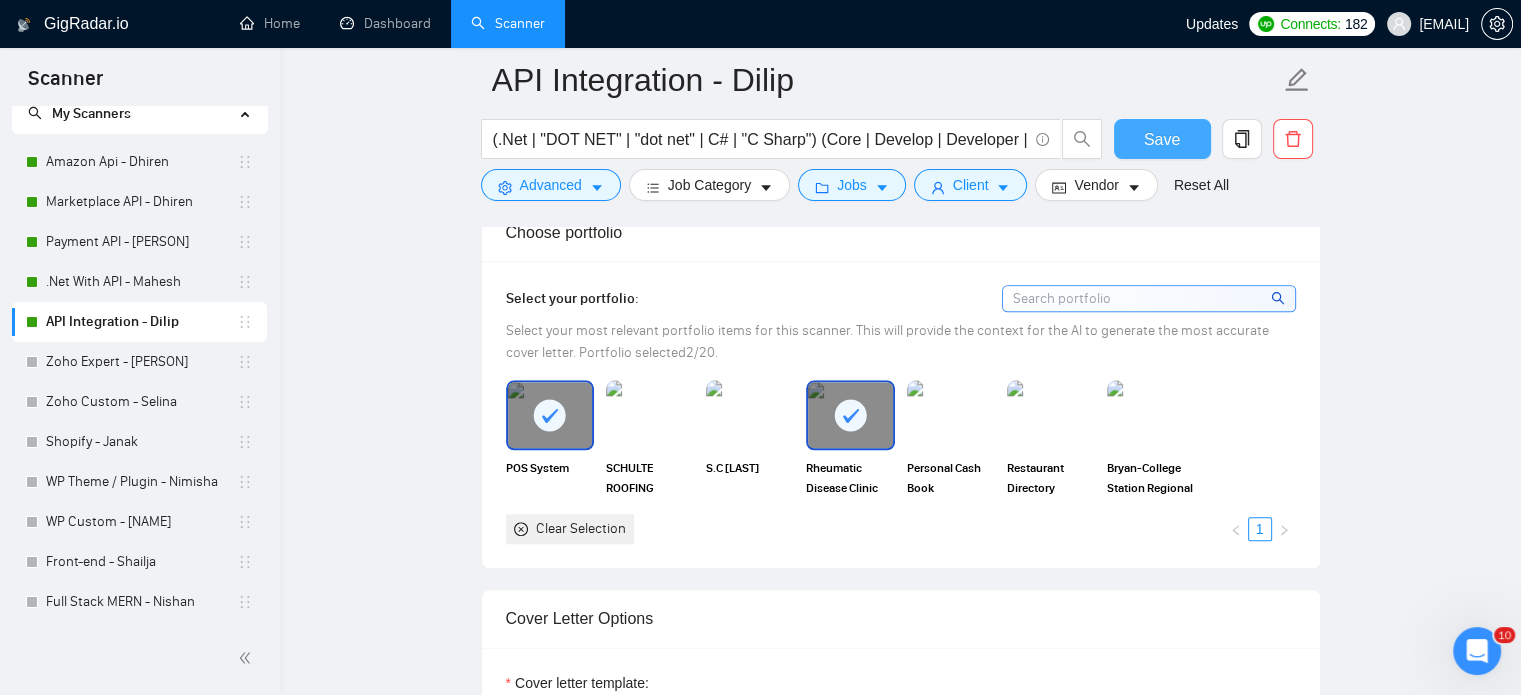 click on "Save" at bounding box center (1162, 139) 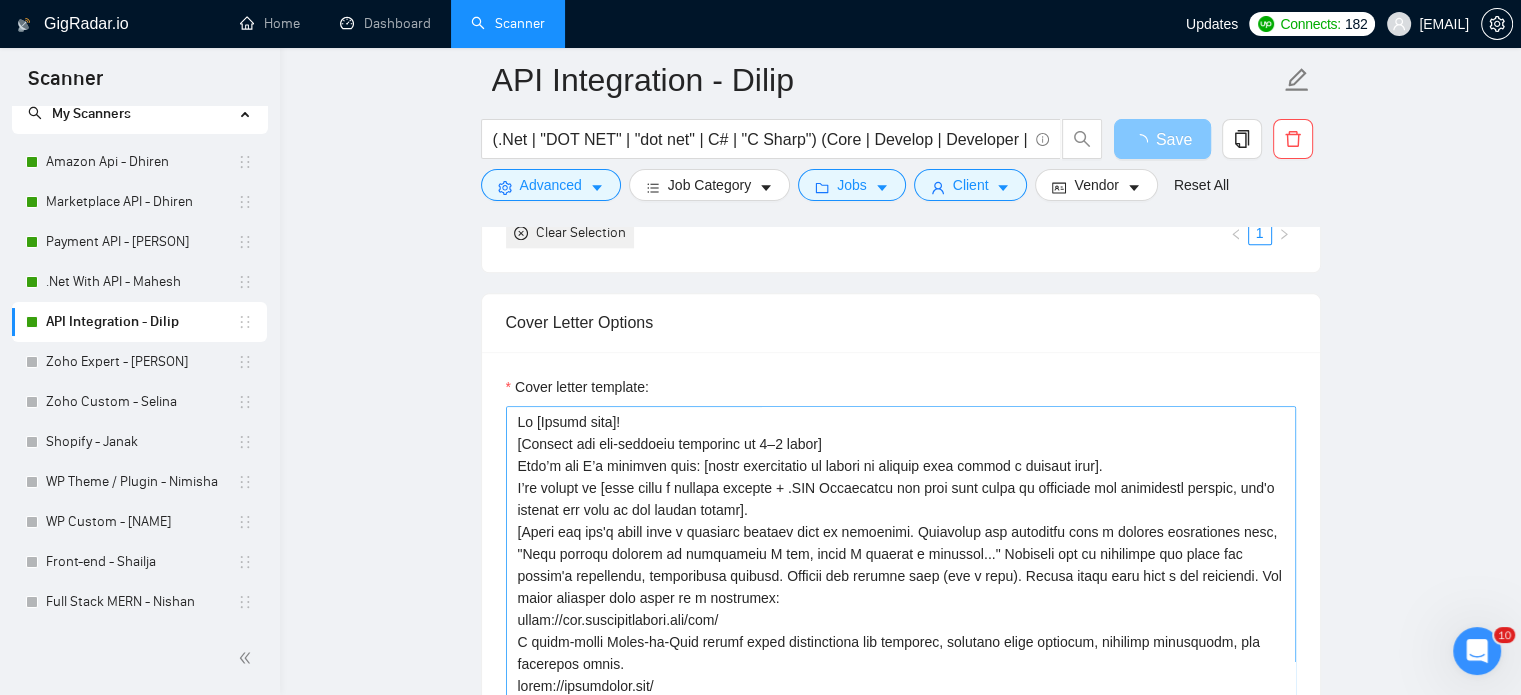 scroll, scrollTop: 2300, scrollLeft: 0, axis: vertical 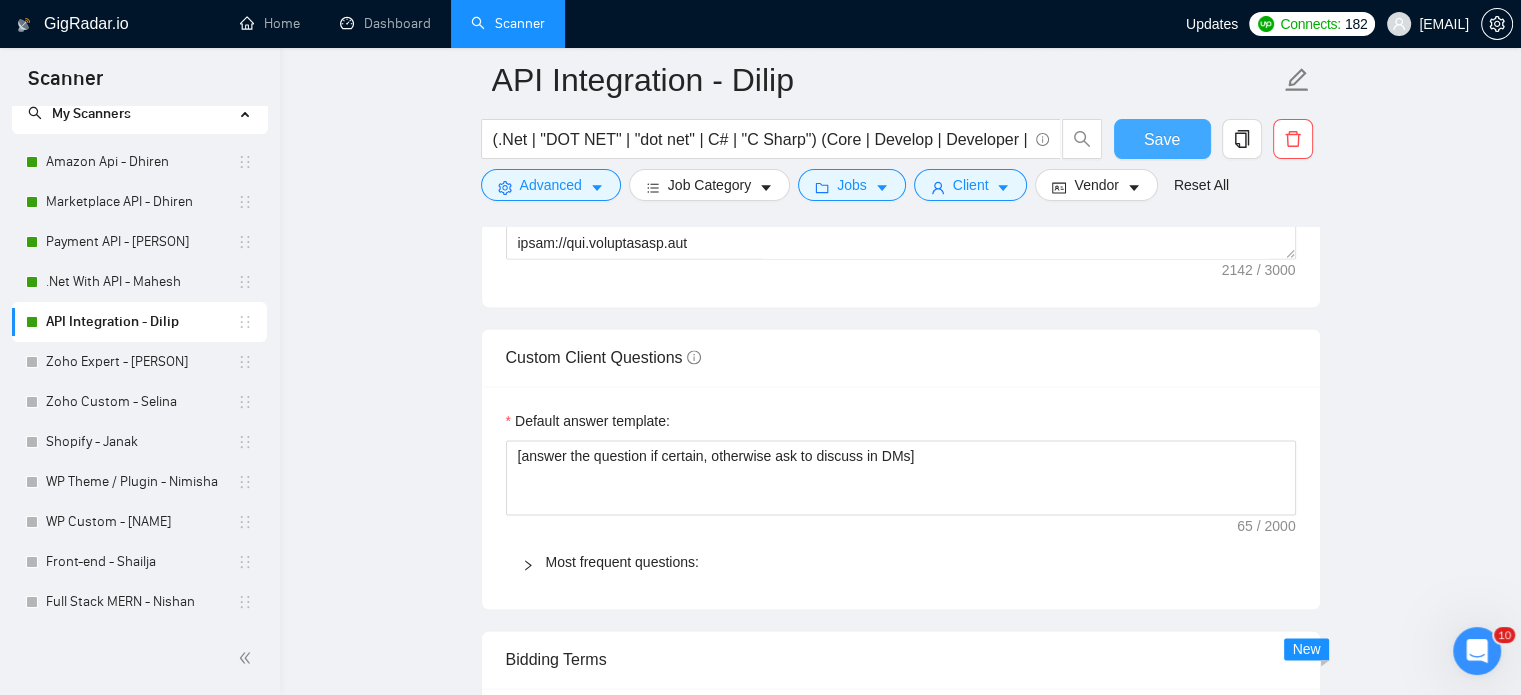 type 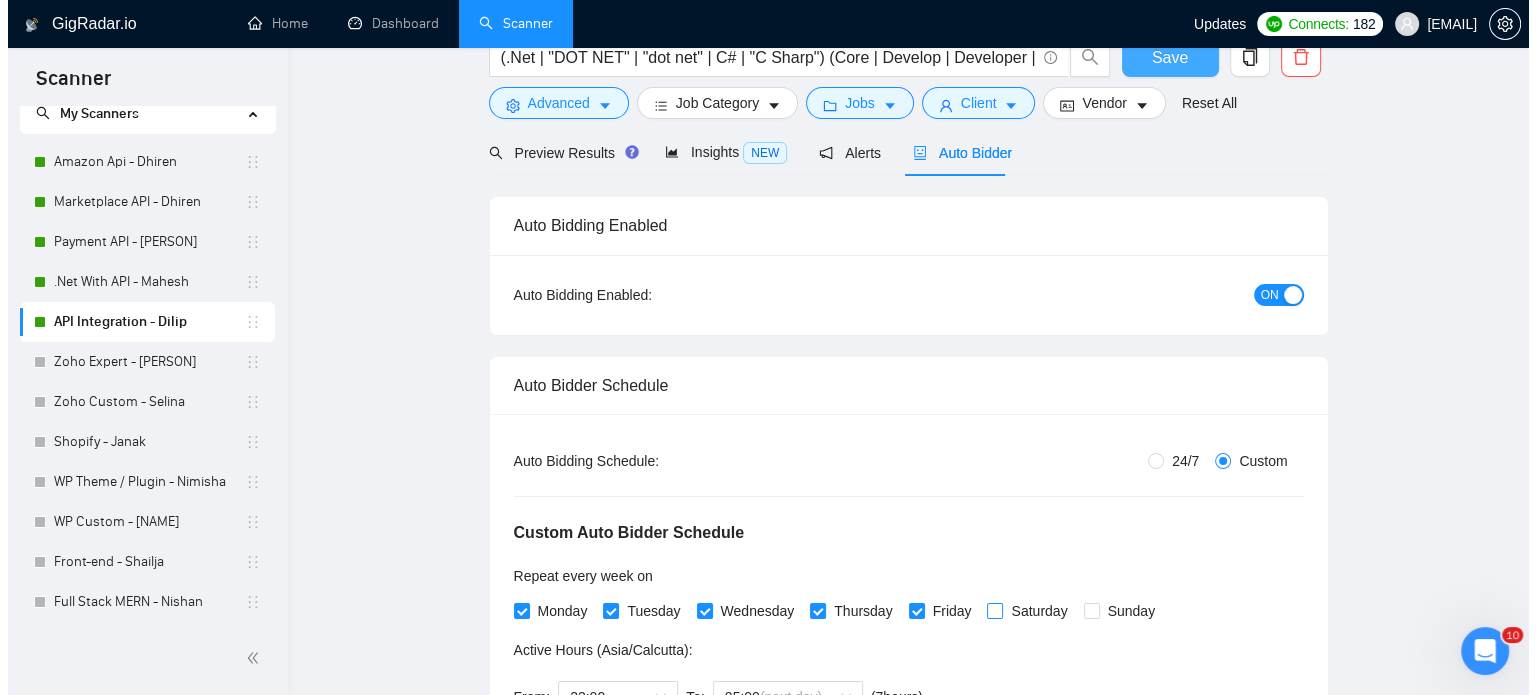 scroll, scrollTop: 0, scrollLeft: 0, axis: both 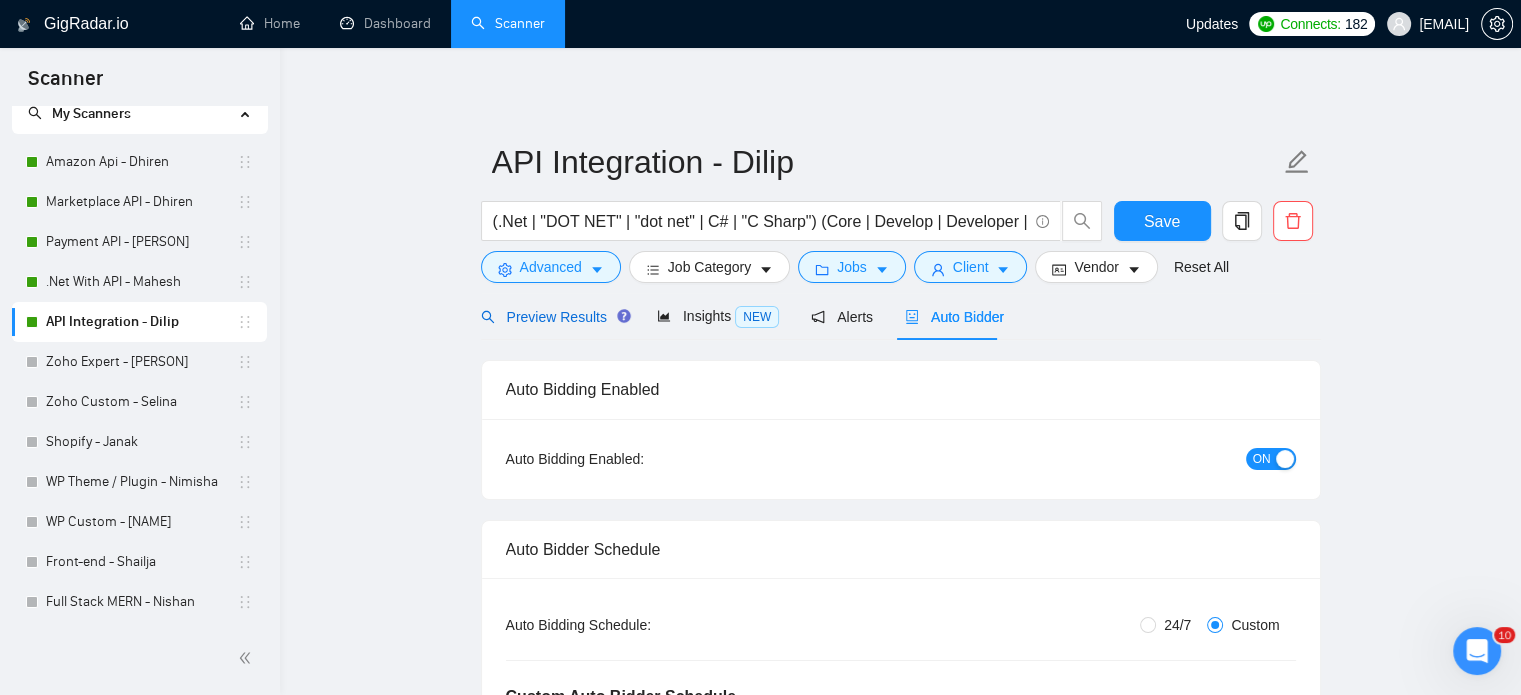 click on "Preview Results" at bounding box center (553, 317) 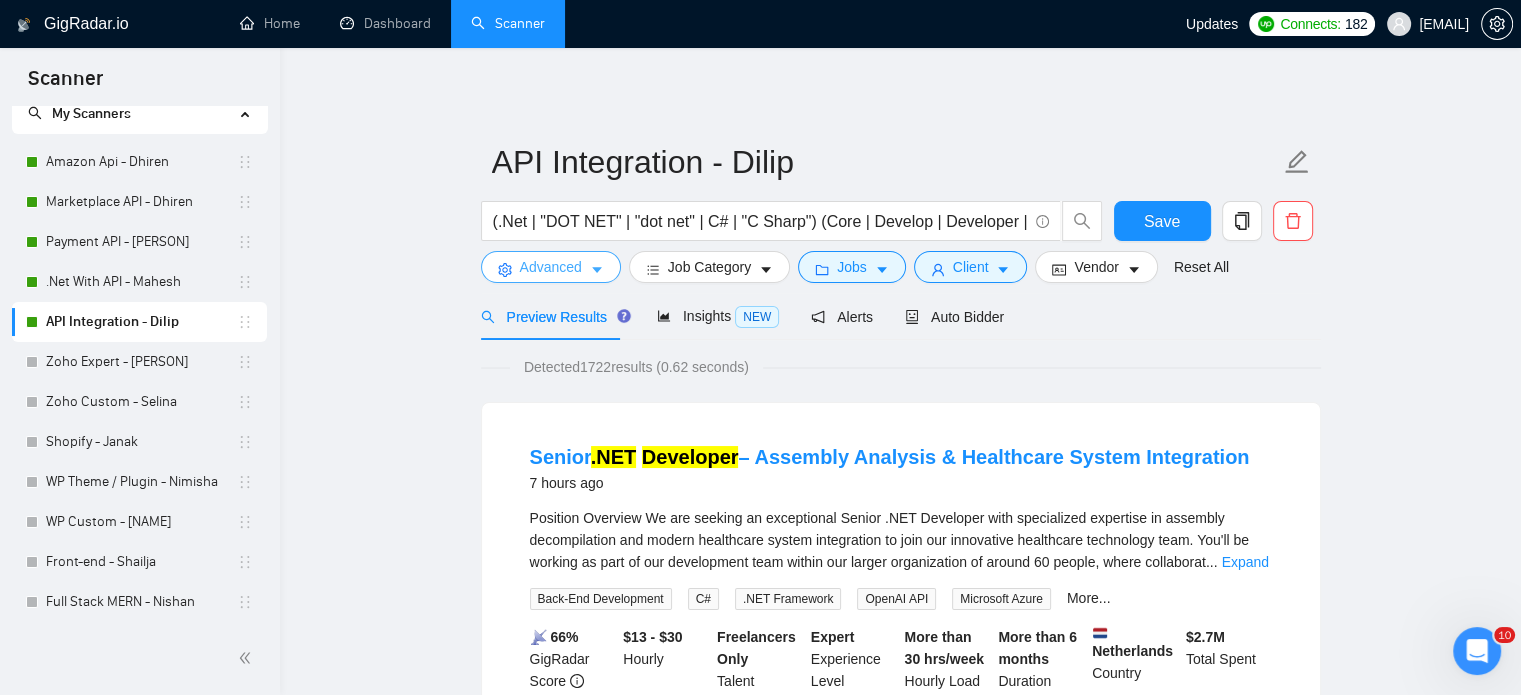 click 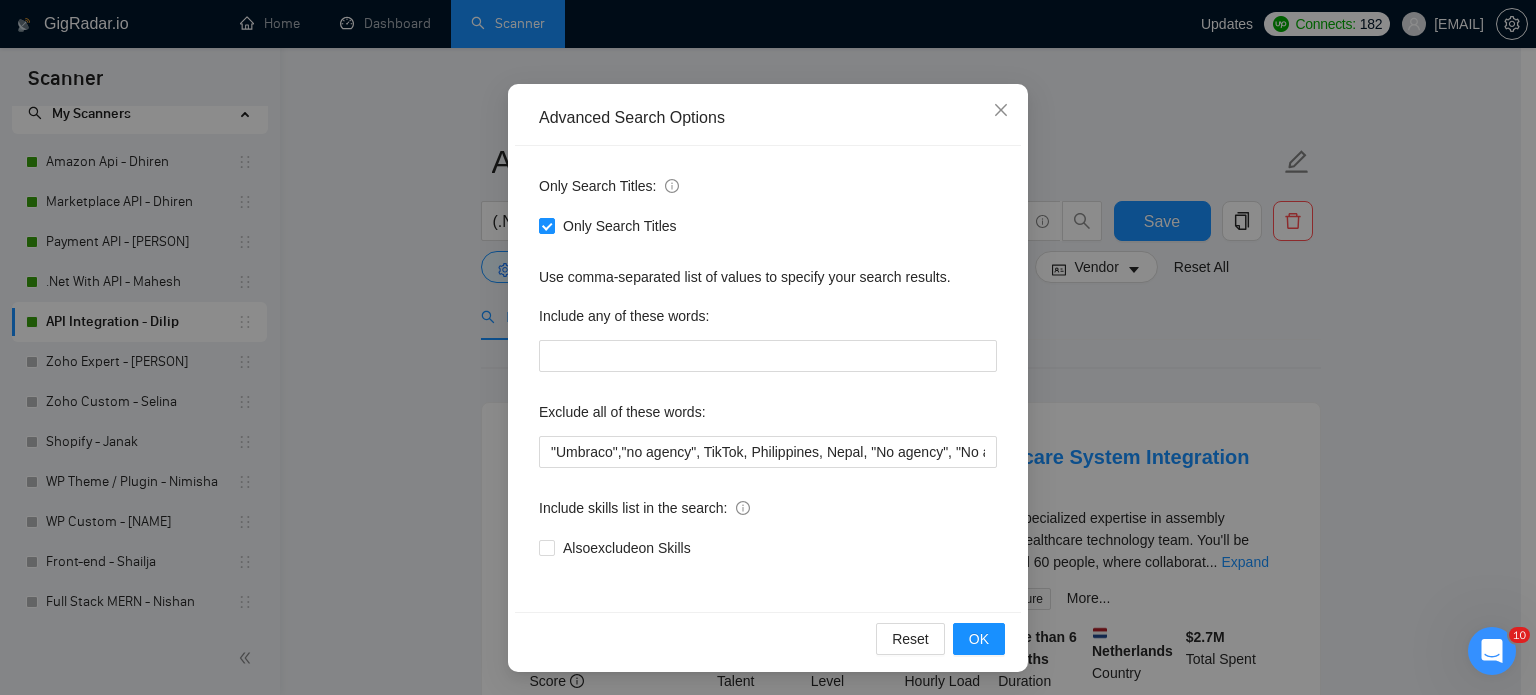 scroll, scrollTop: 136, scrollLeft: 0, axis: vertical 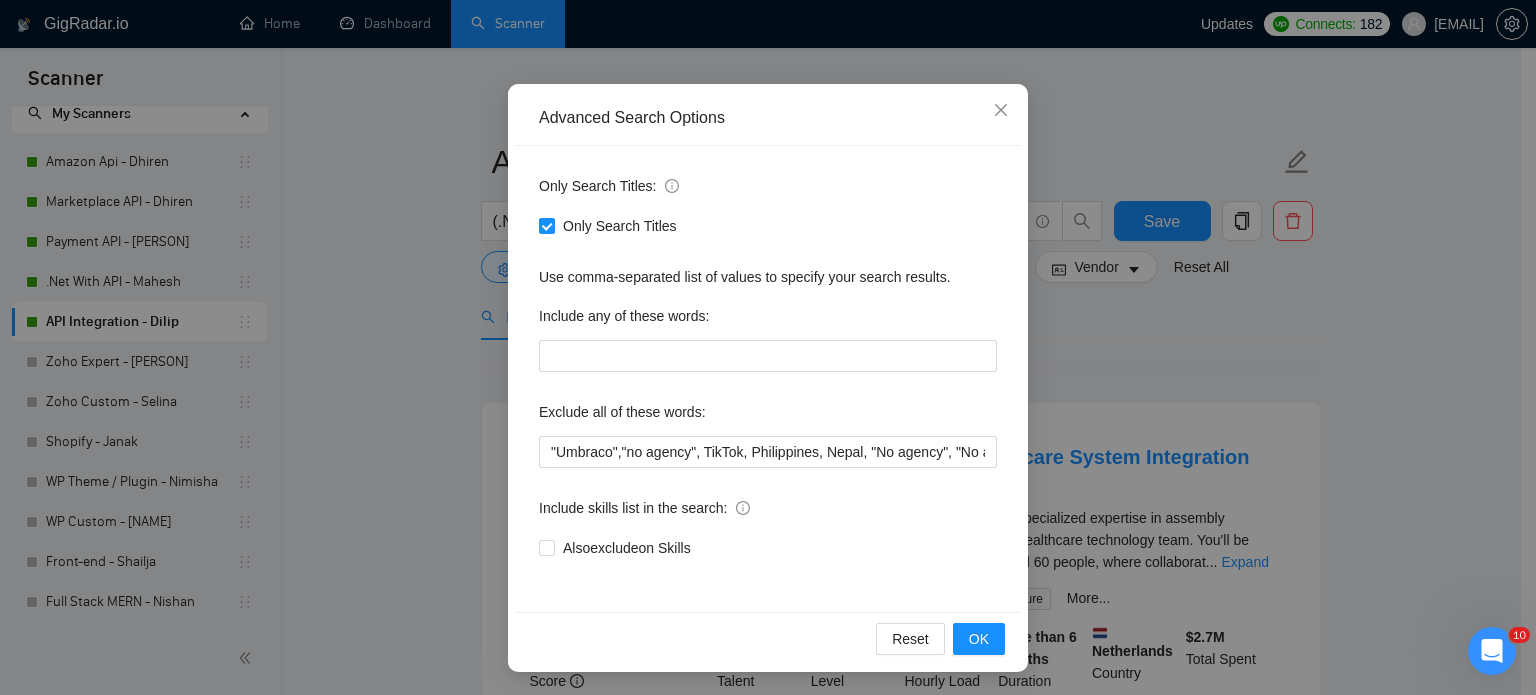 drag, startPoint x: 1175, startPoint y: 359, endPoint x: 1151, endPoint y: 413, distance: 59.093147 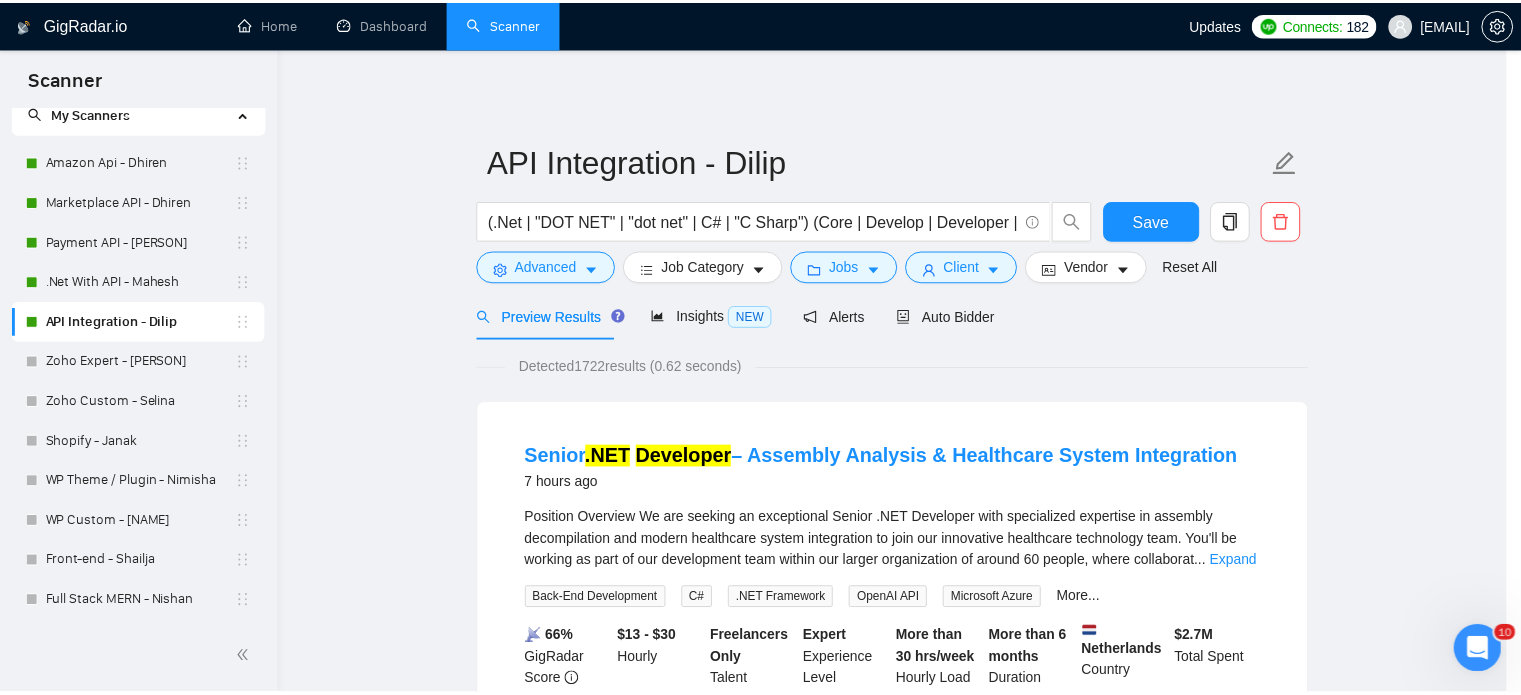 scroll, scrollTop: 36, scrollLeft: 0, axis: vertical 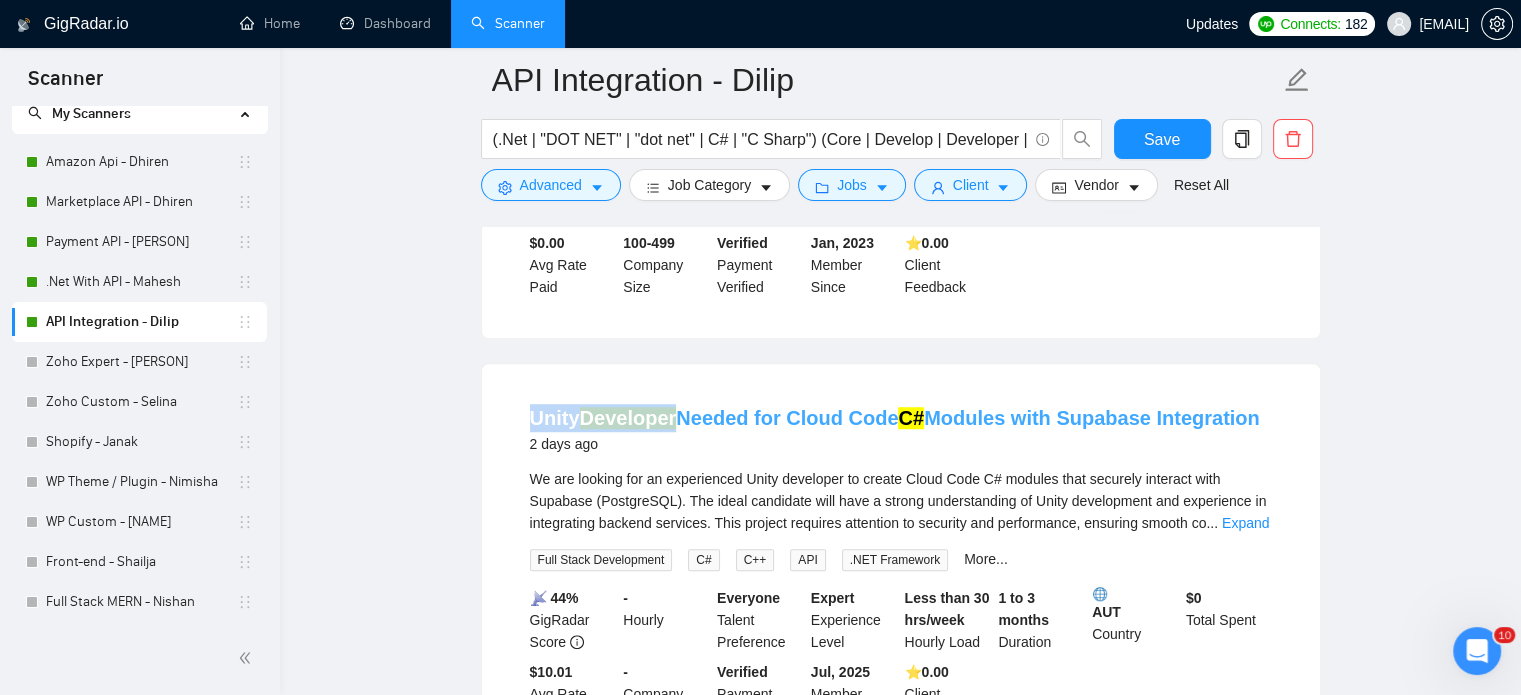 drag, startPoint x: 528, startPoint y: 397, endPoint x: 677, endPoint y: 401, distance: 149.05368 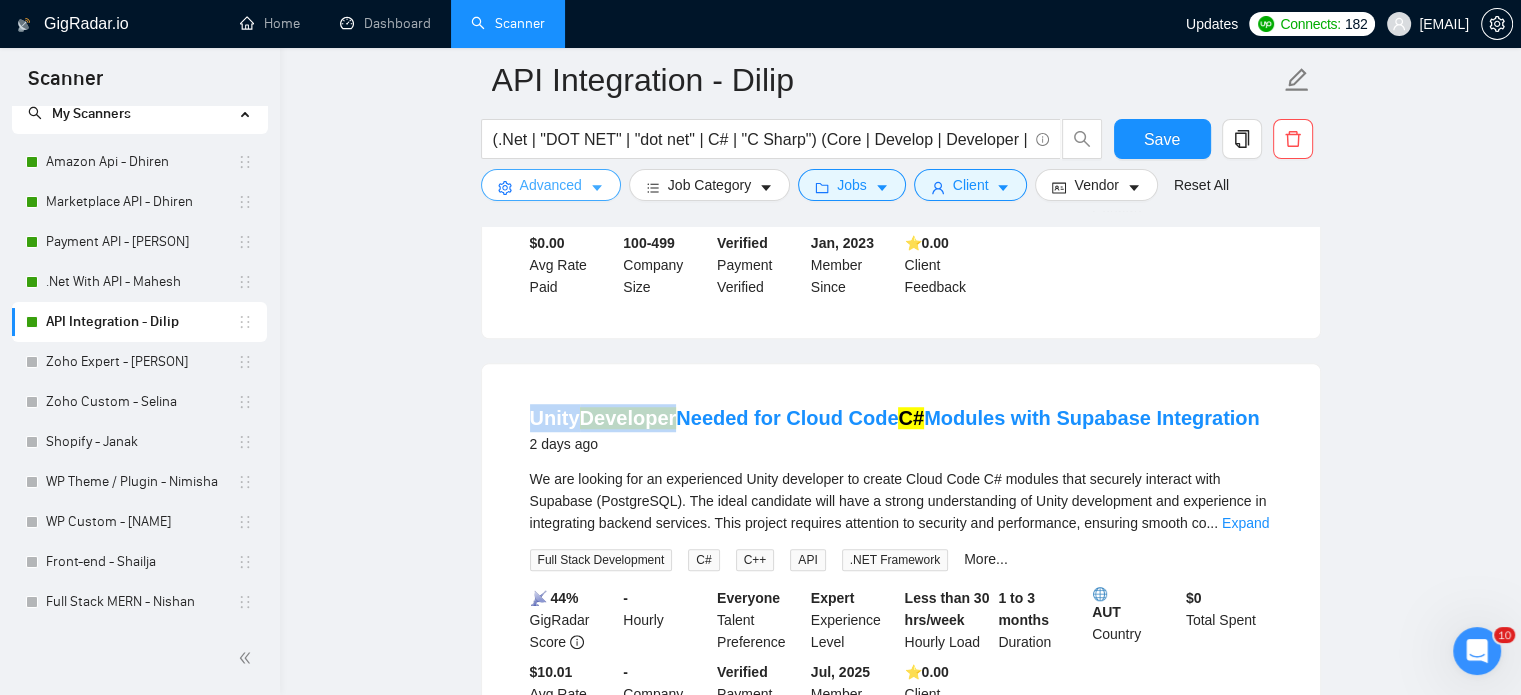click on "Advanced" at bounding box center (551, 185) 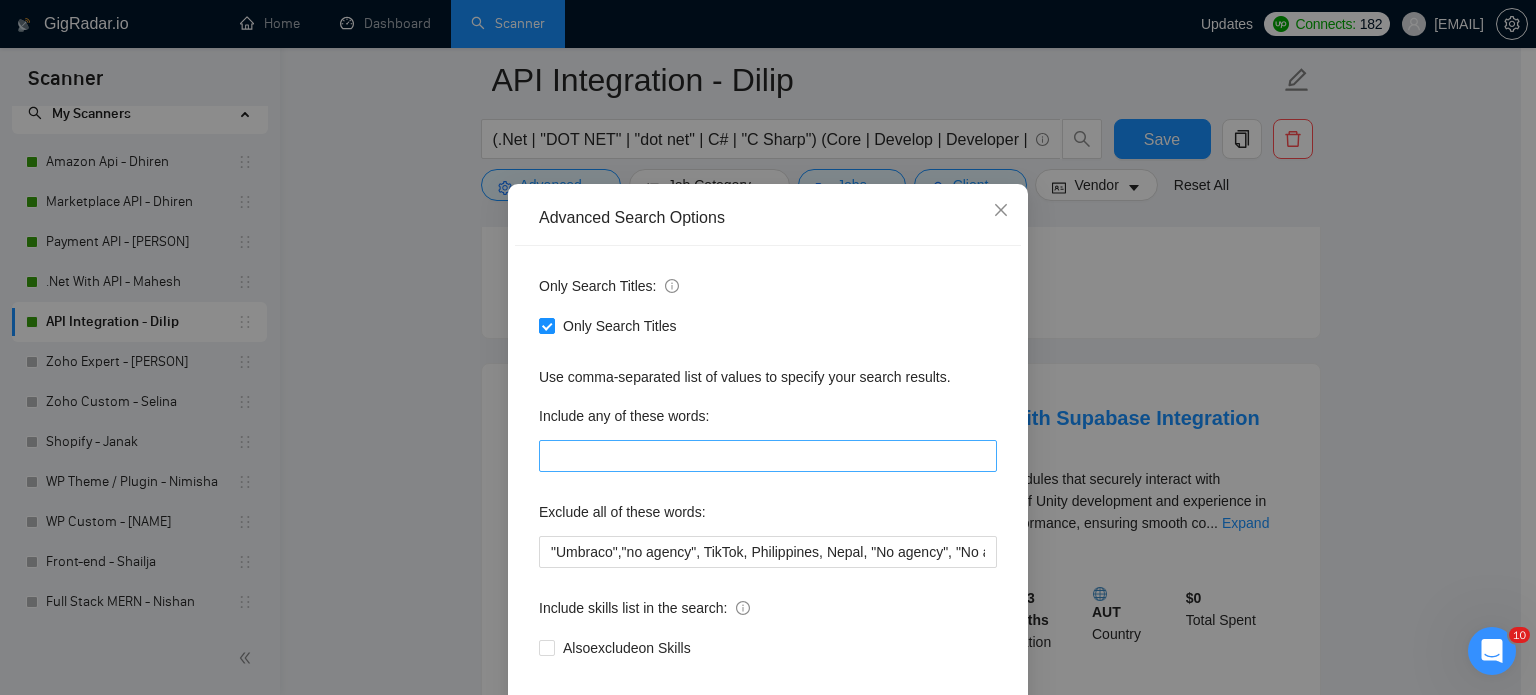 scroll, scrollTop: 100, scrollLeft: 0, axis: vertical 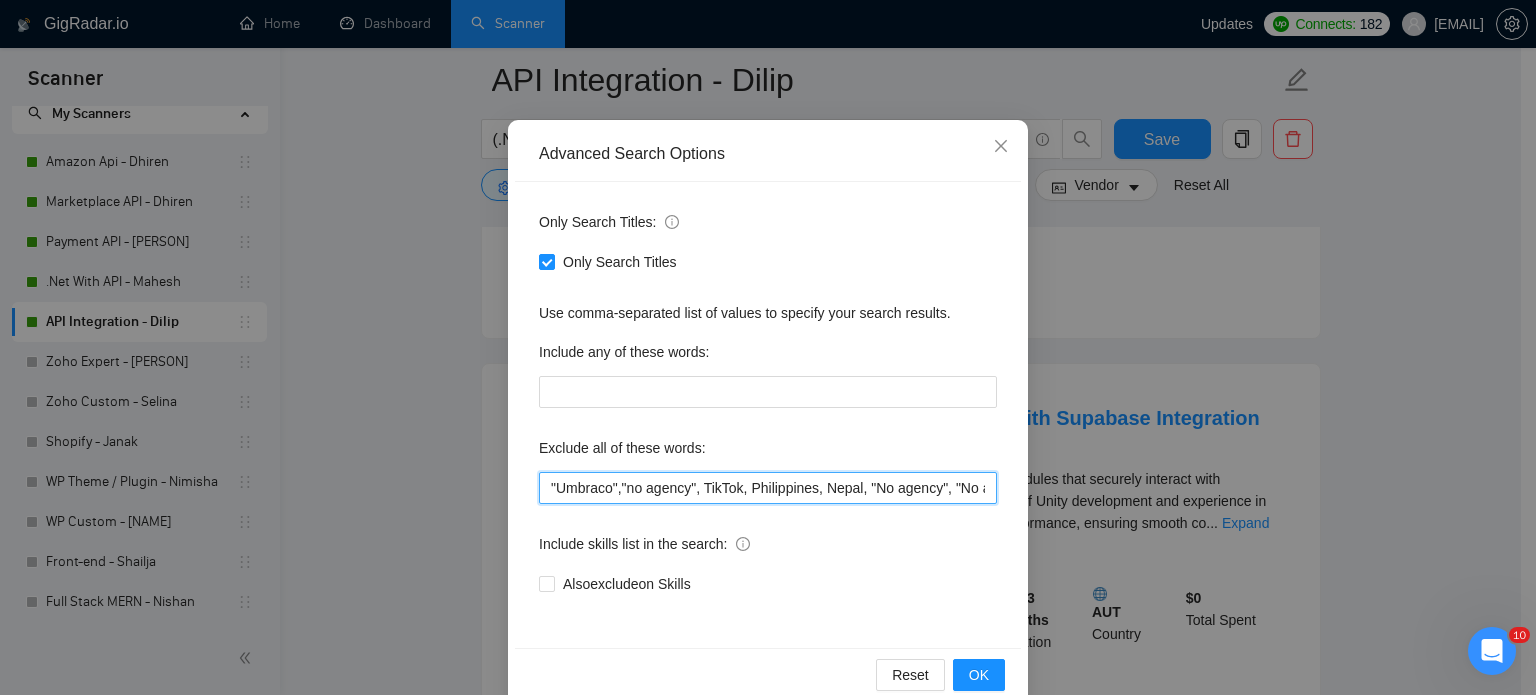 click on ""Umbraco","no agency", TikTok, Philippines, Nepal, "No agency", "No agencies", "[No agency]", "(No agency)", "[No agencies]", "(No agencies)", "[No agency", "No agency]", "(No agency", "No agency)", "[No agencies", "No agencies]", "(No agencies", "No agencies)", "No-agency", "no-agencies", "no-agency -", "no agencies -", "no agency/", "no agencies/", "no-agency/", "no agencies/", "no agency.", "no agencies.", "no-agency.", "no agencies.", "no agency,", "no agencies,", "no-agency,", "no agencies,", "Freelancer only", "Freelancers only", "freelancer-only", "freelancers-only", "Individual only", "Individuals only", "Individual-only", "Individuals-only", "Independent only", "Independent-only"" at bounding box center (768, 488) 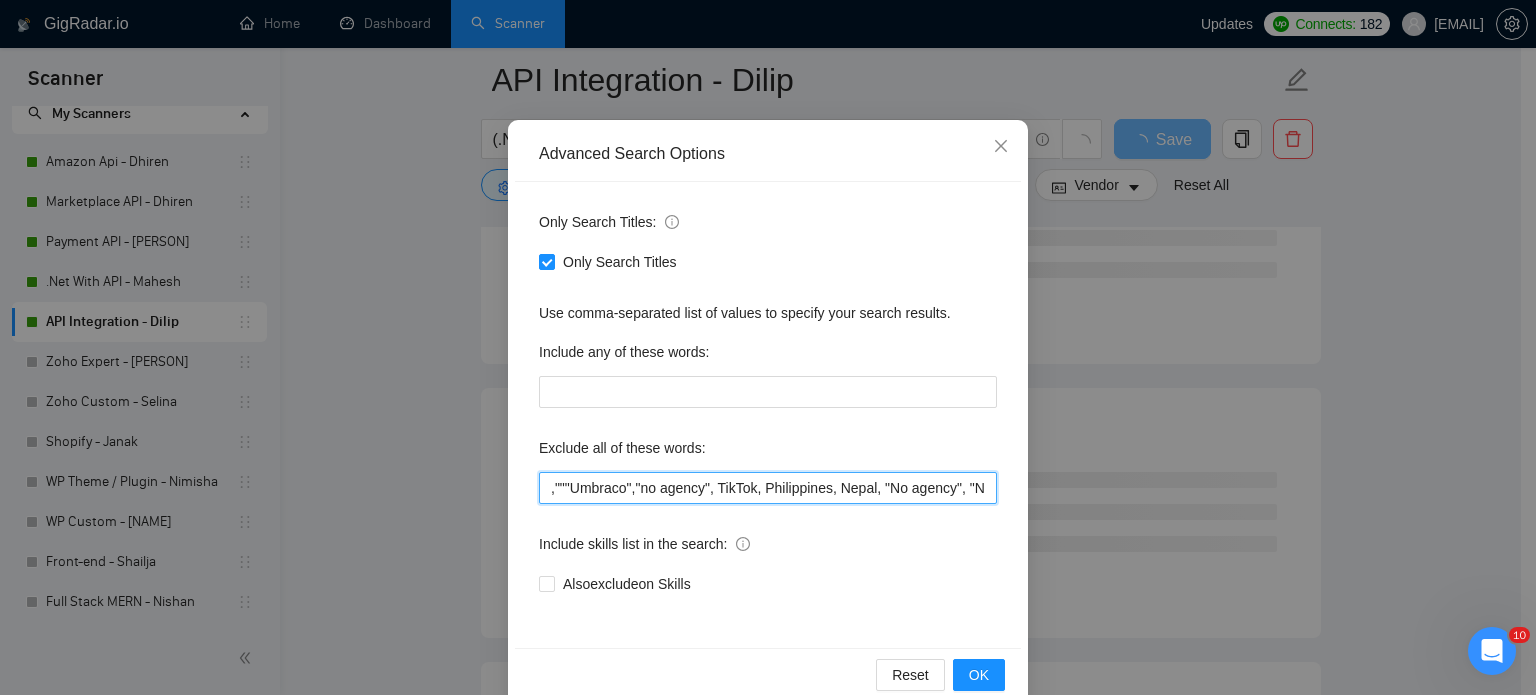 paste on "Unity Developer" 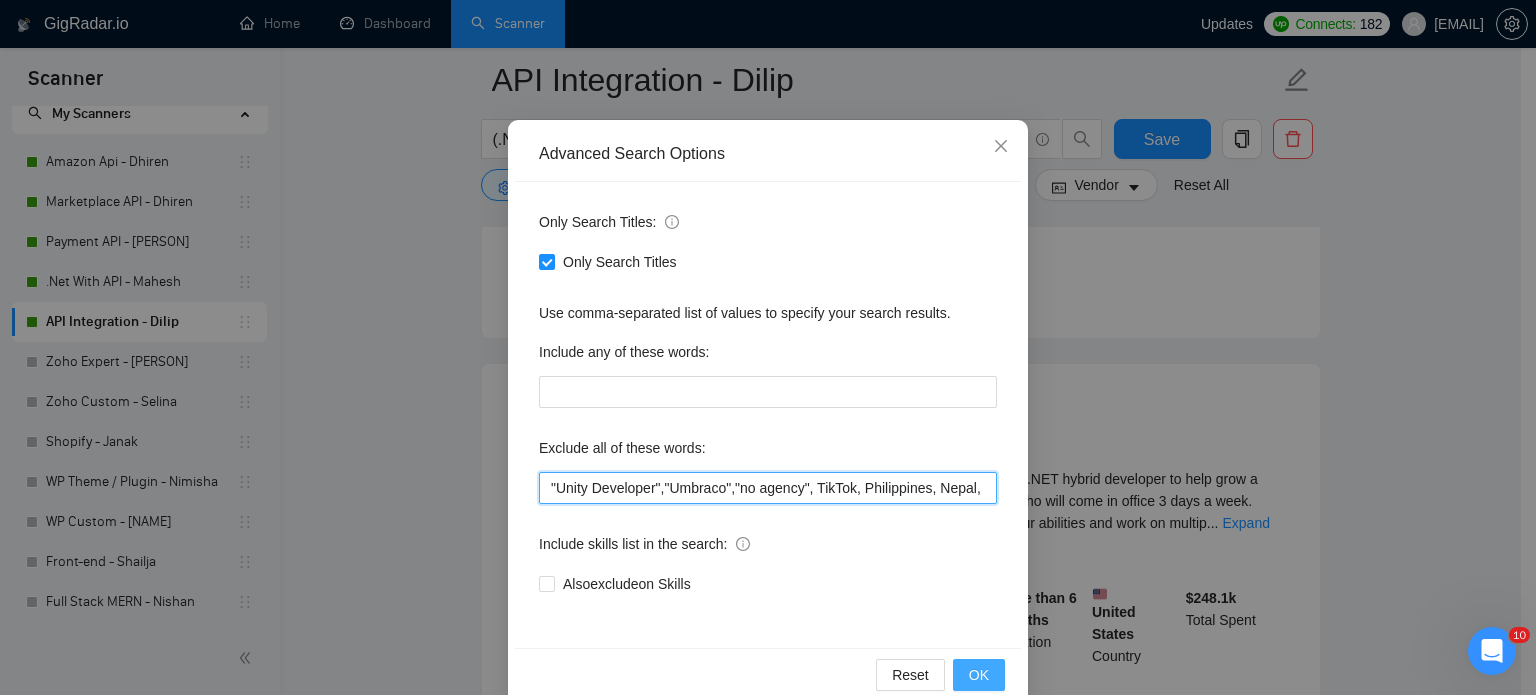 type on ""Unity Developer","Umbraco","no agency", TikTok, Philippines, Nepal, "No agency", "No agencies", "[No agency]", "(No agency)", "[No agencies]", "(No agencies)", "[No agency", "No agency]", "(No agency", "No agency)", "[No agencies", "No agencies]", "(No agencies", "No agencies)", "No-agency", "no-agencies", "no-agency -", "no agencies -", "no agency/", "no agencies/", "no-agency/", "no agencies/", "no agency.", "no agencies.", "no-agency.", "no agencies.", "no agency,", "no agencies,", "no-agency,", "no agencies,", "Freelancer only", "Freelancers only", "freelancer-only", "freelancers-only", "Individual only", "Individuals only", "Individual-only", "Individuals-only", "Independent only", "Independent-only"" 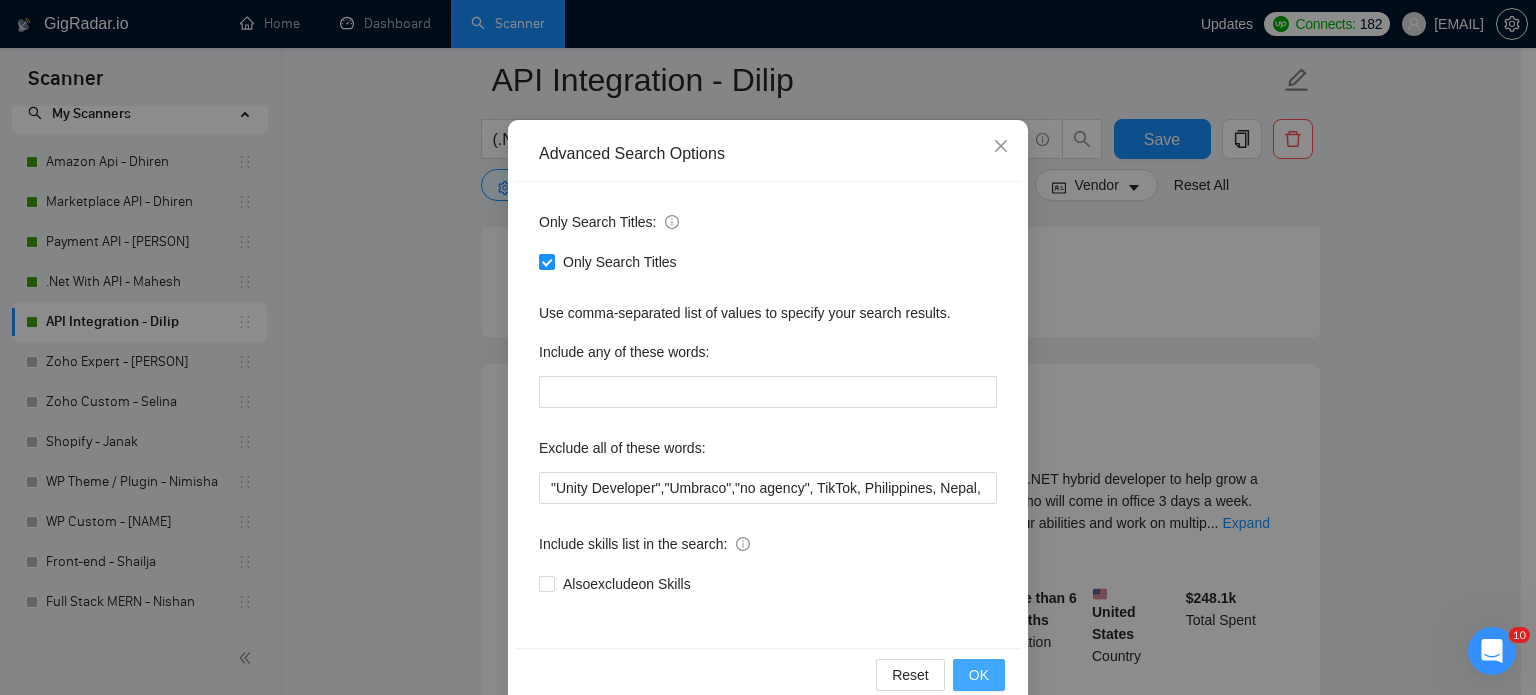 click on "OK" at bounding box center [979, 675] 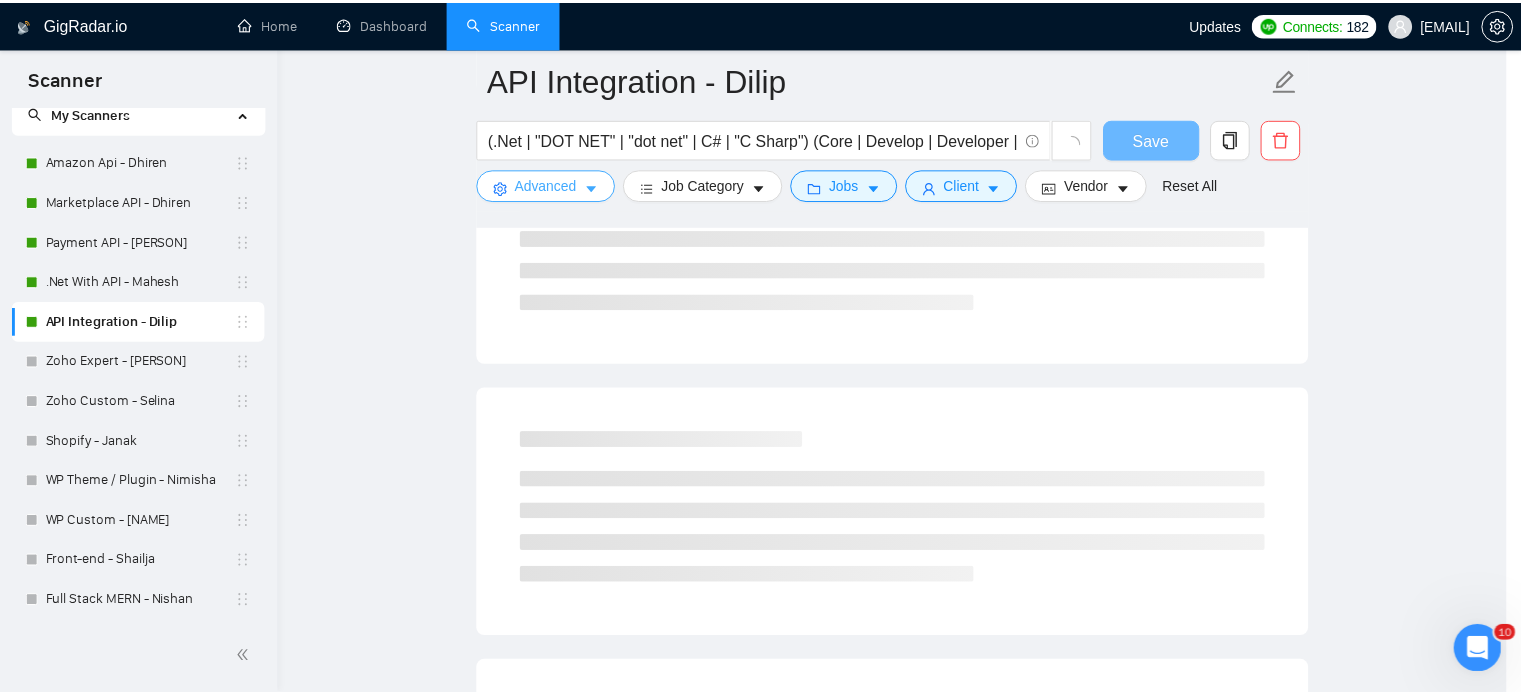 scroll, scrollTop: 0, scrollLeft: 0, axis: both 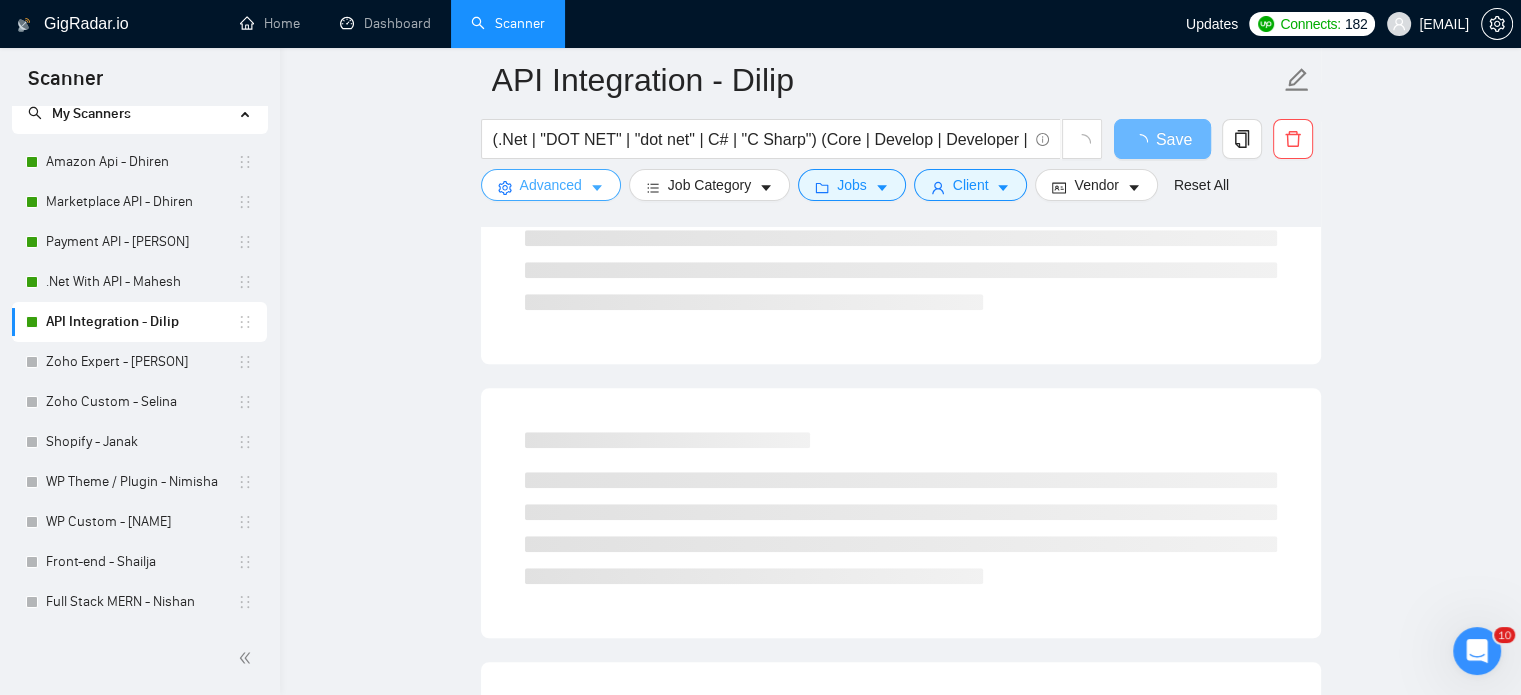 type 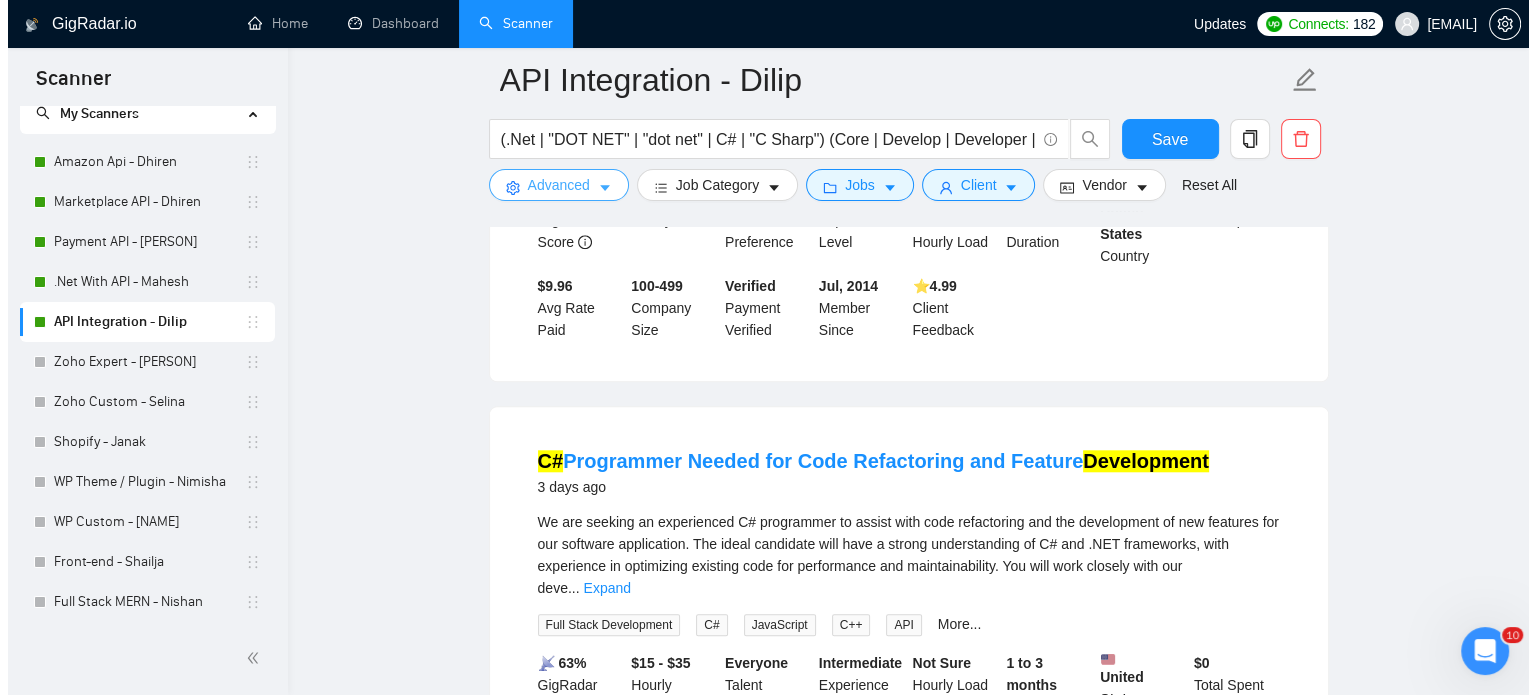 scroll, scrollTop: 1400, scrollLeft: 0, axis: vertical 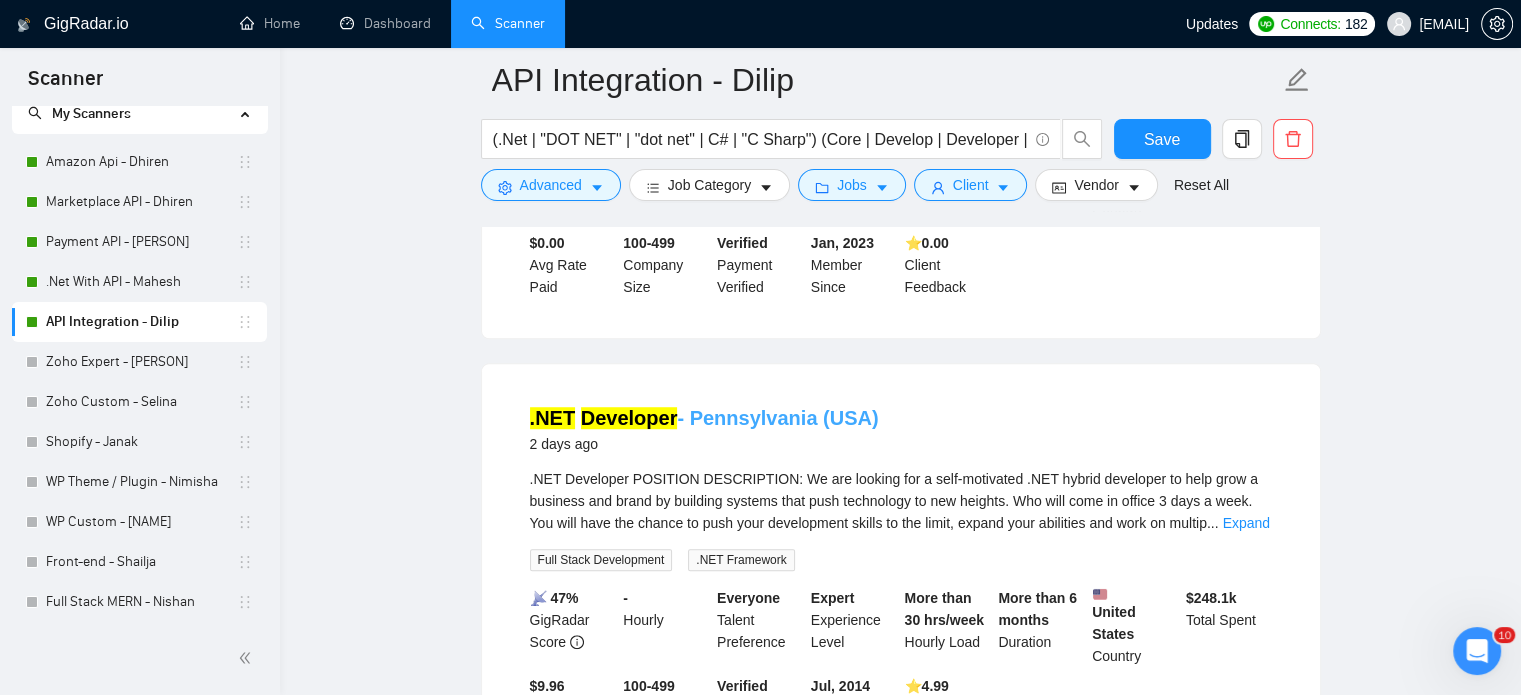 drag, startPoint x: 868, startPoint y: 394, endPoint x: 688, endPoint y: 395, distance: 180.00278 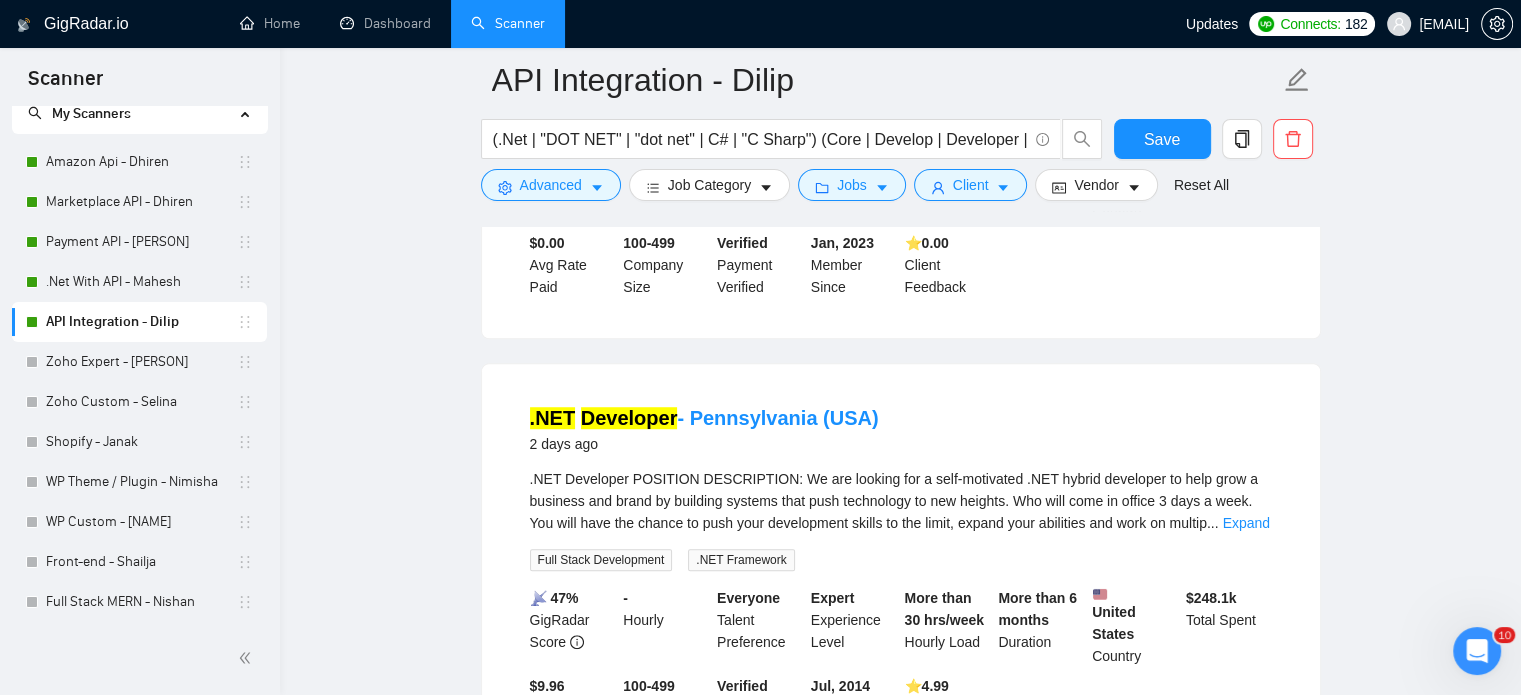 copy on "[LOCATION]" 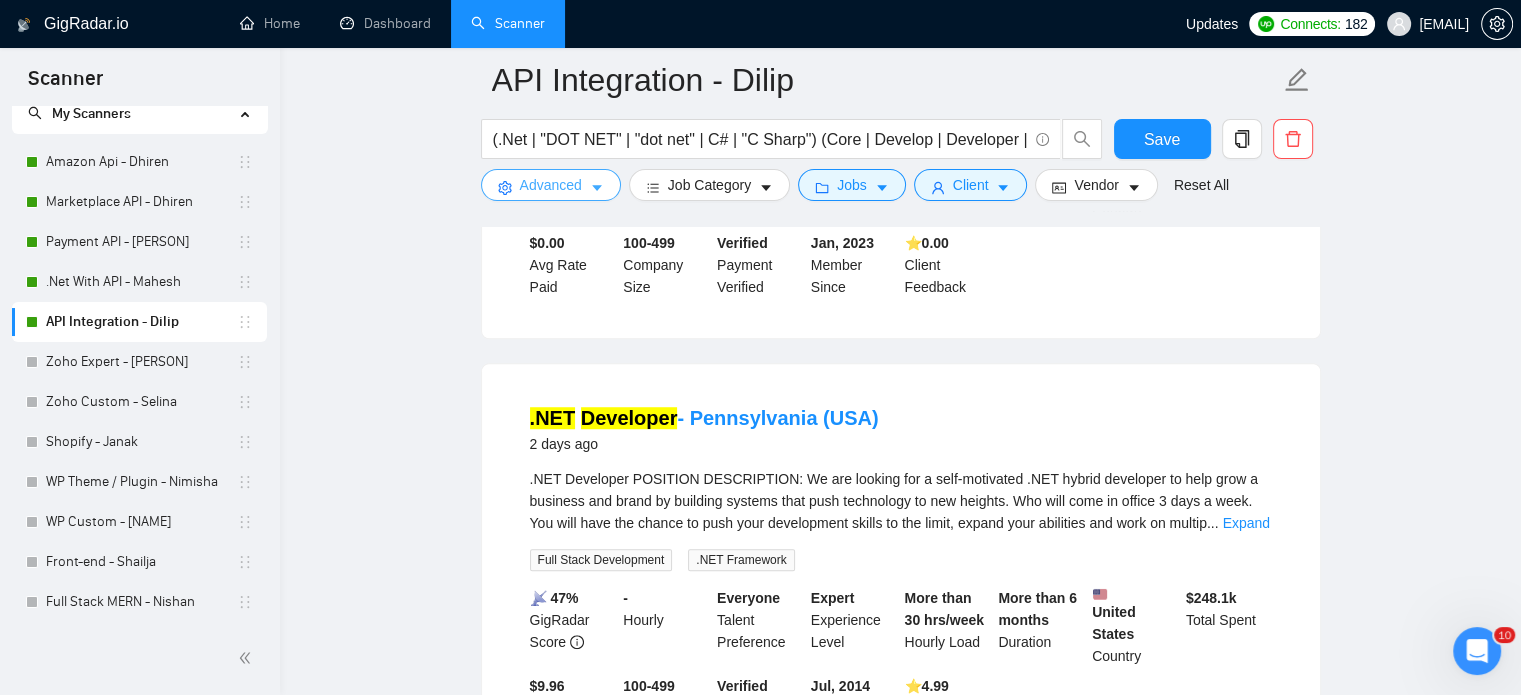 click on "Advanced" at bounding box center (551, 185) 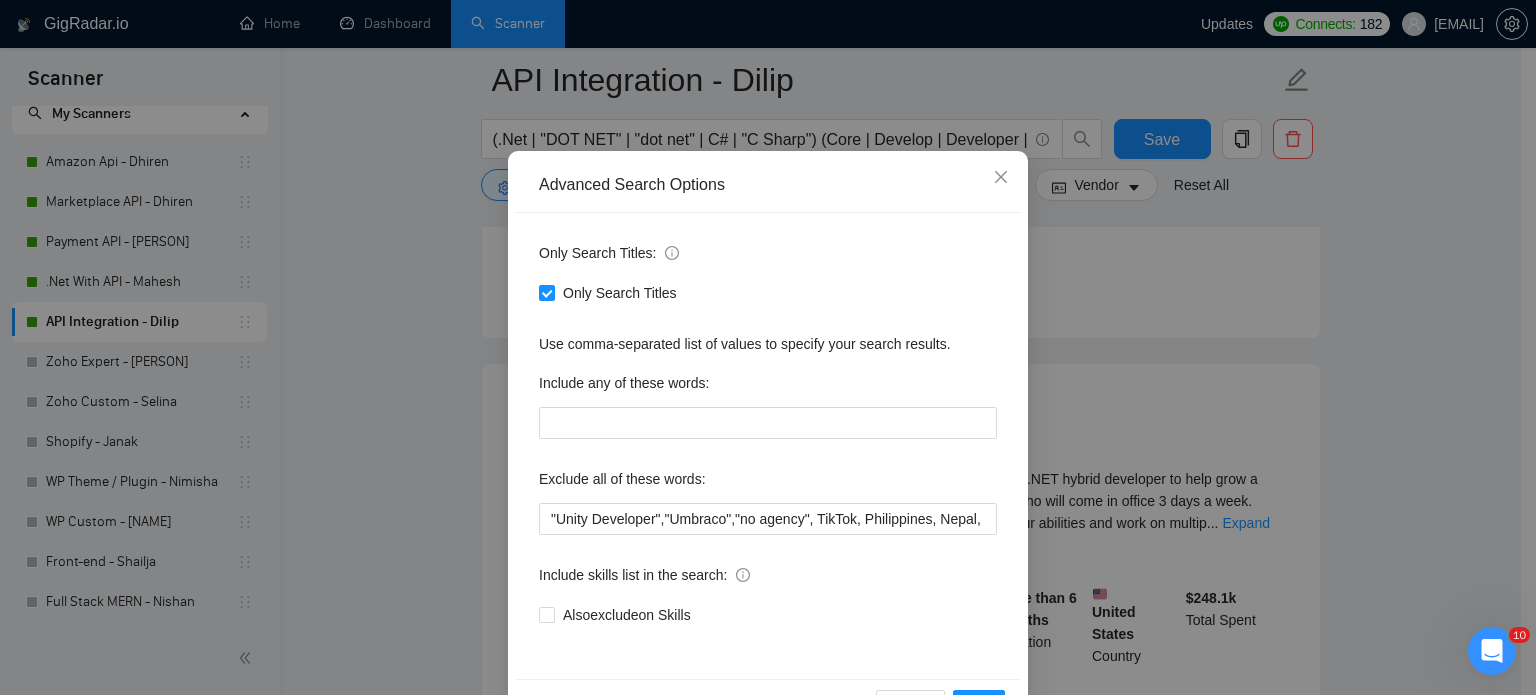 scroll, scrollTop: 100, scrollLeft: 0, axis: vertical 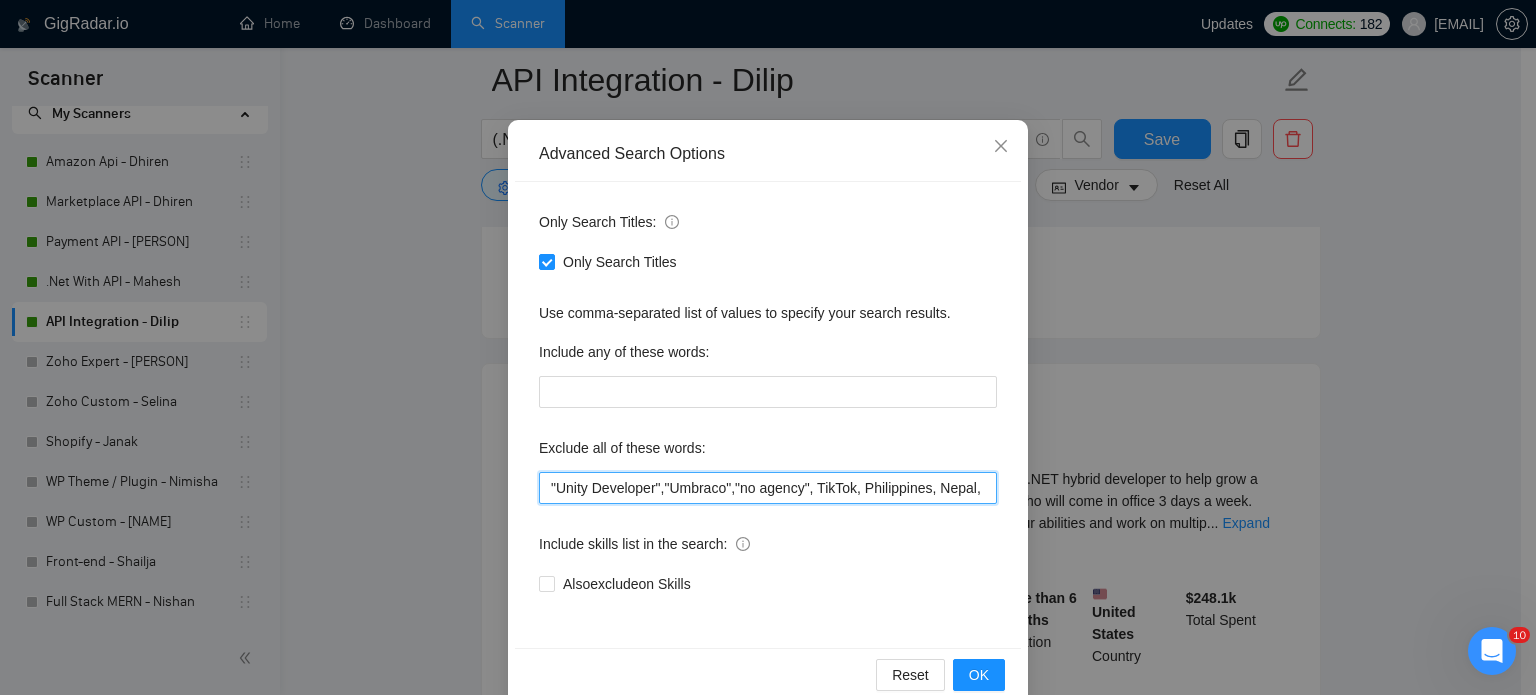 click on ""Unity Developer","Umbraco","no agency", TikTok, Philippines, Nepal, "No agency", "No agencies", "[No agency]", "(No agency)", "[No agencies]", "(No agencies)", "[No agency", "No agency]", "(No agency", "No agency)", "[No agencies", "No agencies]", "(No agencies", "No agencies)", "No-agency", "no-agencies", "no-agency -", "no agencies -", "no agency/", "no agencies/", "no-agency/", "no agencies/", "no agency.", "no agencies.", "no-agency.", "no agencies.", "no agency,", "no agencies,", "no-agency,", "no agencies,", "Freelancer only", "Freelancers only", "freelancer-only", "freelancers-only", "Individual only", "Individuals only", "Individual-only", "Individuals-only", "Independent only", "Independent-only"" at bounding box center (768, 488) 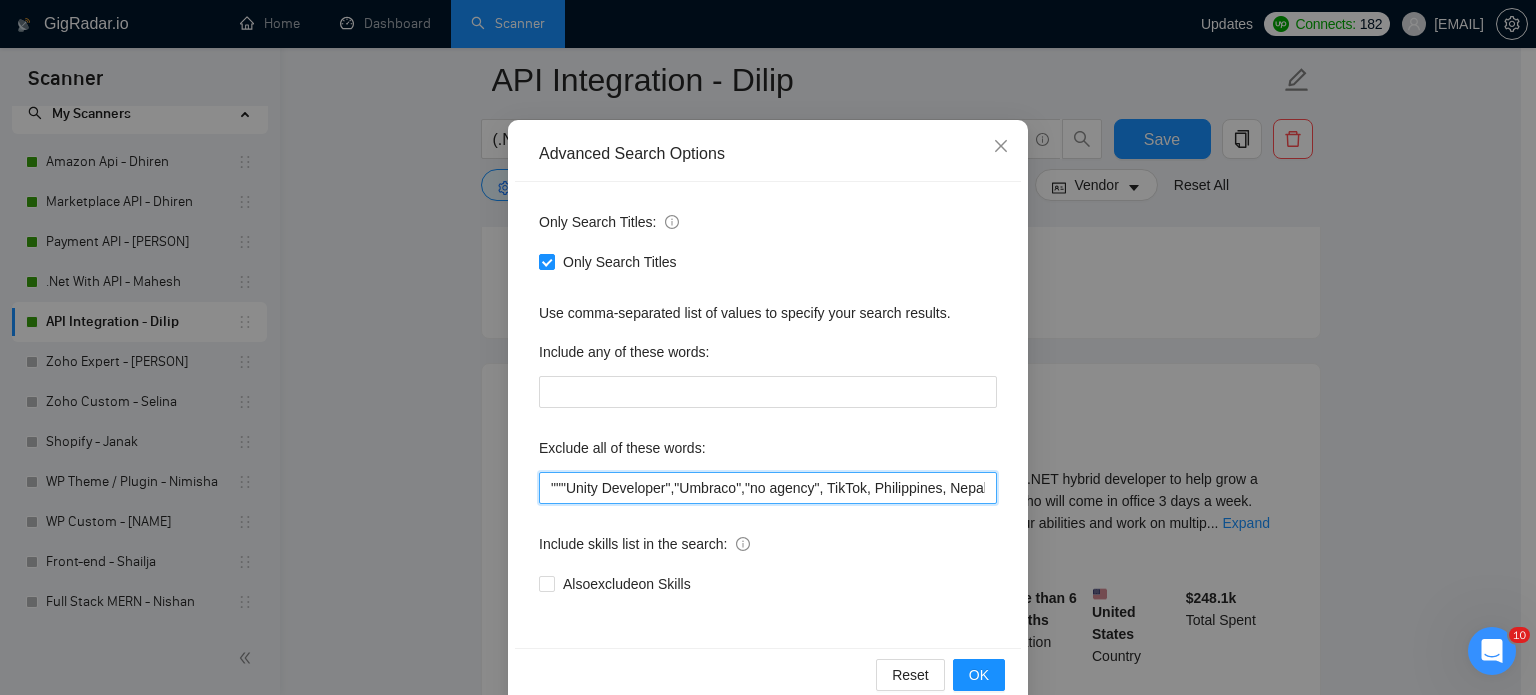 paste on "[LOCATION]" 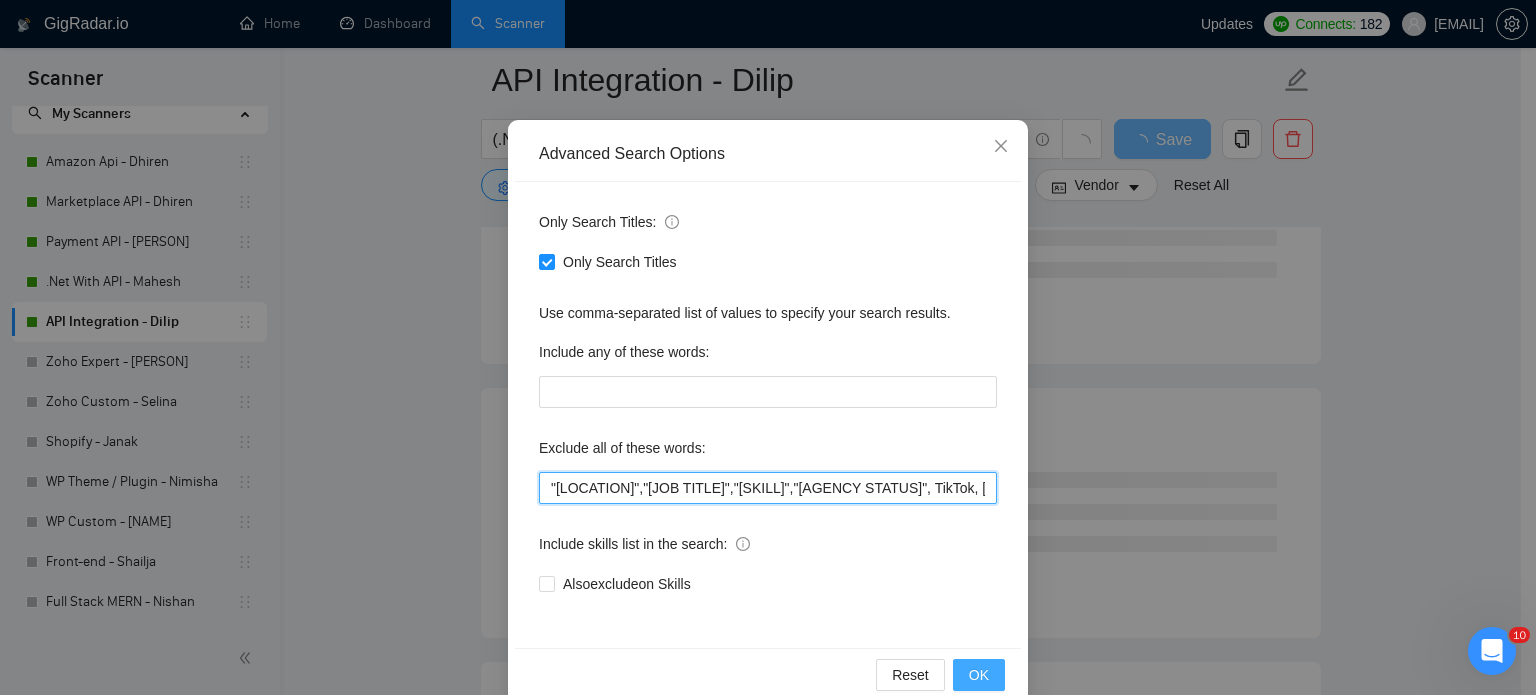 type on ""[LOCATION]","[JOB TITLE]","[SKILL]","[AGENCY STATUS]", TikTok, [LOCATION], [LOCATION], "[AGENCY STATUS]", "[AGENCY STATUS]", "[AGENCY STATUS]", "([AGENCY STATUS])", "[AGENCY STATUS]", "([AGENCY STATUS])", "[AGENCY STATUS]", "[AGENCY STATUS]", "([AGENCY STATUS])", "[AGENCY STATUS]", "[AGENCY STATUS]", "([AGENCY STATUS])", "[AGENCY STATUS]", "[AGENCY STATUS]", "[AGENCY STATUS] -", "[AGENCY STATUS] -", "[AGENCY STATUS]/", "[AGENCY STATUS]/", "[AGENCY STATUS]/", "[AGENCY STATUS]/", "[AGENCY STATUS].", "[AGENCY STATUS].", "[AGENCY STATUS].", "[AGENCY STATUS].", "[AGENCY STATUS],", "[AGENCY STATUS],", "[AGENCY STATUS],", "[AGENCY STATUS],", "Freelancer only", "Freelancers only", "freelancer-only", "freelancers-only", "Individual only", "Individuals only", "Individual-only", "Individuals-only", "Independent only", "Independent-only"" 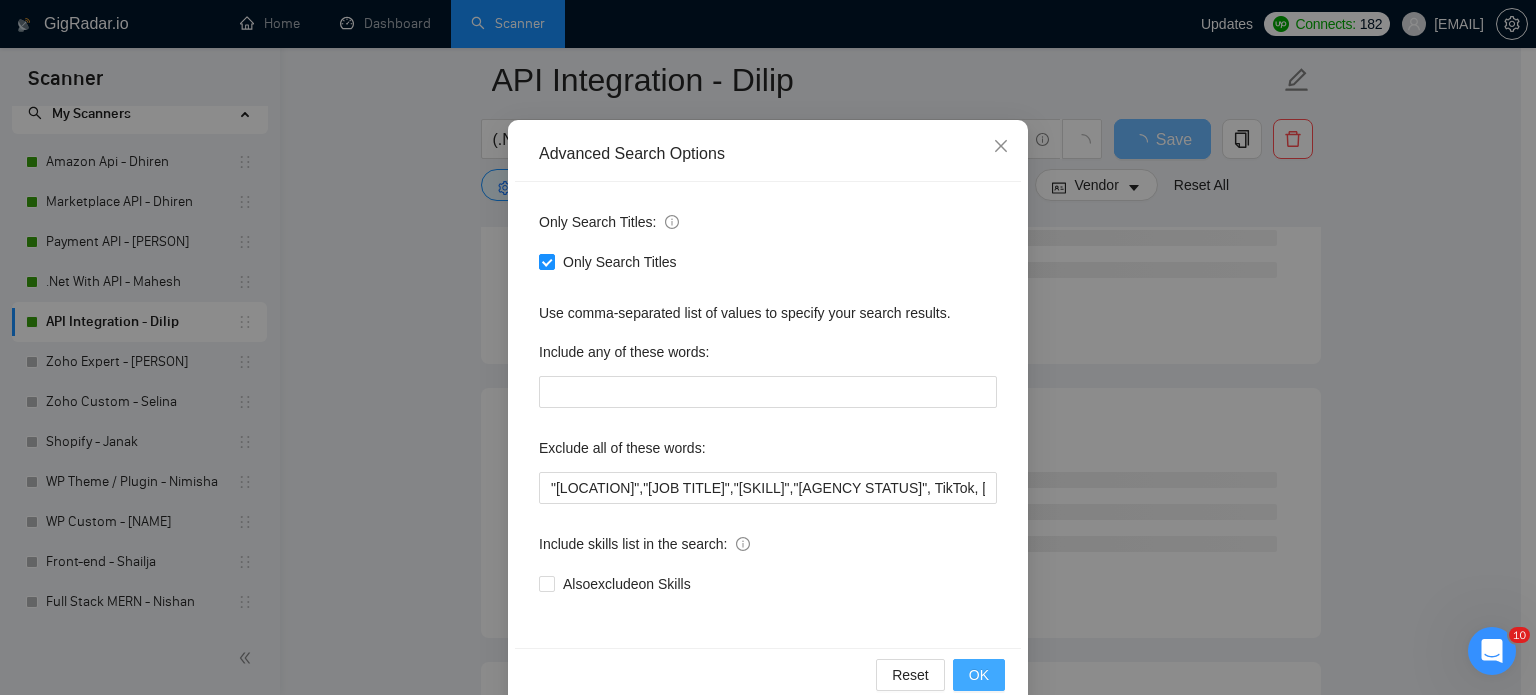 drag, startPoint x: 972, startPoint y: 675, endPoint x: 989, endPoint y: 648, distance: 31.906113 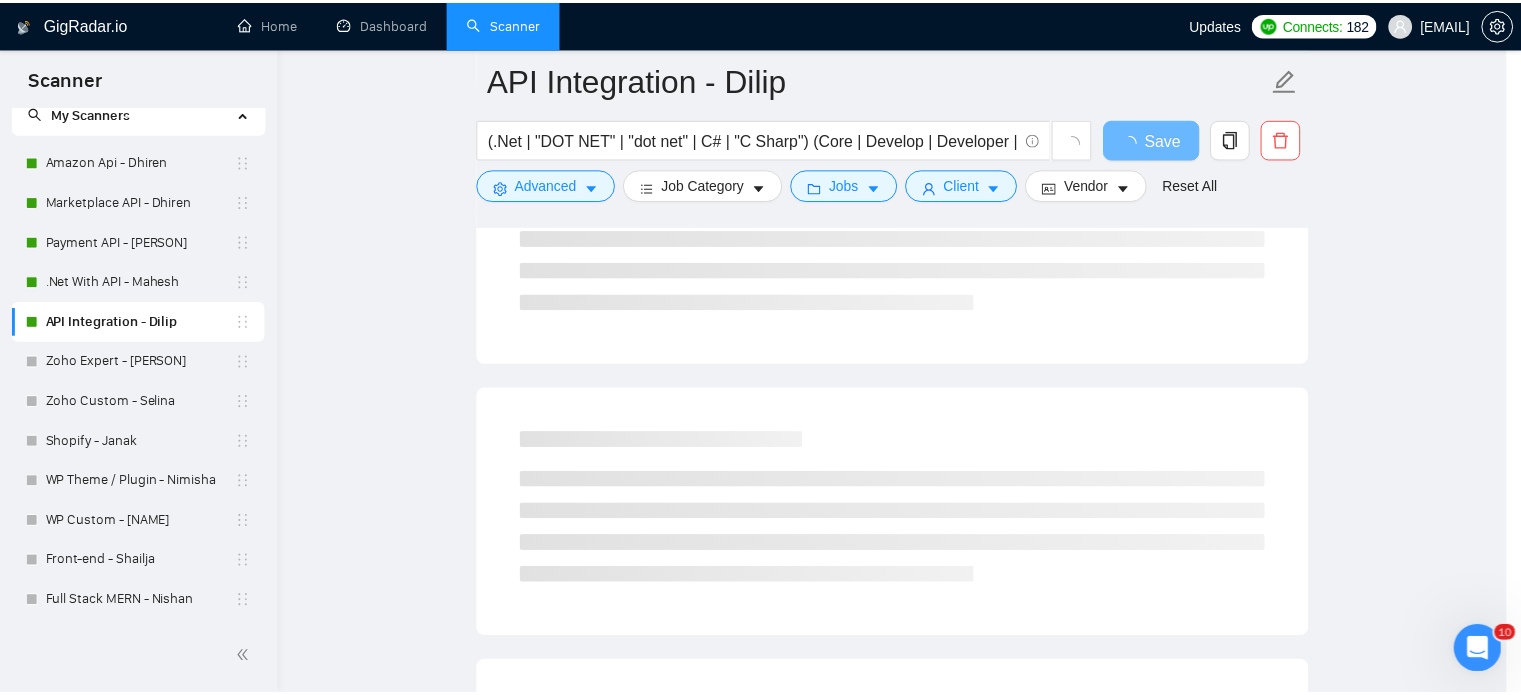 scroll, scrollTop: 36, scrollLeft: 0, axis: vertical 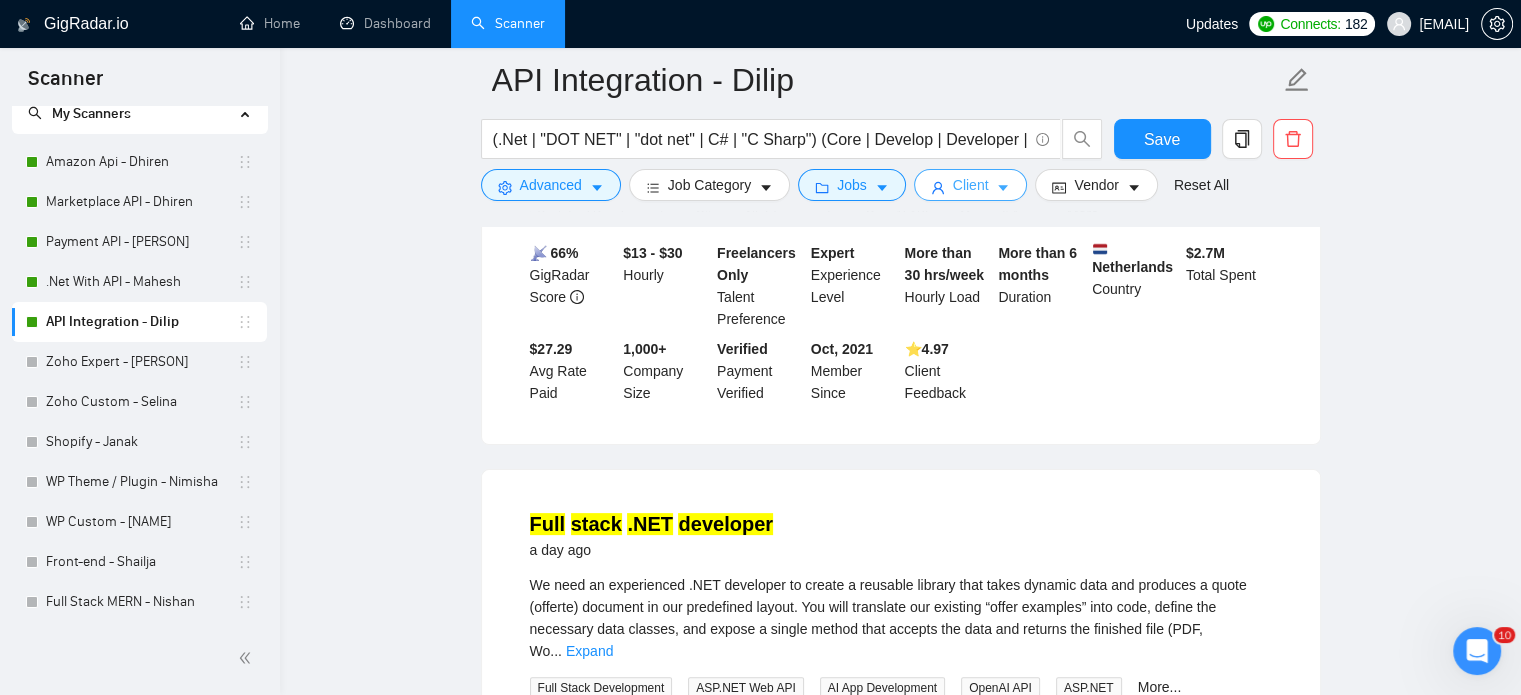click 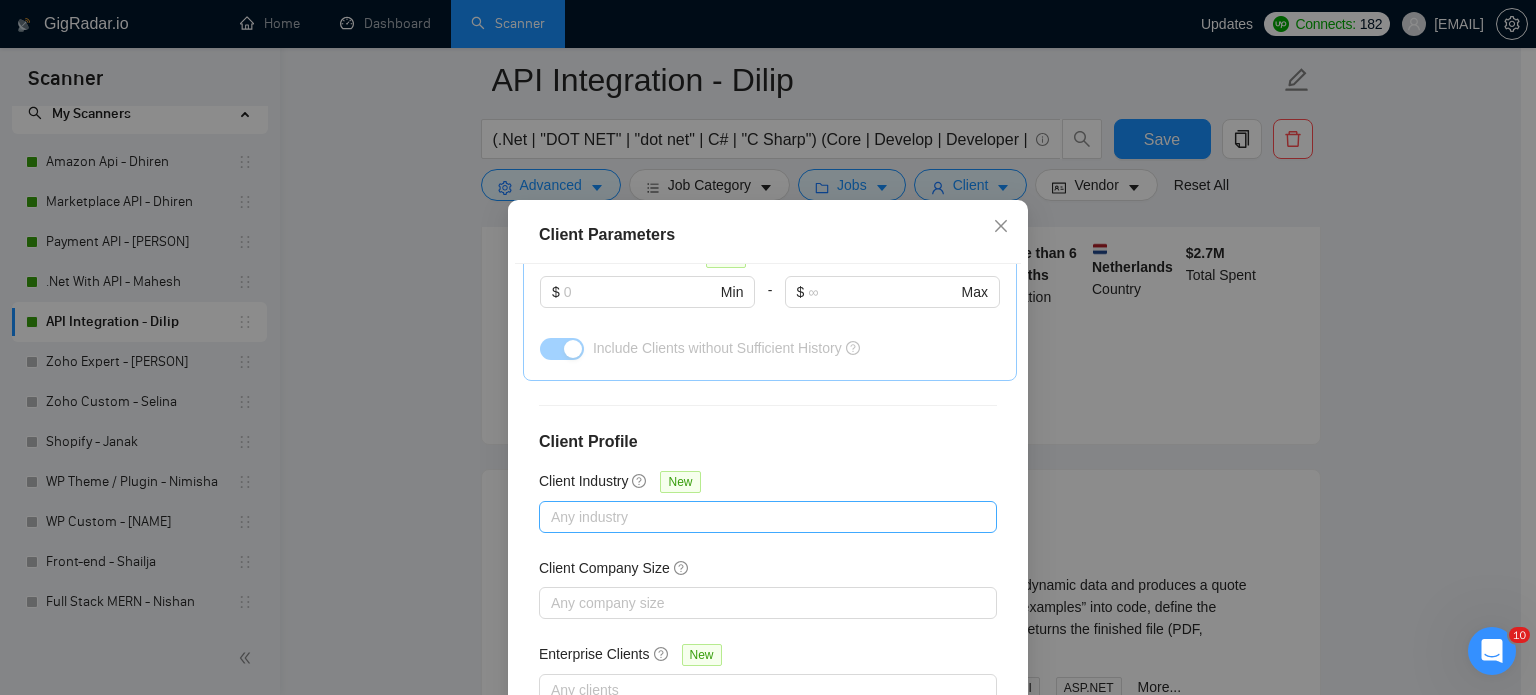 scroll, scrollTop: 760, scrollLeft: 0, axis: vertical 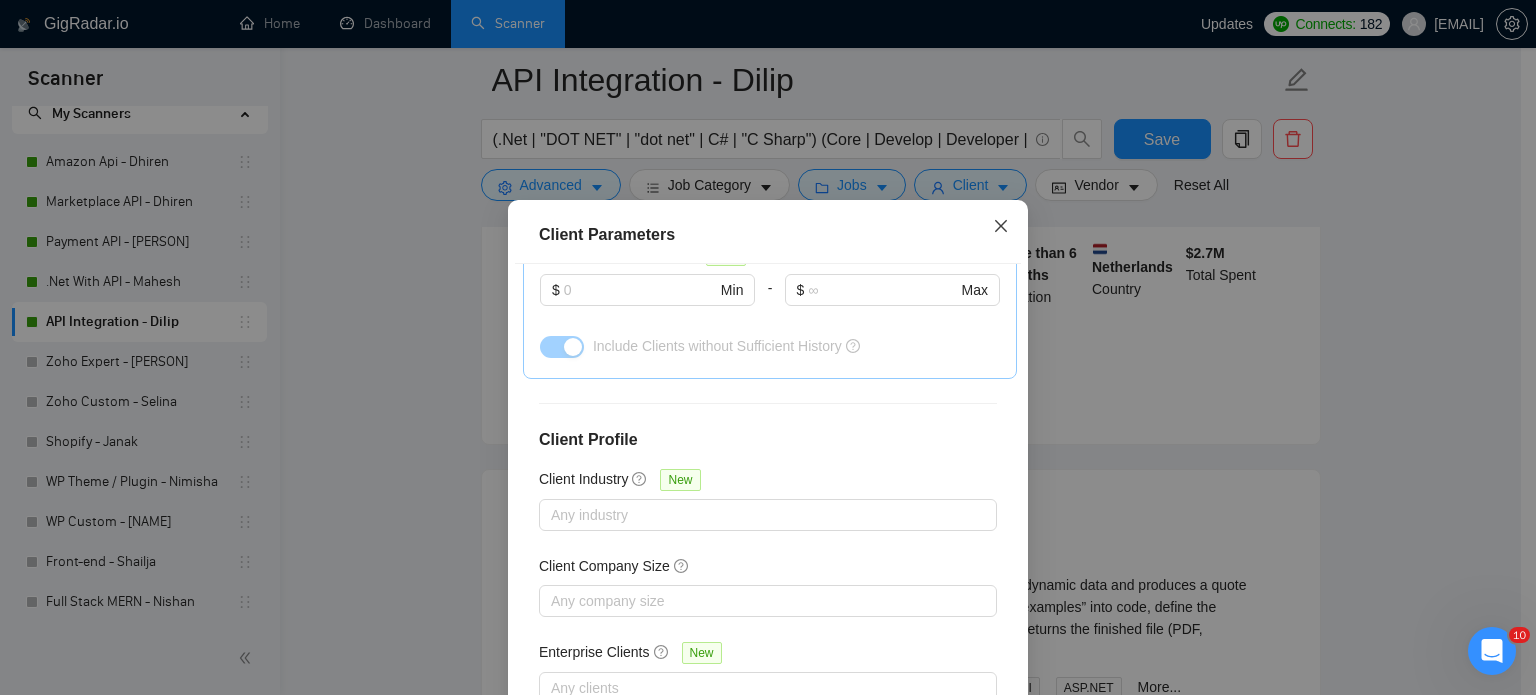 click 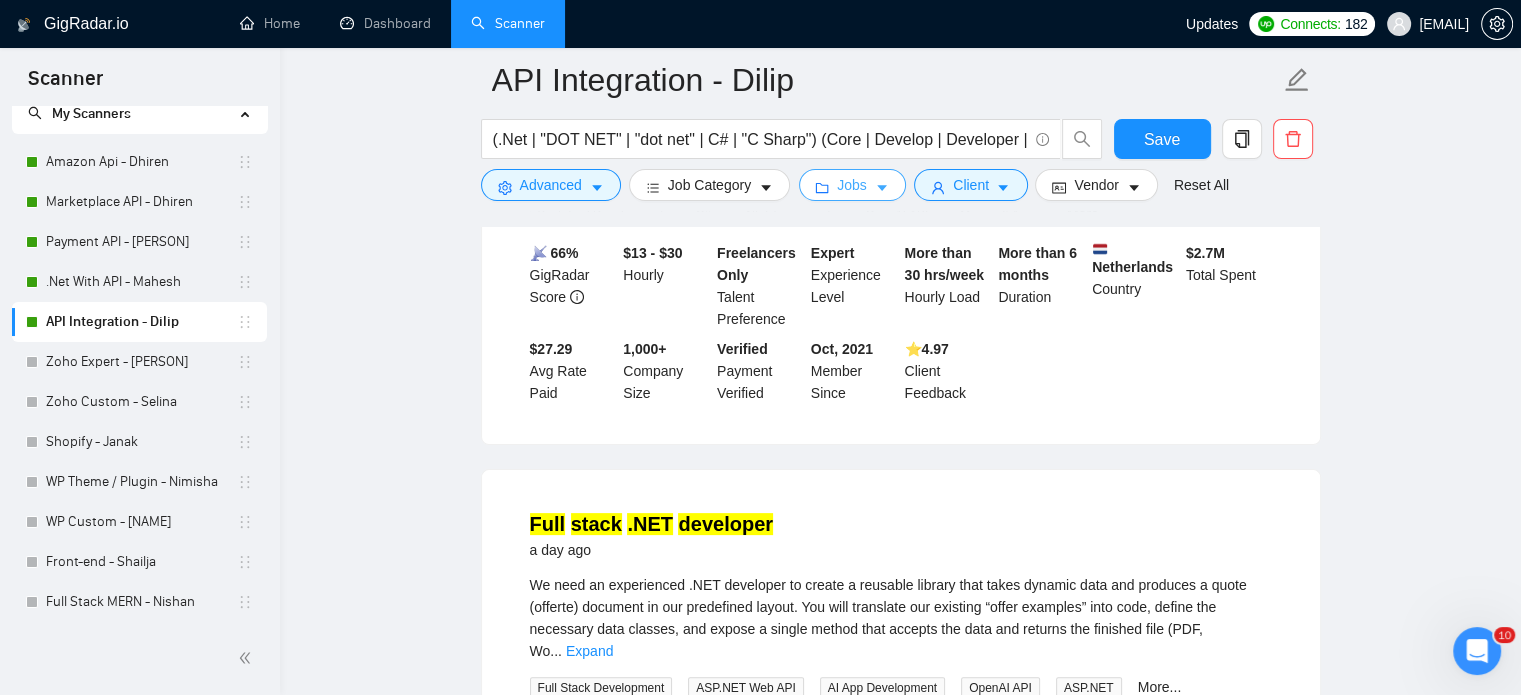 click on "Jobs" at bounding box center (852, 185) 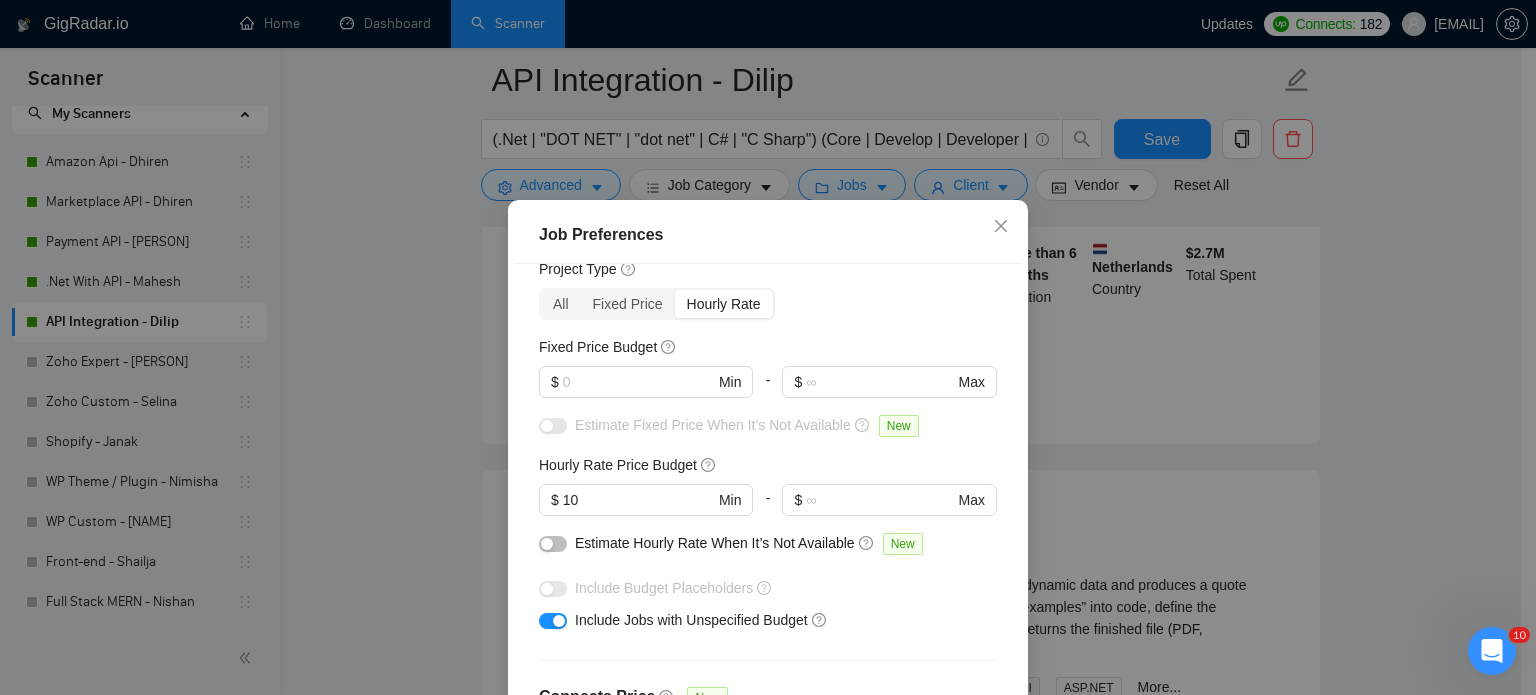 scroll, scrollTop: 100, scrollLeft: 0, axis: vertical 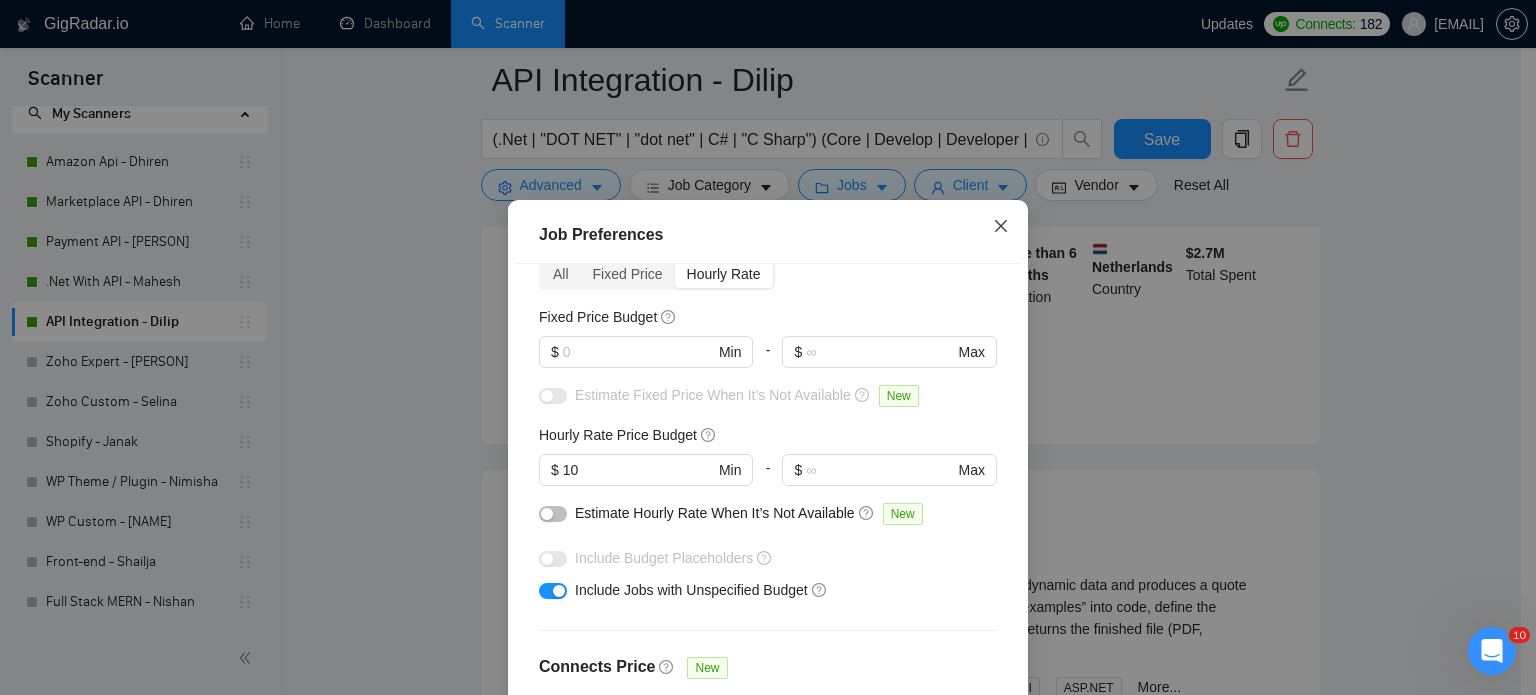drag, startPoint x: 992, startPoint y: 223, endPoint x: 989, endPoint y: 200, distance: 23.194826 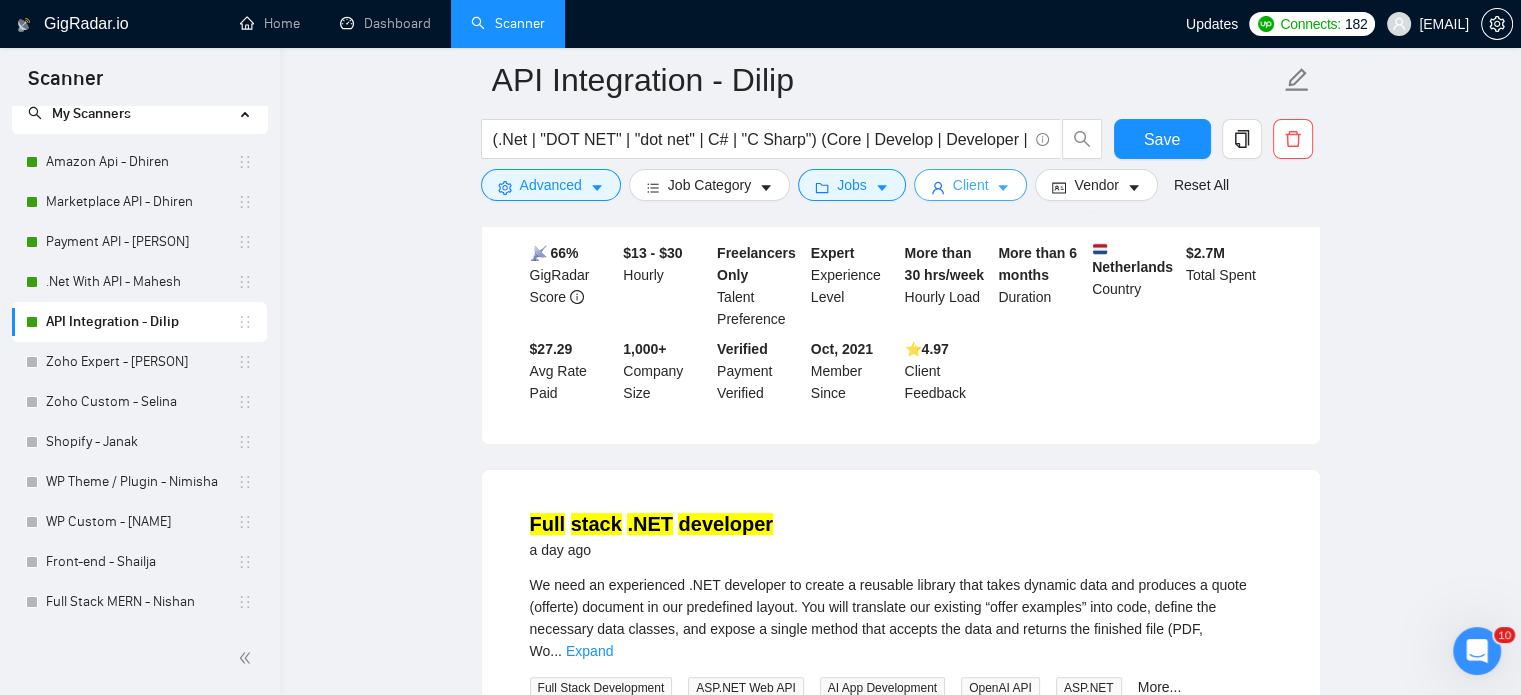 click 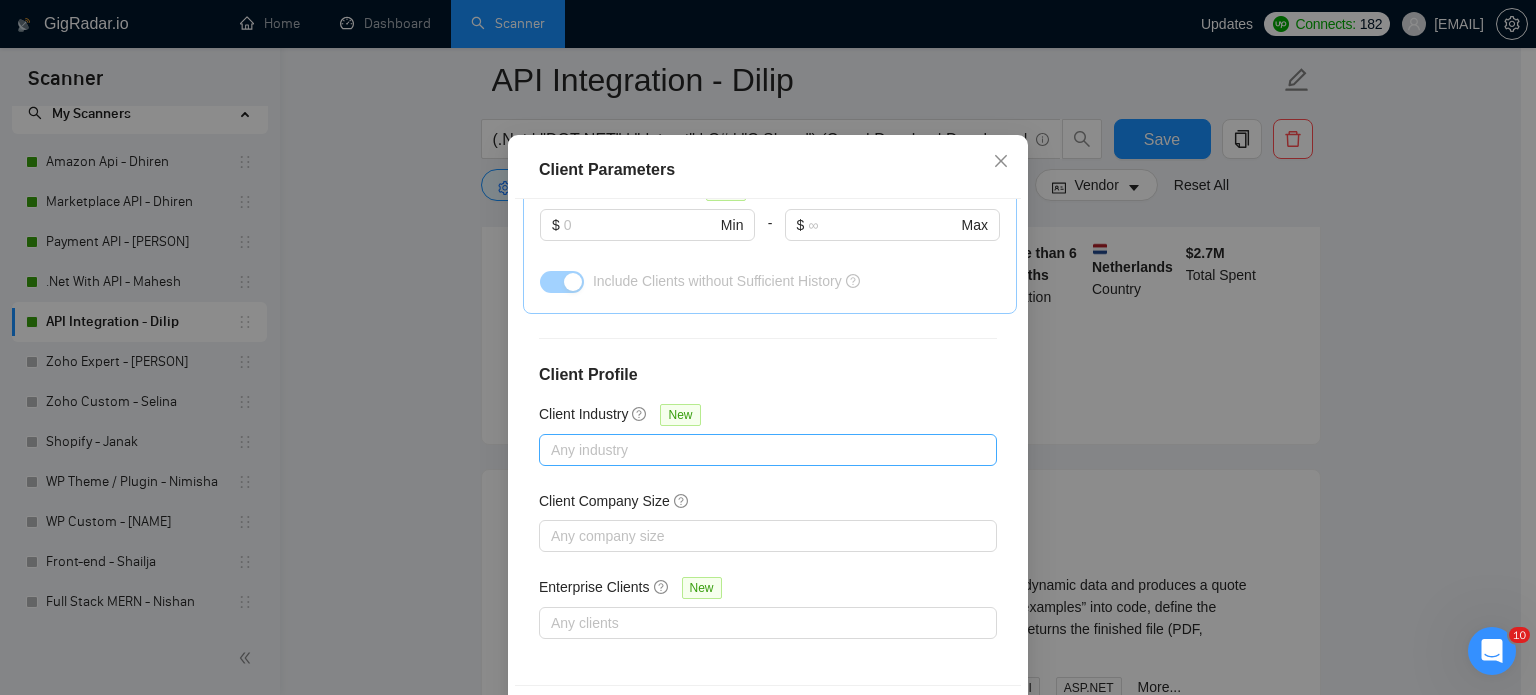 scroll, scrollTop: 100, scrollLeft: 0, axis: vertical 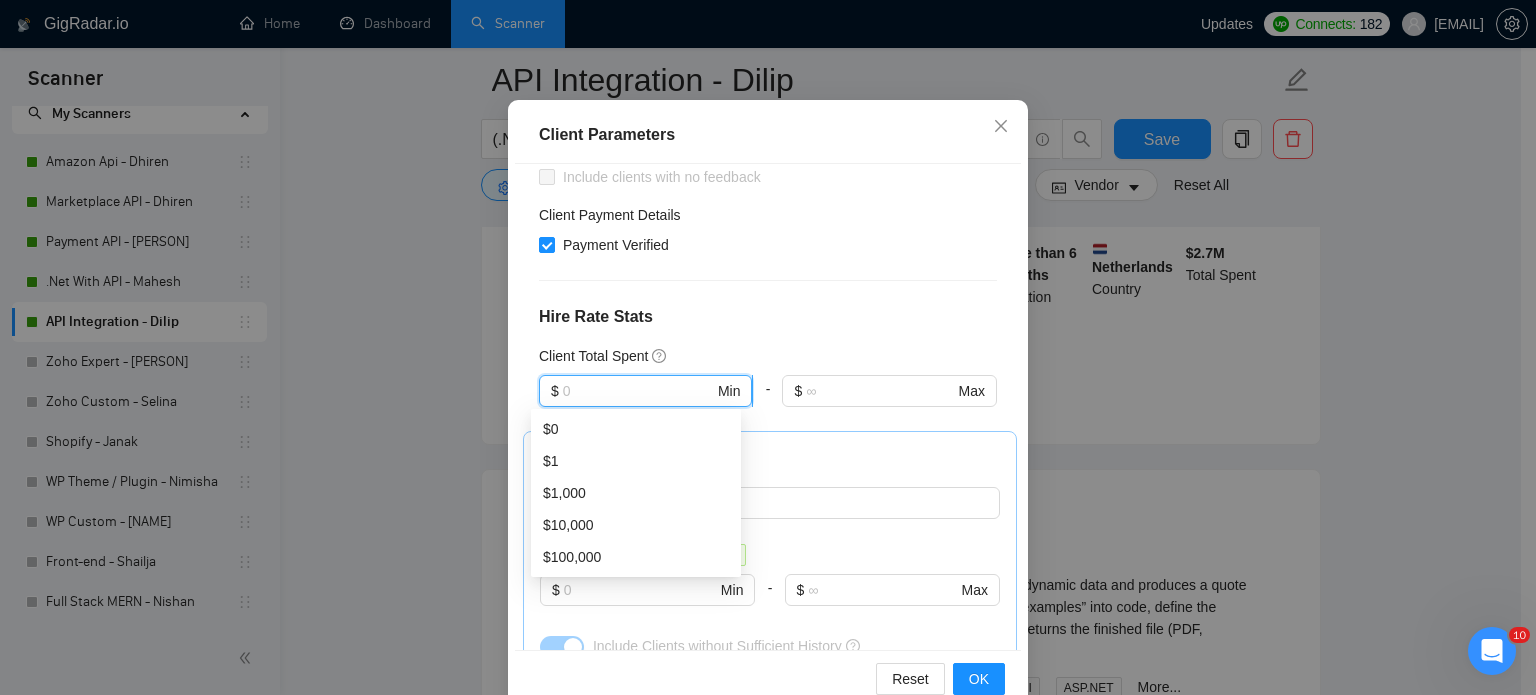 click at bounding box center (638, 391) 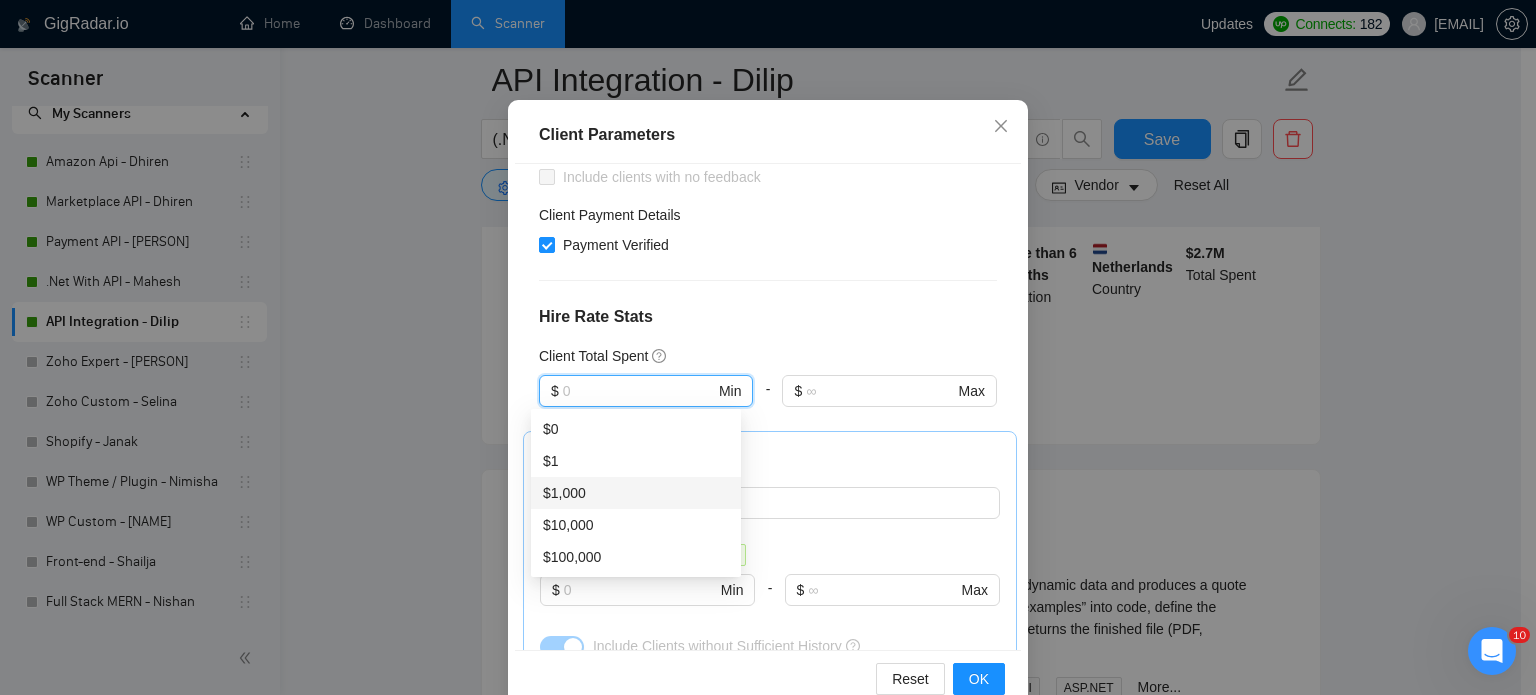 click on "$1,000" at bounding box center [636, 493] 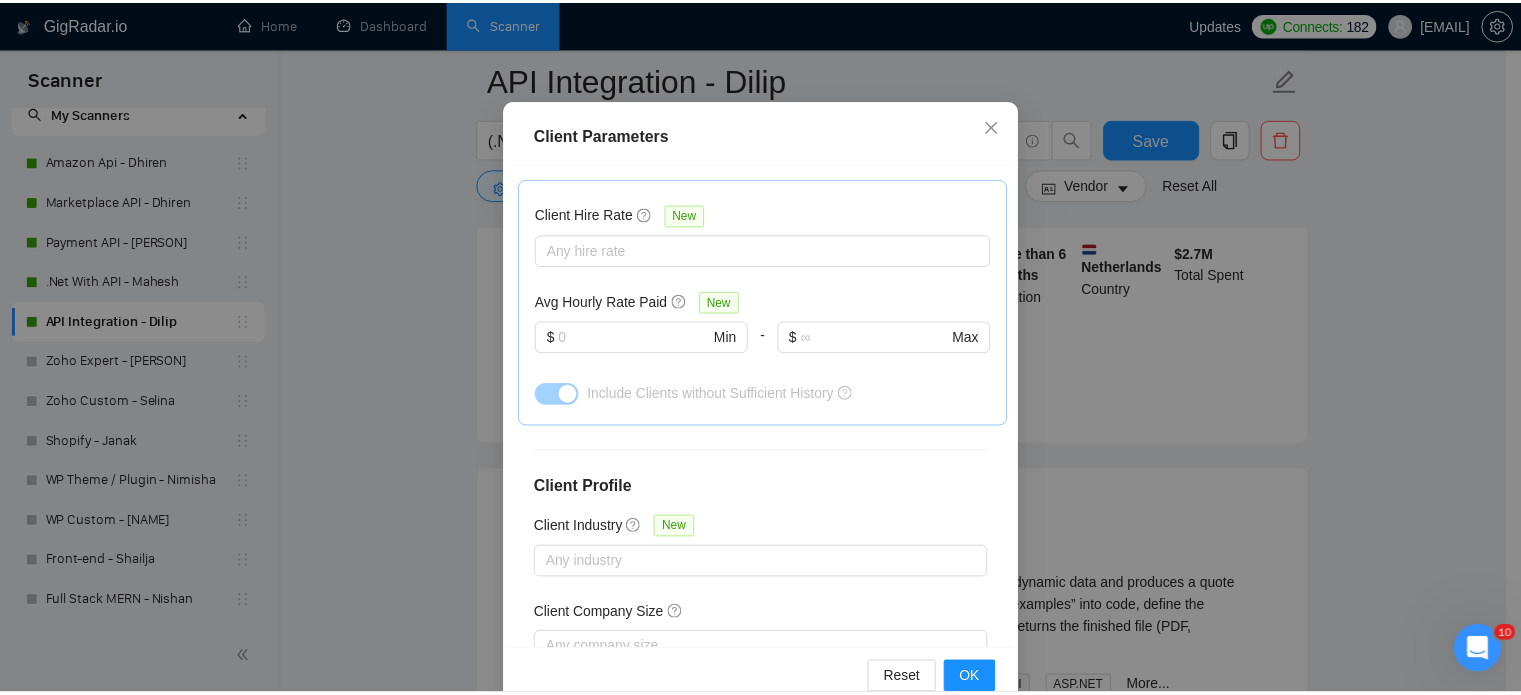 scroll, scrollTop: 660, scrollLeft: 0, axis: vertical 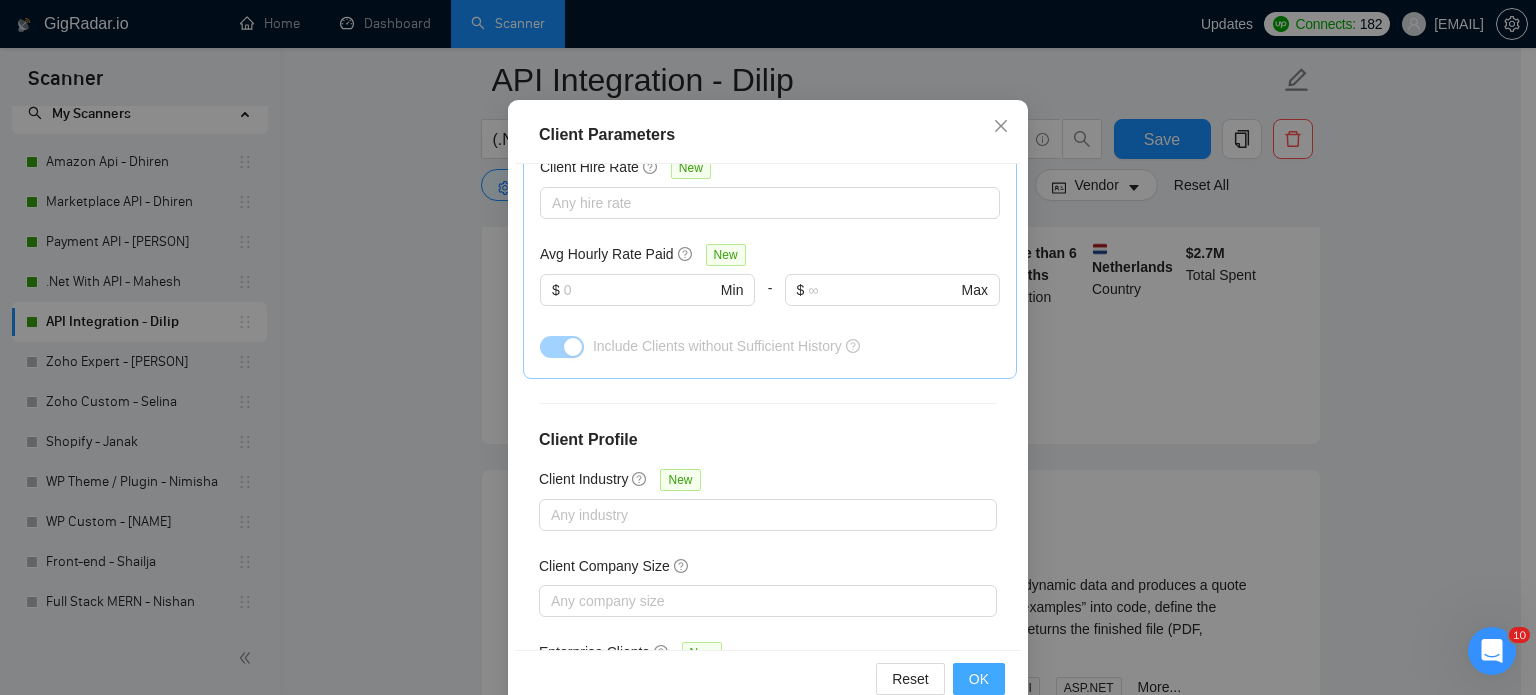 click on "OK" at bounding box center [979, 679] 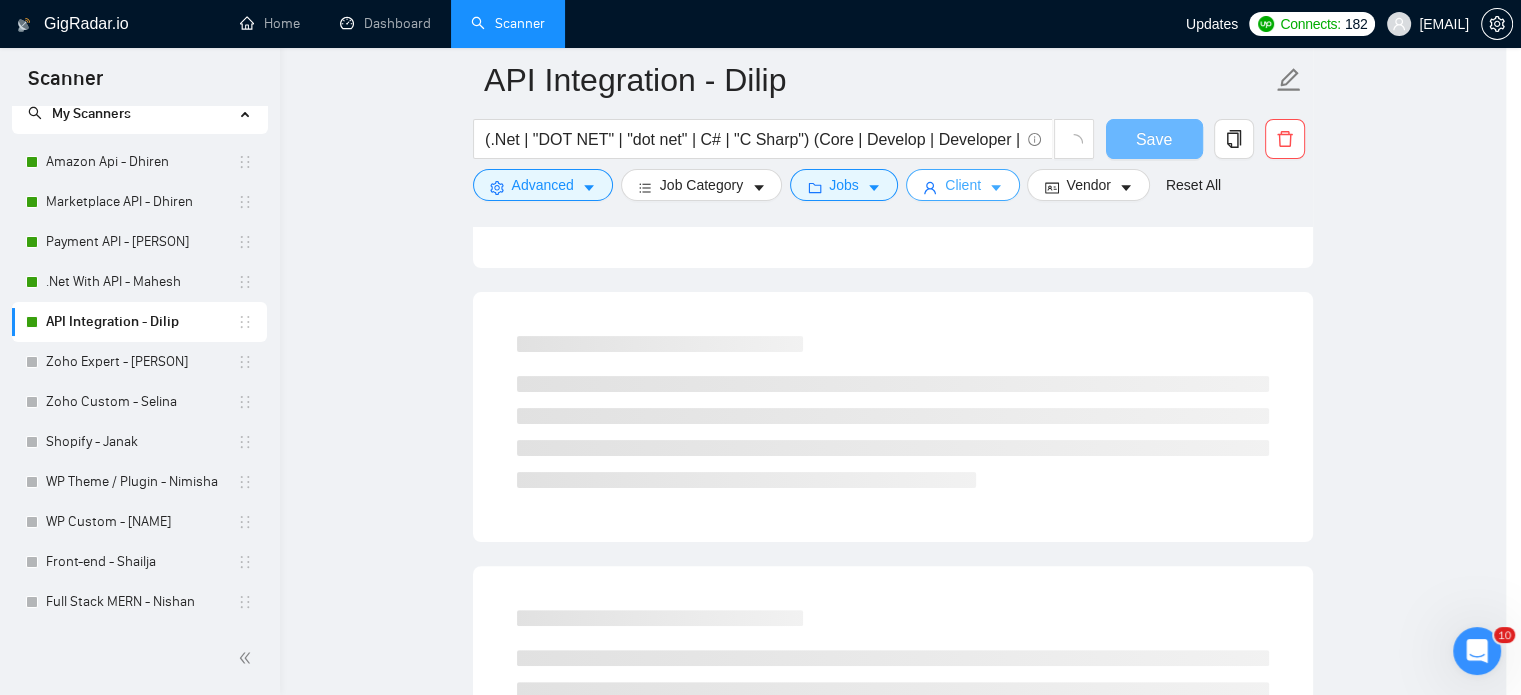 scroll, scrollTop: 0, scrollLeft: 0, axis: both 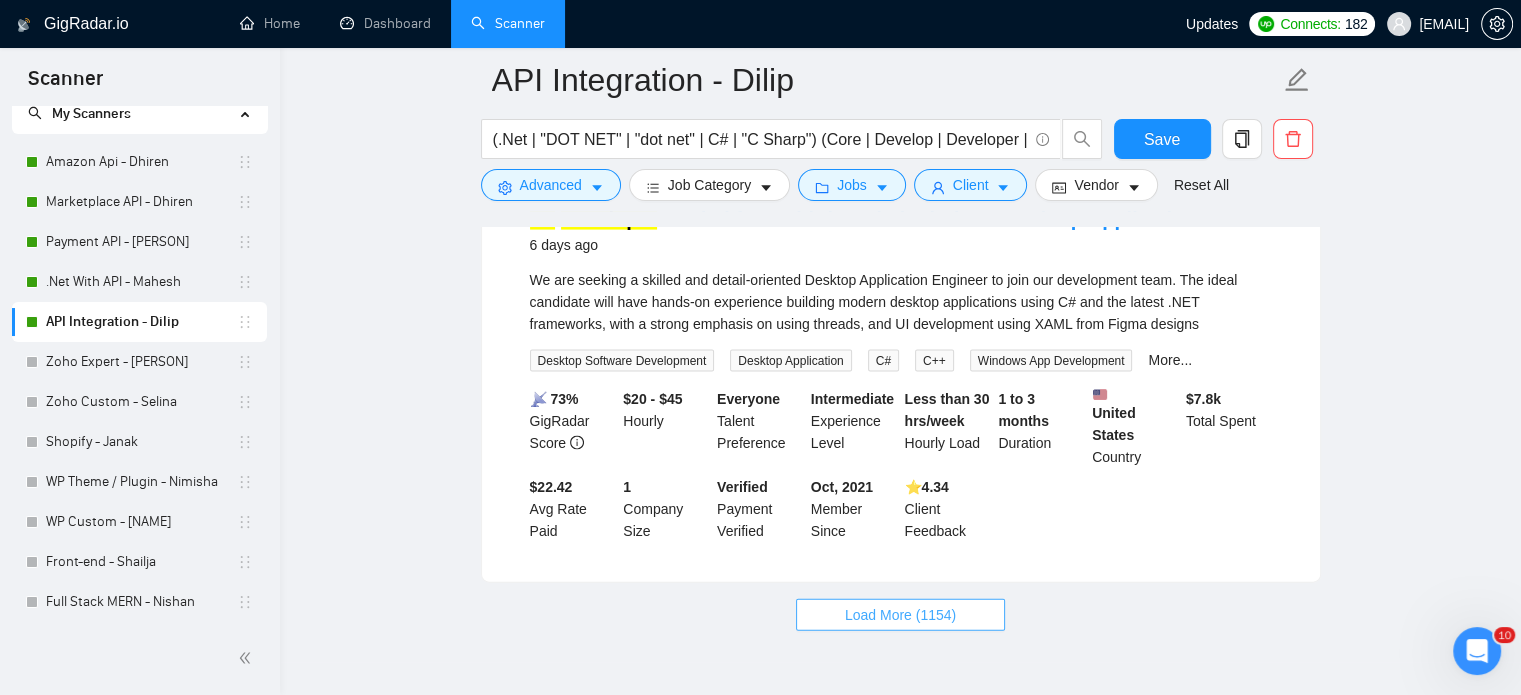 click on "Load More (1154)" at bounding box center (900, 615) 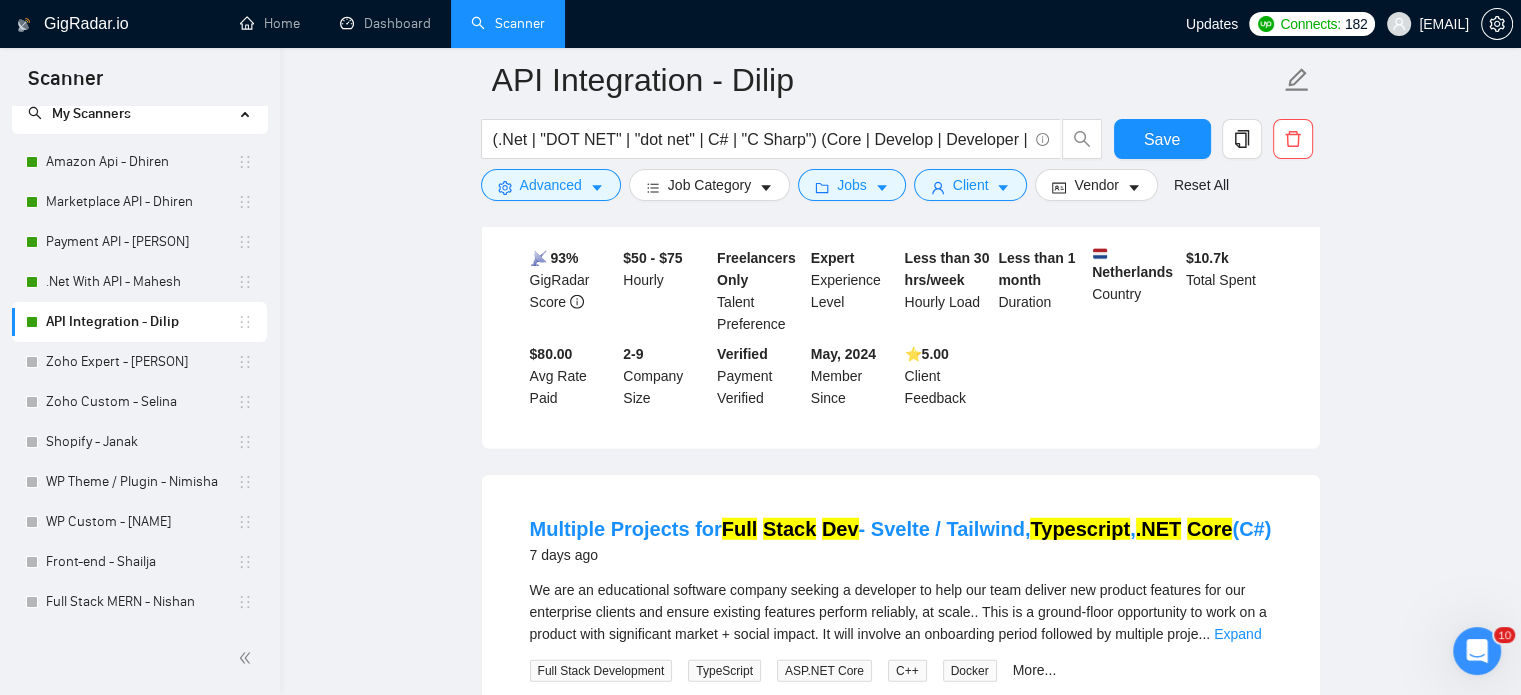 scroll, scrollTop: 5395, scrollLeft: 0, axis: vertical 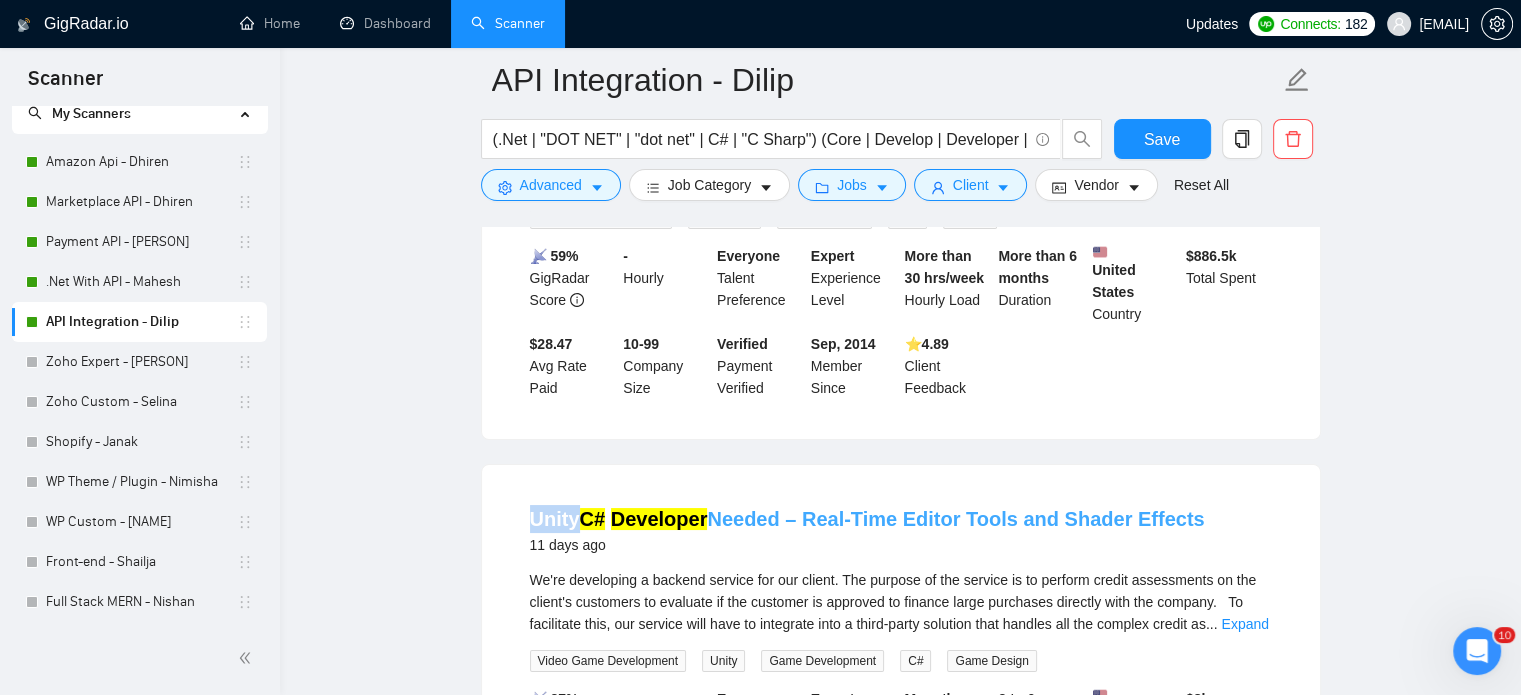 drag, startPoint x: 507, startPoint y: 337, endPoint x: 573, endPoint y: 347, distance: 66.75328 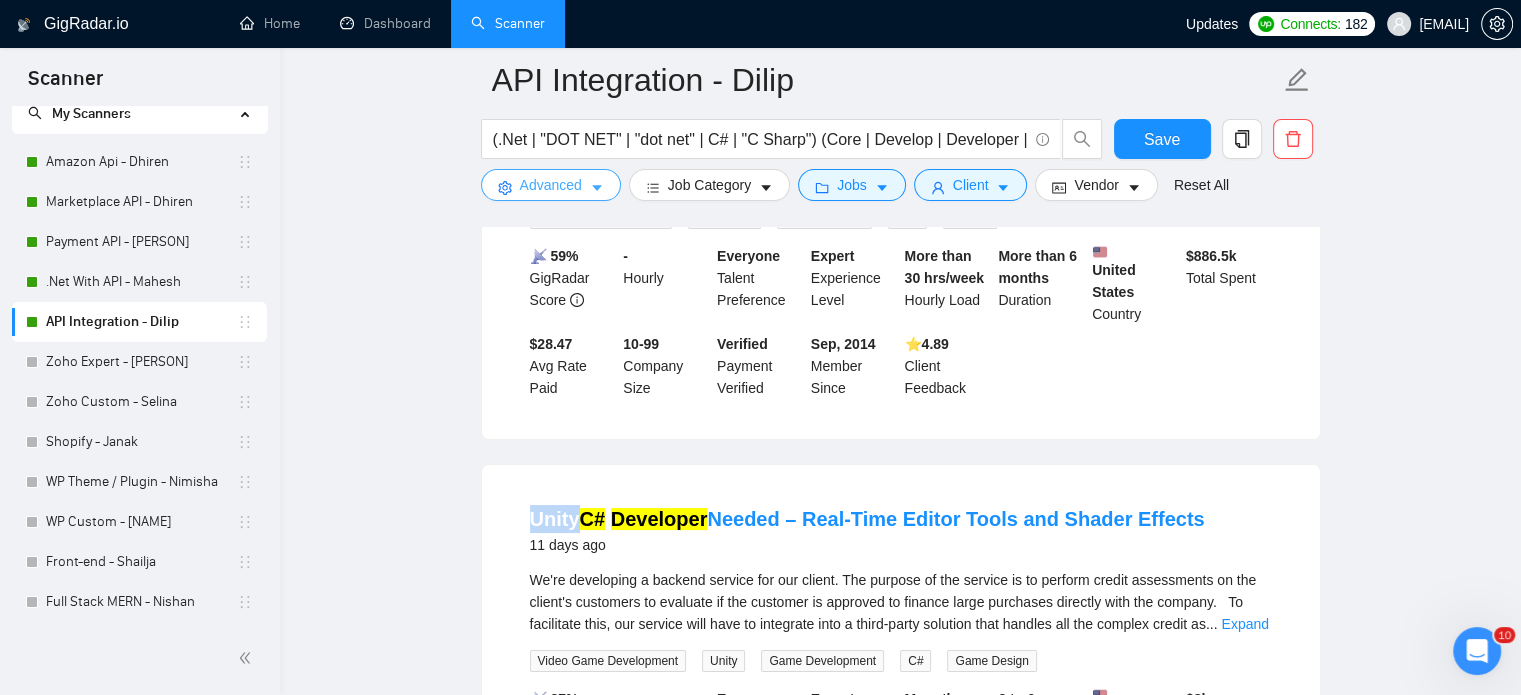 click on "Advanced" at bounding box center [551, 185] 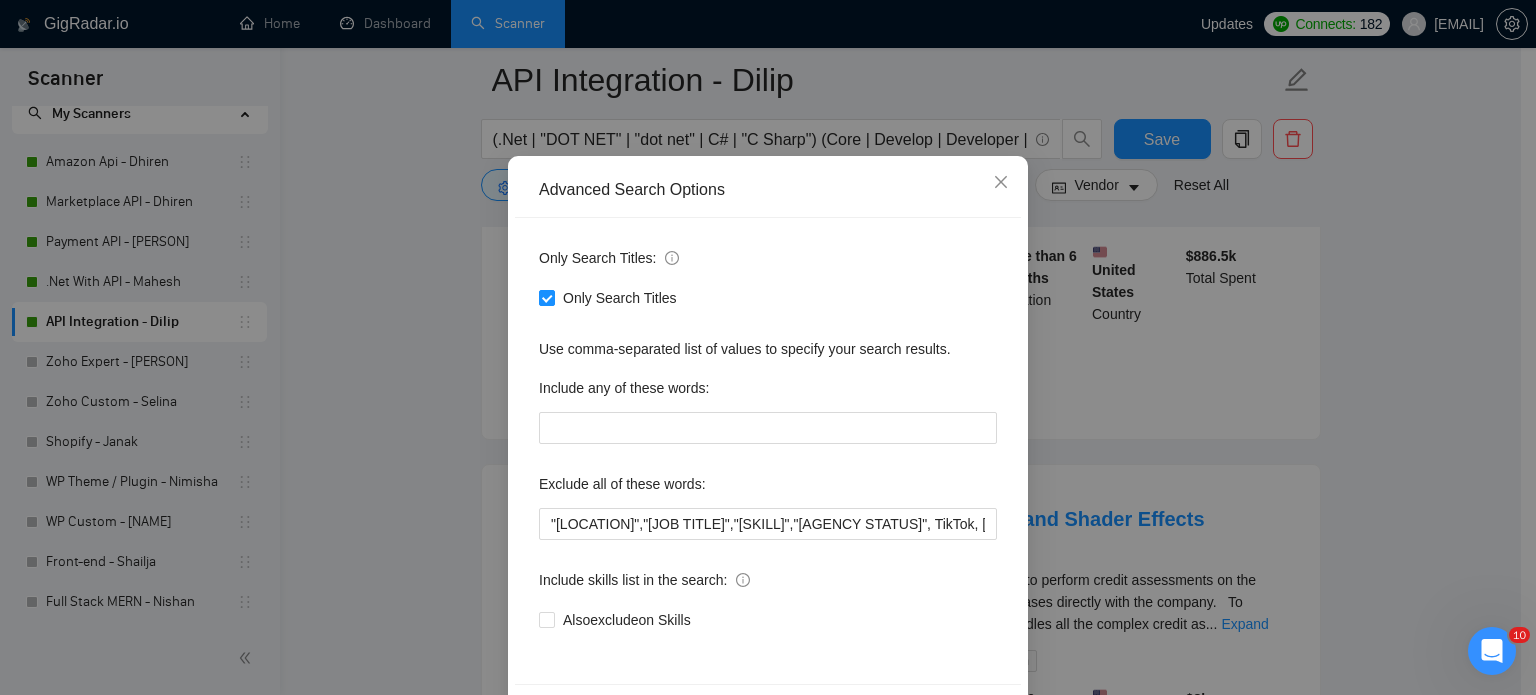 scroll, scrollTop: 136, scrollLeft: 0, axis: vertical 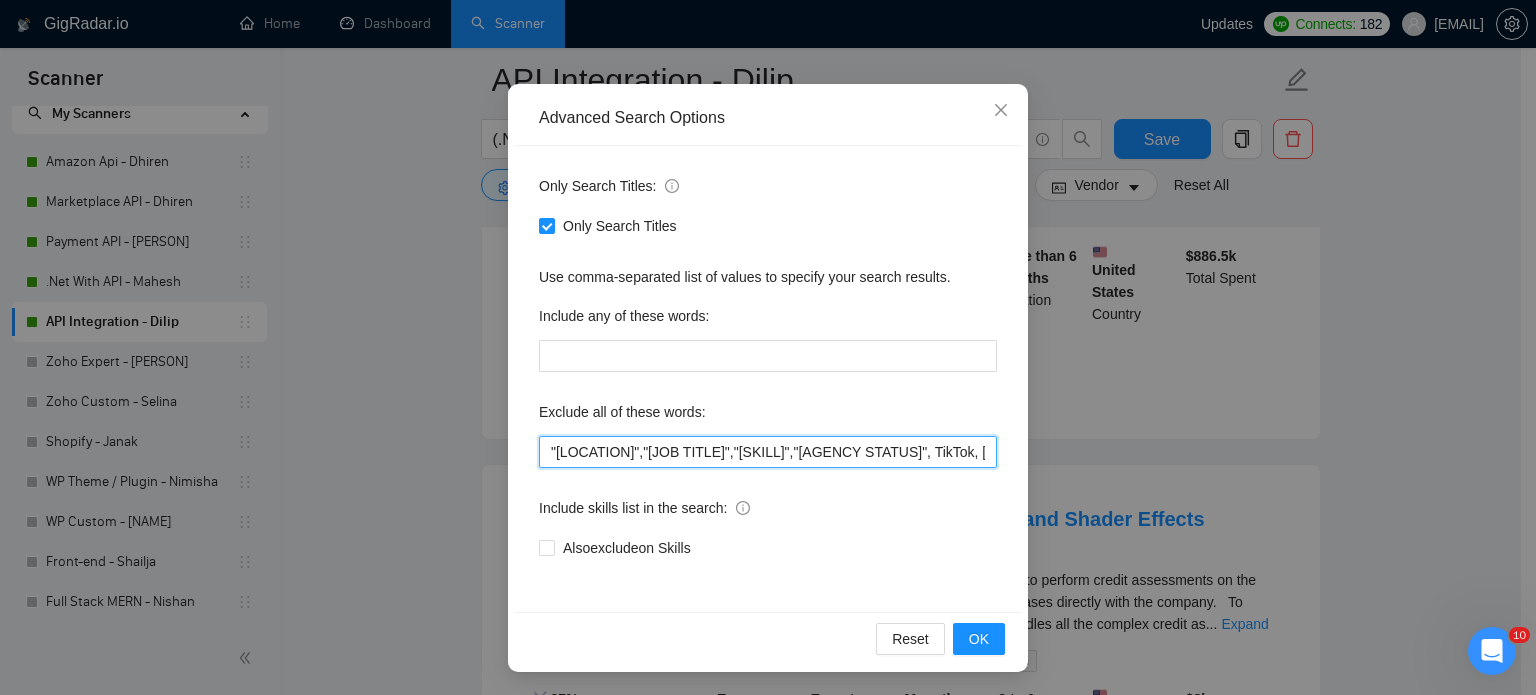 click on ""[LOCATION]","[JOB TITLE]","[SKILL]","[AGENCY STATUS]", TikTok, [LOCATION], [LOCATION], "[AGENCY STATUS]", "[AGENCY STATUS]", "[AGENCY STATUS]", "([AGENCY STATUS])", "[AGENCY STATUS]", "([AGENCY STATUS])", "[AGENCY STATUS]", "[AGENCY STATUS]", "([AGENCY STATUS])", "[AGENCY STATUS]", "[AGENCY STATUS]", "([AGENCY STATUS])", "[AGENCY STATUS]", "[AGENCY STATUS]", "[AGENCY STATUS] -", "[AGENCY STATUS] -", "[AGENCY STATUS]/", "[AGENCY STATUS]/", "[AGENCY STATUS]/", "[AGENCY STATUS]/", "[AGENCY STATUS].", "[AGENCY STATUS].", "[AGENCY STATUS].", "[AGENCY STATUS].", "[AGENCY STATUS],", "[AGENCY STATUS],", "[AGENCY STATUS],", "[AGENCY STATUS],", "Freelancer only", "Freelancers only", "freelancer-only", "freelancers-only", "Individual only", "Individuals only", "Individual-only", "Individuals-only", "Independent only", "Independent-only"" at bounding box center [768, 452] 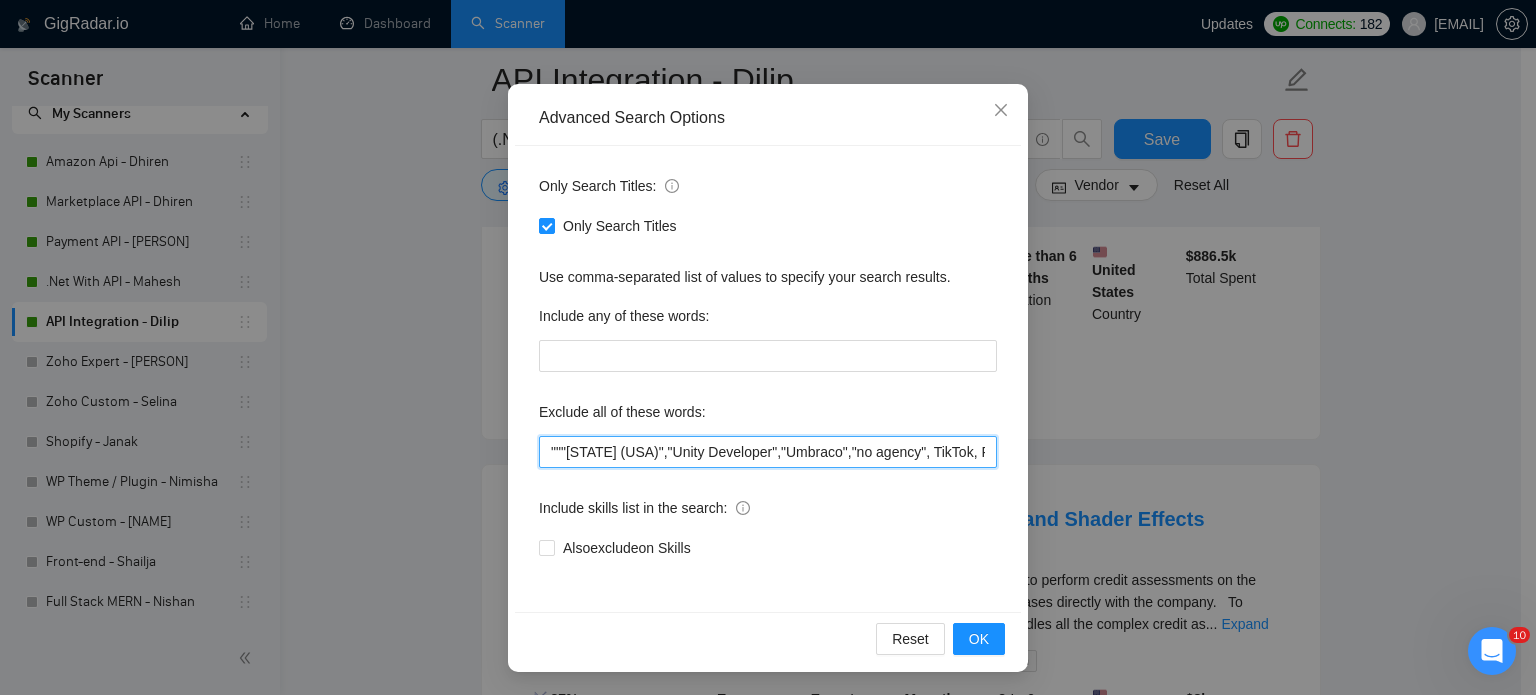 paste on "Unity" 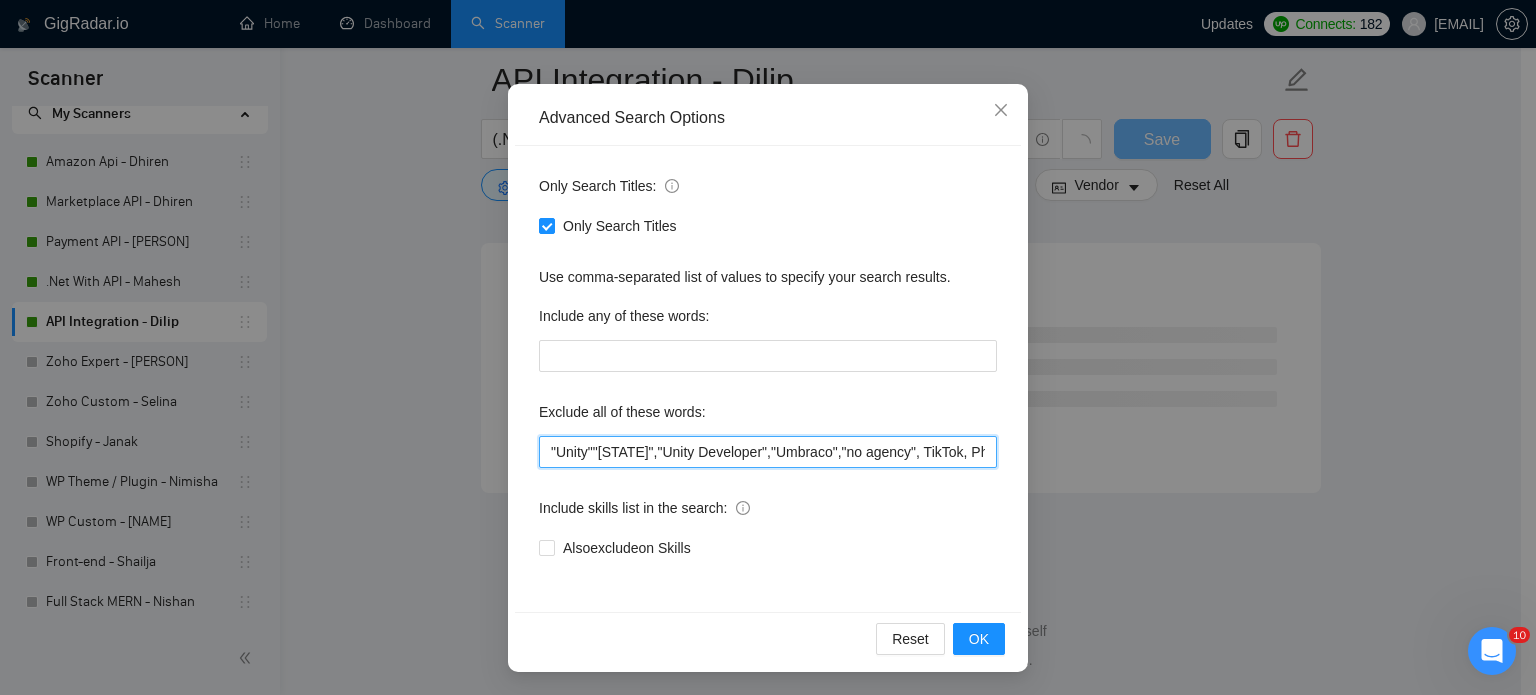 scroll, scrollTop: 5381, scrollLeft: 0, axis: vertical 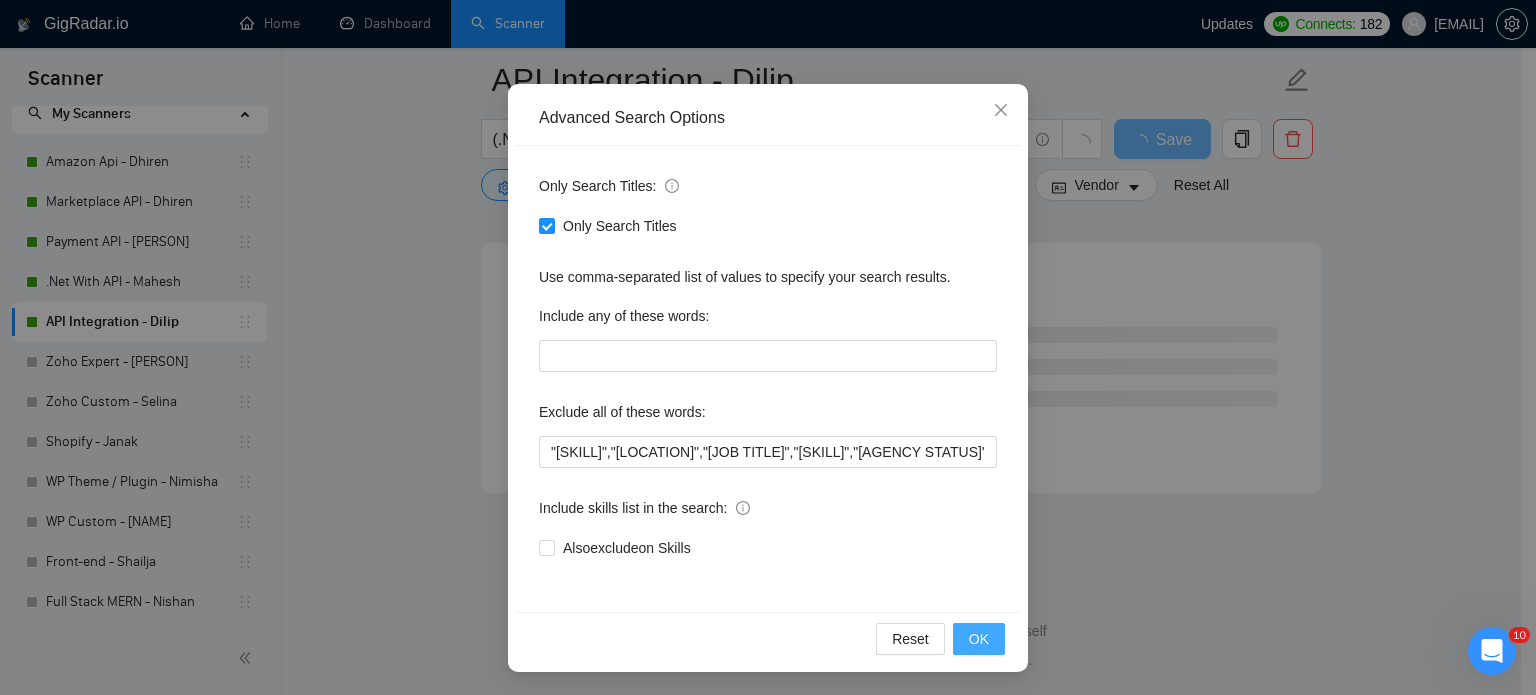 click on "OK" at bounding box center [979, 639] 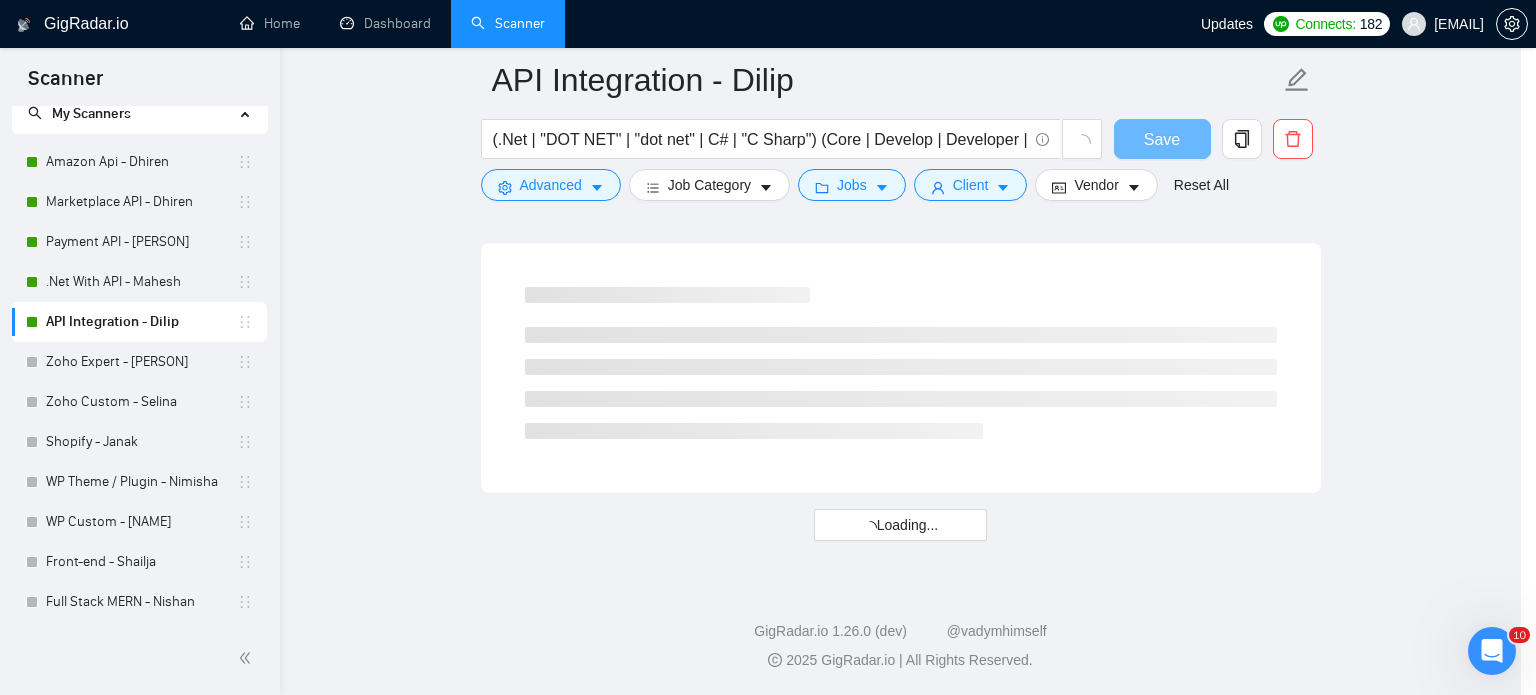 scroll, scrollTop: 2641, scrollLeft: 0, axis: vertical 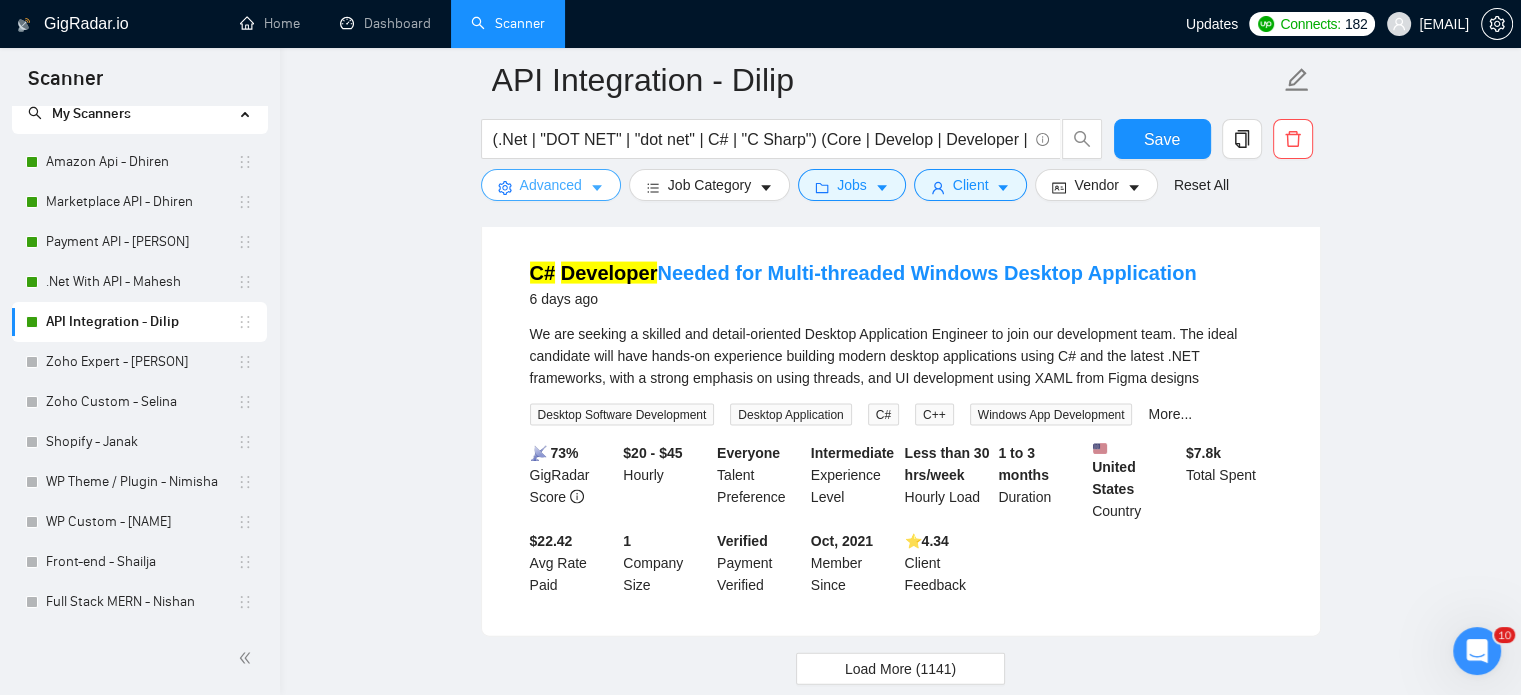 click 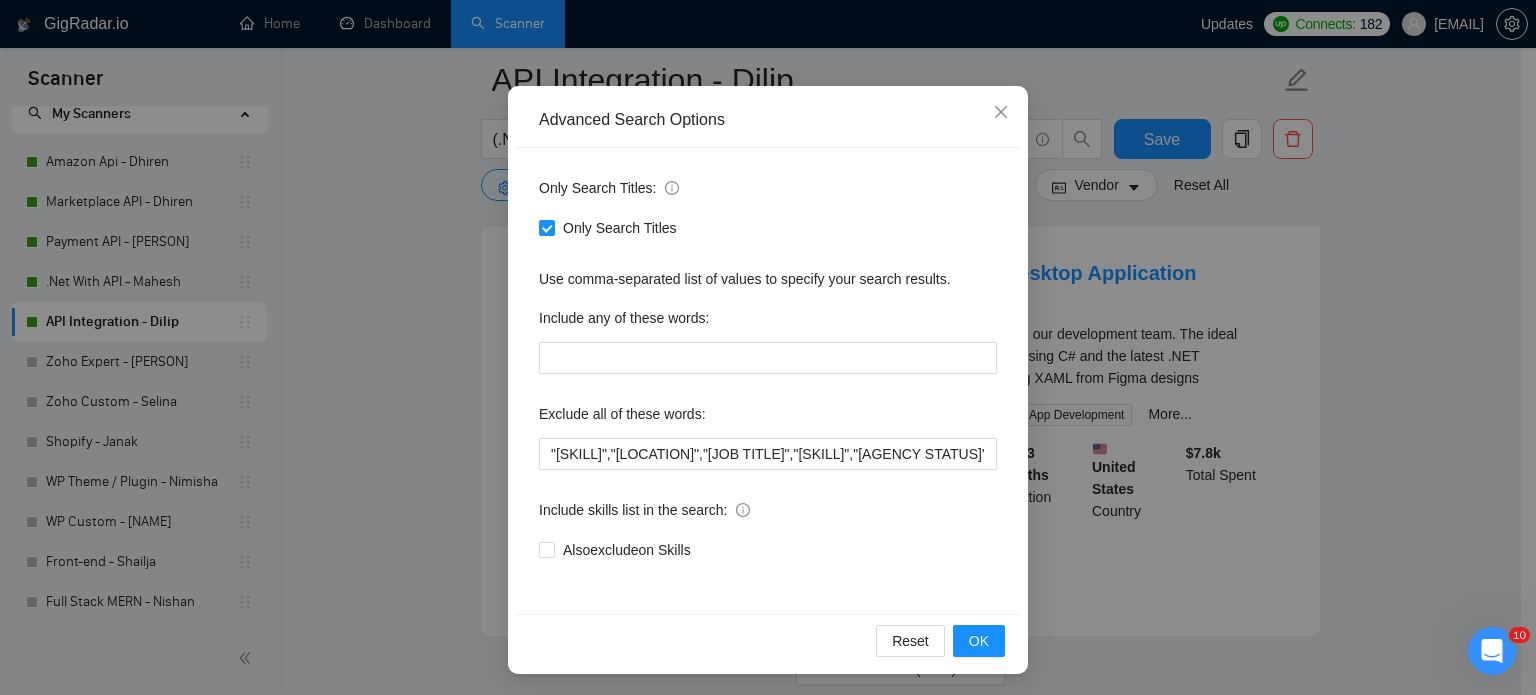 scroll, scrollTop: 136, scrollLeft: 0, axis: vertical 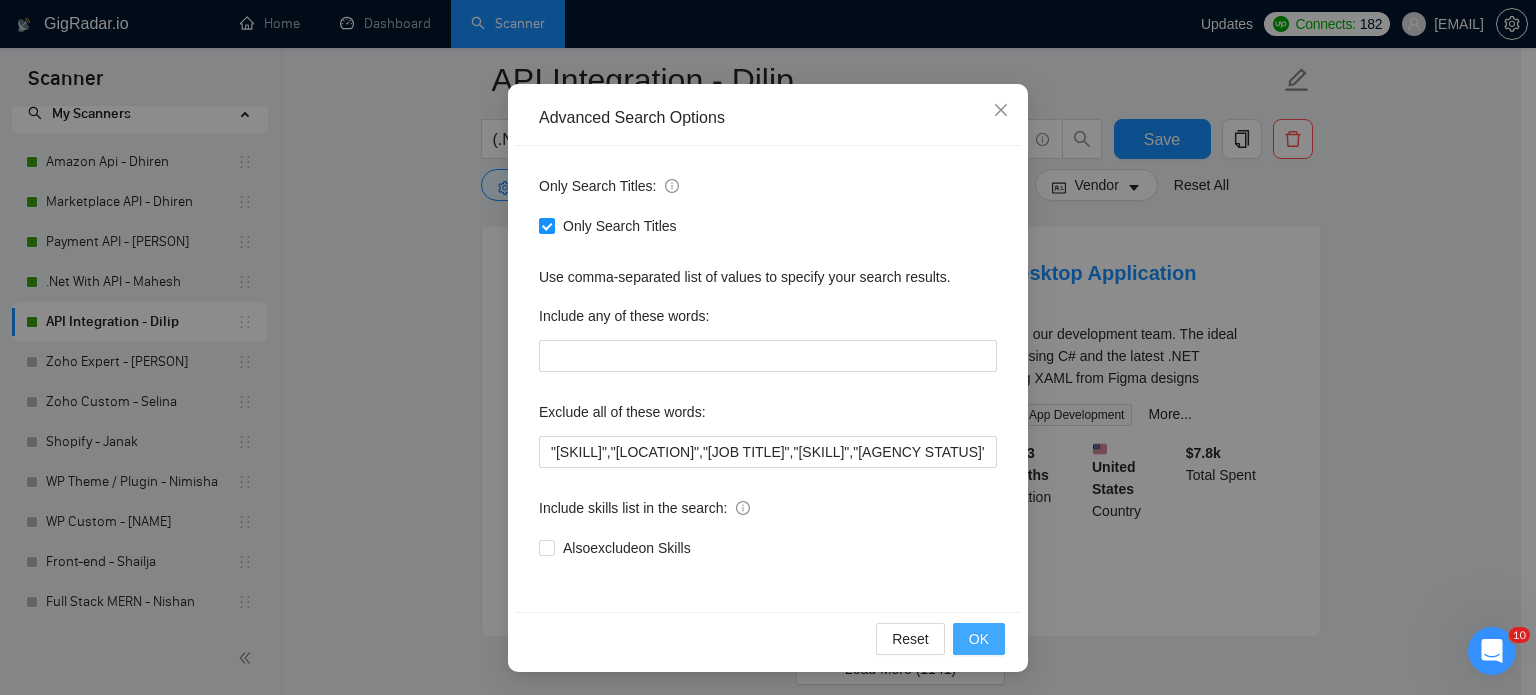 click on "OK" at bounding box center [979, 639] 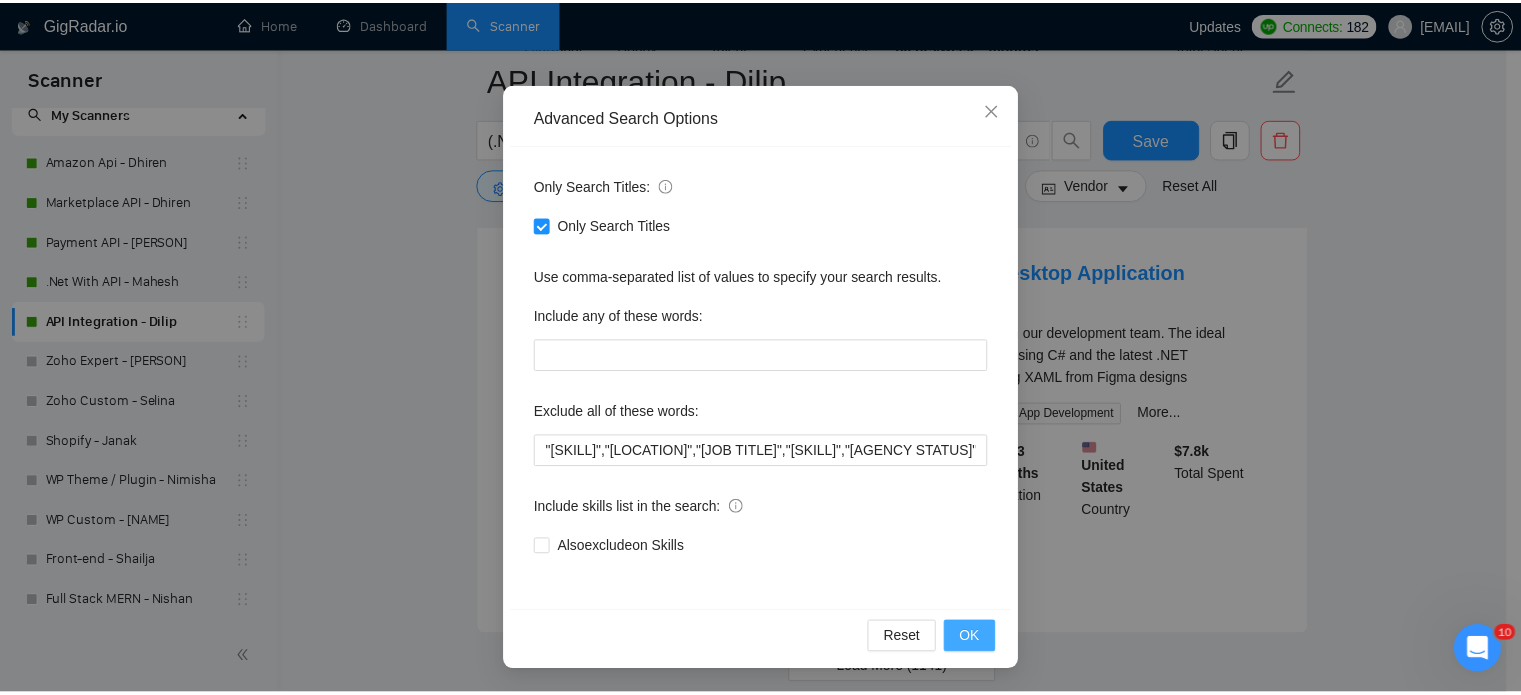 scroll, scrollTop: 36, scrollLeft: 0, axis: vertical 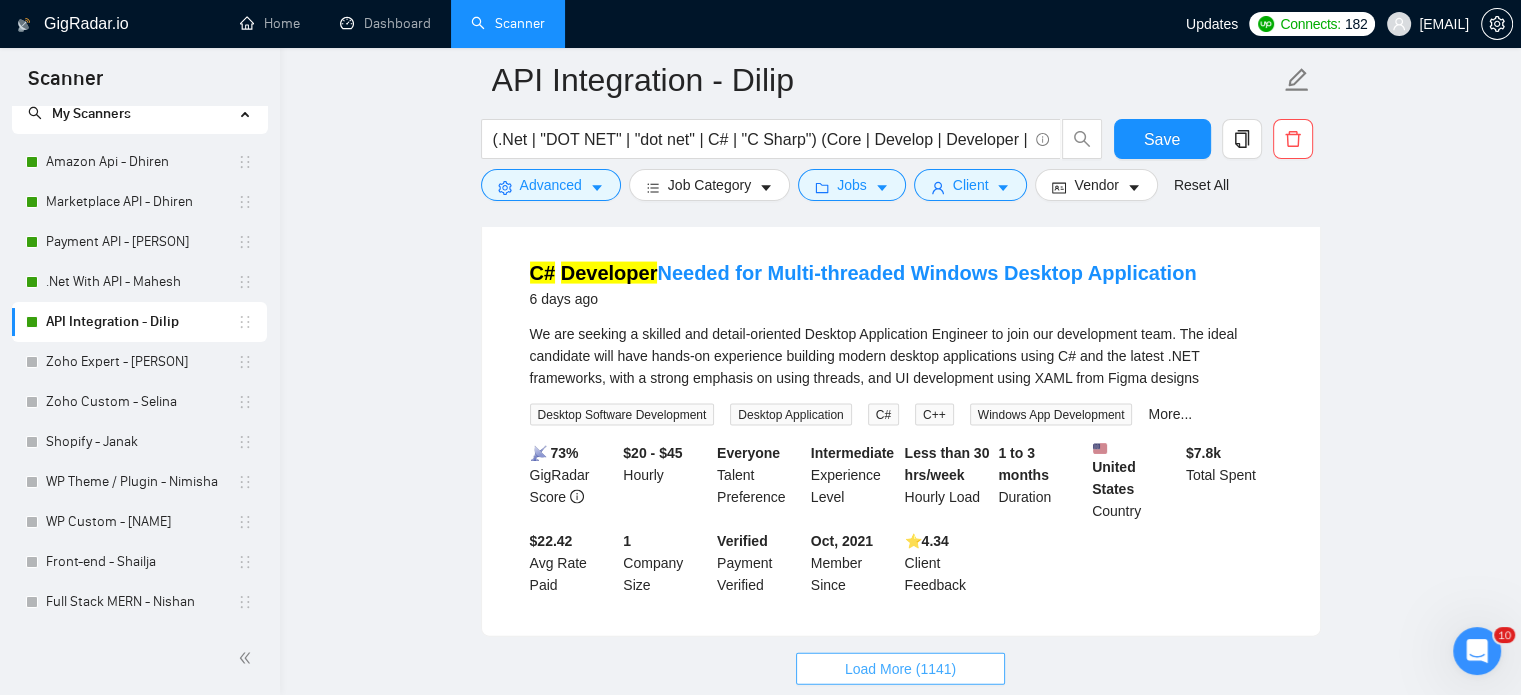 click on "Load More (1141)" at bounding box center [900, 669] 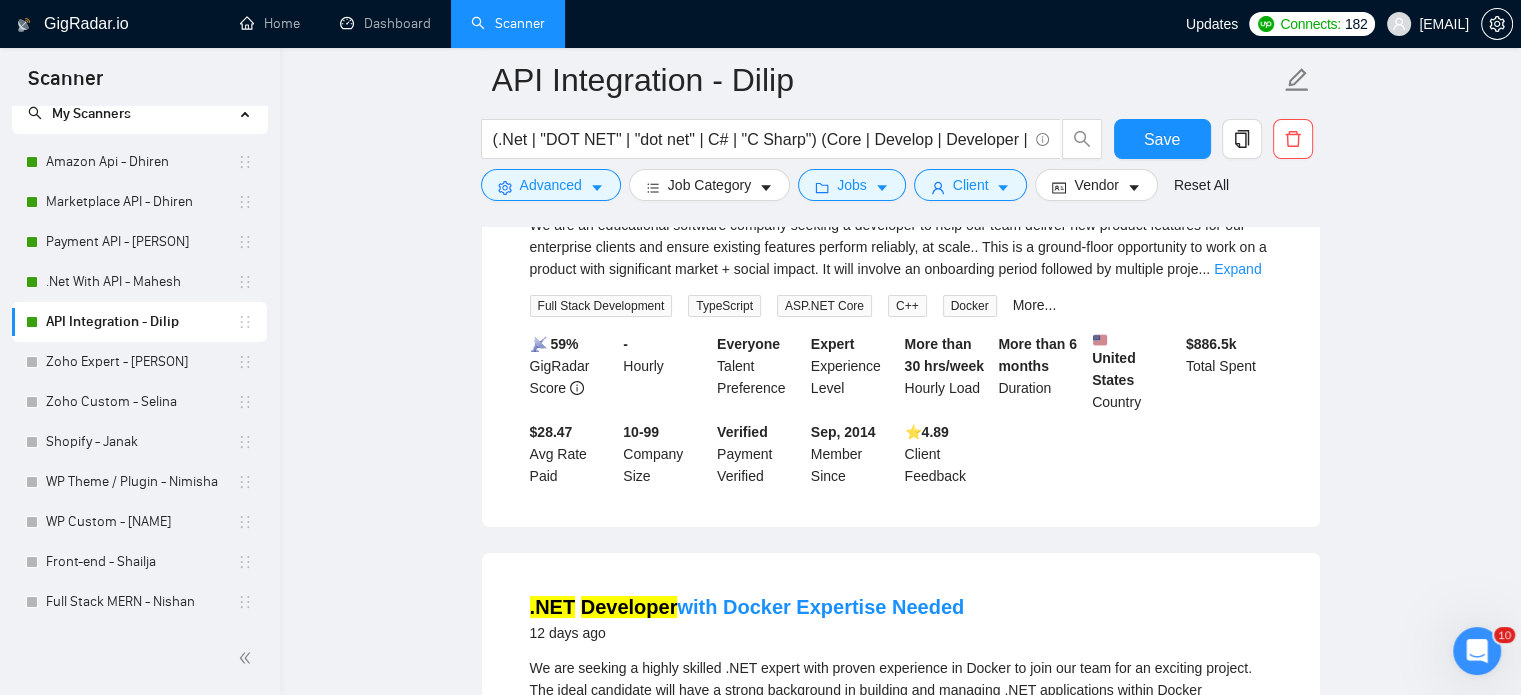 scroll, scrollTop: 7541, scrollLeft: 0, axis: vertical 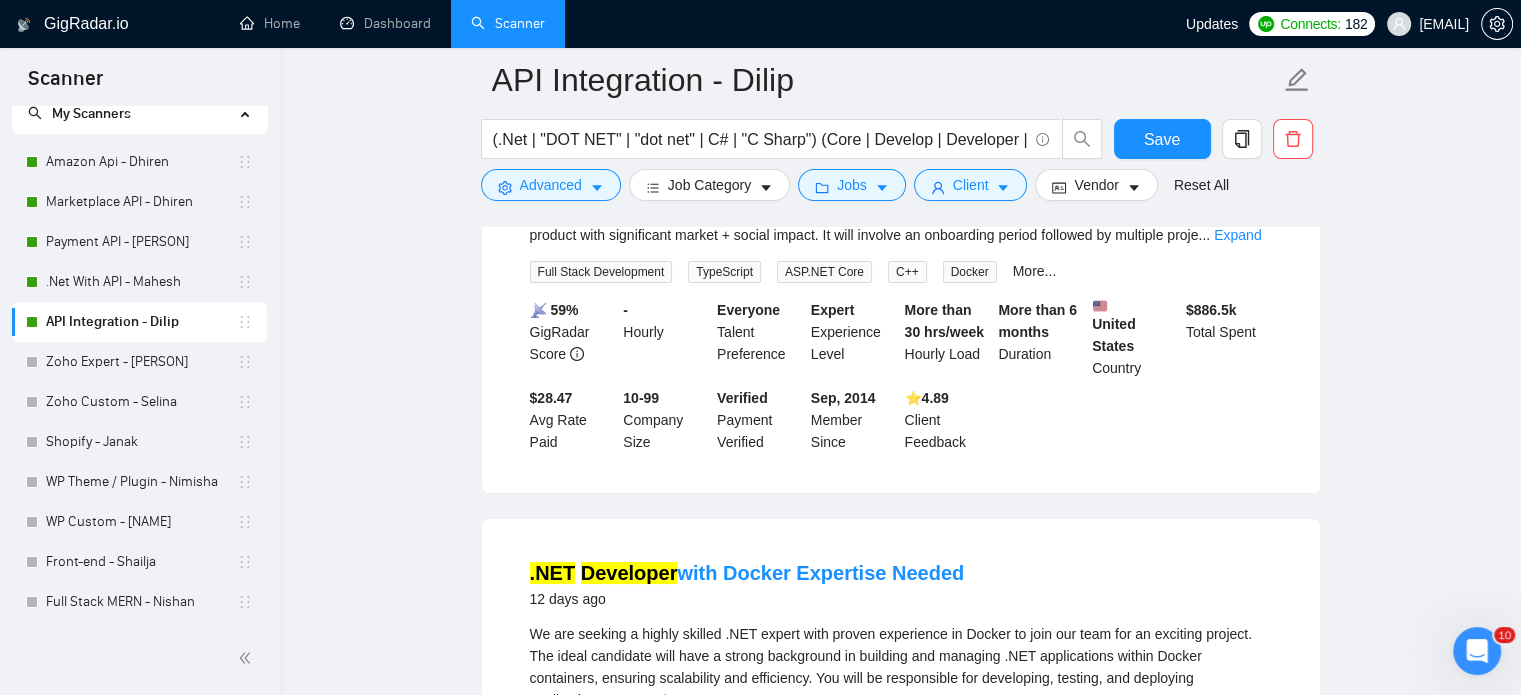 click on "Expand" at bounding box center [642, 700] 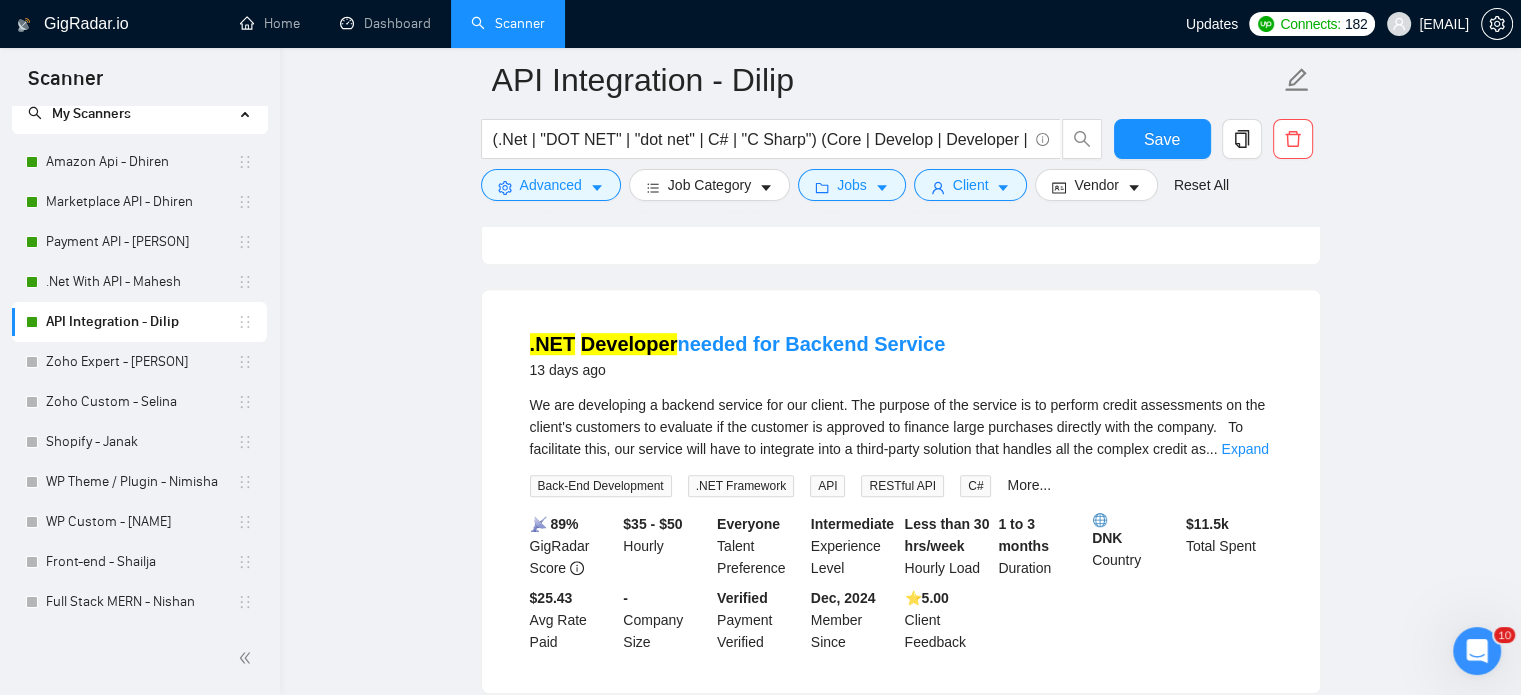 scroll, scrollTop: 8699, scrollLeft: 0, axis: vertical 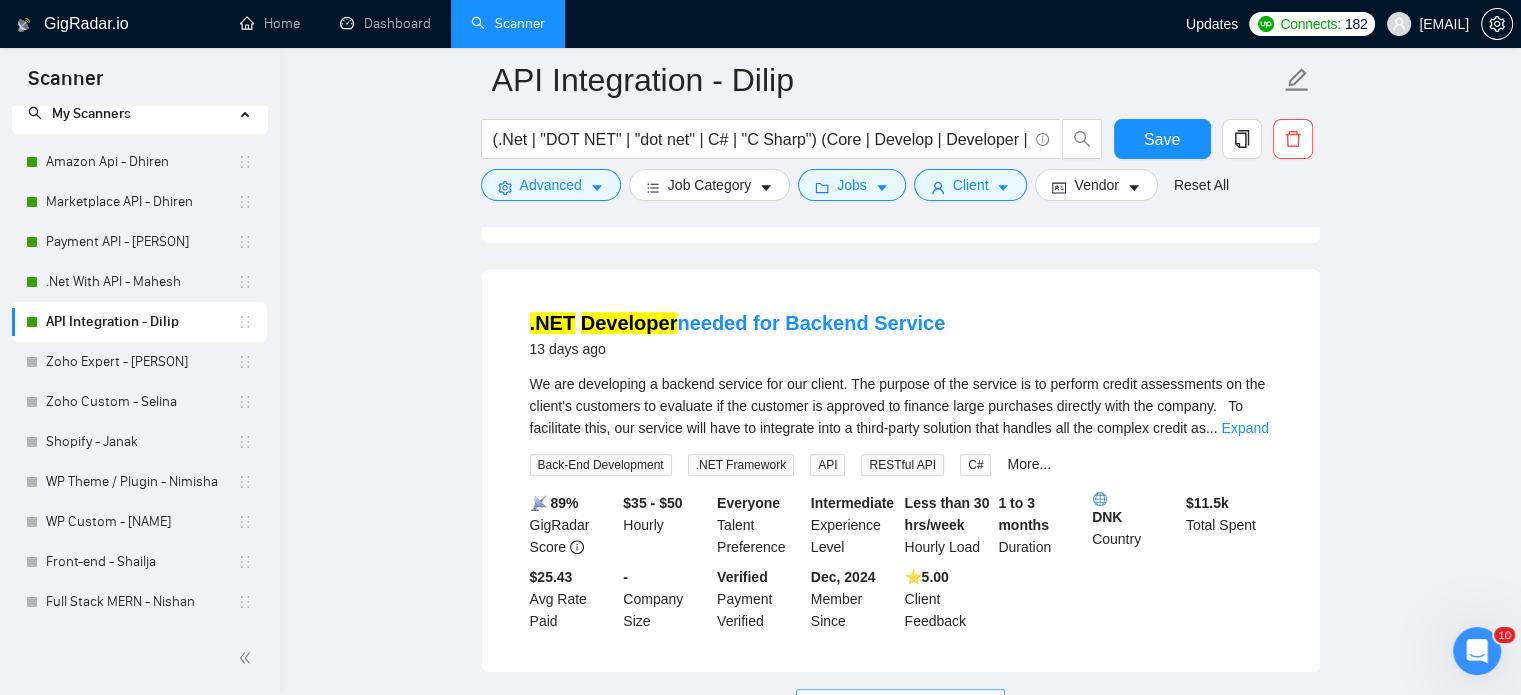 drag, startPoint x: 927, startPoint y: 519, endPoint x: 1130, endPoint y: 447, distance: 215.39035 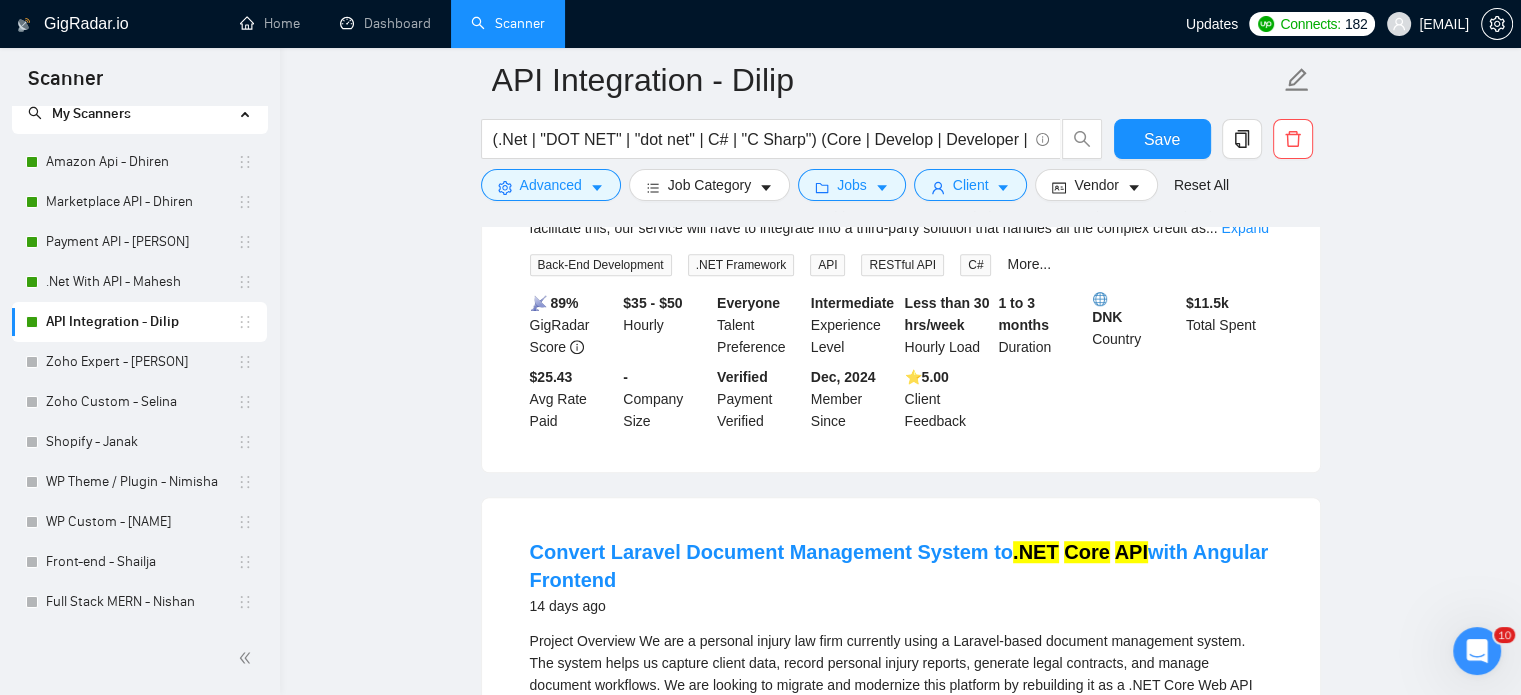 scroll, scrollTop: 8999, scrollLeft: 0, axis: vertical 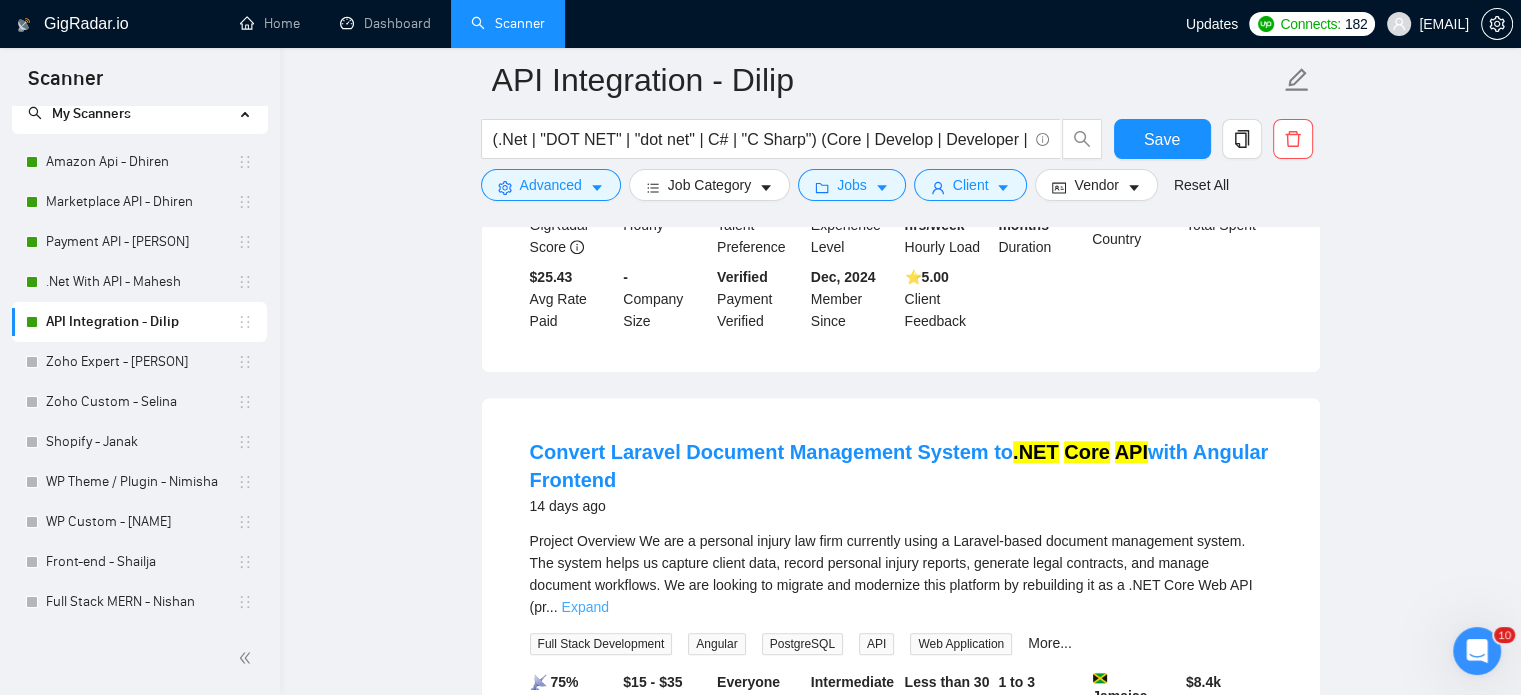 click on "Expand" at bounding box center [585, 607] 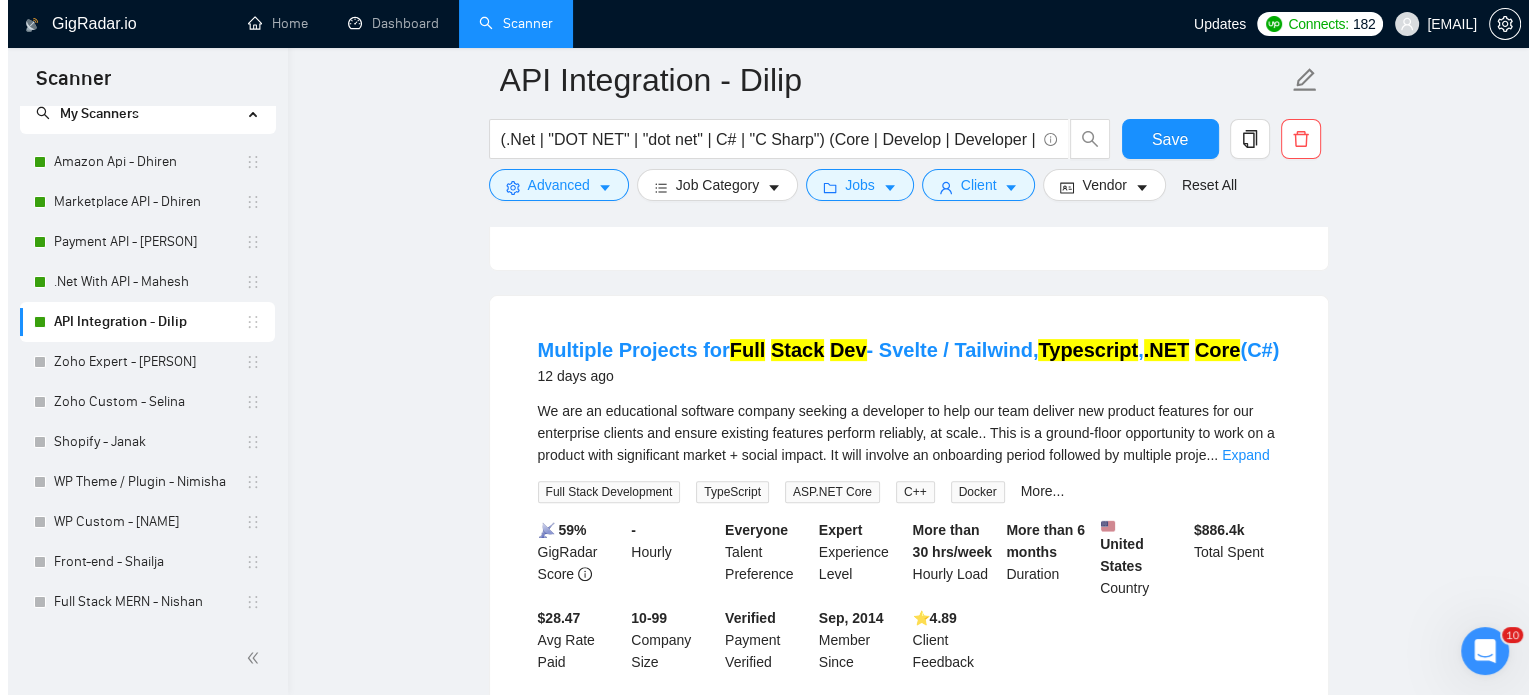 scroll, scrollTop: 7899, scrollLeft: 0, axis: vertical 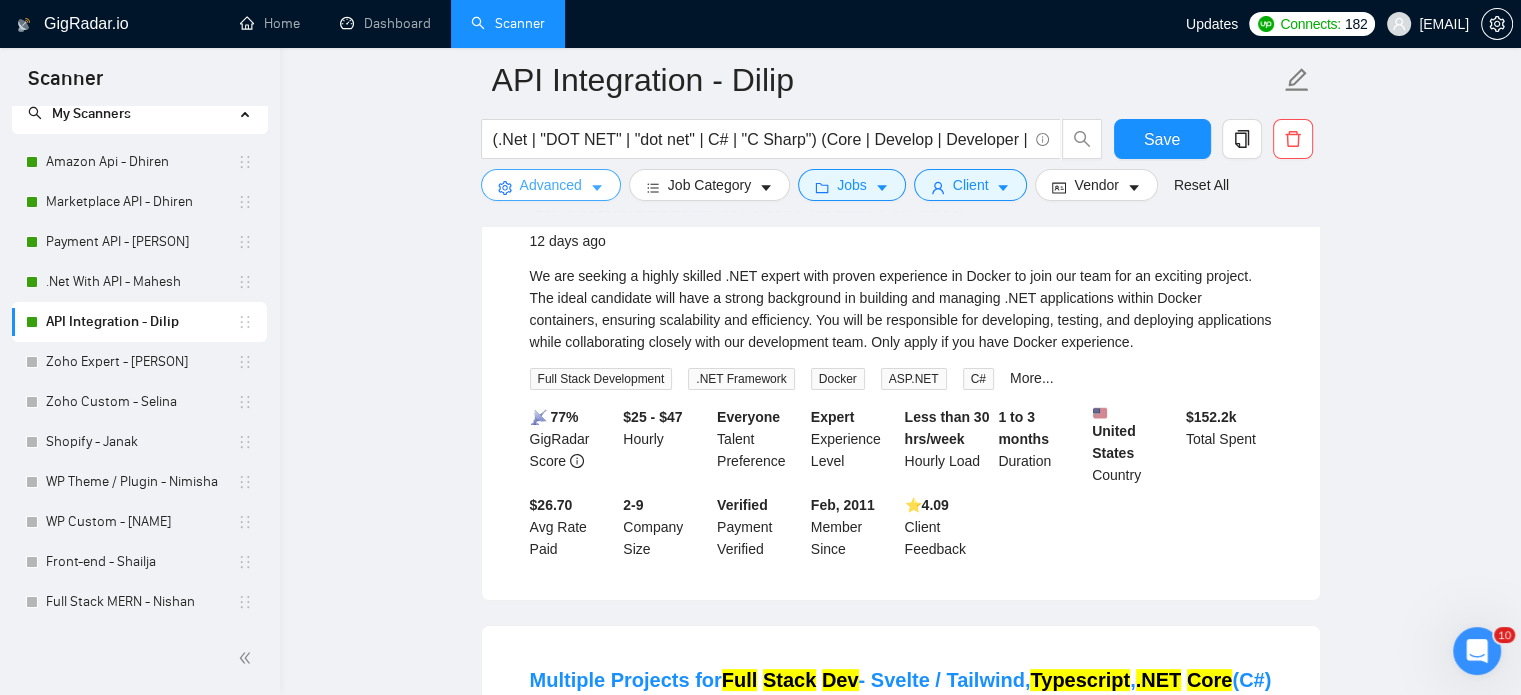 click 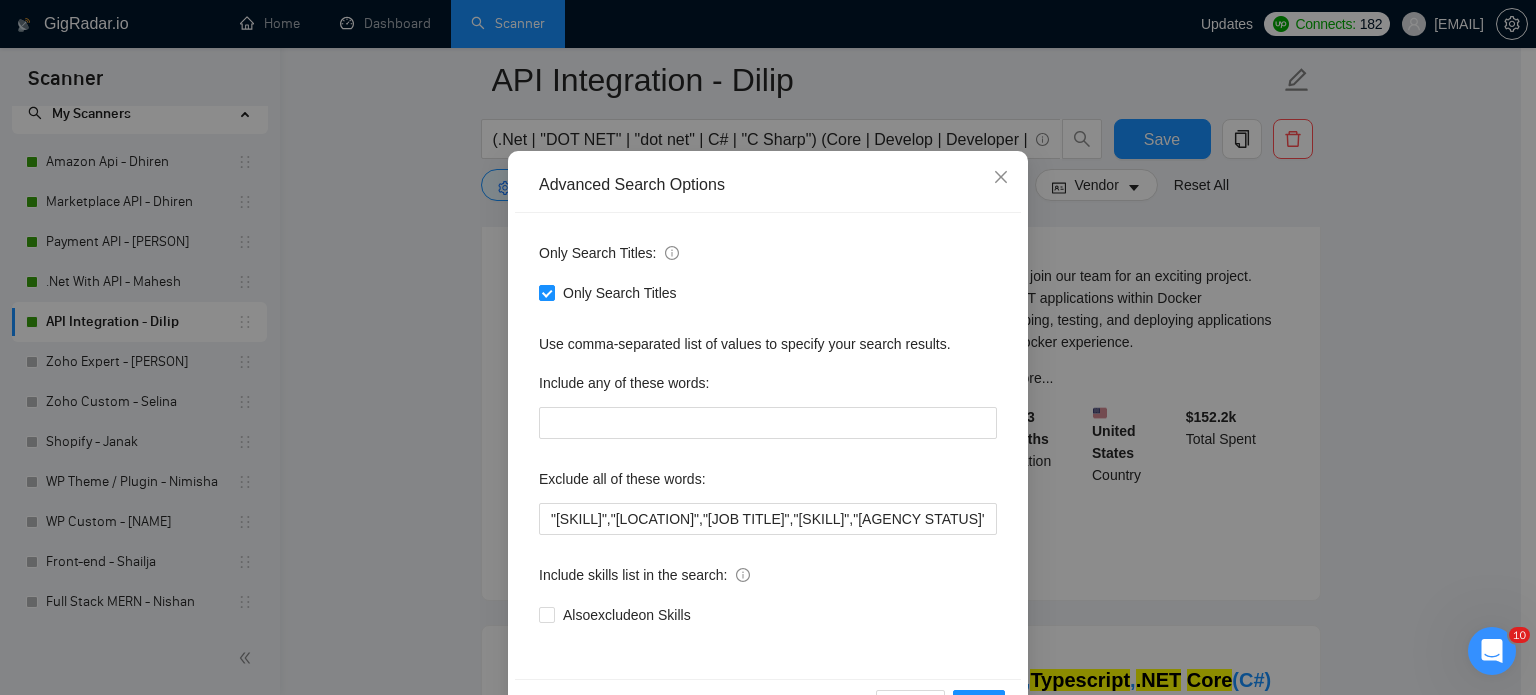 scroll, scrollTop: 100, scrollLeft: 0, axis: vertical 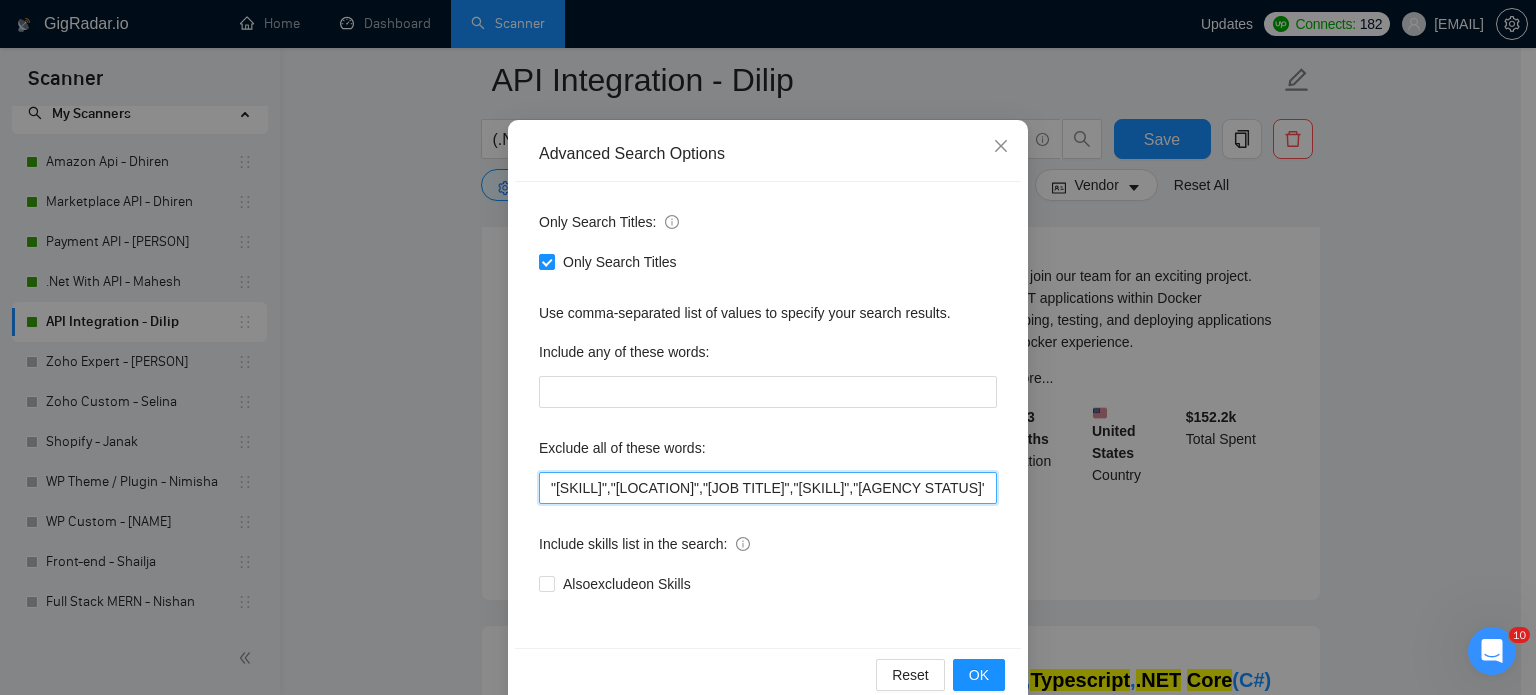 click on ""[SKILL]","[LOCATION]","[JOB TITLE]","[SKILL]","[AGENCY STATUS]", TikTok, [LOCATION], [LOCATION], "[AGENCY STATUS]", "[AGENCY STATUS]", "[AGENCY STATUS]", "([AGENCY STATUS])", "[AGENCY STATUS]", "([AGENCY STATUS])", "[AGENCY STATUS]", "[AGENCY STATUS]", "([AGENCY STATUS])", "[AGENCY STATUS]", "[AGENCY STATUS]", "([AGENCY STATUS])", "[AGENCY STATUS]", "[AGENCY STATUS]", "[AGENCY STATUS] -", "[AGENCY STATUS] -", "[AGENCY STATUS]/", "[AGENCY STATUS]/", "[AGENCY STATUS]/", "[AGENCY STATUS]/", "[AGENCY STATUS].", "[AGENCY STATUS].", "[AGENCY STATUS].", "[AGENCY STATUS].", "[AGENCY STATUS],", "[AGENCY STATUS],", "[AGENCY STATUS],", "[AGENCY STATUS],", "Freelancer only", "Freelancers only", "freelancer-only", "freelancers-only", "Individual only", "Individuals only", "Individual-only", "Individuals-only", "Independent only", "Independent-only"" at bounding box center (768, 488) 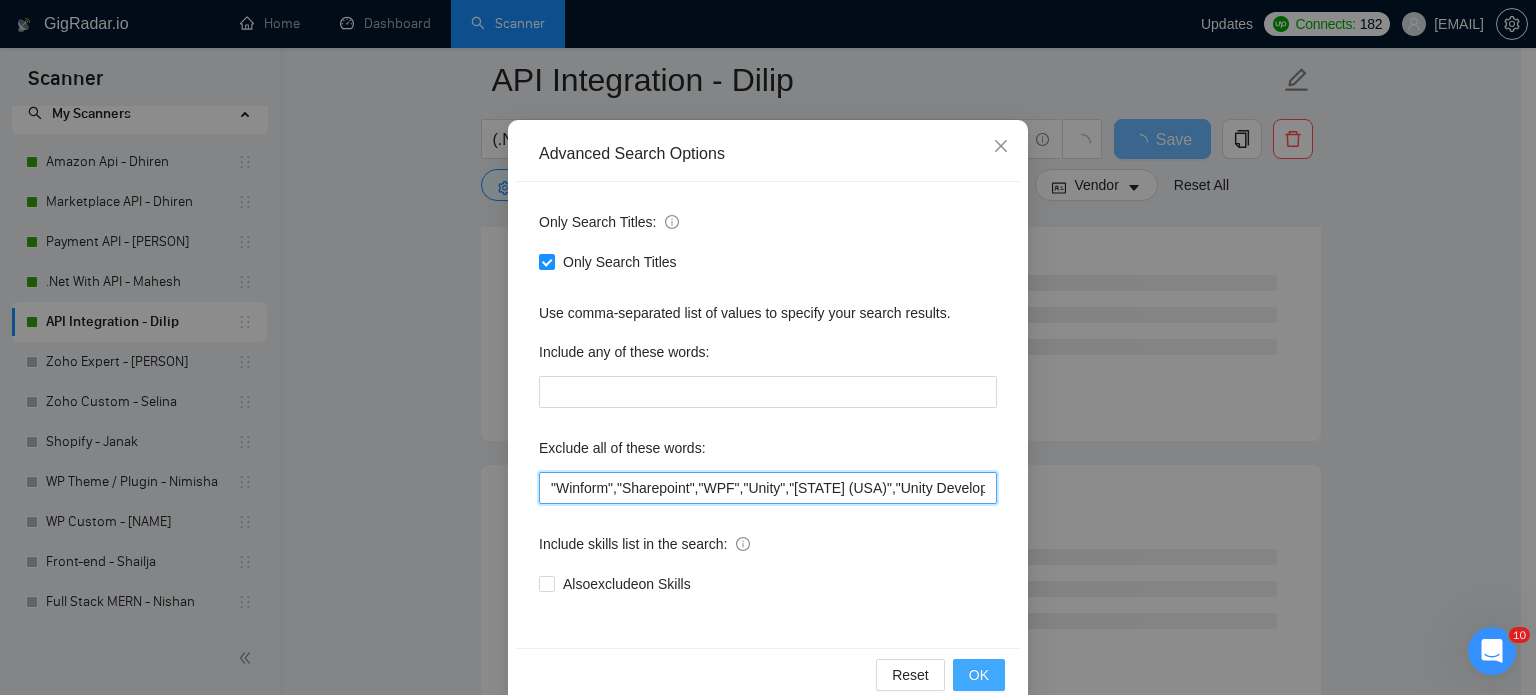 type on ""Winform","Sharepoint","WPF","Unity","[STATE] (USA)","Unity Developer","Umbraco","no agency", TikTok, Philippines, Nepal, "No agency", "No agencies", "[No agency]", "(No agency)", "[No agencies]", "(No agencies)", "[No agency", "No agency]", "(No agency", "No agency)", "[No agencies", "No agencies]", "(No agencies", "No agencies)", "No-agency", "no-agencies", "no-agency -", "no agencies -", "no agency/", "no agencies/", "no-agency/", "no agencies/", "no agency.", "no agencies.", "no-agency.", "no agencies.", "no agency,", "no agencies,", "no-agency,", "no agencies,", "Freelancer only", "Freelancers only", "freelancer-only", "freelancers-only", "Individual only", "Individuals only", "Individual-only", "Individuals-only", "Independent only", "Independent-only"" 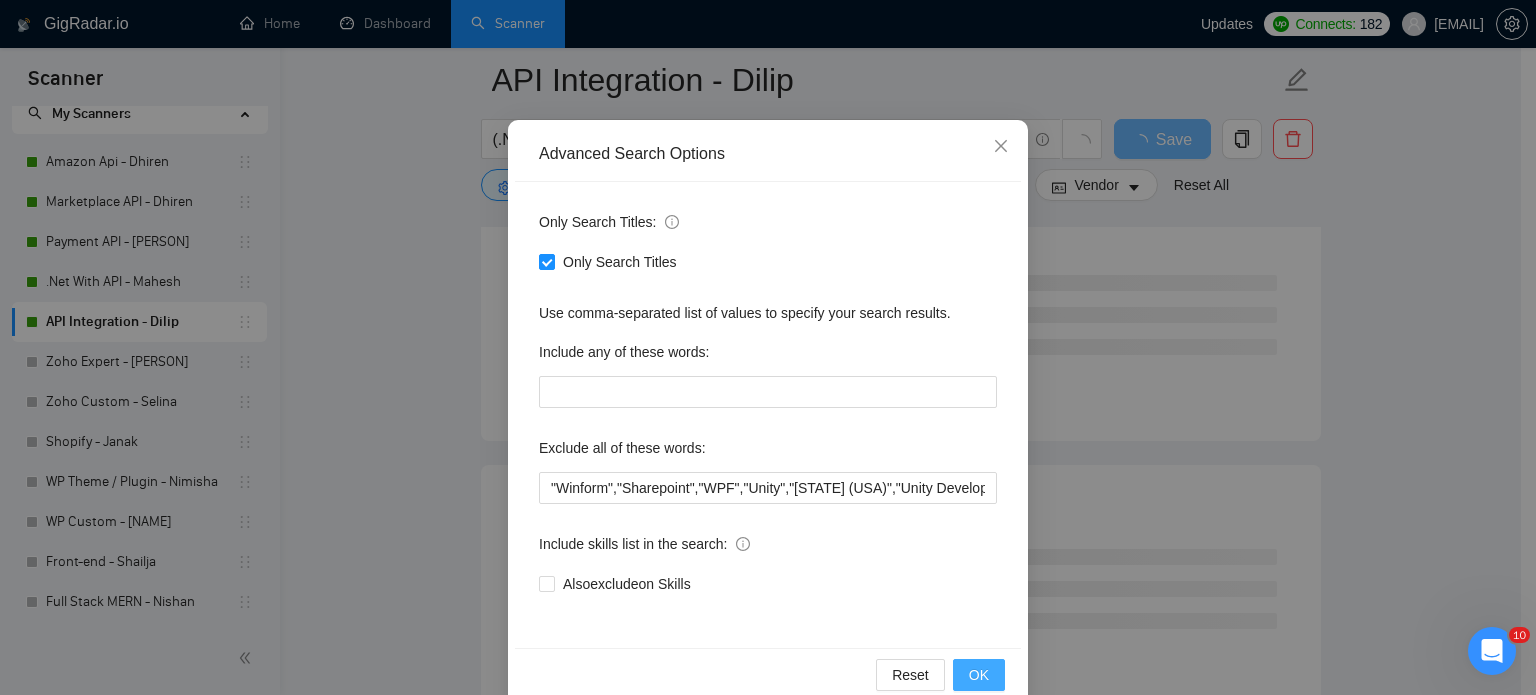 drag, startPoint x: 964, startPoint y: 668, endPoint x: 981, endPoint y: 671, distance: 17.262676 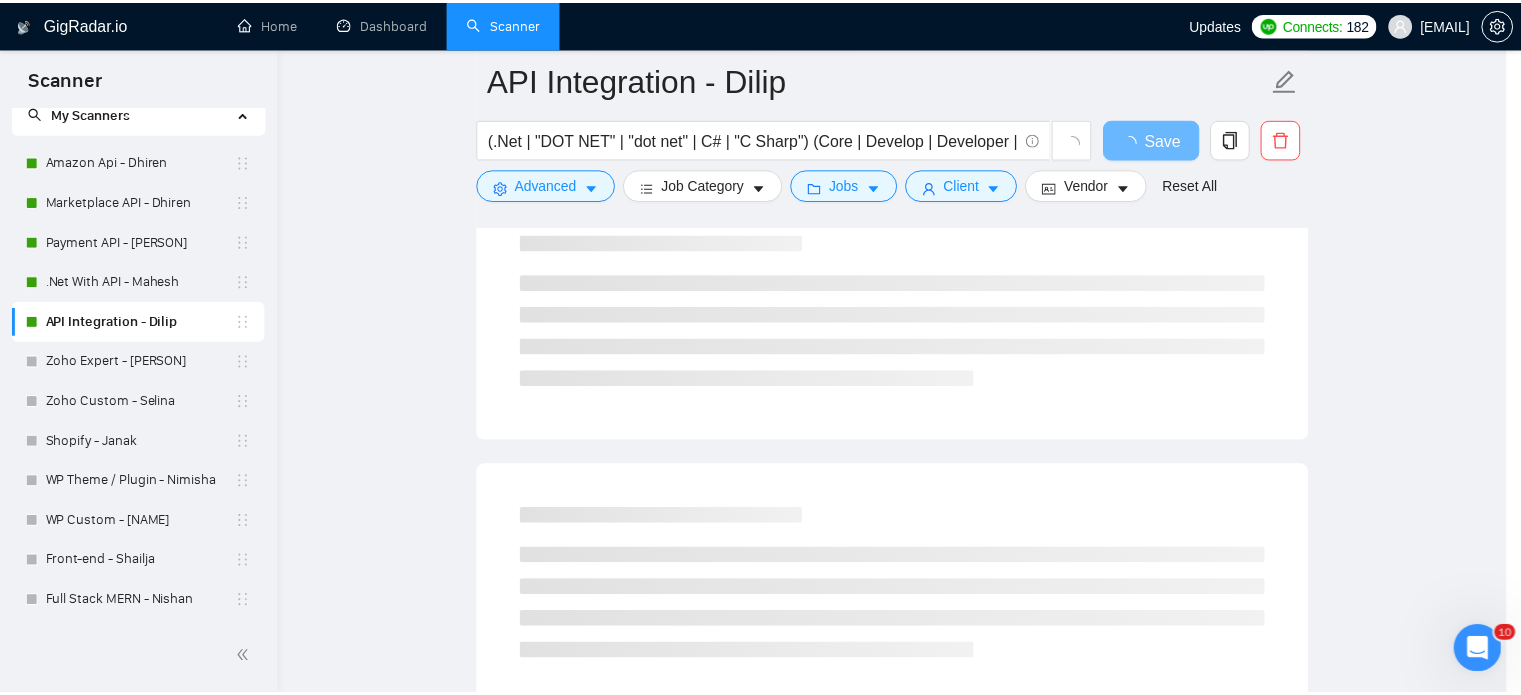 scroll, scrollTop: 36, scrollLeft: 0, axis: vertical 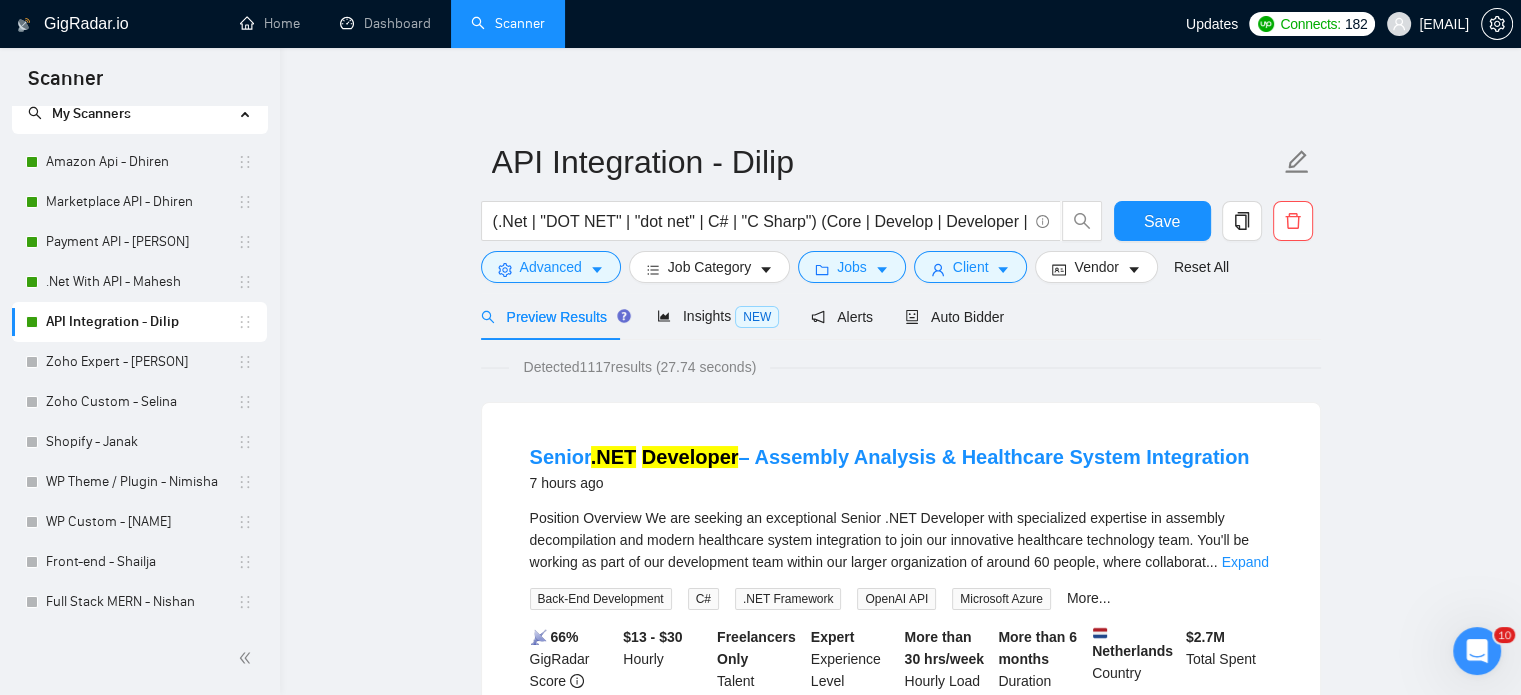 click on "Detected   1117  results   (27.74 seconds)" at bounding box center (901, 367) 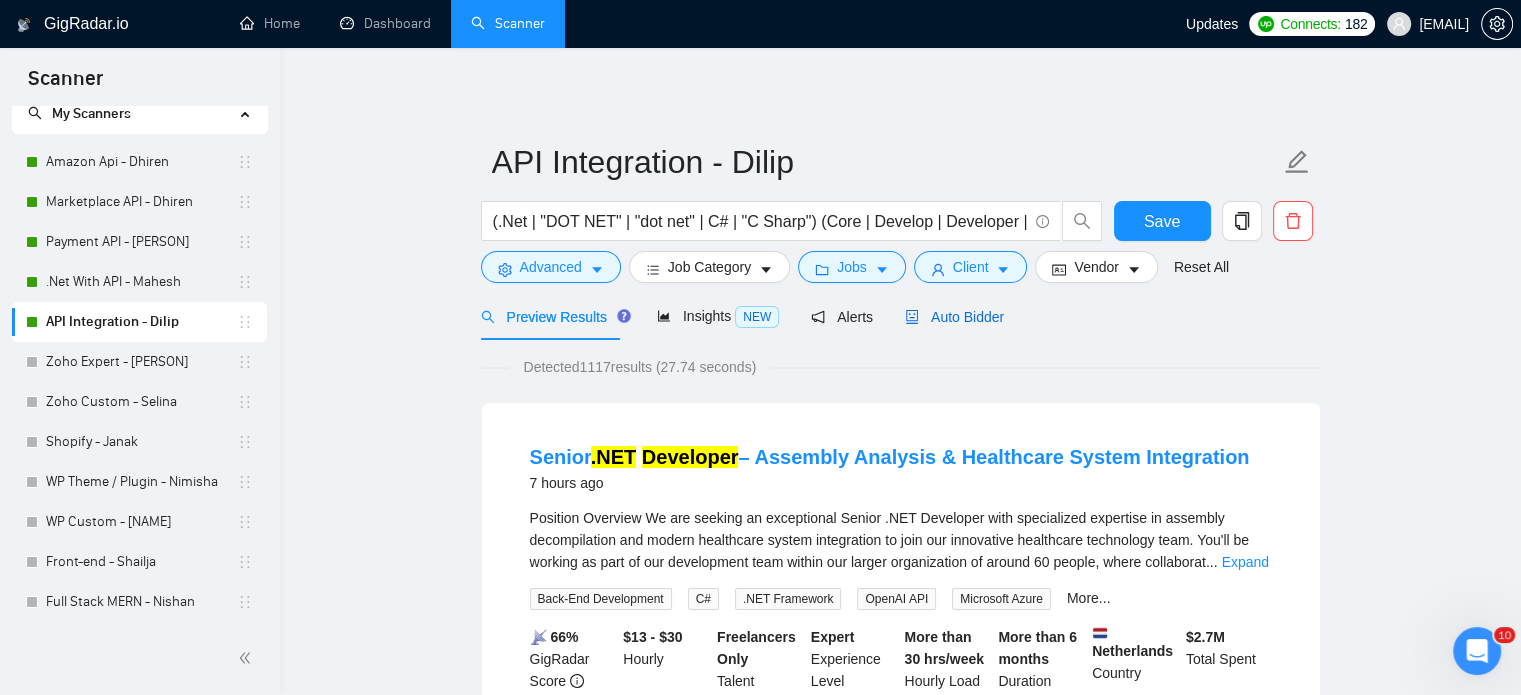 click on "Auto Bidder" at bounding box center (954, 317) 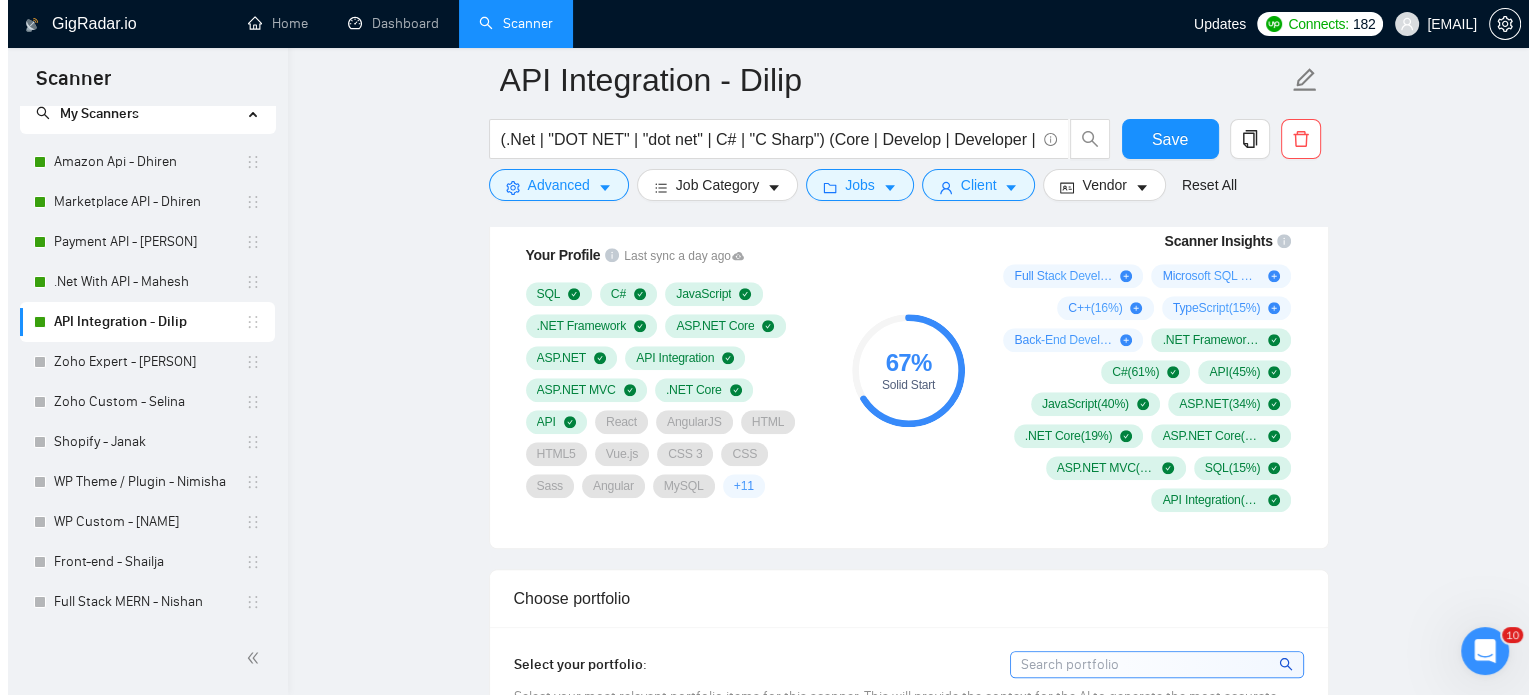 scroll, scrollTop: 1200, scrollLeft: 0, axis: vertical 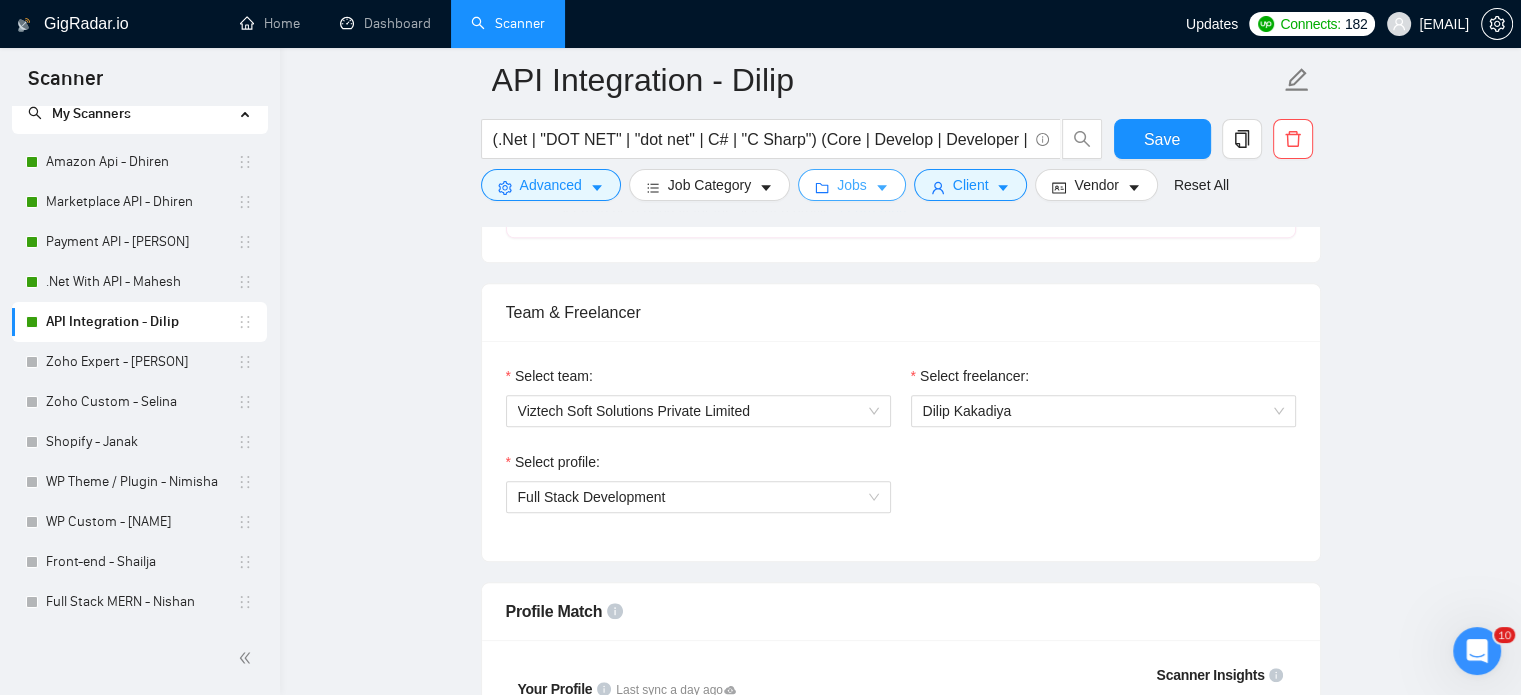click 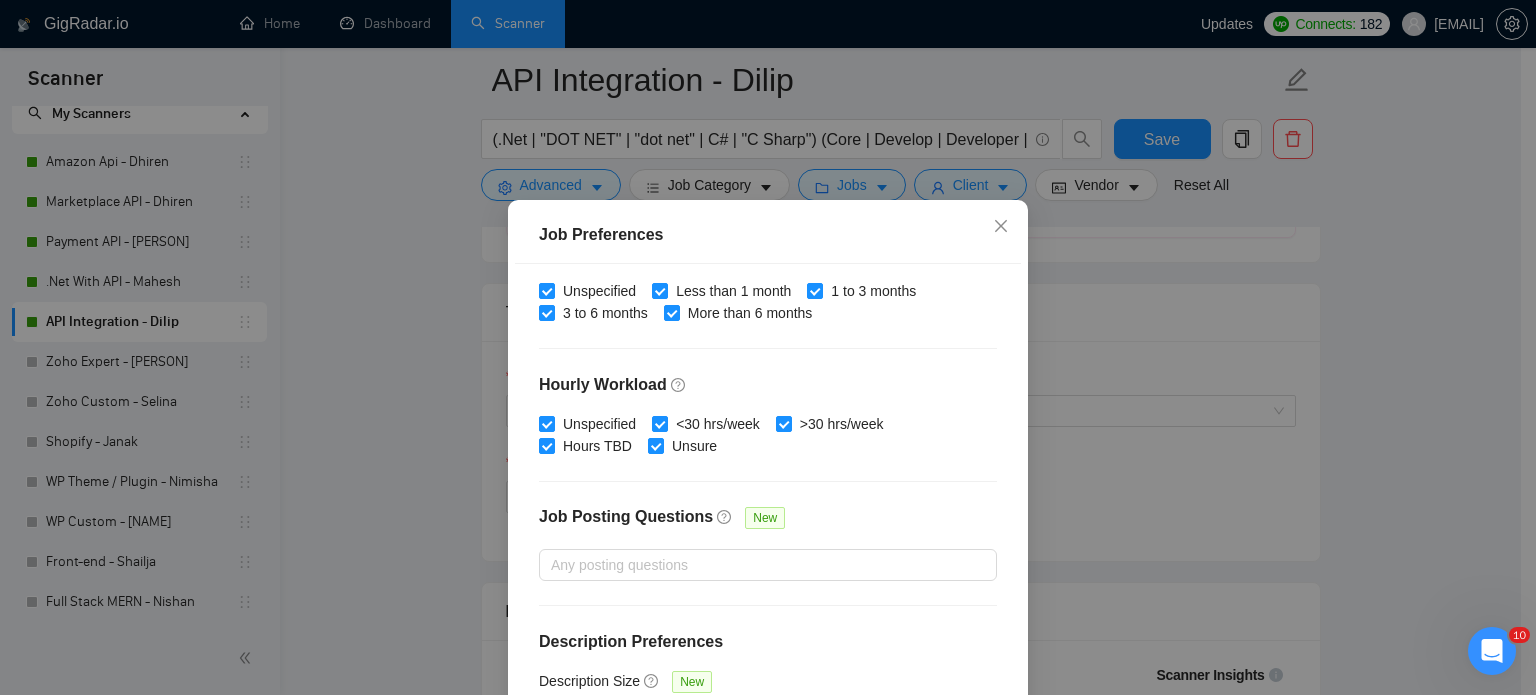 scroll, scrollTop: 640, scrollLeft: 0, axis: vertical 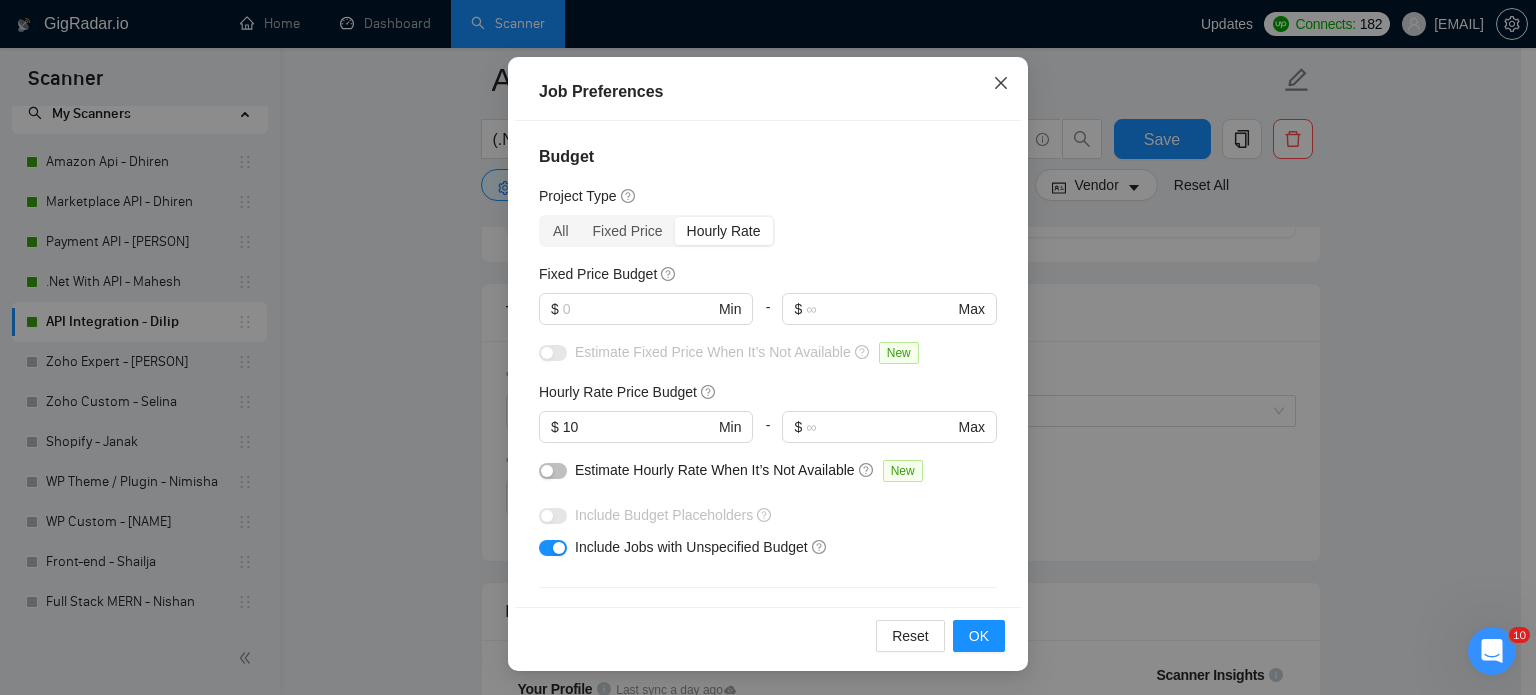 drag, startPoint x: 991, startPoint y: 79, endPoint x: 951, endPoint y: 139, distance: 72.11102 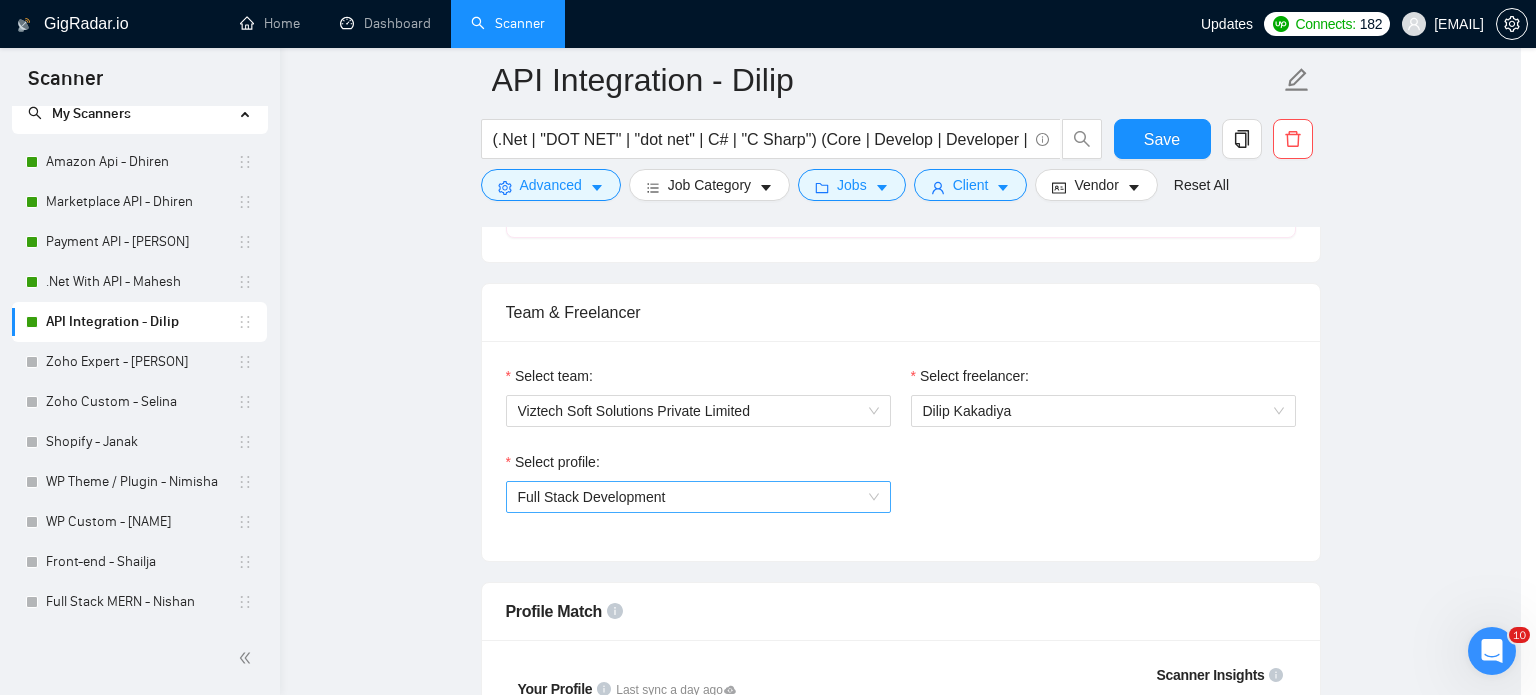 scroll, scrollTop: 63, scrollLeft: 0, axis: vertical 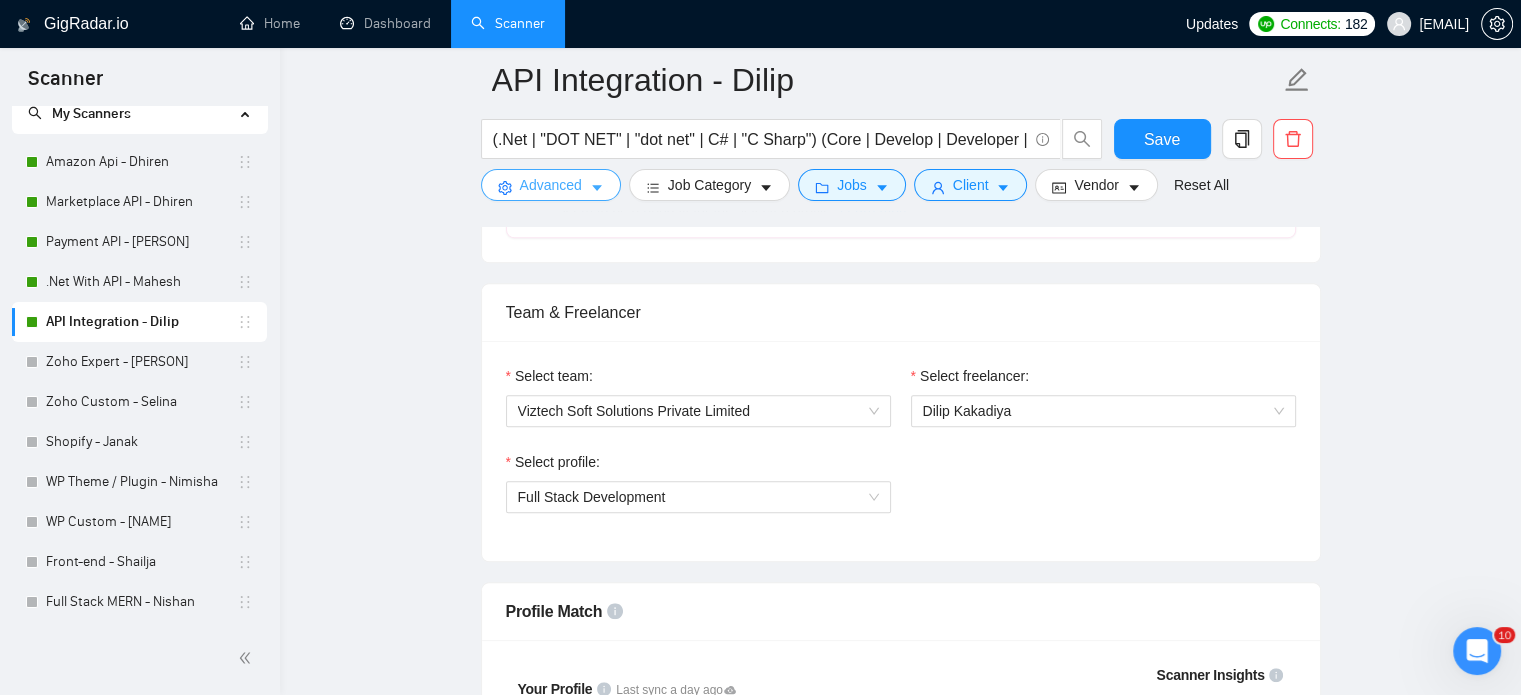 click 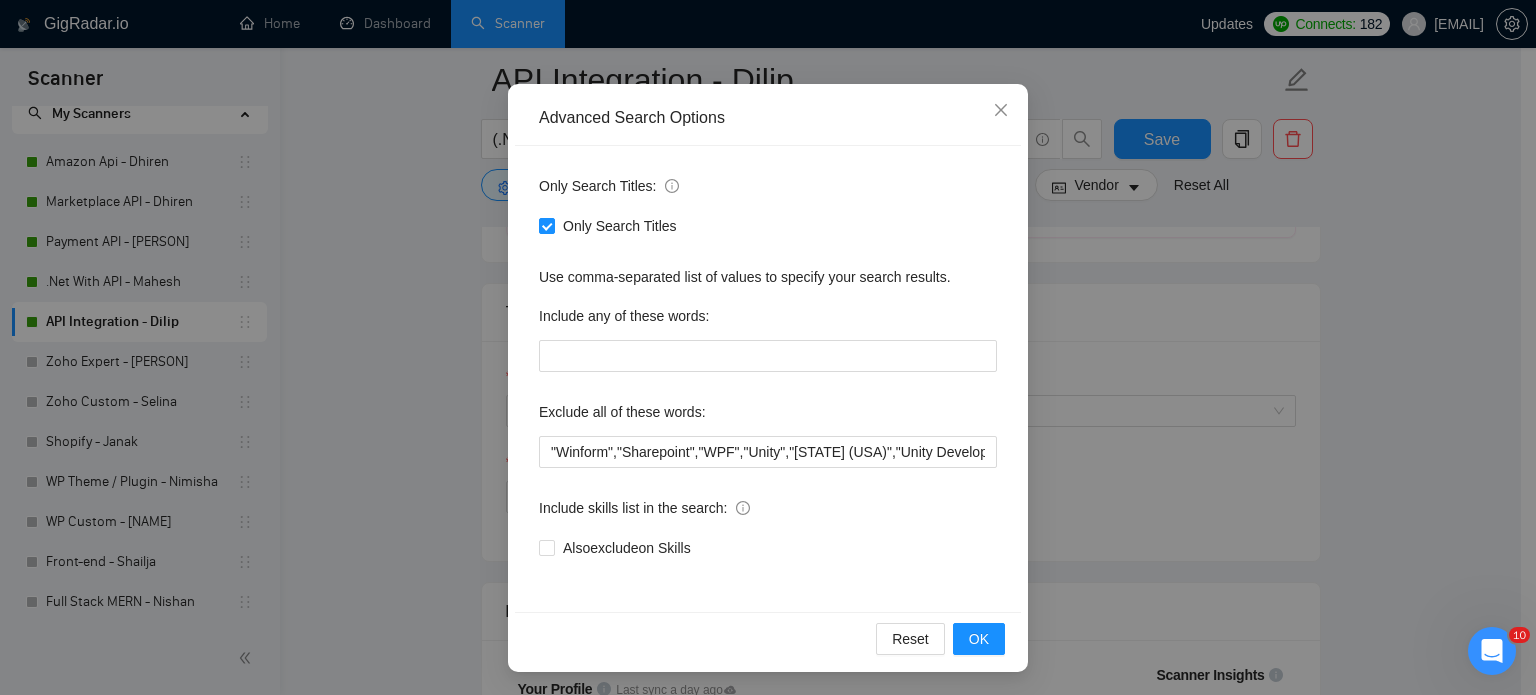 scroll, scrollTop: 136, scrollLeft: 0, axis: vertical 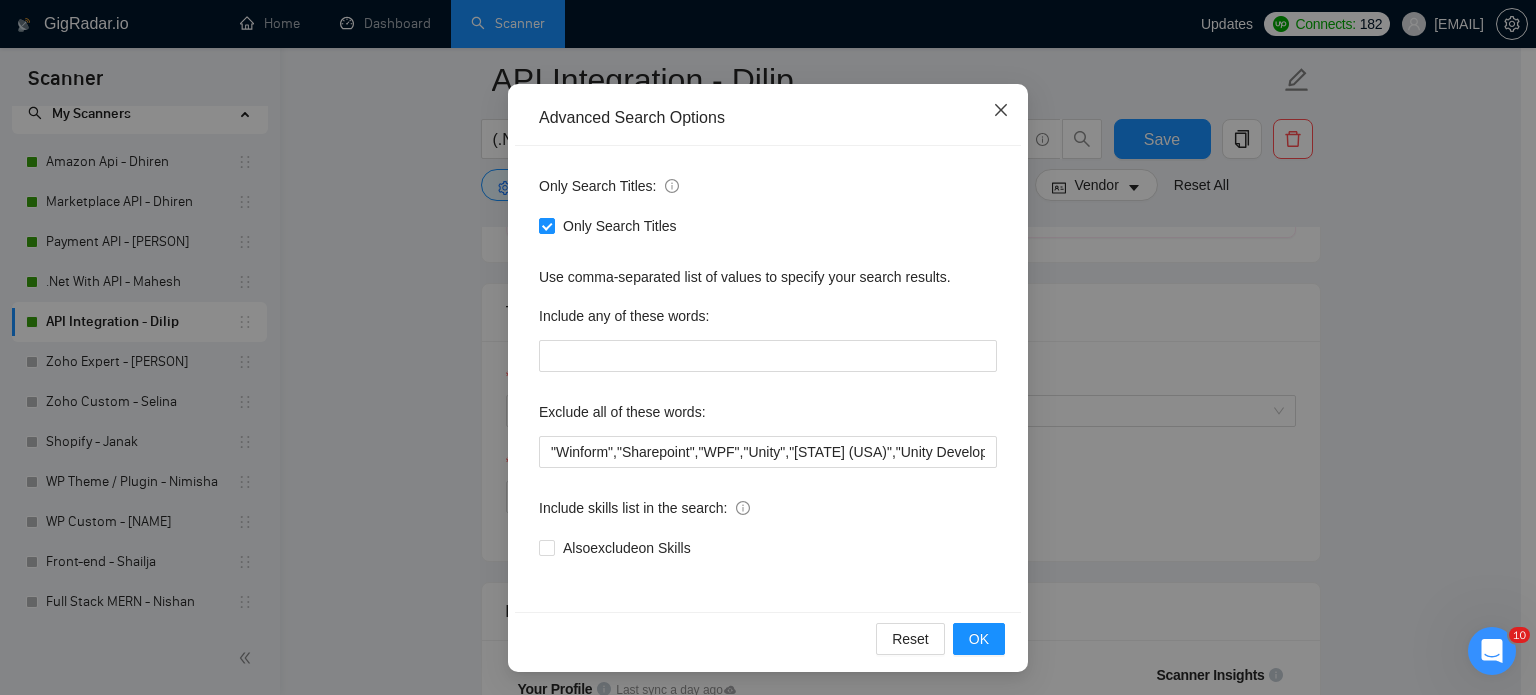 click 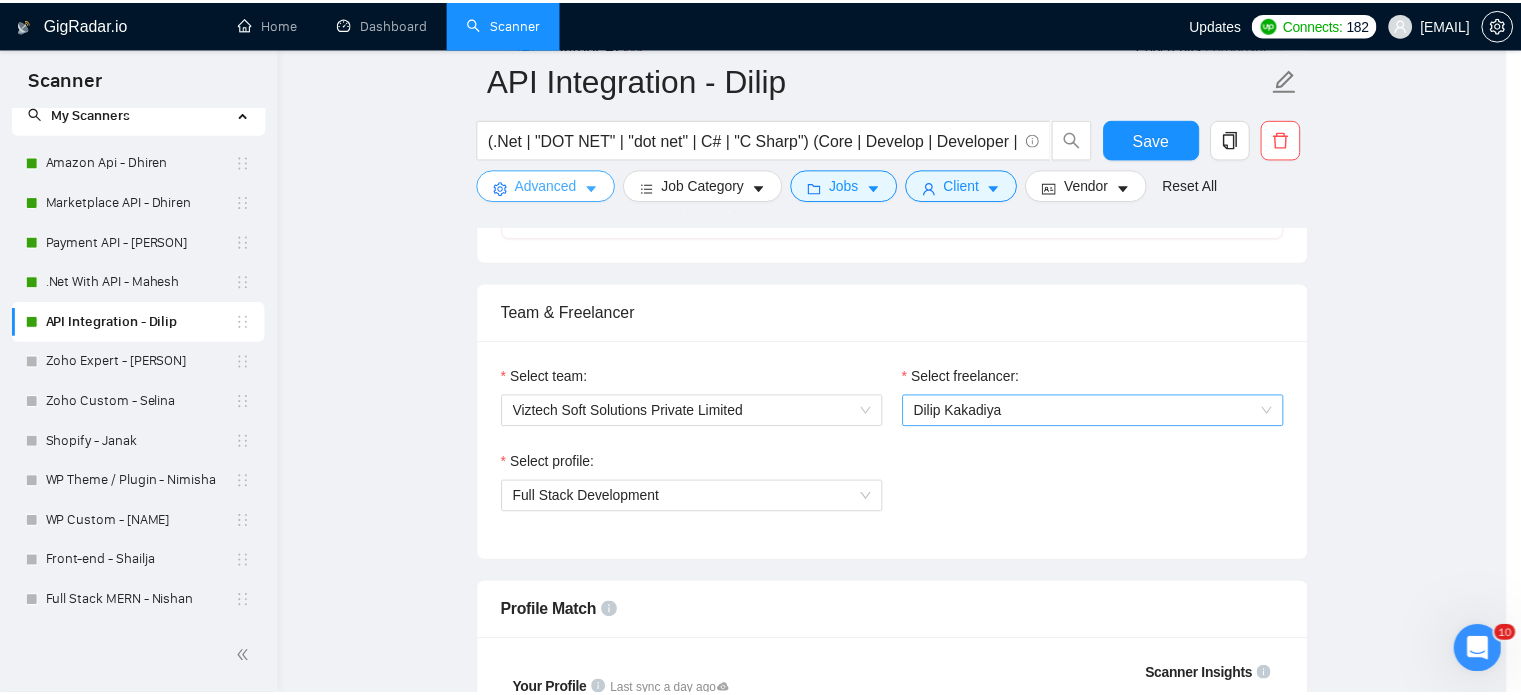 scroll, scrollTop: 0, scrollLeft: 0, axis: both 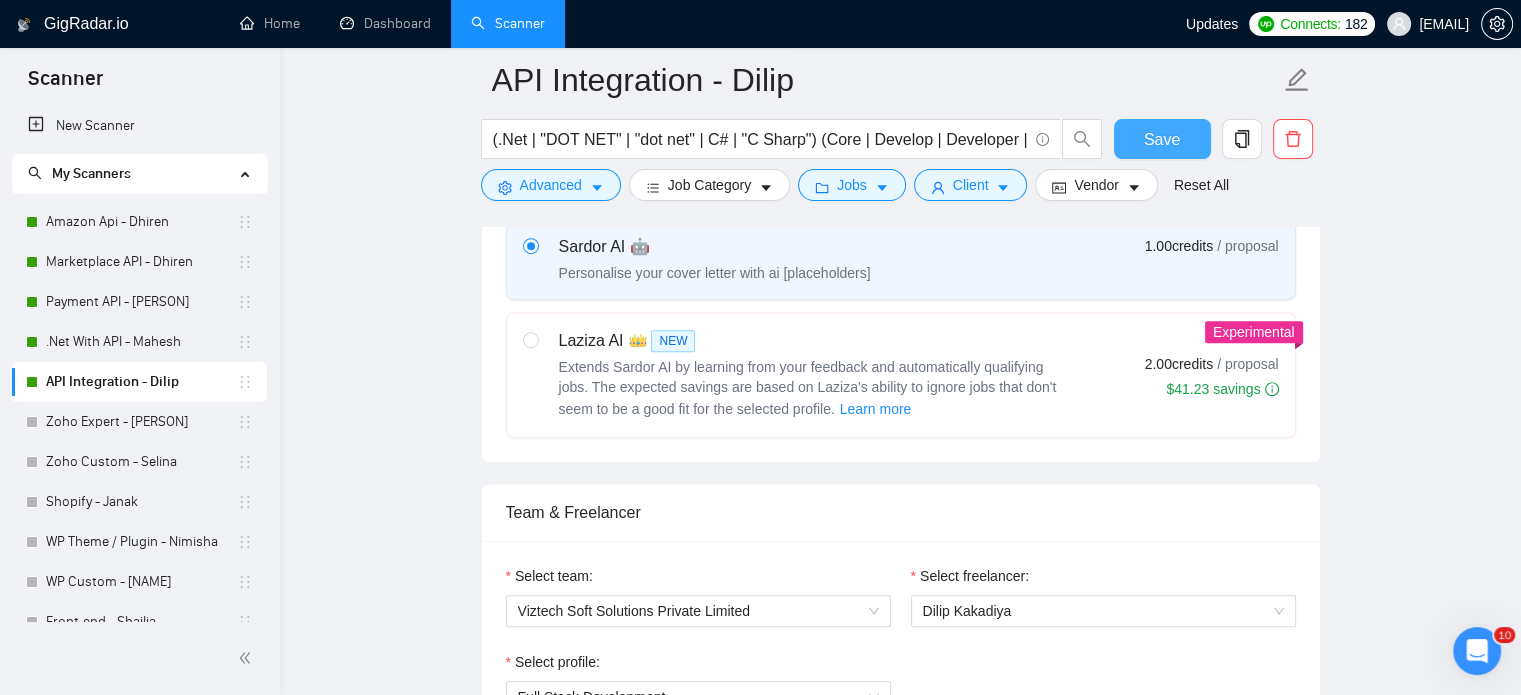 click on "Save" at bounding box center [1162, 139] 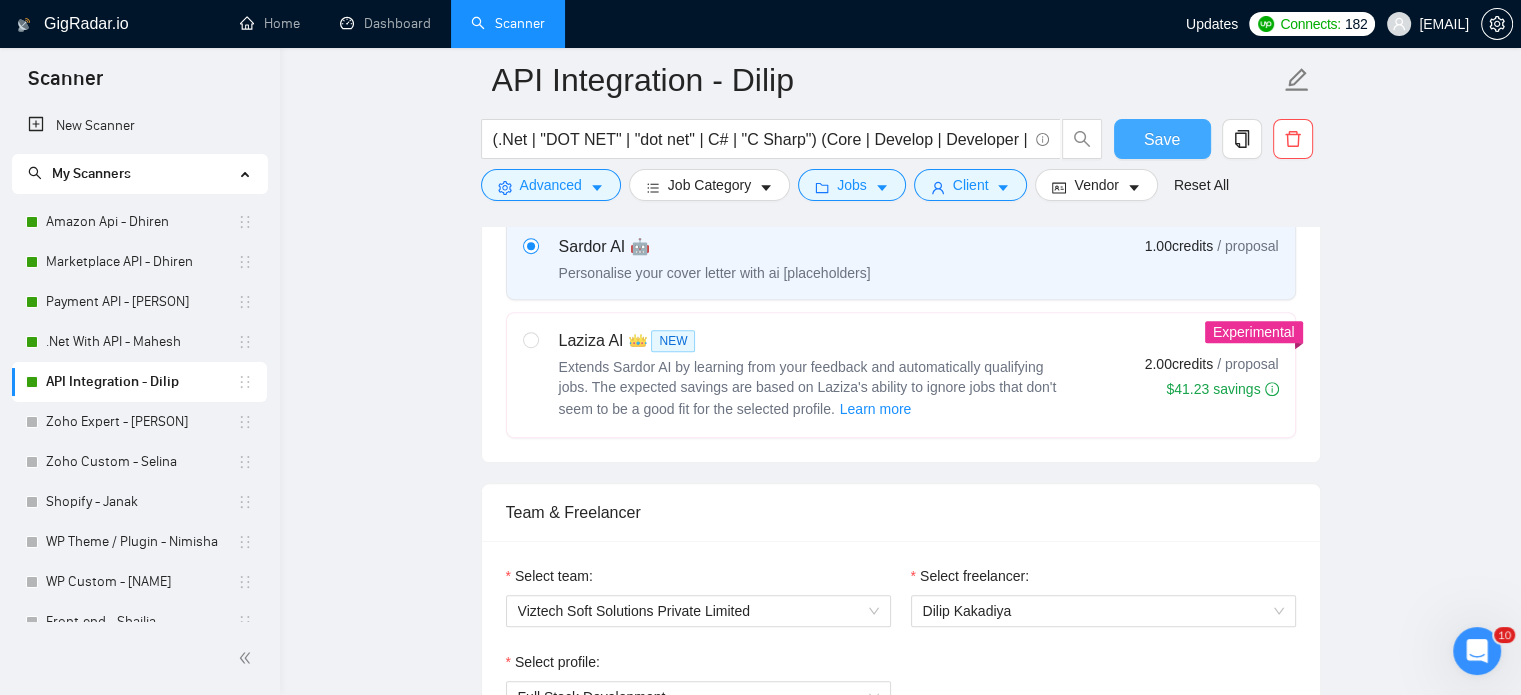 type 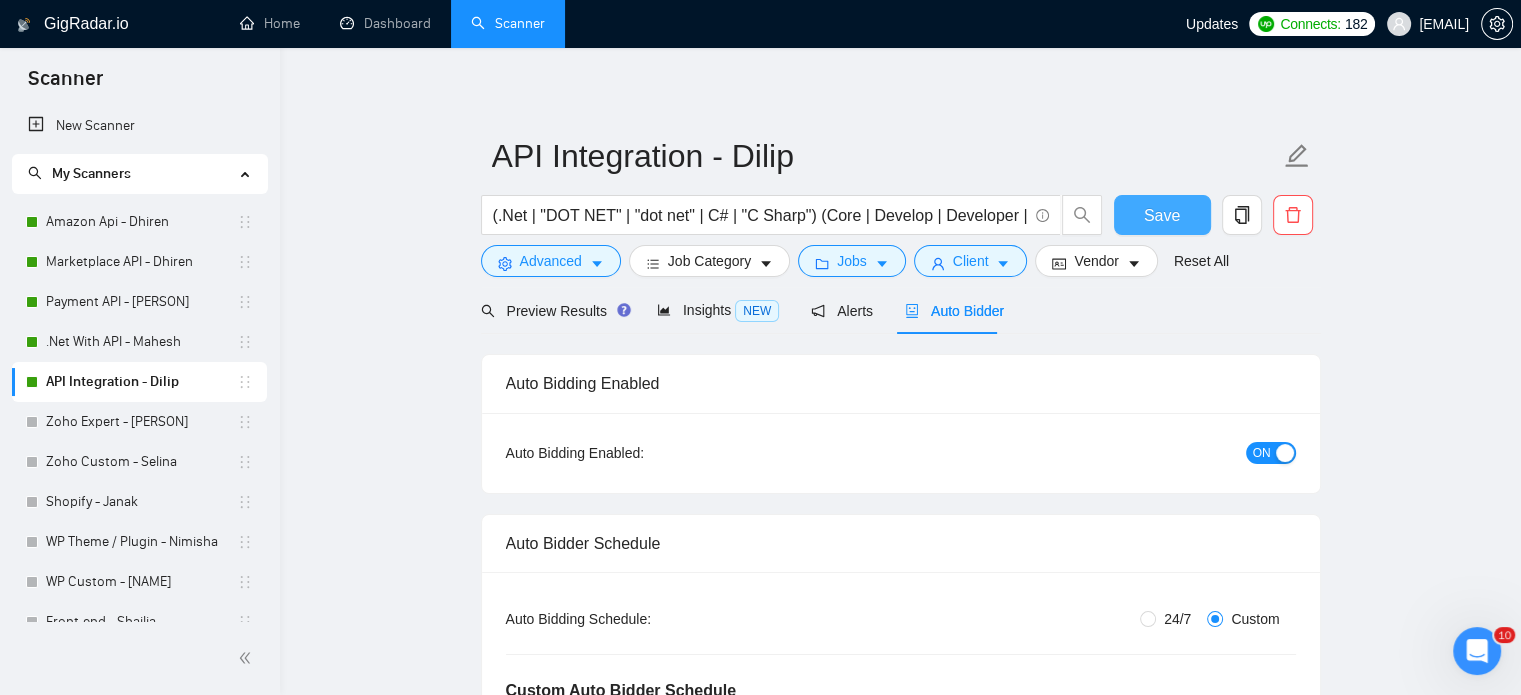 scroll, scrollTop: 0, scrollLeft: 0, axis: both 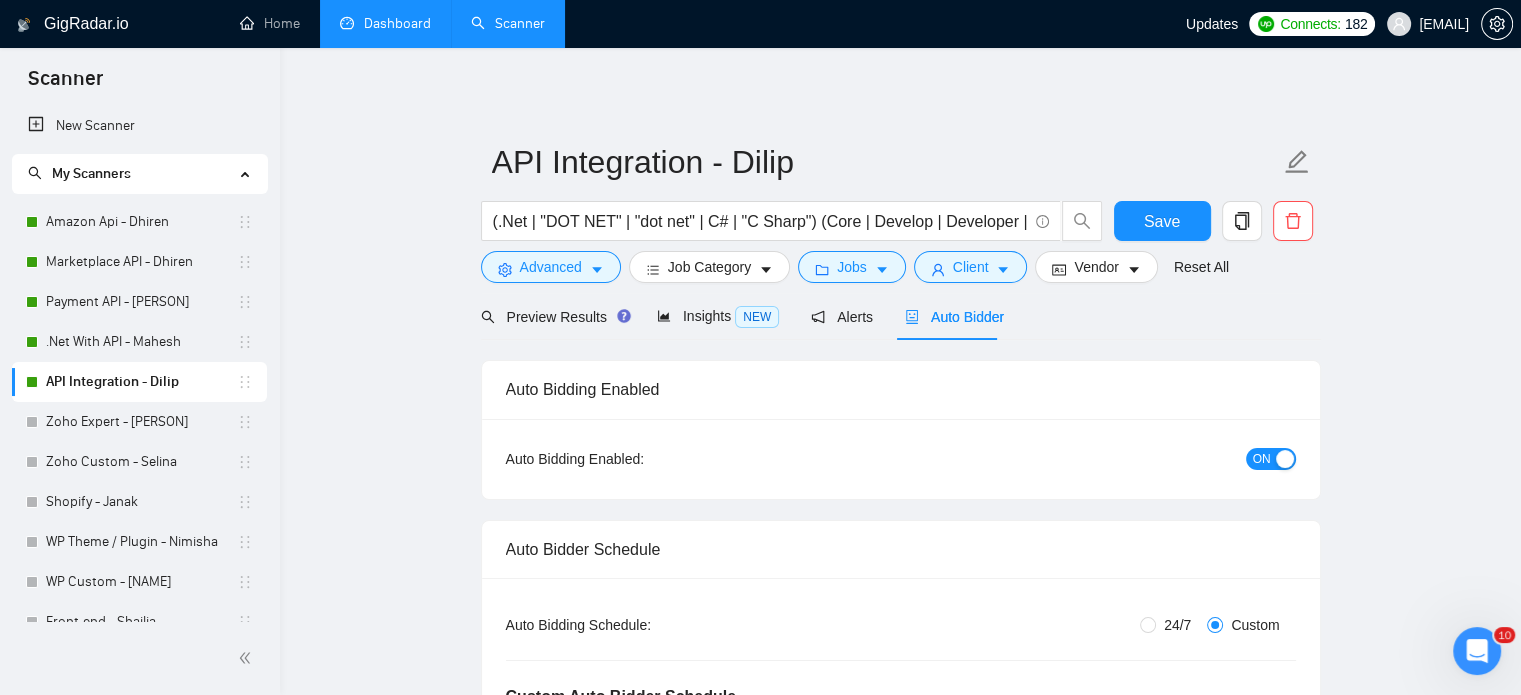 click on "Dashboard" at bounding box center [385, 23] 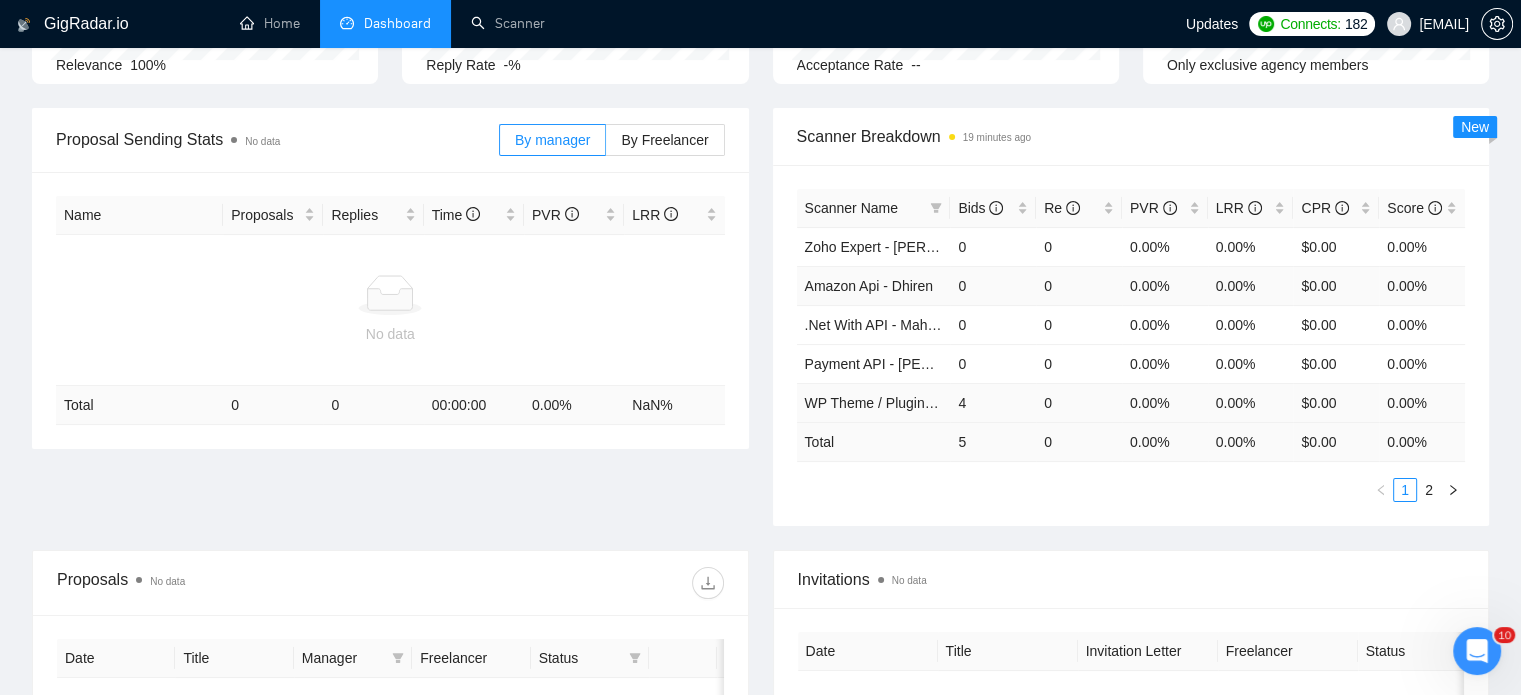 scroll, scrollTop: 200, scrollLeft: 0, axis: vertical 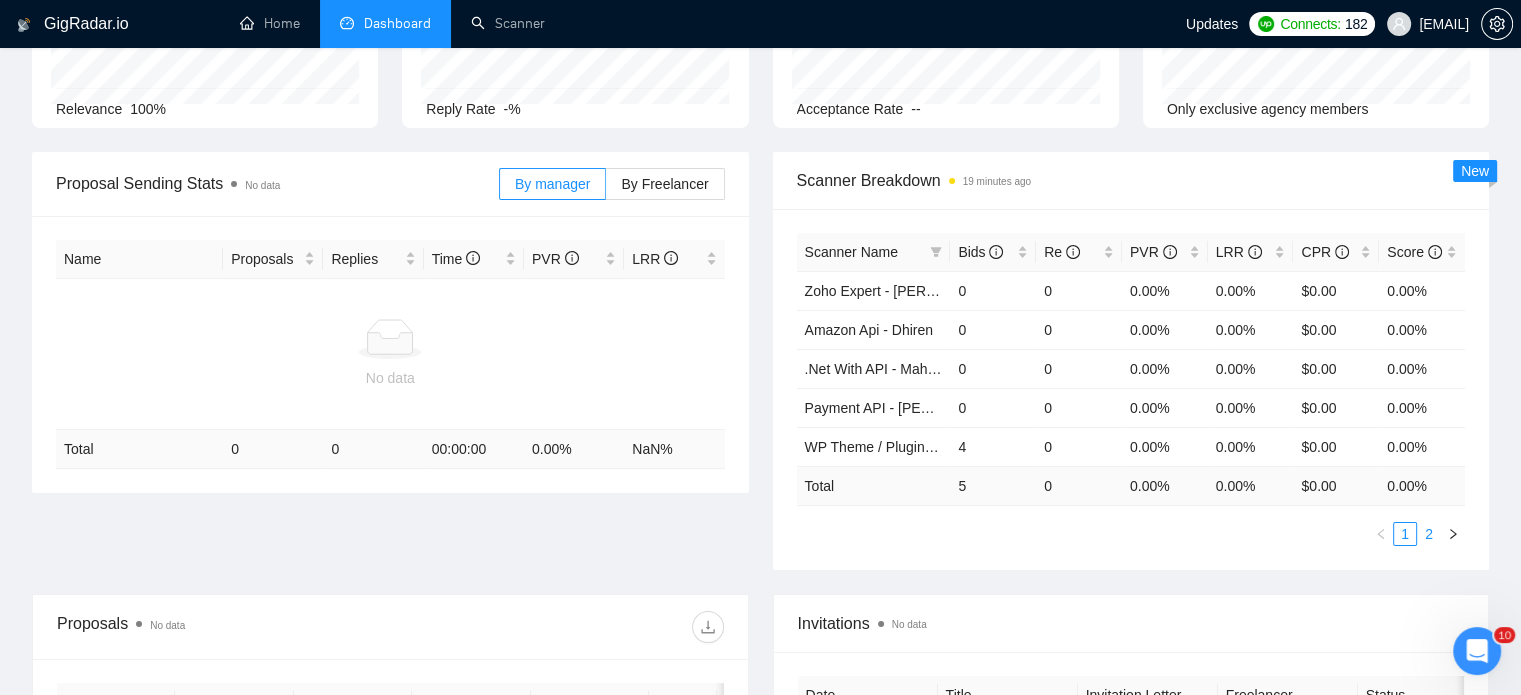 click on "2" at bounding box center (1429, 534) 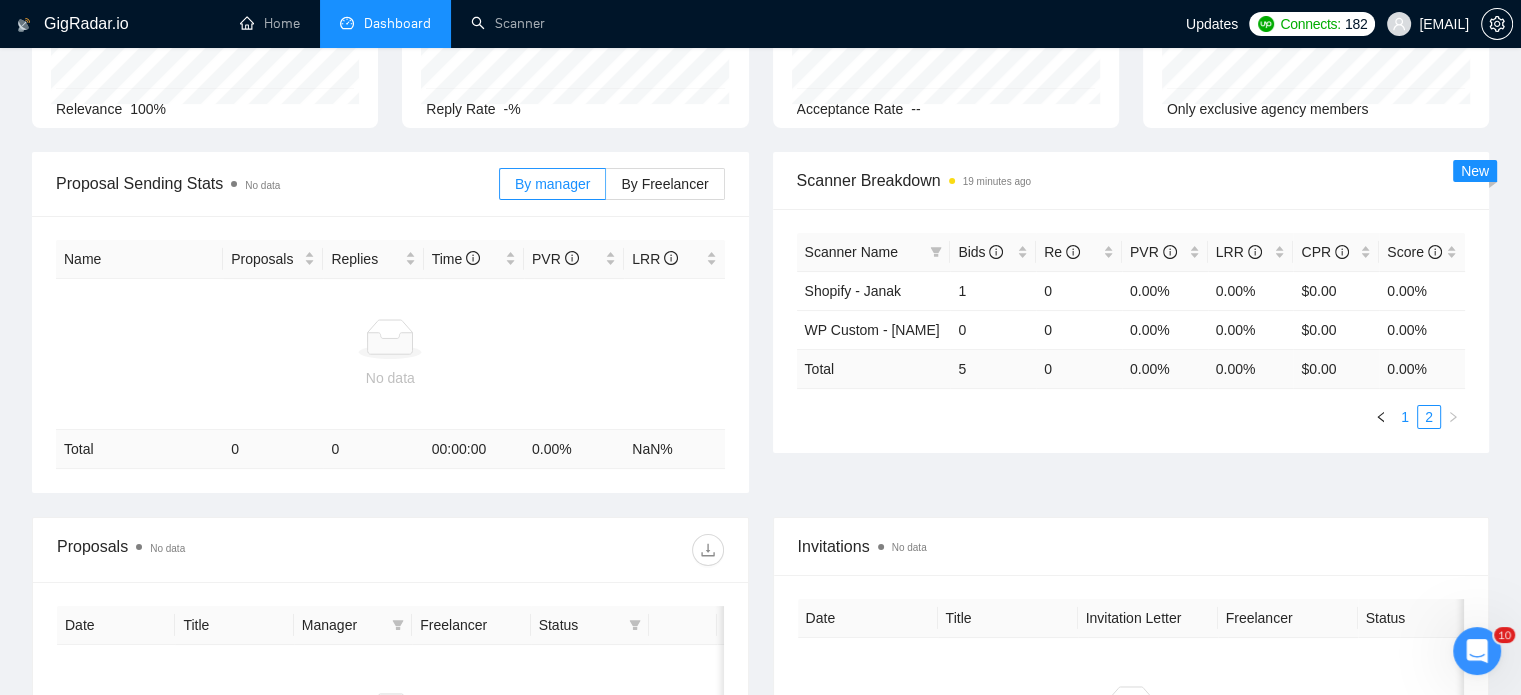 click on "1" at bounding box center (1405, 417) 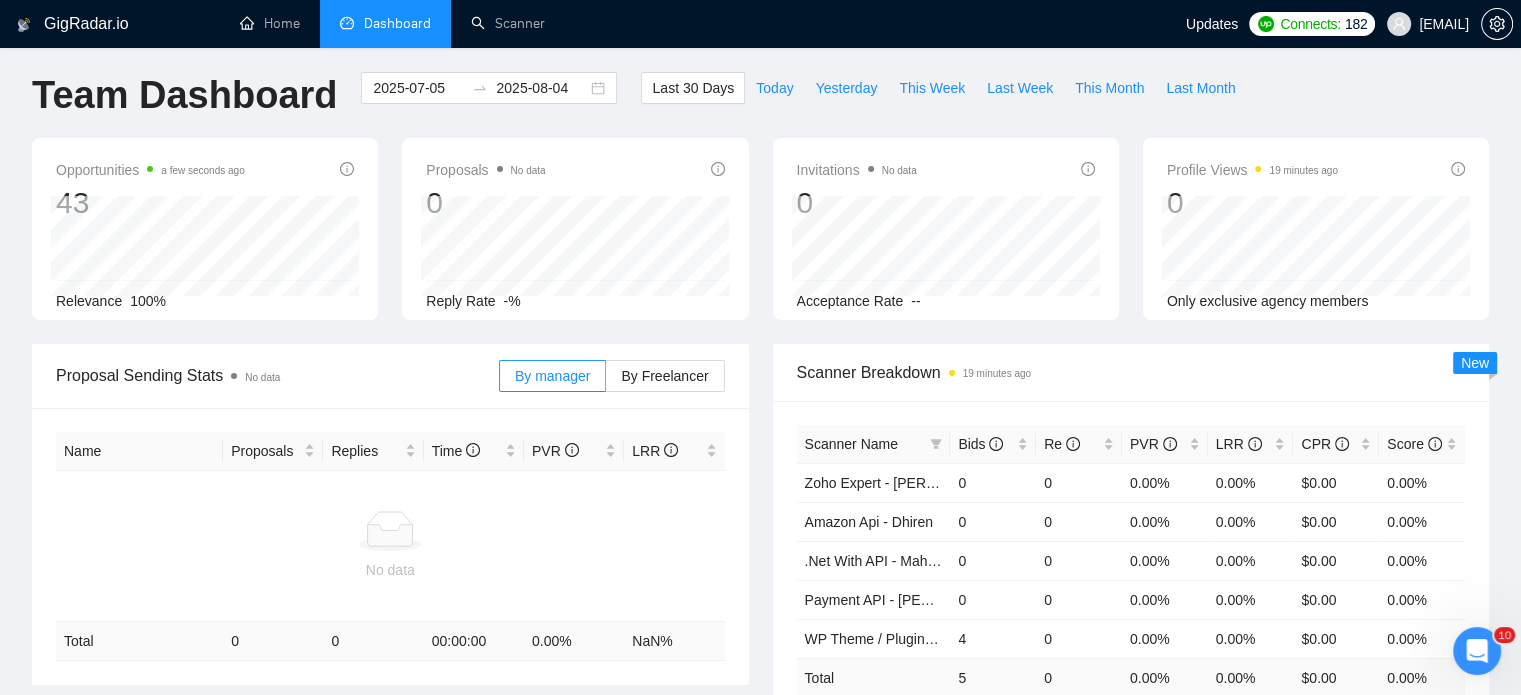 scroll, scrollTop: 0, scrollLeft: 0, axis: both 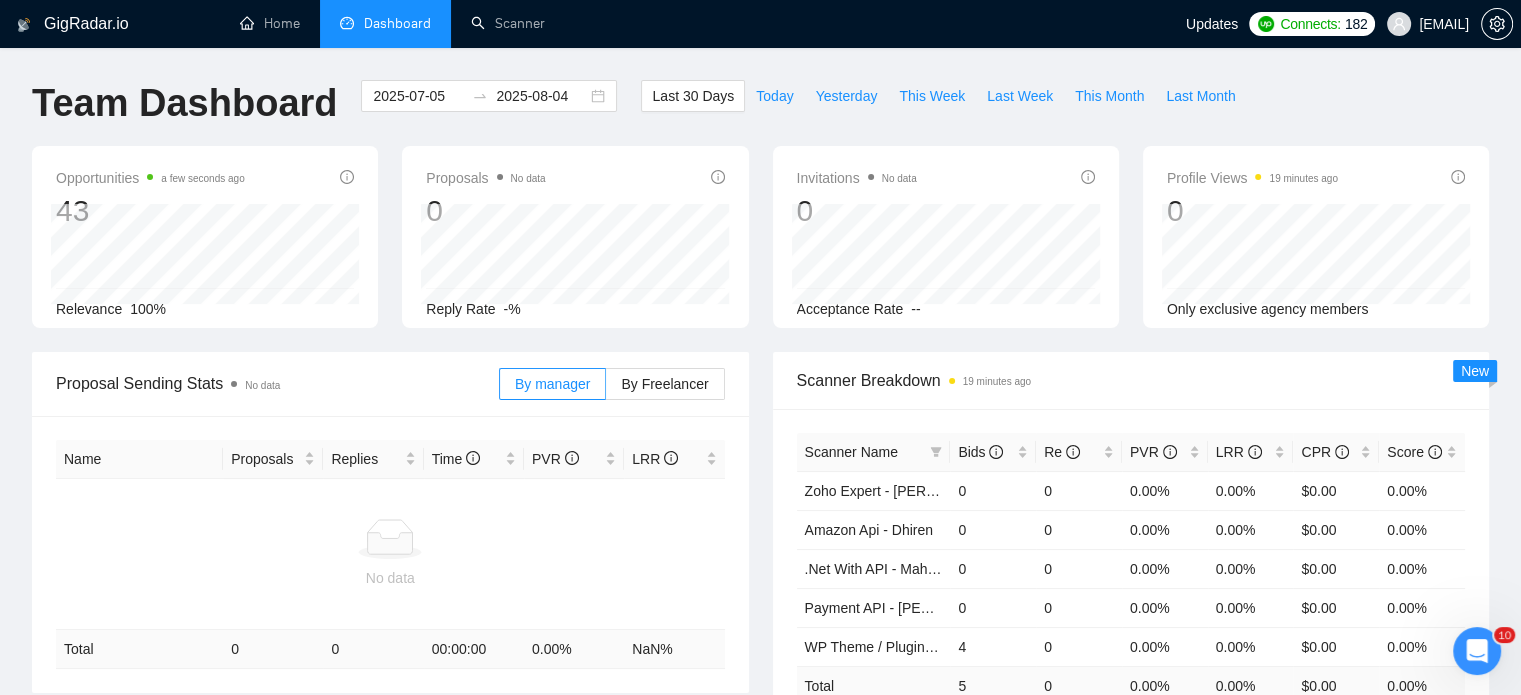 click on "GigRadar.io Home Dashboard Scanner Updates  Connects: 182 [EMAIL] Team Dashboard 2025-07-05 2025-08-04 Last 30 Days Today Yesterday This Week Last Week This Month Last Month Opportunities a few seconds ago 43   Relevance 100% Proposals No data 0   Reply Rate -% Invitations No data 0   Acceptance Rate -- Profile Views 19 minutes ago 0   Only exclusive agency members Proposal Sending Stats No data By manager By Freelancer Name Proposals Replies Time   PVR   LRR   No data Total 0 0 00:00:00 0.00 % NaN % Scanner Breakdown 19 minutes ago Scanner Name Bids   Re   PVR   LRR   CPR   Score   Zoho Expert  - Sumit 0 0 0.00% 0.00% $0.00 0.00% Amazon Api - [NAME] 0 0 0.00% 0.00% $0.00 0.00% .Net With API - [NAME] 0 0 0.00% 0.00% $0.00 0.00% Payment API - [NAME] 0 0 0.00% 0.00% $0.00 0.00% WP Theme / Plugin - [NAME] 4 0 0.00% 0.00% $0.00 0.00% Total 5 0 0.00 % 0.00 % $ 0.00 0.00 % 1 2 New Proposals No data Date Title Manager Freelancer Status               No data Invitations No data Date Title" at bounding box center (760, 646) 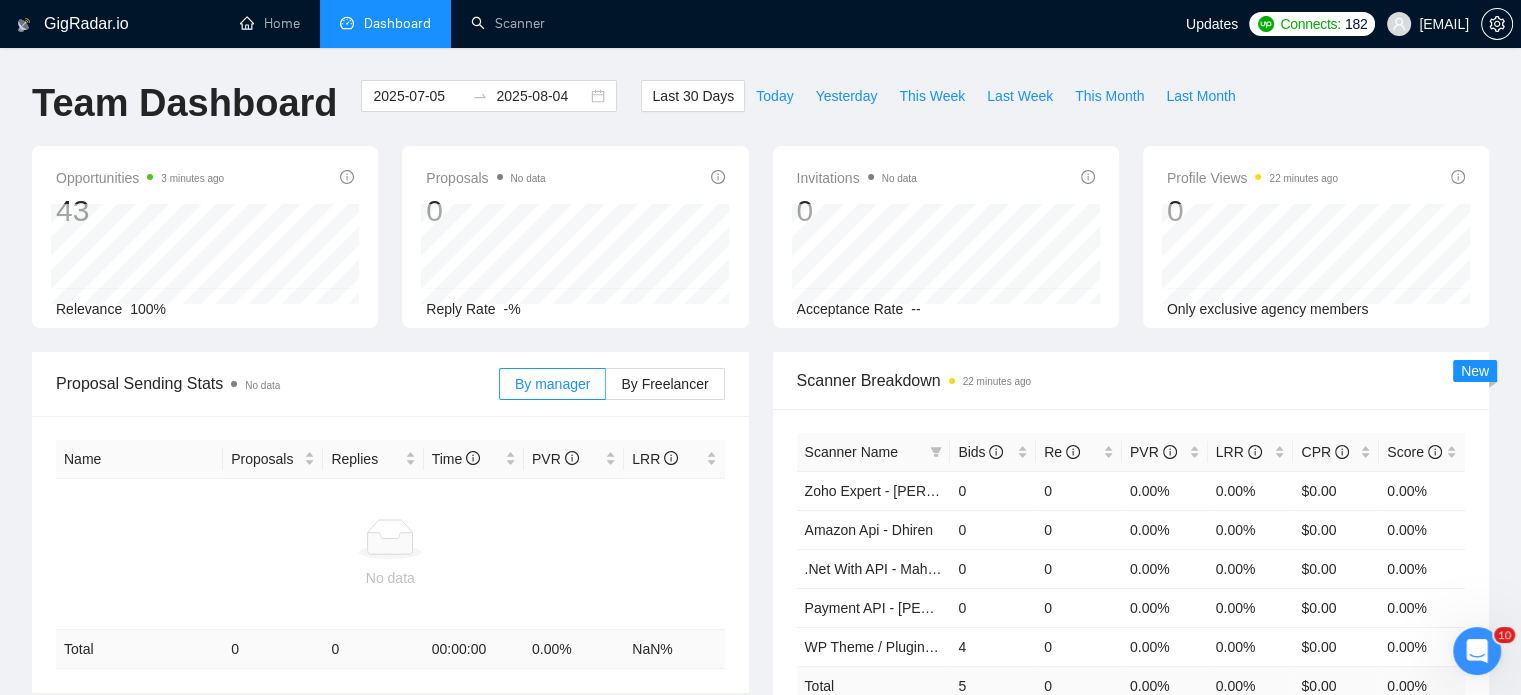 click on "GigRadar.io Home Dashboard Scanner Updates  Connects: 182 [EMAIL] Team Dashboard 2025-07-05 2025-08-04 Last 30 Days Today Yesterday This Week Last Week This Month Last Month Opportunities 3 minutes ago 43   Relevance 100% Proposals No data 0   Reply Rate -% Invitations No data 0   2025-07-21
2025-07-21 0 Acceptance Rate -- Profile Views 22 minutes ago 0   Only exclusive agency members Proposal Sending Stats No data By manager By Freelancer Name Proposals Replies Time   PVR   LRR   No data Total 0 0 00:00:00 0.00 % NaN % Scanner Breakdown 22 minutes ago Scanner Name Bids   Re   PVR   LRR   CPR   Score   Zoho Expert  - [NAME] 0 0 0.00% 0.00% $0.00 0.00% Amazon Api - [NAME] 0 0 0.00% 0.00% $0.00 0.00% .Net With API - [NAME] 0 0 0.00% 0.00% $0.00 0.00% Payment API - [NAME] 0 0 0.00% 0.00% $0.00 0.00% WP Theme / Plugin - [NAME] 4 0 0.00% 0.00% $0.00 0.00% Total 5 0 0.00 % 0.00 % $ 0.00 0.00 % 1 2 New Proposals No data Date Title Manager Freelancer Status               Date" at bounding box center (760, 646) 